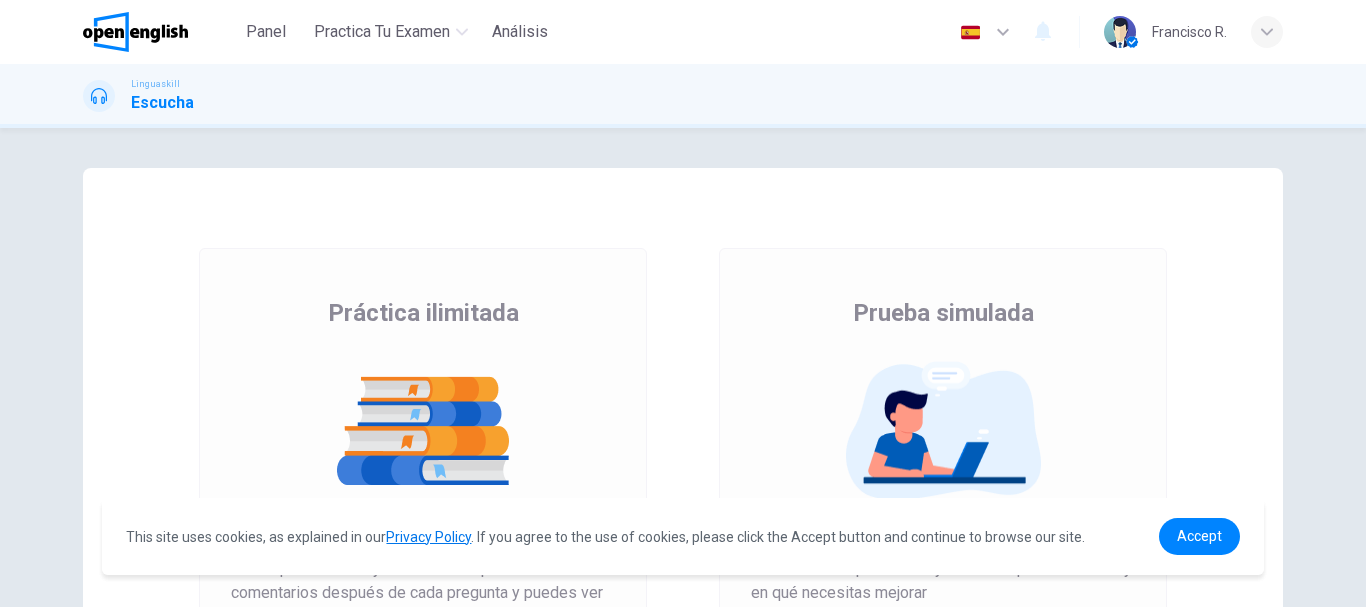 scroll, scrollTop: 0, scrollLeft: 0, axis: both 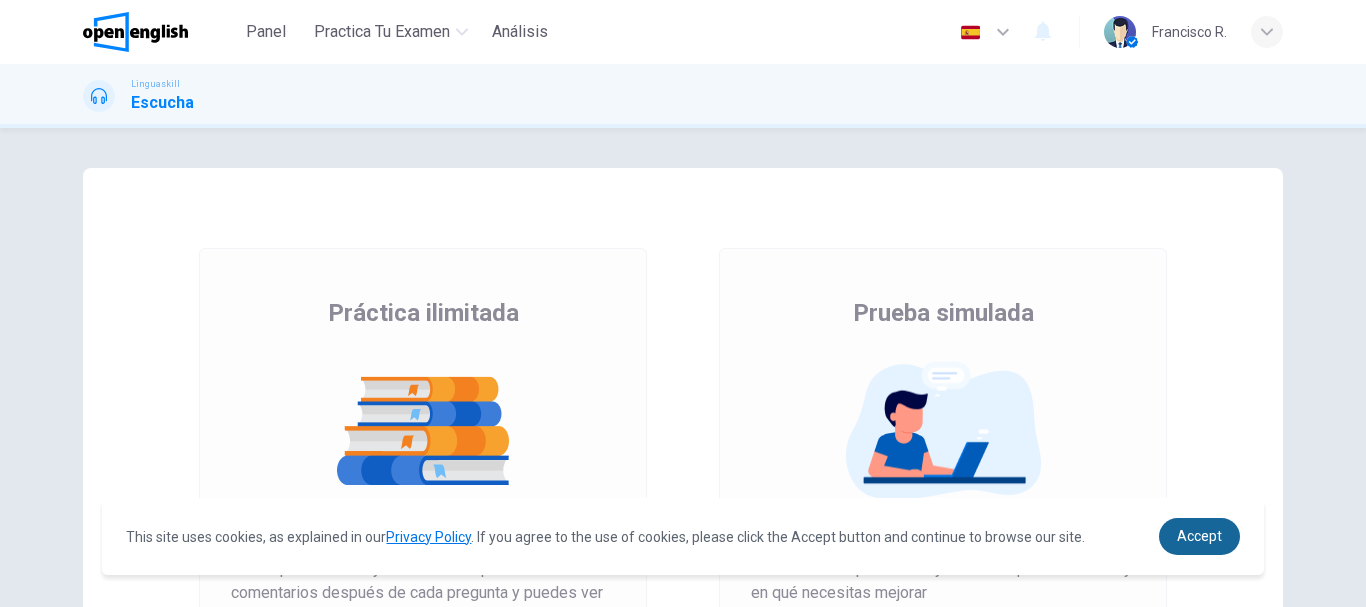 click on "Accept" at bounding box center [1199, 536] 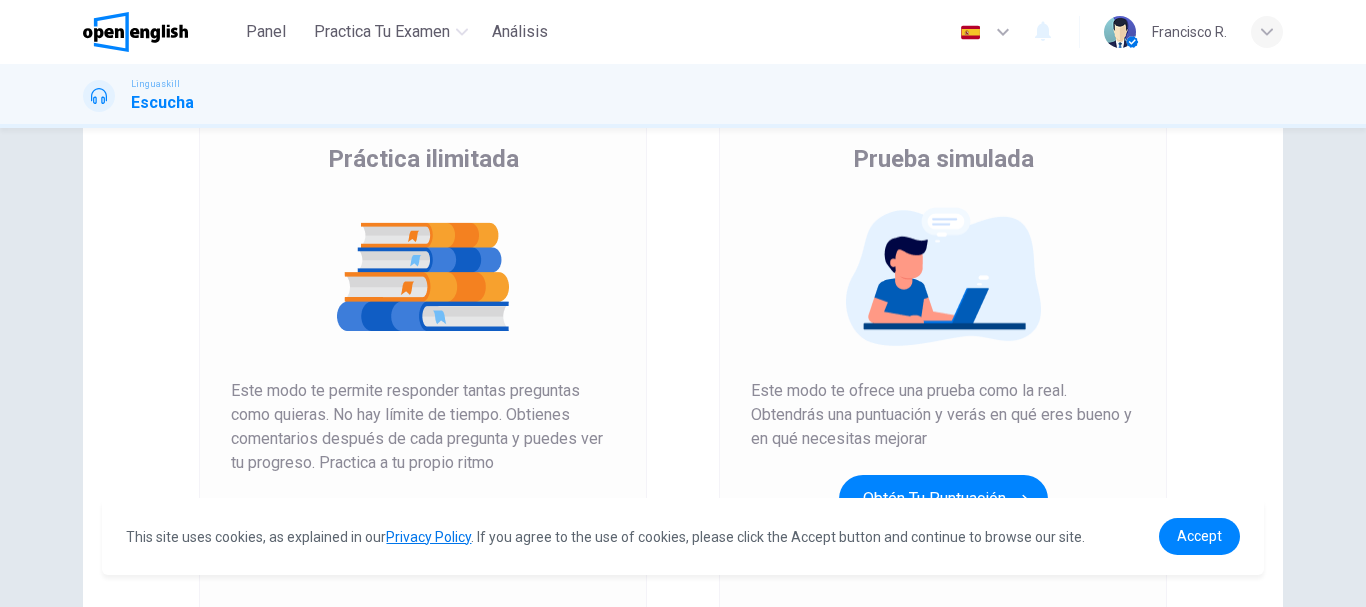 scroll, scrollTop: 200, scrollLeft: 0, axis: vertical 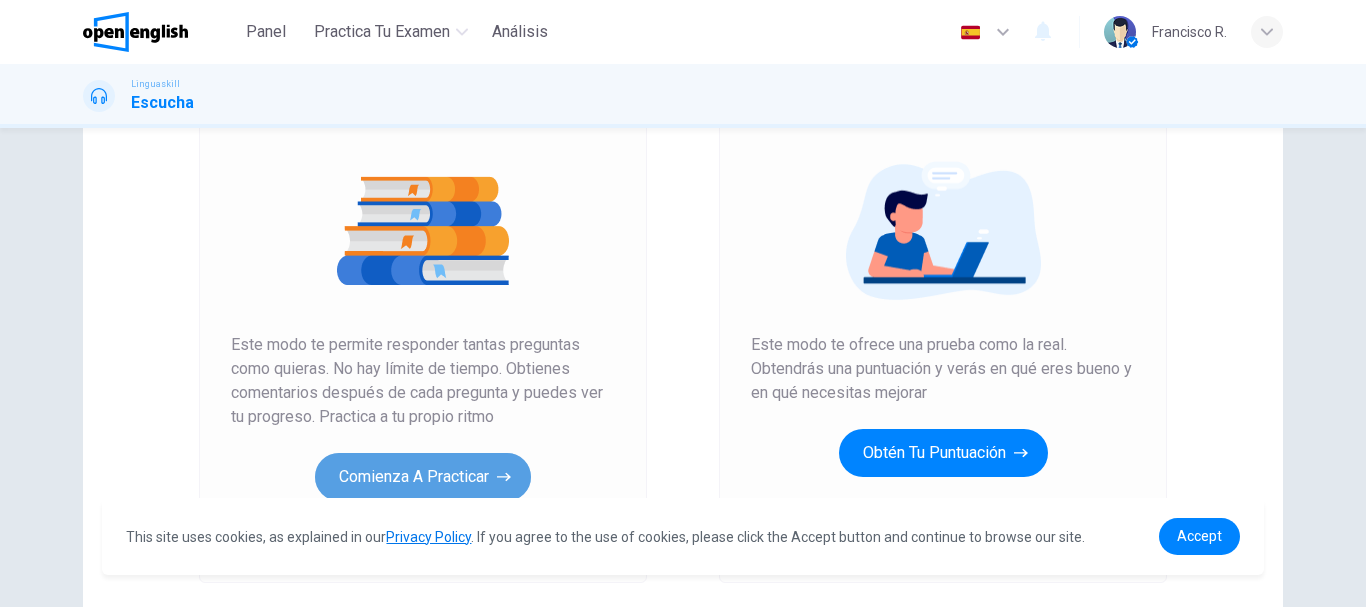 click on "Comienza a practicar" at bounding box center [423, 477] 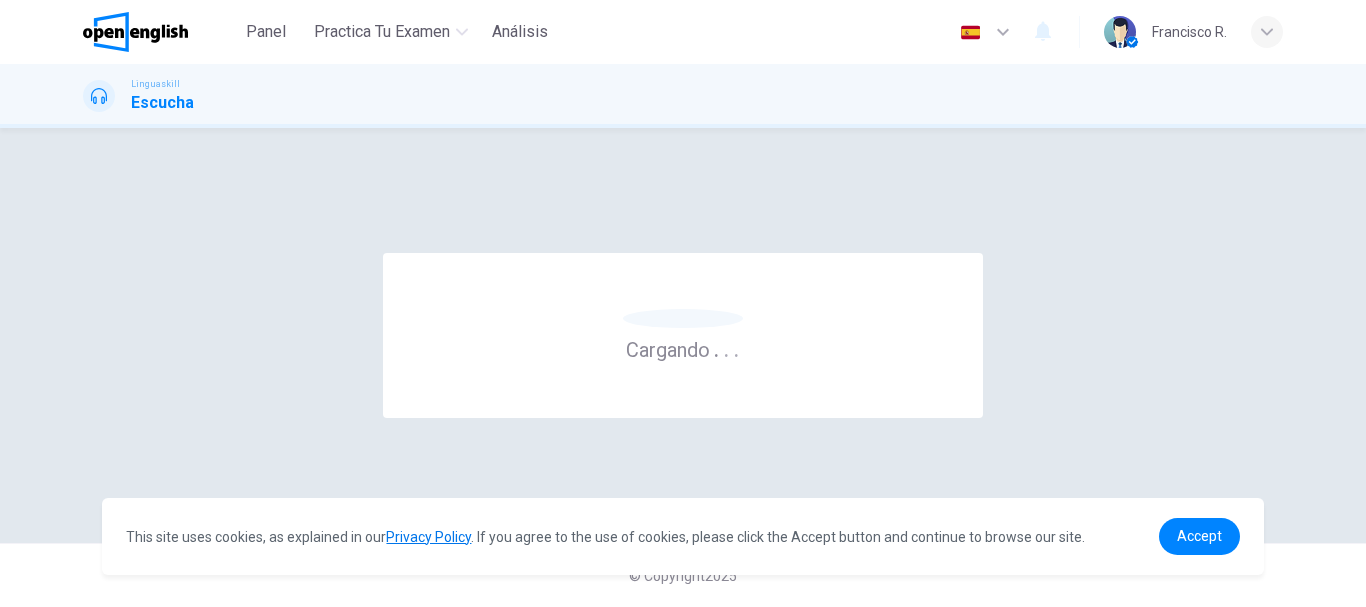 scroll, scrollTop: 0, scrollLeft: 0, axis: both 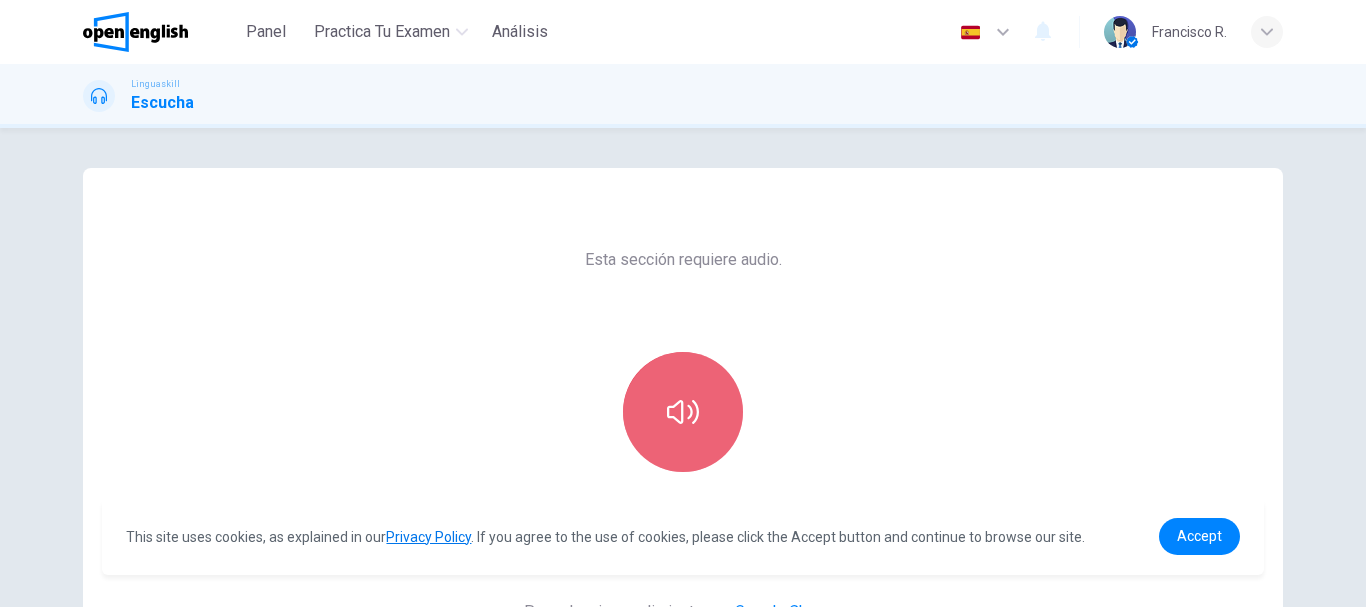 click at bounding box center [683, 412] 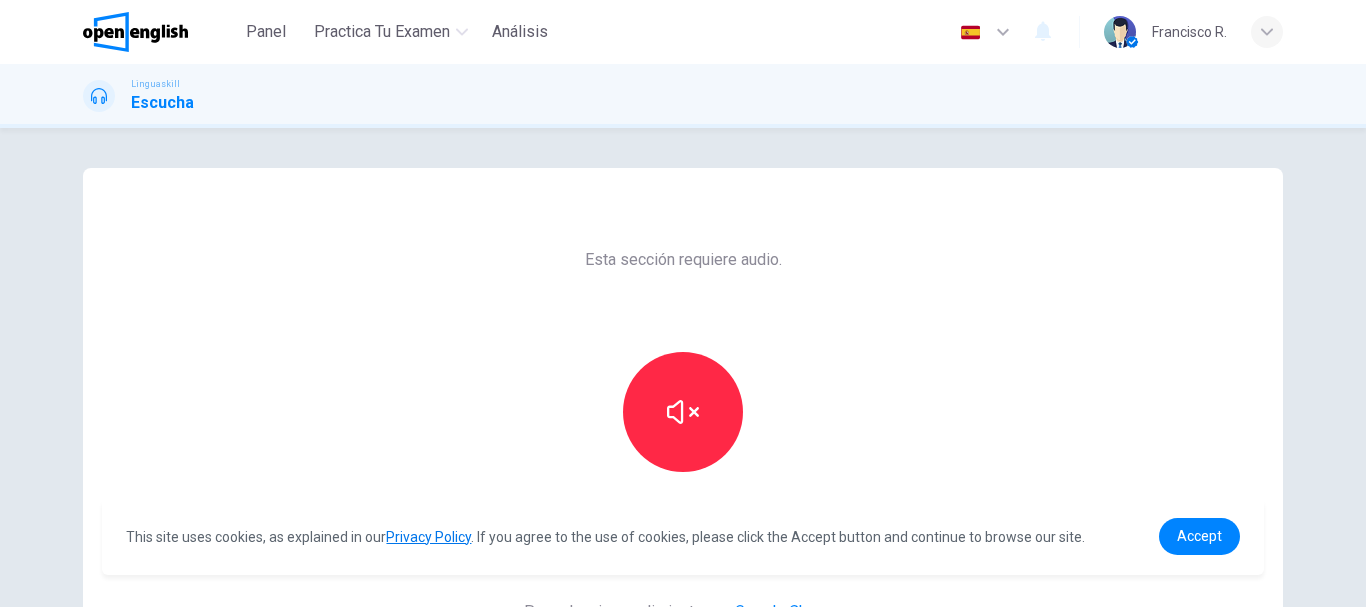 scroll, scrollTop: 360, scrollLeft: 0, axis: vertical 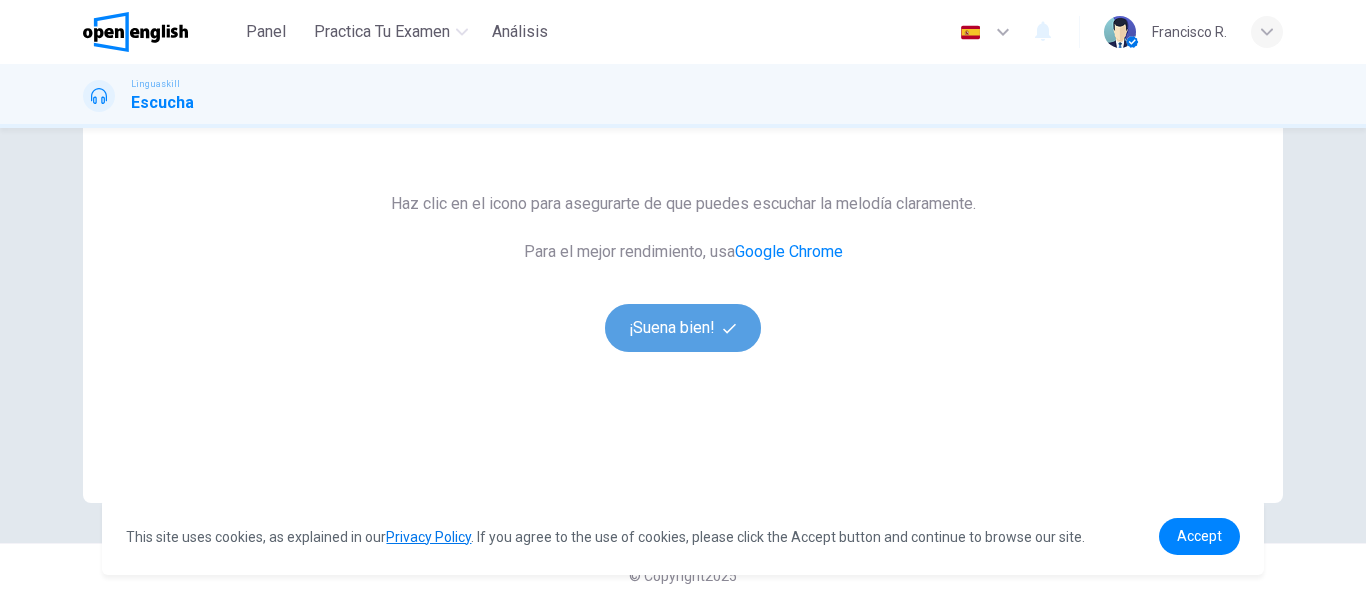 click on "¡Suena bien!" at bounding box center (683, 328) 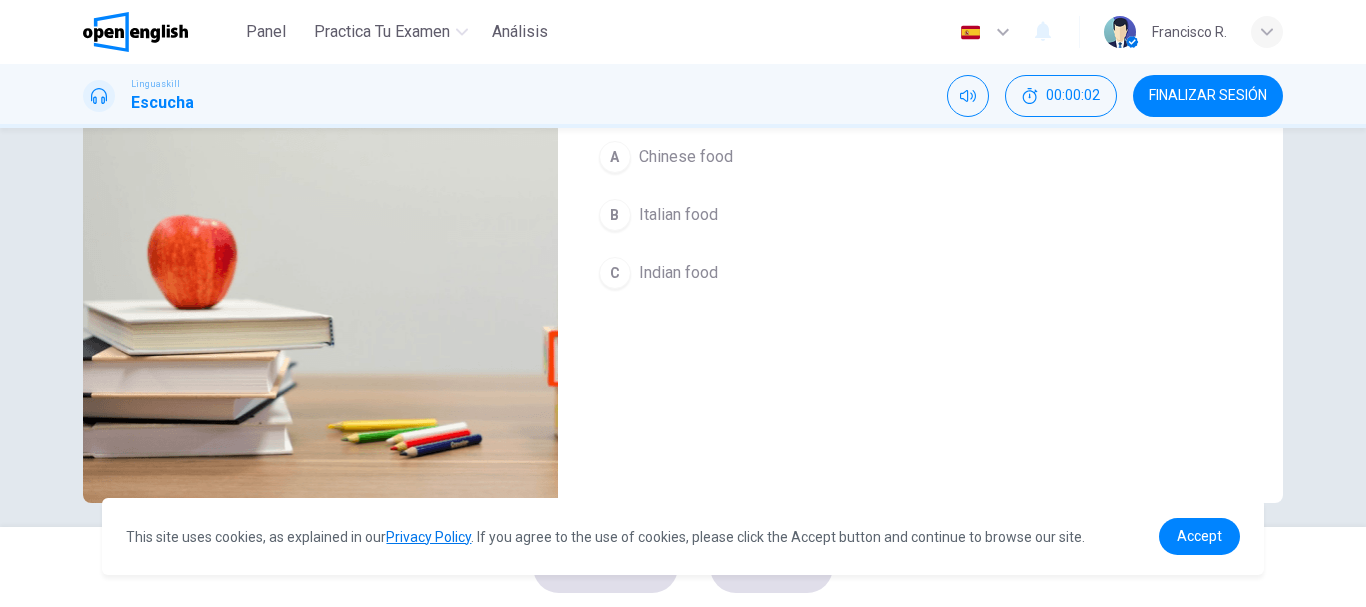 scroll, scrollTop: 11, scrollLeft: 0, axis: vertical 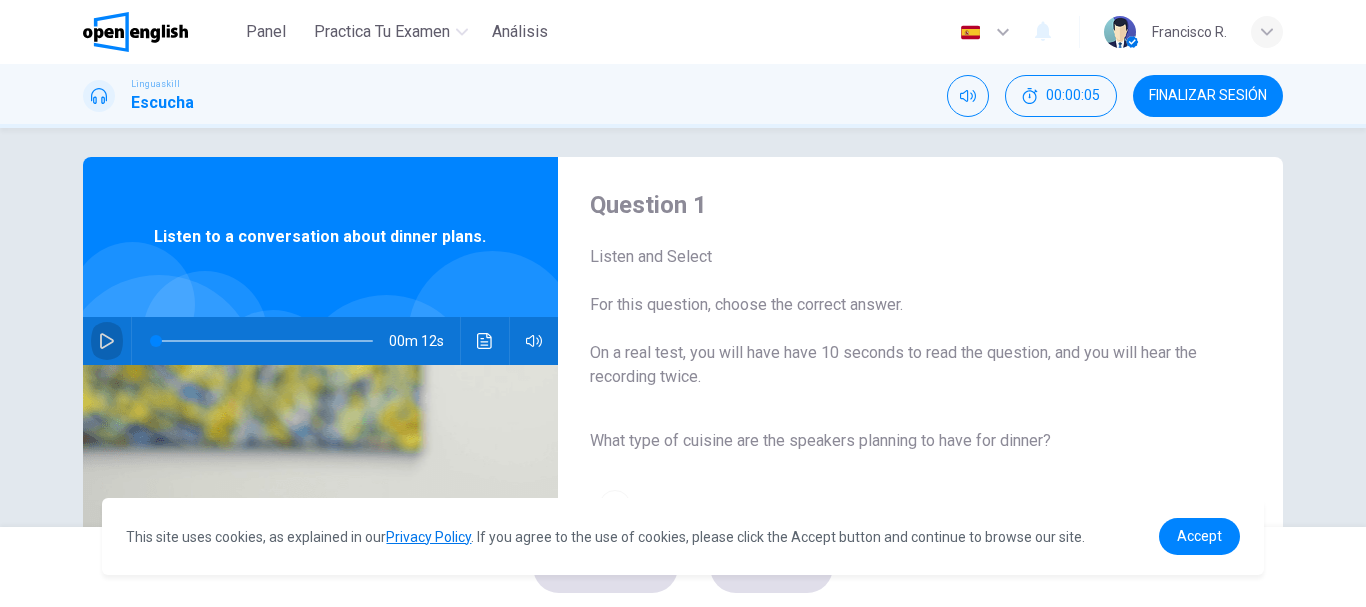 click 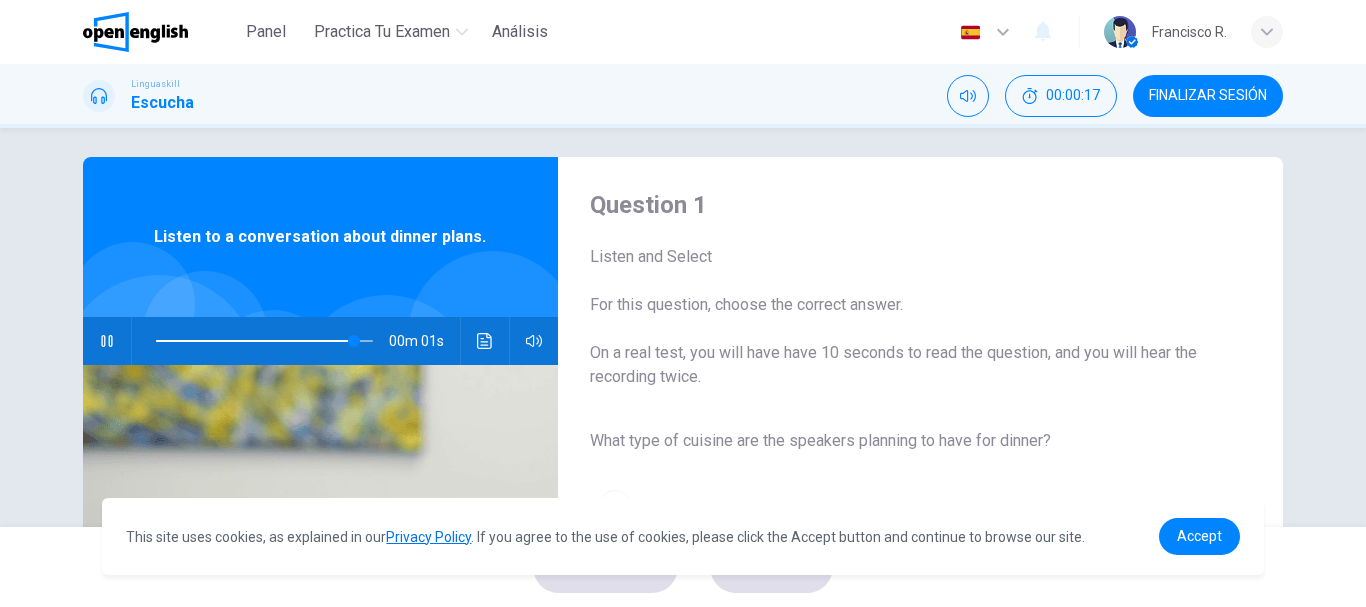 type on "*" 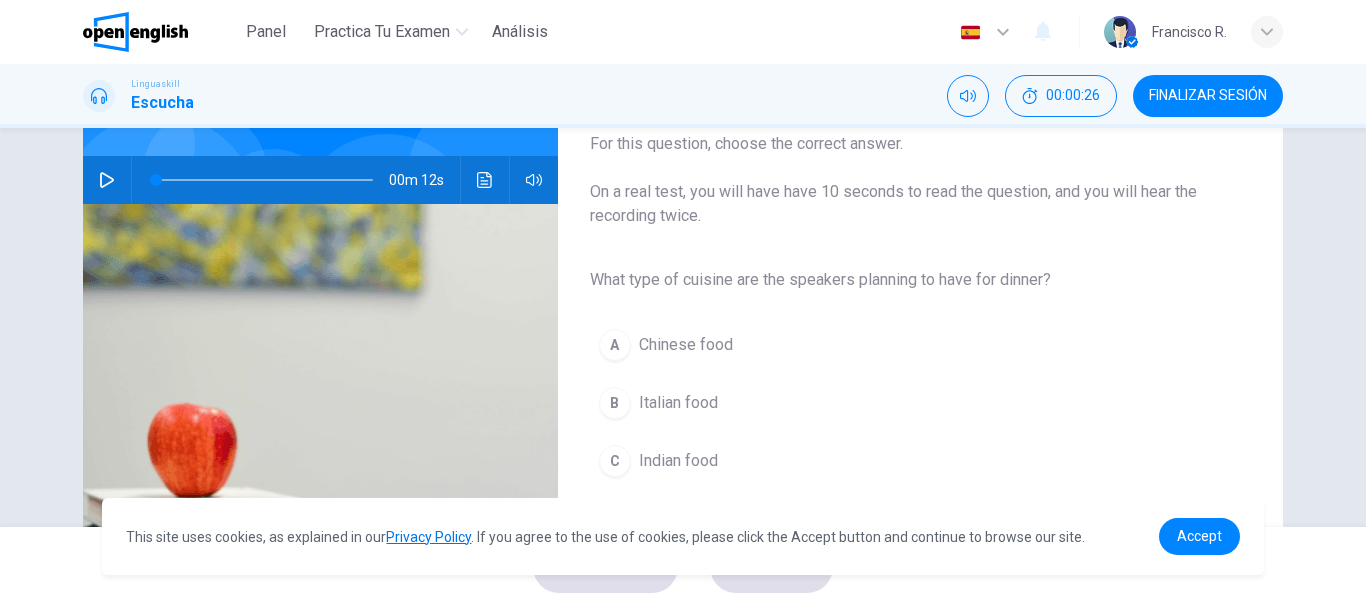 scroll, scrollTop: 211, scrollLeft: 0, axis: vertical 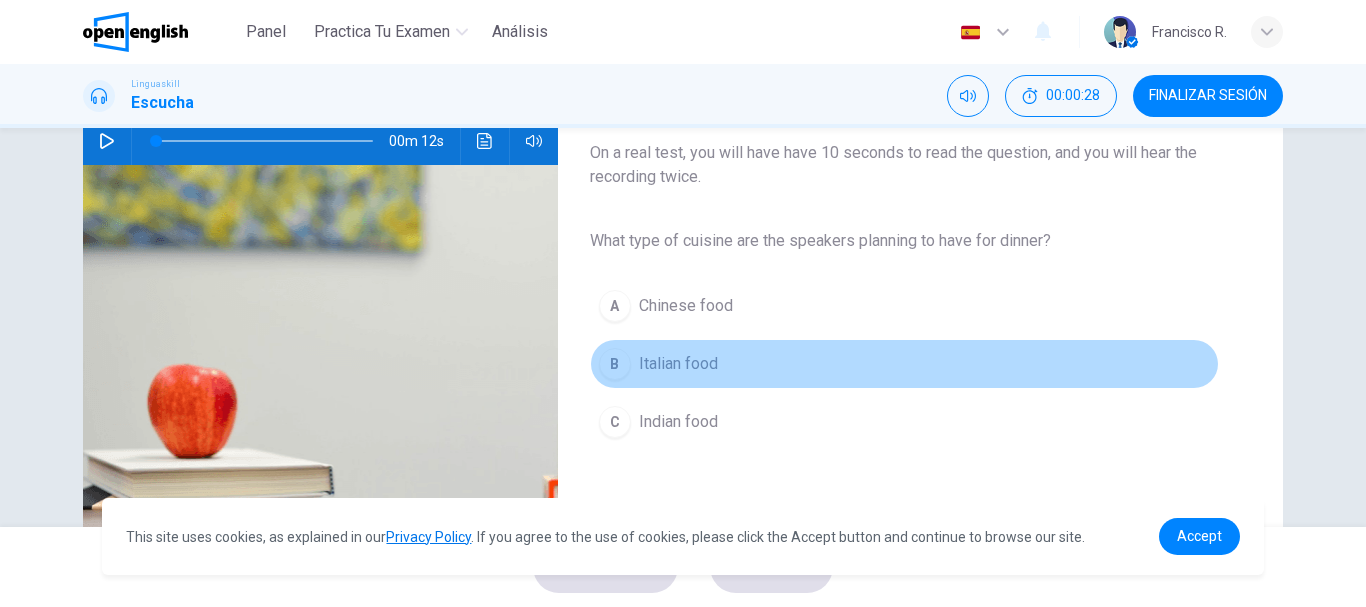 click on "Italian food" at bounding box center [678, 364] 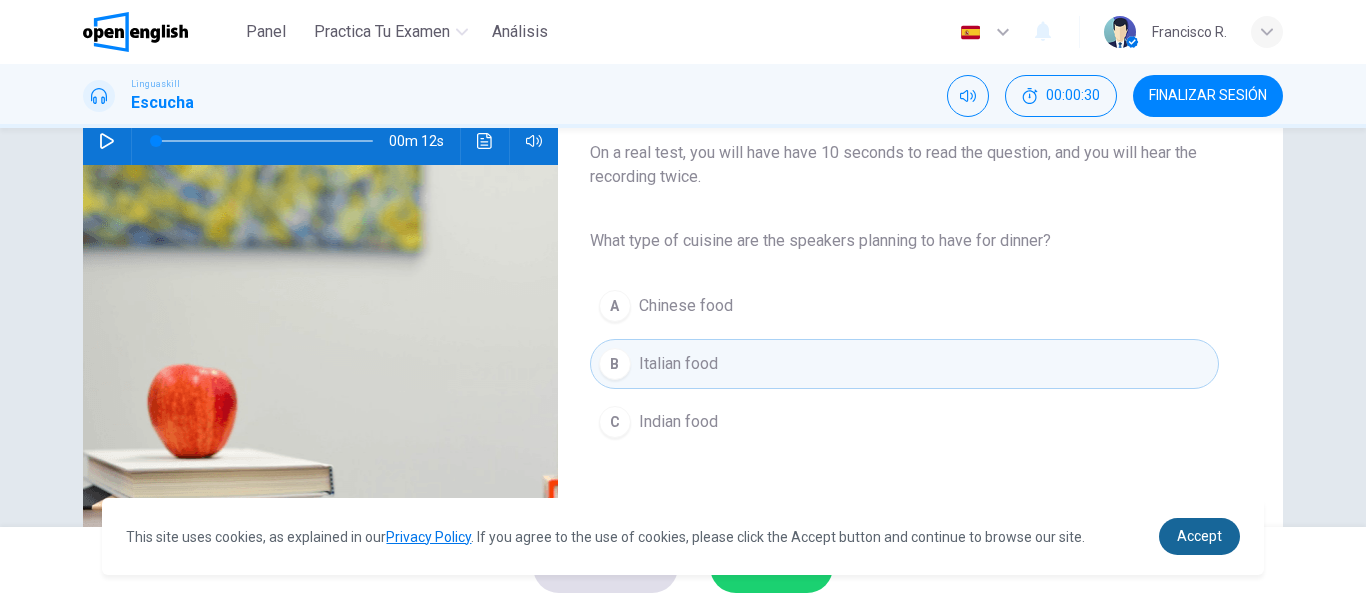 click on "Accept" at bounding box center (1199, 536) 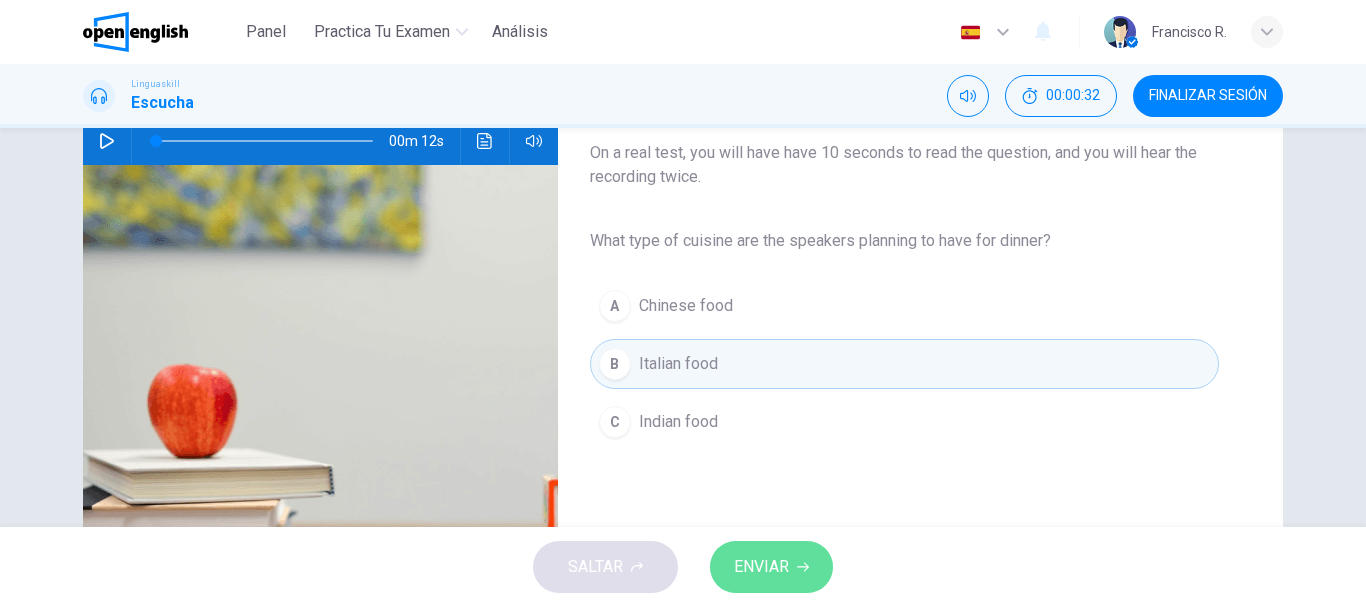 click on "ENVIAR" at bounding box center [771, 567] 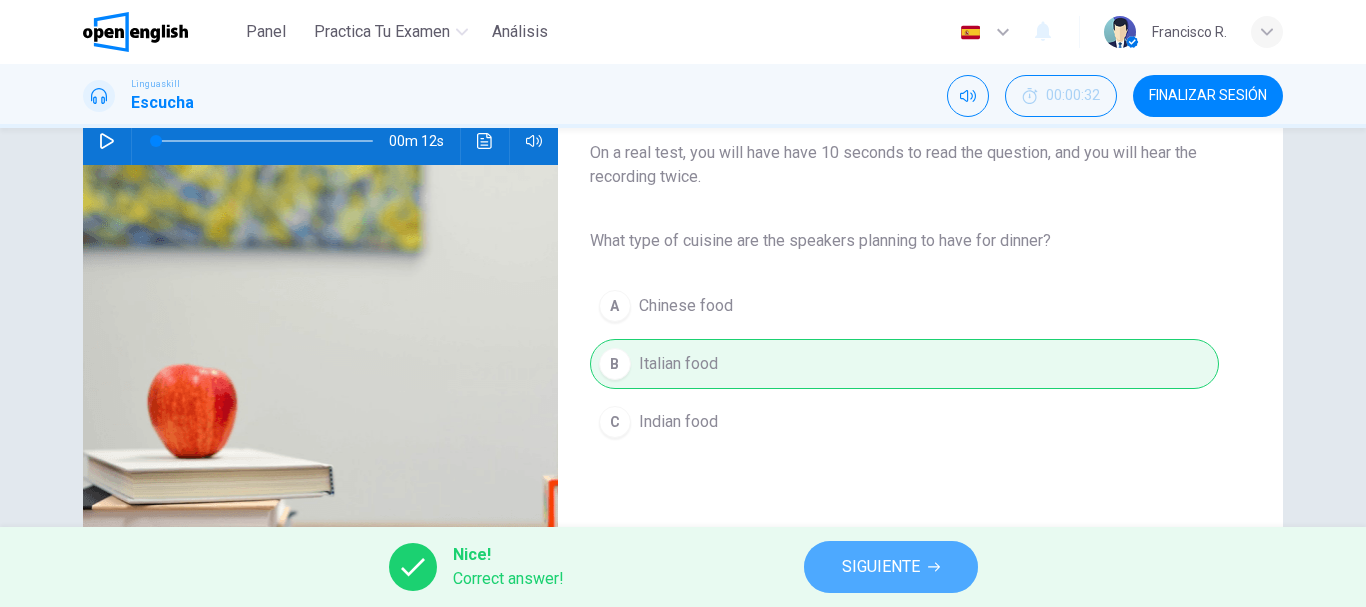 click on "SIGUIENTE" at bounding box center [881, 567] 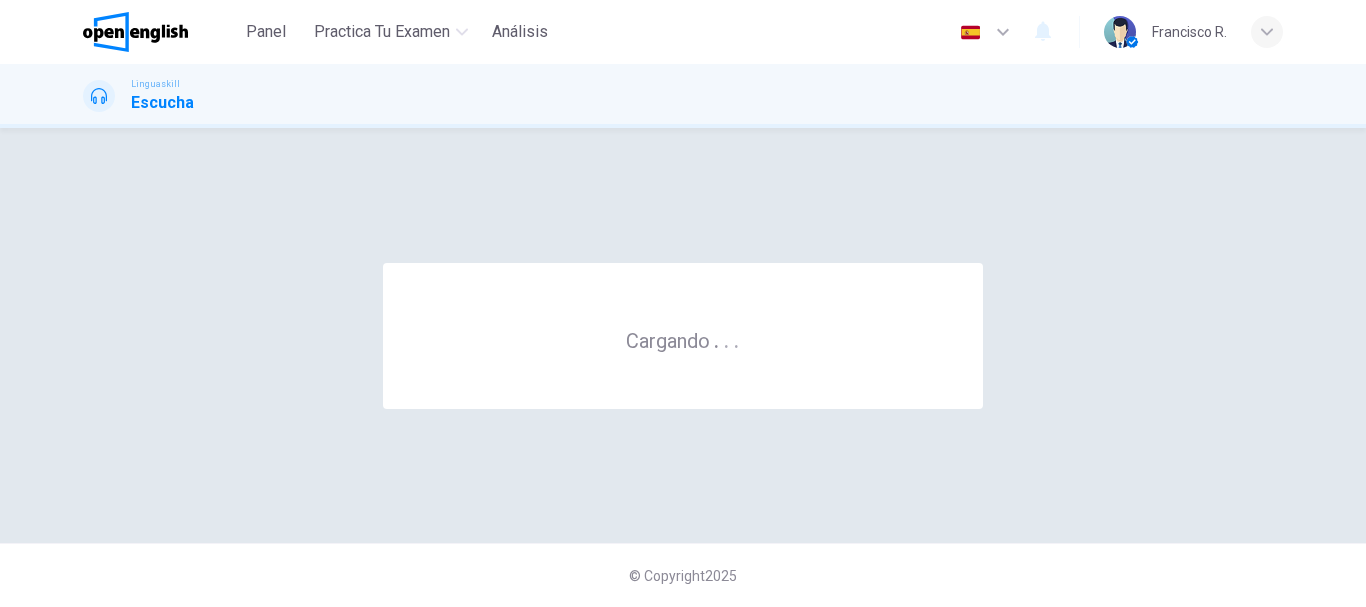 scroll, scrollTop: 0, scrollLeft: 0, axis: both 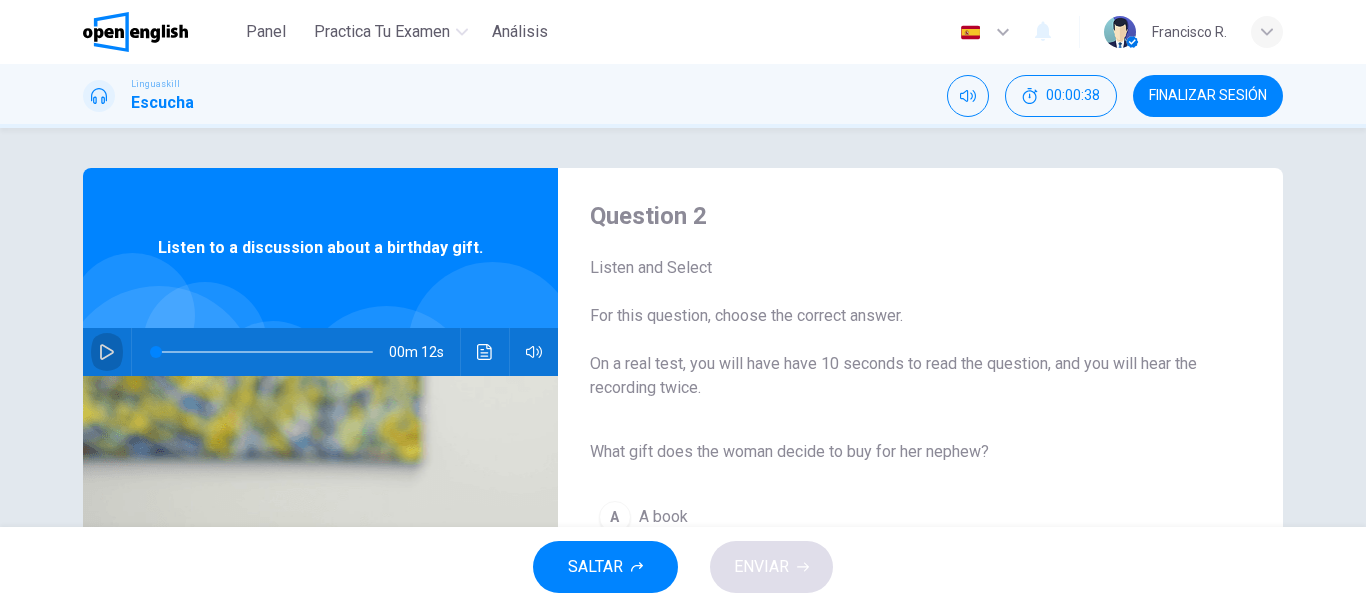 click 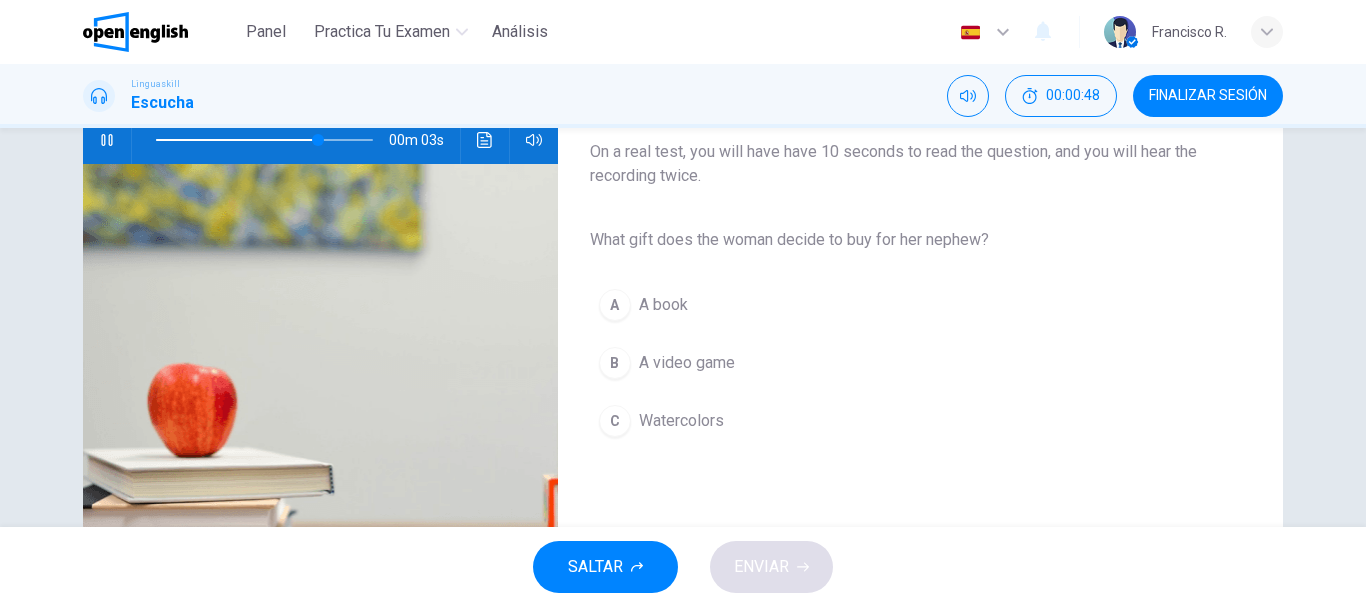 scroll, scrollTop: 240, scrollLeft: 0, axis: vertical 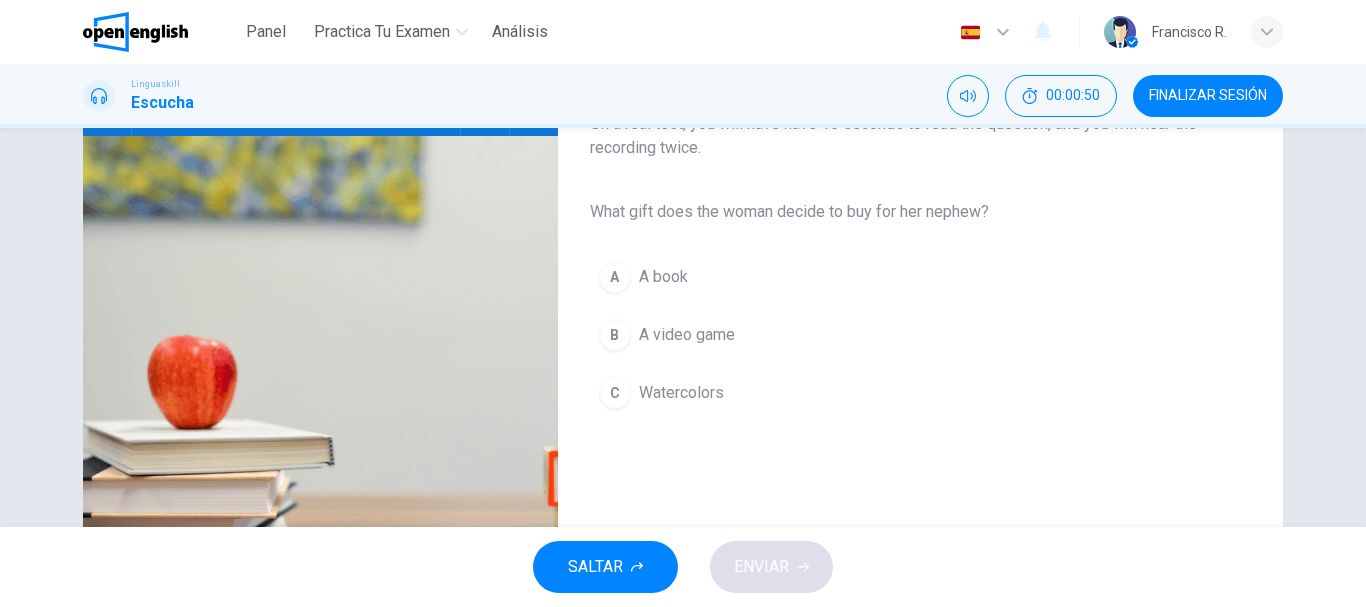 type on "*" 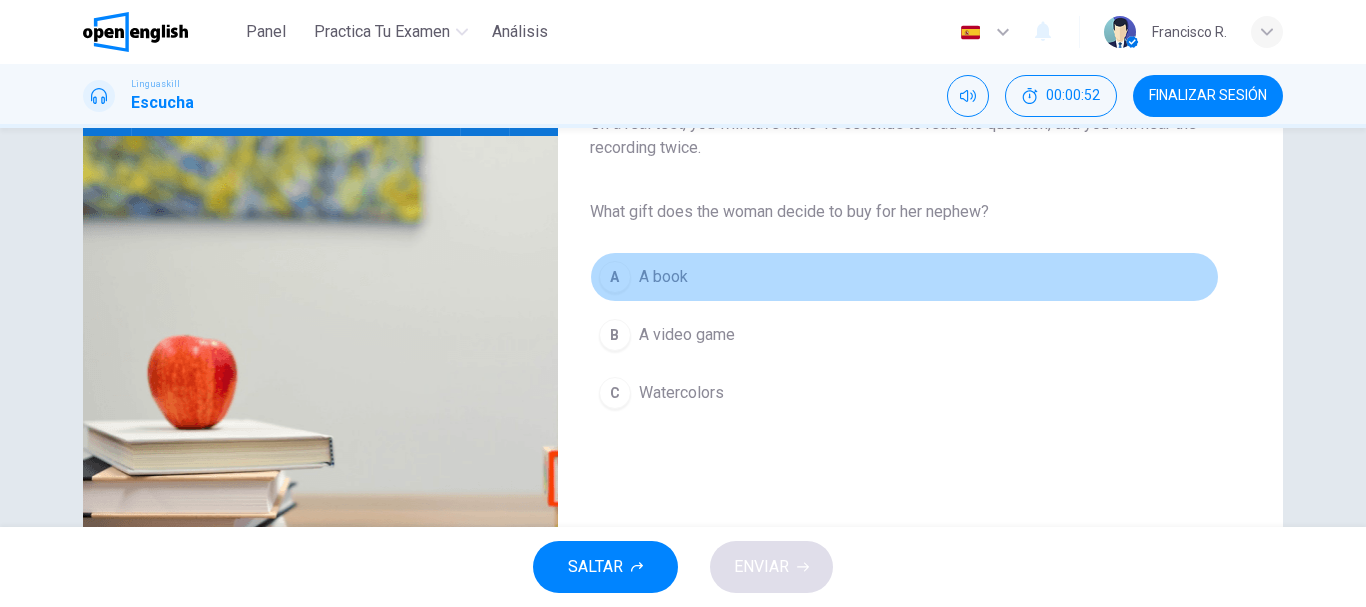 click on "A" at bounding box center (615, 277) 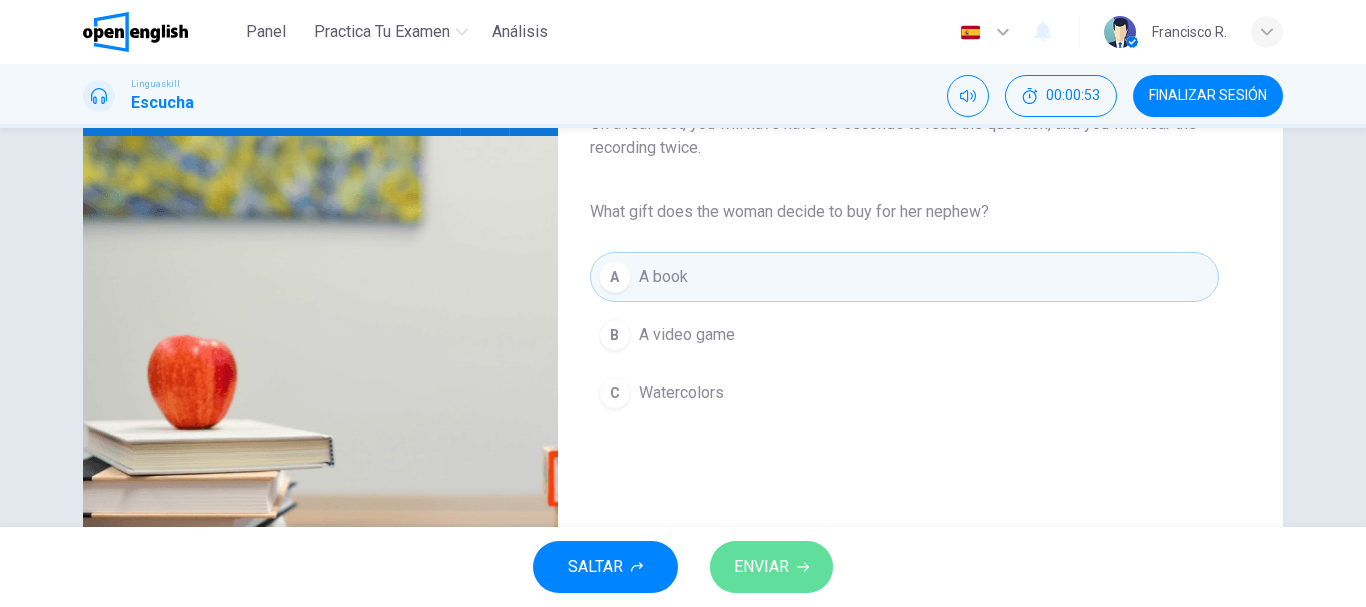 click on "ENVIAR" at bounding box center (761, 567) 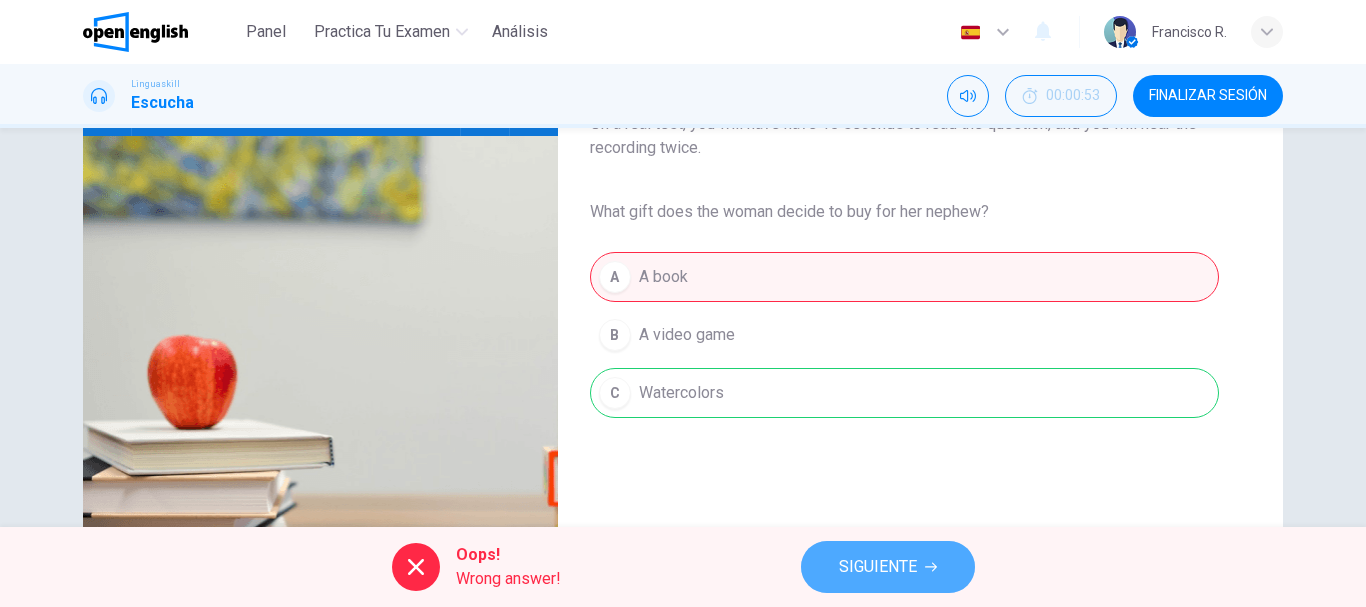 click on "SIGUIENTE" at bounding box center [878, 567] 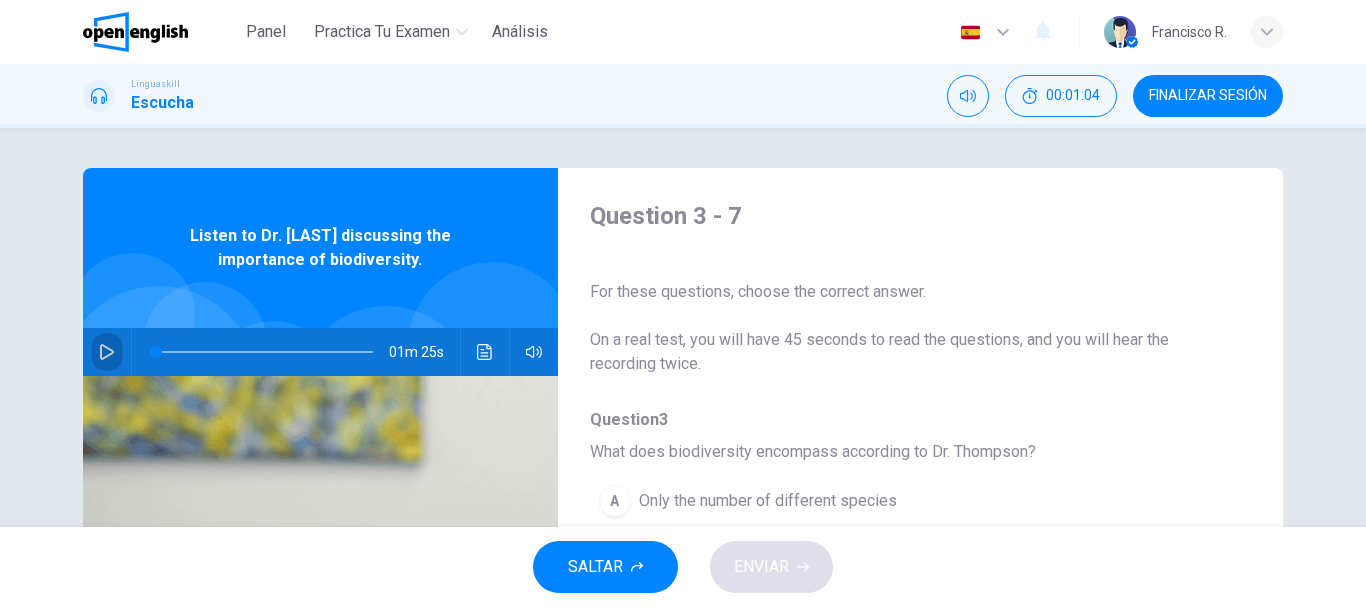 click 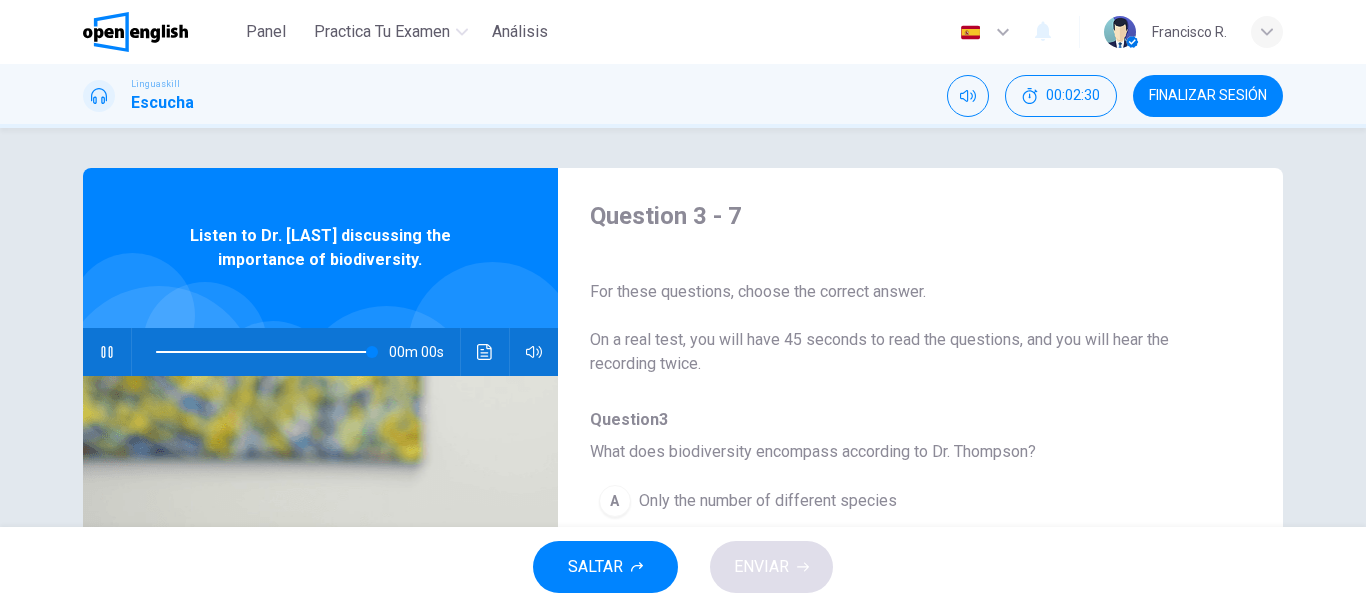 type on "*" 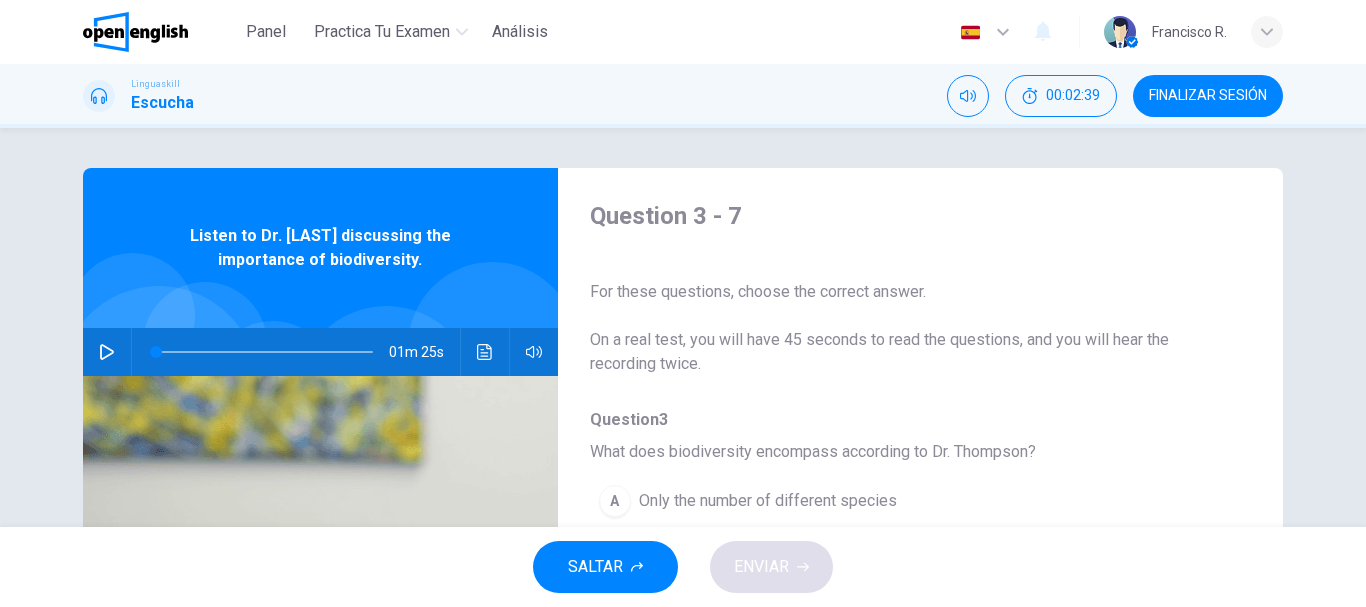click on "Question 3 - 7 For these questions, choose the correct answer. On a real test, you will have 45 seconds to read the questions, and you will hear the recording twice. Question  3 What does biodiversity encompass according to Dr. Thompson? A Only the number of different species B Variety of life and ecological roles C Only endangered species Question  4 Why are bees significant for biodiversity? A They are the largest species B They are a source of honey C They act as primary pollinators Question  5 What consequence does Dr. Thompson mention about the loss of biodiversity? A More urban development B Increased agricultural productivity C Ecosystems becoming less resilient Question  6 What is a main cause of biodiversity reduction? A Human activities like deforestation B Natural disasters C Alien species invasion Question  7 How can individuals contribute to biodiversity conservation? A By participating in wildlife expeditions B Reducing waste and supporting sustainable products C By becoming a vegetarian" at bounding box center (904, 515) 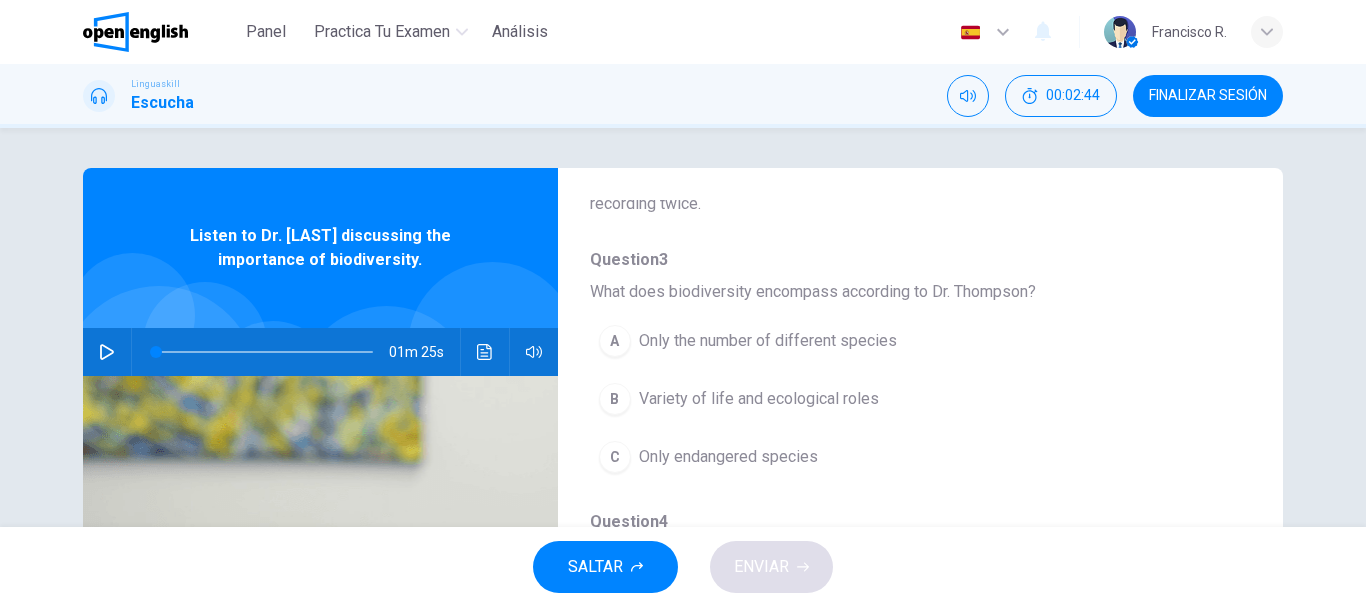 scroll, scrollTop: 200, scrollLeft: 0, axis: vertical 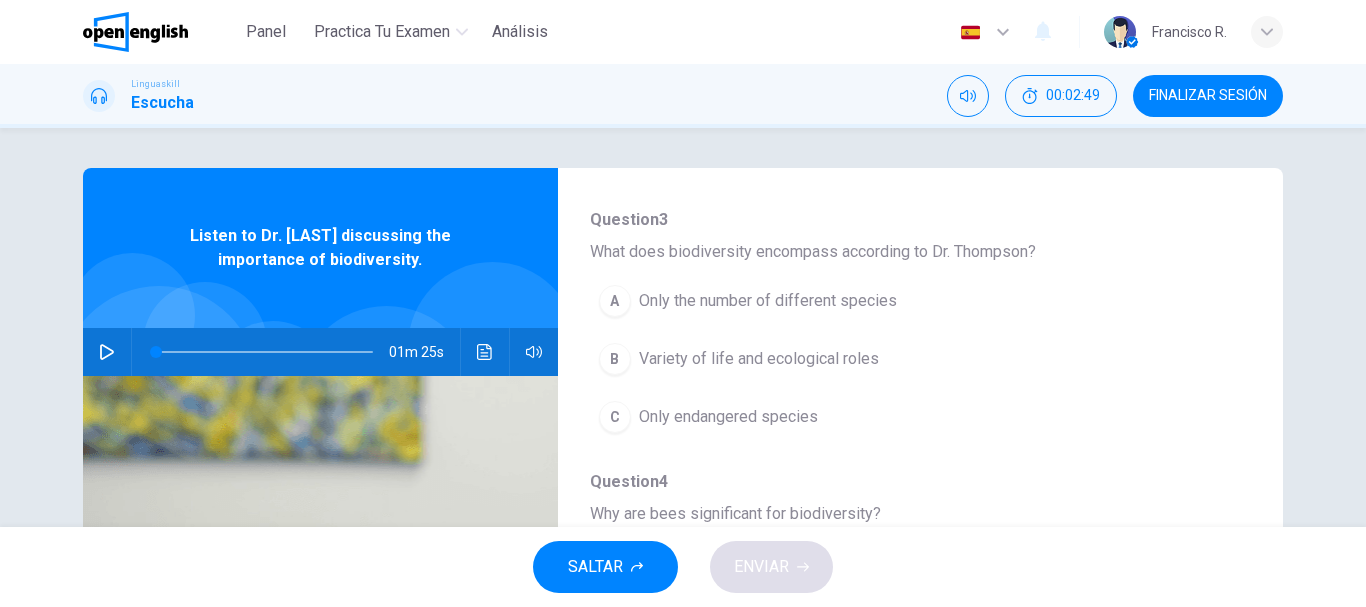 click on "What does biodiversity encompass according to Dr. Thompson?" at bounding box center [904, 252] 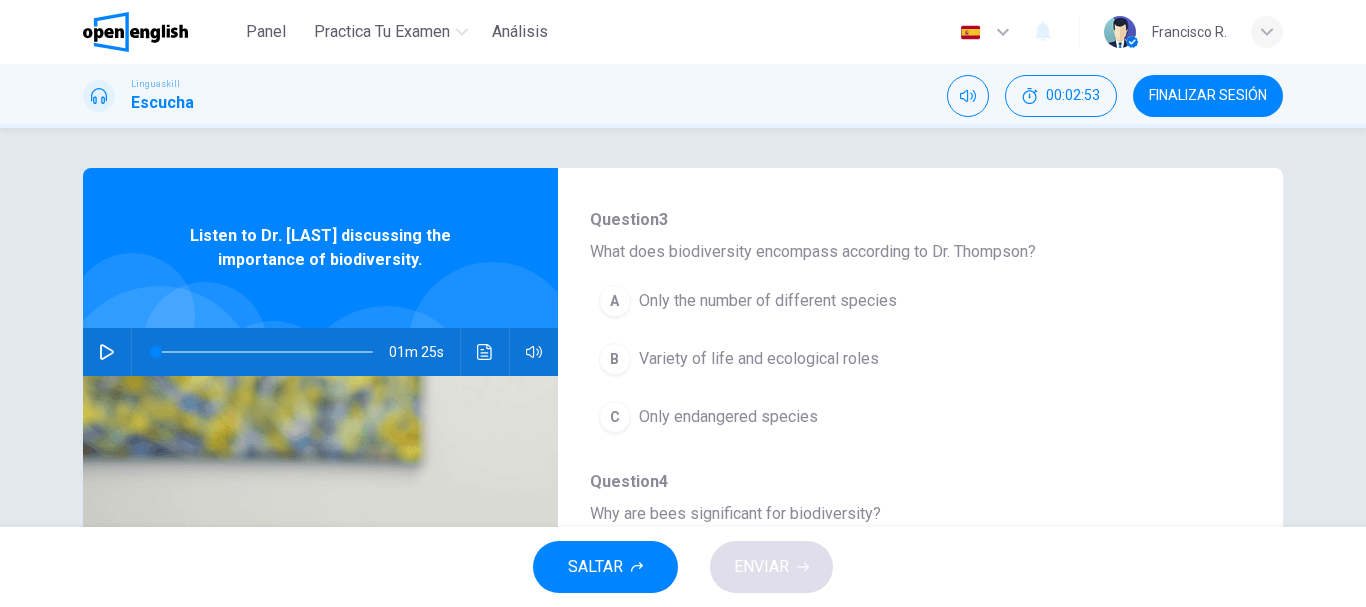 drag, startPoint x: 585, startPoint y: 249, endPoint x: 692, endPoint y: 253, distance: 107.07474 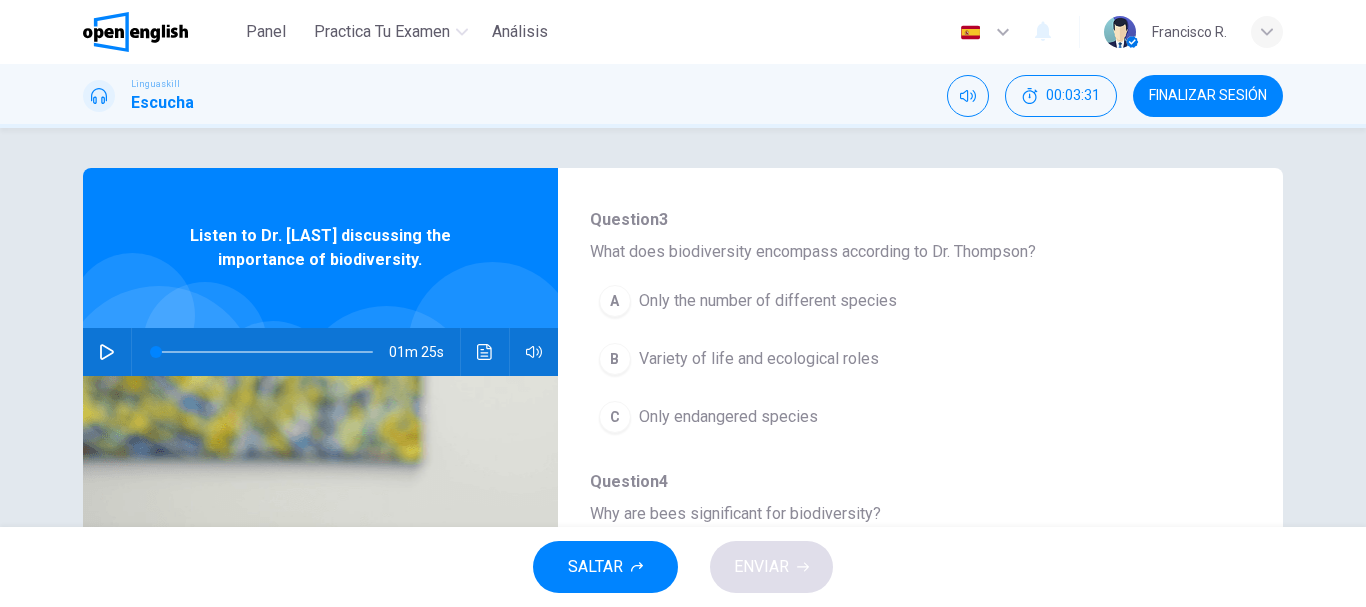 click on "Variety of life and ecological roles" at bounding box center (759, 359) 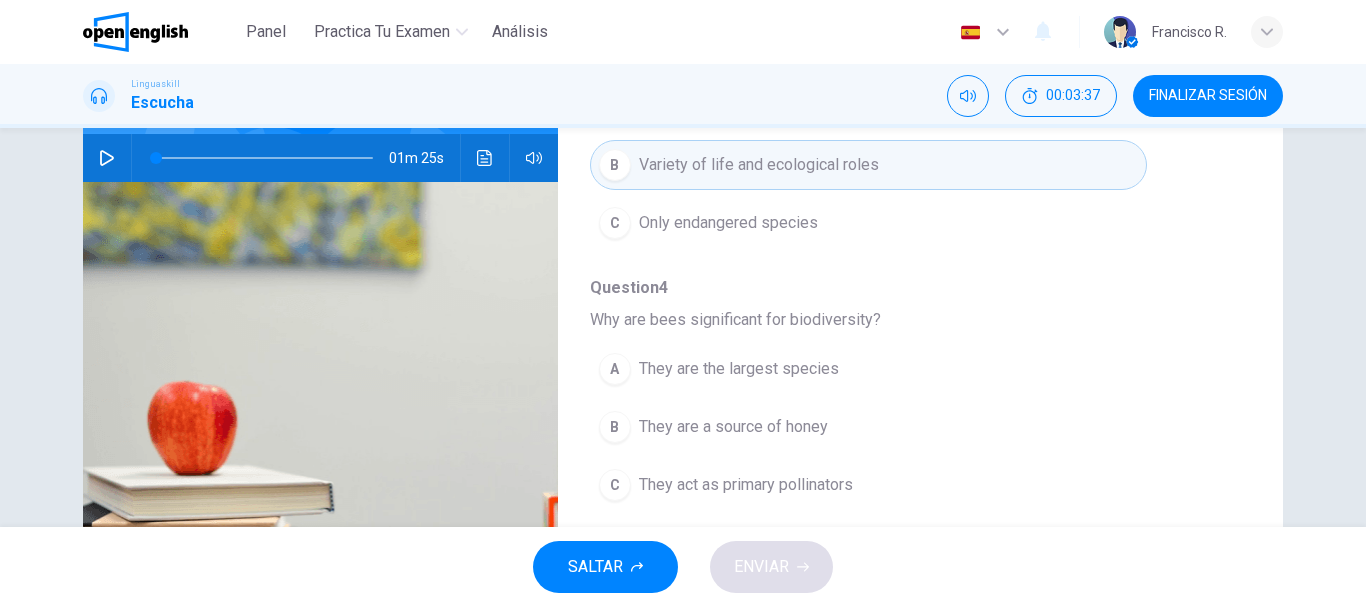 scroll, scrollTop: 200, scrollLeft: 0, axis: vertical 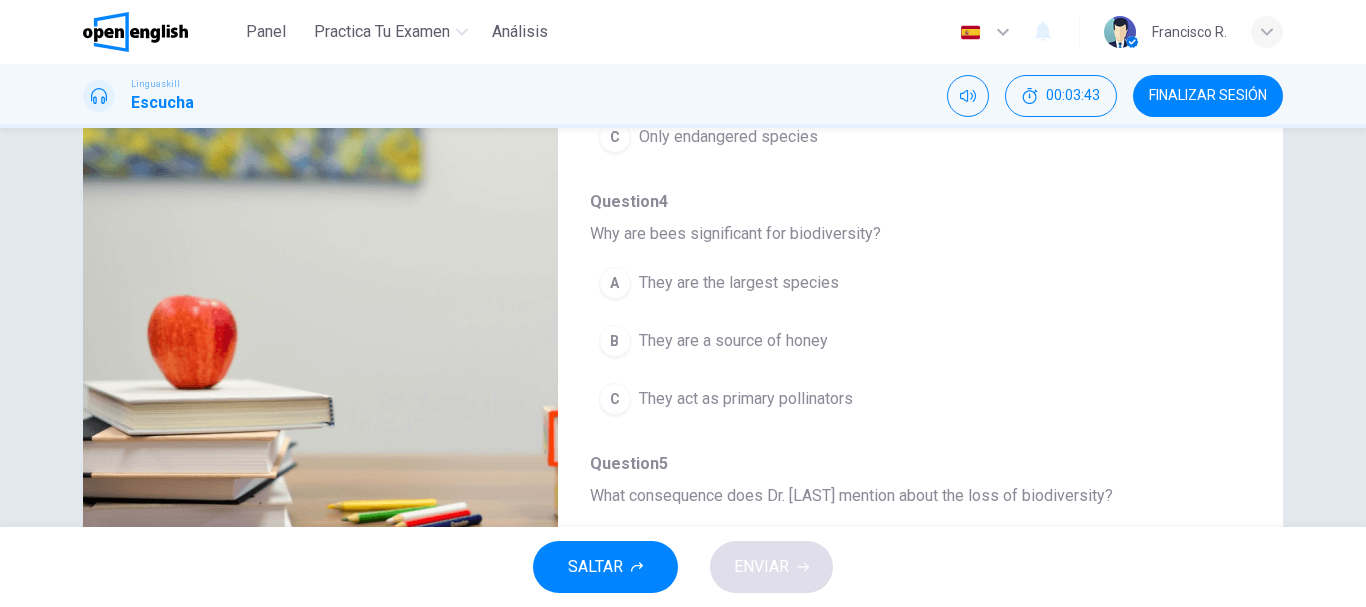 click on "They are the largest species" at bounding box center [739, 283] 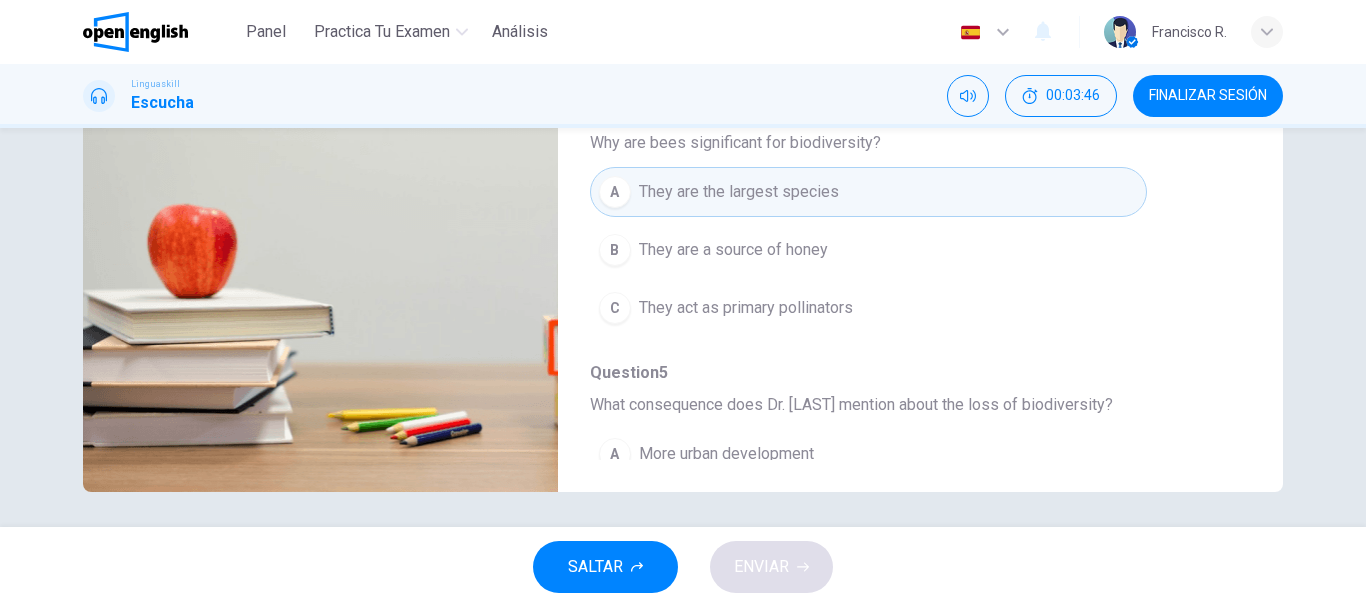 scroll, scrollTop: 376, scrollLeft: 0, axis: vertical 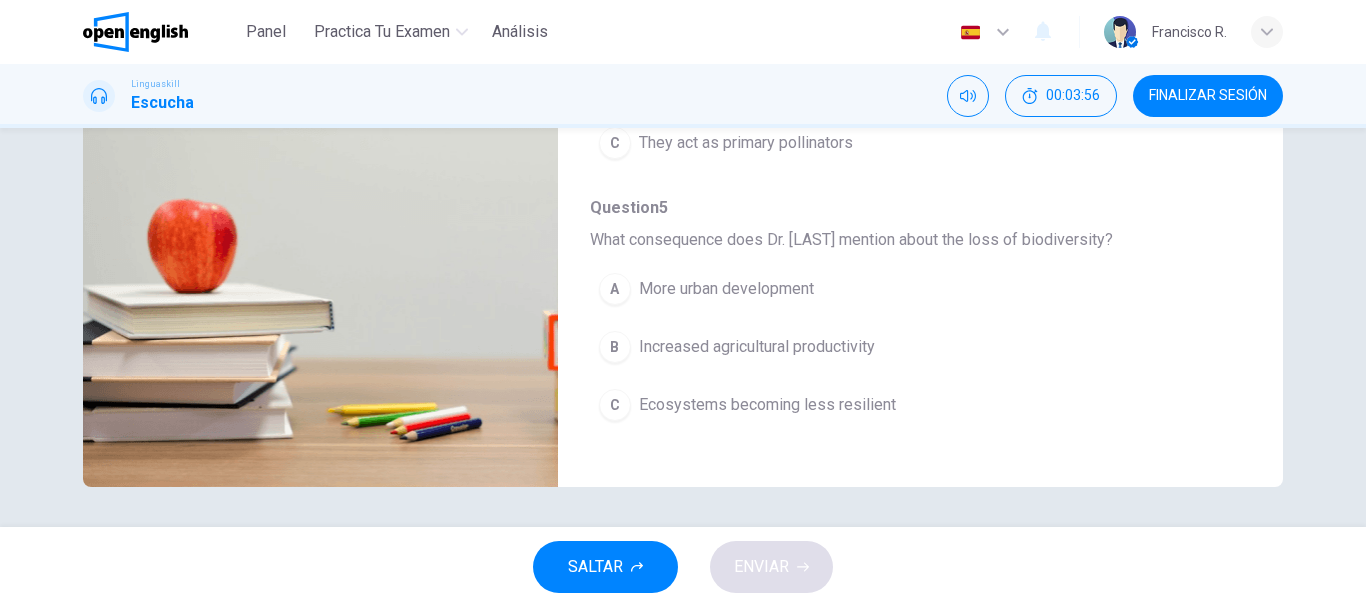 click on "Question 3 - 7 For these questions, choose the correct answer. On a real test, you will have 45 seconds to read the questions, and you will hear the recording twice. Question  3 What does biodiversity encompass according to Dr. Thompson? A Only the number of different species B Variety of life and ecological roles C Only endangered species Question  4 Why are bees significant for biodiversity? A They are the largest species B They are a source of honey C They act as primary pollinators Question  5 What consequence does Dr. Thompson mention about the loss of biodiversity? A More urban development B Increased agricultural productivity C Ecosystems becoming less resilient Question  6 What is a main cause of biodiversity reduction? A Human activities like deforestation B Natural disasters C Alien species invasion Question  7 How can individuals contribute to biodiversity conservation? A By participating in wildlife expeditions B Reducing waste and supporting sustainable products C By becoming a vegetarian 01m 25s" at bounding box center [683, 327] 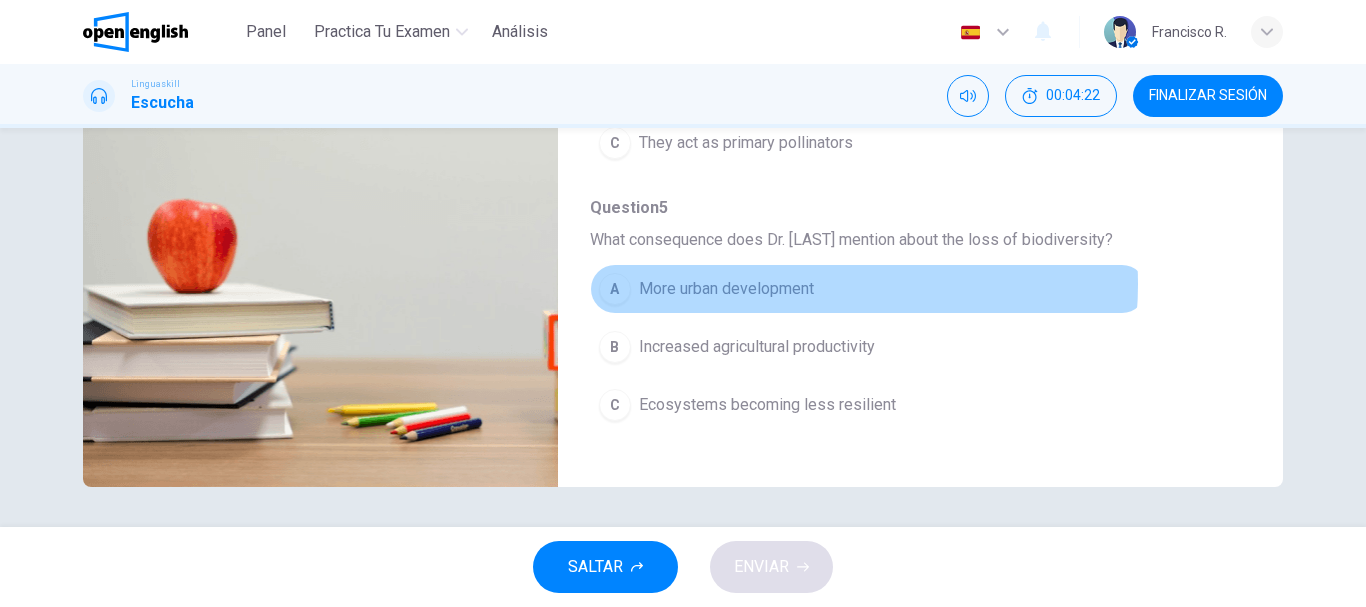 click on "More urban development" at bounding box center (726, 289) 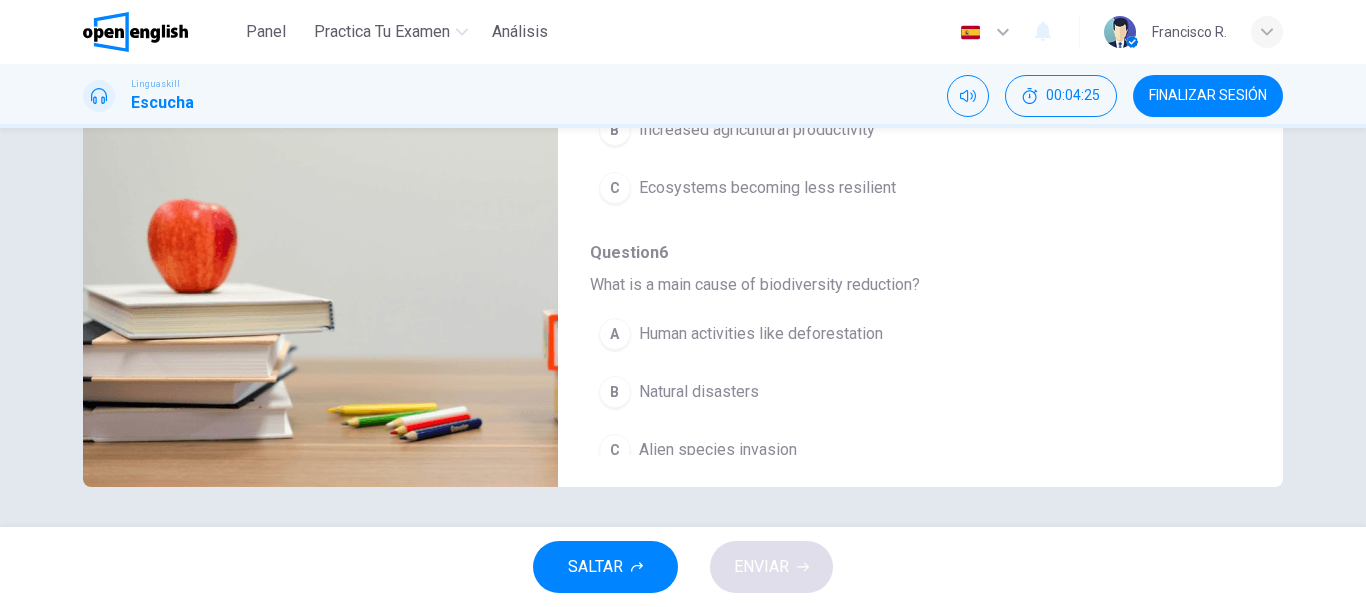 scroll, scrollTop: 600, scrollLeft: 0, axis: vertical 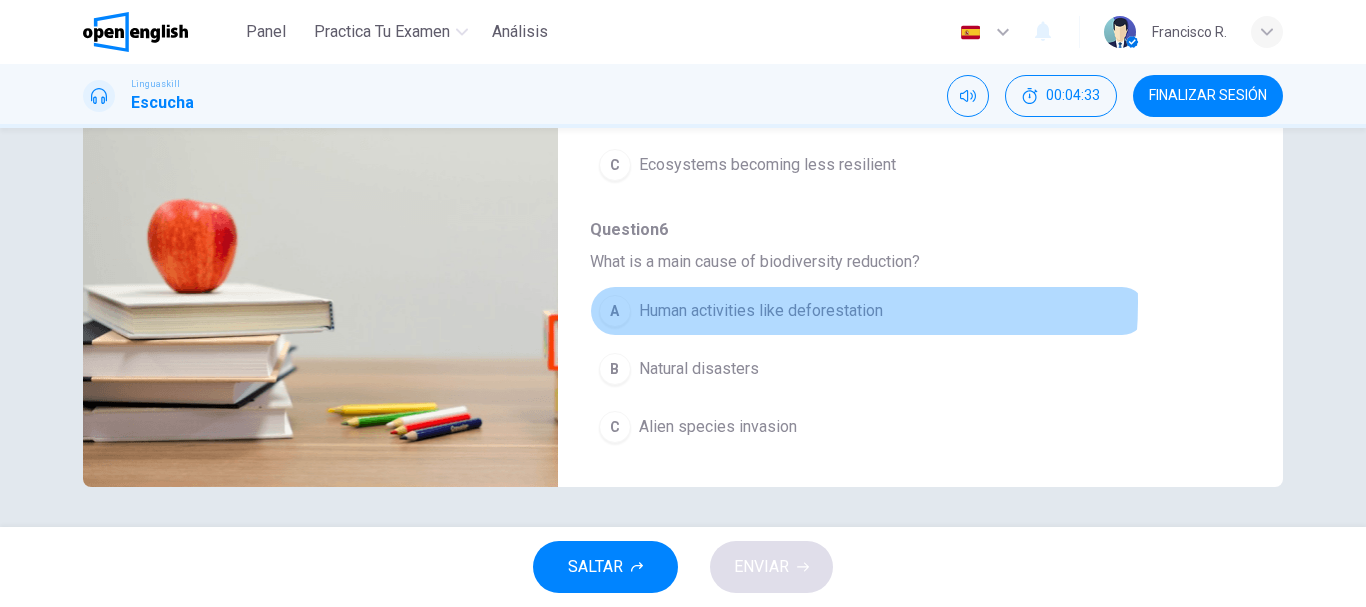 click on "Human activities like deforestation" at bounding box center (761, 311) 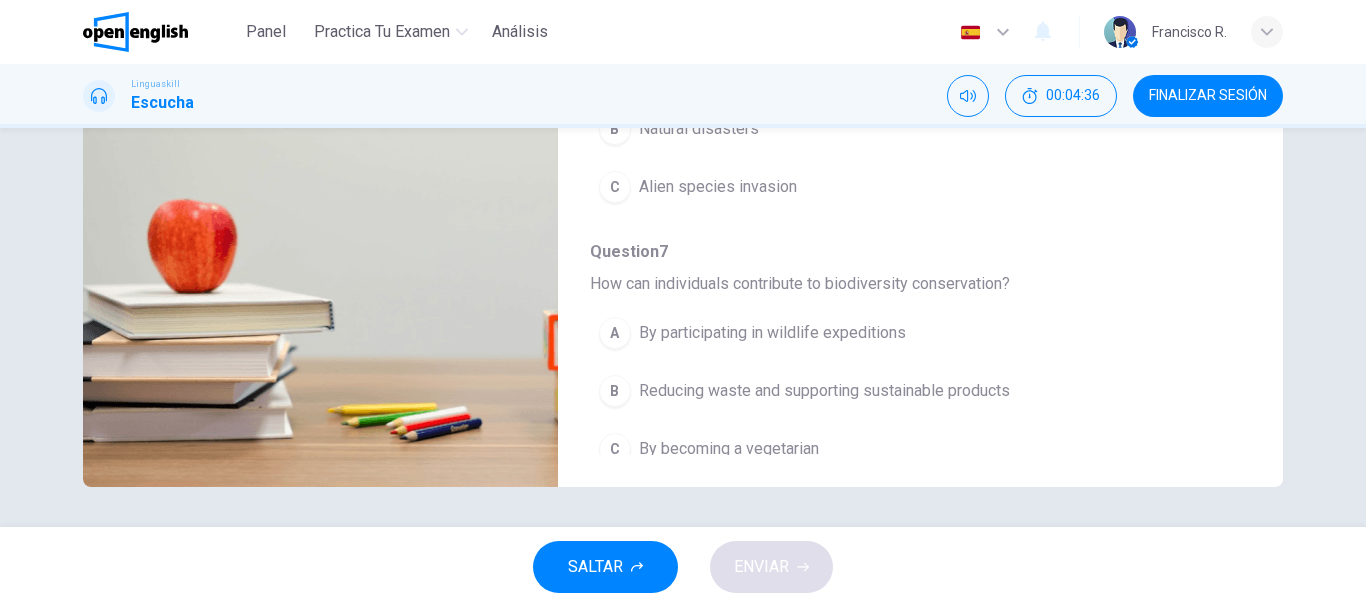 scroll, scrollTop: 863, scrollLeft: 0, axis: vertical 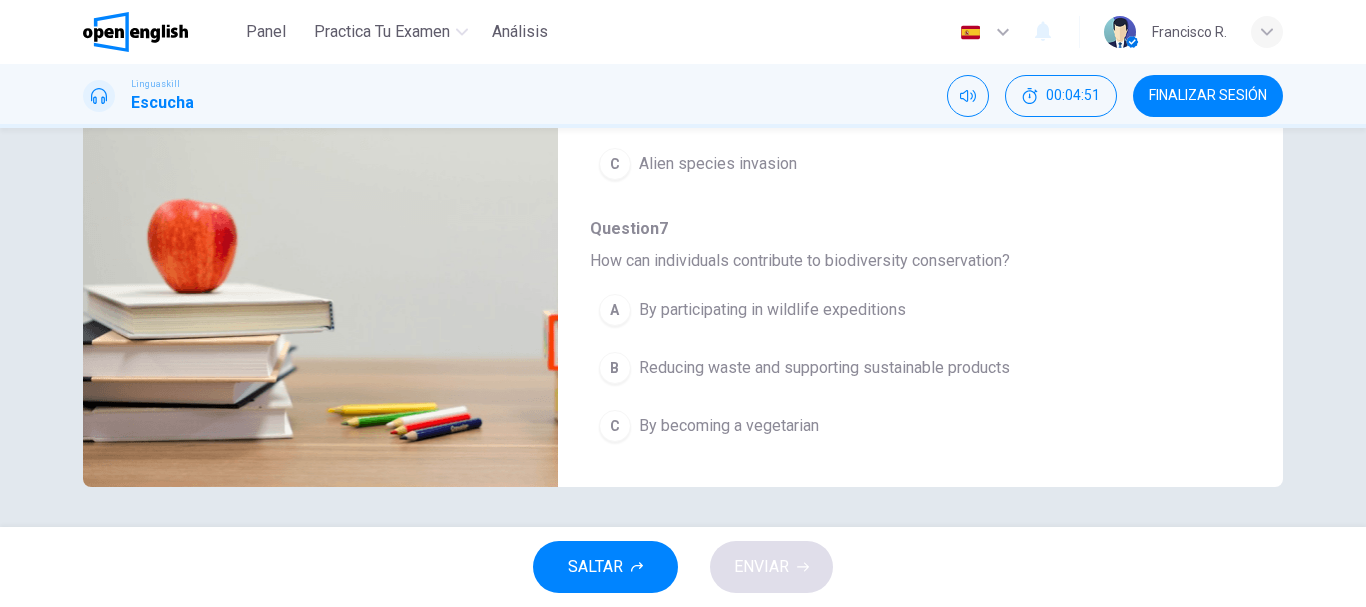 click on "By participating in wildlife expeditions" at bounding box center (772, 310) 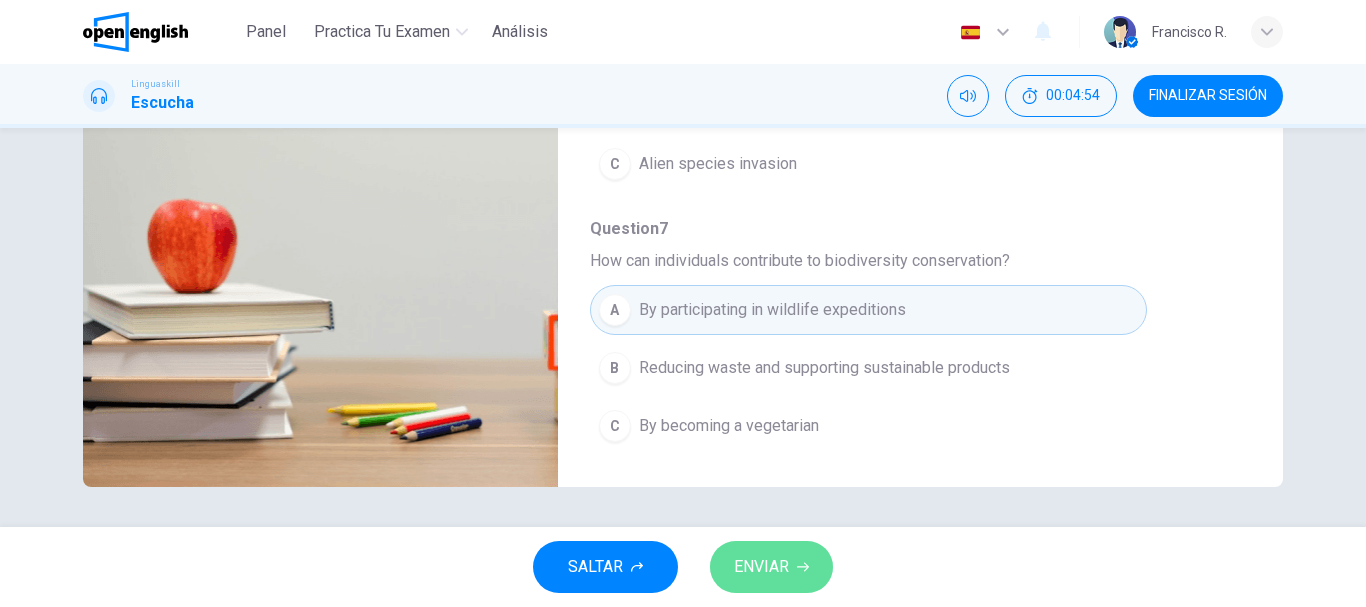 click on "ENVIAR" at bounding box center (761, 567) 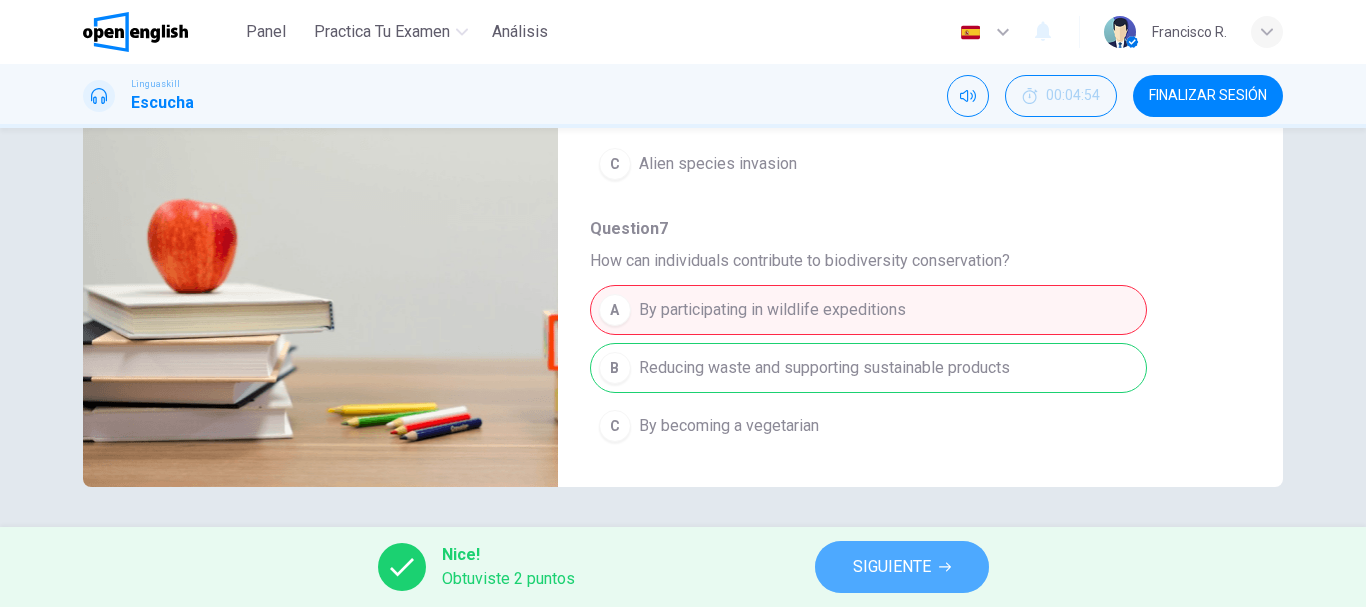 click on "SIGUIENTE" at bounding box center [892, 567] 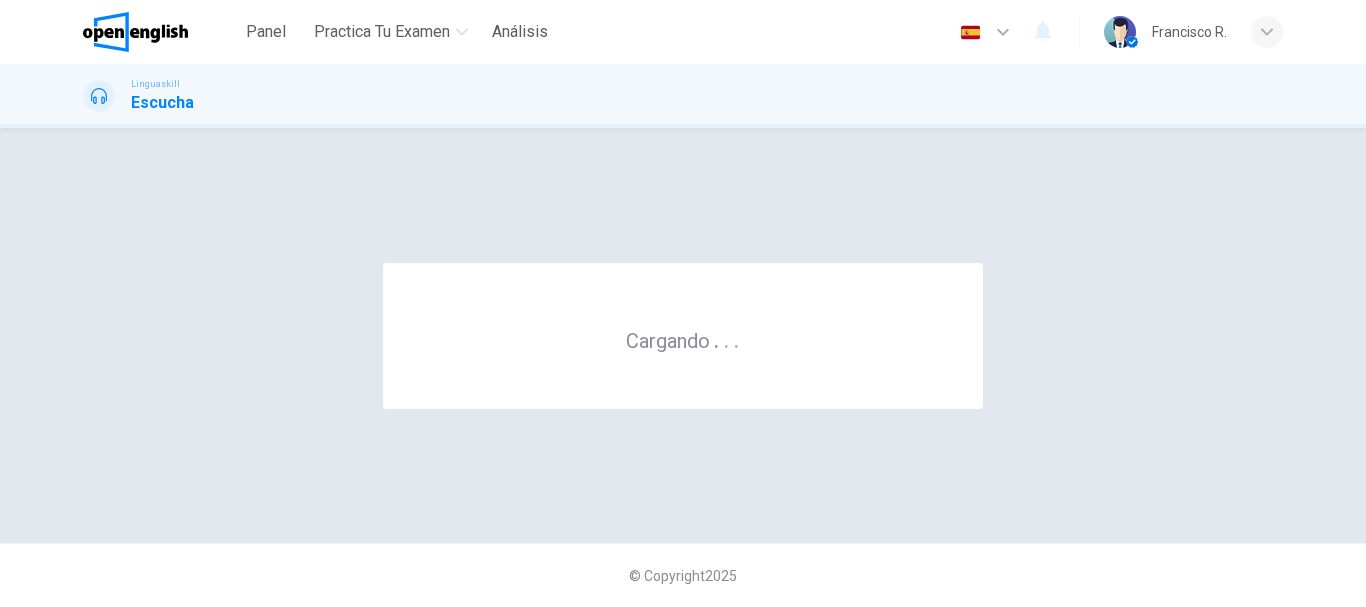 scroll, scrollTop: 0, scrollLeft: 0, axis: both 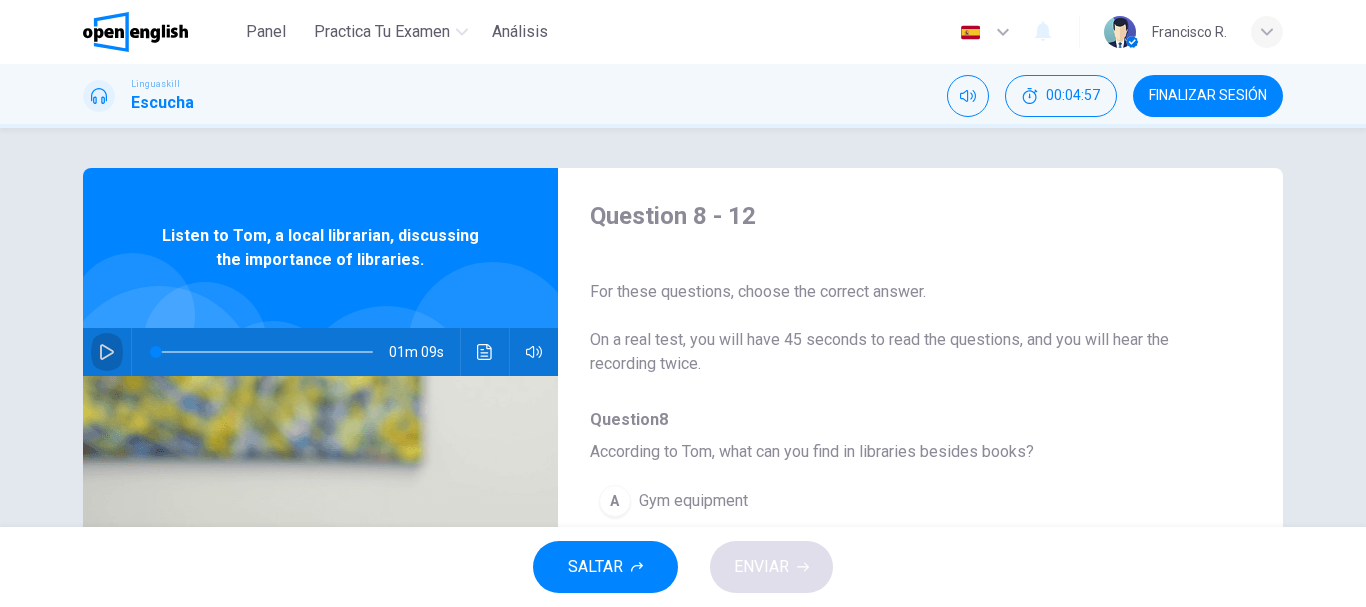 click 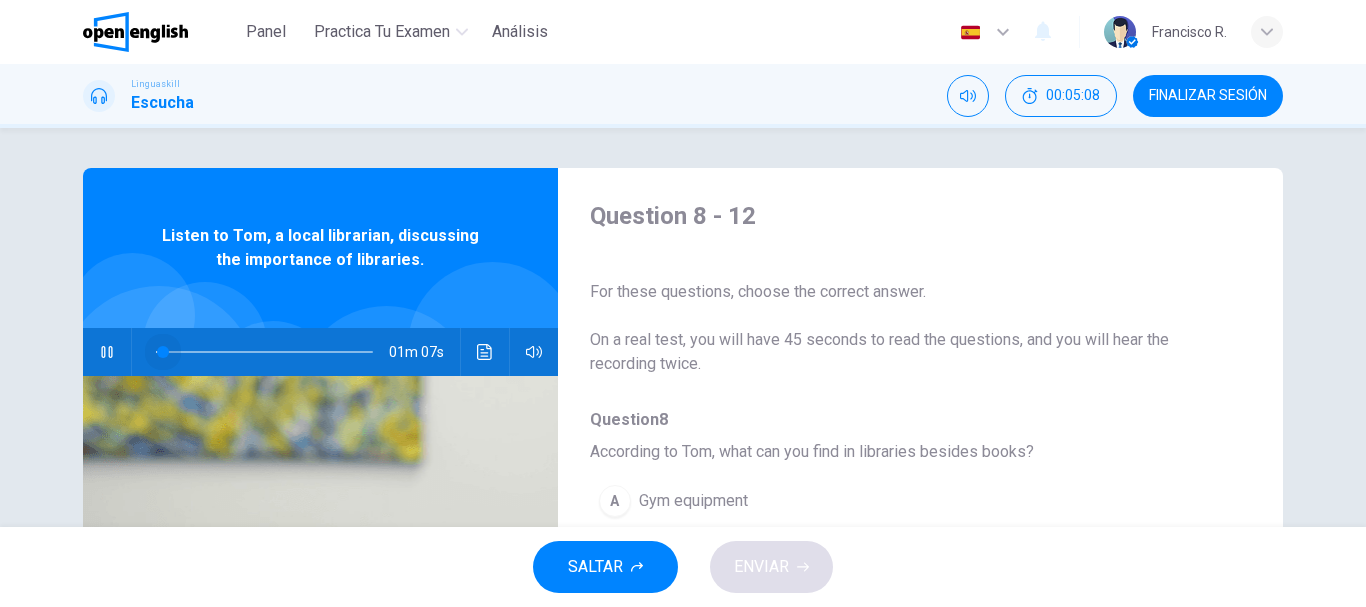 click at bounding box center [264, 352] 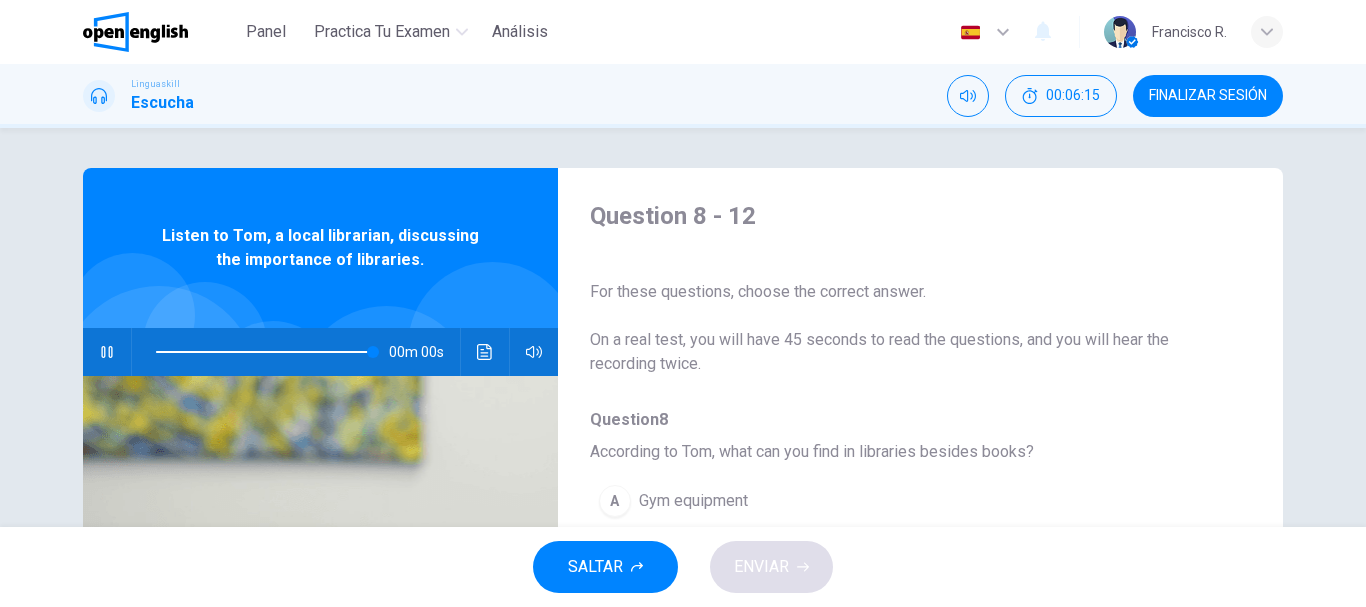 type on "*" 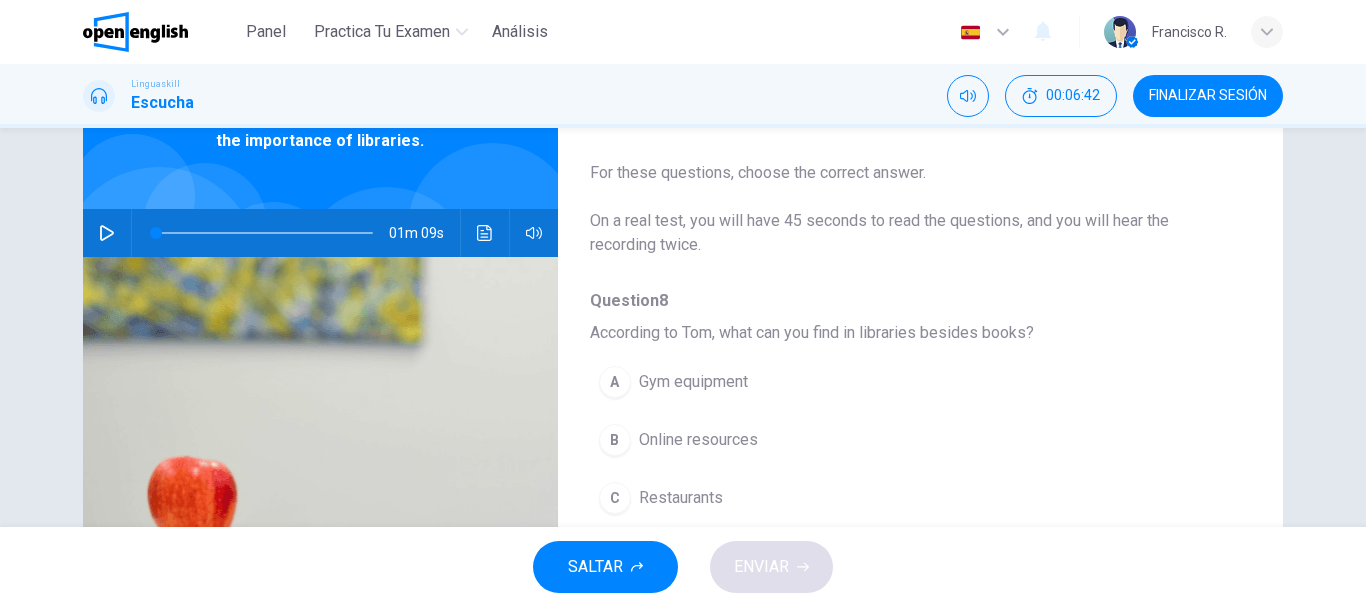 scroll, scrollTop: 120, scrollLeft: 0, axis: vertical 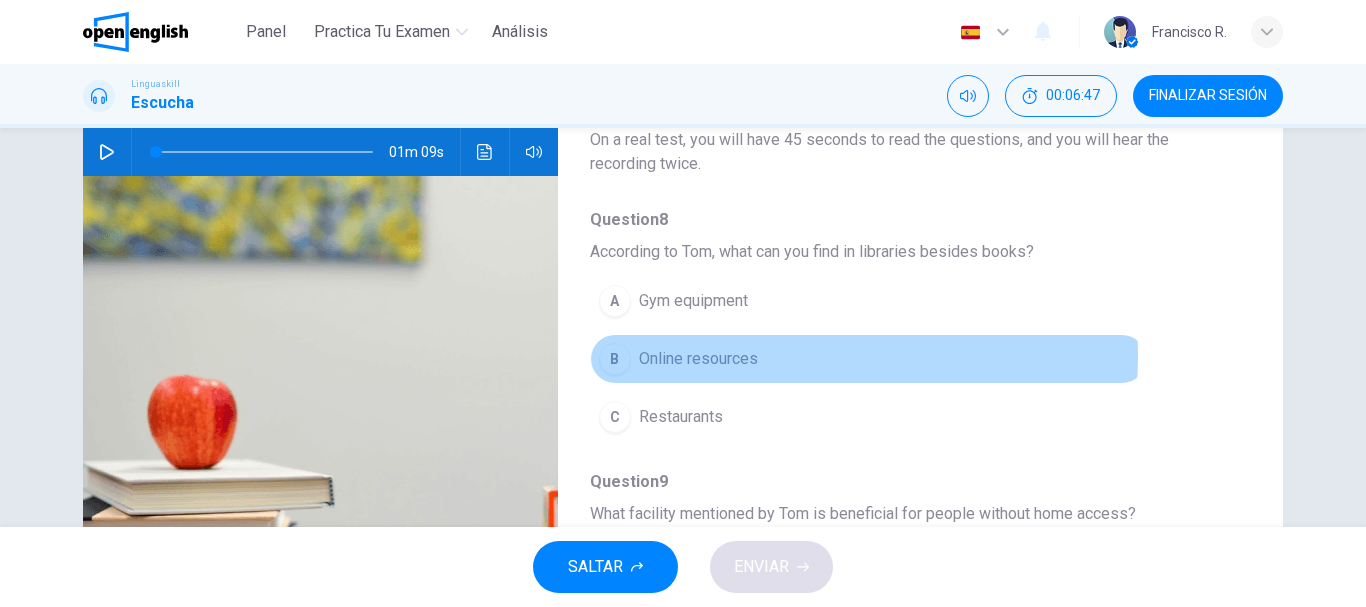 click on "Online resources" at bounding box center [698, 359] 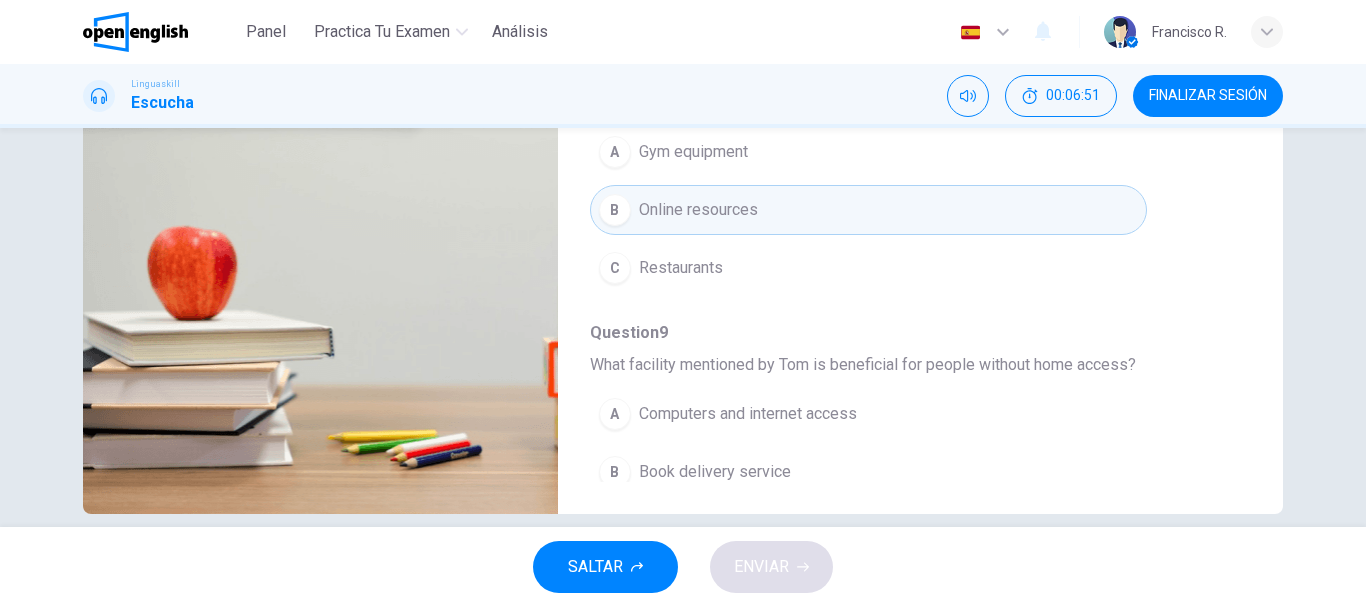 scroll, scrollTop: 376, scrollLeft: 0, axis: vertical 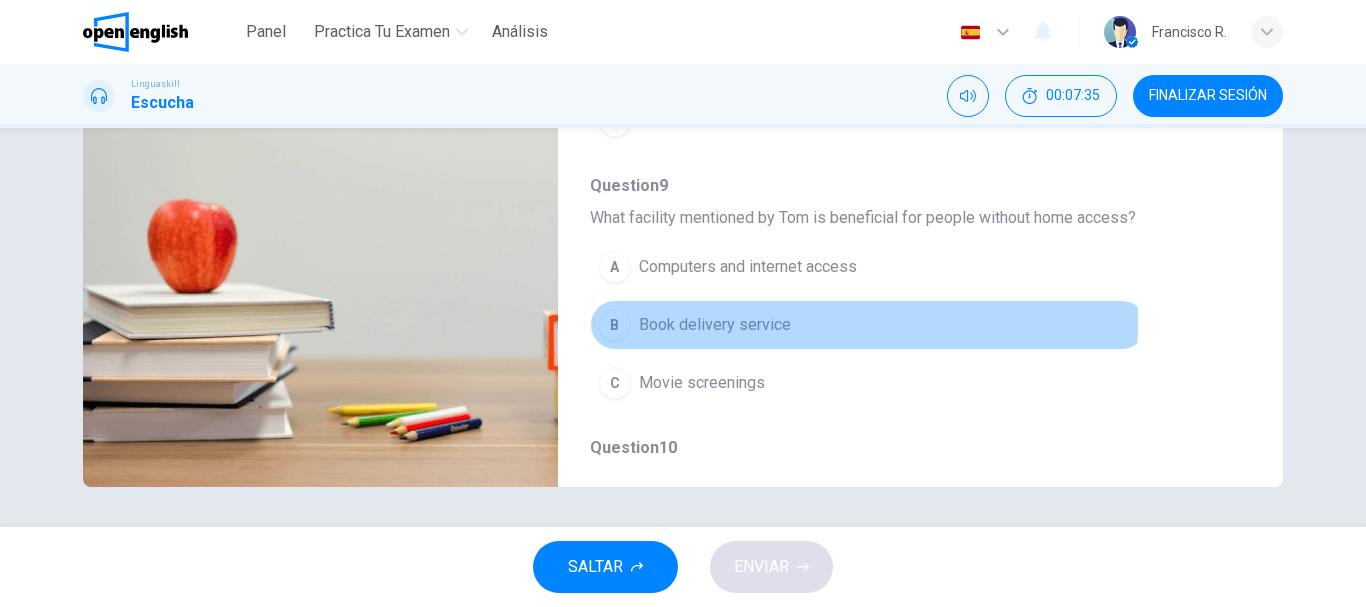 click on "Book delivery service" at bounding box center (715, 325) 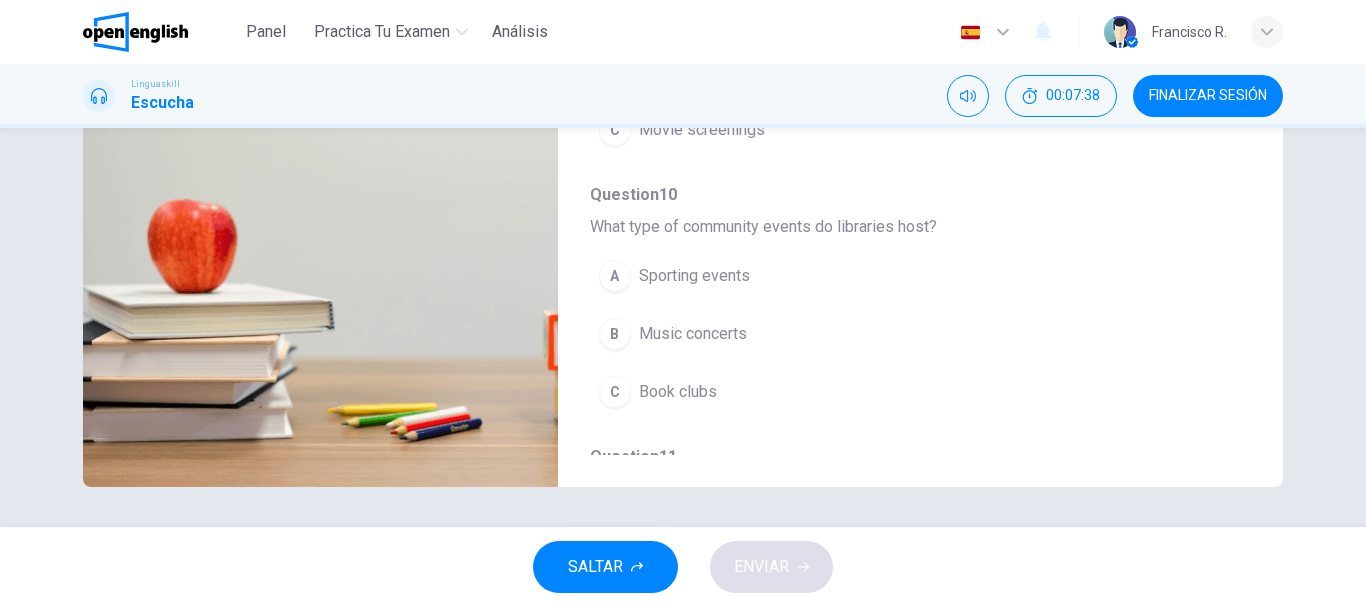 scroll, scrollTop: 400, scrollLeft: 0, axis: vertical 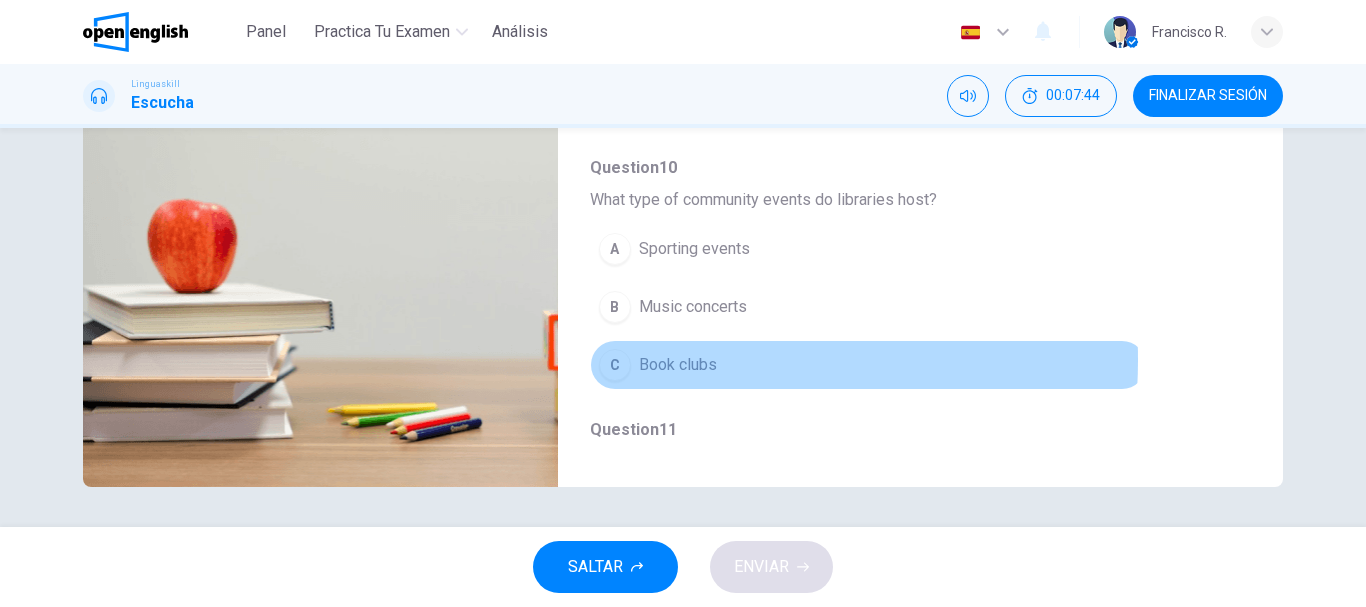 click on "Book clubs" at bounding box center (678, 365) 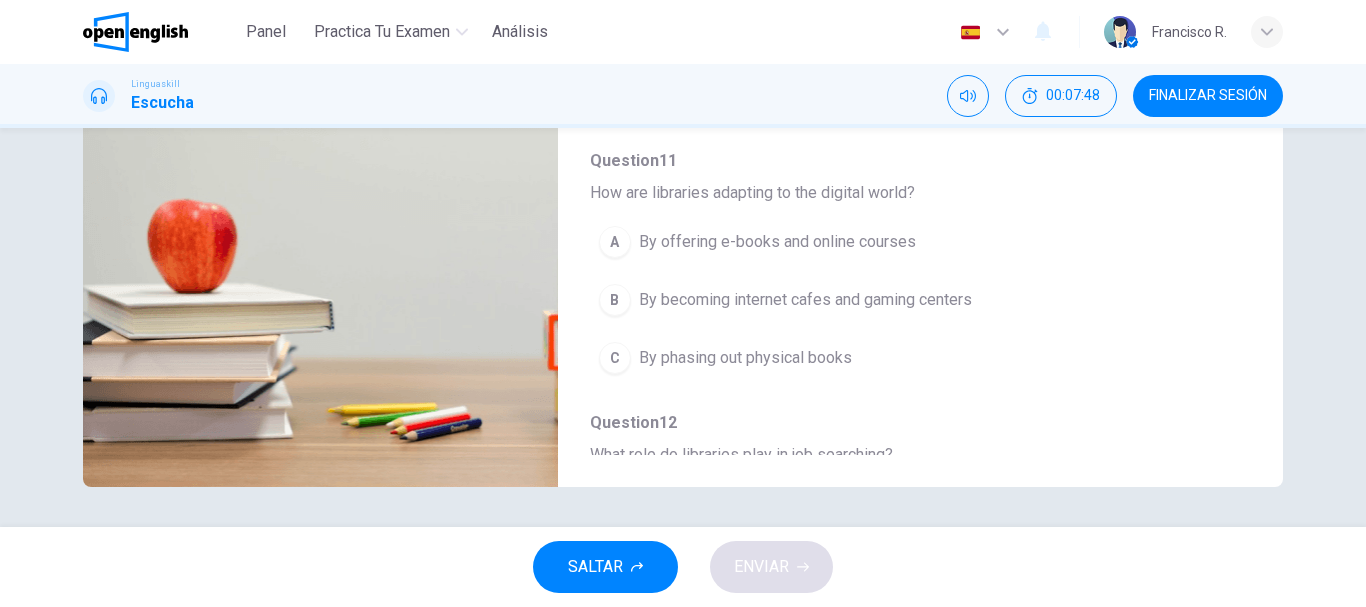 scroll, scrollTop: 680, scrollLeft: 0, axis: vertical 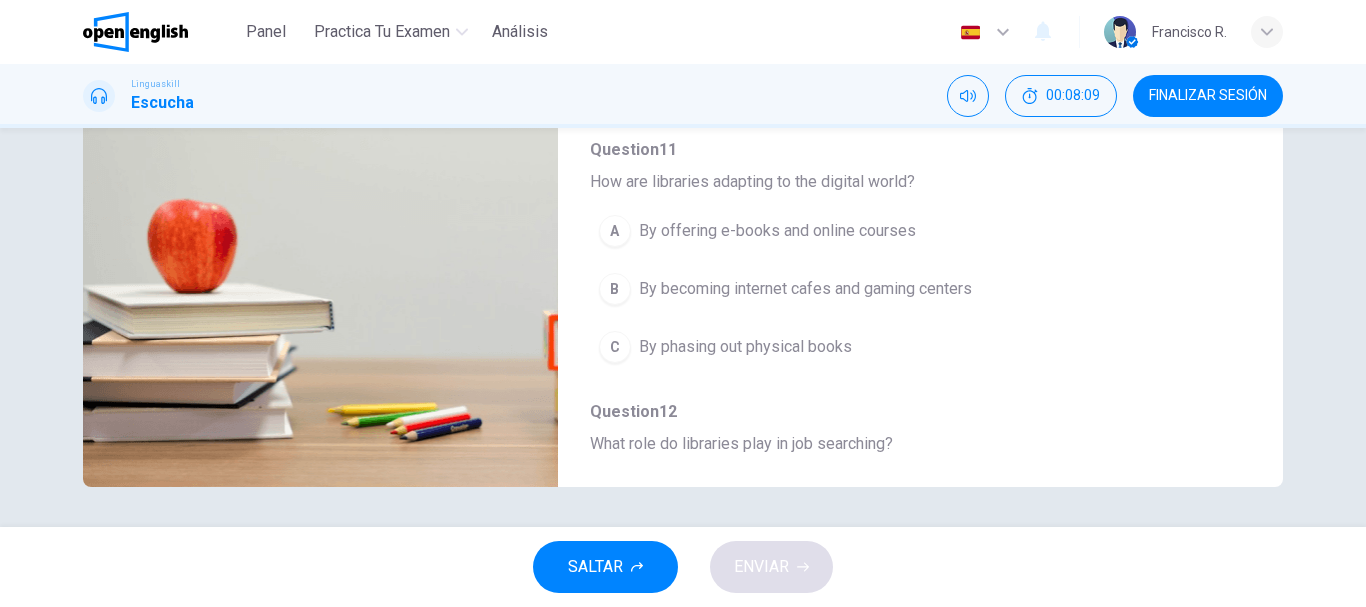 click on "A By offering e-books and online courses B By becoming internet cafes and gaming centers C By phasing out physical books" at bounding box center [904, 289] 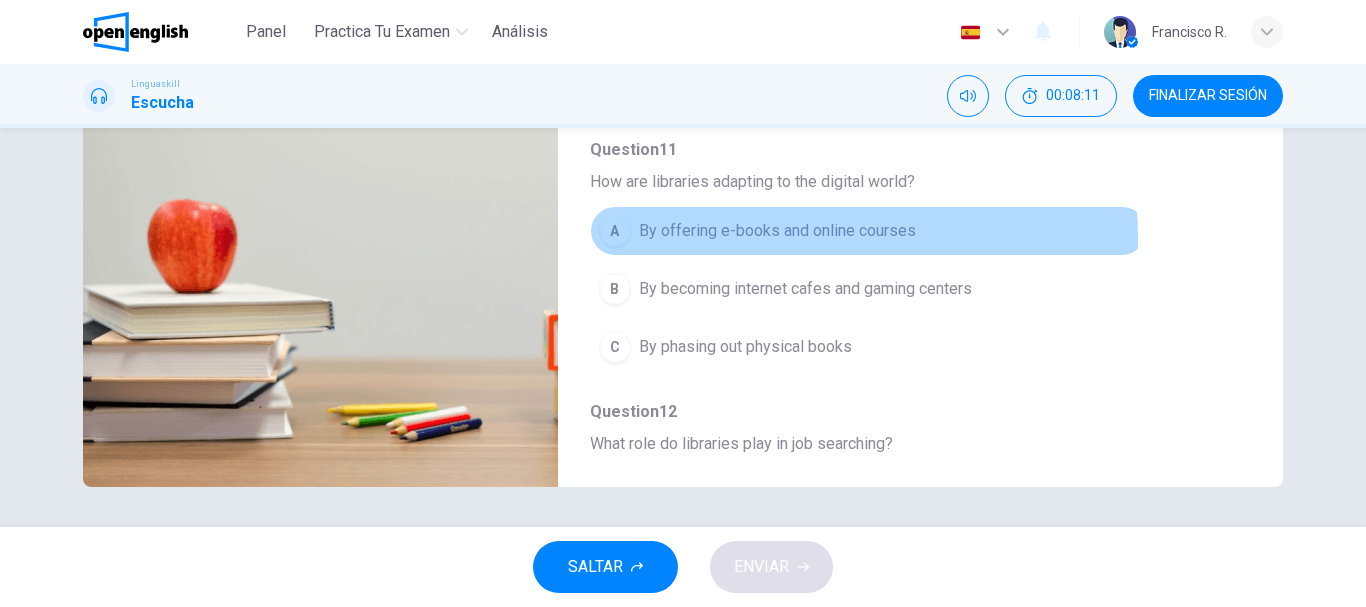 click on "By offering e-books and online courses" at bounding box center [777, 231] 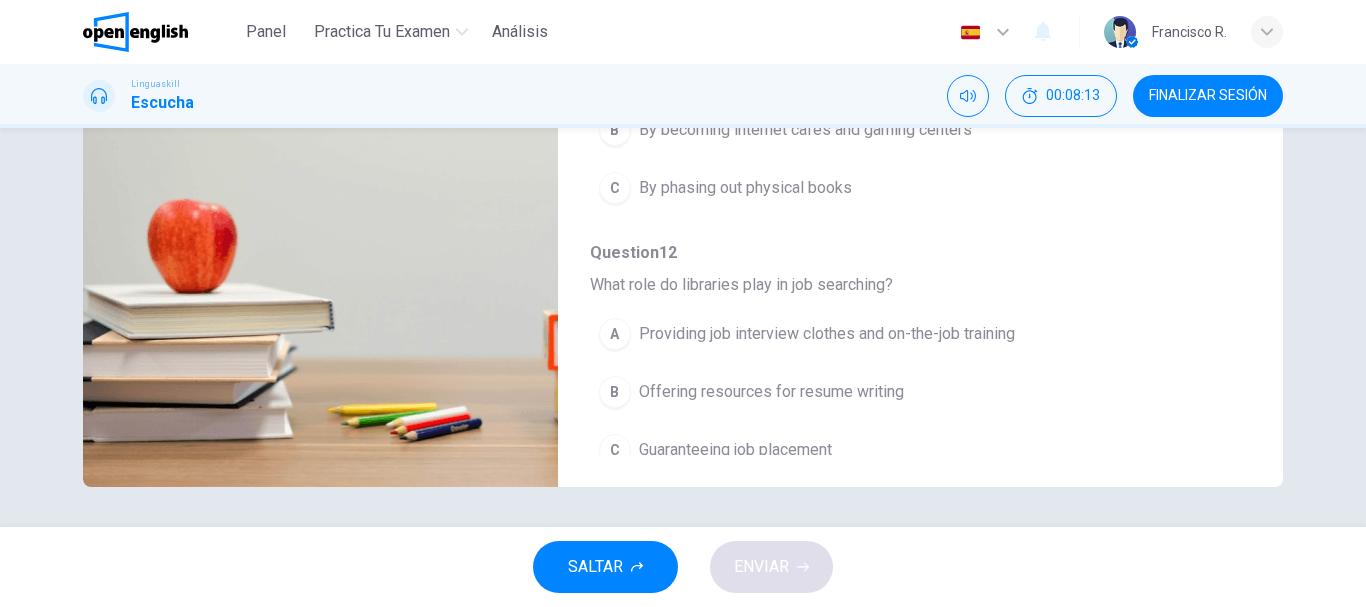scroll, scrollTop: 863, scrollLeft: 0, axis: vertical 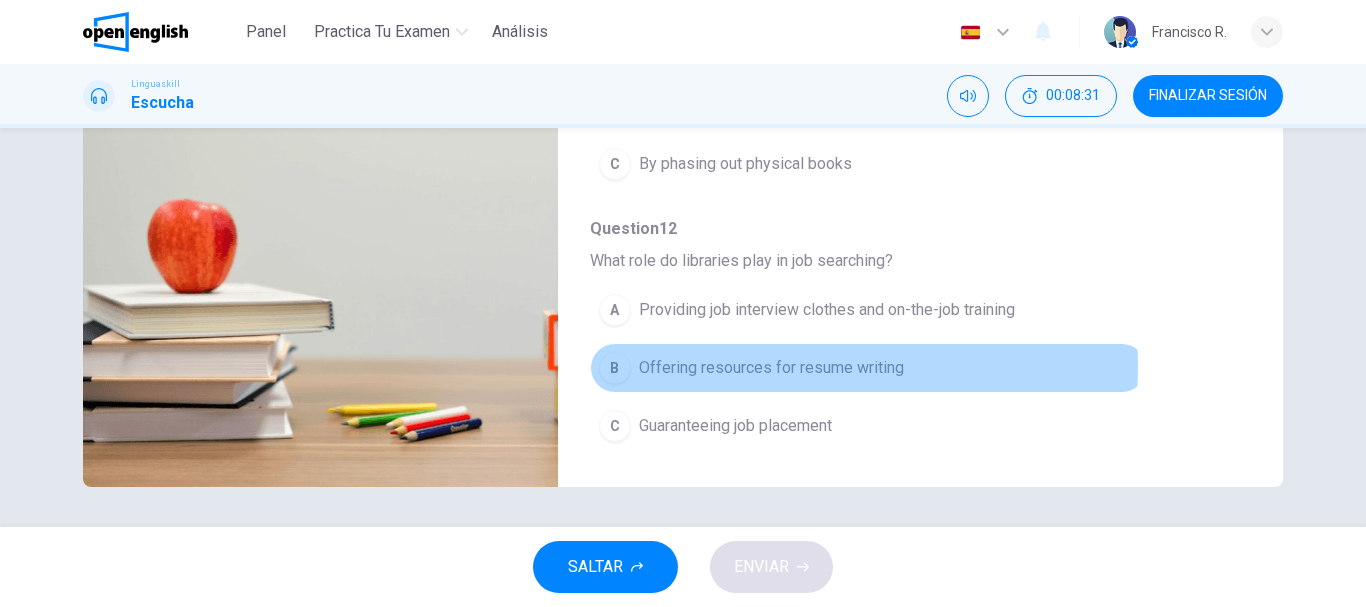 click on "Offering resources for resume writing" at bounding box center [771, 368] 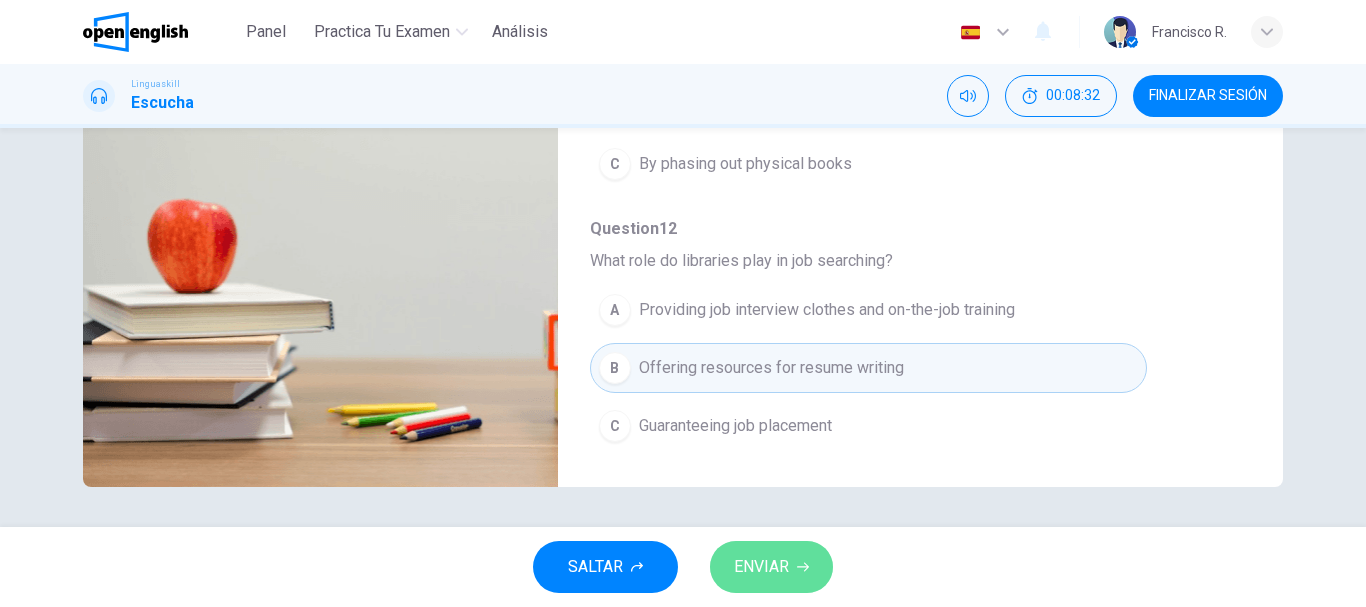 click on "ENVIAR" at bounding box center (771, 567) 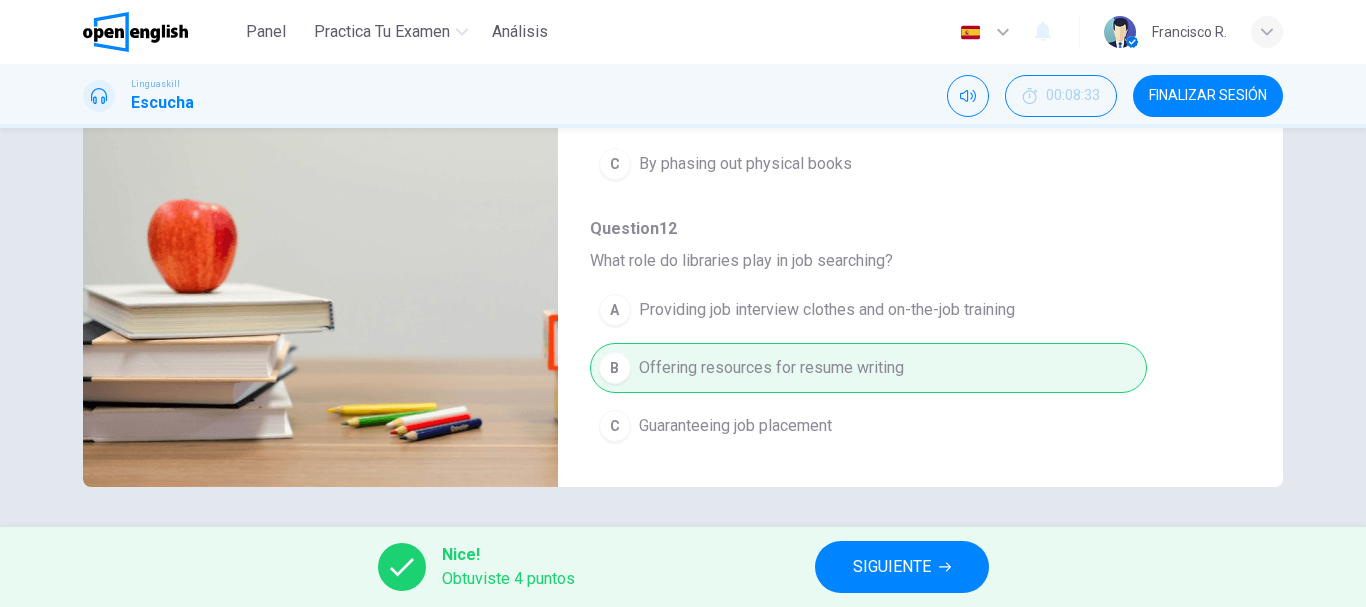 click on "SIGUIENTE" at bounding box center [892, 567] 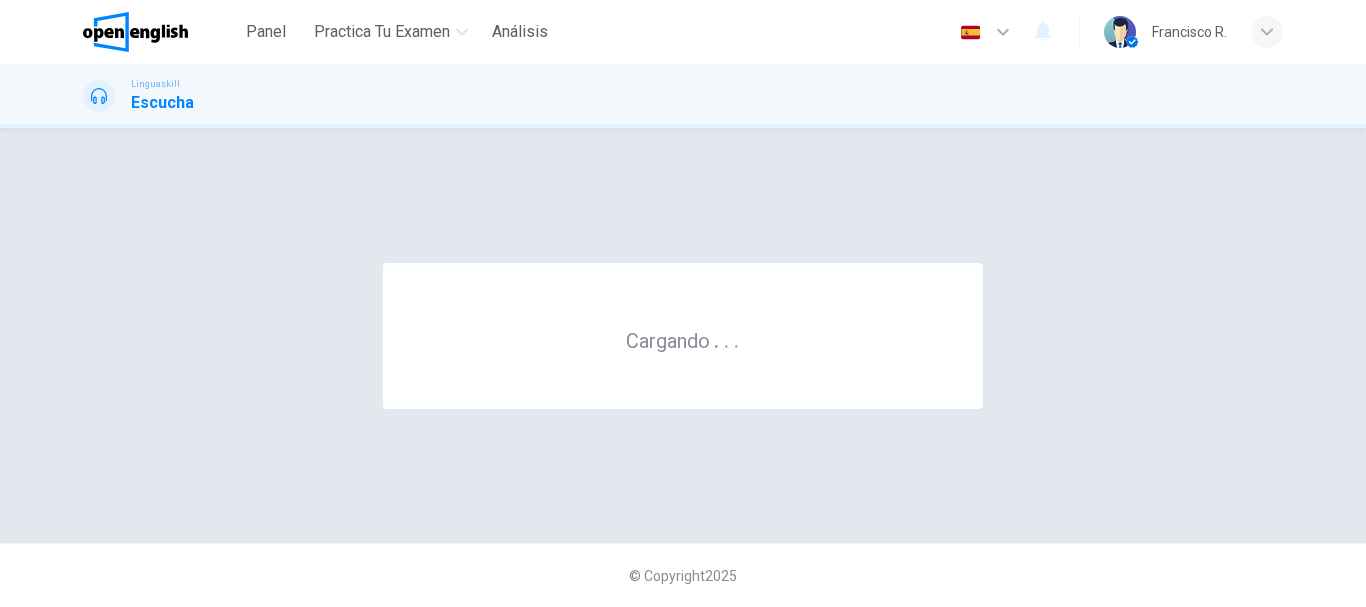 scroll, scrollTop: 0, scrollLeft: 0, axis: both 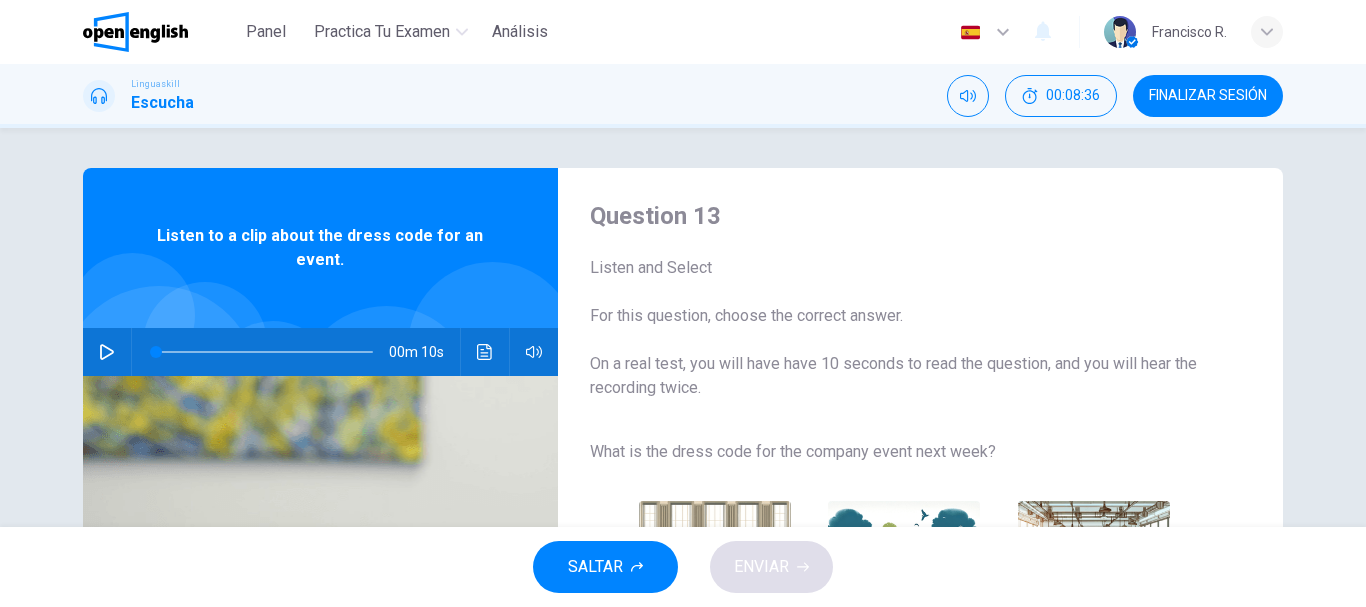 click 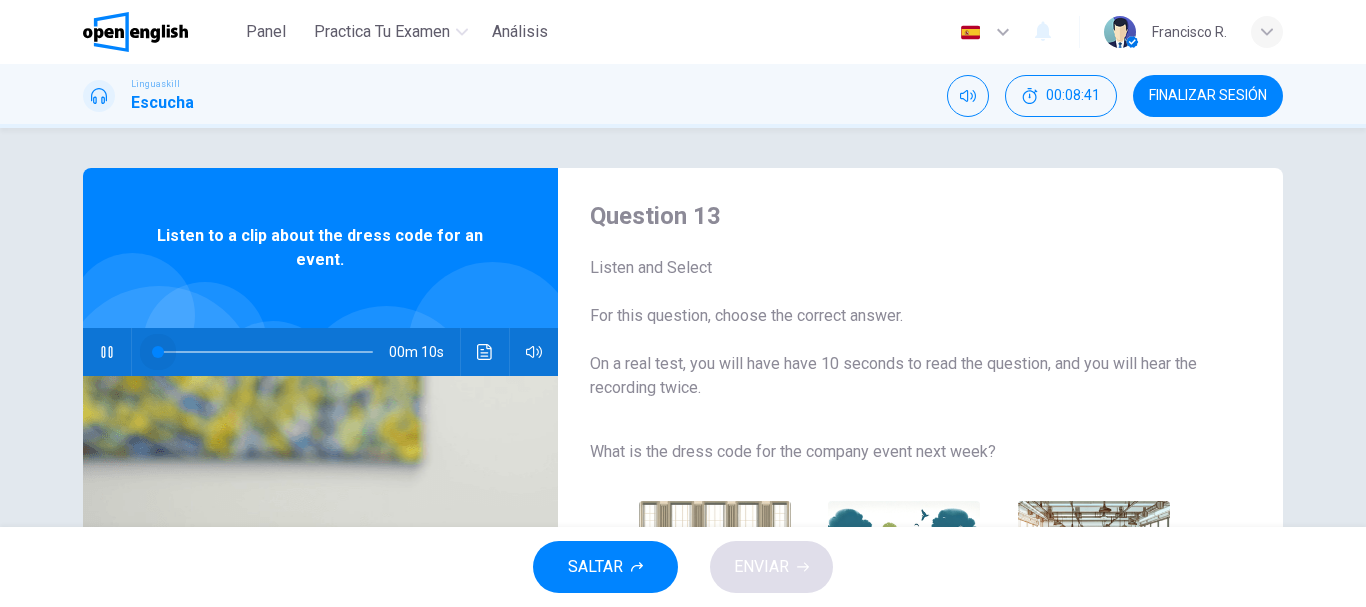 click at bounding box center (264, 352) 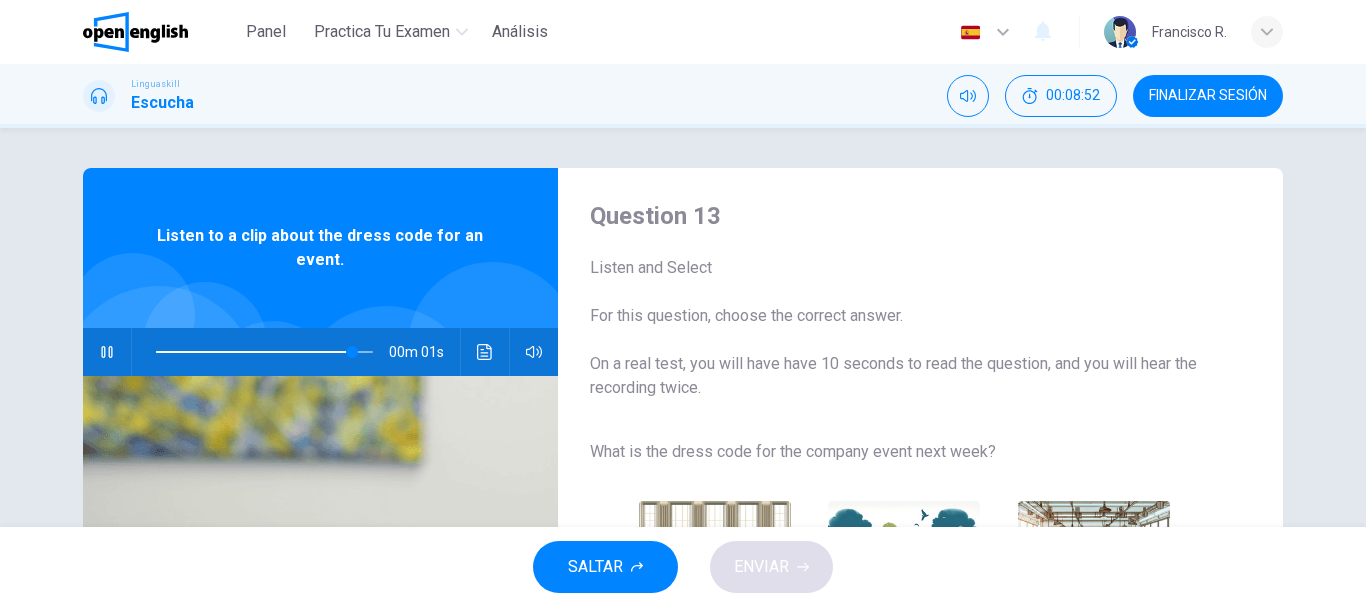 type on "*" 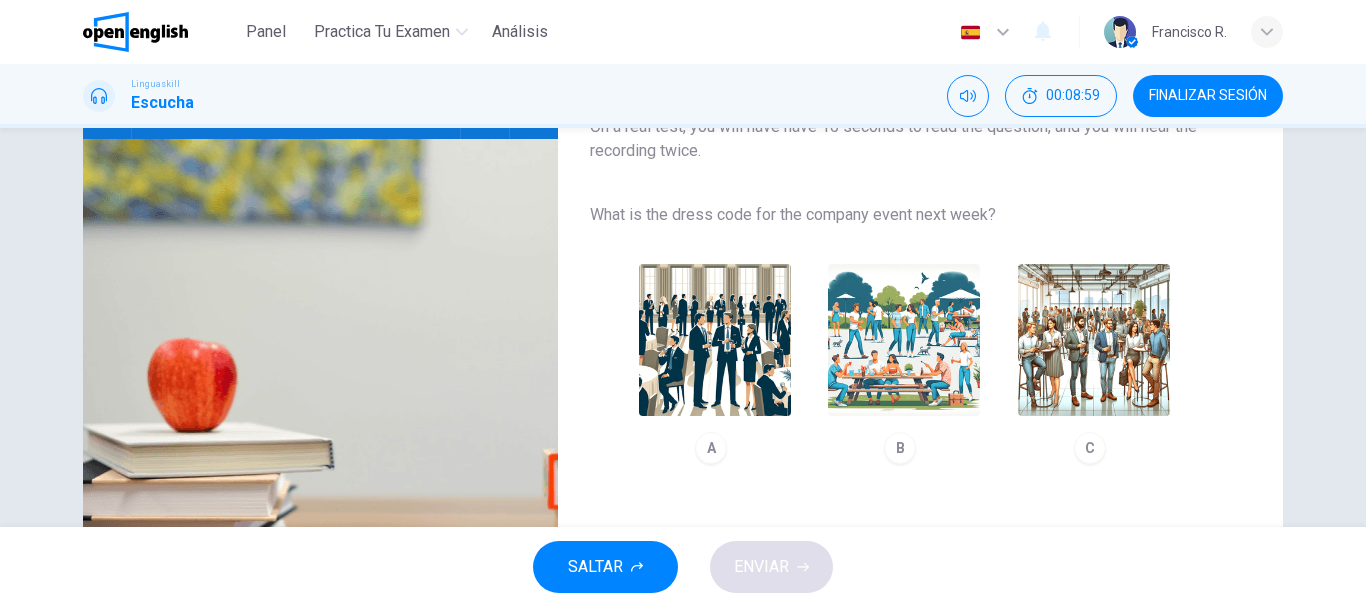 scroll, scrollTop: 240, scrollLeft: 0, axis: vertical 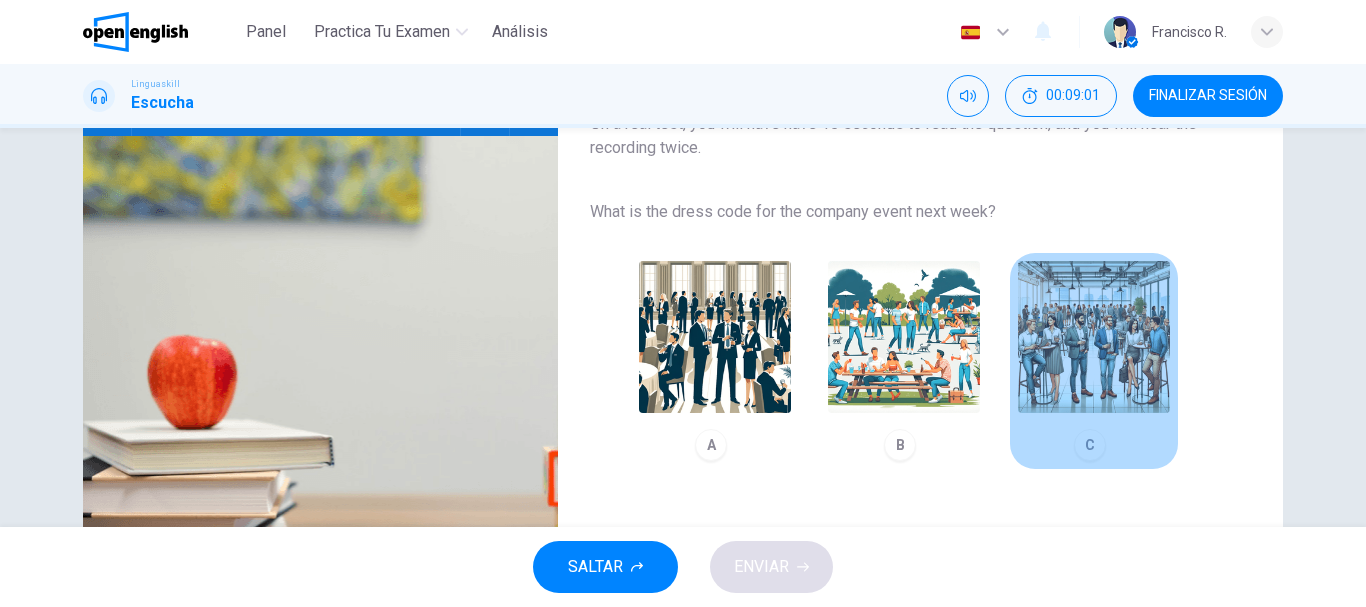 click at bounding box center [1094, 337] 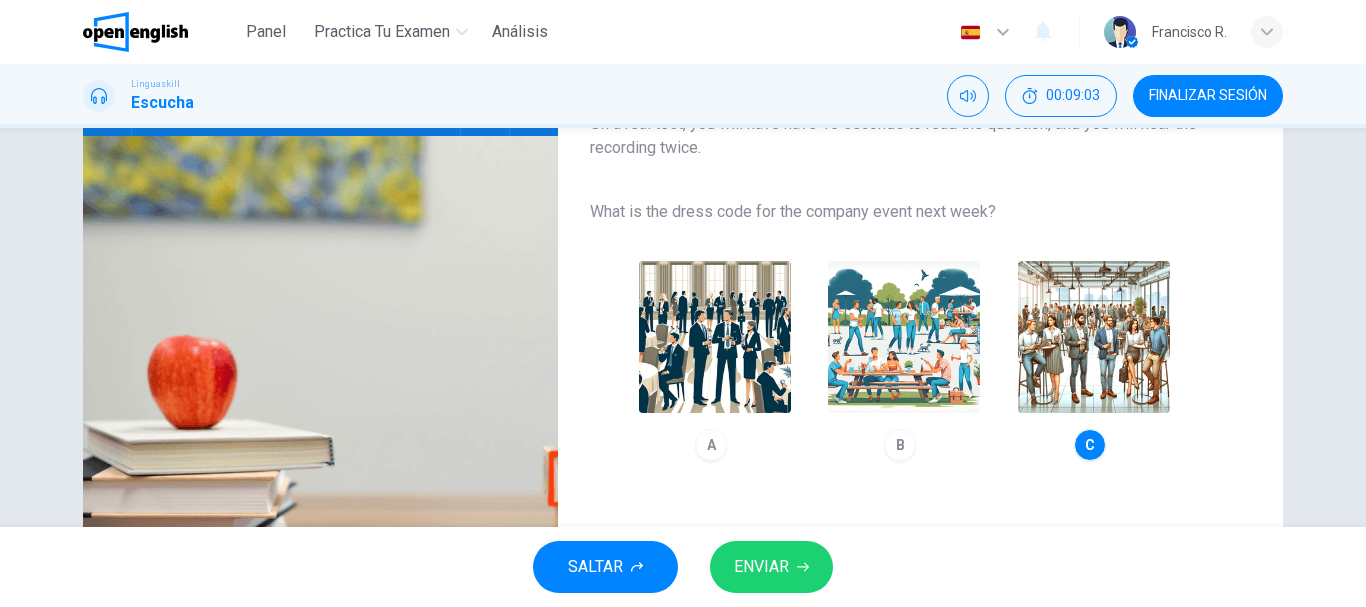 click on "ENVIAR" at bounding box center (771, 567) 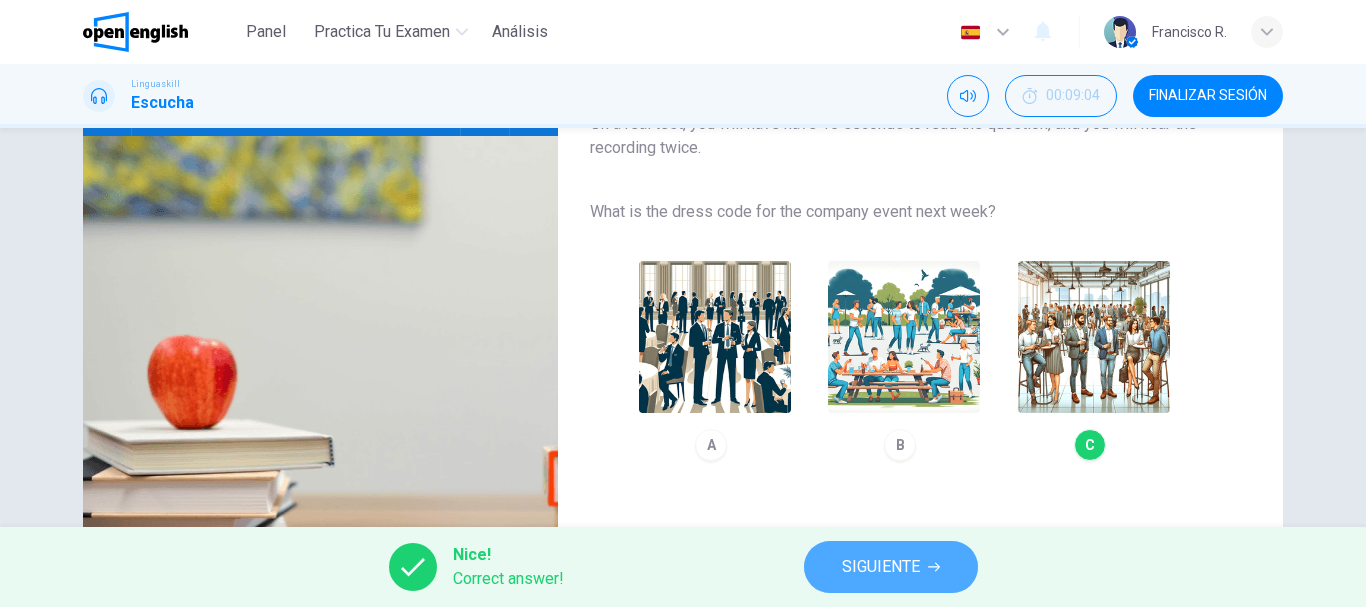 click on "SIGUIENTE" at bounding box center [881, 567] 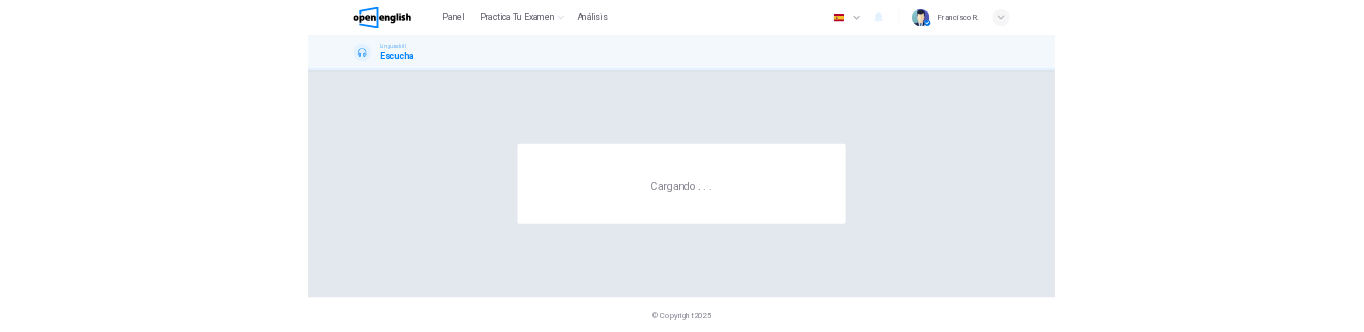 scroll, scrollTop: 0, scrollLeft: 0, axis: both 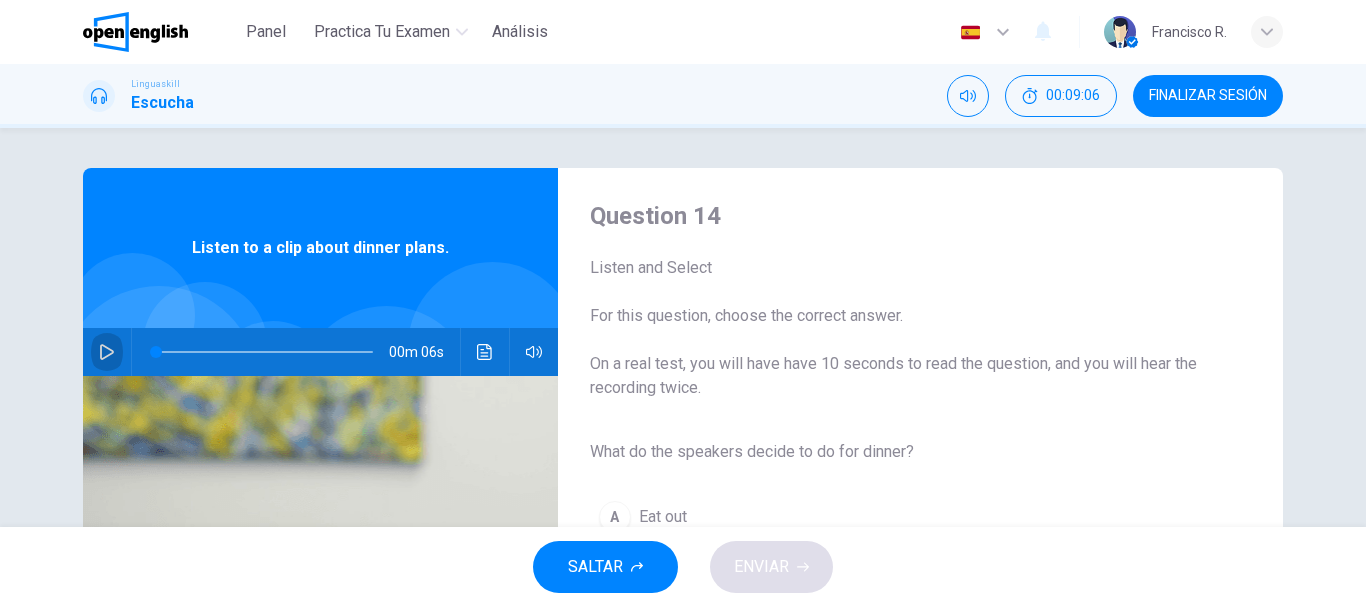 click 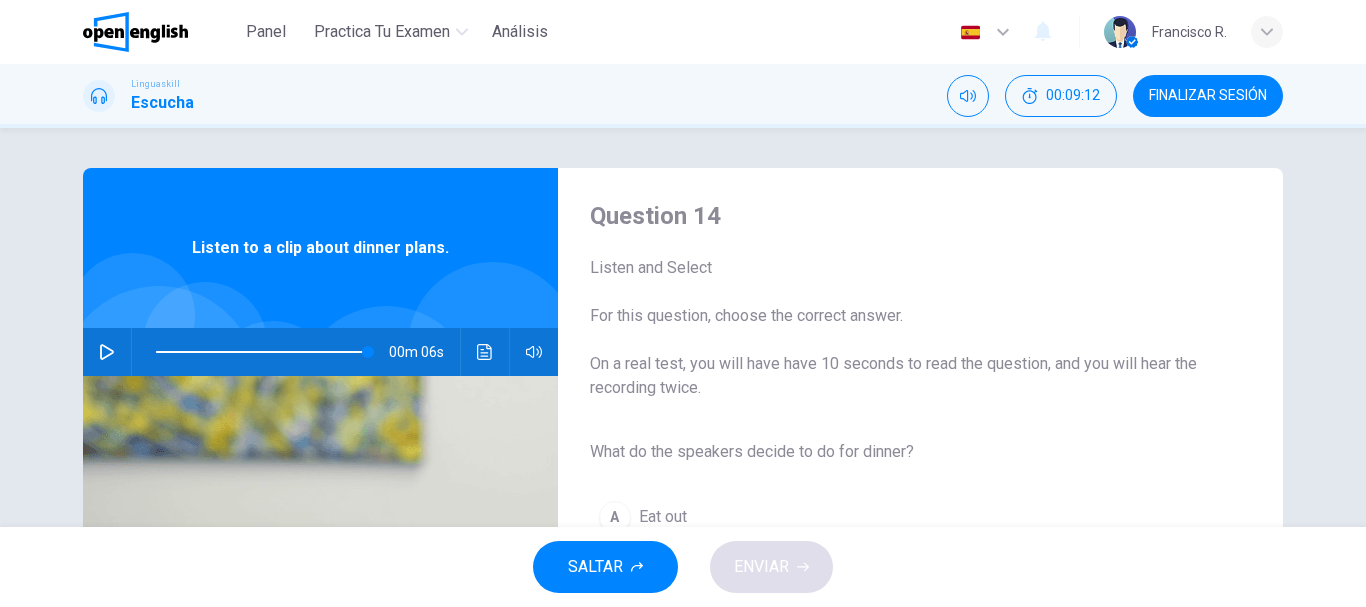 type on "*" 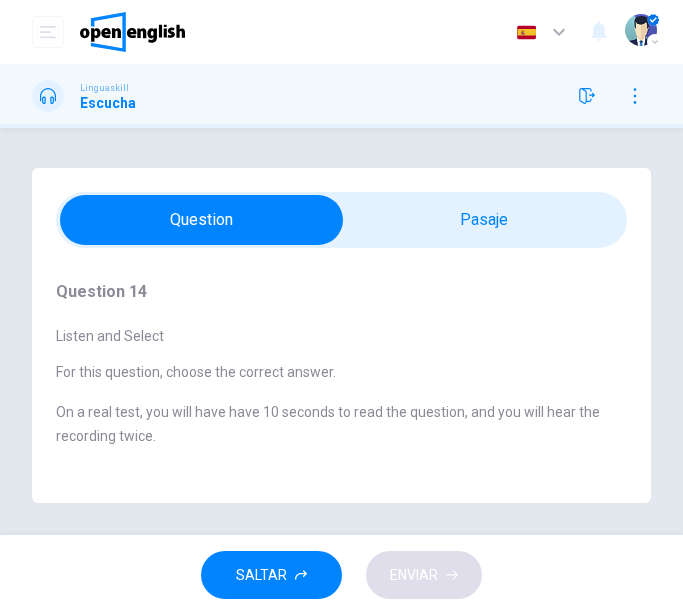 click on "On a real test, you will have have 10 seconds to read the question, and you will hear the recording twice." at bounding box center [333, 424] 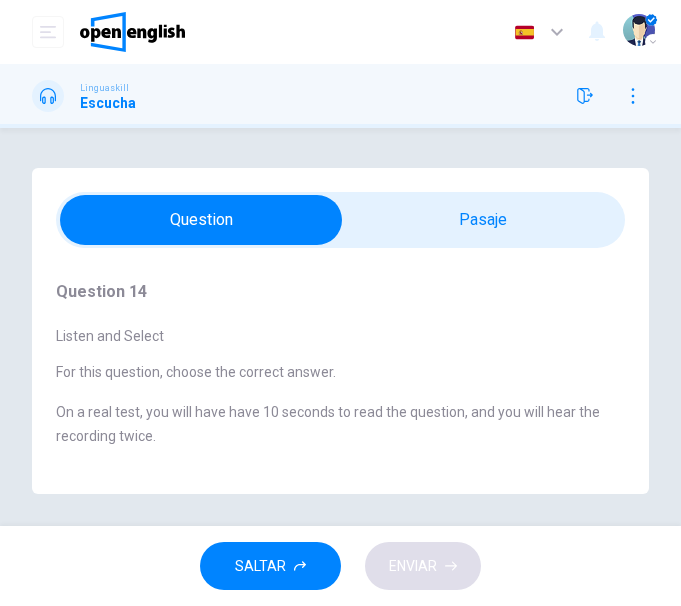 click 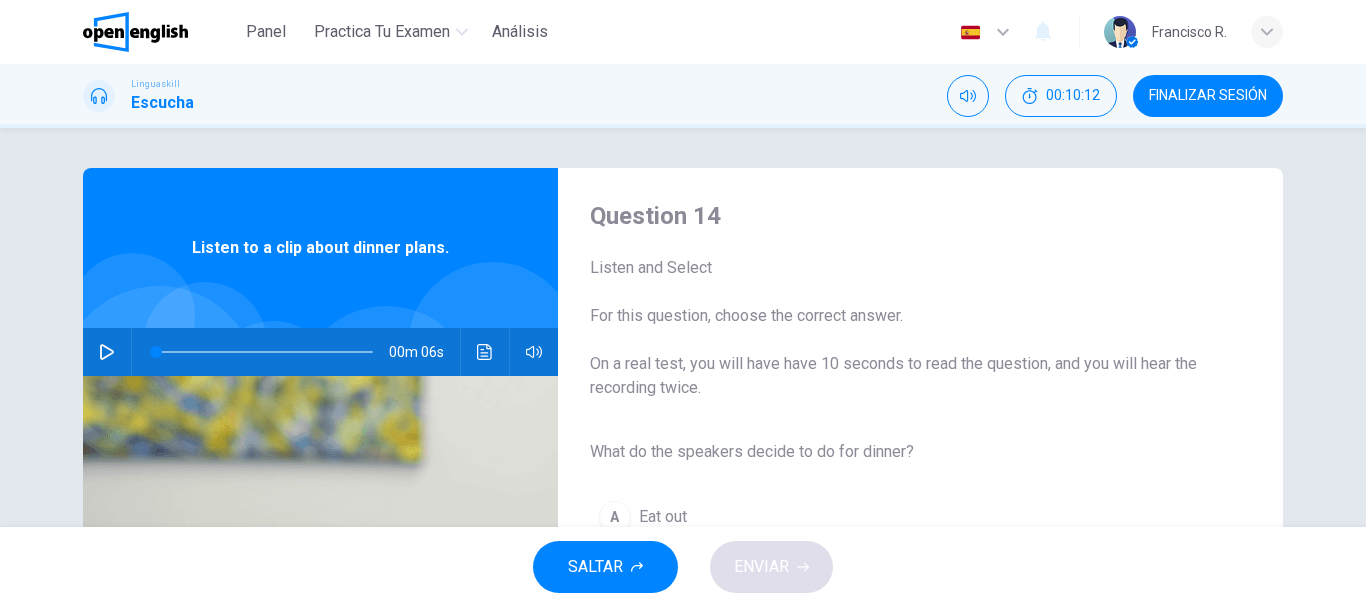 click on "Question 14 Listen and Select For this question, choose the correct answer. On a real test, you will have 10 seconds to read the question, and you will hear the recording twice. What do the speakers decide to do for dinner? A Eat out B Order takeout C Cook pasta Listen to a clip about dinner plans. 00m 06s" at bounding box center [683, 515] 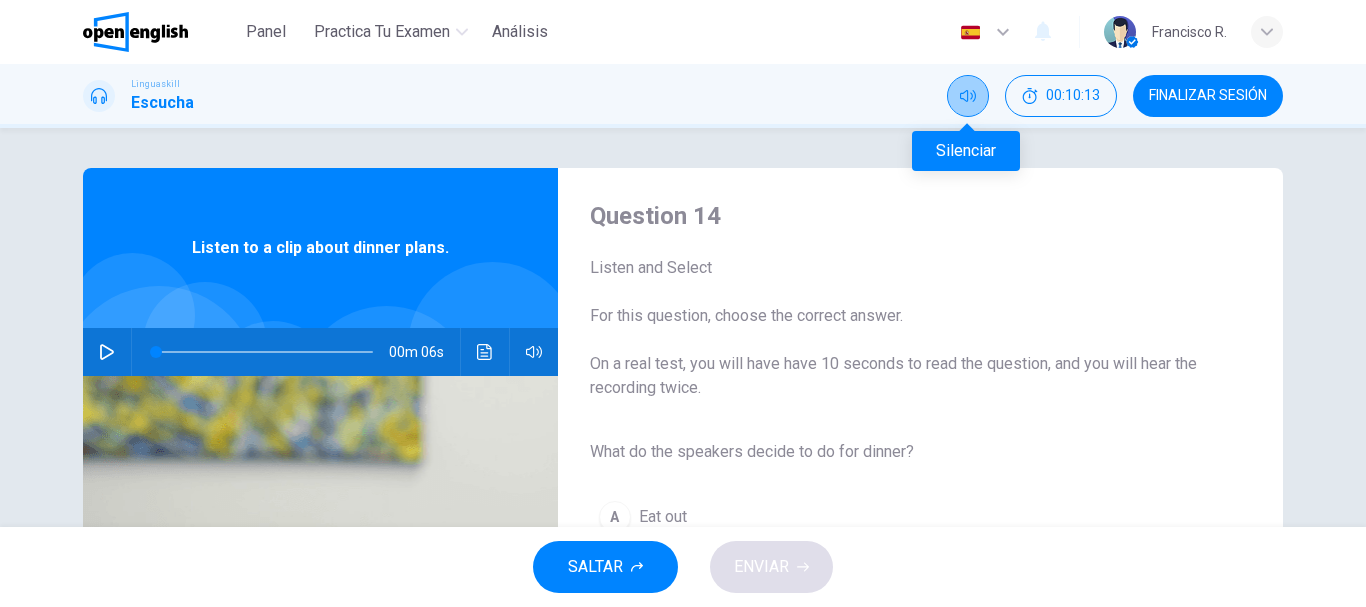 click 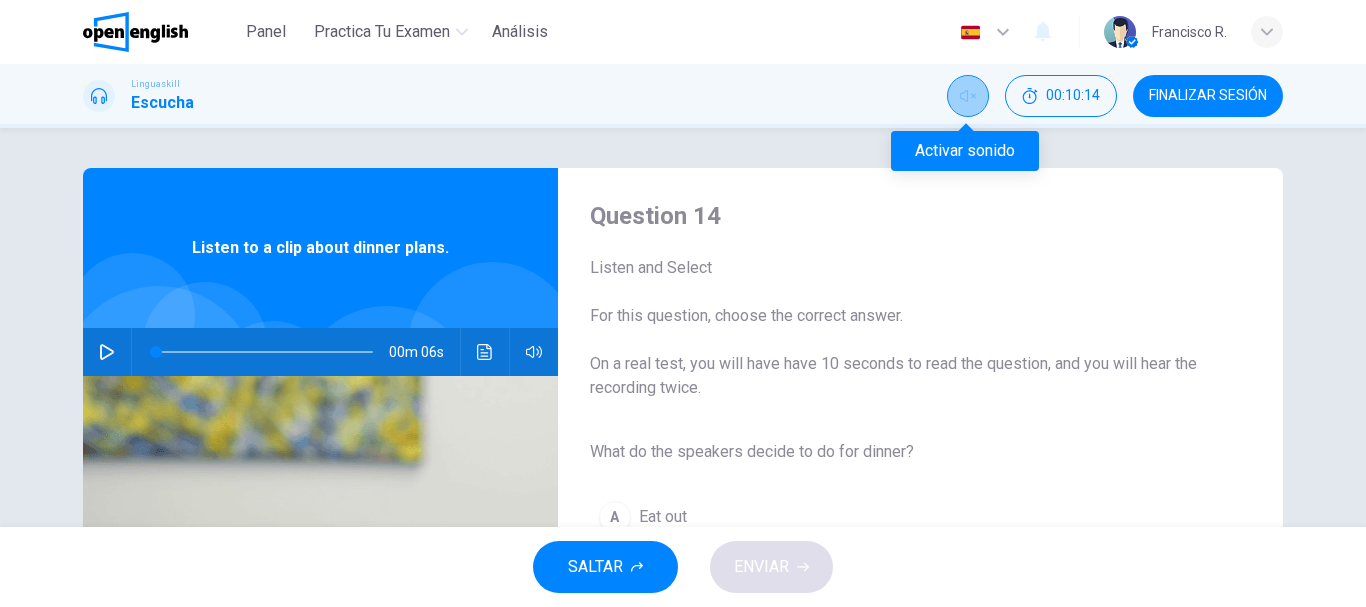 click 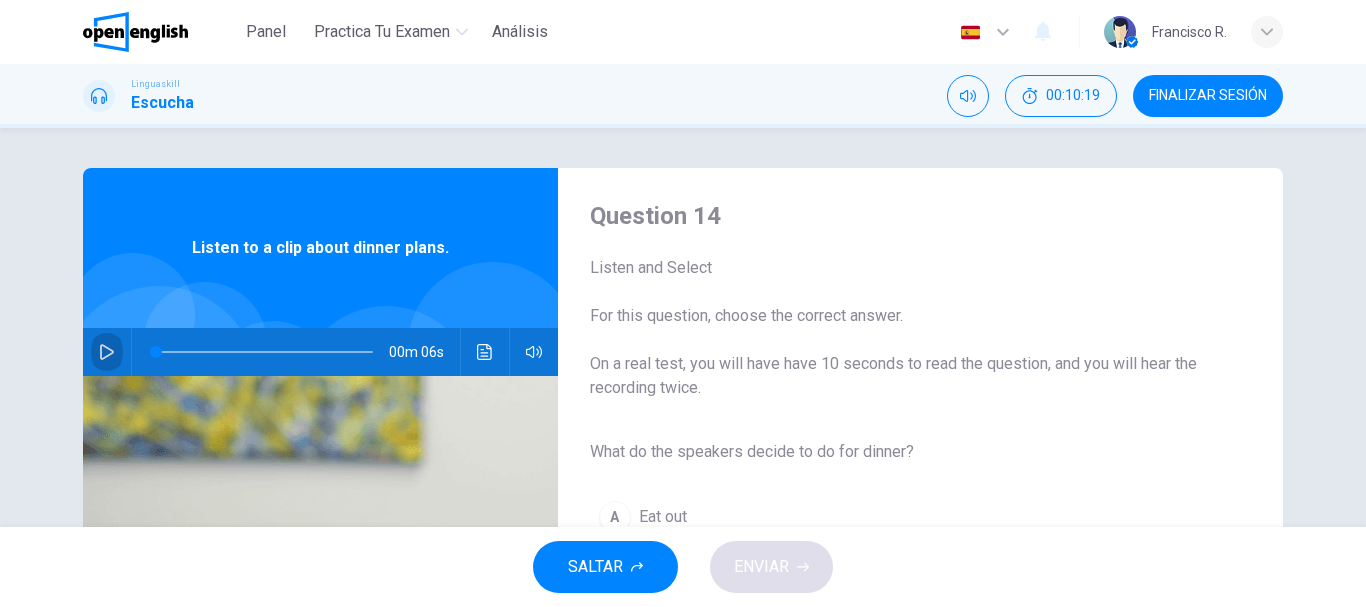 click at bounding box center (107, 352) 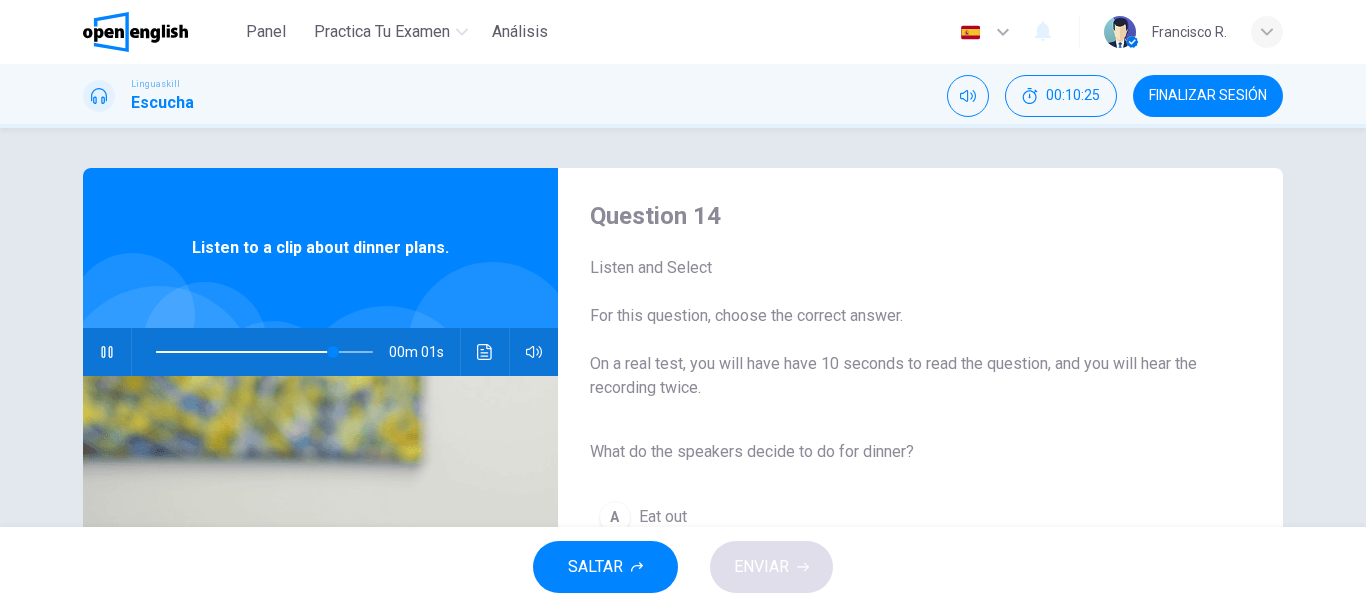 type on "*" 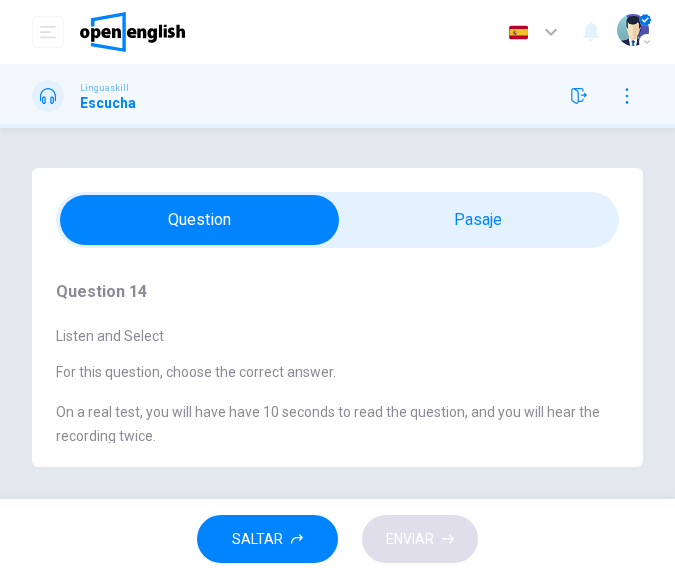 click 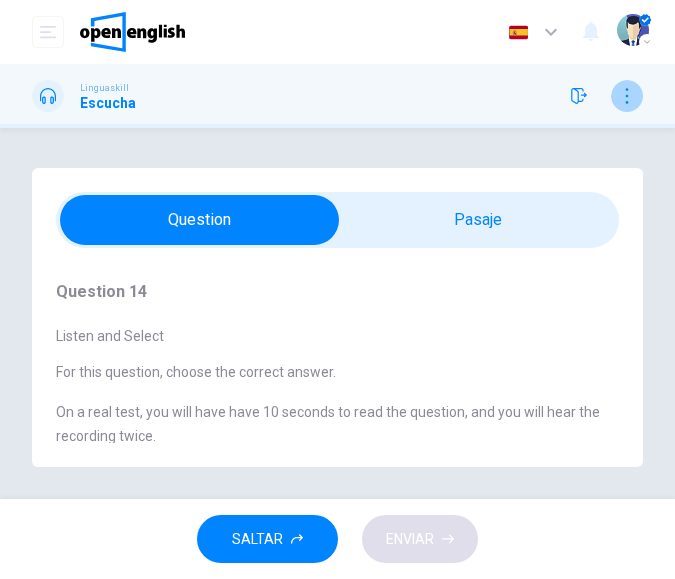 click 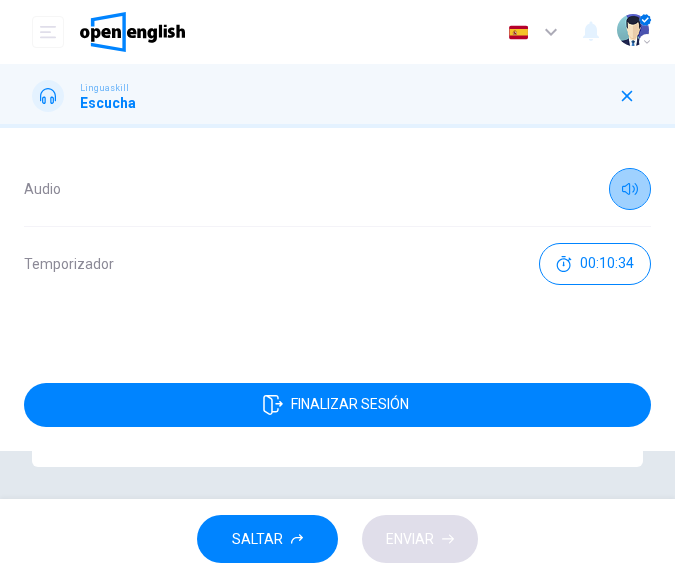 click at bounding box center (630, 189) 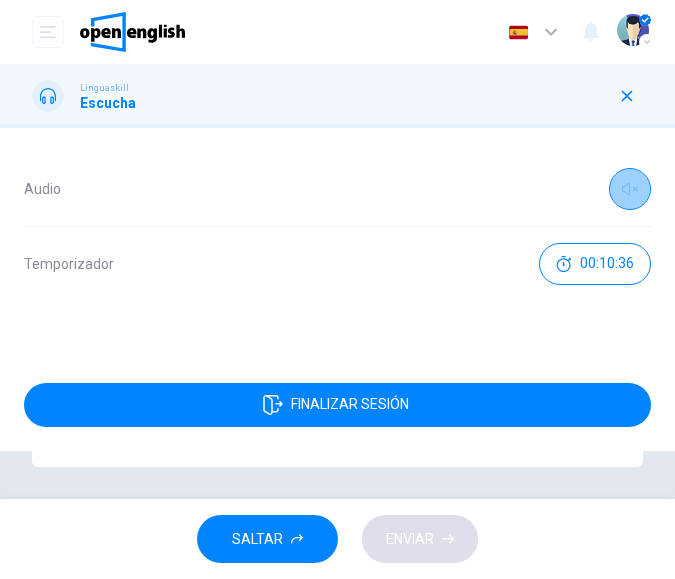 click at bounding box center [630, 189] 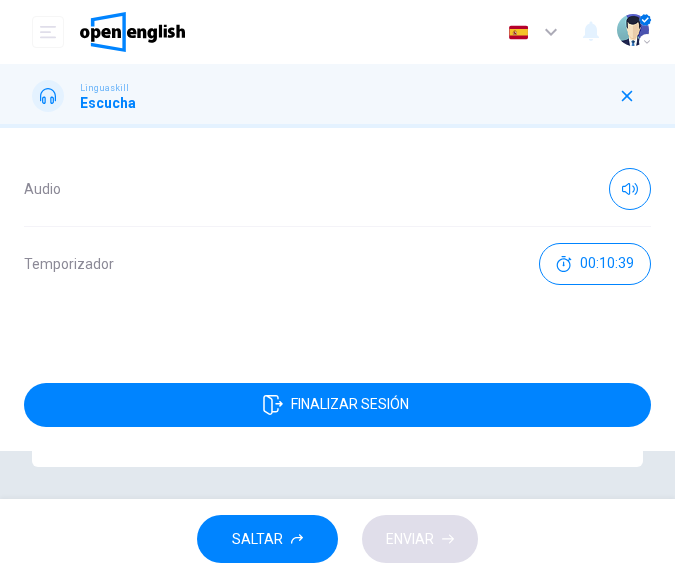click on "Temporizador 00:10:39" at bounding box center (337, 264) 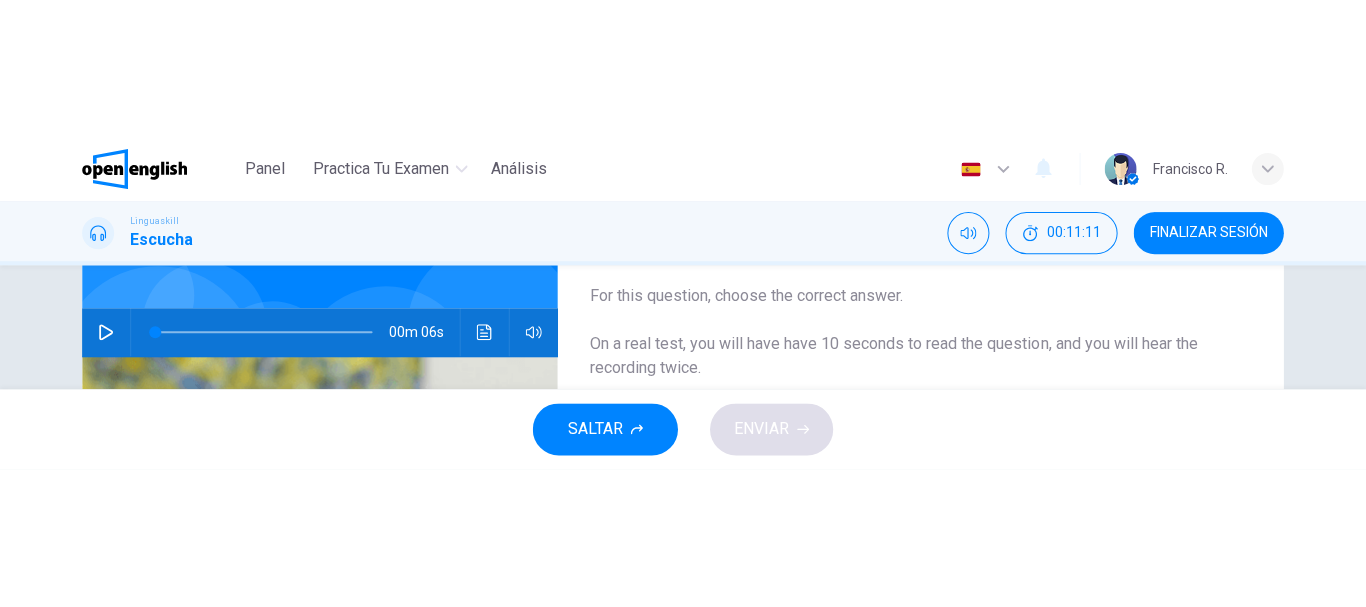 scroll, scrollTop: 200, scrollLeft: 0, axis: vertical 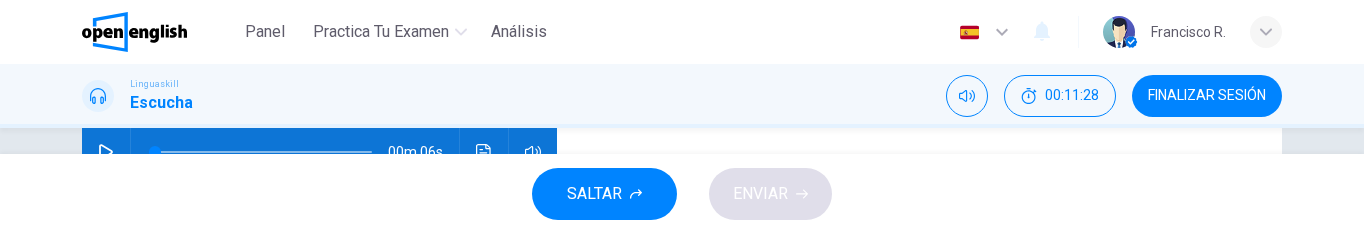 click 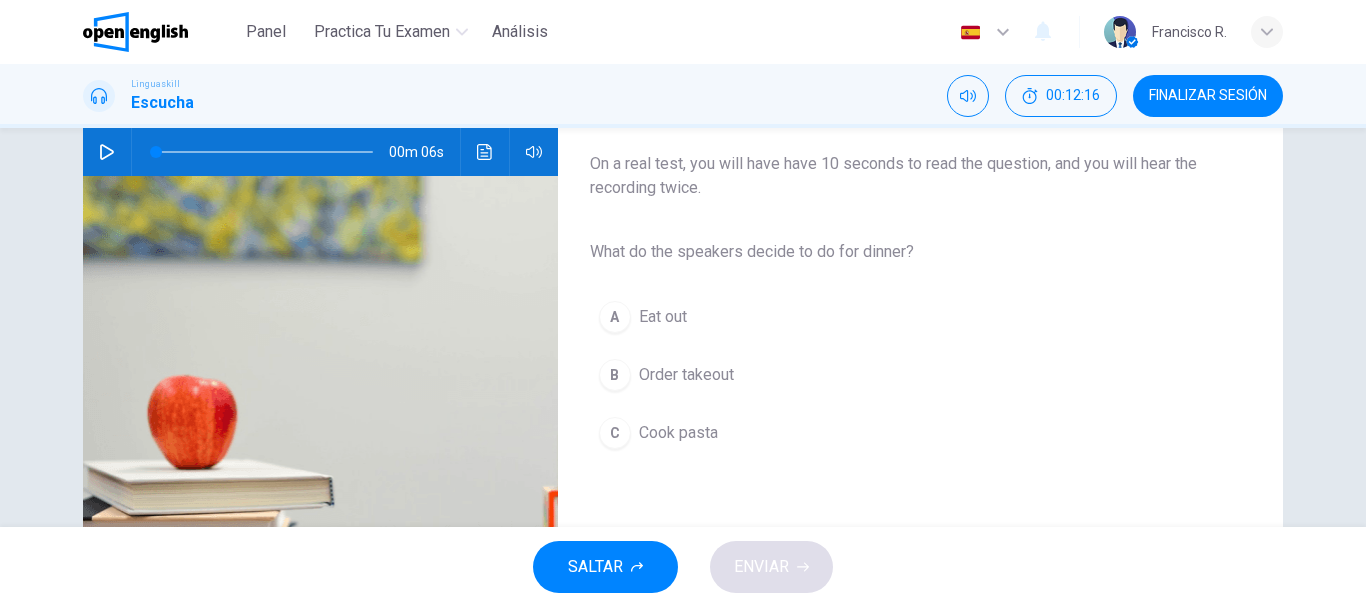 click on "Linguaskill Escucha 00:12:16 FINALIZAR SESIÓN" at bounding box center [683, 96] 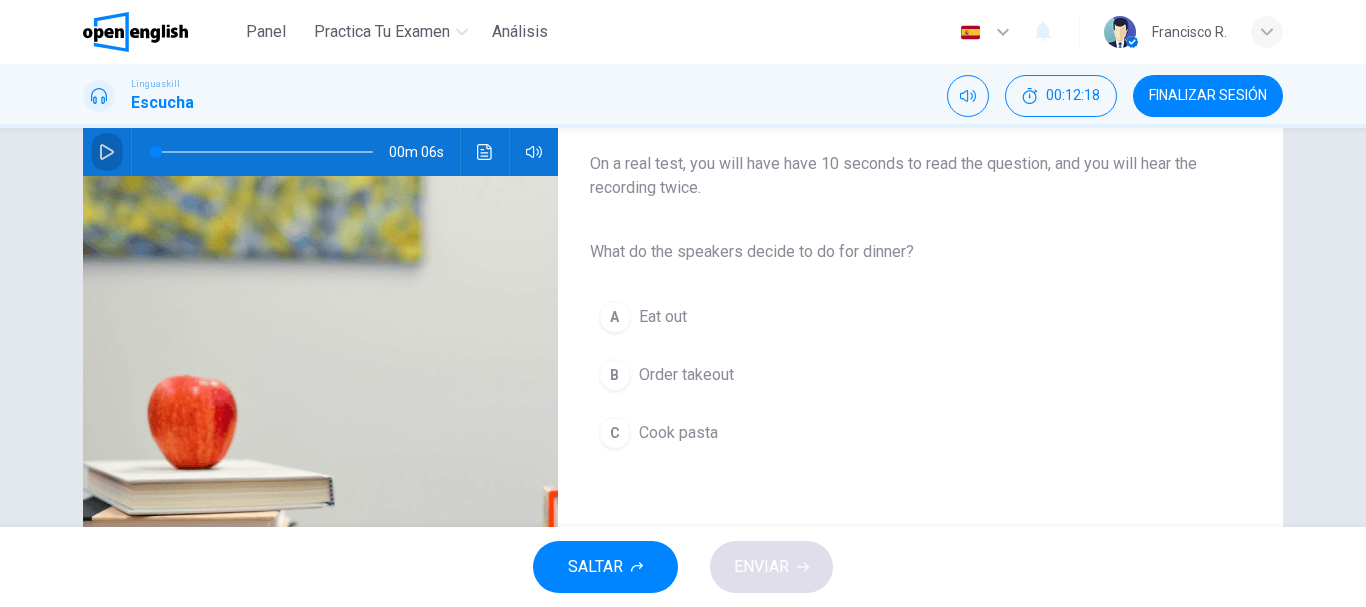 click 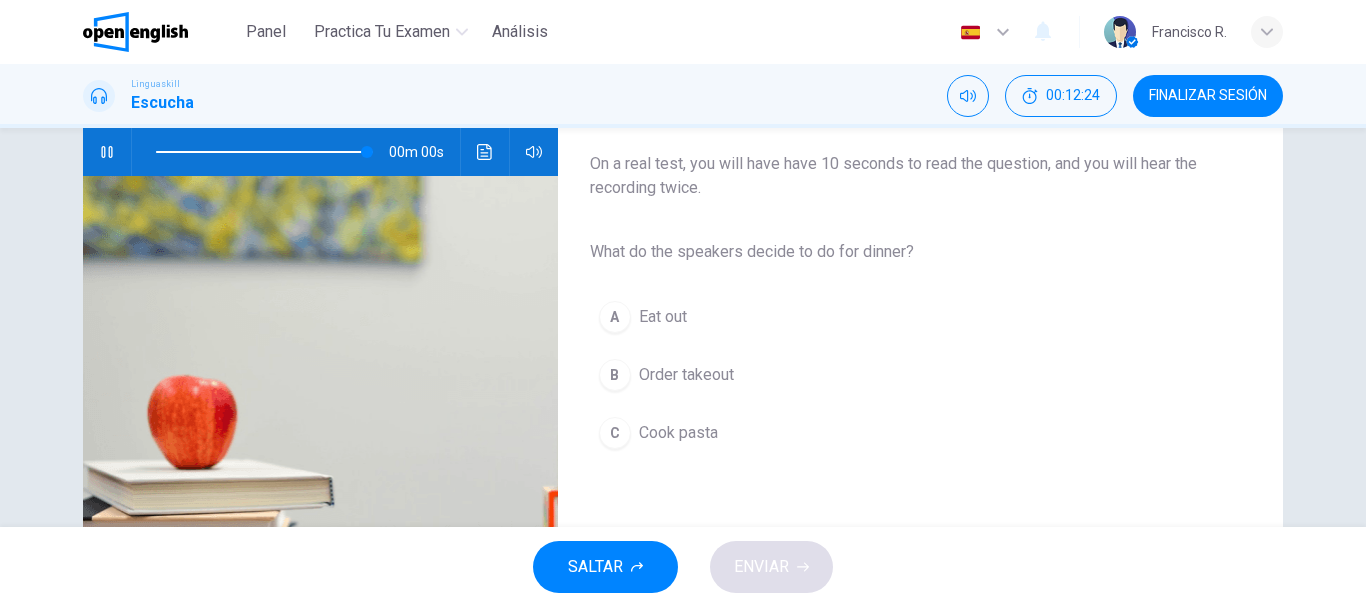 type on "*" 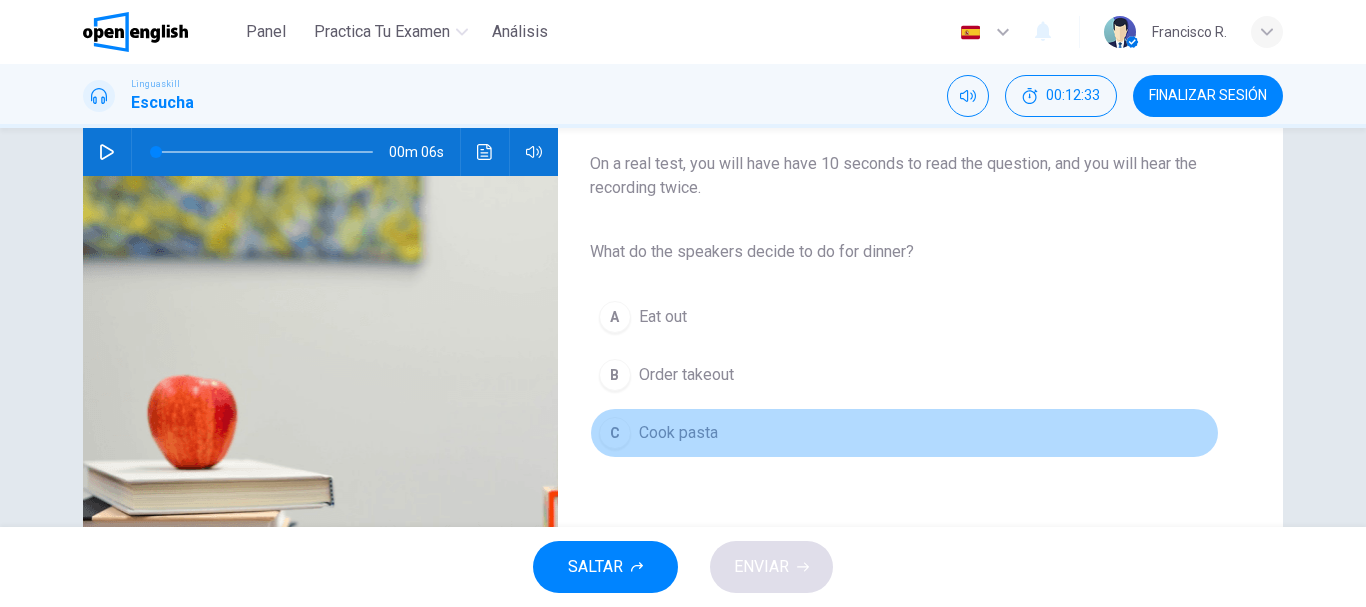 click on "C" at bounding box center (615, 433) 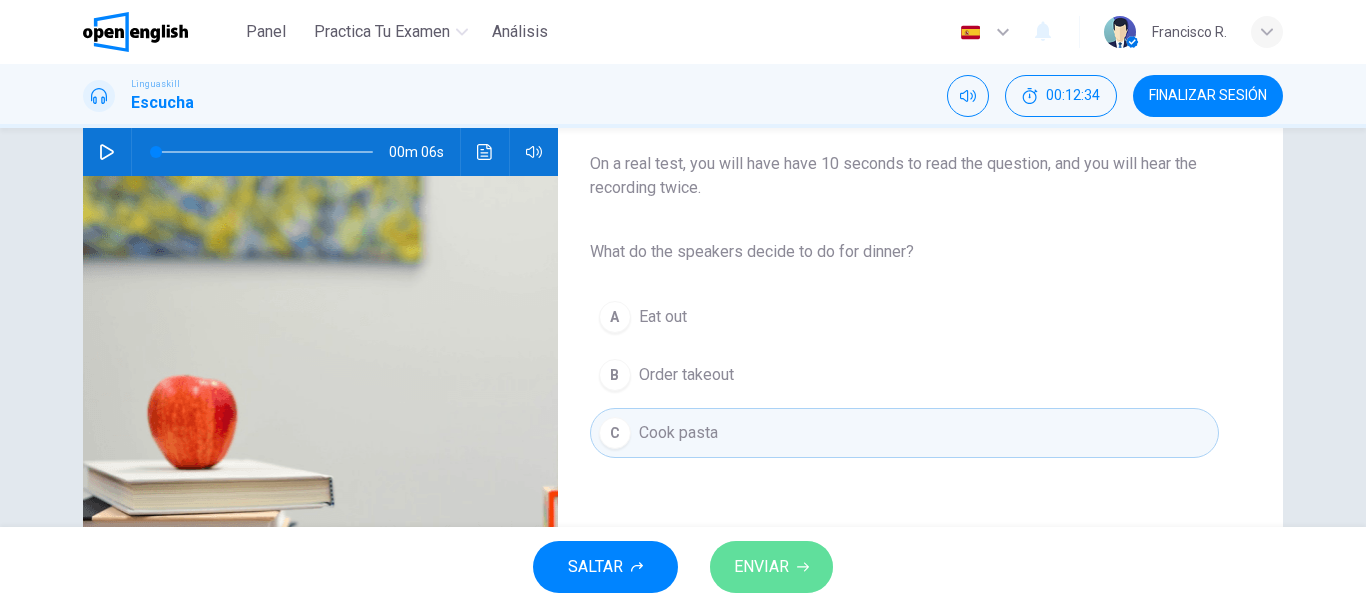 click on "ENVIAR" at bounding box center (761, 567) 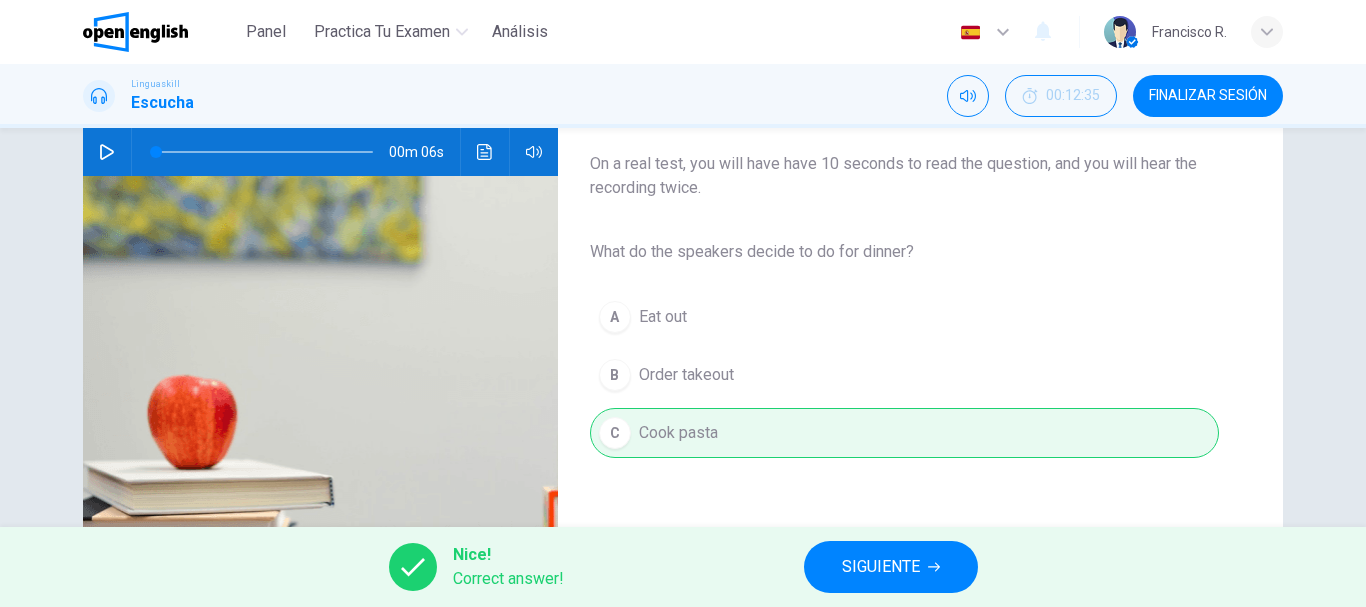 click on "SIGUIENTE" at bounding box center (881, 567) 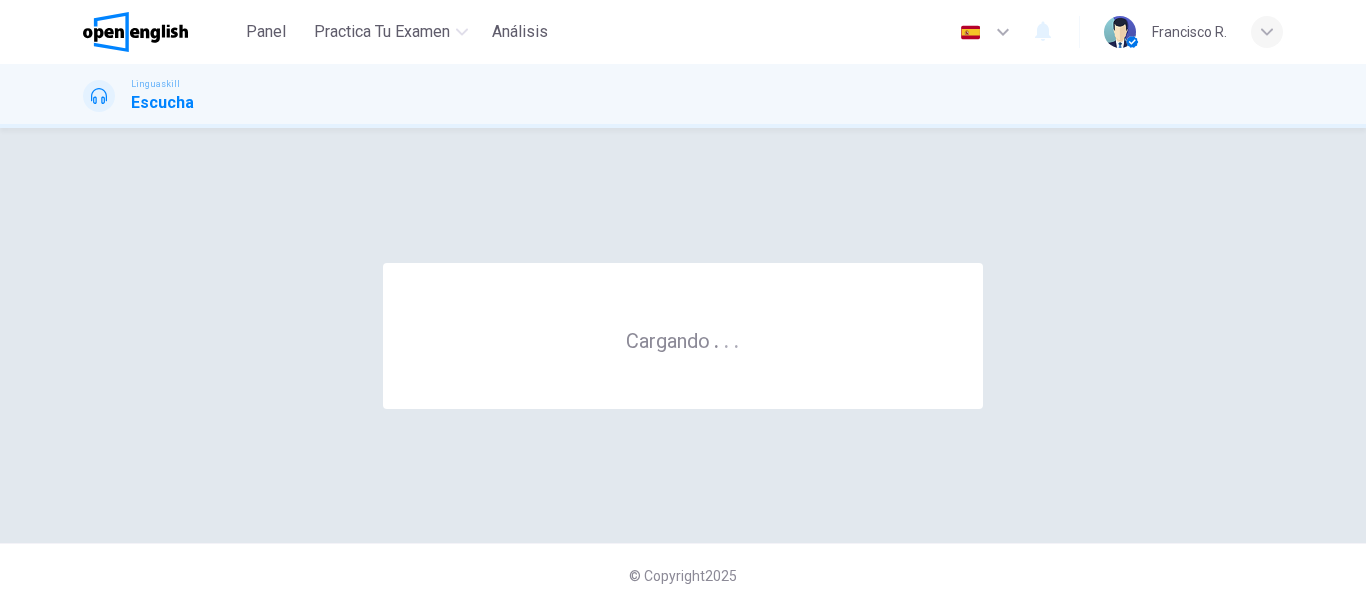 scroll, scrollTop: 0, scrollLeft: 0, axis: both 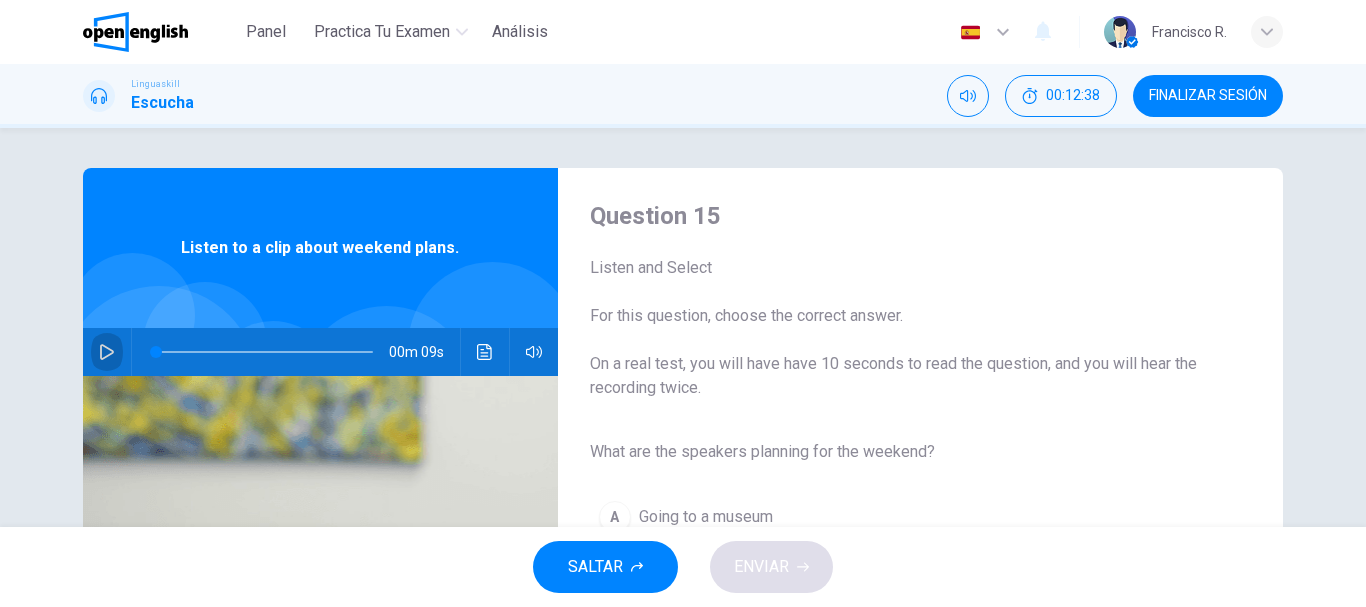 click 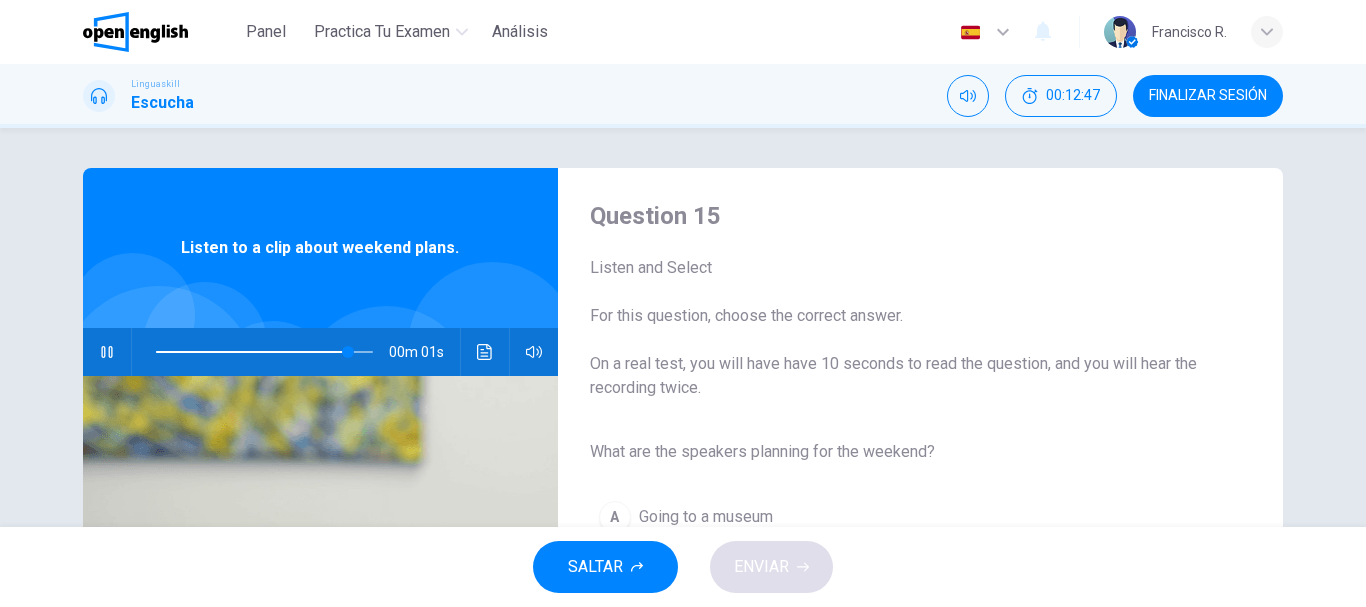 type on "*" 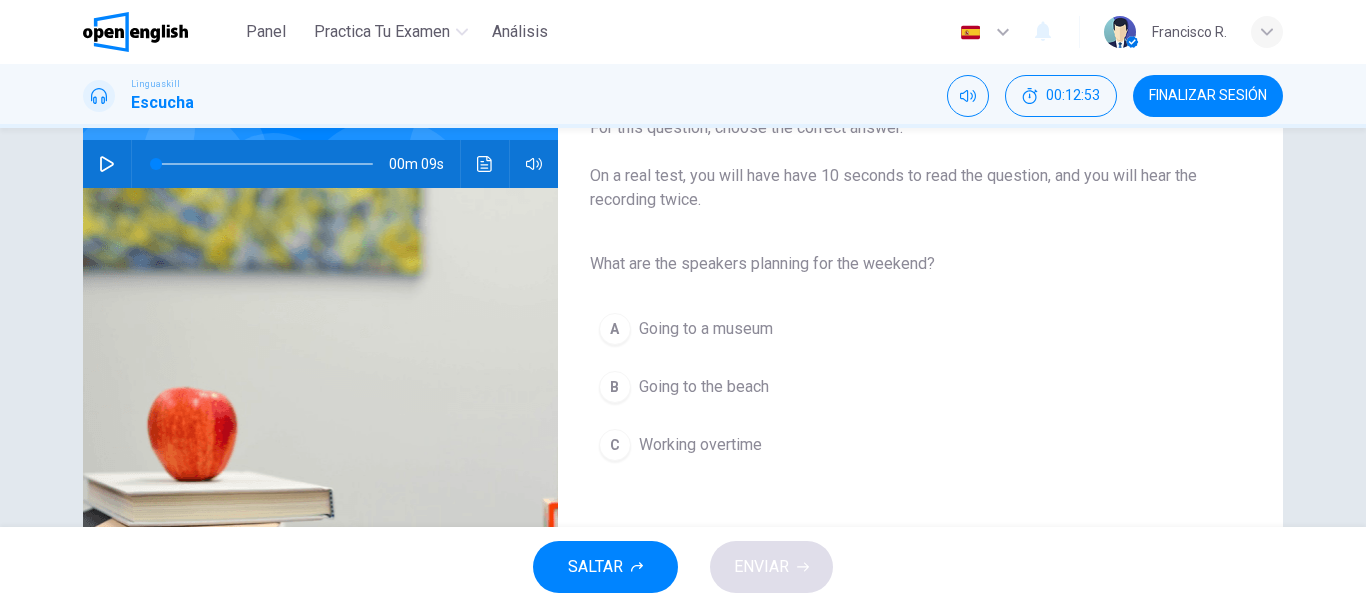 scroll, scrollTop: 200, scrollLeft: 0, axis: vertical 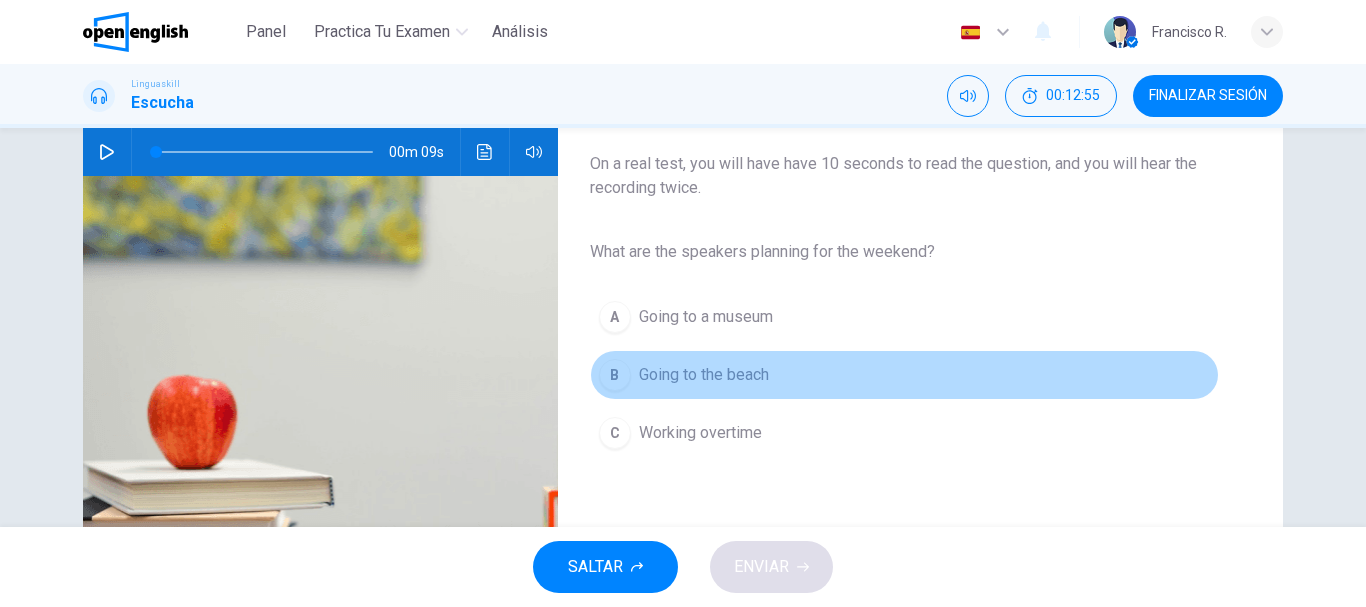 click on "B" at bounding box center [615, 375] 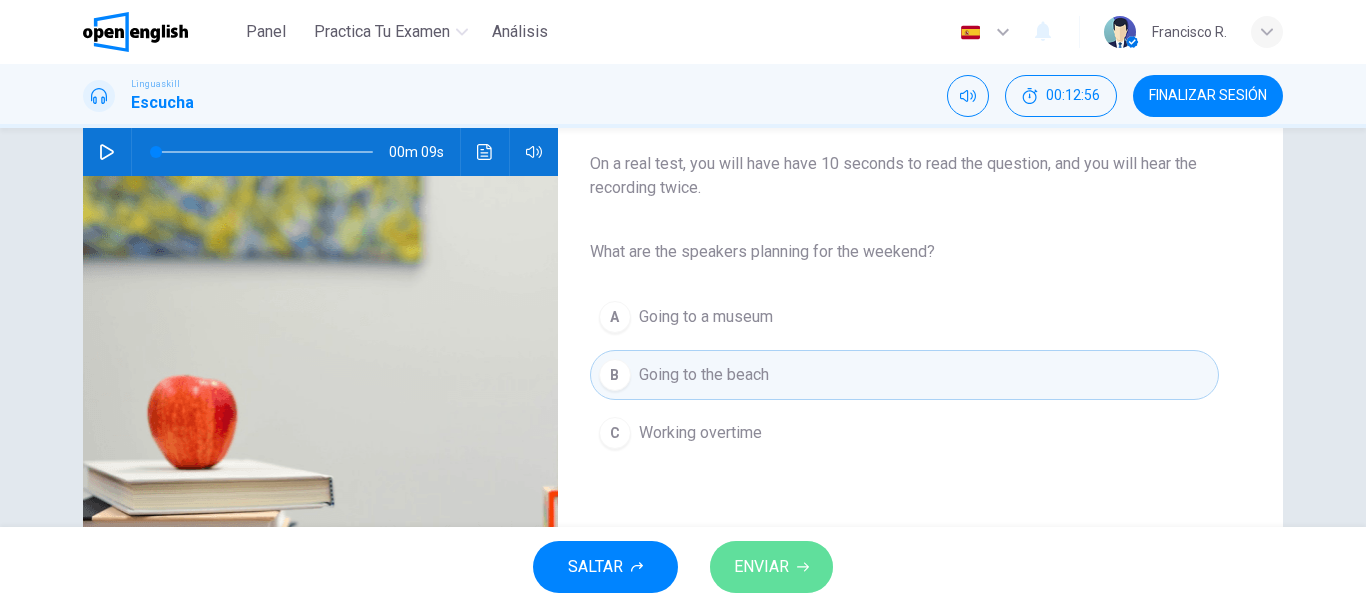 click on "ENVIAR" at bounding box center (761, 567) 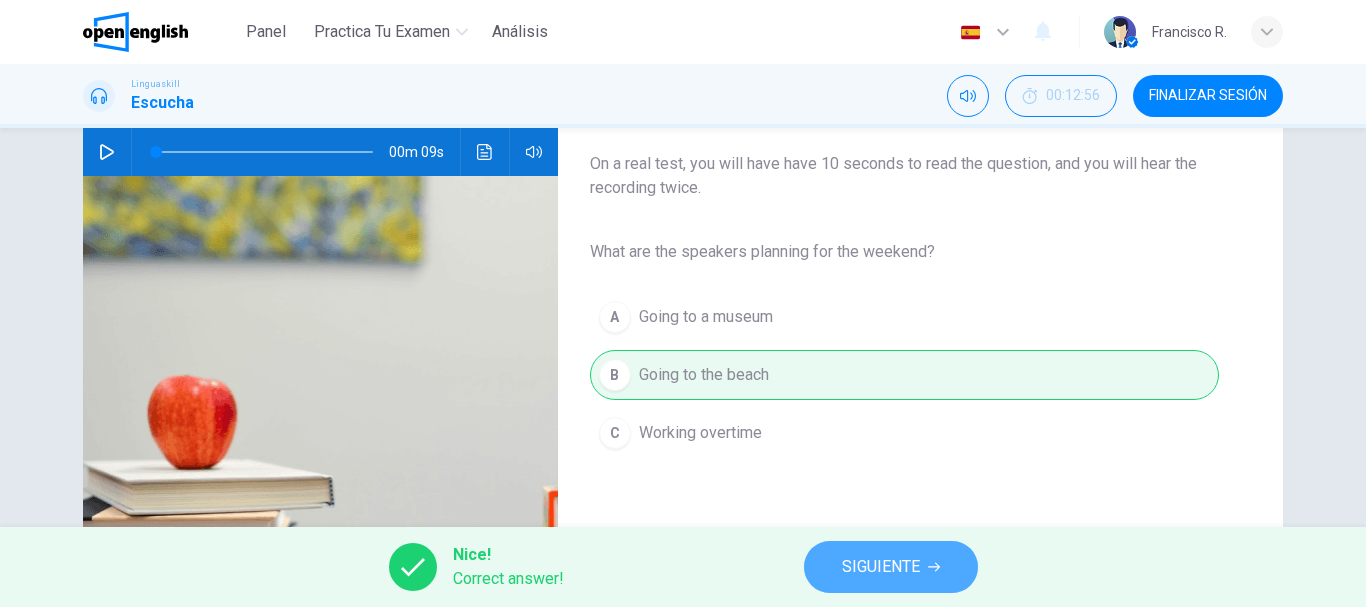 click on "SIGUIENTE" at bounding box center [881, 567] 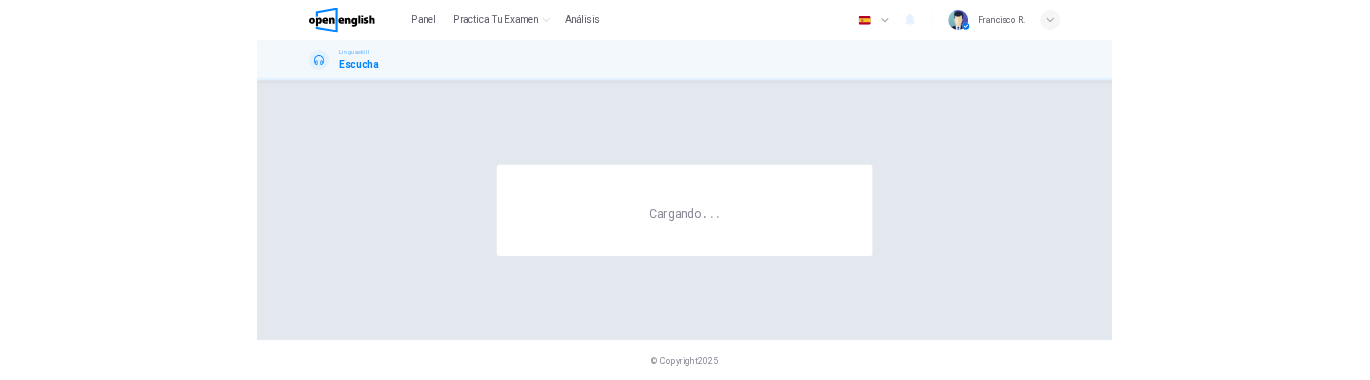 scroll, scrollTop: 0, scrollLeft: 0, axis: both 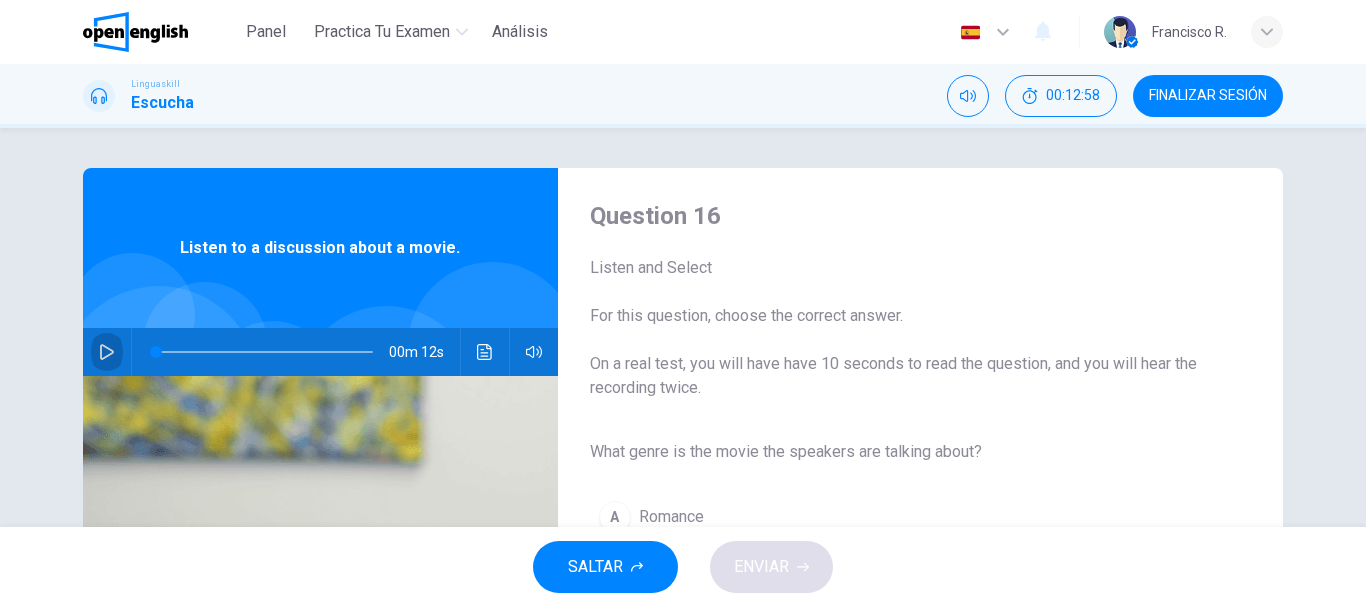 click at bounding box center (107, 352) 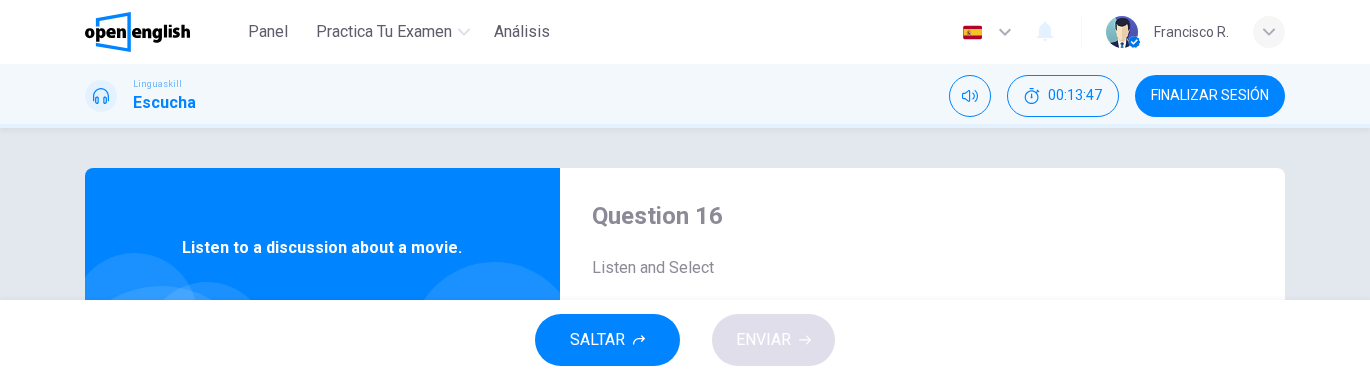 click on "Question 16 Listen and Select For this question, choose the correct answer. On a real test, you will have have 10 seconds to read the question, and you will hear the recording twice. What genre is the movie the speakers are talking about? A Romance B Comedy C Science fiction Listen to a discussion about a movie. 00m 12s" at bounding box center [685, 214] 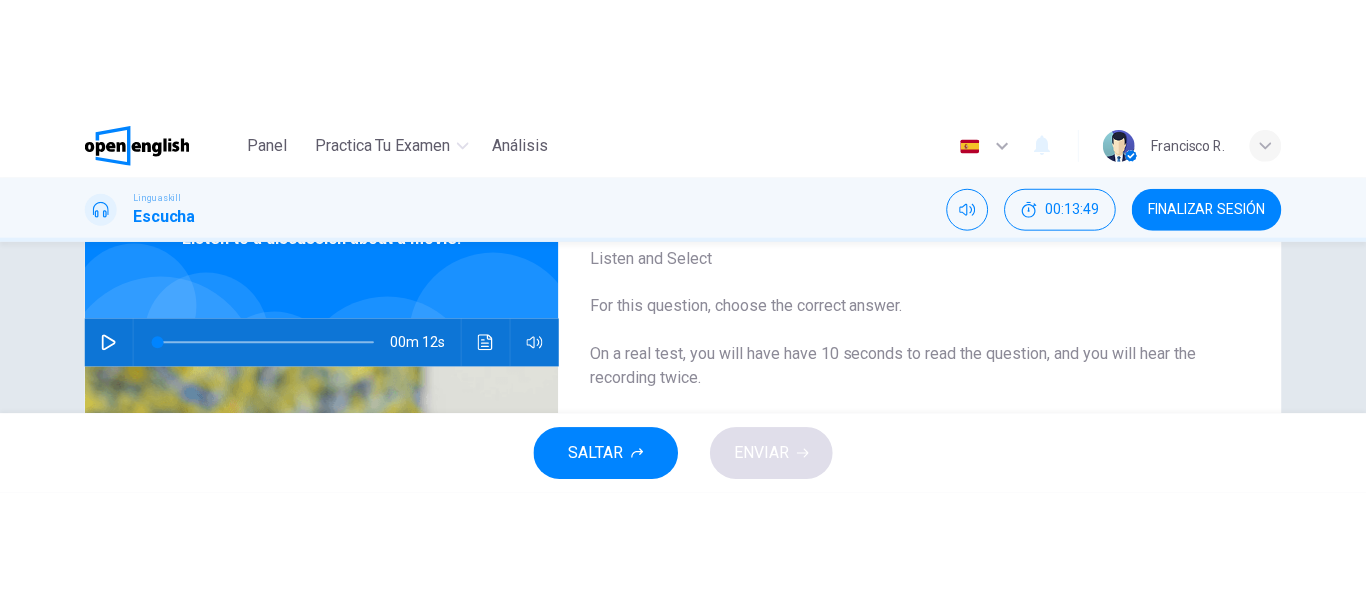 scroll, scrollTop: 160, scrollLeft: 0, axis: vertical 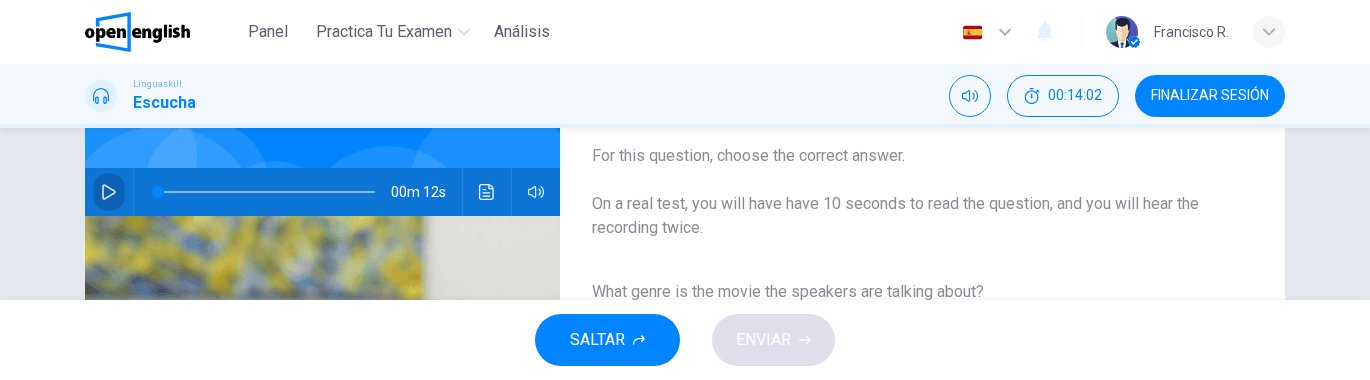 click 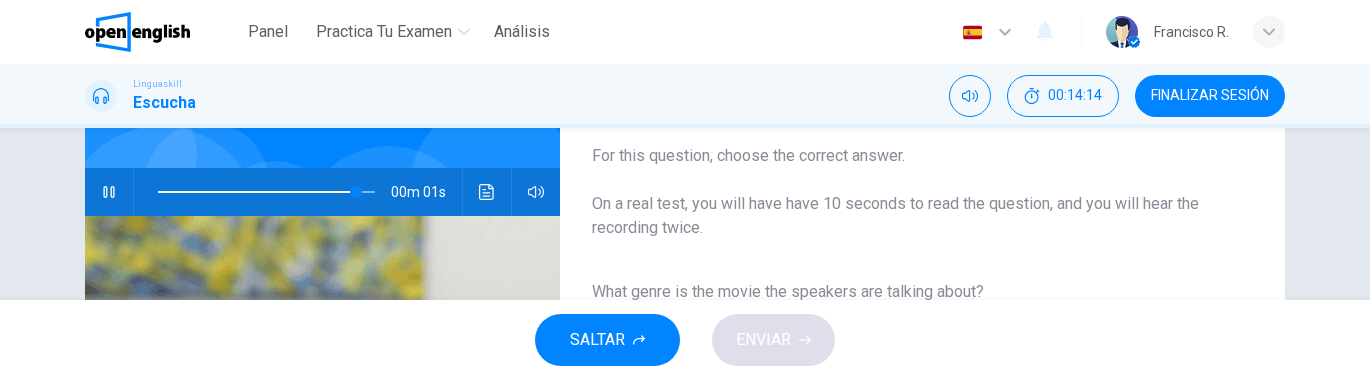 type on "*" 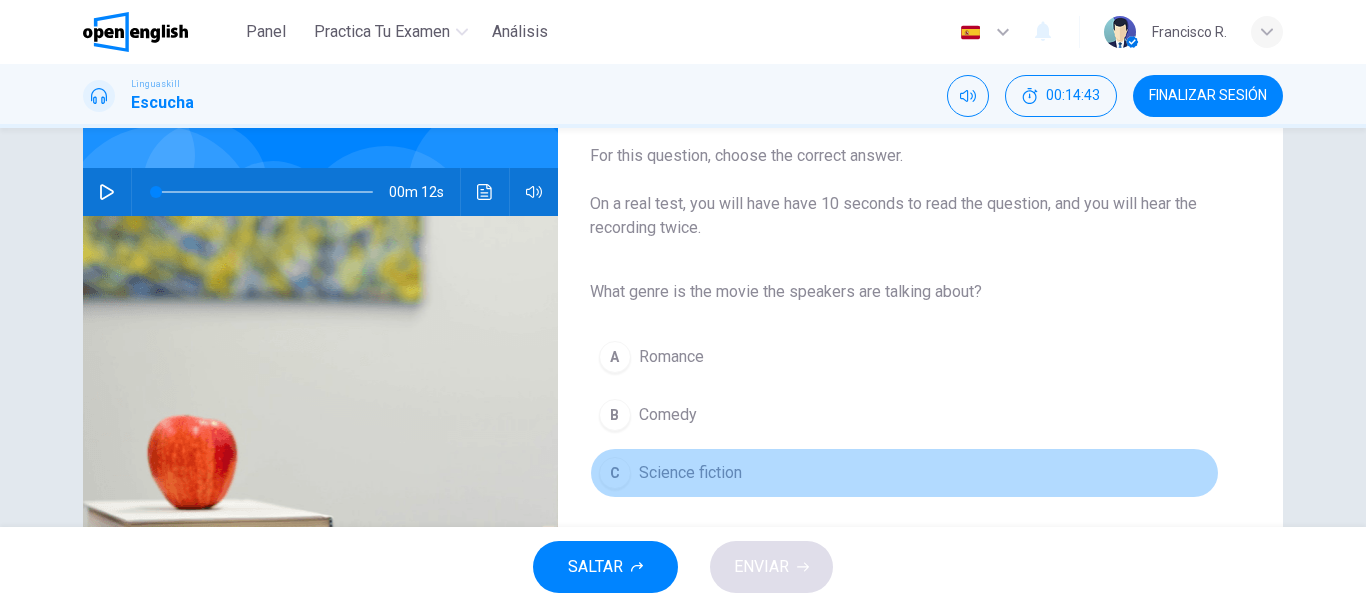 click on "Science fiction" at bounding box center [690, 473] 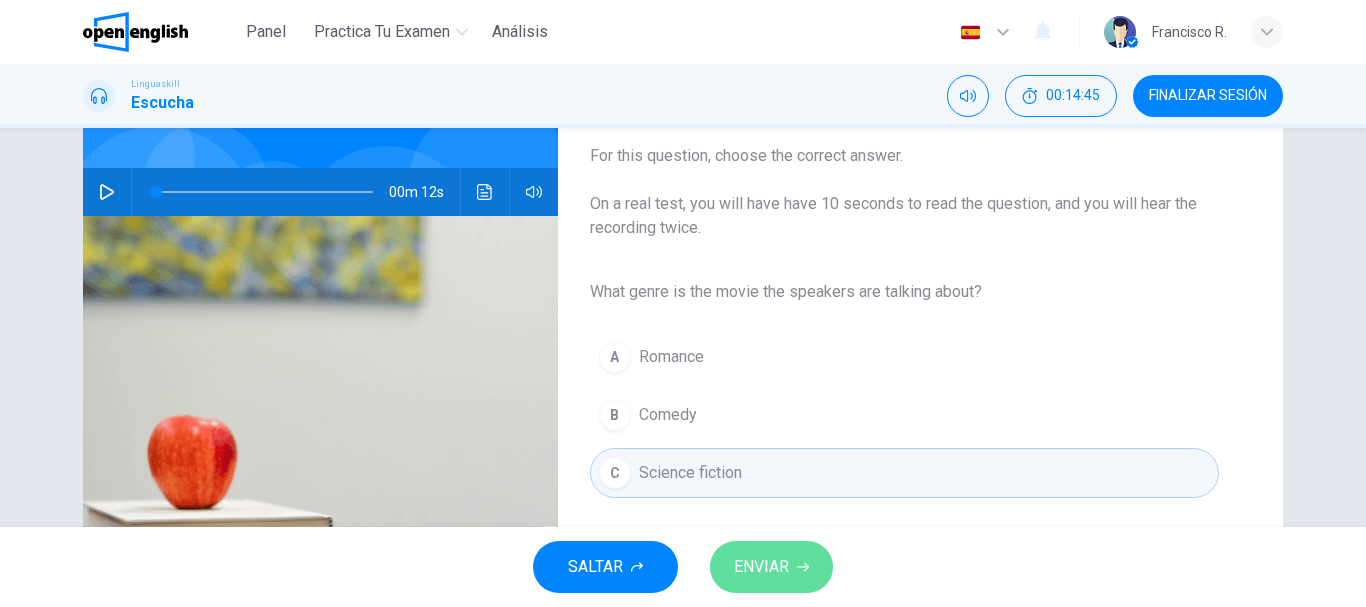 click on "ENVIAR" at bounding box center [761, 567] 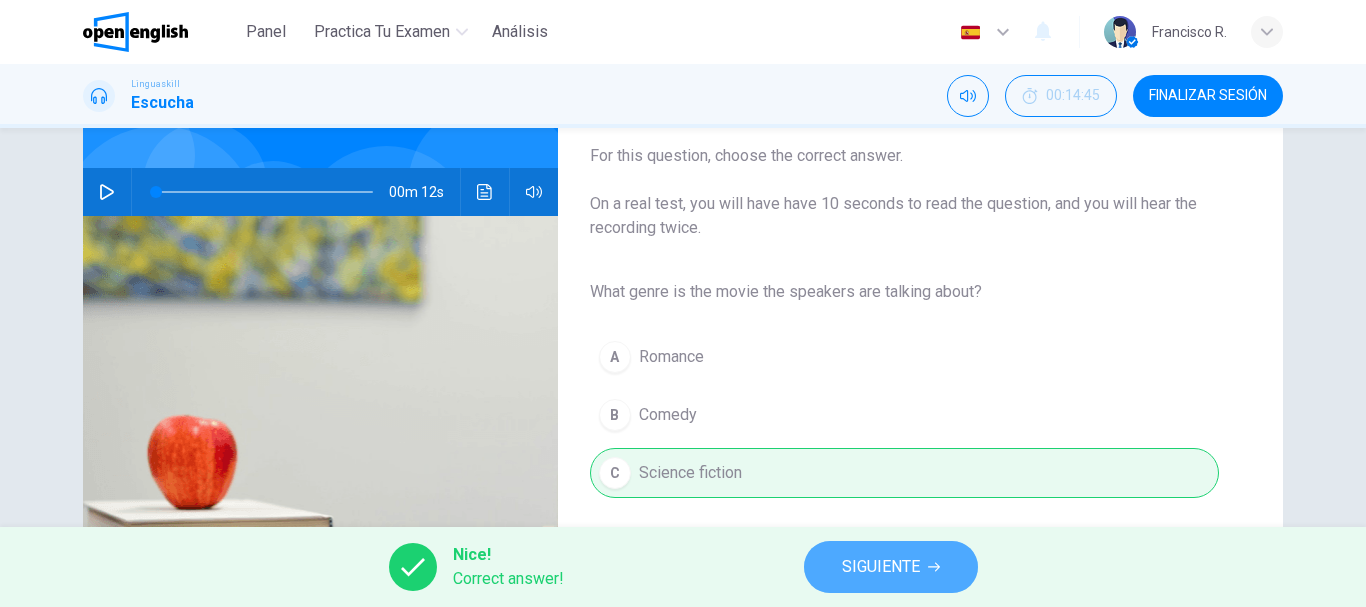 click on "SIGUIENTE" at bounding box center (881, 567) 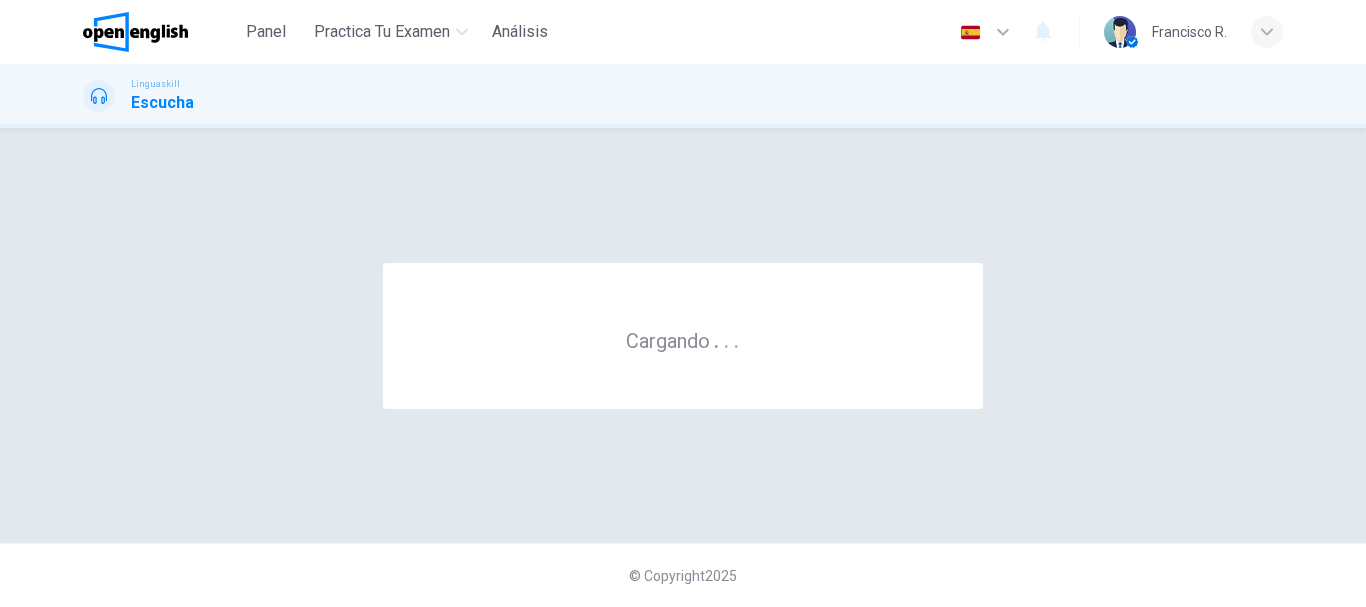 scroll, scrollTop: 0, scrollLeft: 0, axis: both 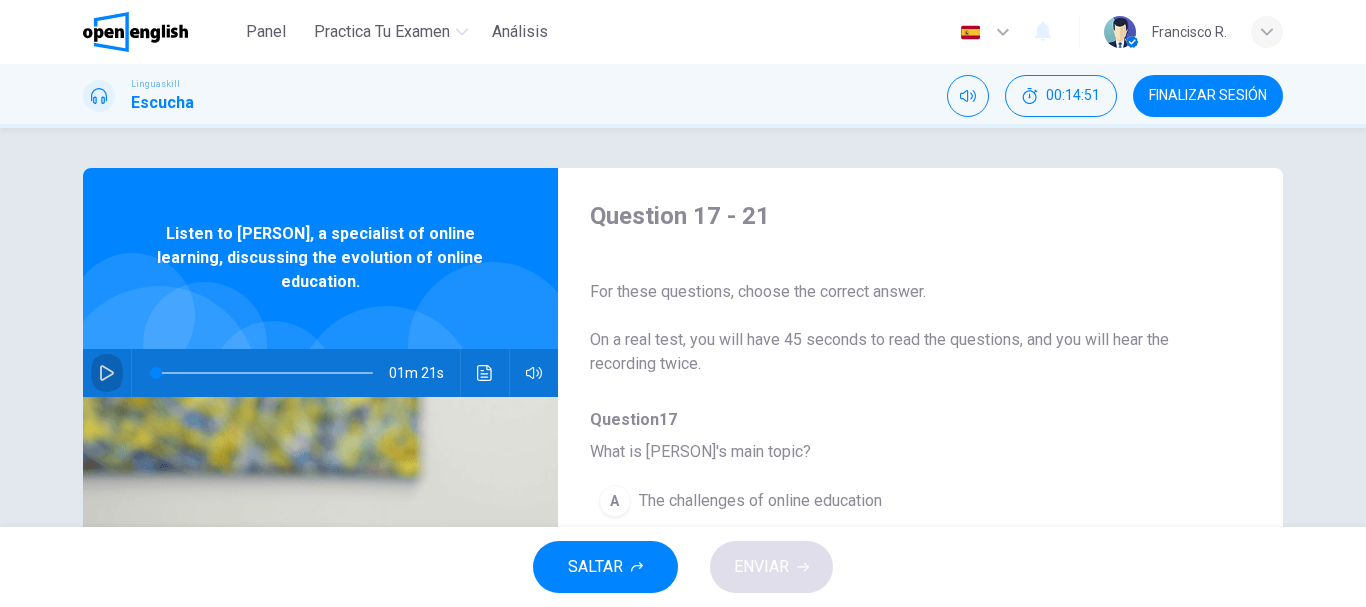 click 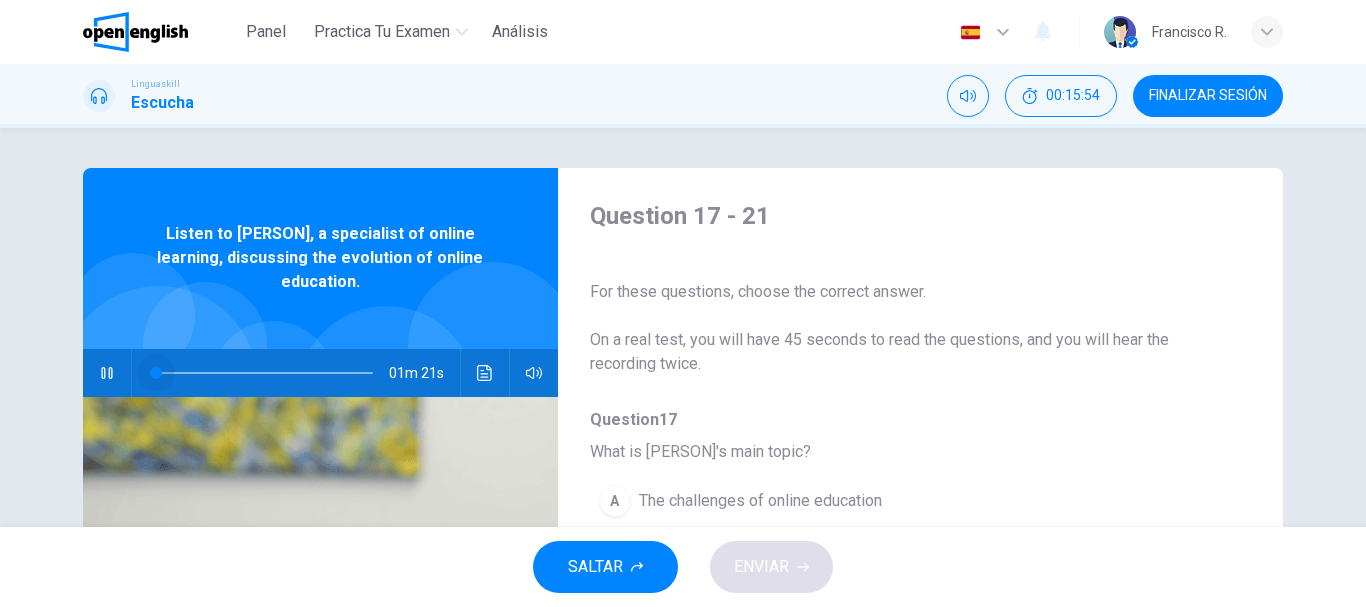 drag, startPoint x: 311, startPoint y: 371, endPoint x: 130, endPoint y: 382, distance: 181.33394 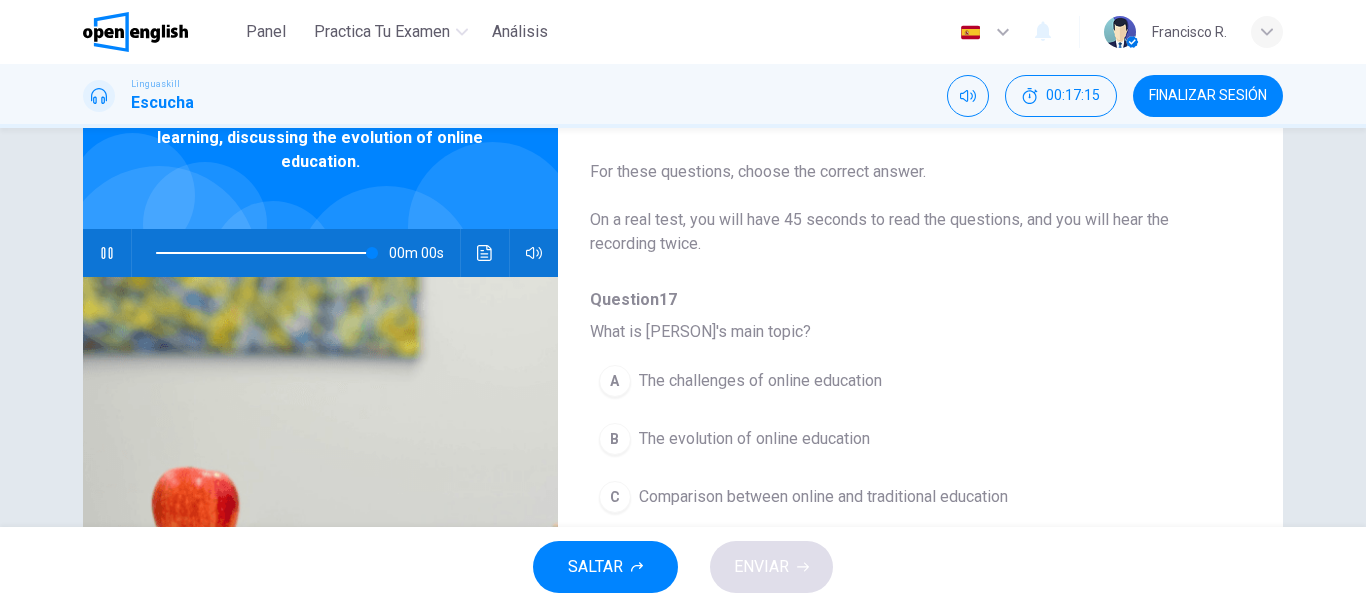 type on "*" 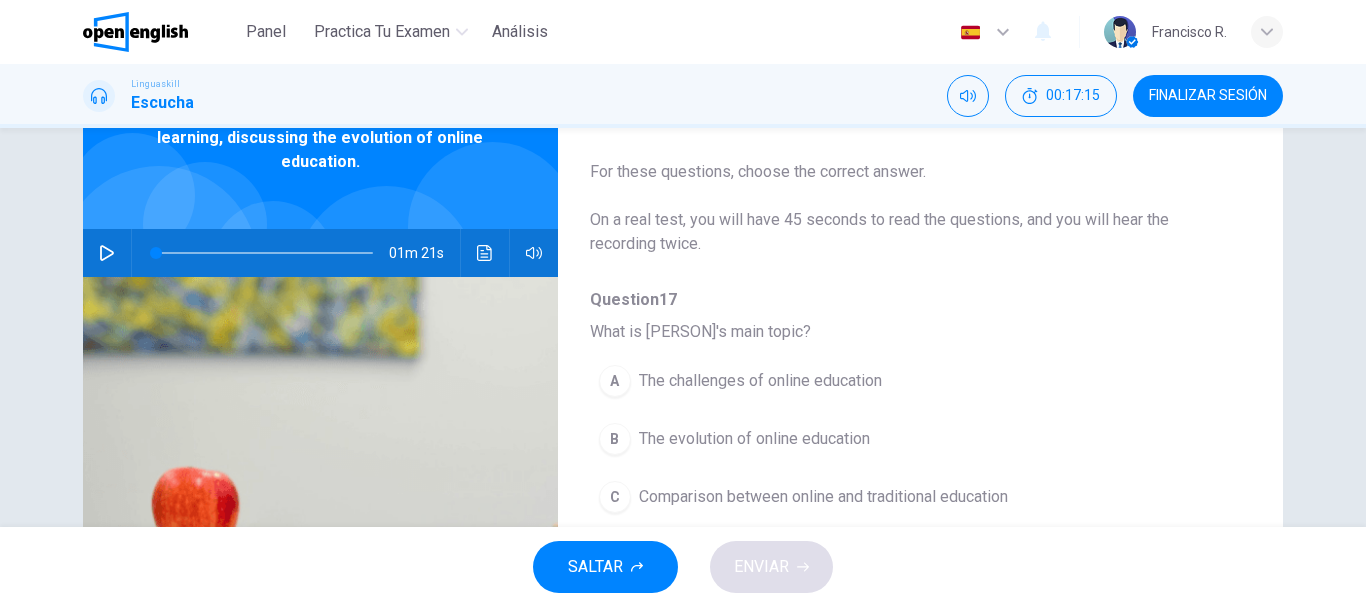 scroll, scrollTop: 160, scrollLeft: 0, axis: vertical 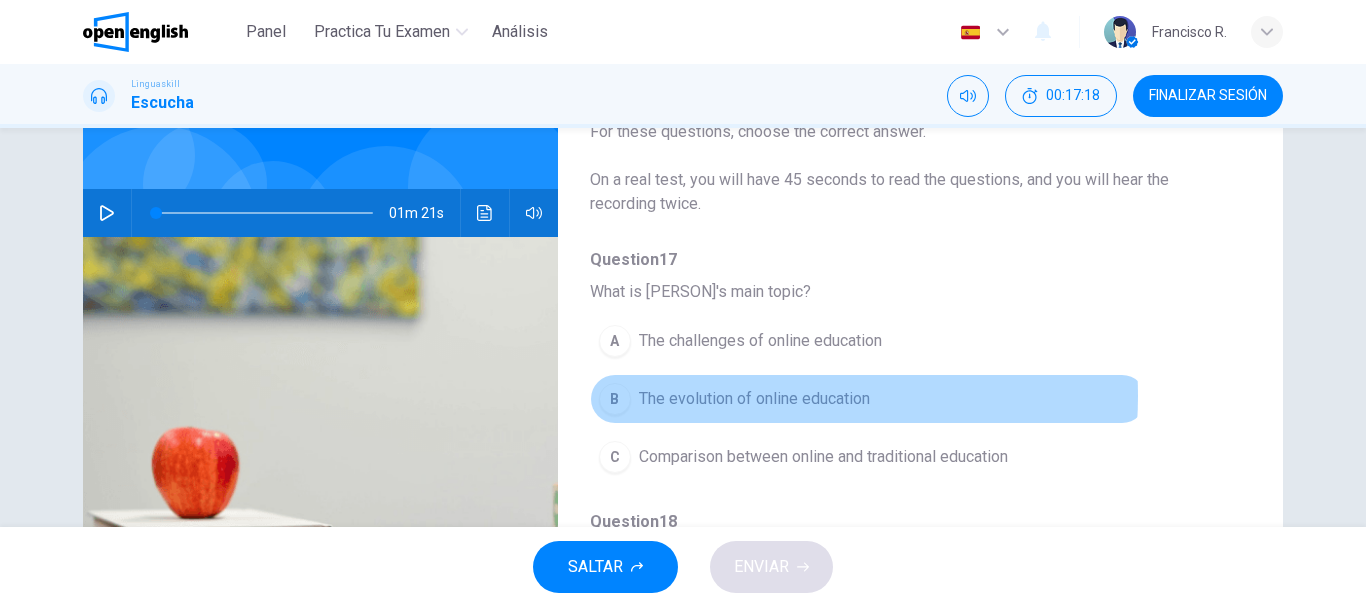 click on "The evolution of online education" at bounding box center [754, 399] 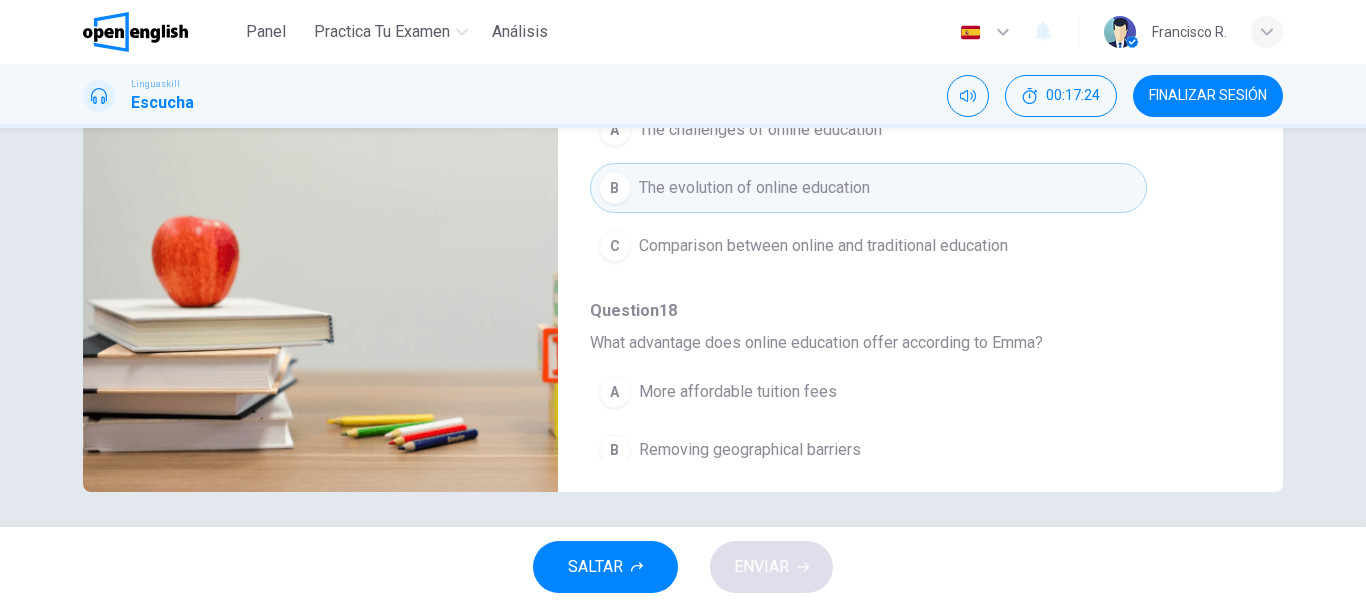 scroll, scrollTop: 376, scrollLeft: 0, axis: vertical 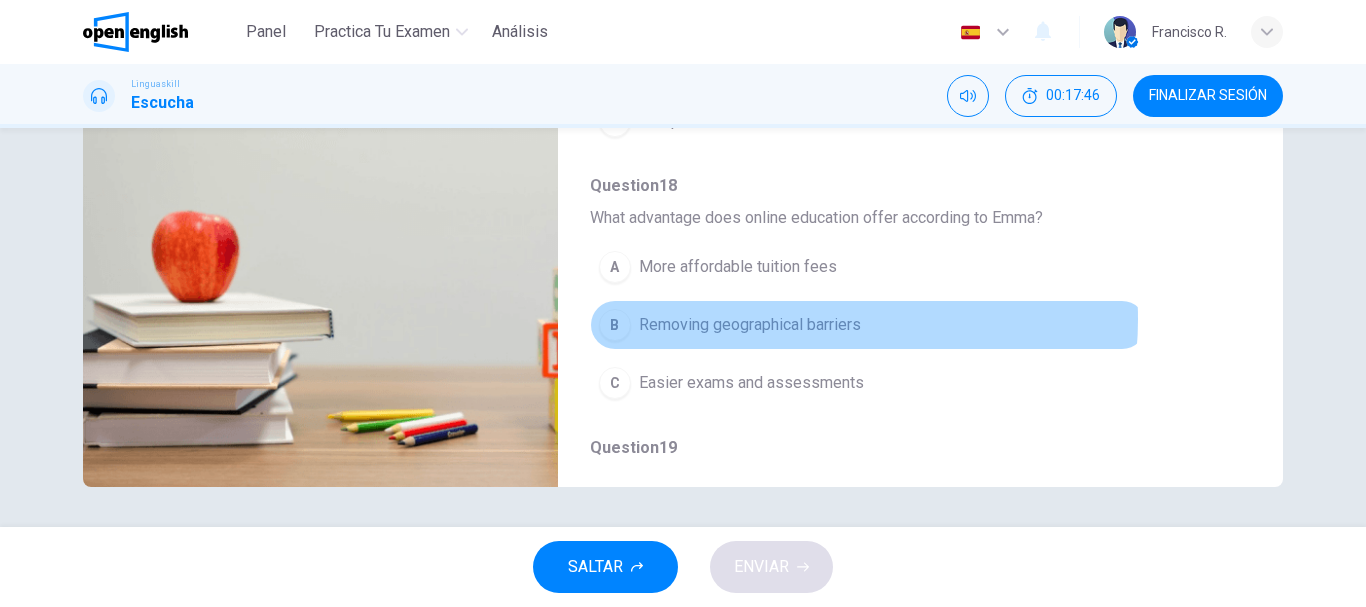 click on "Removing geographical barriers" at bounding box center (750, 325) 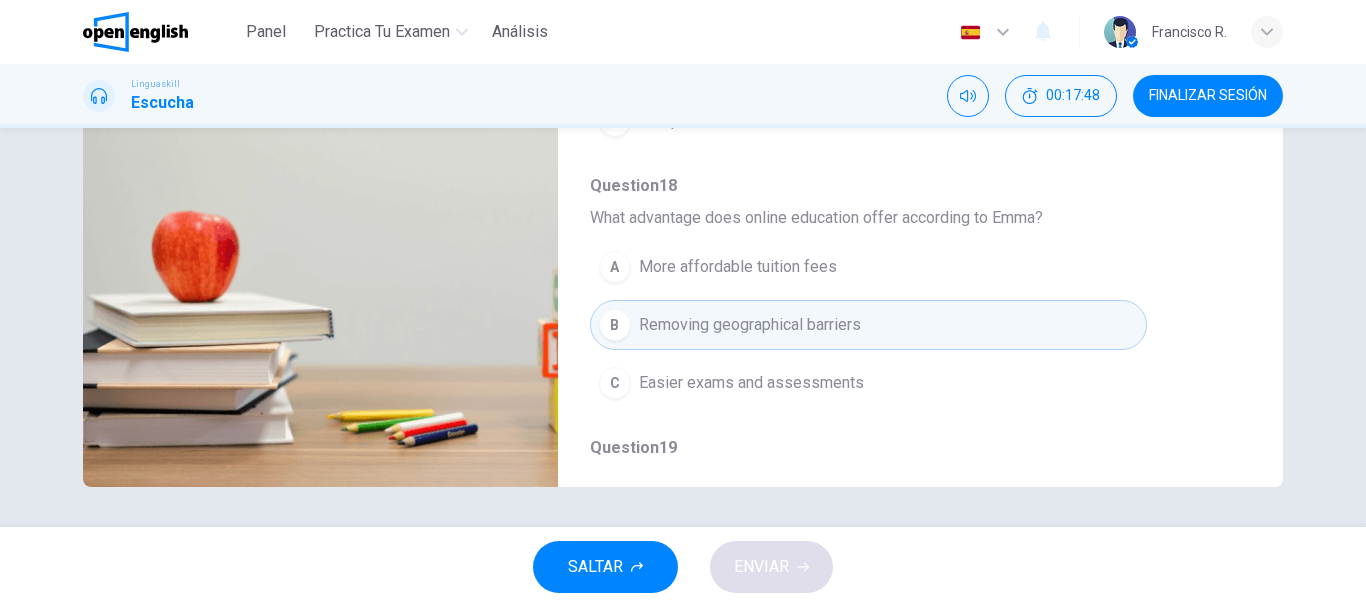 click on "Question 17 - 21 For these questions, choose the correct answer. On a real test, you will have 45 seconds to read the questions, and you will hear the recording twice. Question 17 What is Emma Johnson's main topic? A The challenges of online education B The evolution of online education C Comparison between online and traditional education Question 18 What advantage does online education offer according to Emma? A More affordable tuition fees B Removing geographical barriers C Easier exams and assessments Question 19 What is a key challenge of online education? A Maintaining student engagement B Technology costs C Limited course options Question 20 How did the pandemic impact online education? A It caused a decline in online enrollments B It accelerated the growth of online education C It revealed the ineffectiveness of online learning Question 21 What future educational model does Emma predict? A A complete shift to online learning B A hybrid model of traditional and online methods C" at bounding box center [904, 139] 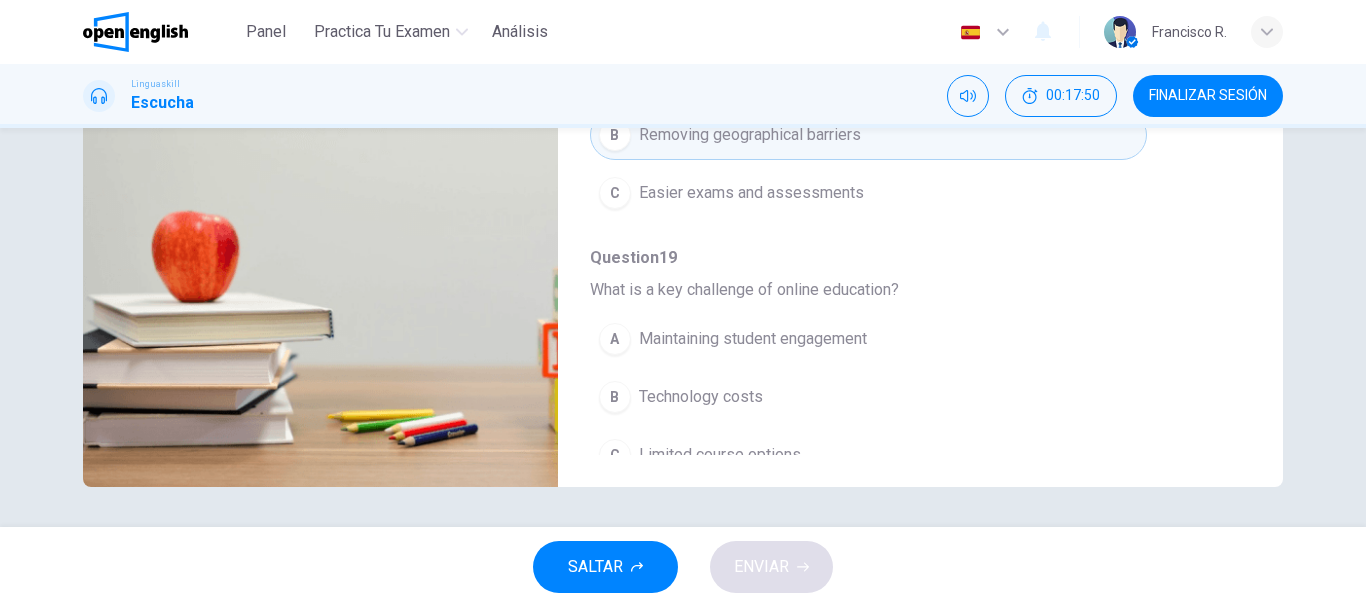 scroll, scrollTop: 320, scrollLeft: 0, axis: vertical 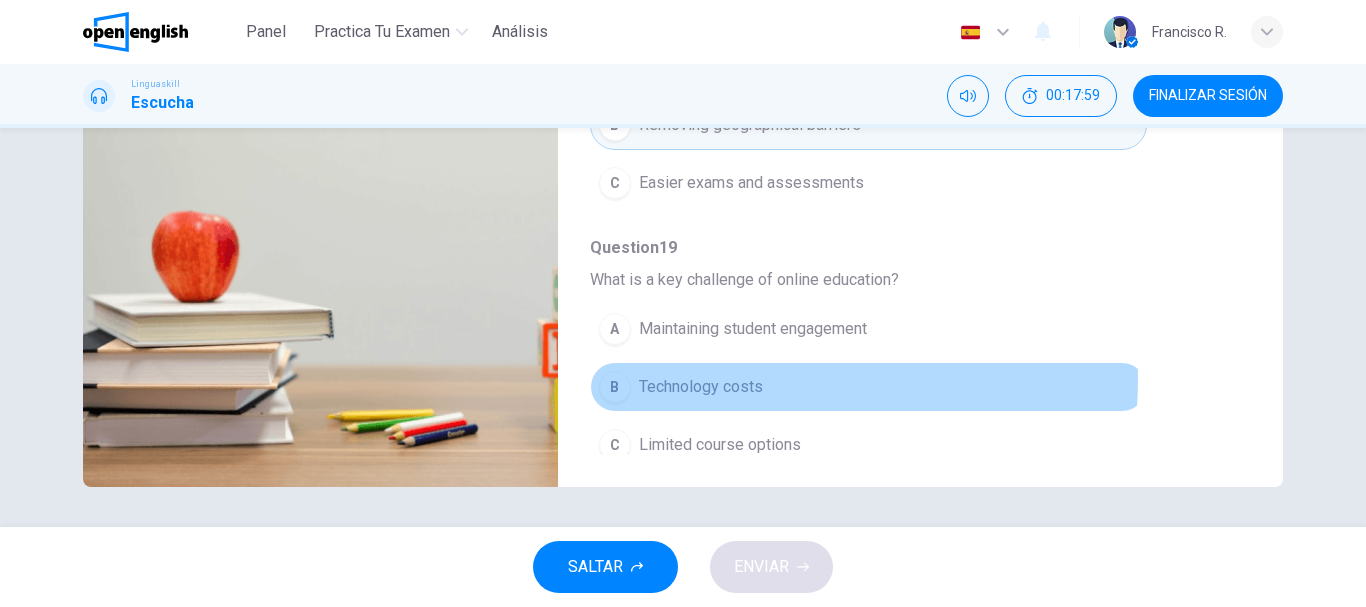 click on "Technology costs" at bounding box center (701, 387) 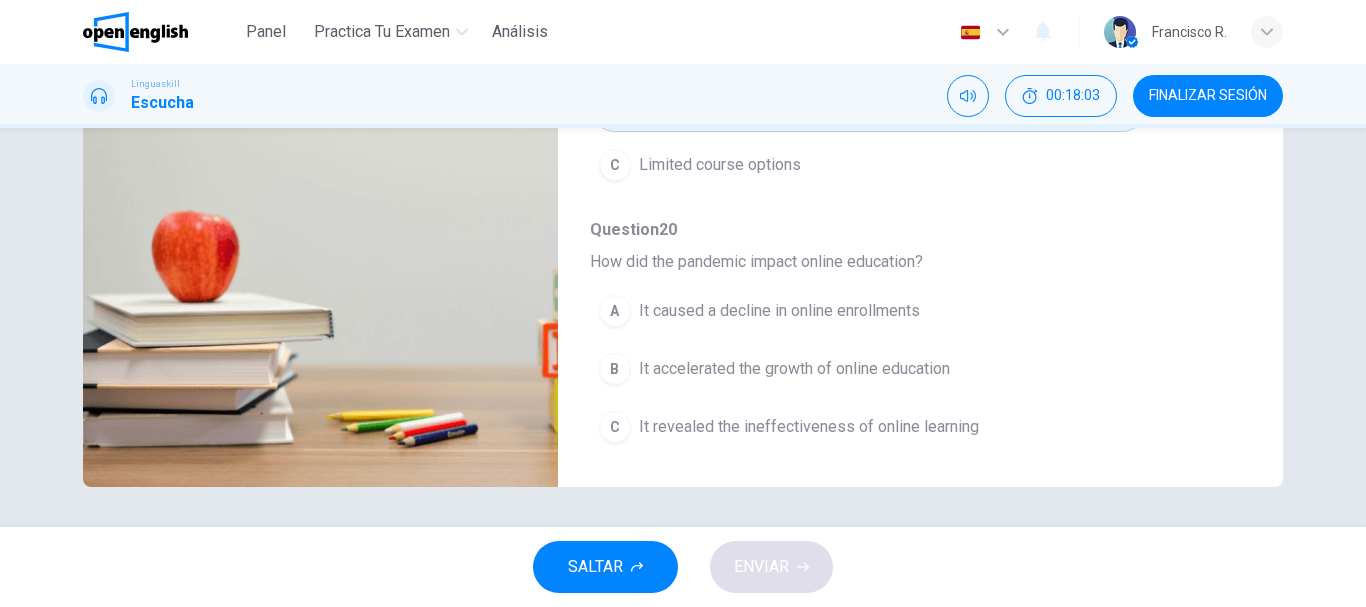 scroll, scrollTop: 640, scrollLeft: 0, axis: vertical 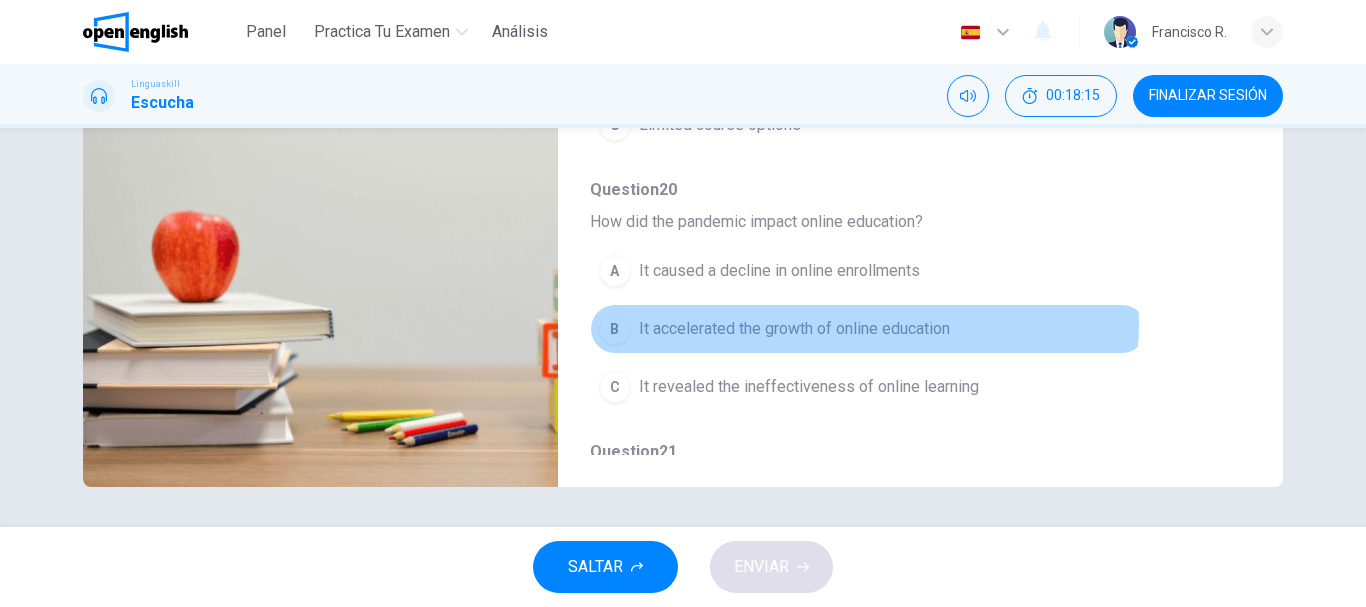 click on "It accelerated the growth of online education" at bounding box center [794, 329] 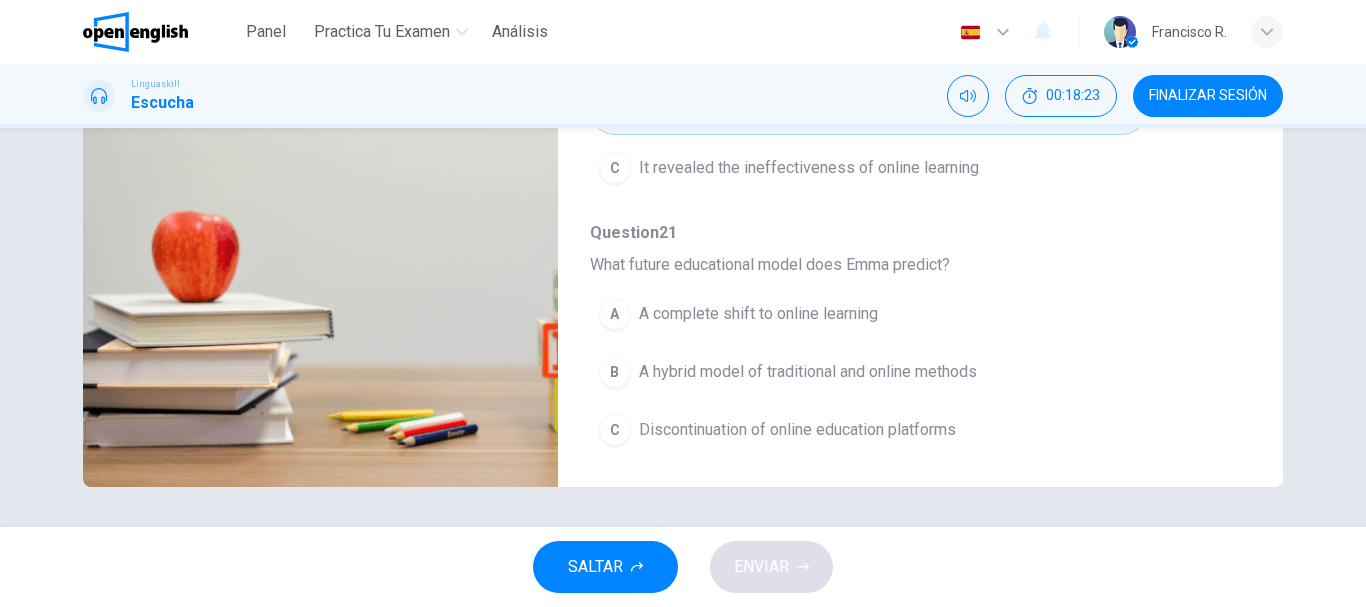 scroll, scrollTop: 863, scrollLeft: 0, axis: vertical 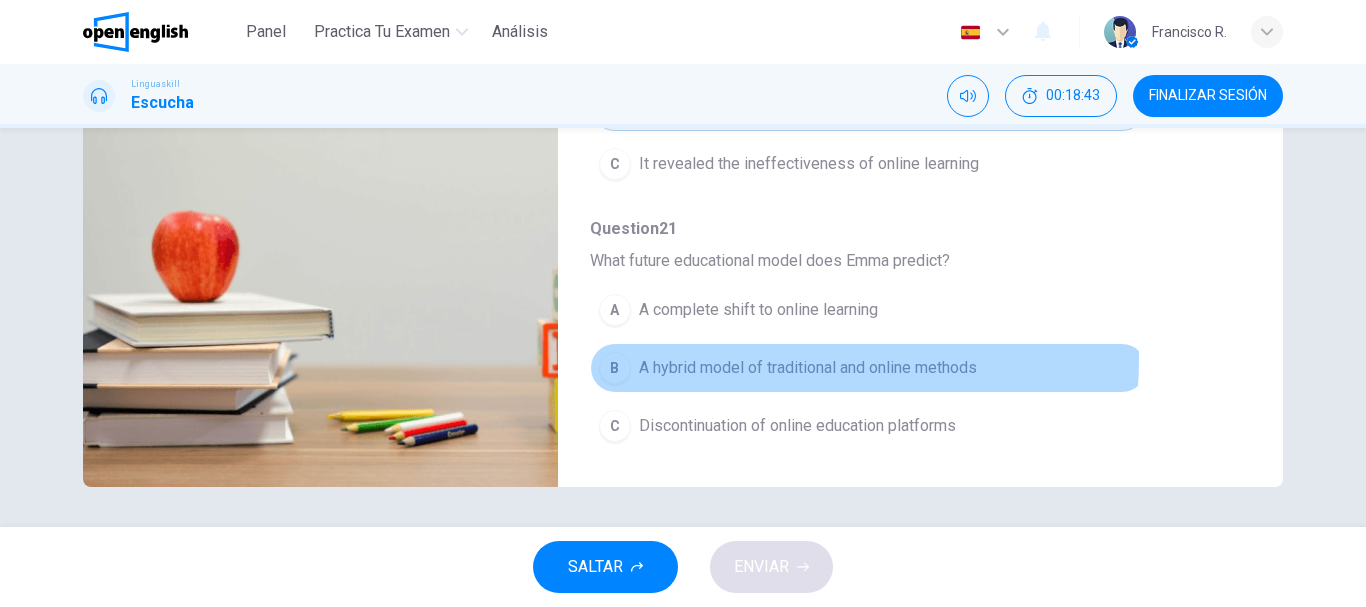click on "A hybrid model of traditional and online methods" at bounding box center [808, 368] 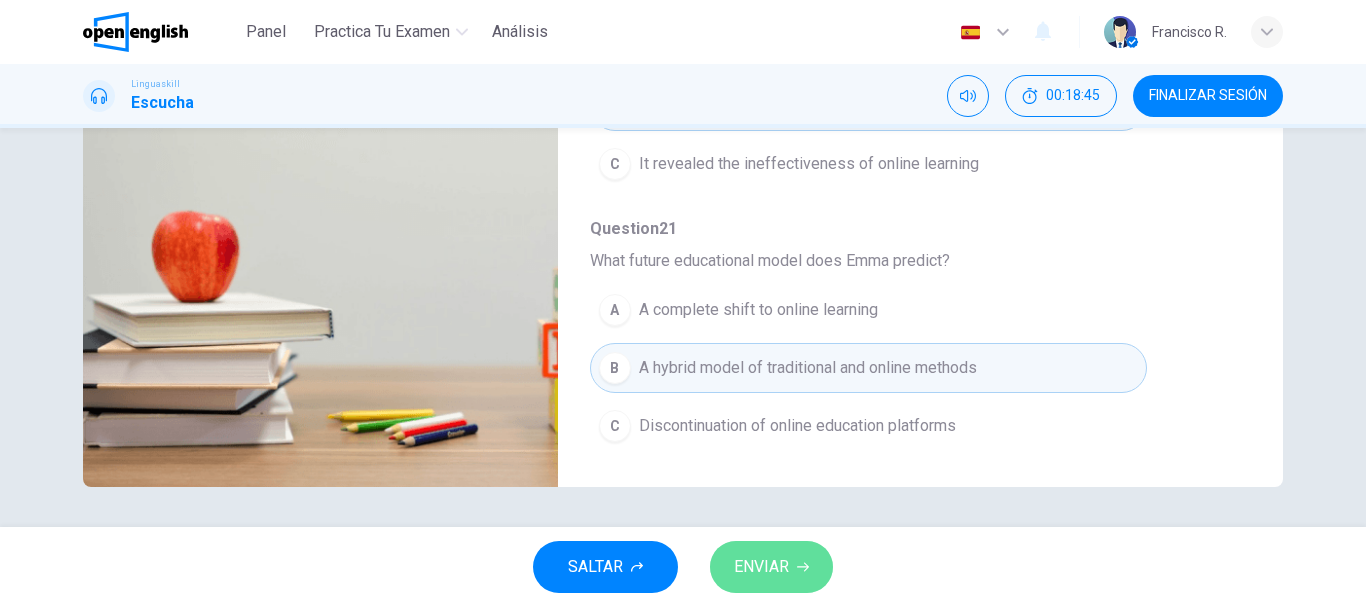 click on "ENVIAR" at bounding box center [761, 567] 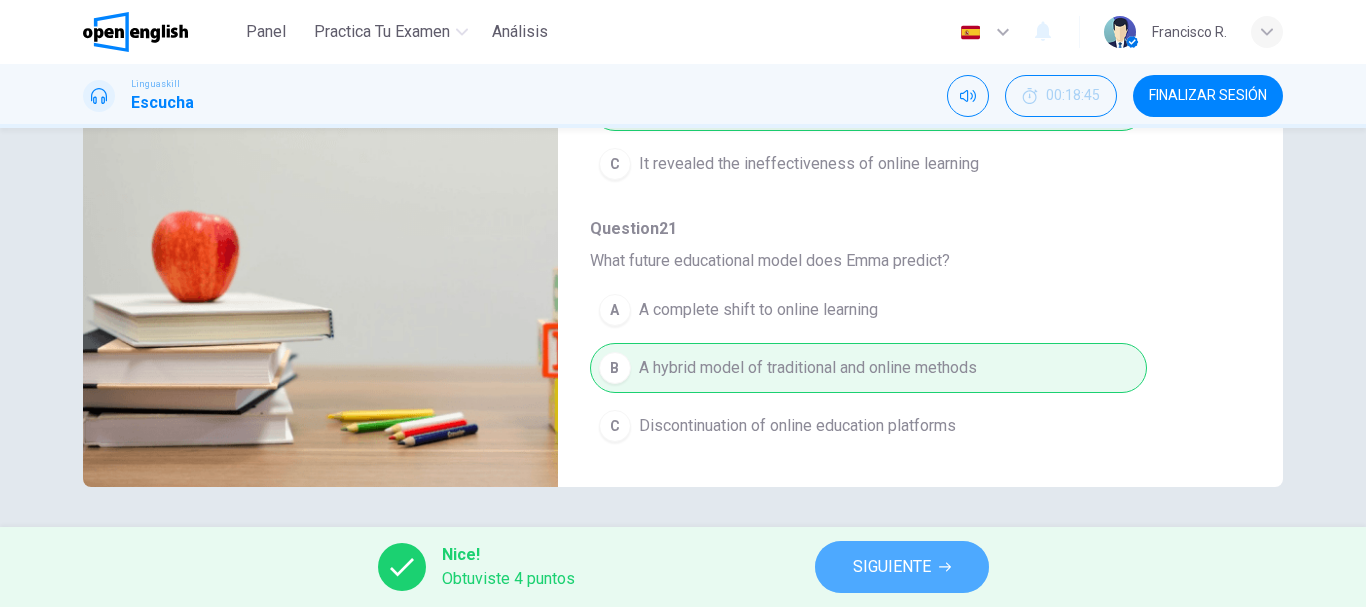 click on "SIGUIENTE" at bounding box center [892, 567] 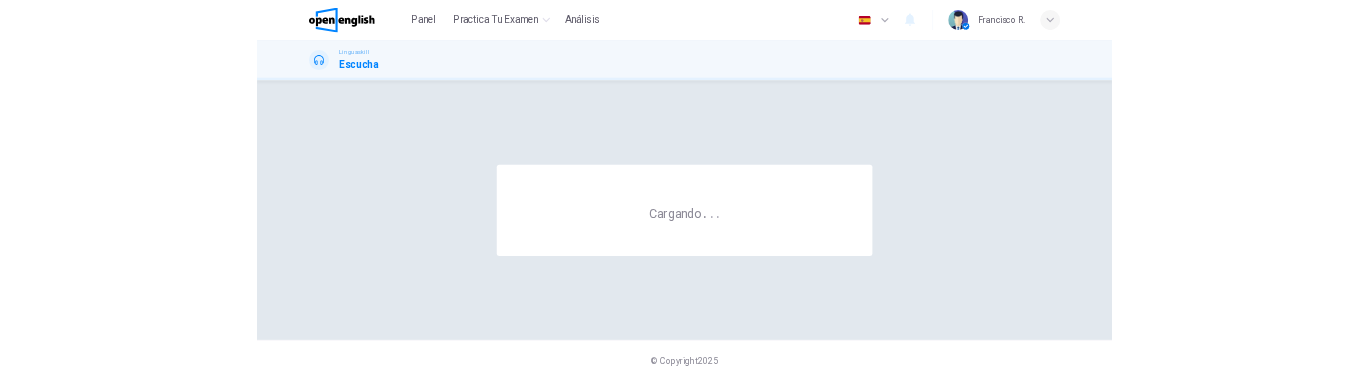 scroll, scrollTop: 0, scrollLeft: 0, axis: both 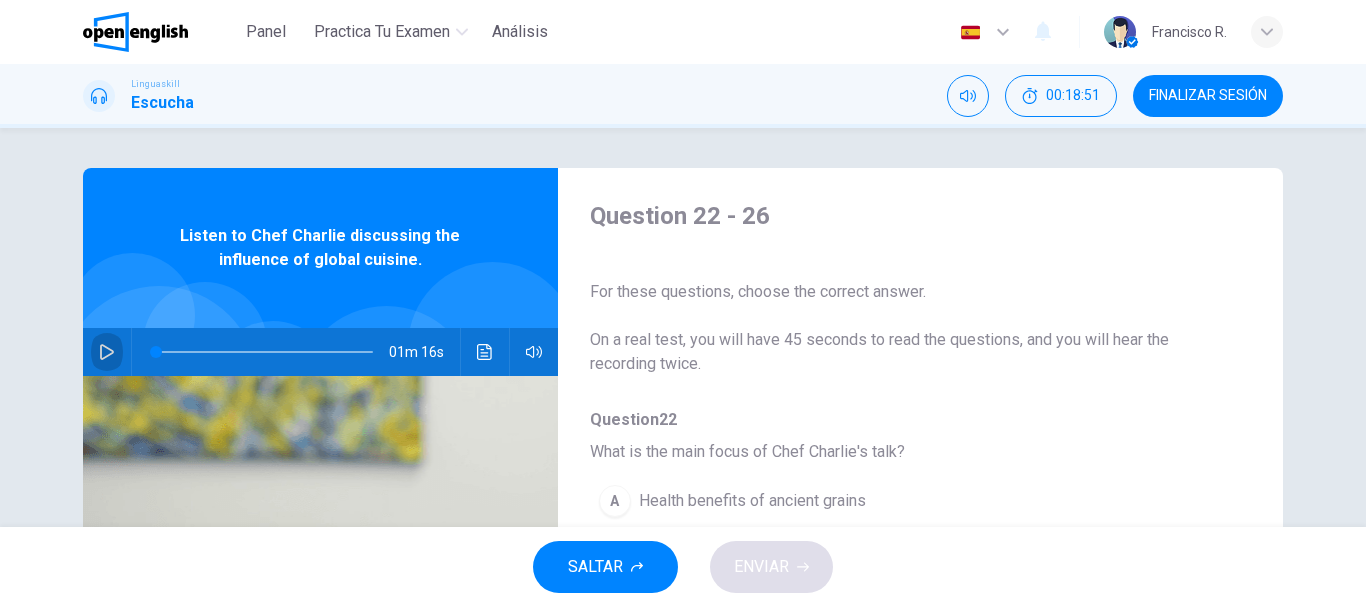 click 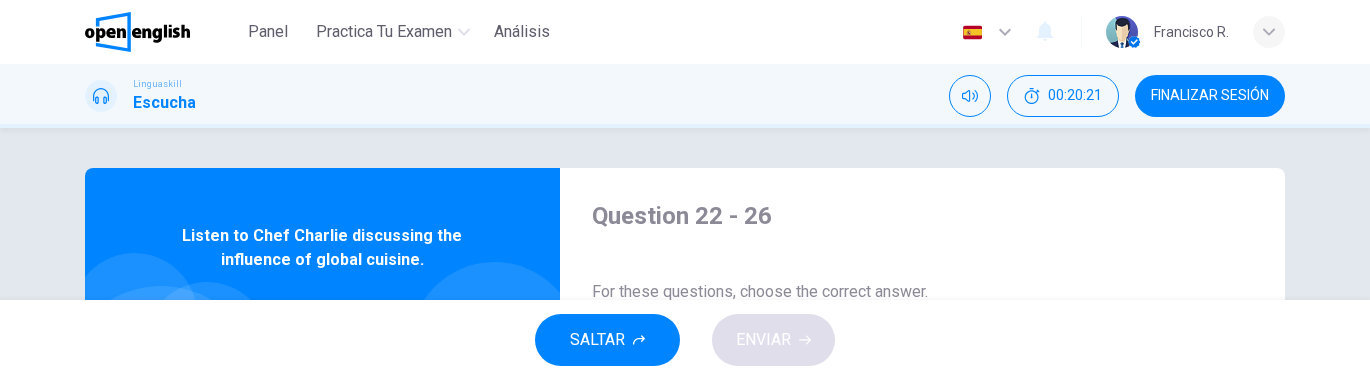click on "Question 22 - 26 For these questions, choose the correct answer. On a real test, you will have 45 seconds to read the questions, and you will hear the recording twice. Question  22 What is the main focus of Chef [LAST]'s talk? A Health benefits of ancient grains B Influence of global cuisine on modern cooking C Rising popularity of street food Question  23 What is Asian fusion cuisine? A A mix of elements of Asian culture with Western cooking techniques B Traditional Asian cooking methods combined with Indian spices. C Exclusive use of Asian ingredients with French cooking styles. Question  24 Which ancient grains does Chef [LAST] mention? A Rice and wheat B Barley and millet C Quinoa and amaranth Question  25 Why does Chef [LAST] emphasize respecting the origins of dishes? A To maintain authenticity B To avoid cultural appropriation C For legal reasons Question  26 What does Chef [LAST] predict for the future of cooking? A A return to traditional cooking B A focus on health-conscious dishes C 01m 16s" at bounding box center [685, 214] 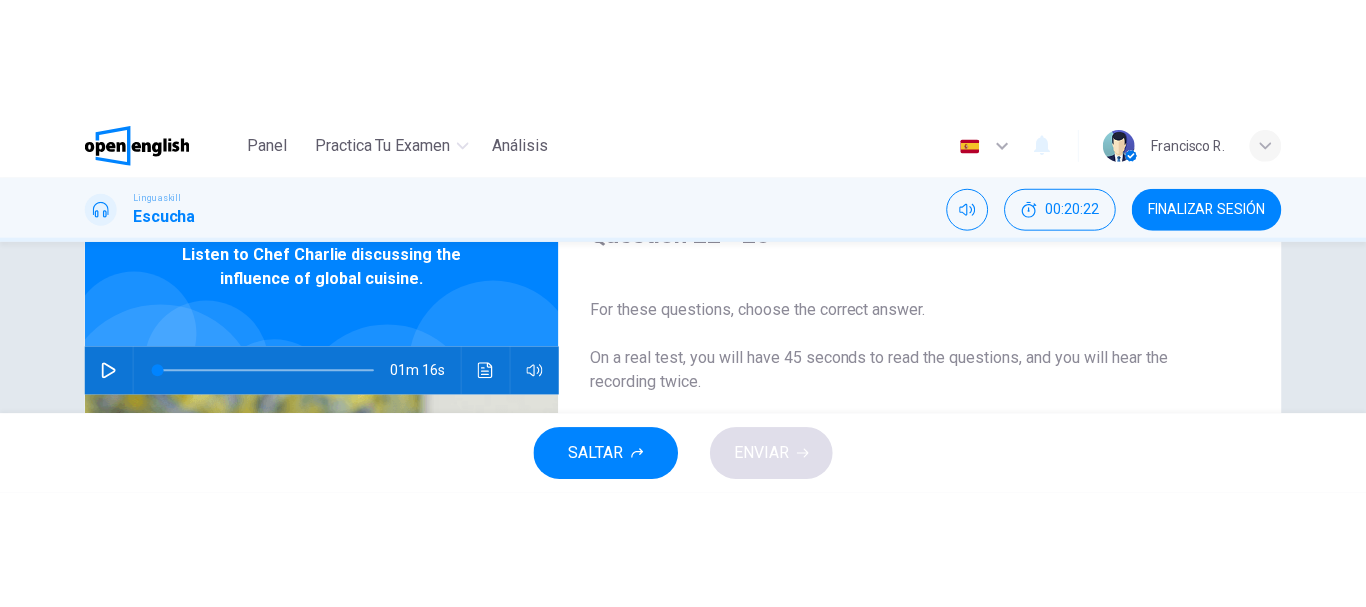 scroll, scrollTop: 120, scrollLeft: 0, axis: vertical 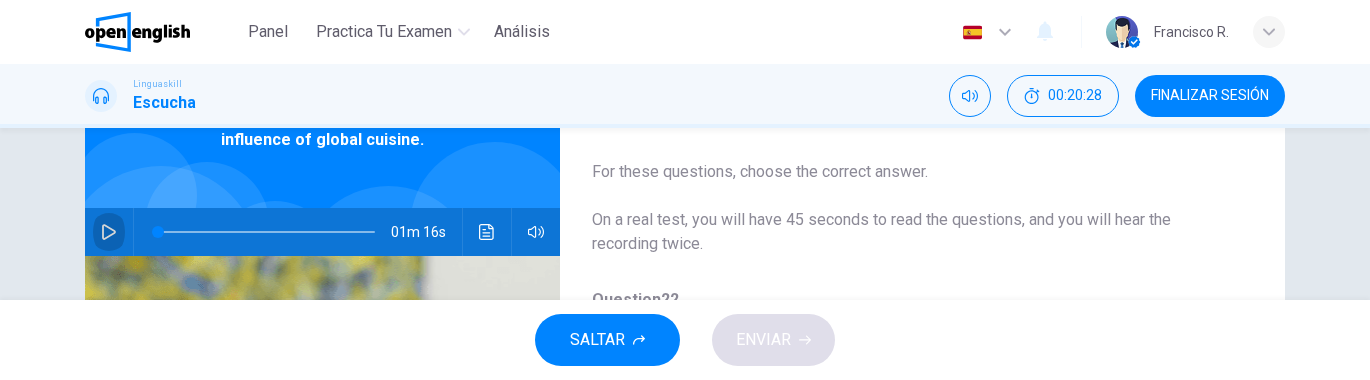 click 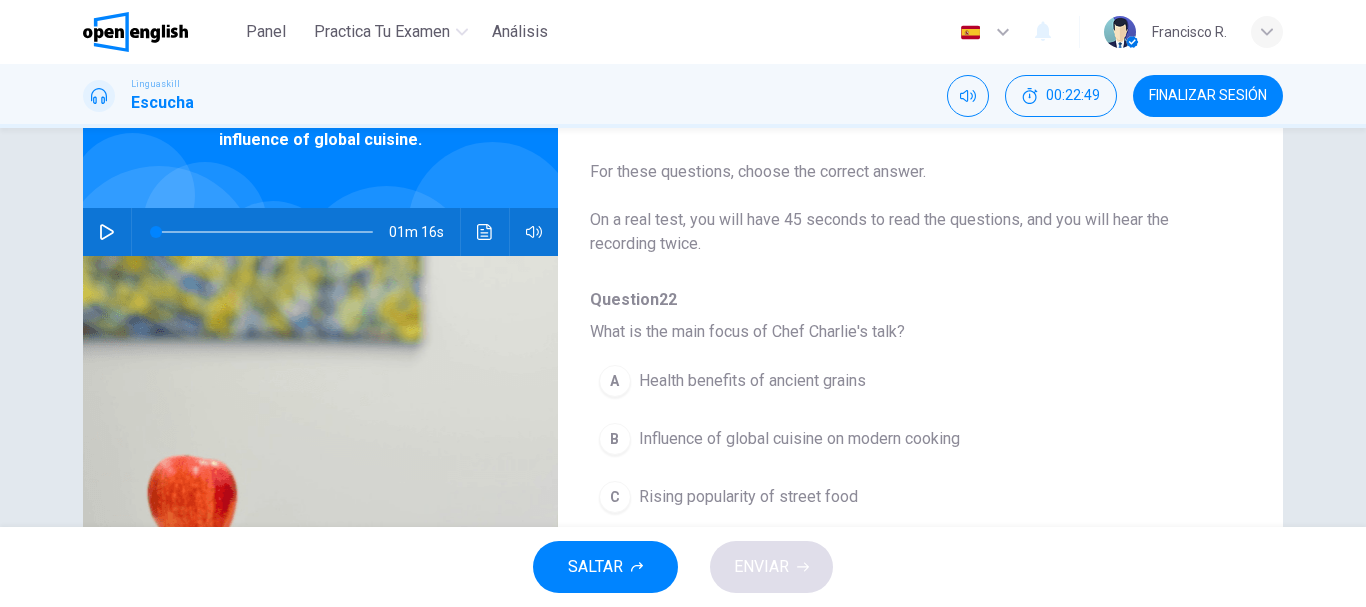 scroll, scrollTop: 0, scrollLeft: 0, axis: both 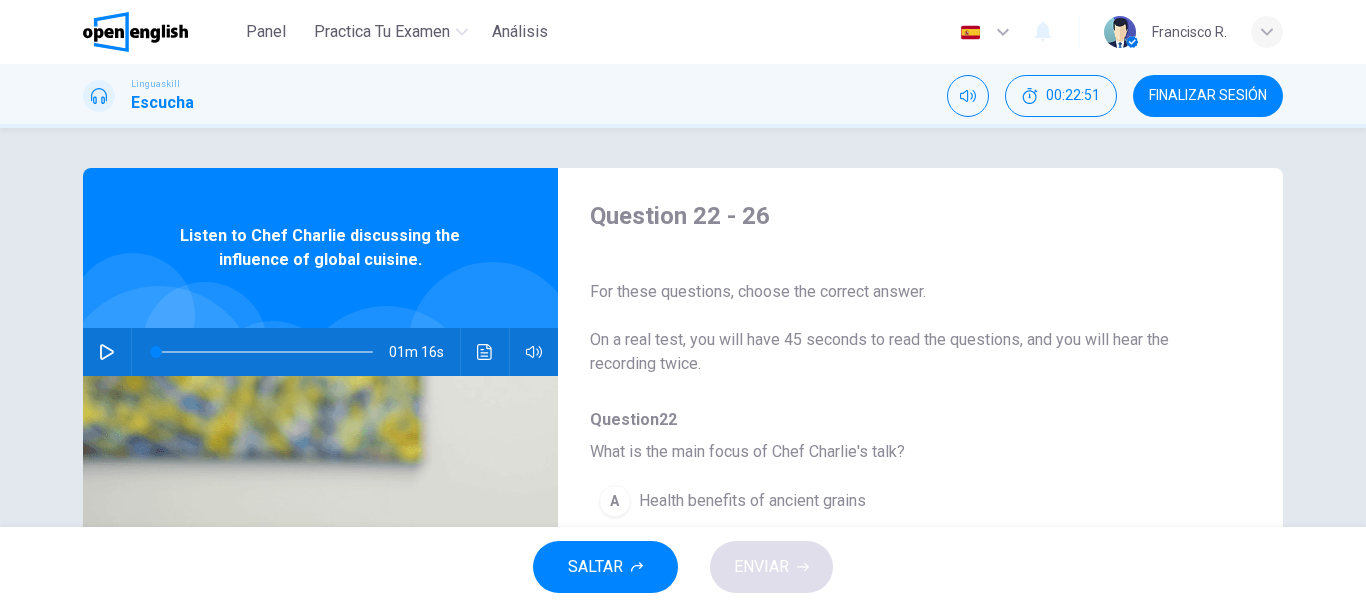 click on "For these questions, choose the correct answer. On a real test, you will have 45 seconds to read the questions, and you will hear the recording twice." at bounding box center [904, 316] 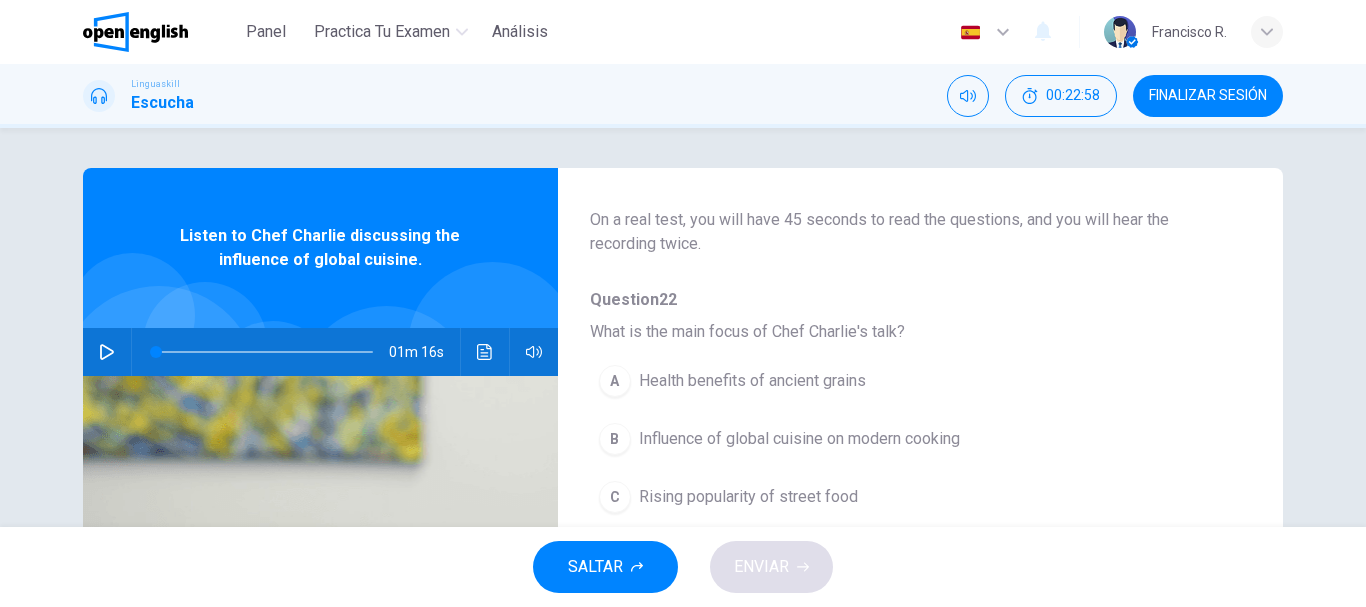scroll, scrollTop: 160, scrollLeft: 0, axis: vertical 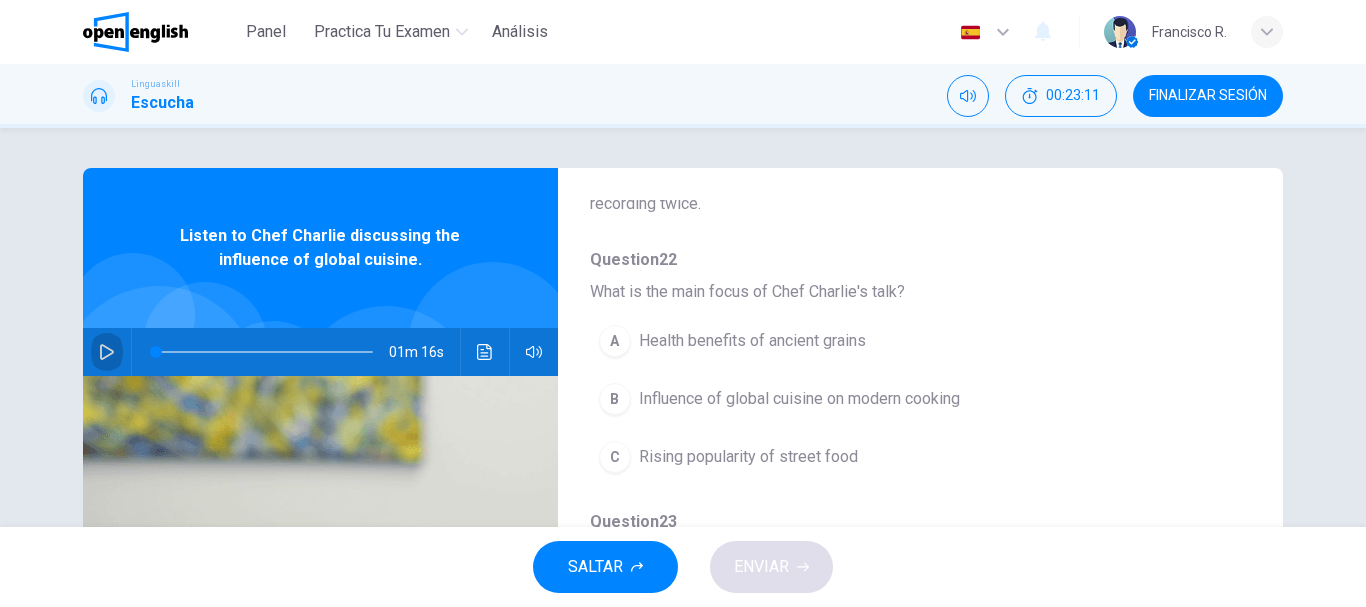 click 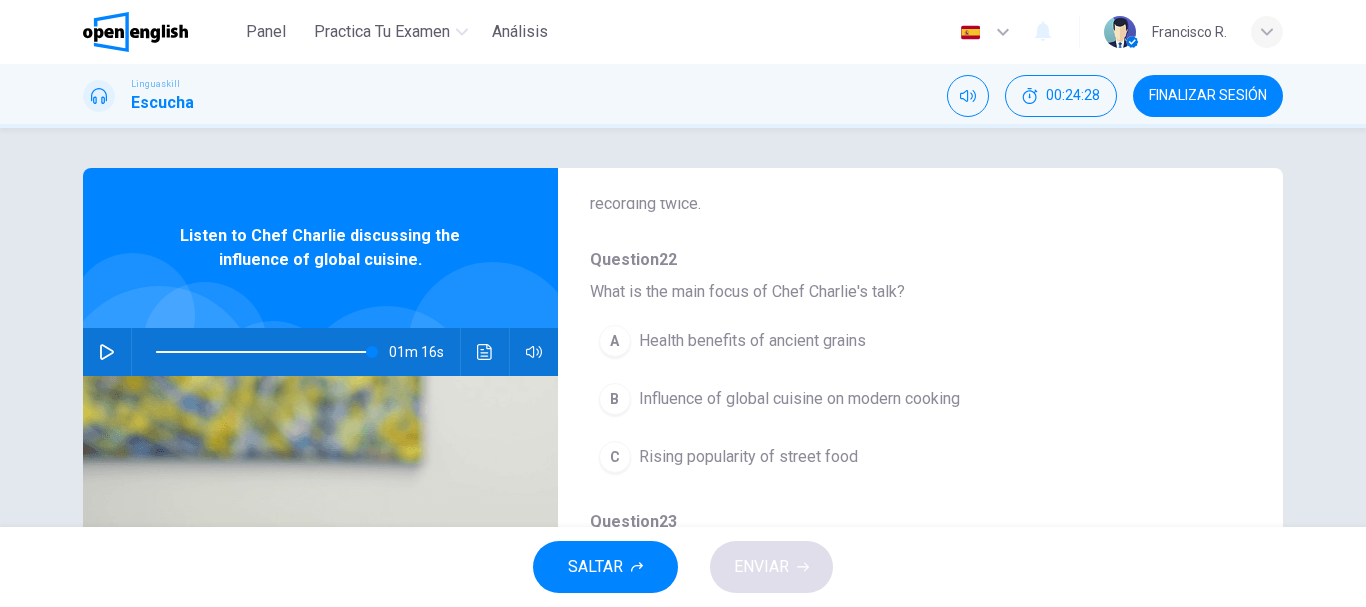 type on "*" 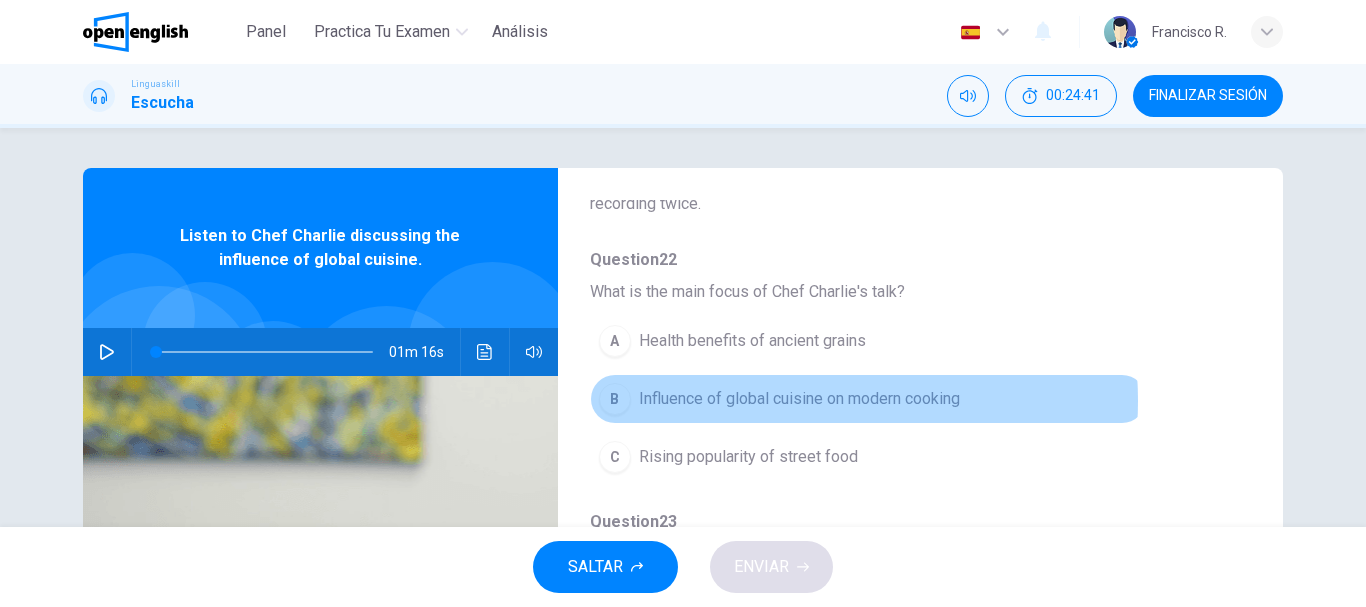 click on "Influence of global cuisine on modern cooking" at bounding box center [799, 399] 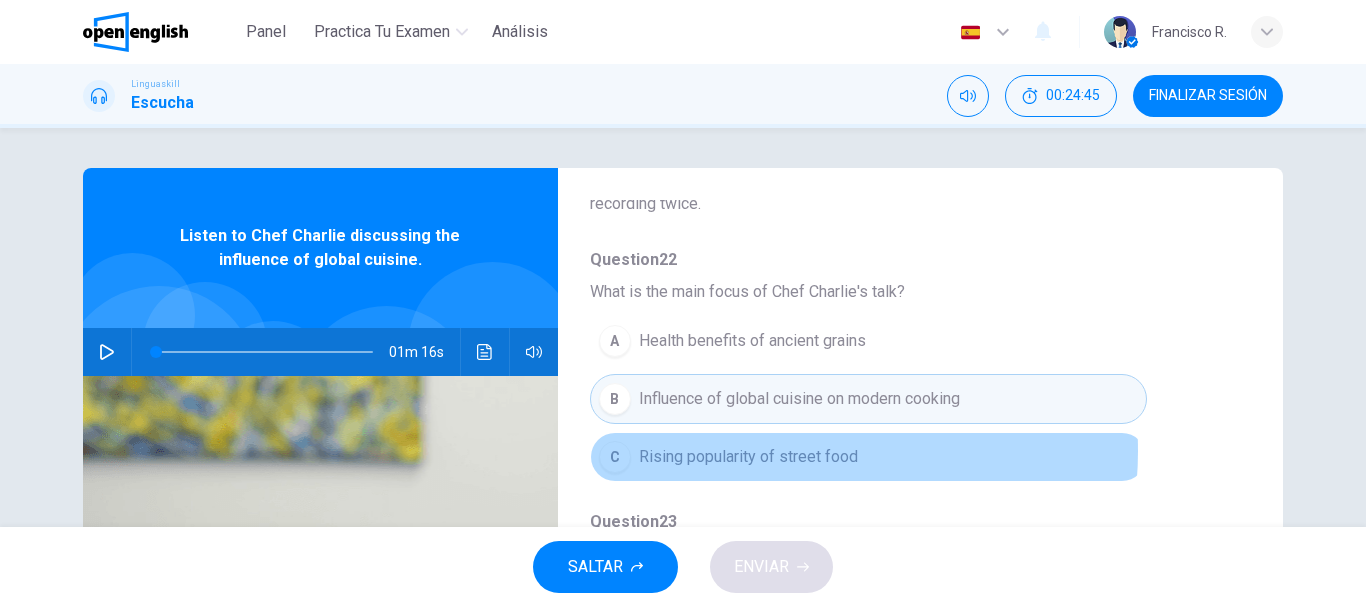 click on "Rising popularity of street food" at bounding box center [748, 457] 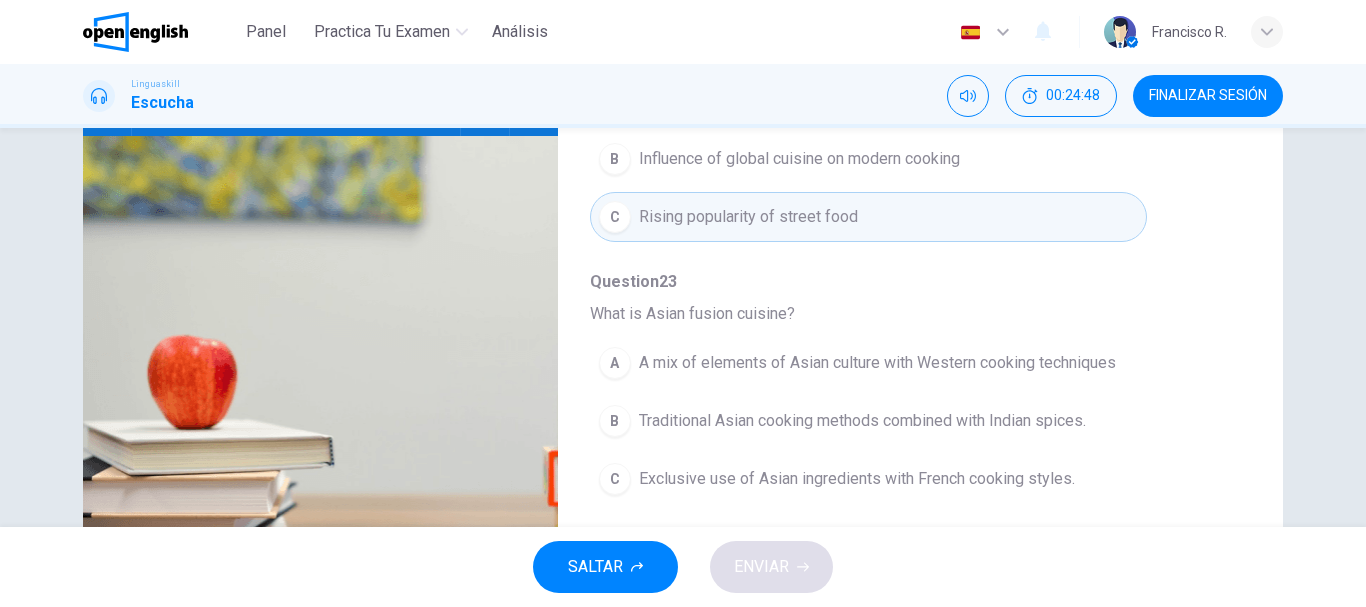 scroll, scrollTop: 280, scrollLeft: 0, axis: vertical 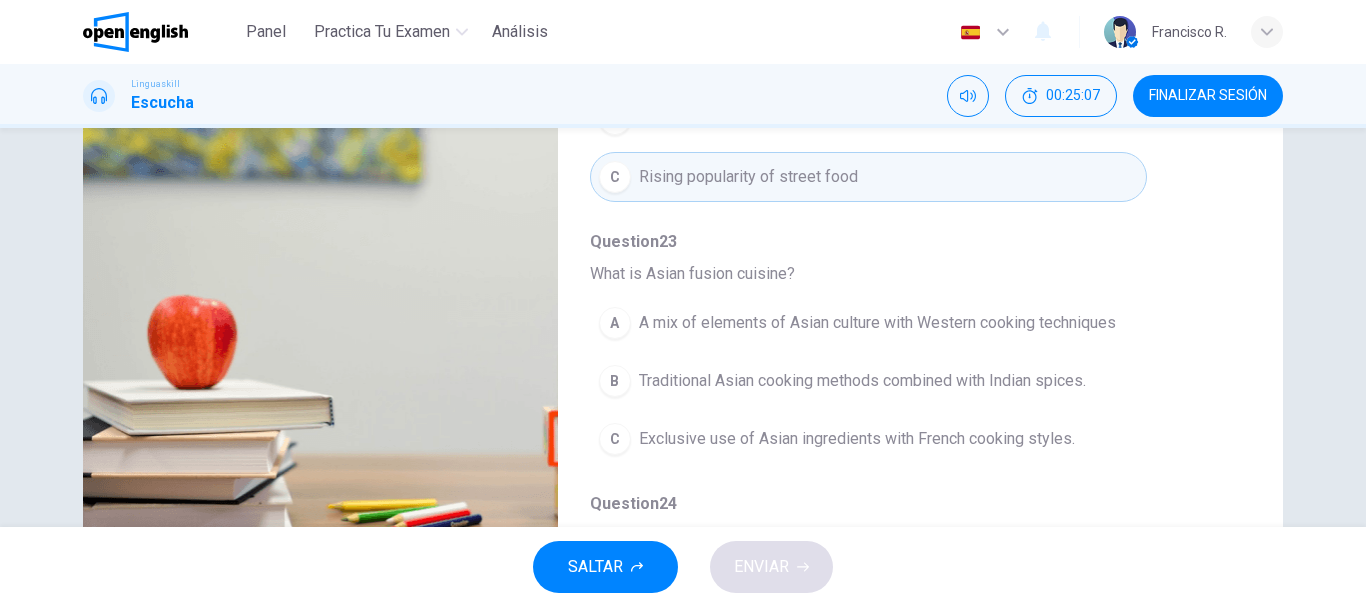 click on "A mix of elements of Asian culture with Western cooking techniques" at bounding box center [877, 323] 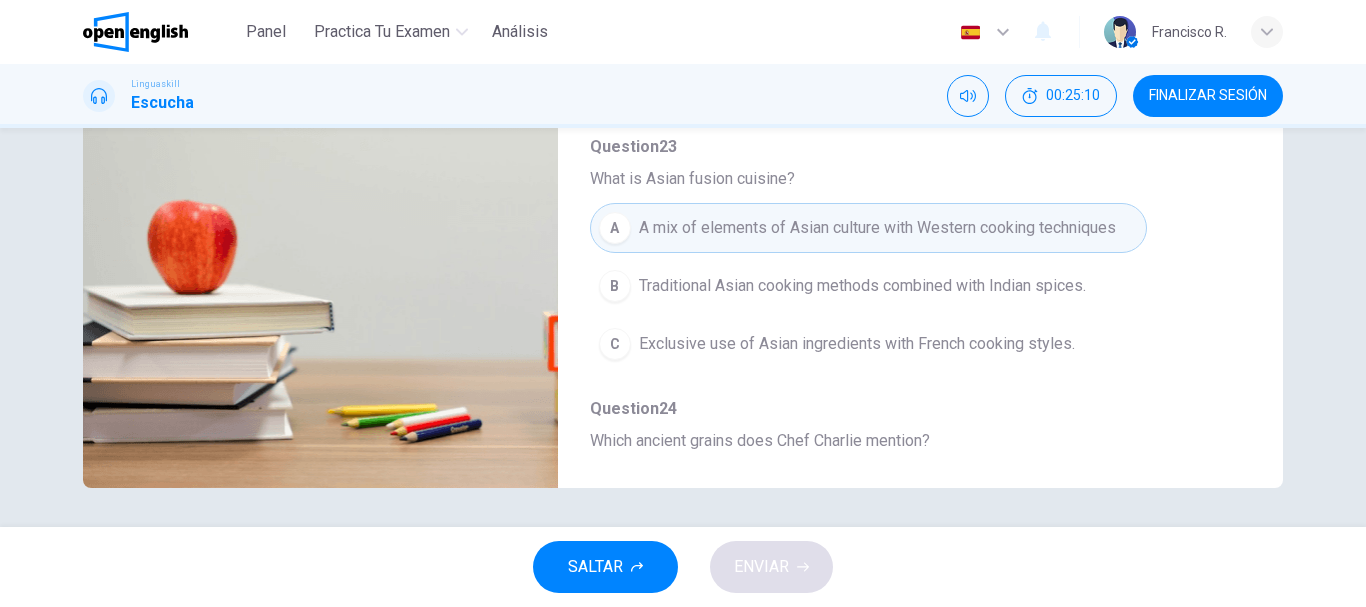 scroll, scrollTop: 376, scrollLeft: 0, axis: vertical 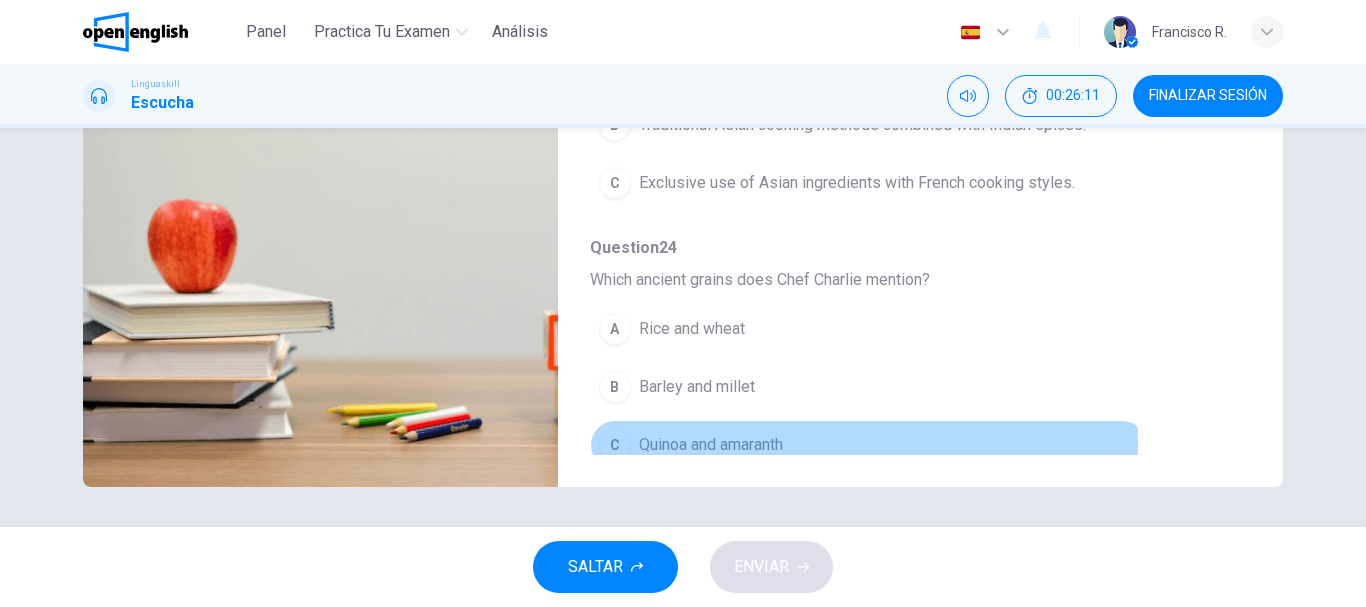 click on "Quinoa and amaranth" at bounding box center (711, 445) 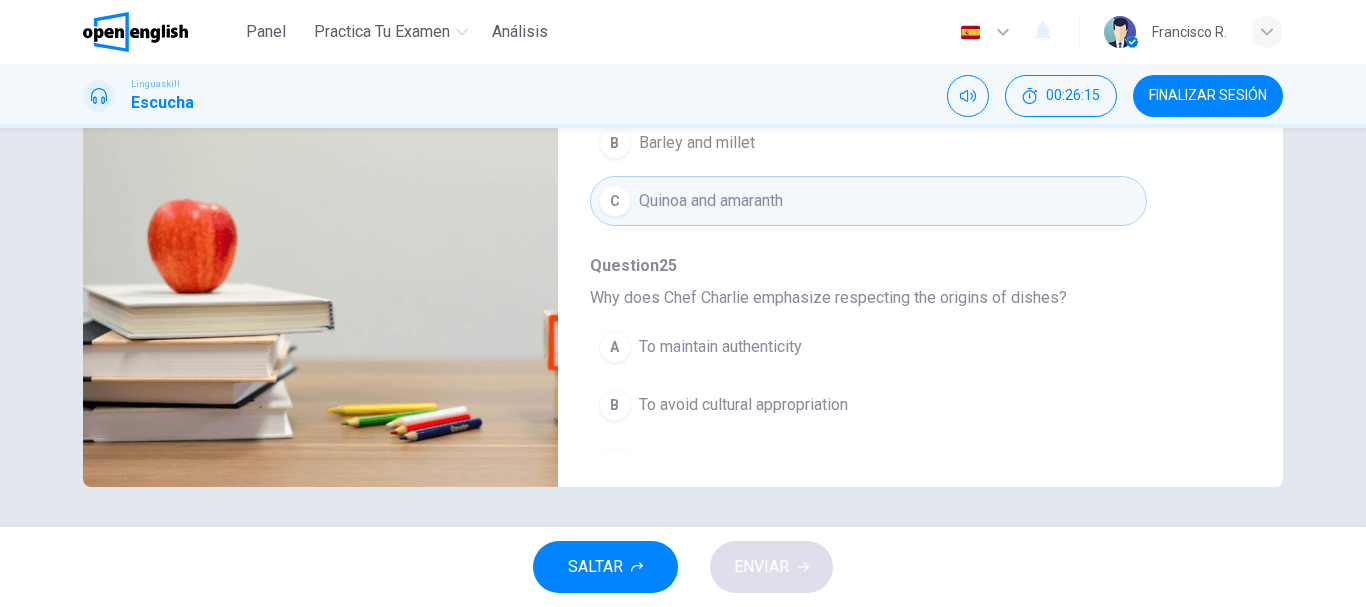 scroll, scrollTop: 600, scrollLeft: 0, axis: vertical 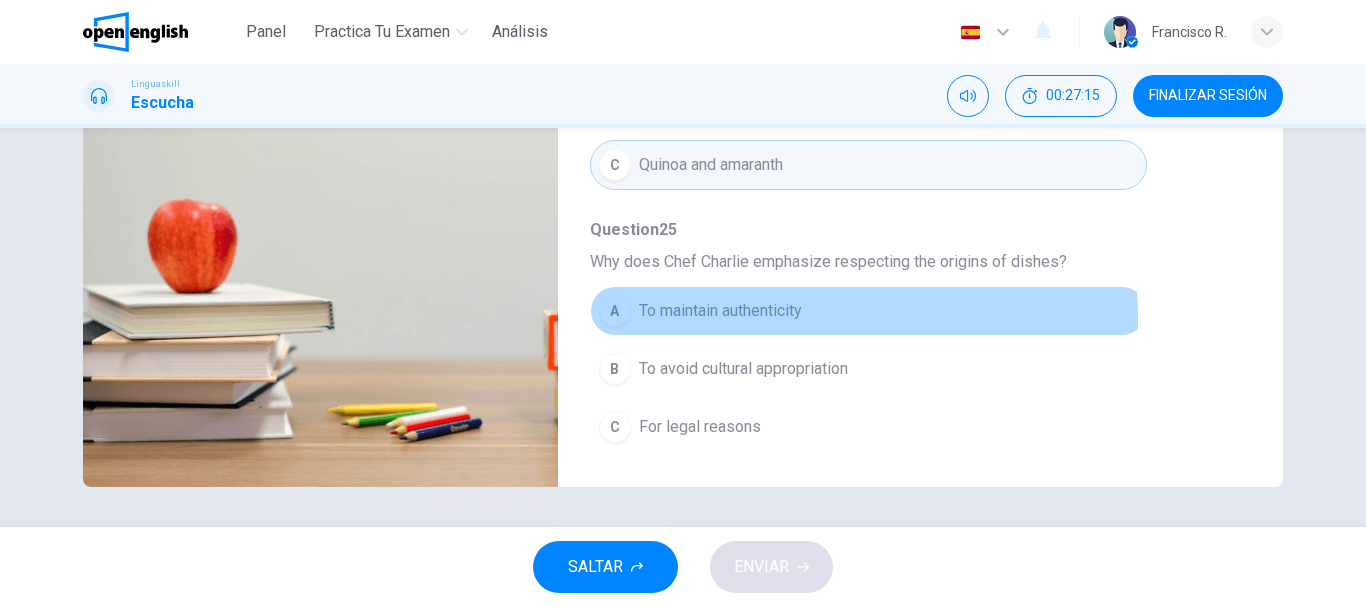 click on "To maintain authenticity" at bounding box center [720, 311] 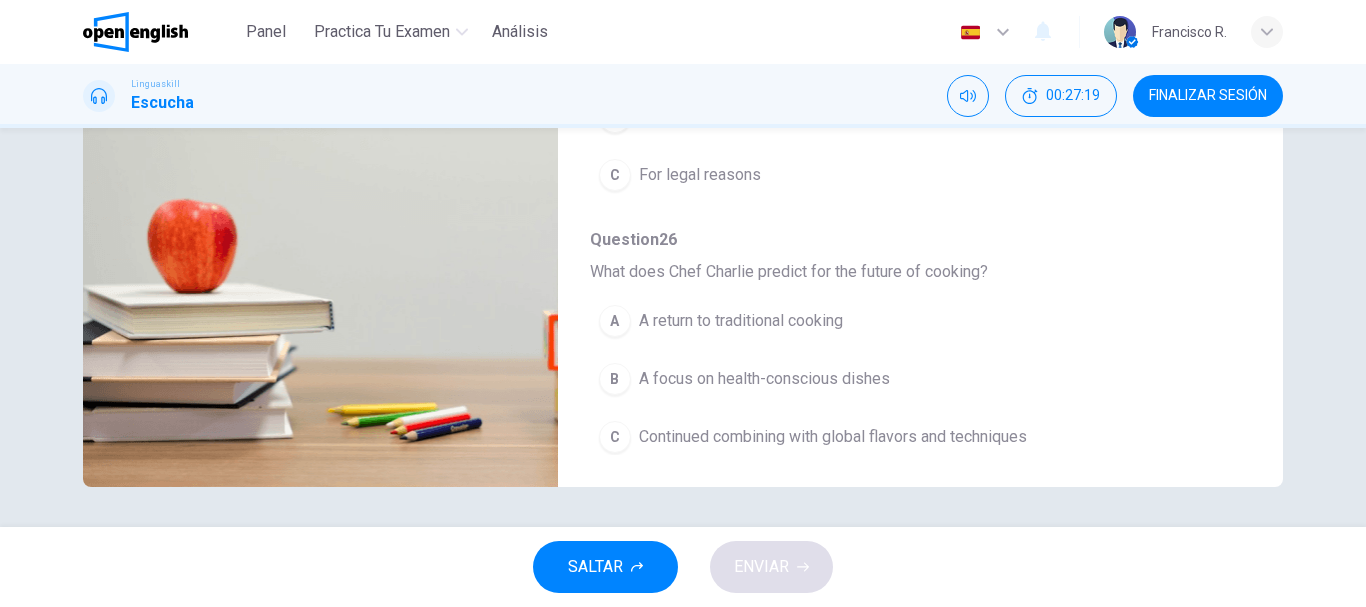 scroll, scrollTop: 863, scrollLeft: 0, axis: vertical 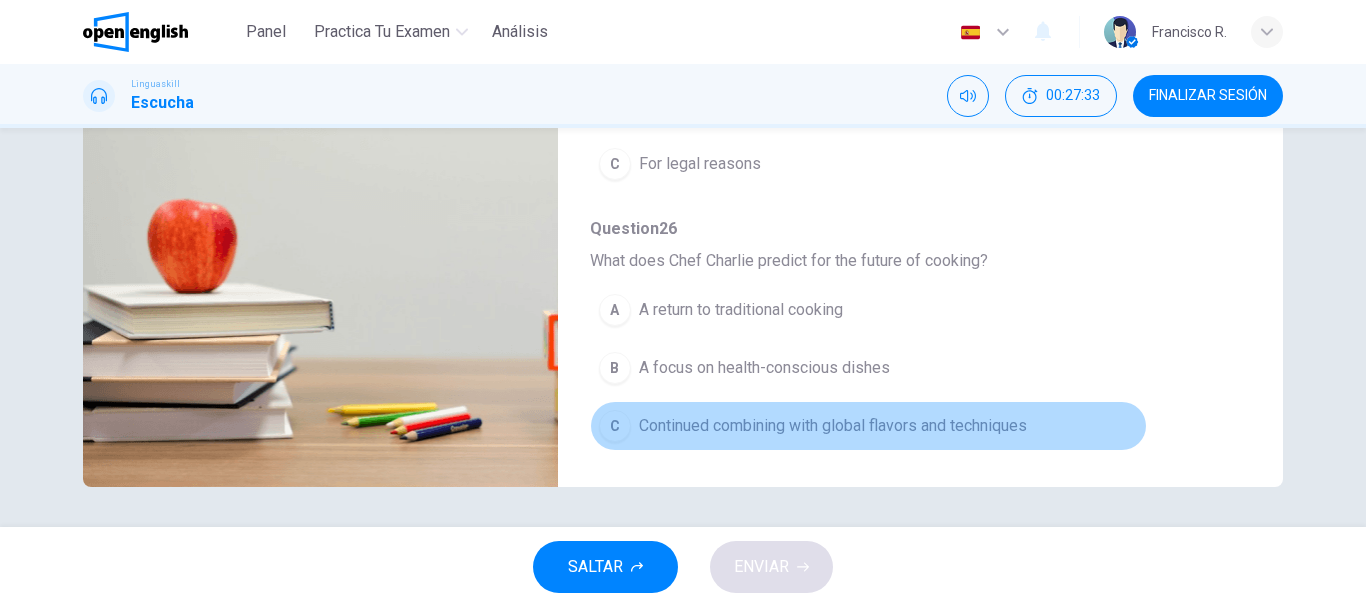 click on "C Continued combining with global flavors and techniques" at bounding box center (868, 426) 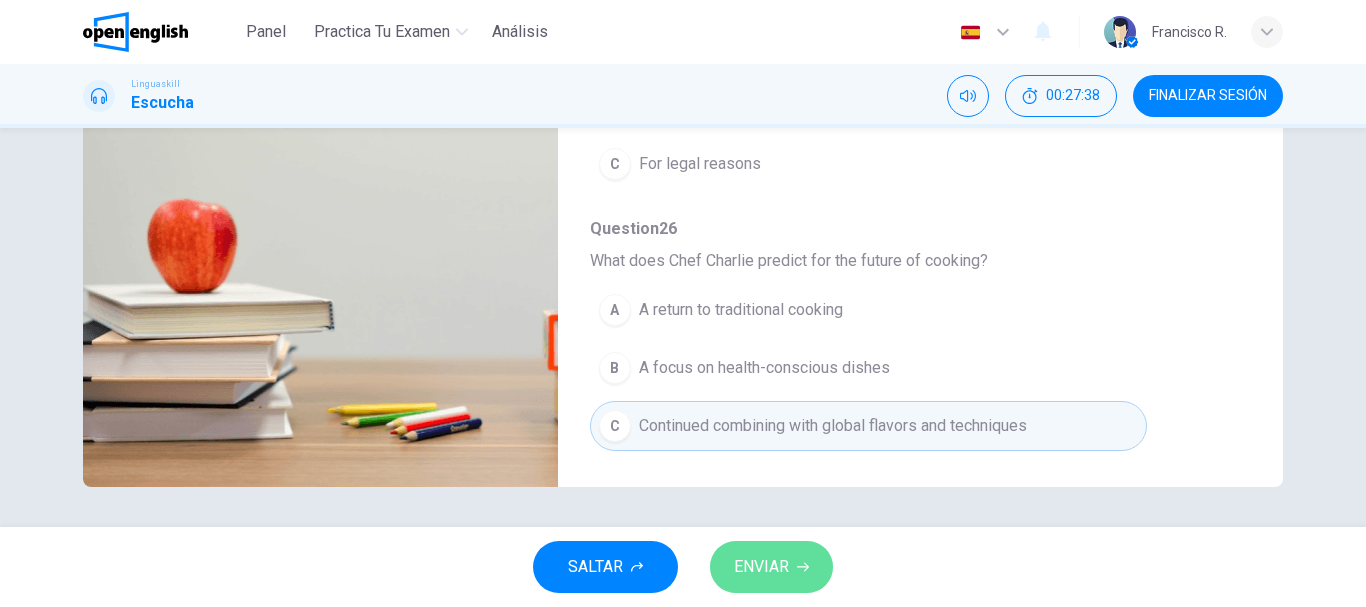 click on "ENVIAR" at bounding box center [761, 567] 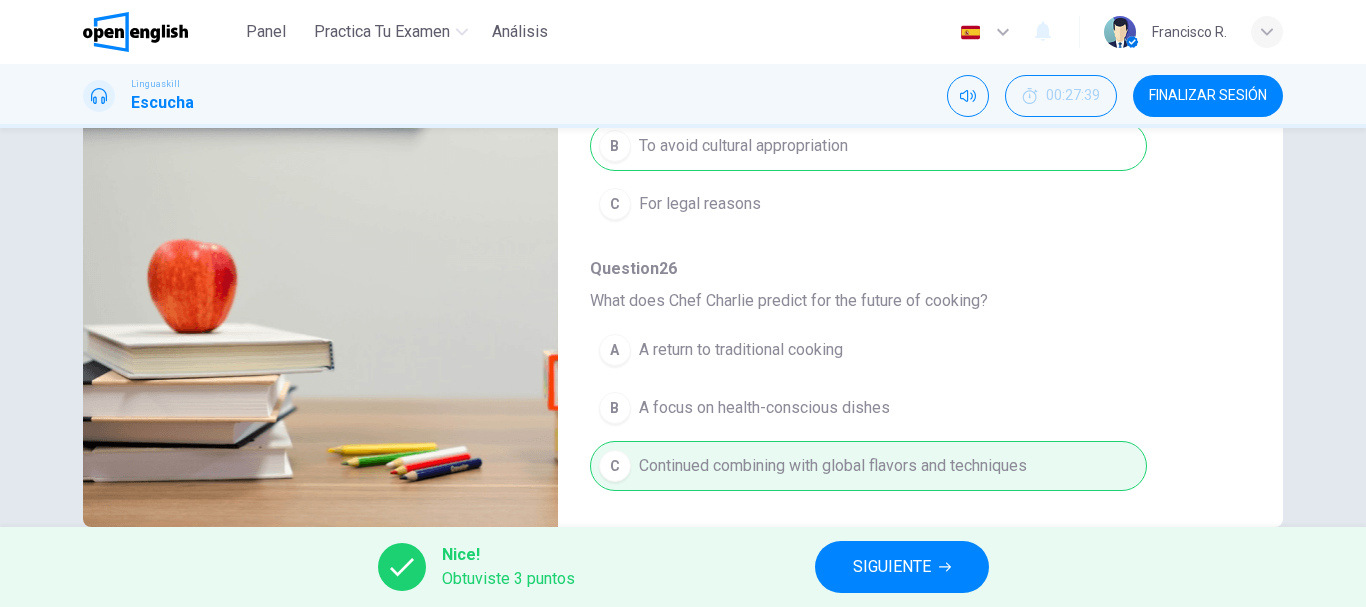 scroll, scrollTop: 296, scrollLeft: 0, axis: vertical 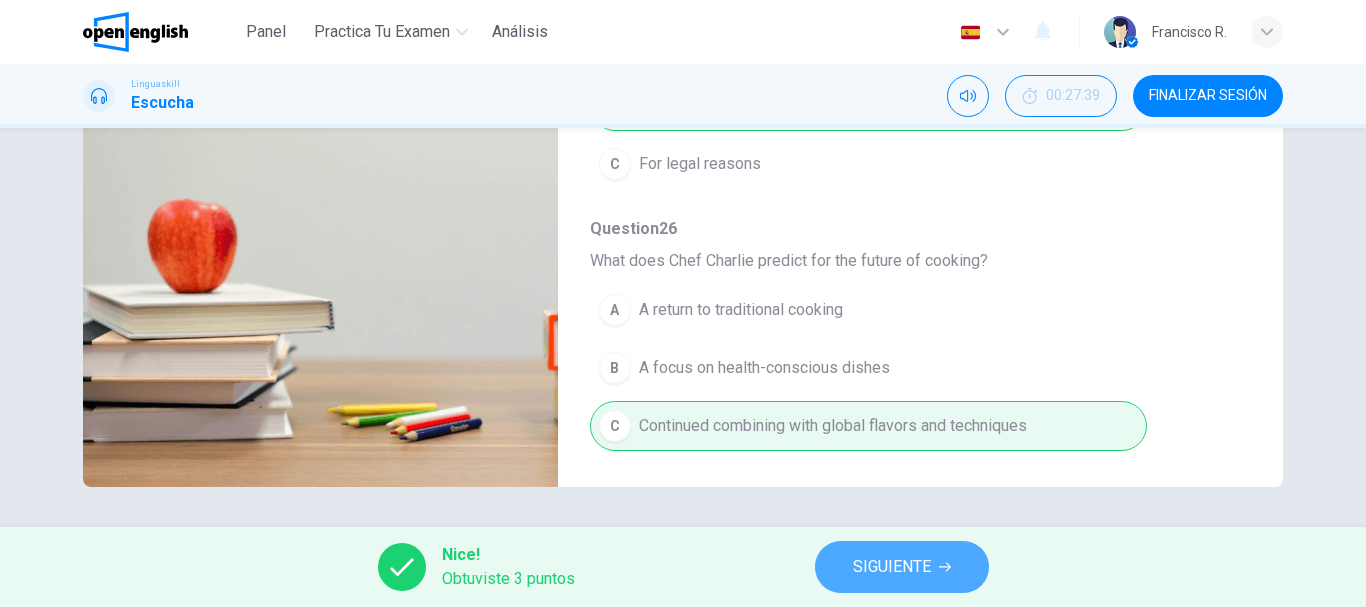 click on "SIGUIENTE" at bounding box center (892, 567) 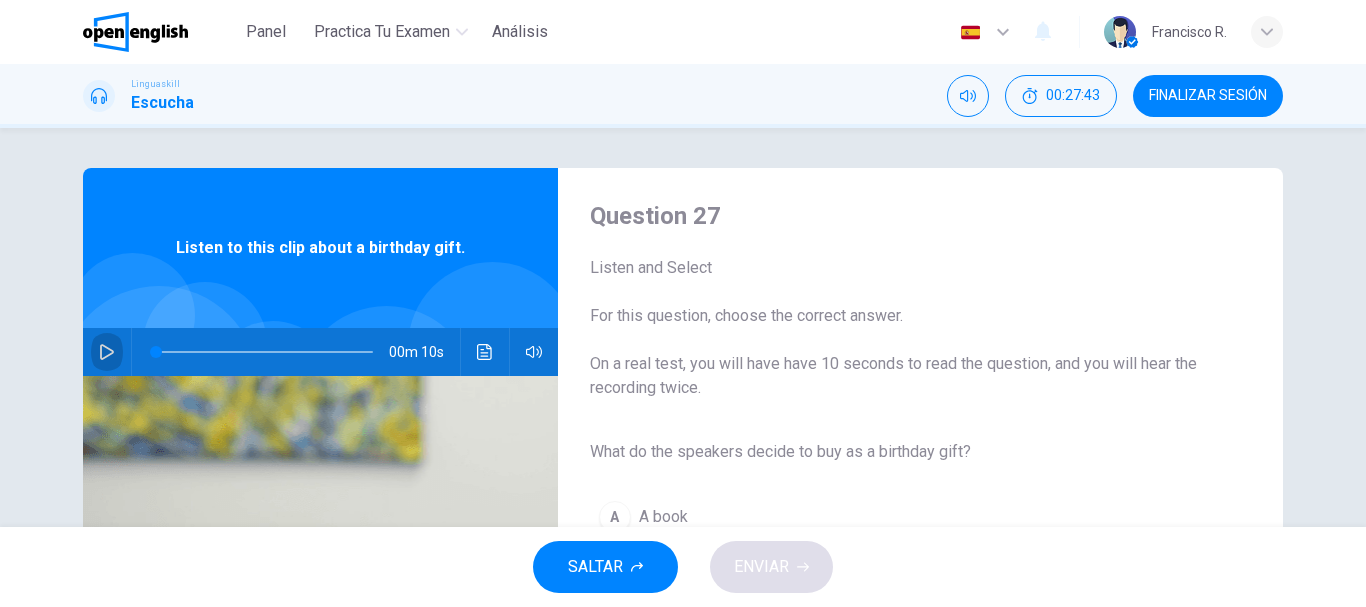 click 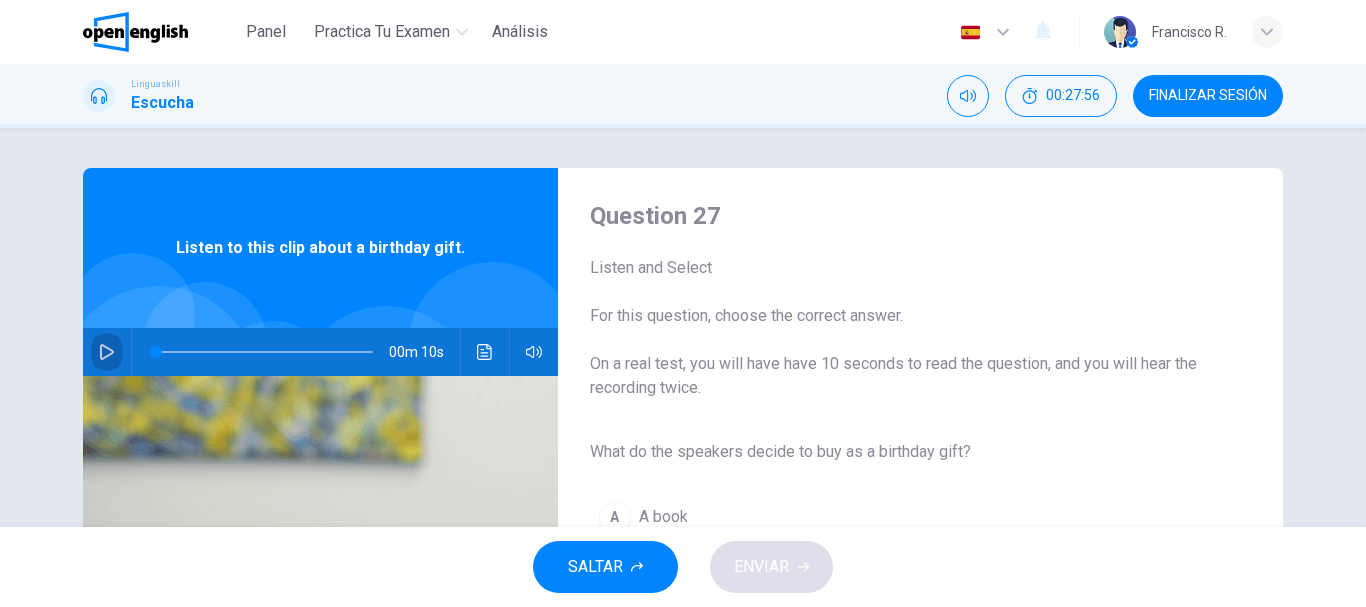 click 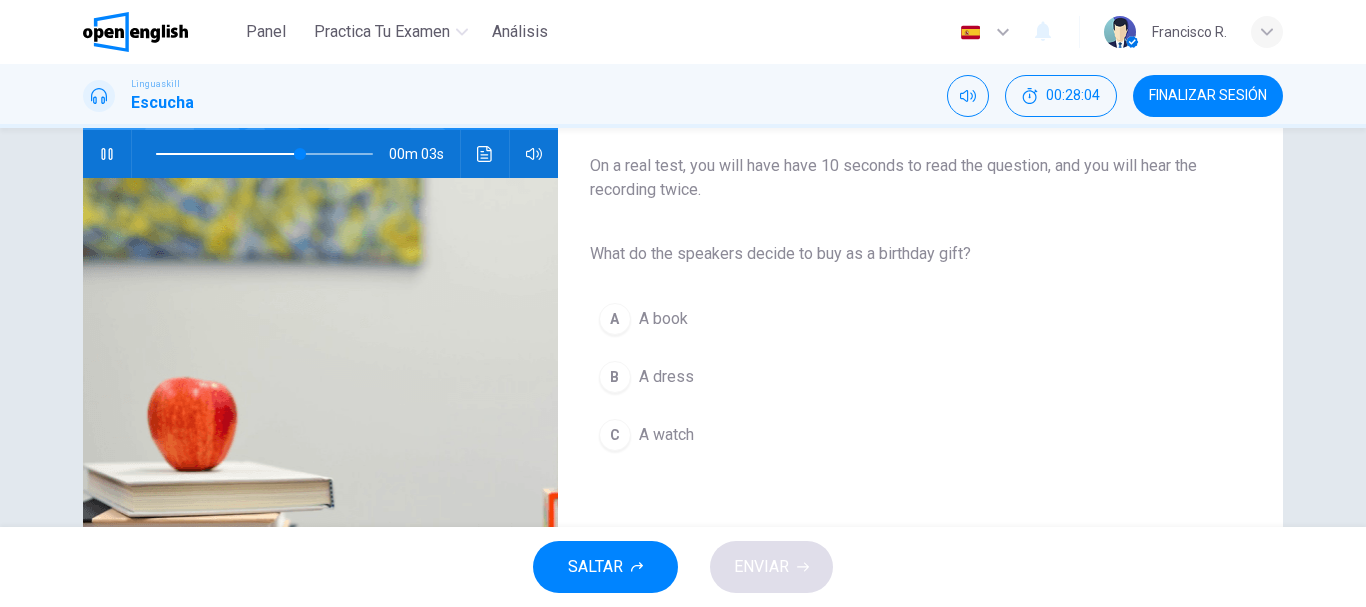 scroll, scrollTop: 200, scrollLeft: 0, axis: vertical 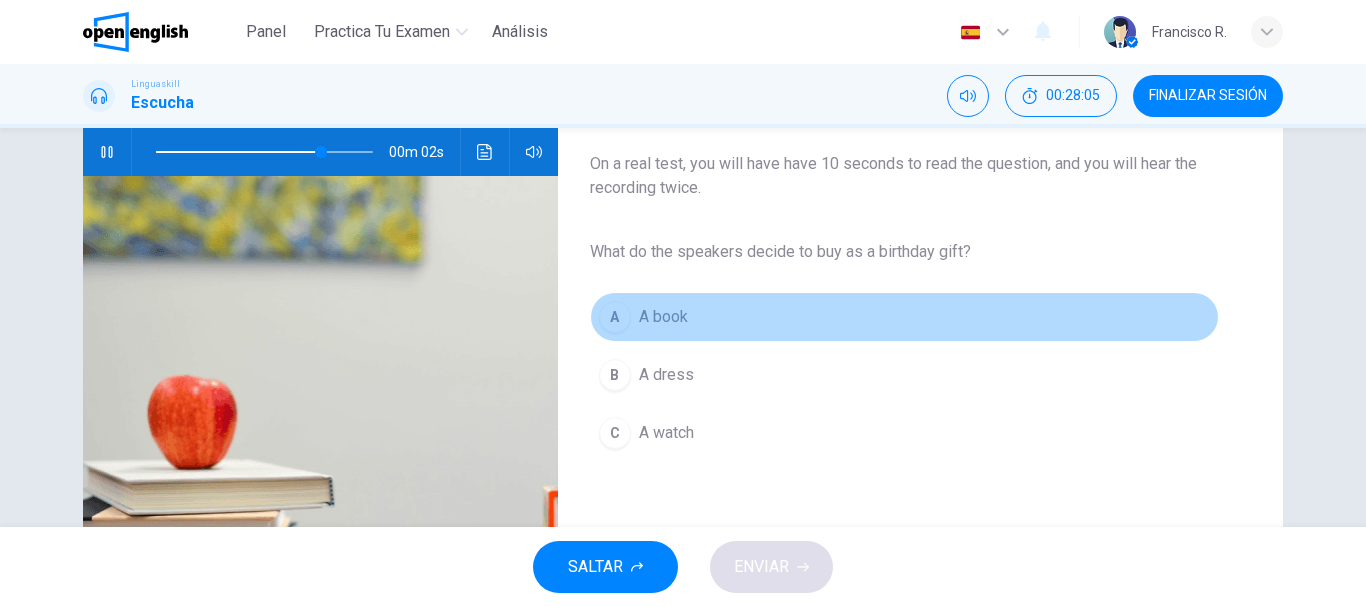 click on "A book" at bounding box center (663, 317) 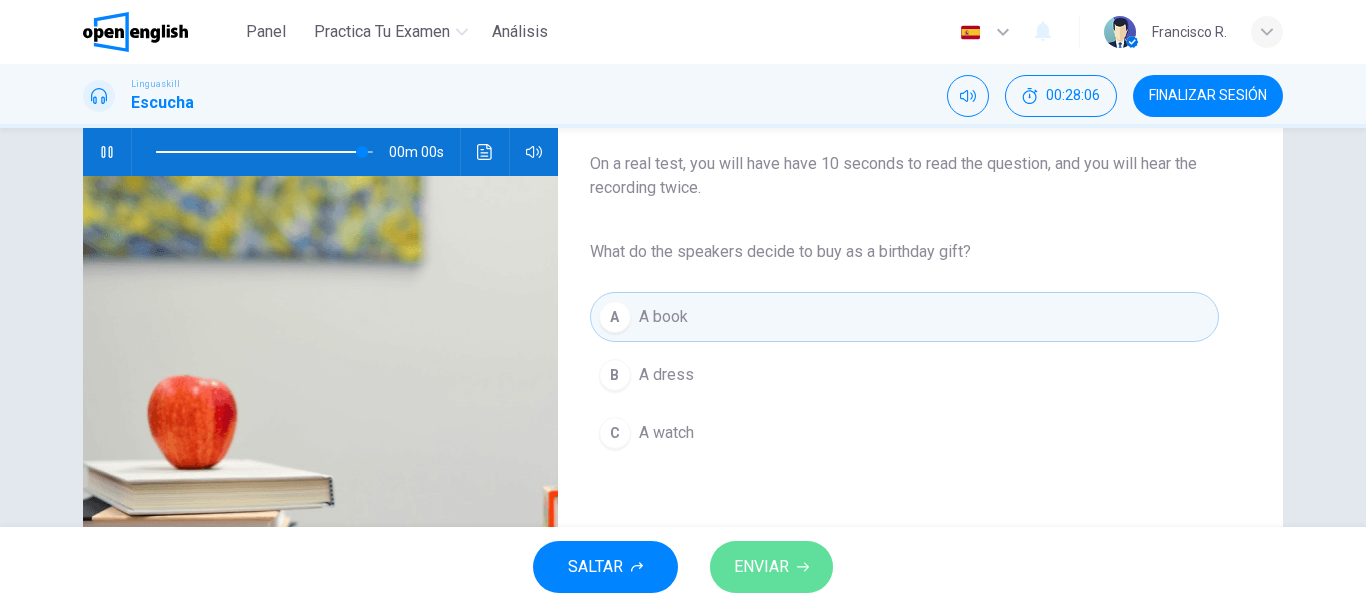 click on "ENVIAR" at bounding box center (761, 567) 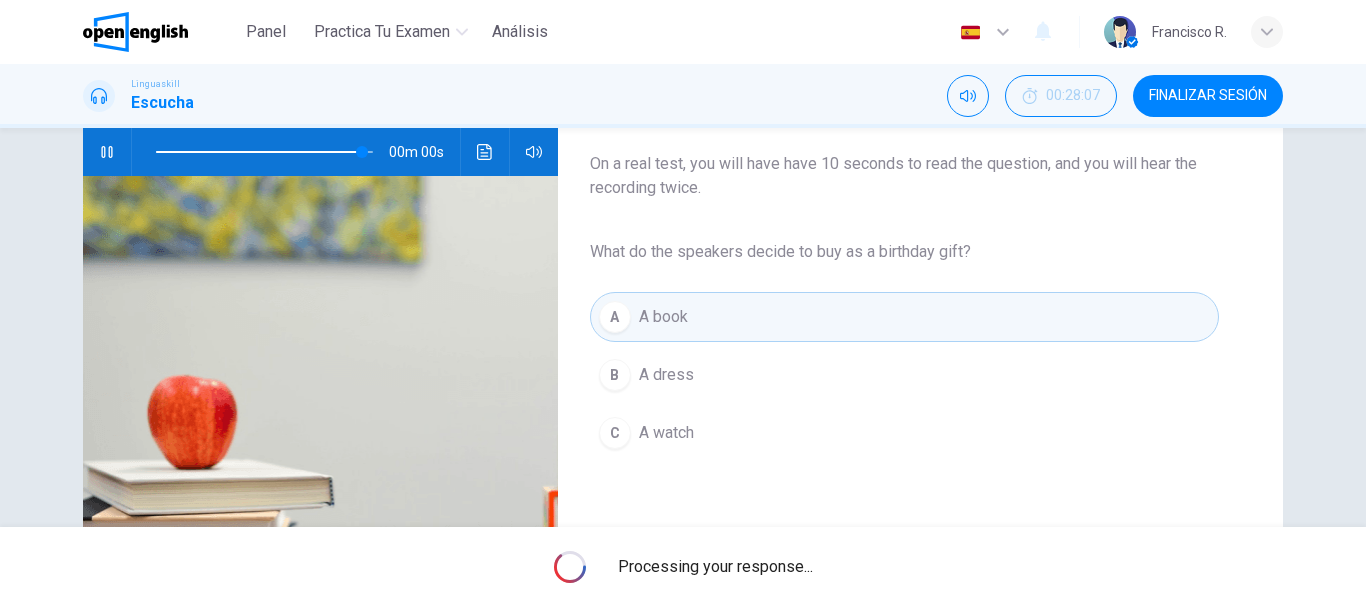 type on "*" 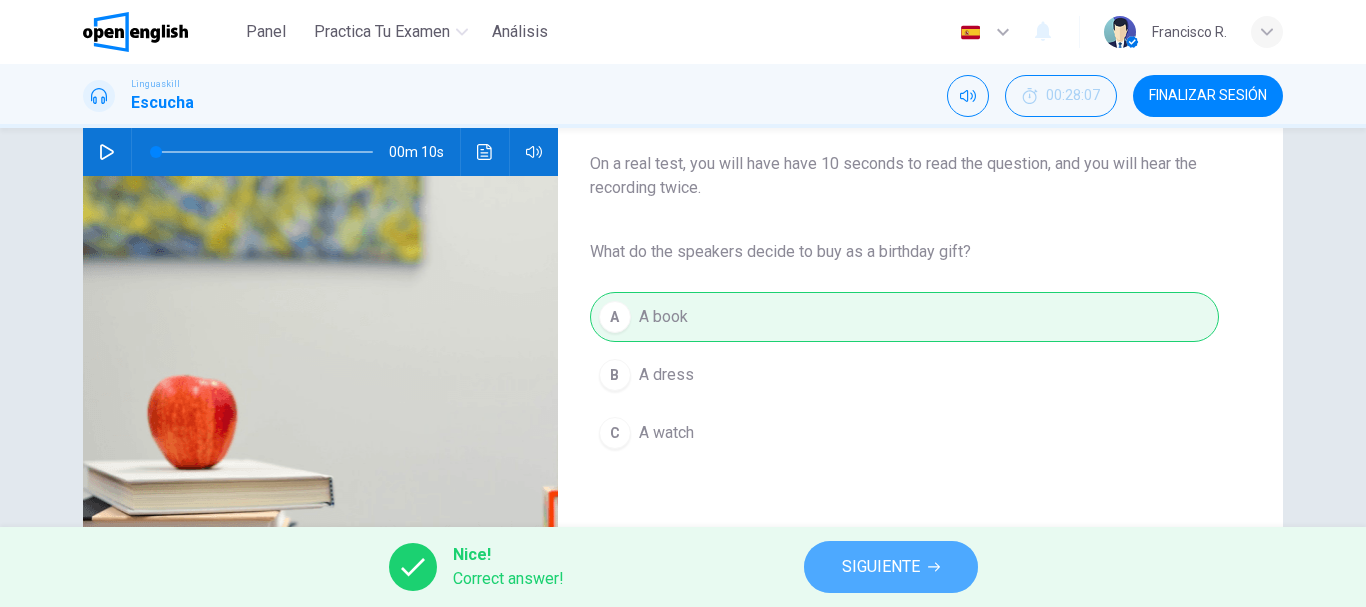 click on "SIGUIENTE" at bounding box center [881, 567] 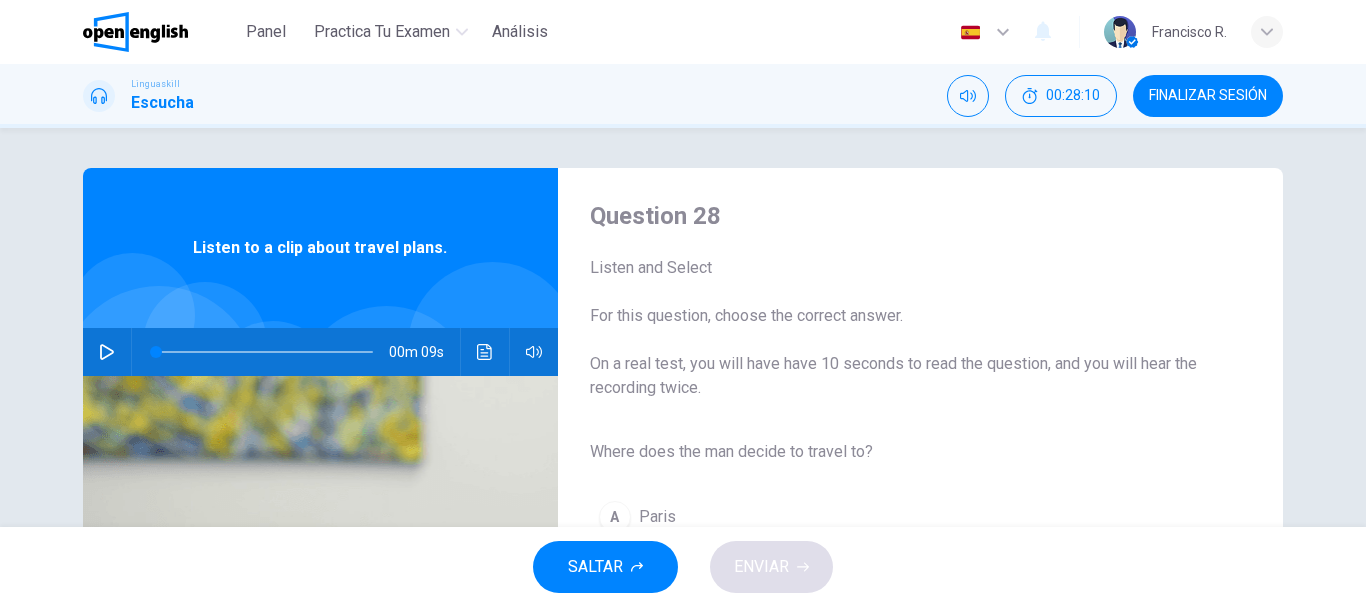 click 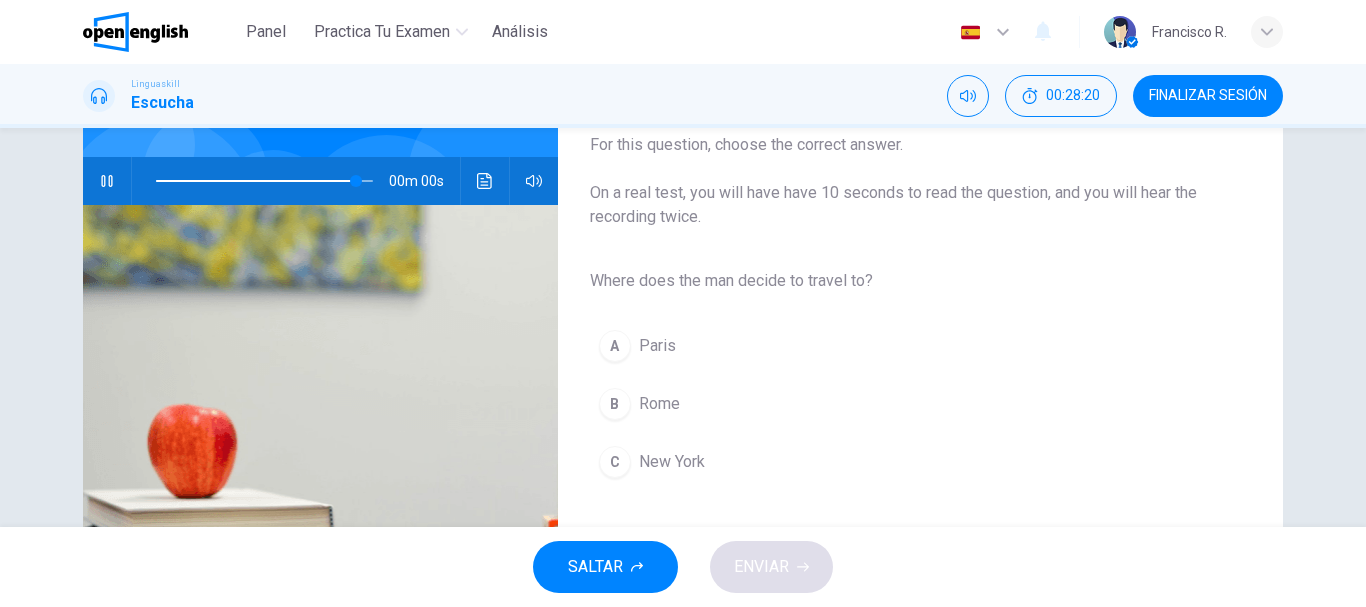 type on "*" 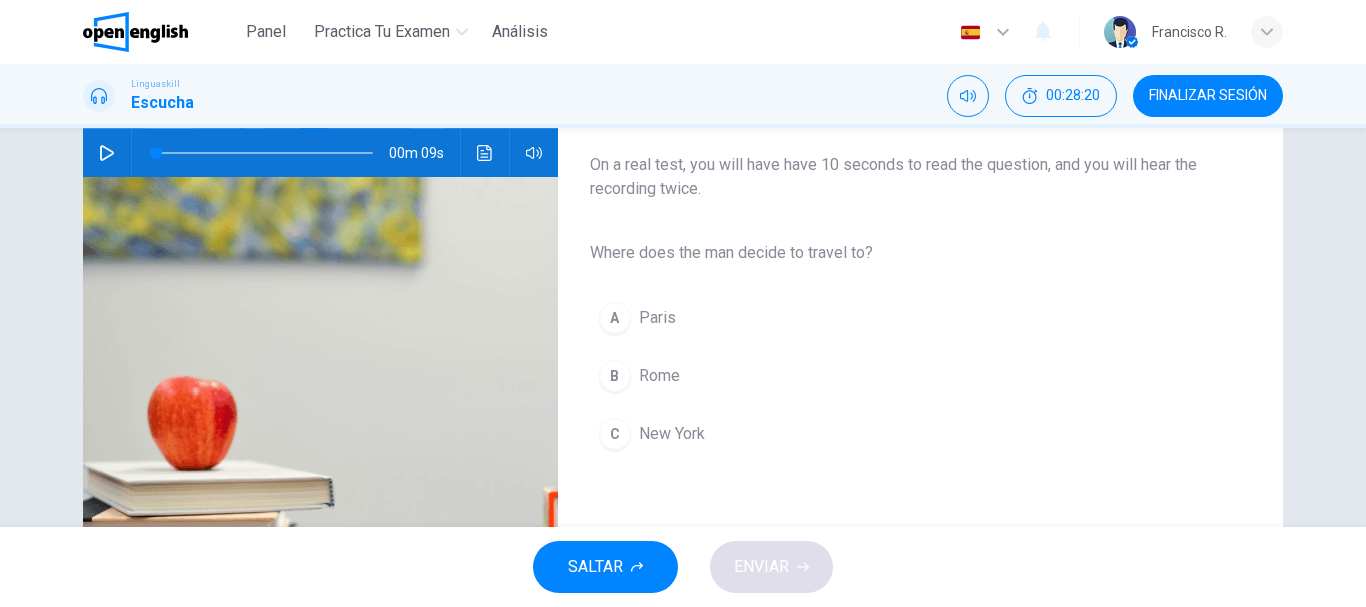 scroll, scrollTop: 200, scrollLeft: 0, axis: vertical 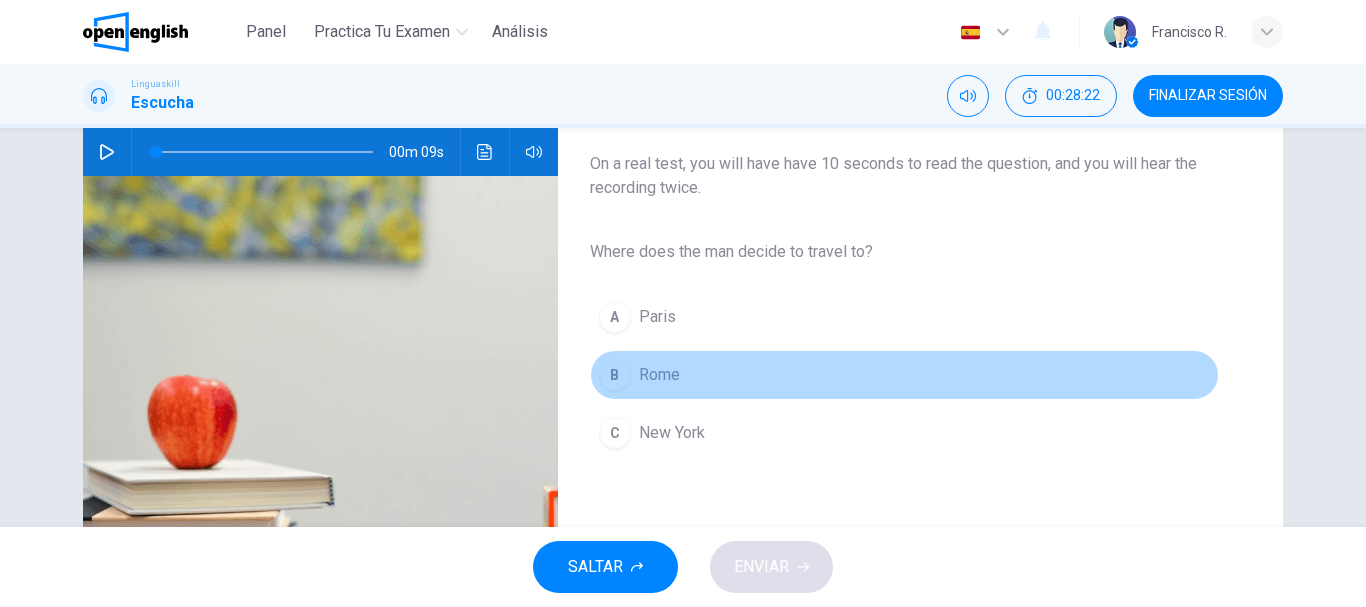 click on "Rome" at bounding box center [659, 375] 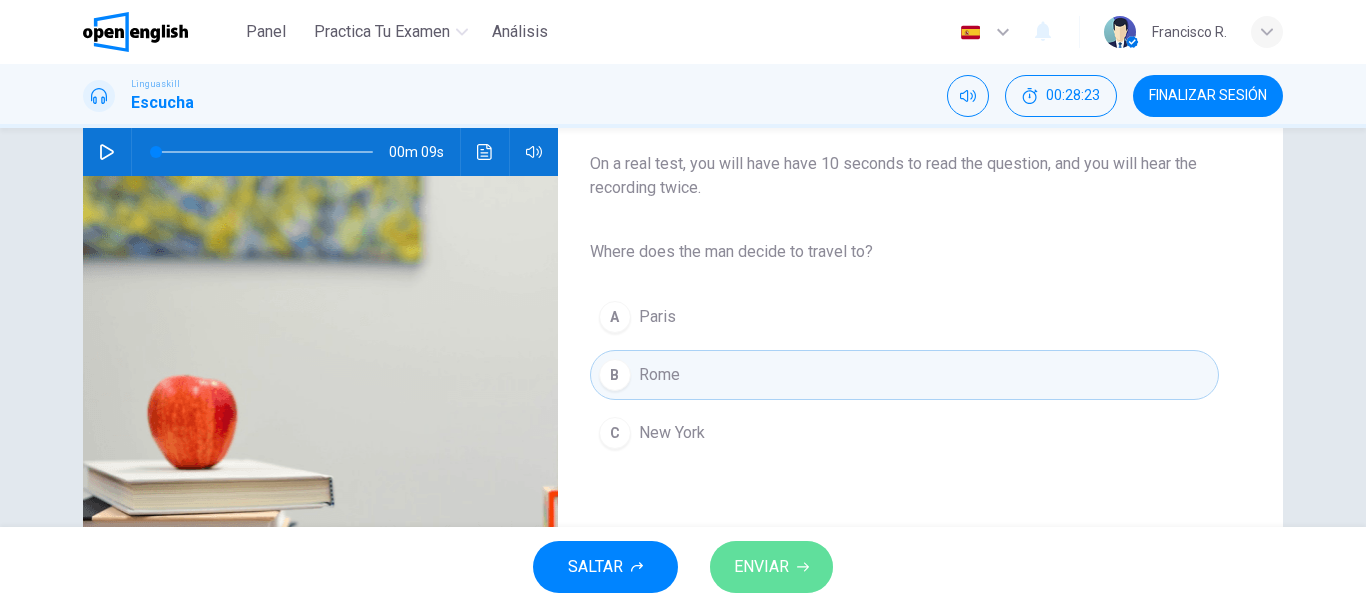 click on "ENVIAR" at bounding box center (761, 567) 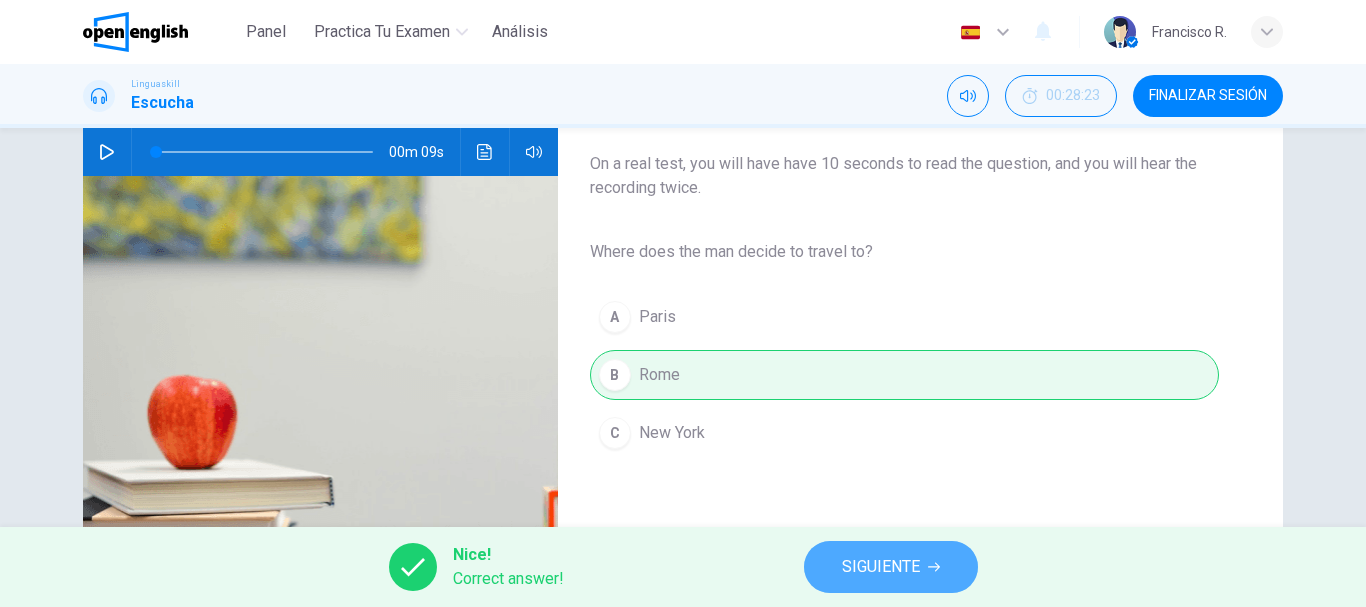 click on "SIGUIENTE" at bounding box center (891, 567) 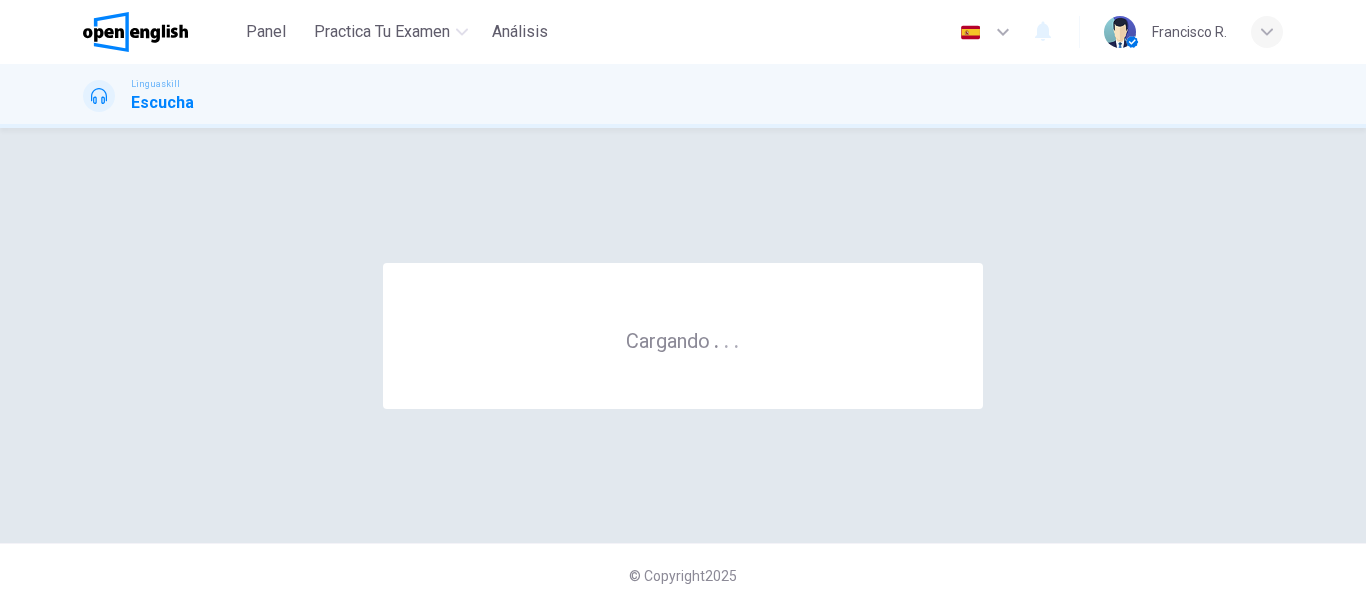 scroll, scrollTop: 0, scrollLeft: 0, axis: both 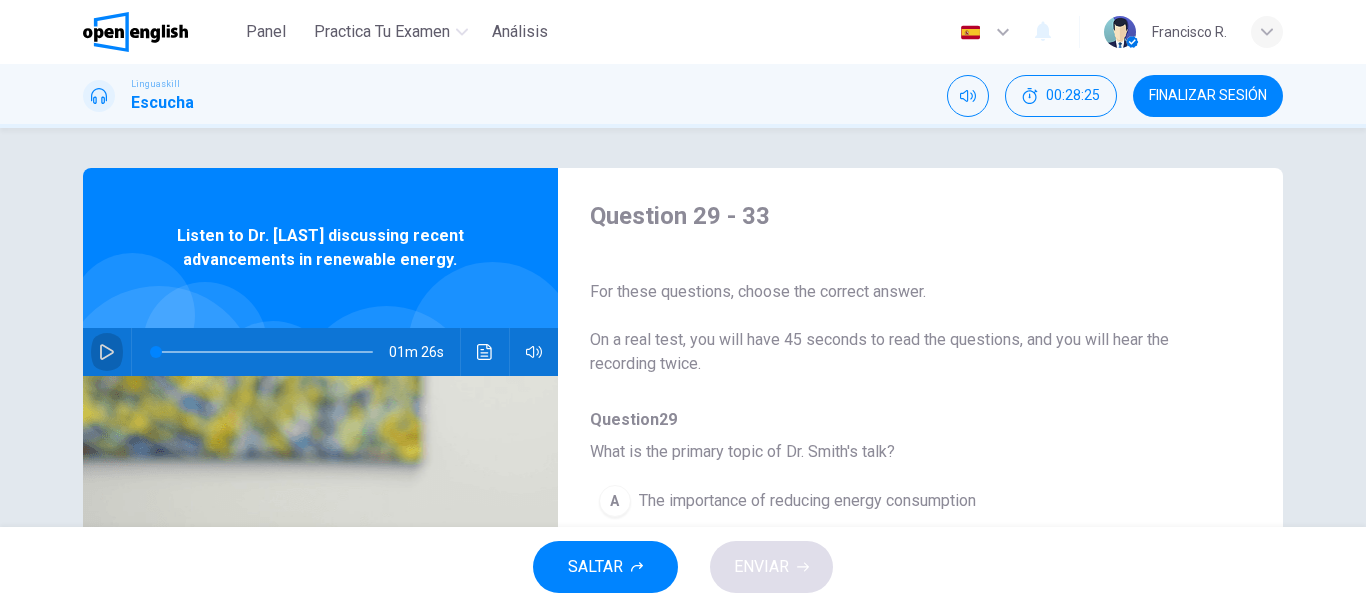 click 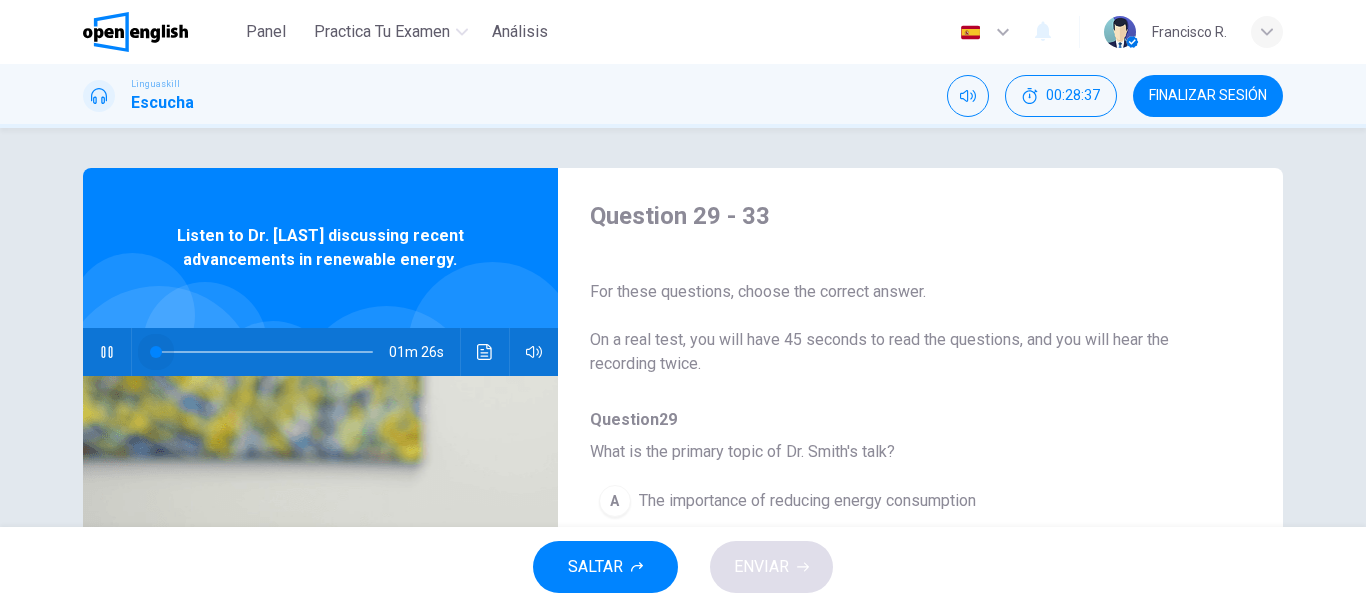 click at bounding box center [264, 352] 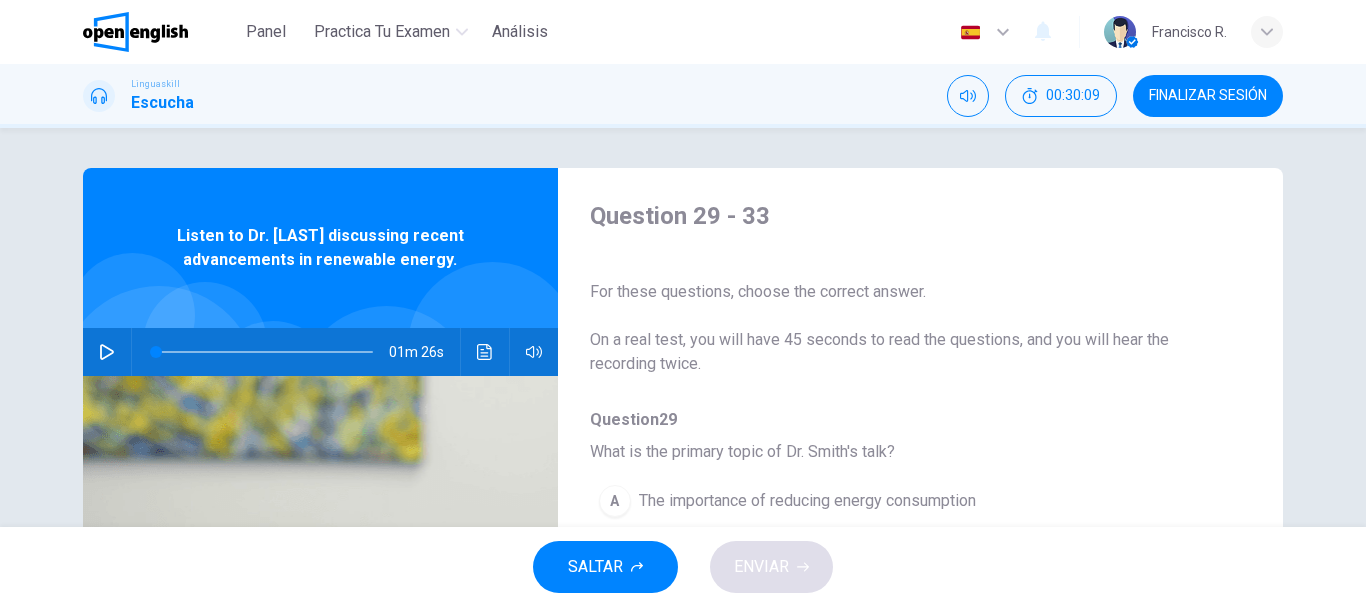 click on "What is the primary topic of Dr. Smith's talk?" at bounding box center [904, 452] 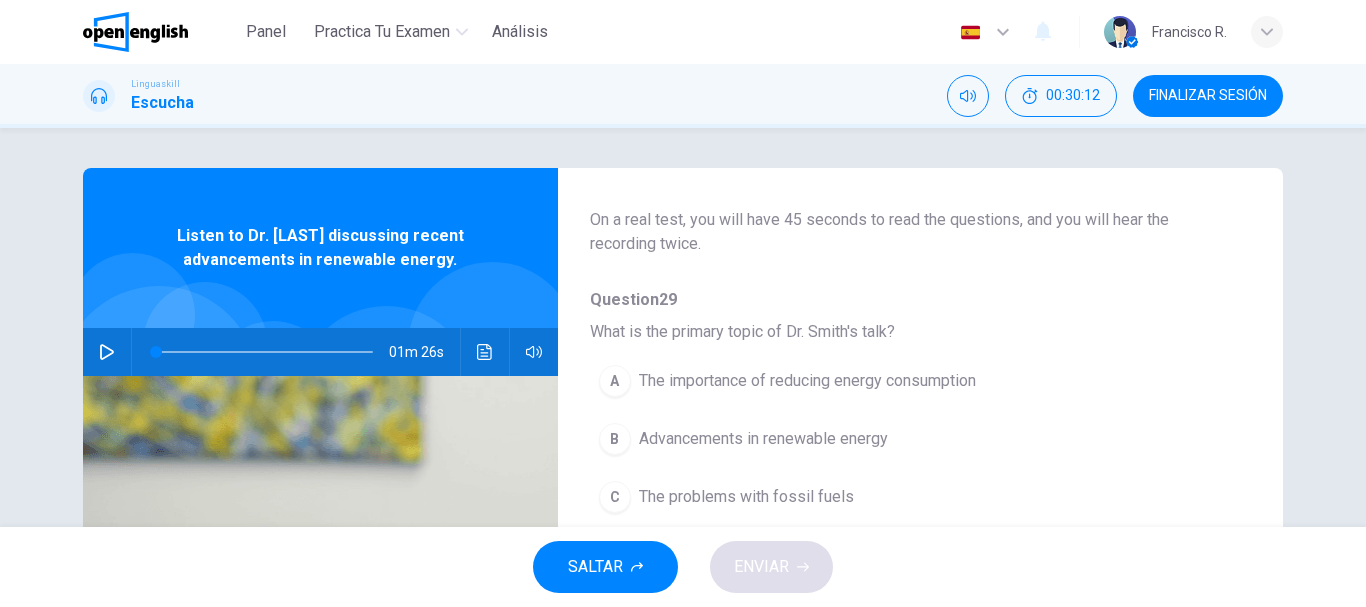 scroll, scrollTop: 160, scrollLeft: 0, axis: vertical 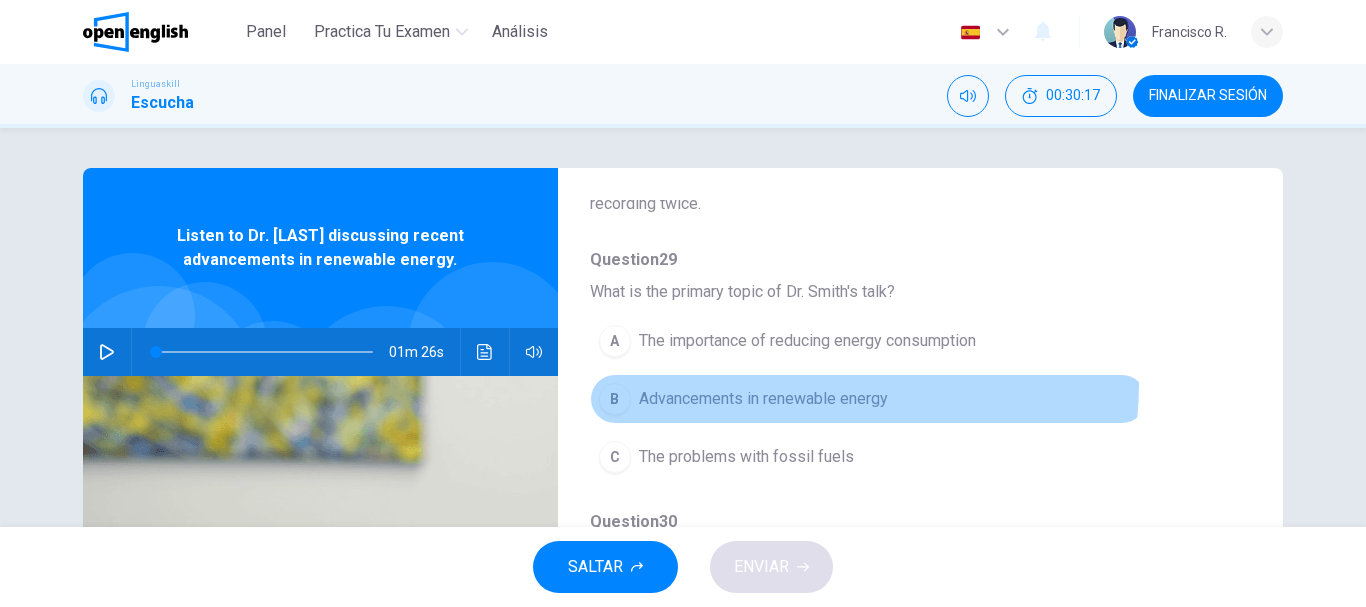 click on "B Advancements in renewable energy" at bounding box center (868, 399) 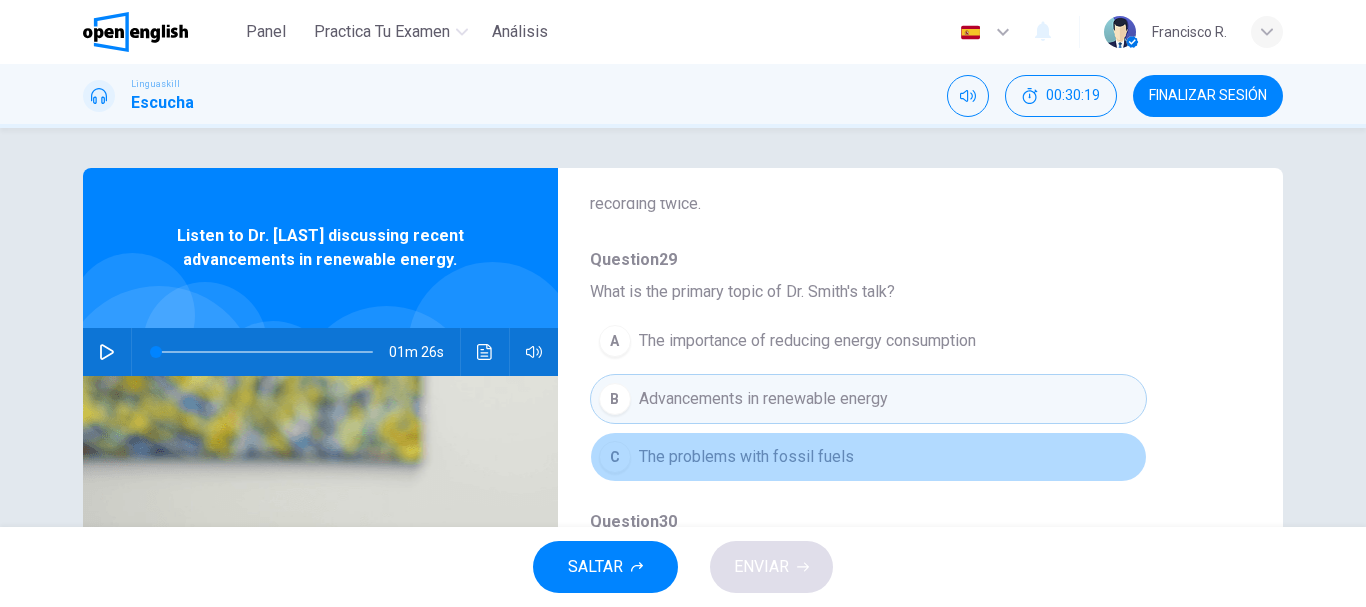 click on "C The problems with fossil fuels" at bounding box center [868, 457] 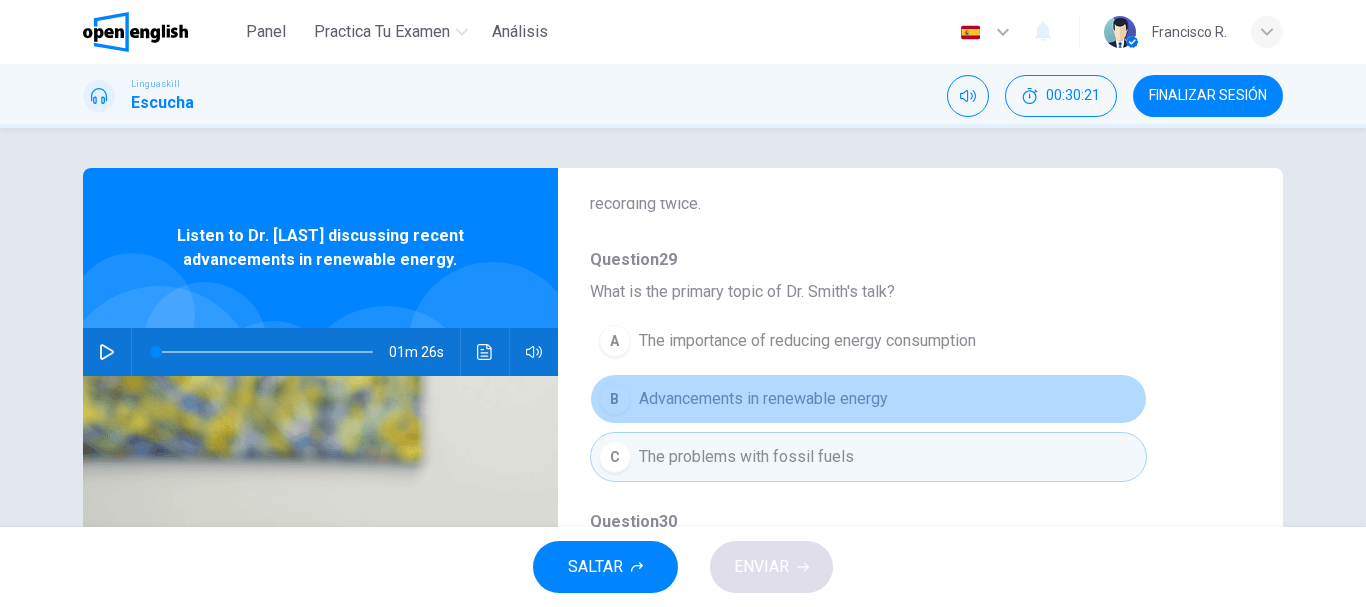 click on "Advancements in renewable energy" at bounding box center (763, 399) 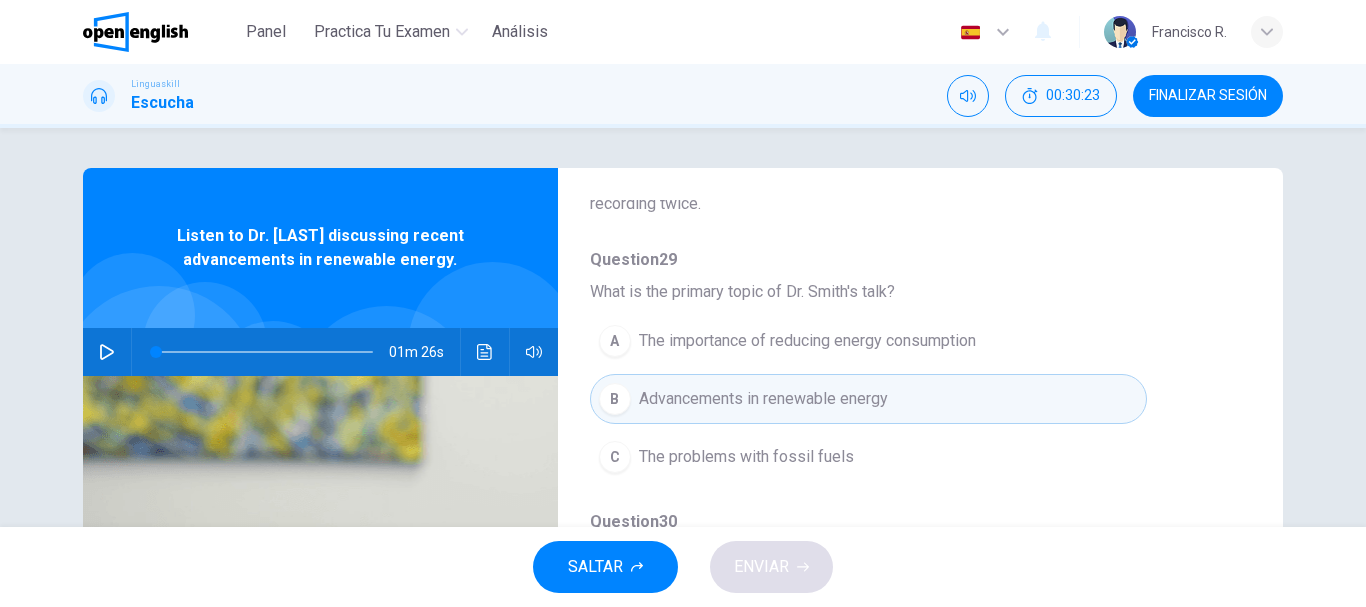 click on "Question 29 - 33 For these questions, choose the correct answer. On a real test, you will have 45 seconds to read the questions, and you will hear the recording twice. Question  29 What is the primary topic of Dr. [LAST]'s talk? A The importance of reducing energy consumption B Advancements in renewable energy C The problems with fossil fuels Question  30 What has made solar energy more accessible recently? A Reduction in cost and improved efficiency B Government subsidies C Global warming concerns Question  31 What unique advantage do offshore wind farms offer? A They are cheaper to build B They generate more energy than land-based farms C They don't use valuable land space Question  32 What major challenge does renewable energy face? A Public opposition B Storage of energy C Lack of research Question  33 What does Dr. [LAST] suggest is necessary for integrating renewable energy into power grids? A More public awareness B Global cooperation C Technological and policy changes 01m 26s" at bounding box center (683, 327) 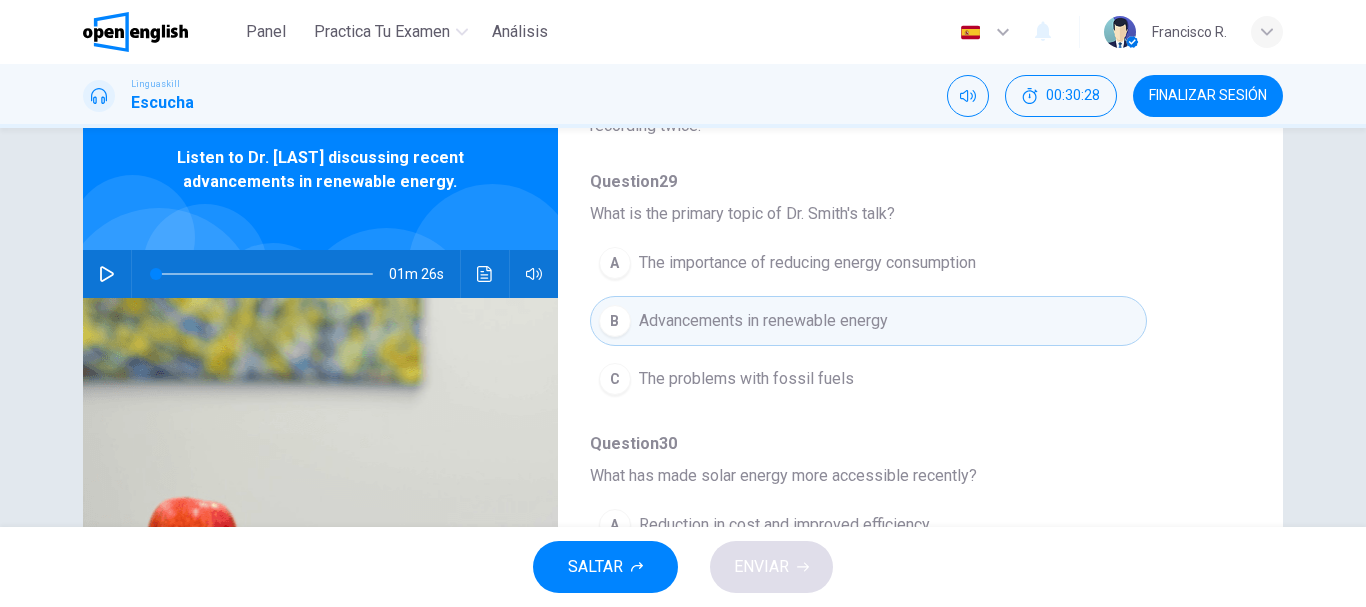 scroll, scrollTop: 80, scrollLeft: 0, axis: vertical 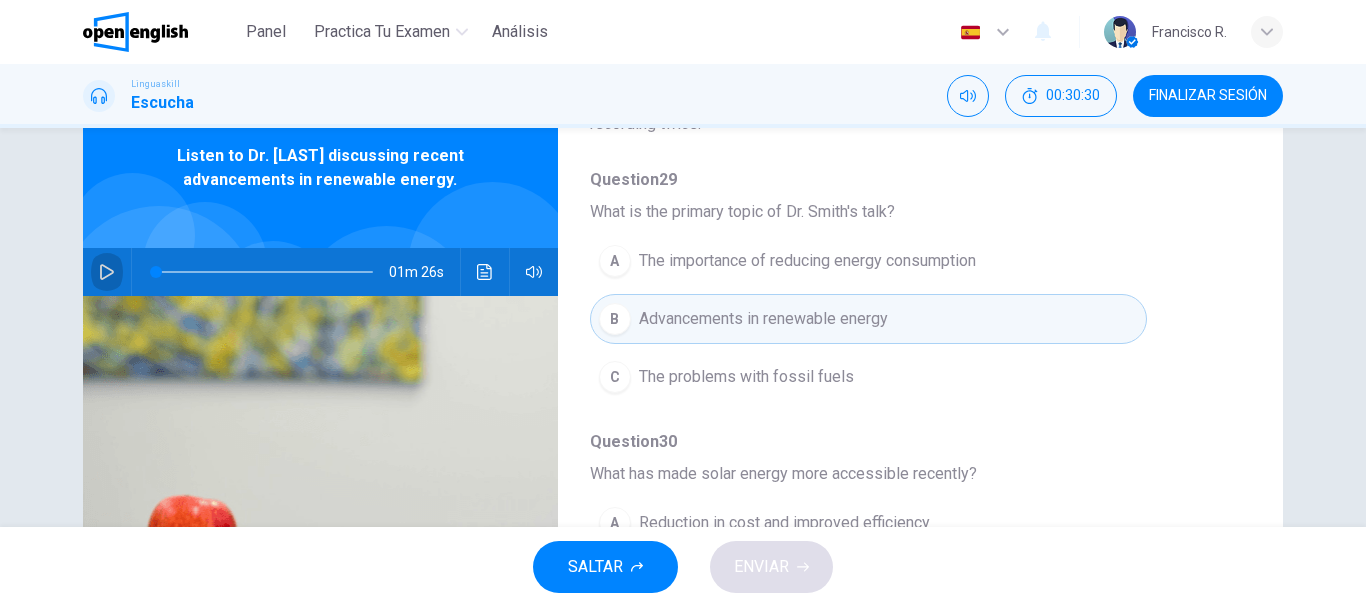 click 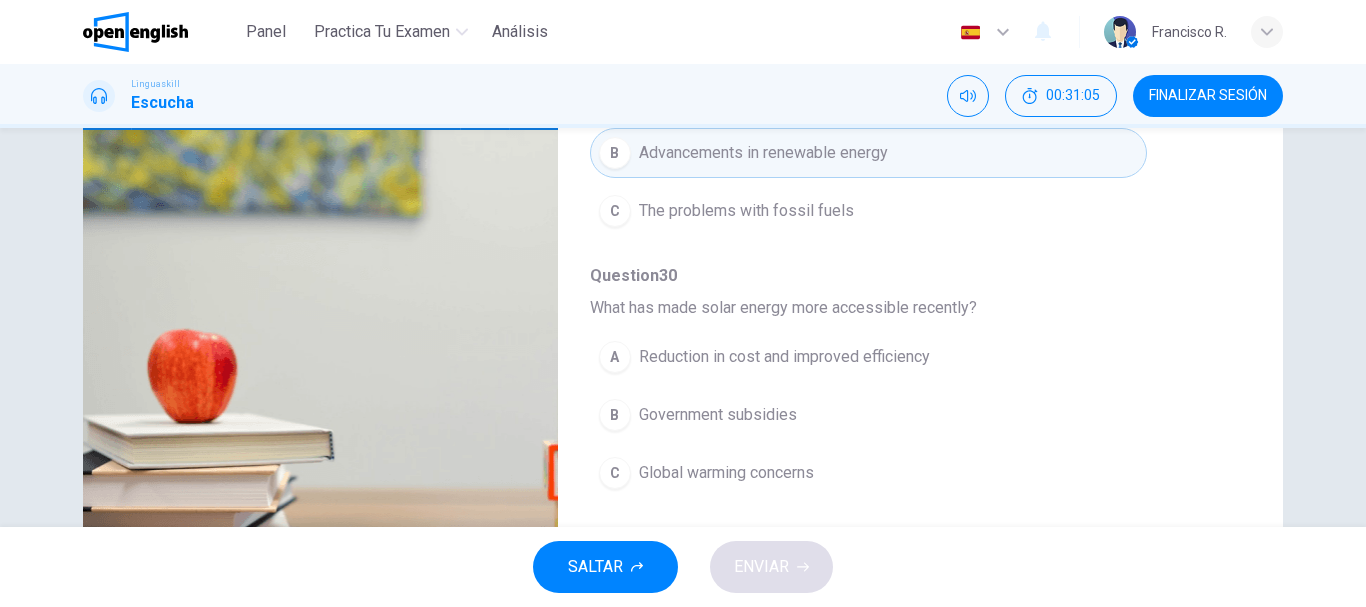 scroll, scrollTop: 280, scrollLeft: 0, axis: vertical 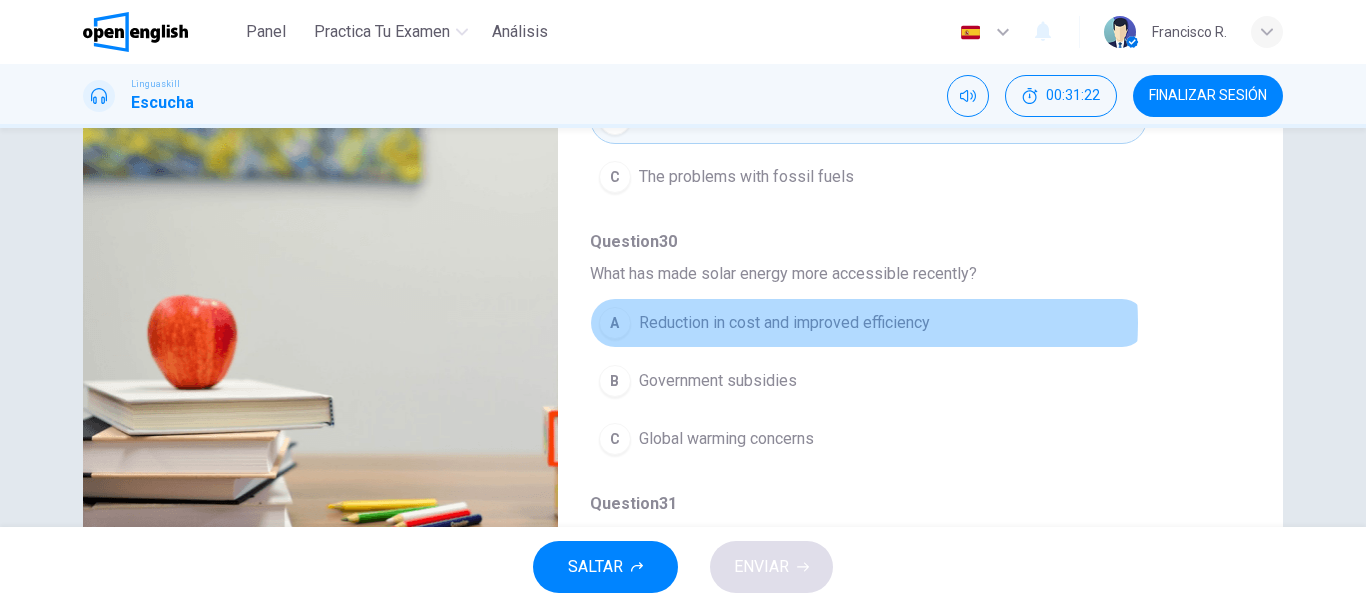 click on "Reduction in cost and improved efficiency" at bounding box center [784, 323] 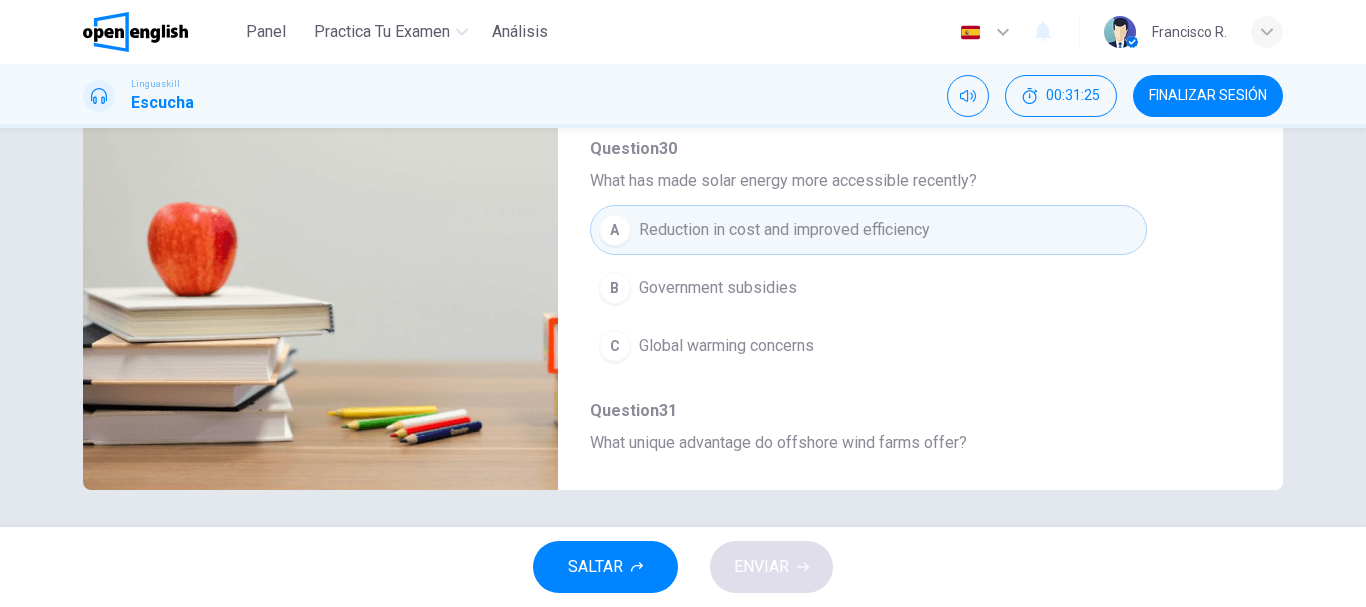 scroll, scrollTop: 376, scrollLeft: 0, axis: vertical 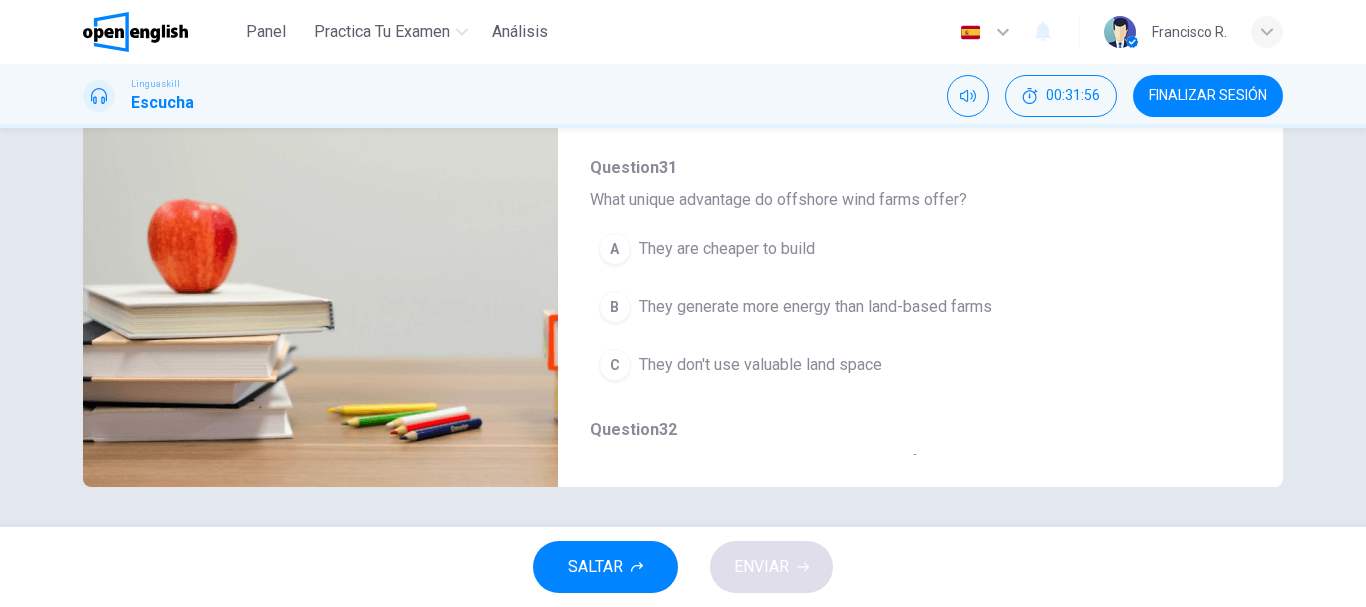 type on "*" 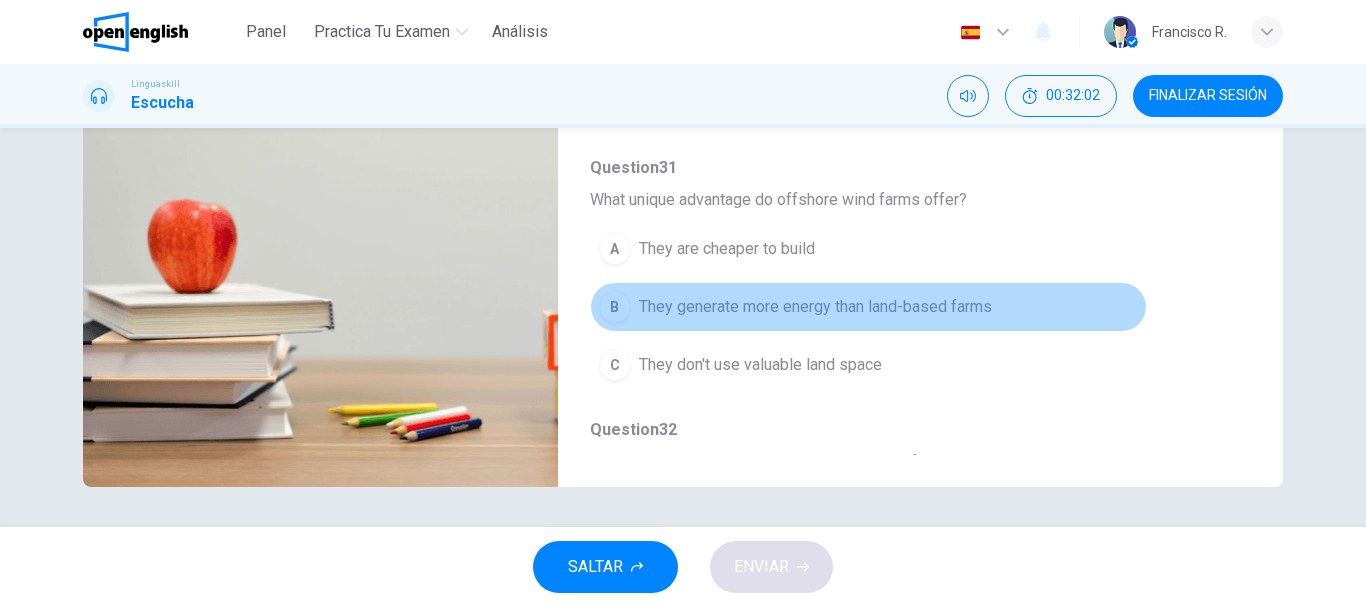 click on "They generate more energy than land-based farms" at bounding box center [815, 307] 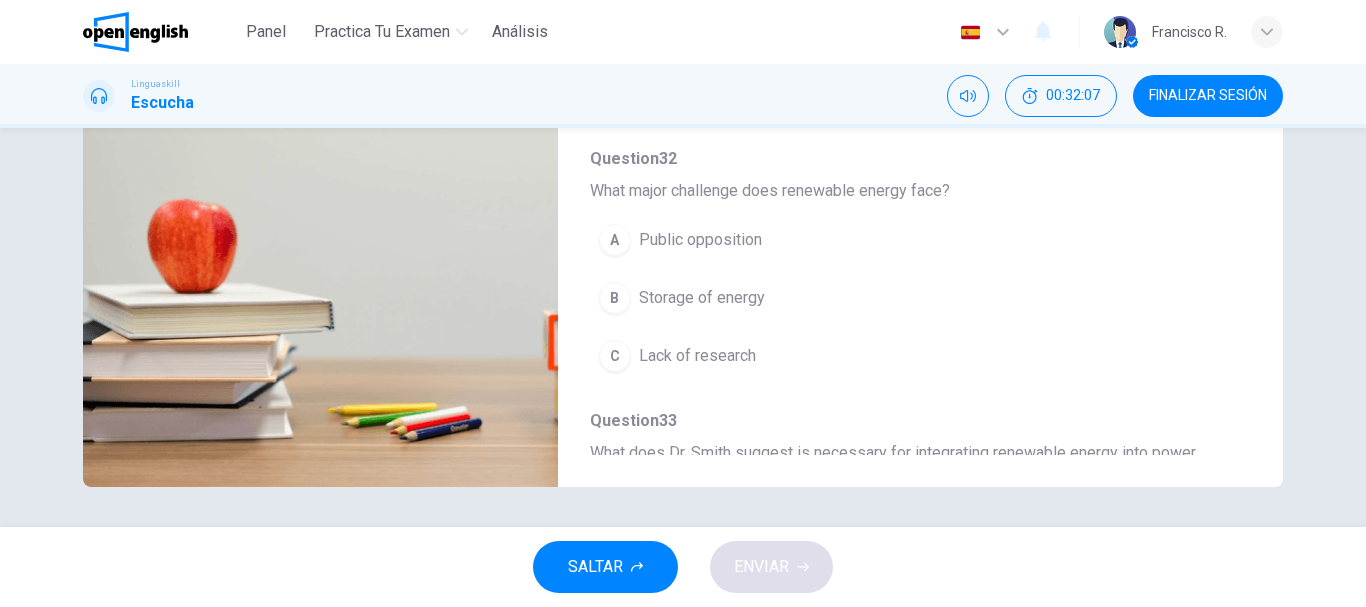 scroll, scrollTop: 680, scrollLeft: 0, axis: vertical 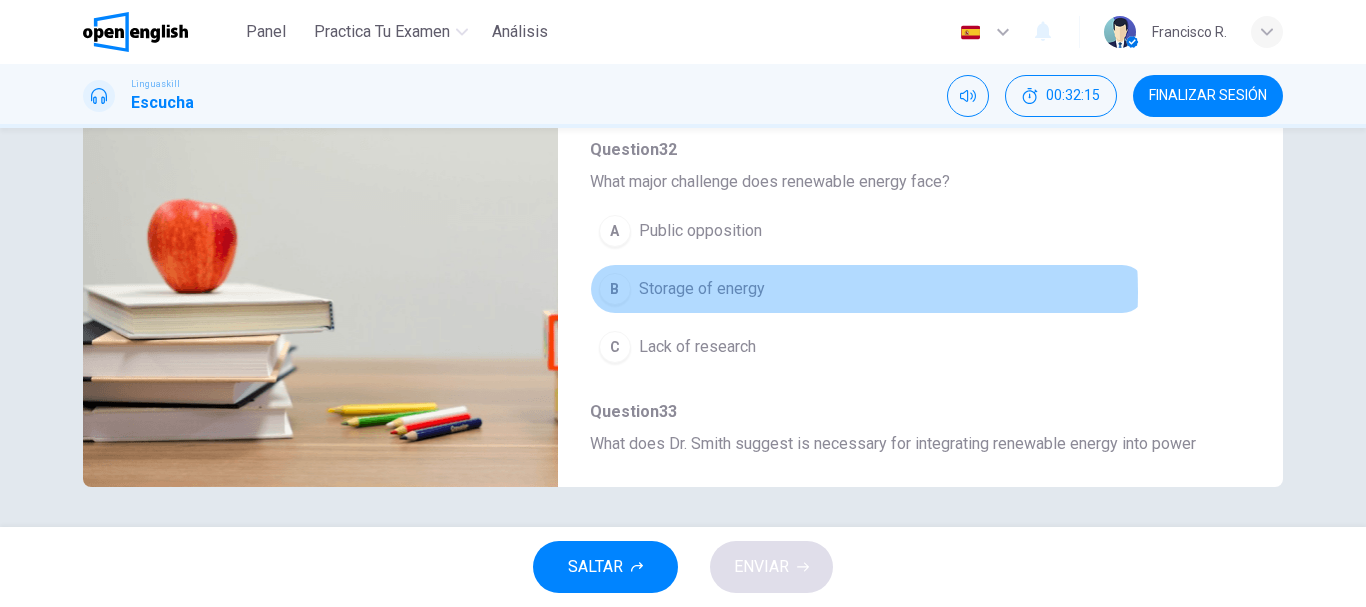 click on "Storage of energy" at bounding box center [702, 289] 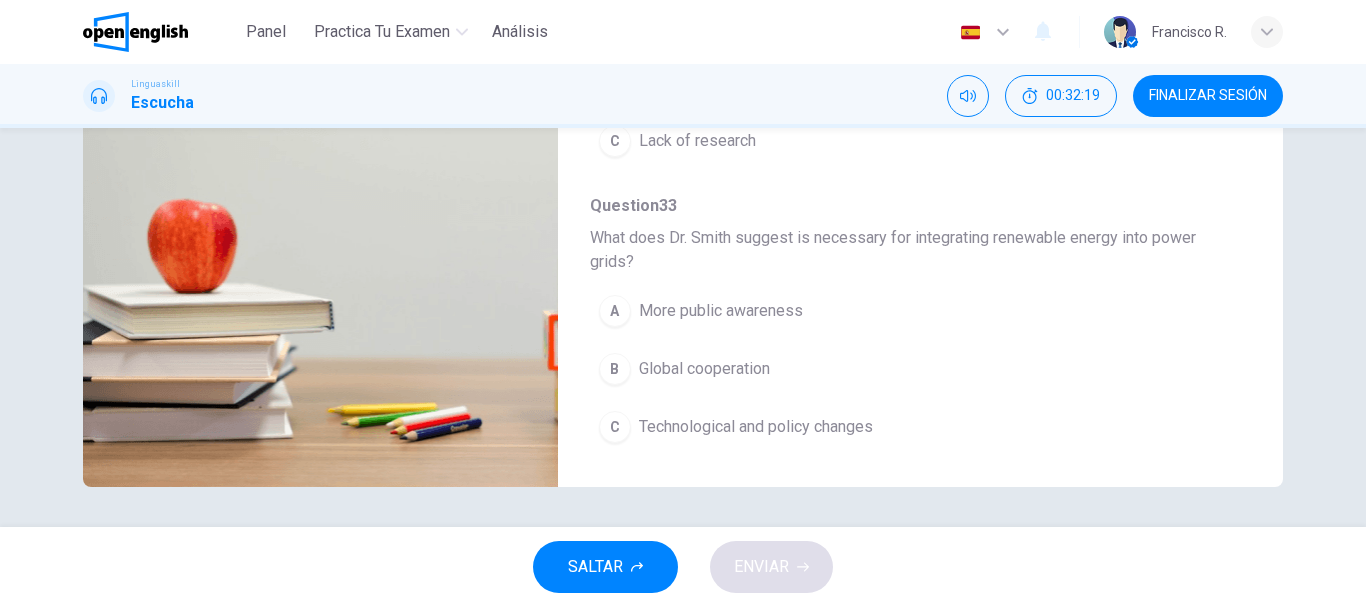 scroll, scrollTop: 887, scrollLeft: 0, axis: vertical 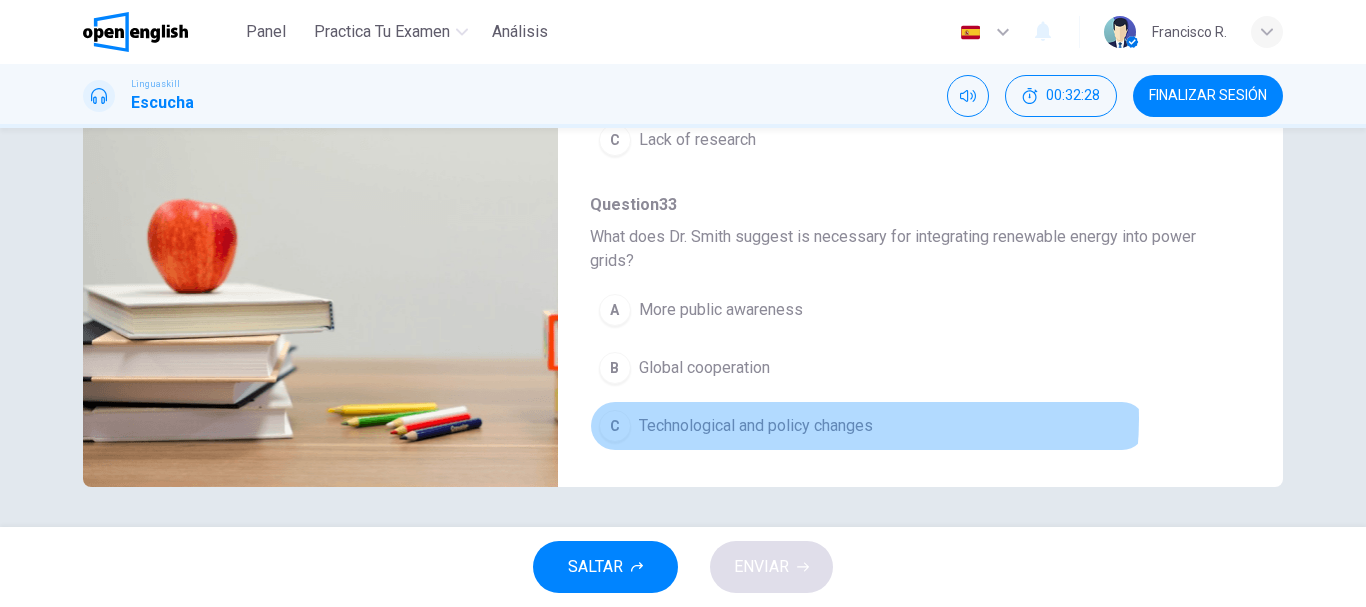 click on "Technological and policy changes" at bounding box center [756, 426] 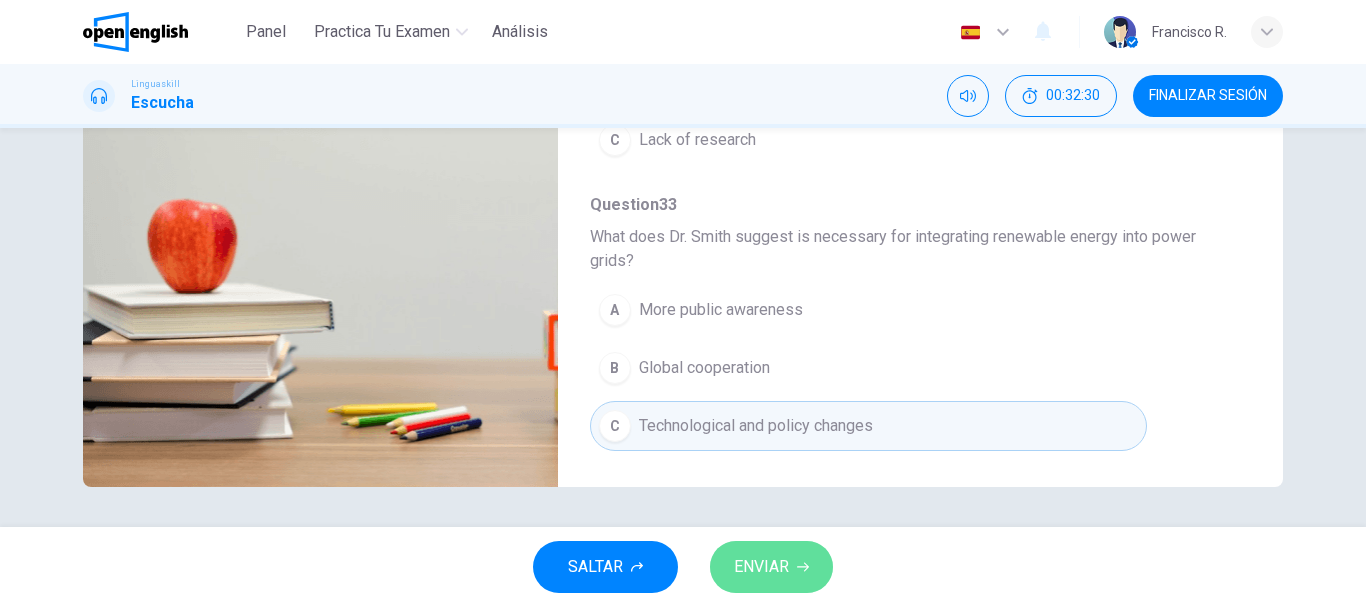 click on "ENVIAR" at bounding box center [761, 567] 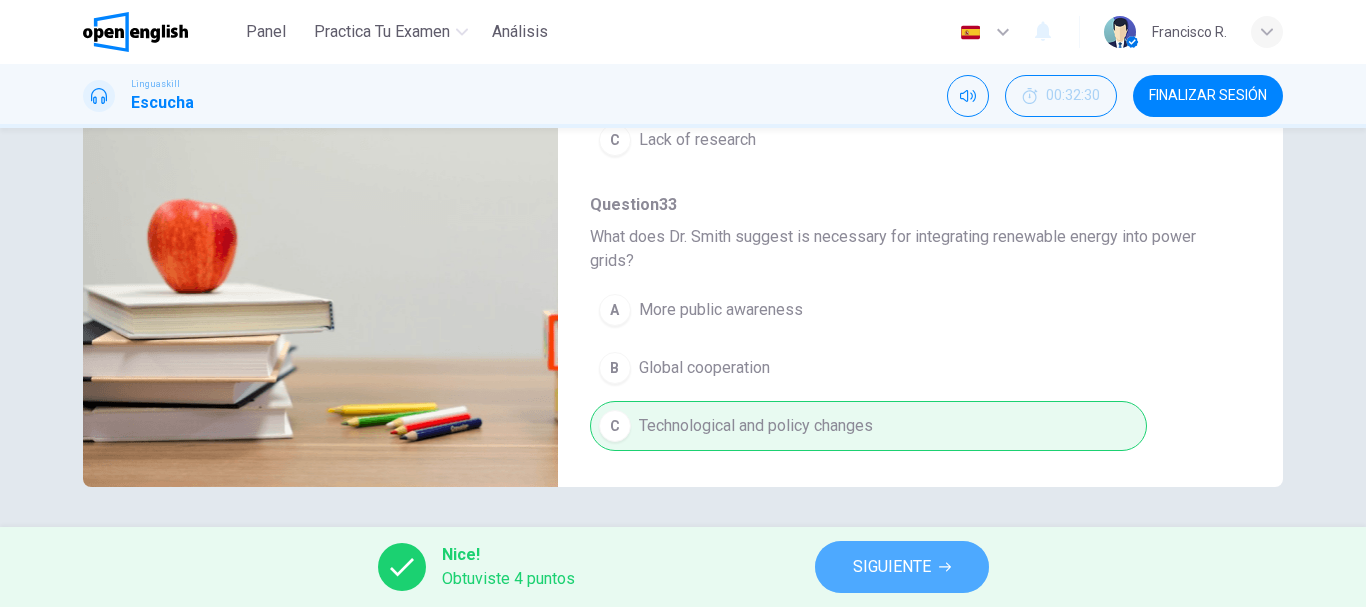 click on "SIGUIENTE" at bounding box center [892, 567] 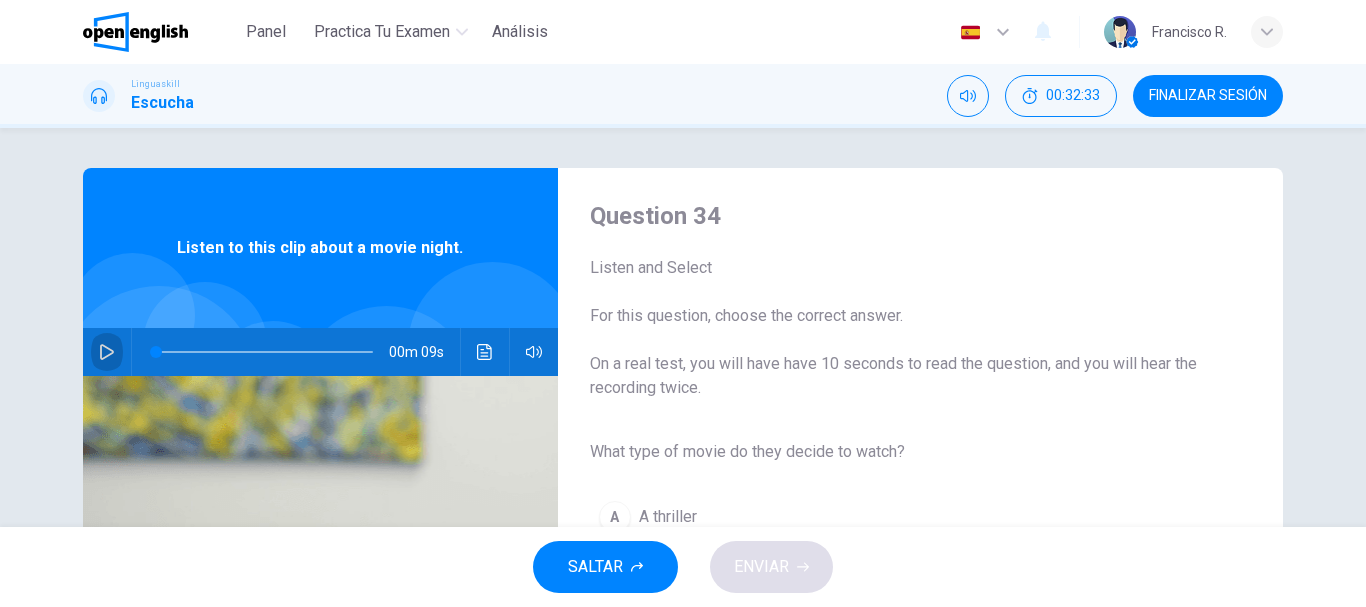 click 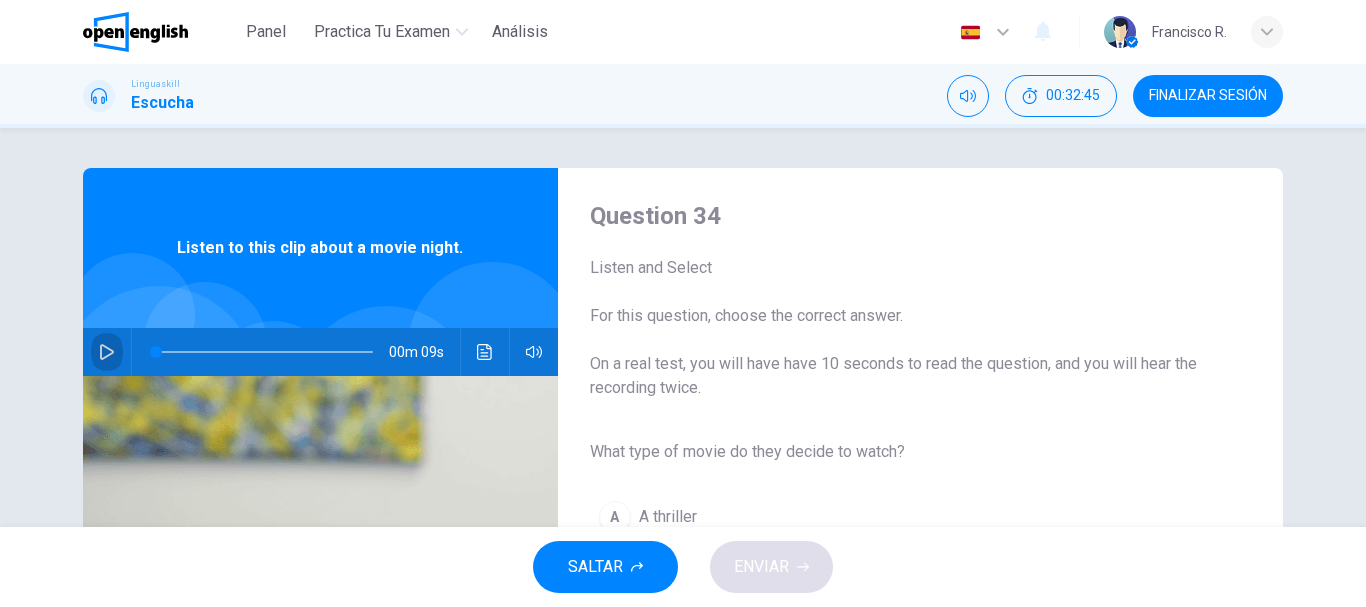 click 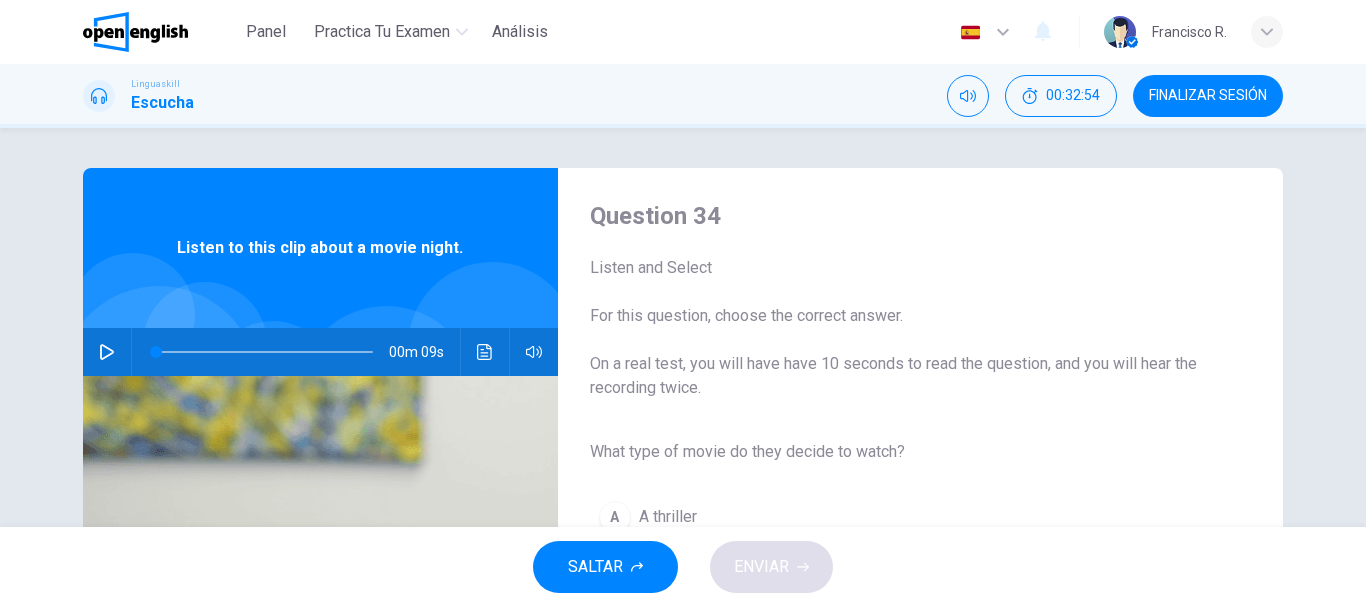 type on "*" 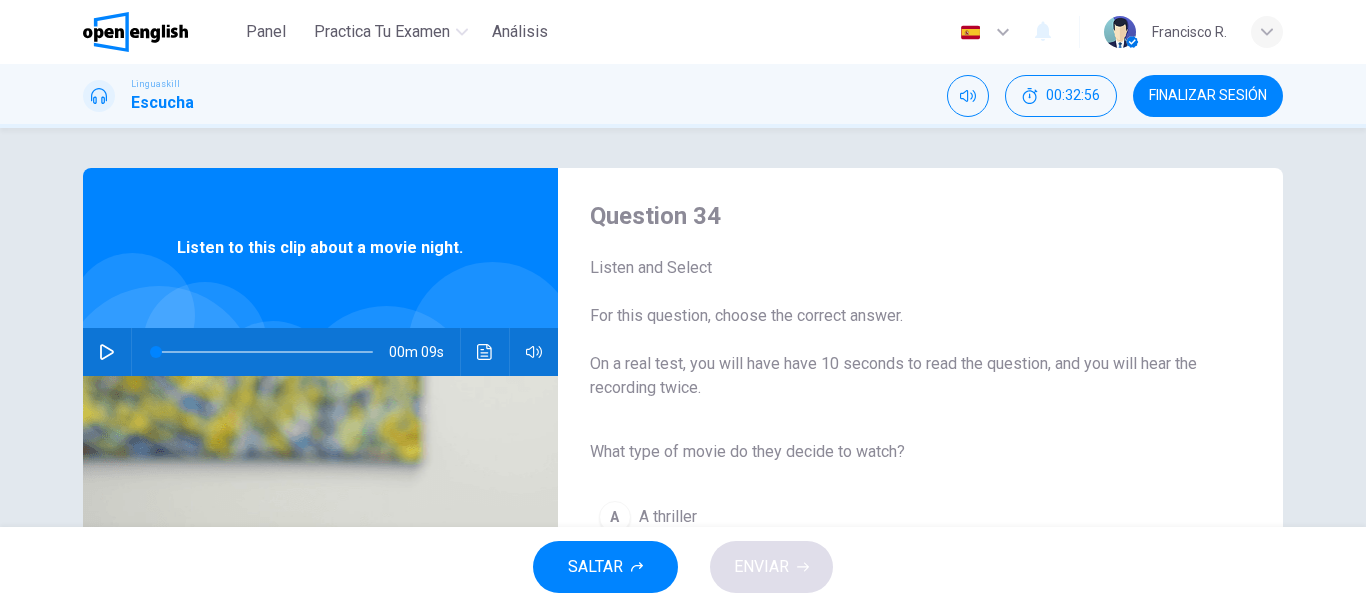 click on "Question 34 Listen and Select For this question, choose the correct answer. On a real test, you will have have 10 seconds to read the question, and you will hear the recording twice. What type of movie do they decide to watch? A A thriller B A comedy C A documentary" at bounding box center [904, 515] 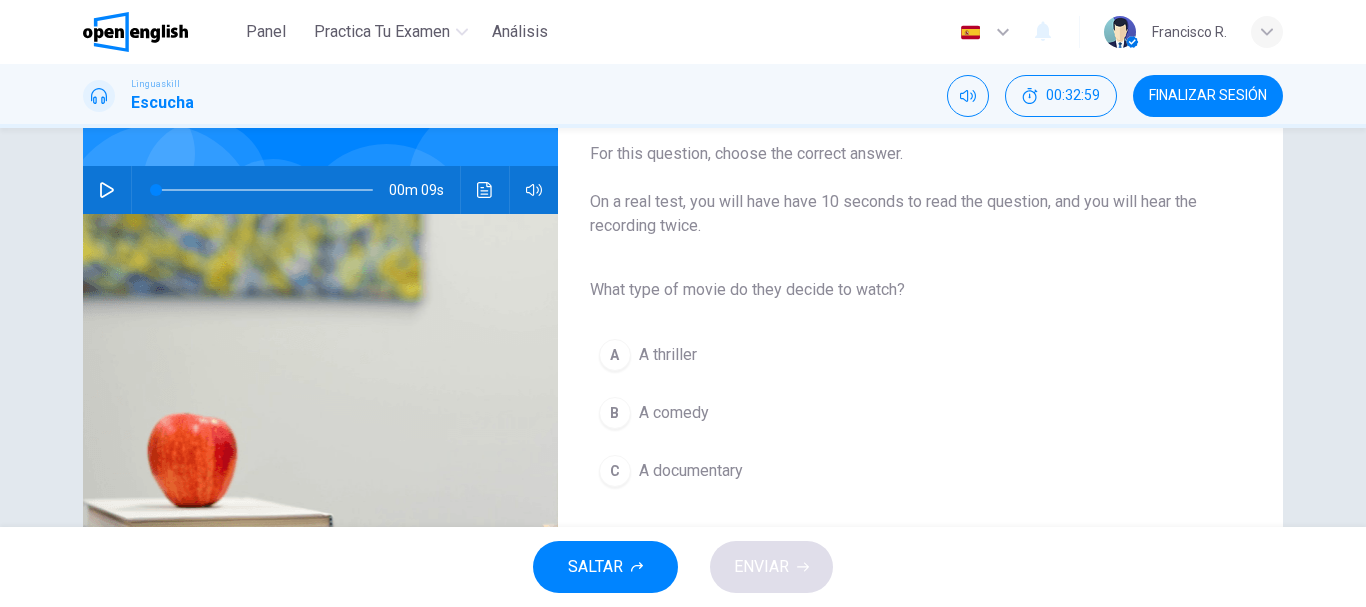 scroll, scrollTop: 200, scrollLeft: 0, axis: vertical 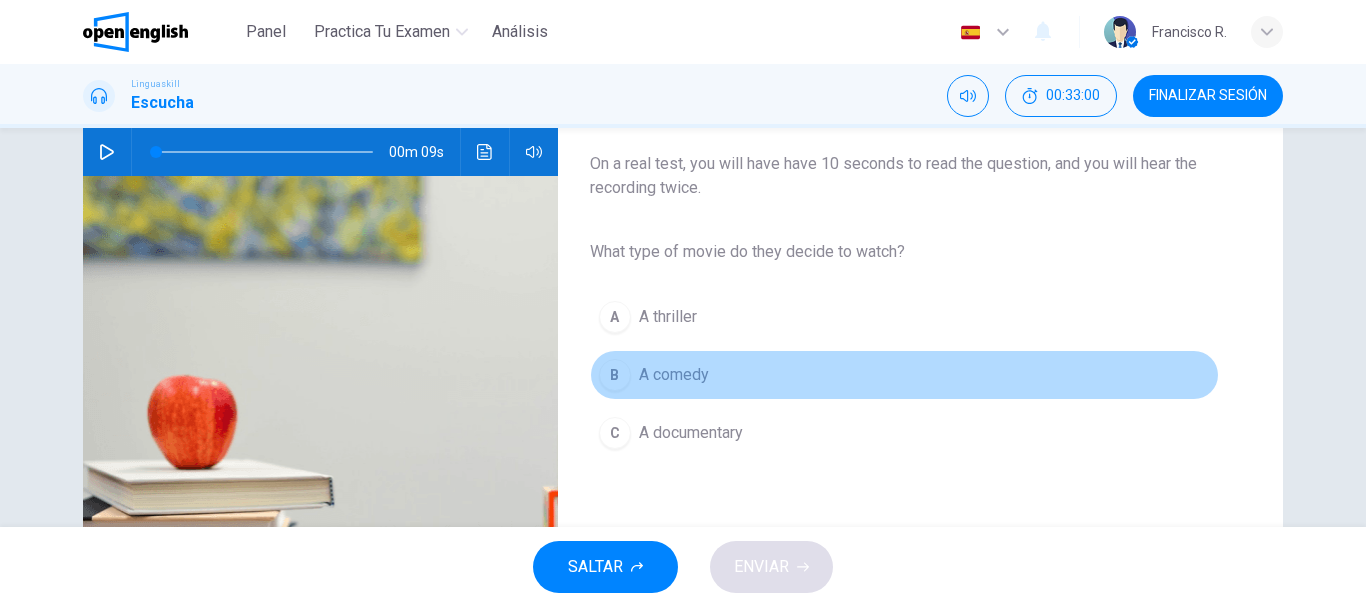 click on "A comedy" at bounding box center (674, 375) 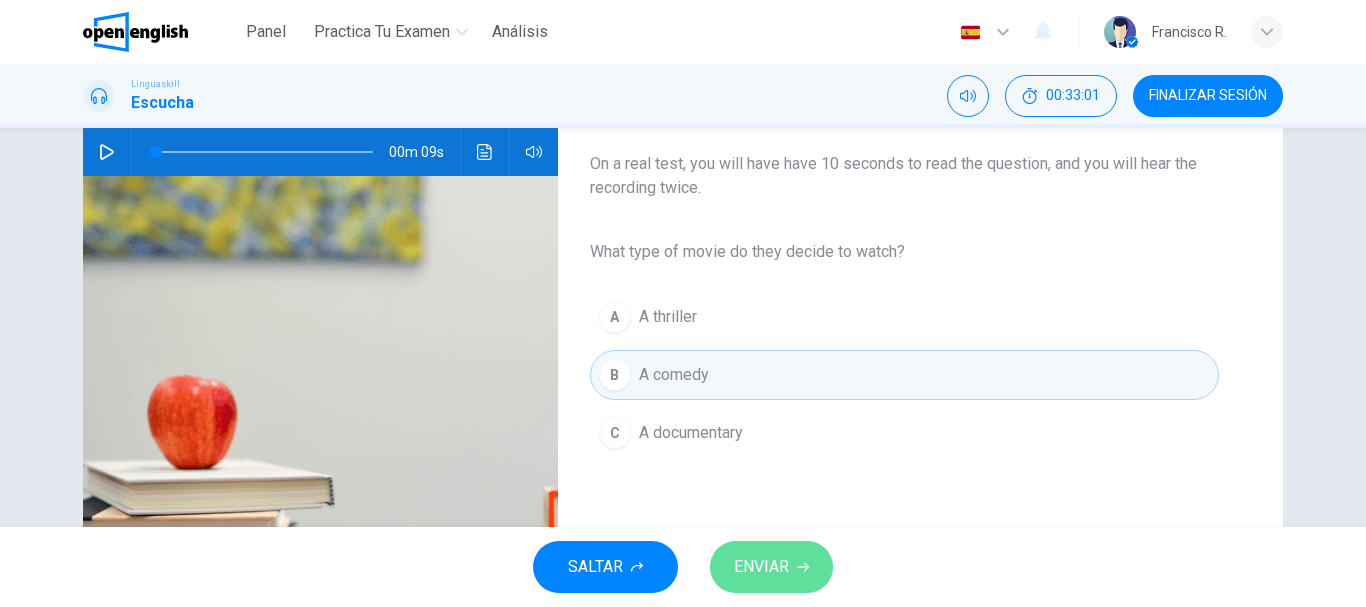 click on "ENVIAR" at bounding box center [761, 567] 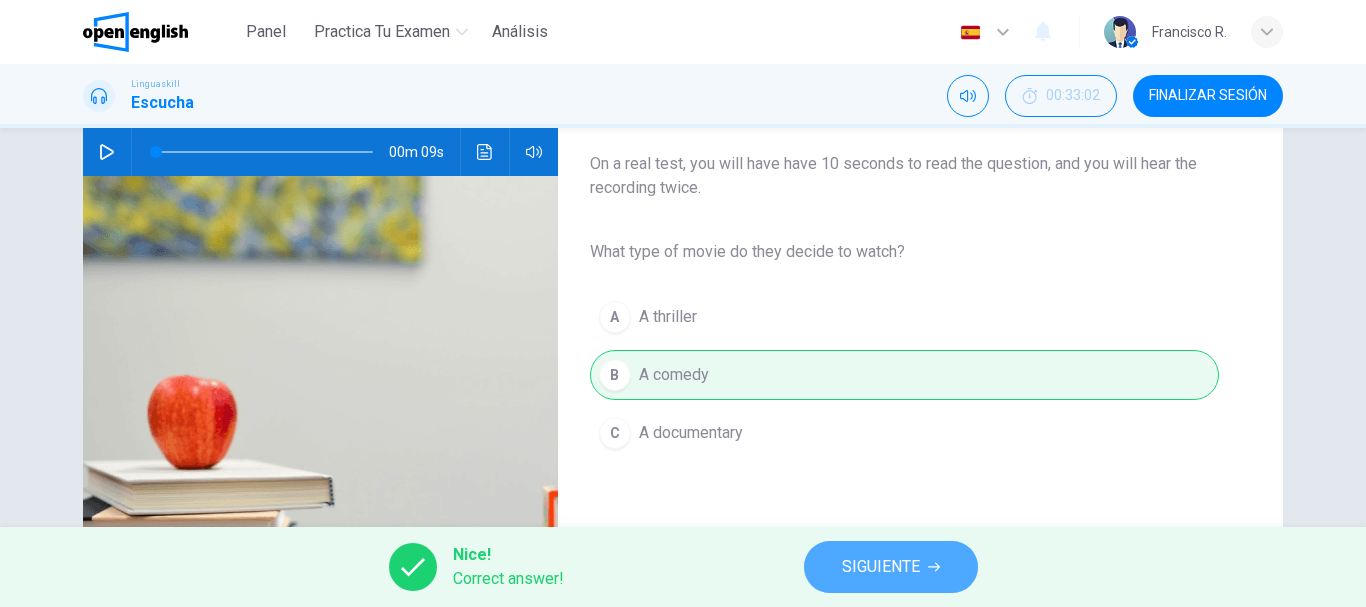 click on "SIGUIENTE" at bounding box center (881, 567) 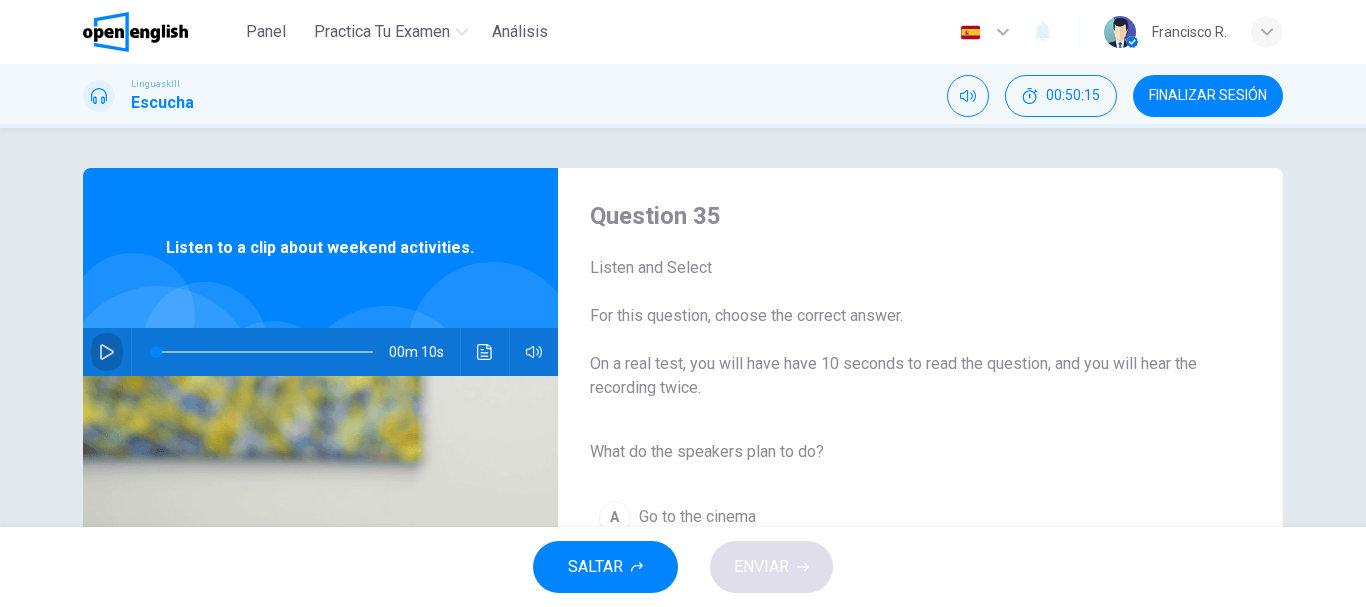 click at bounding box center (107, 352) 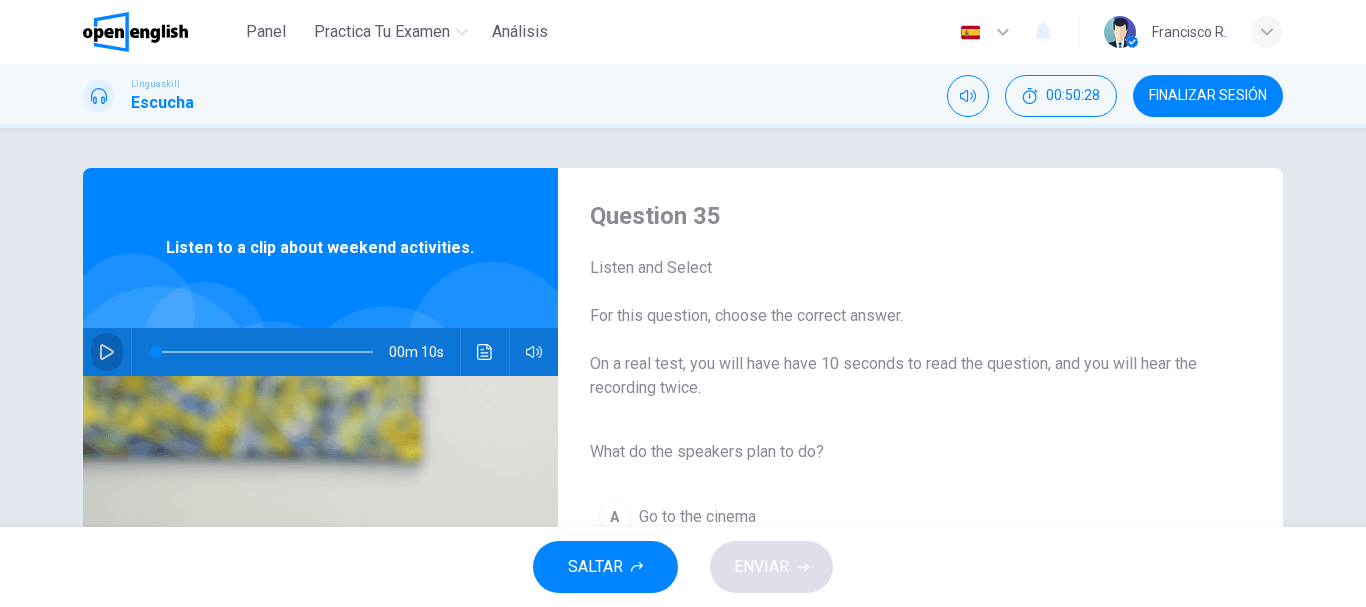 click at bounding box center [107, 352] 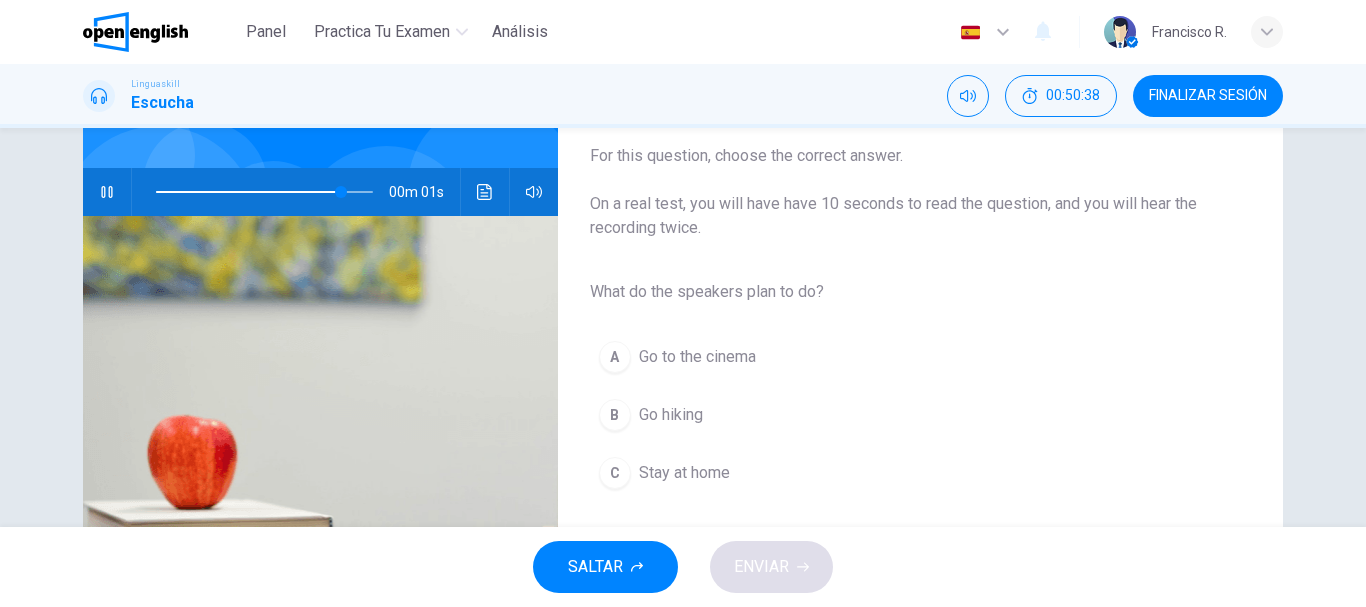 scroll, scrollTop: 200, scrollLeft: 0, axis: vertical 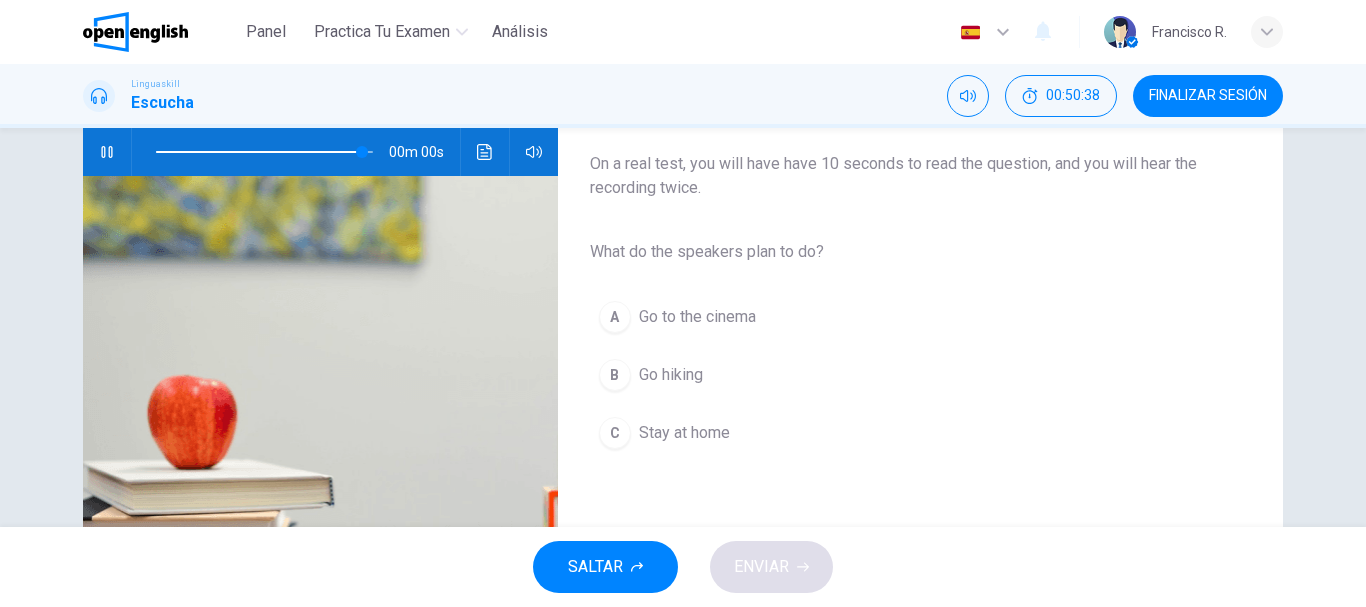 type on "*" 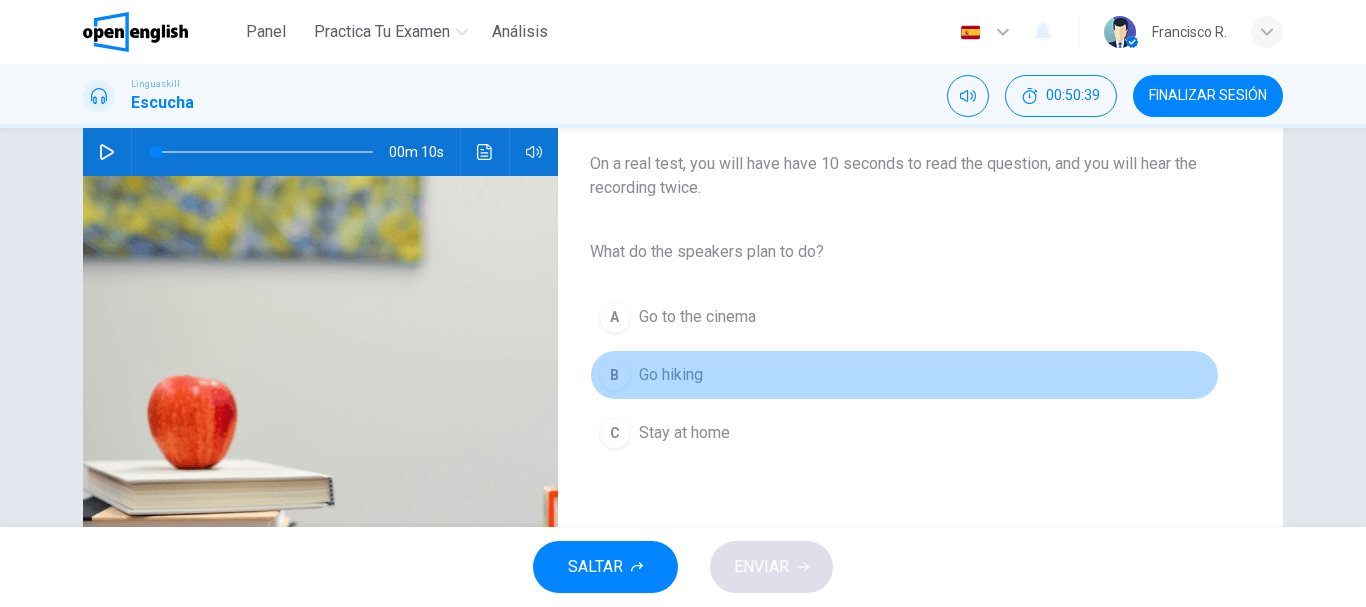 click on "Go hiking" at bounding box center [671, 375] 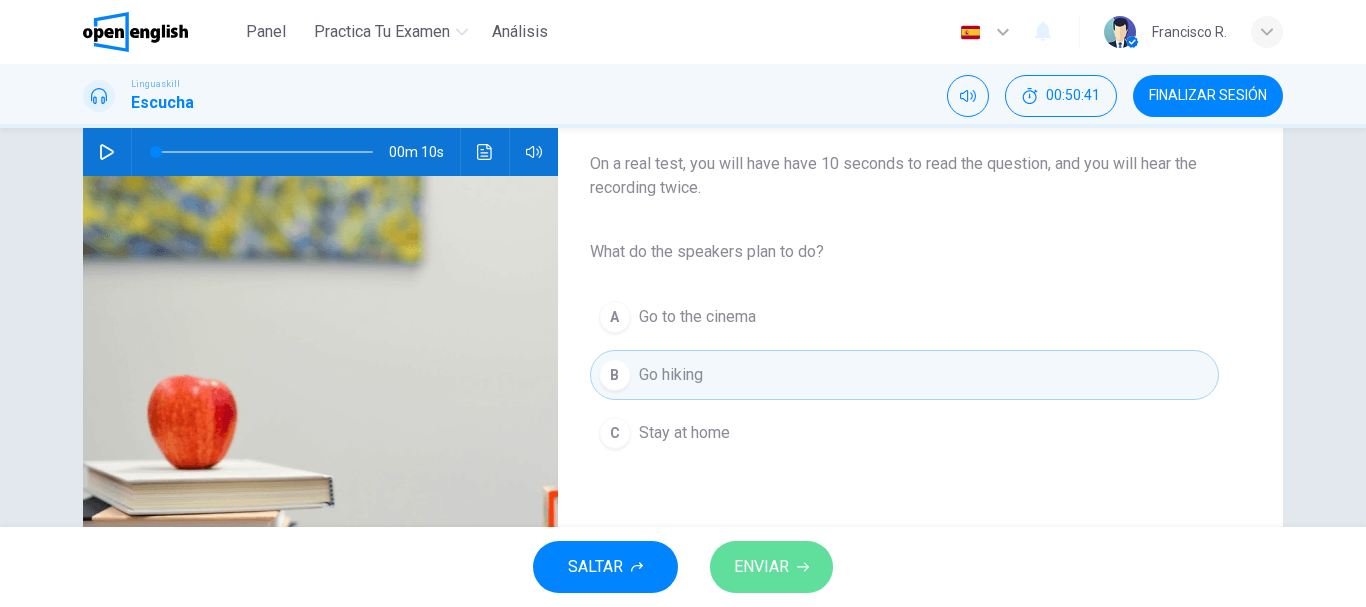 click on "ENVIAR" at bounding box center [761, 567] 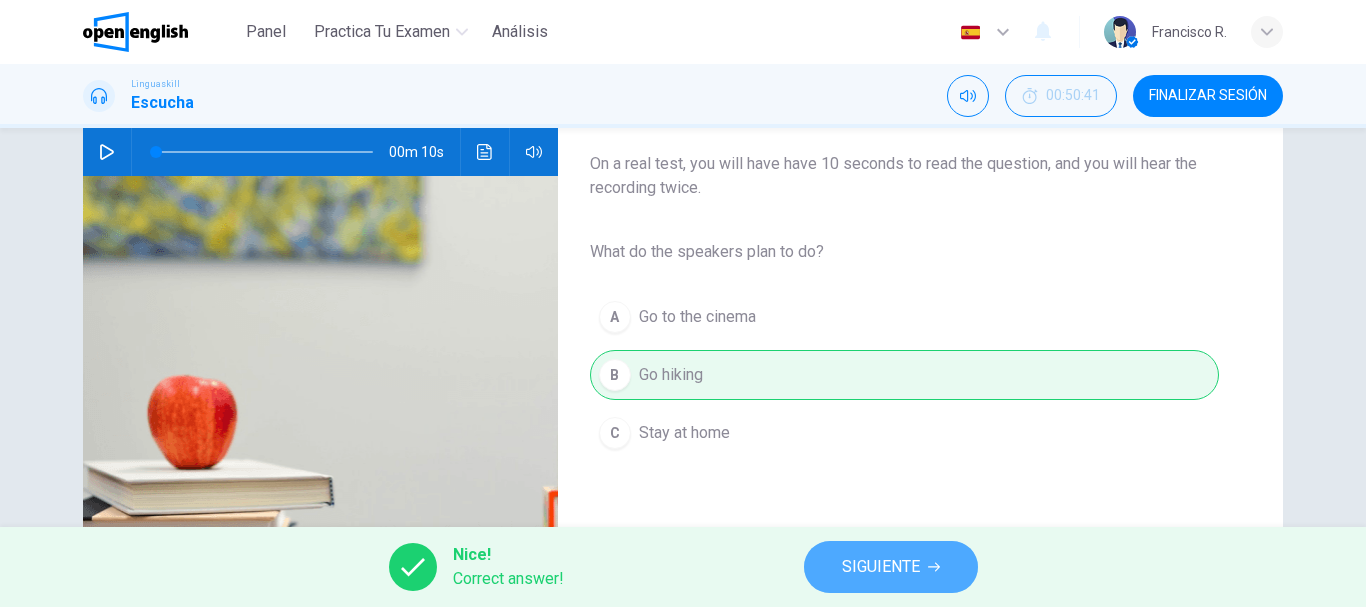 click on "SIGUIENTE" at bounding box center (891, 567) 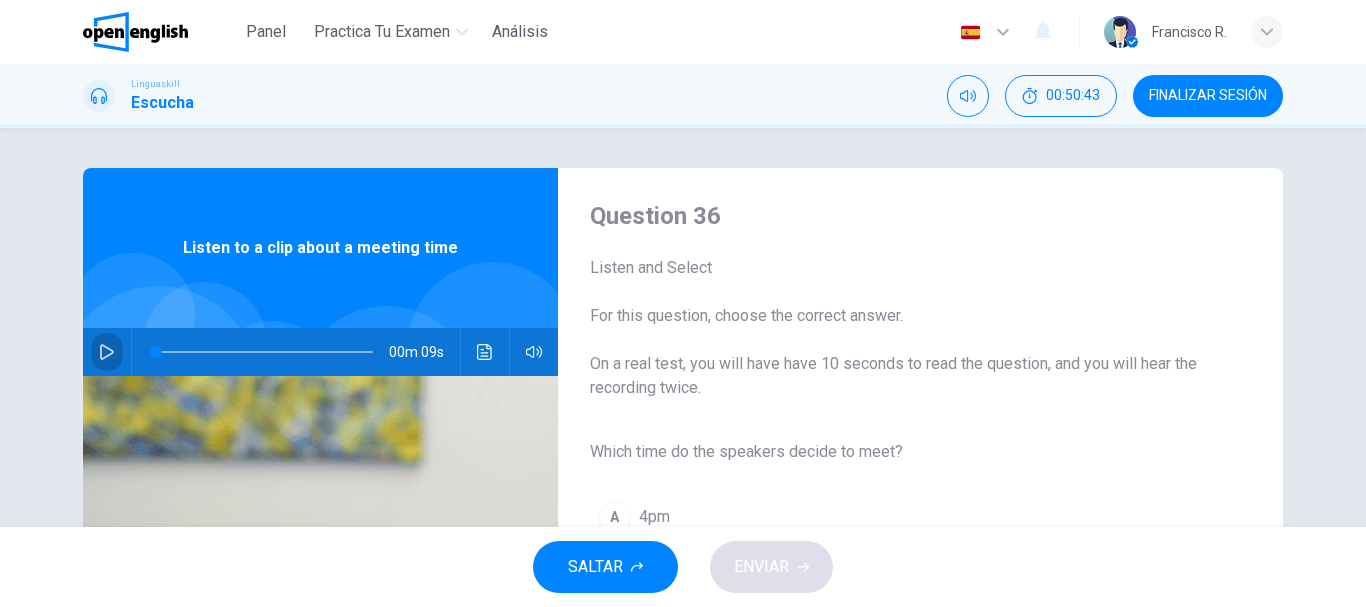 click 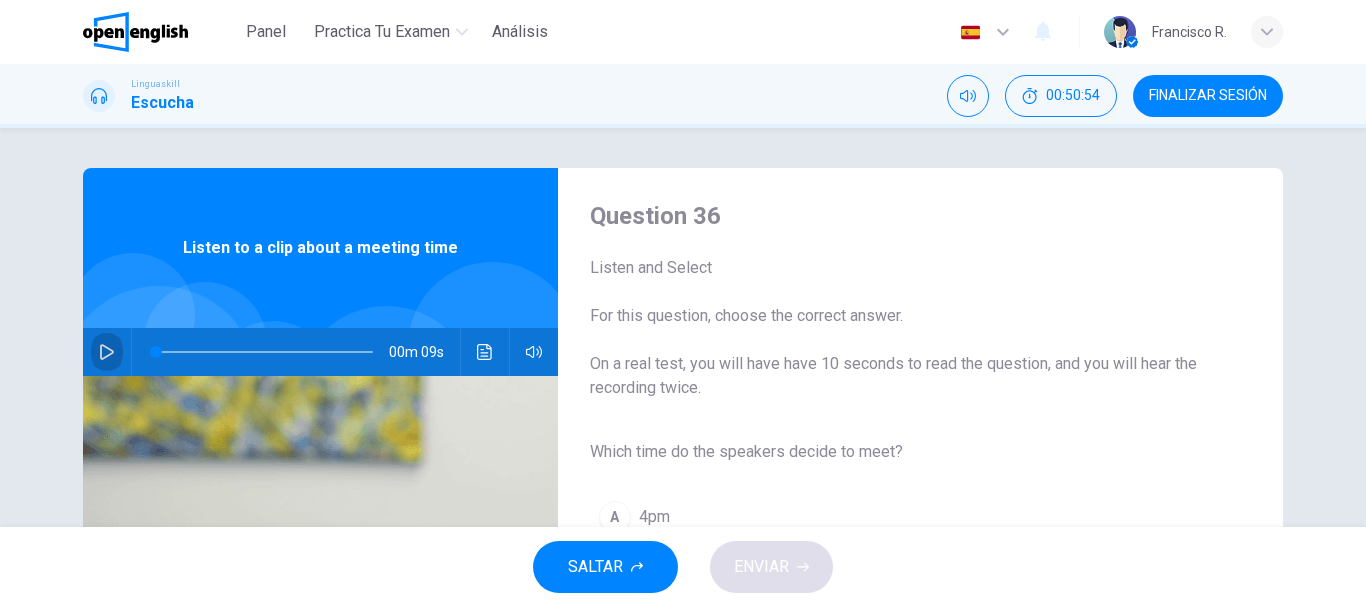 click 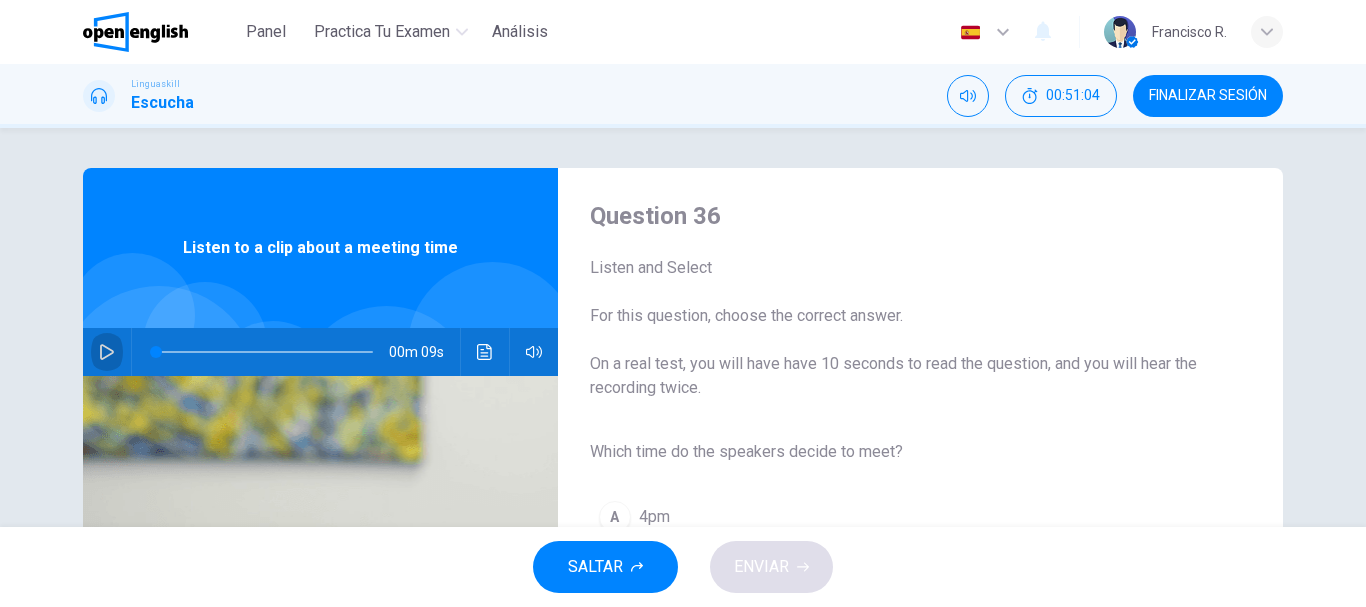 click 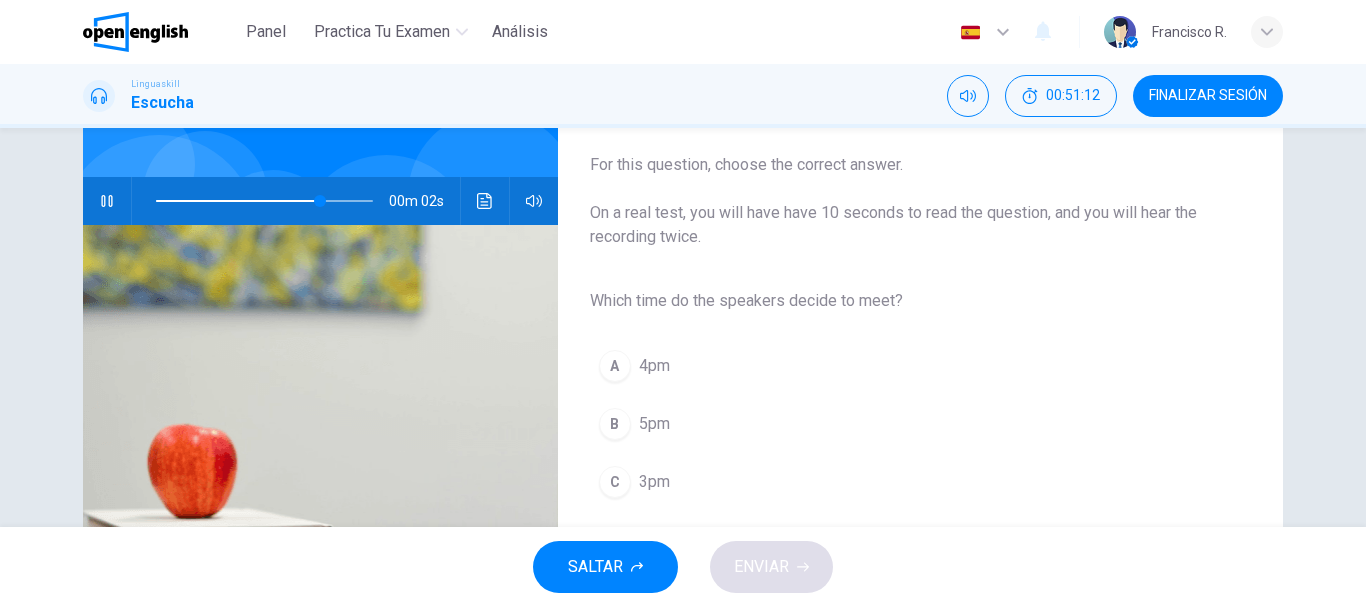 scroll, scrollTop: 200, scrollLeft: 0, axis: vertical 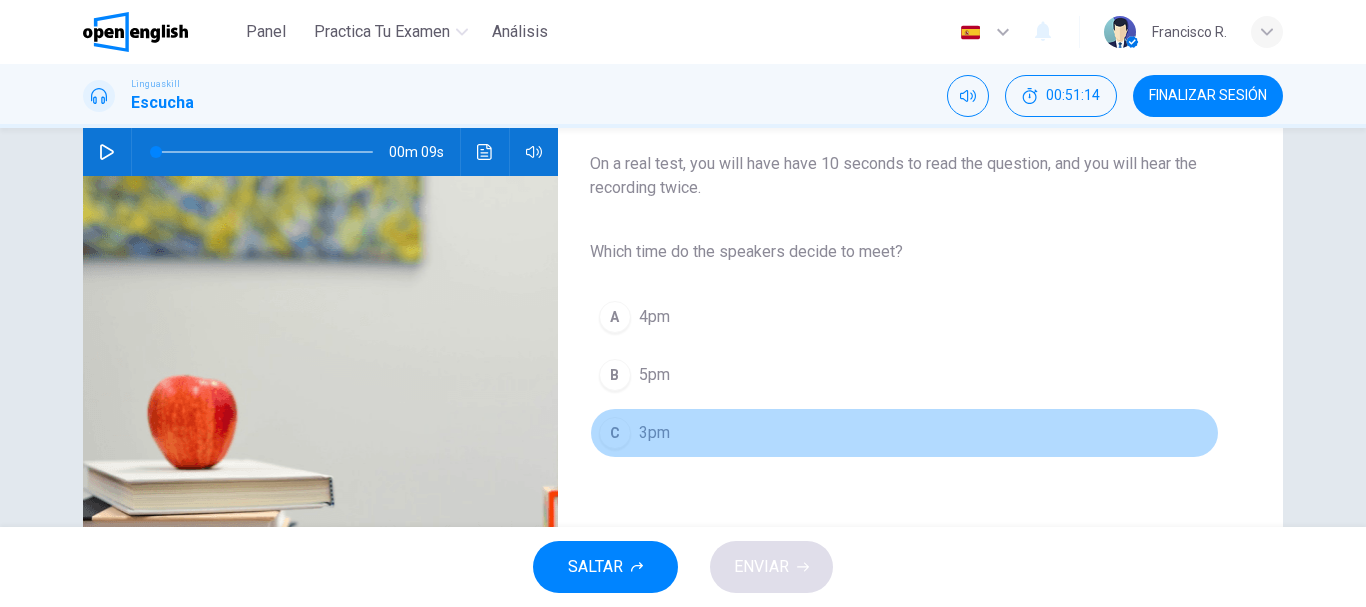 click on "3pm" at bounding box center (654, 433) 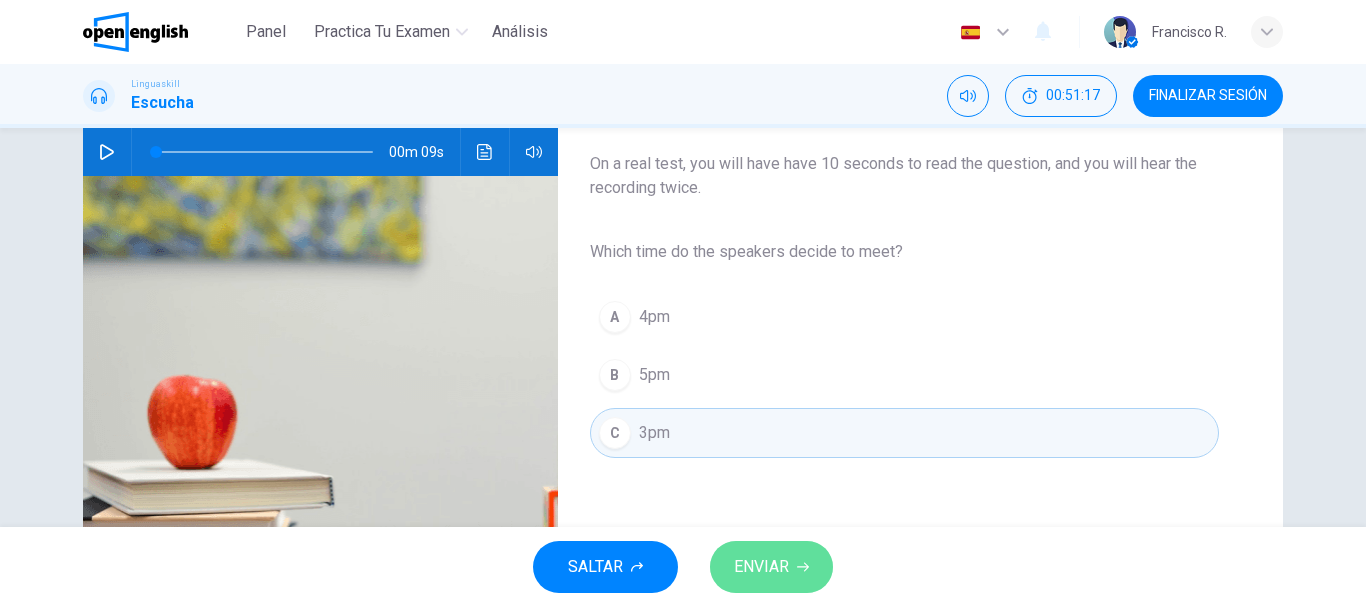 click on "ENVIAR" at bounding box center [761, 567] 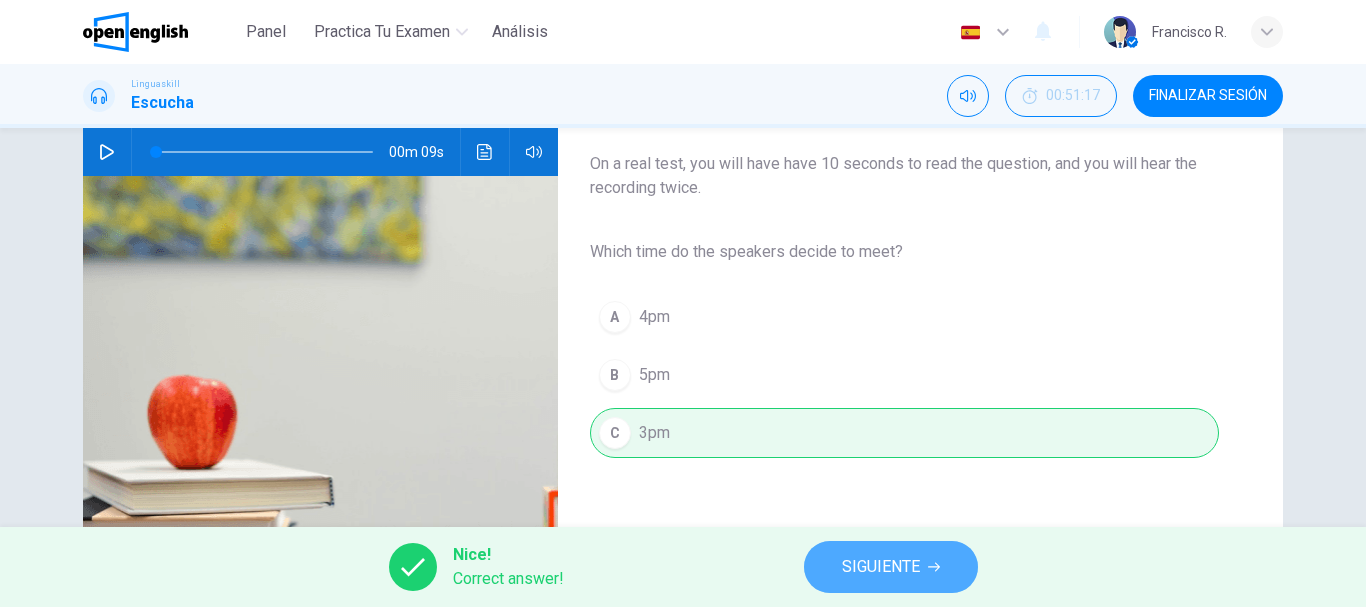 click on "SIGUIENTE" at bounding box center (881, 567) 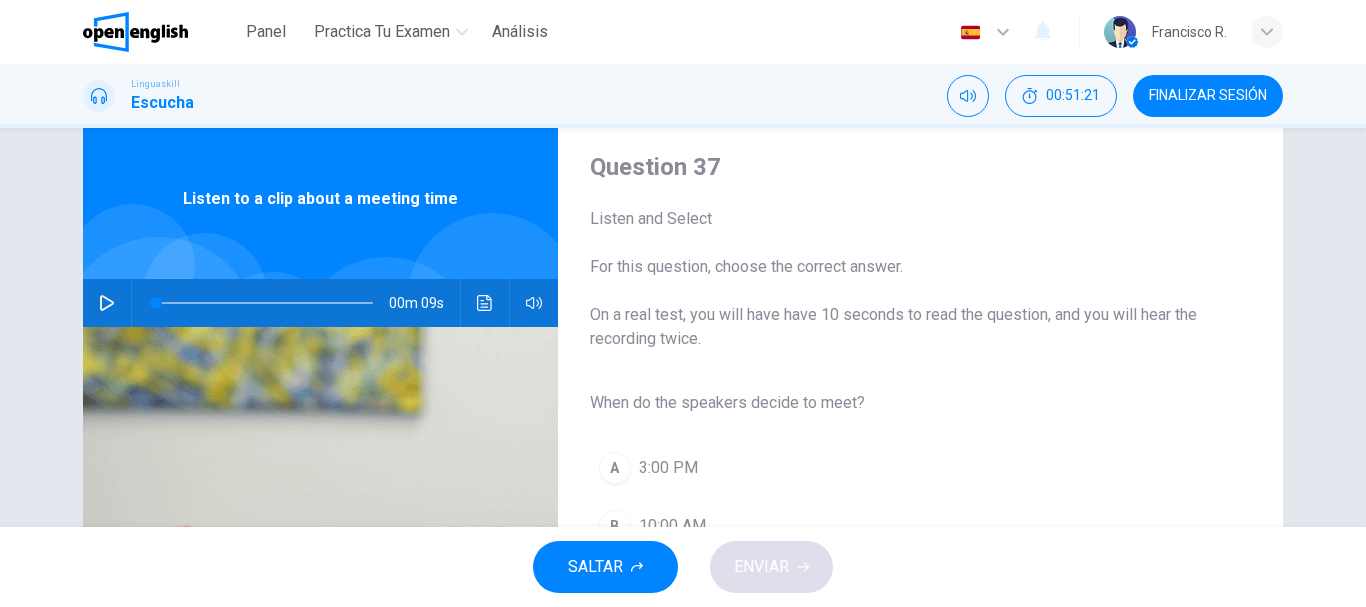 scroll, scrollTop: 0, scrollLeft: 0, axis: both 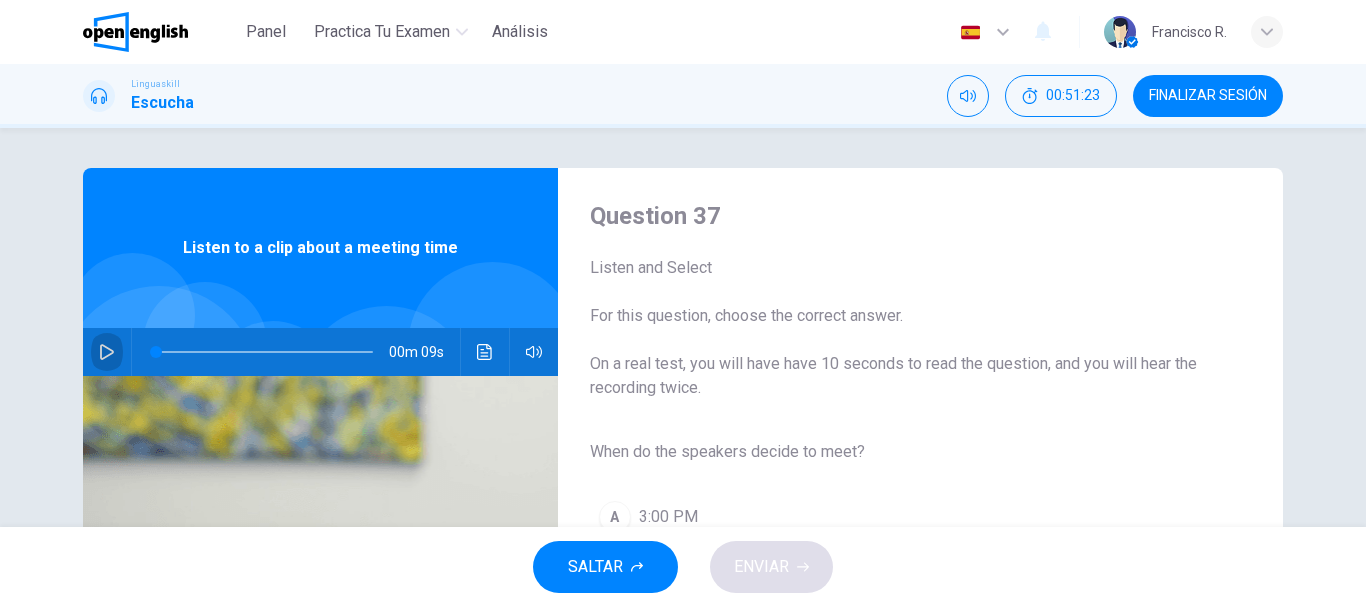 click at bounding box center [107, 352] 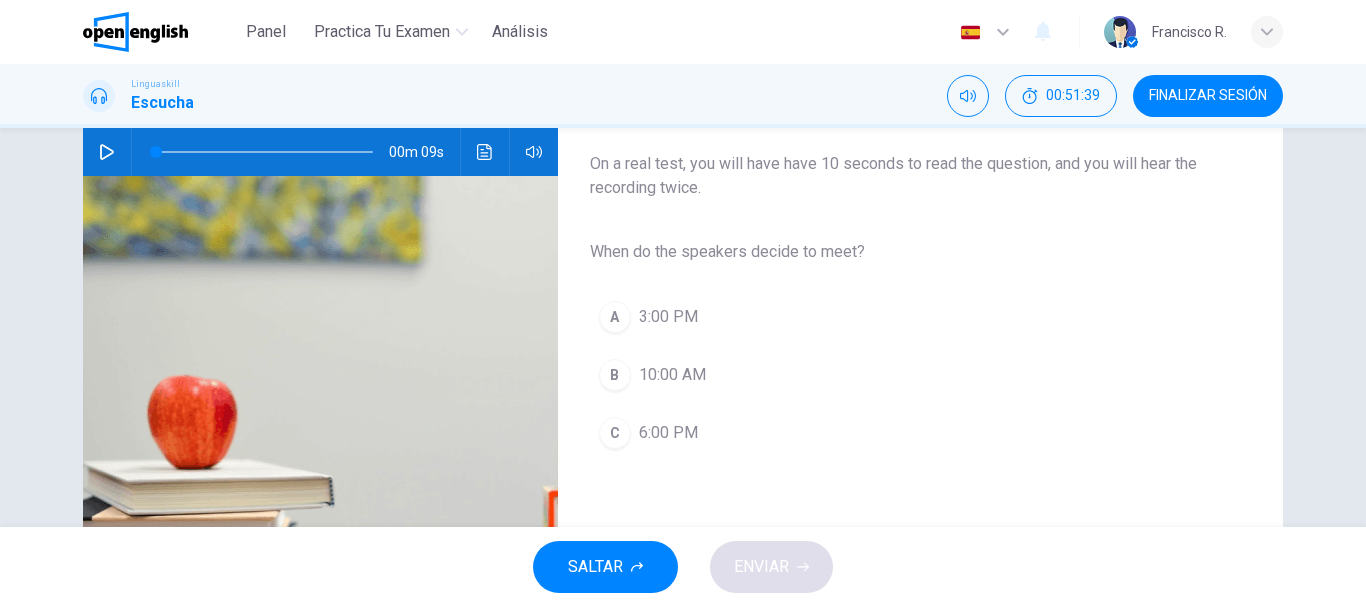scroll, scrollTop: 160, scrollLeft: 0, axis: vertical 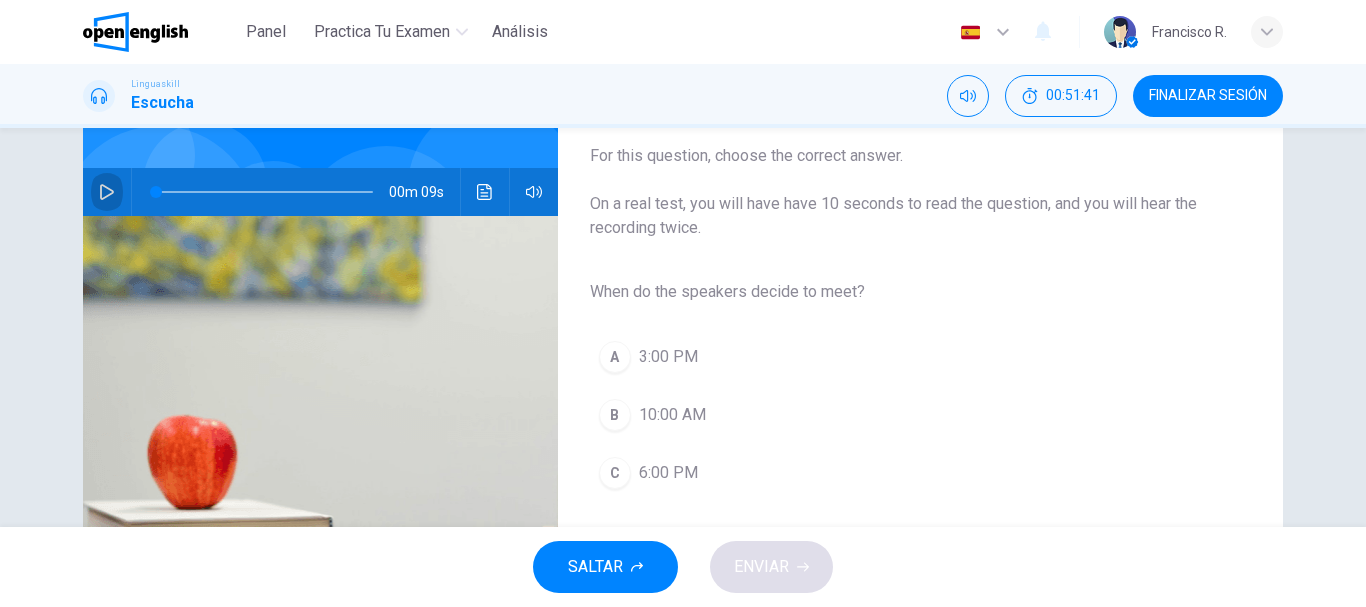 click 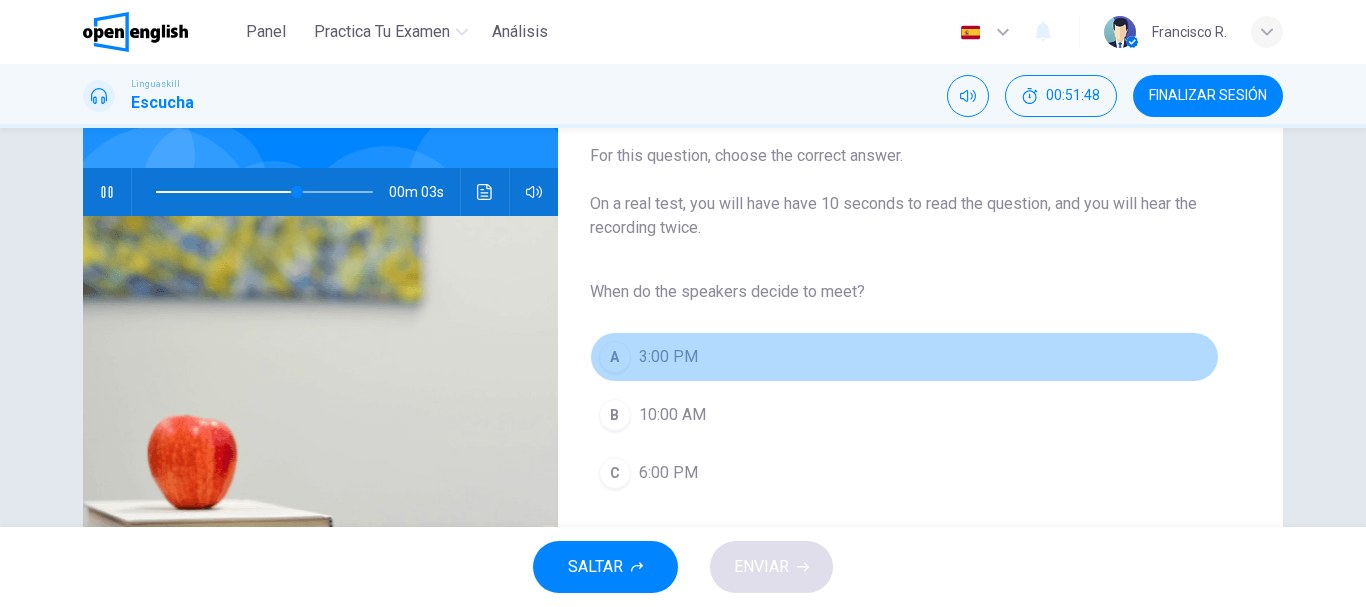 click on "3:00 PM" at bounding box center [668, 357] 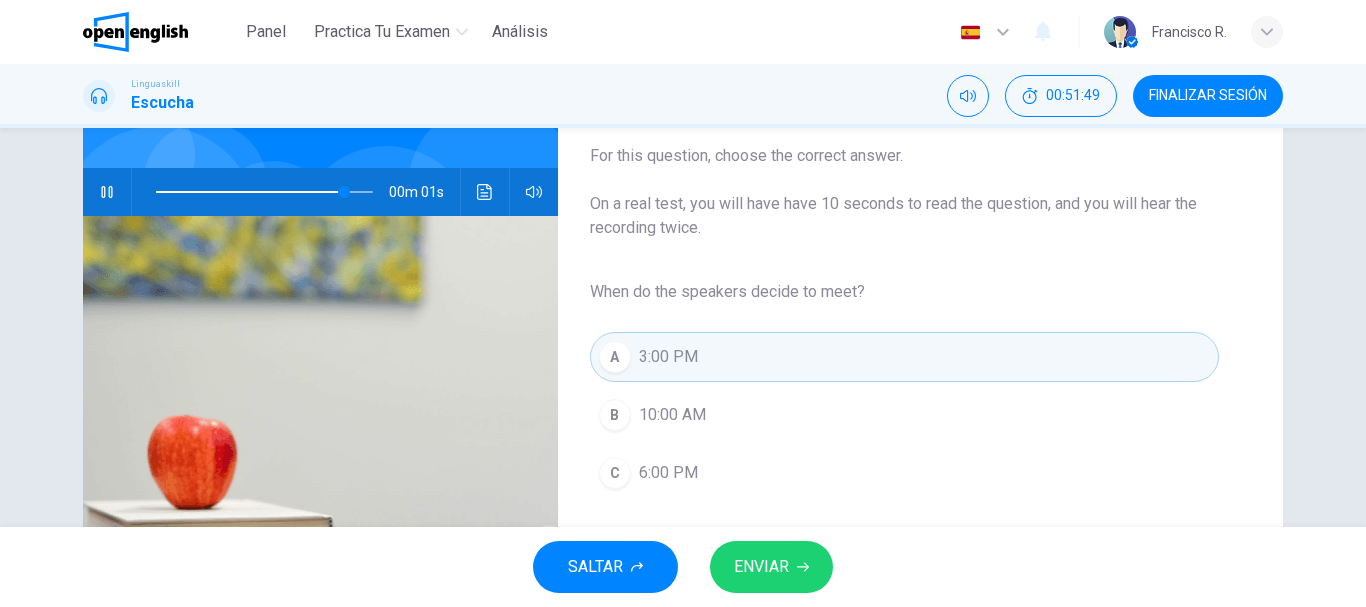 click on "ENVIAR" at bounding box center [761, 567] 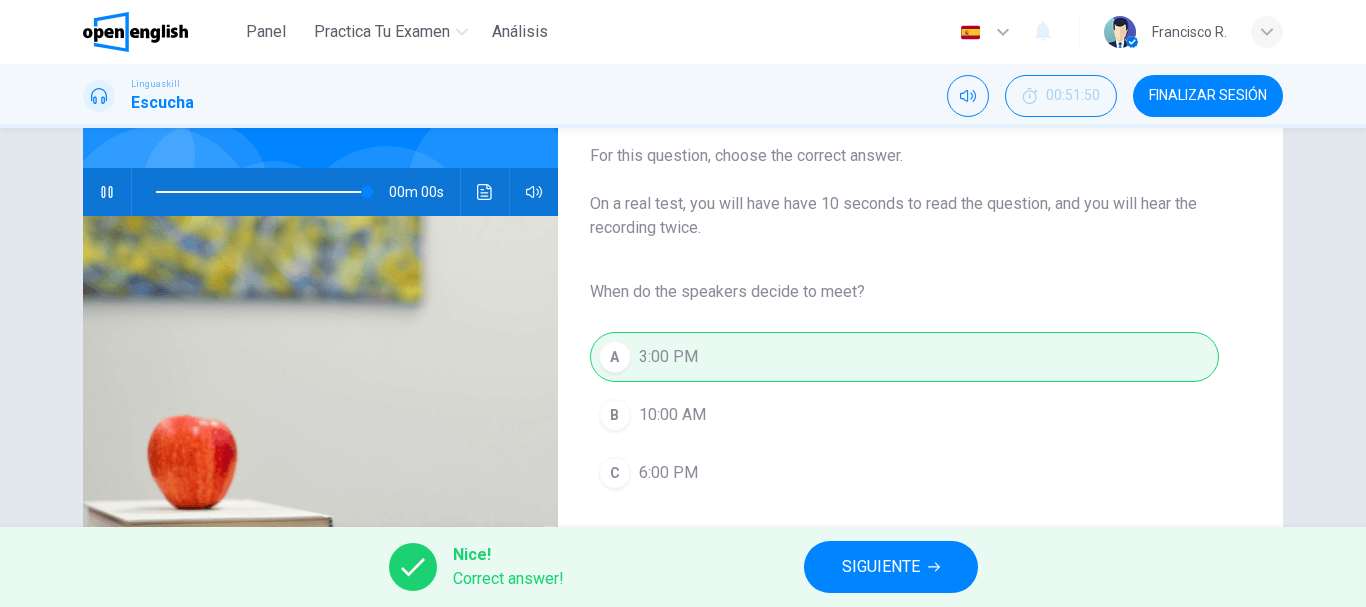 type on "*" 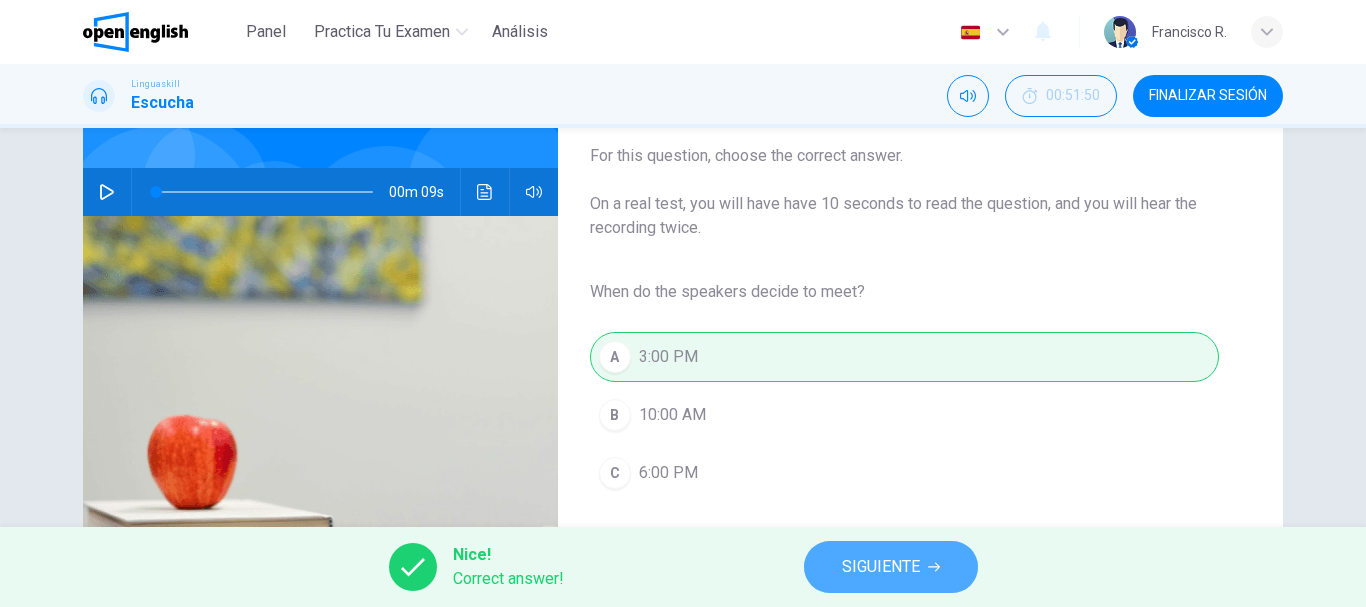 click on "SIGUIENTE" at bounding box center [881, 567] 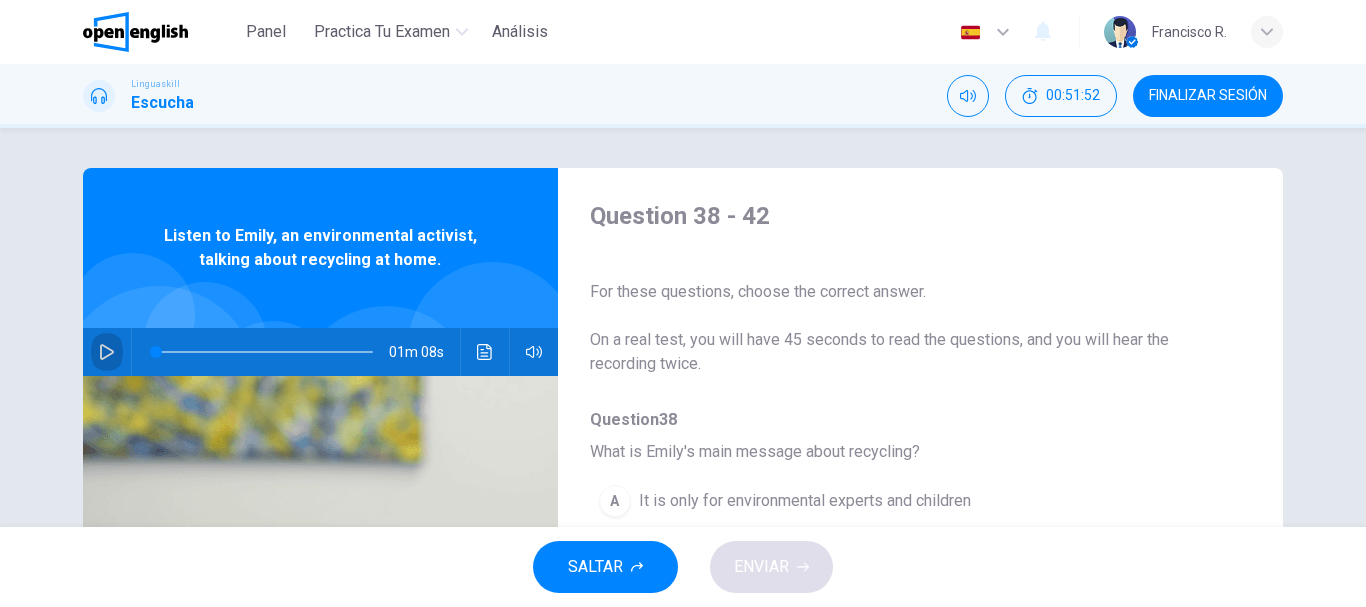 click 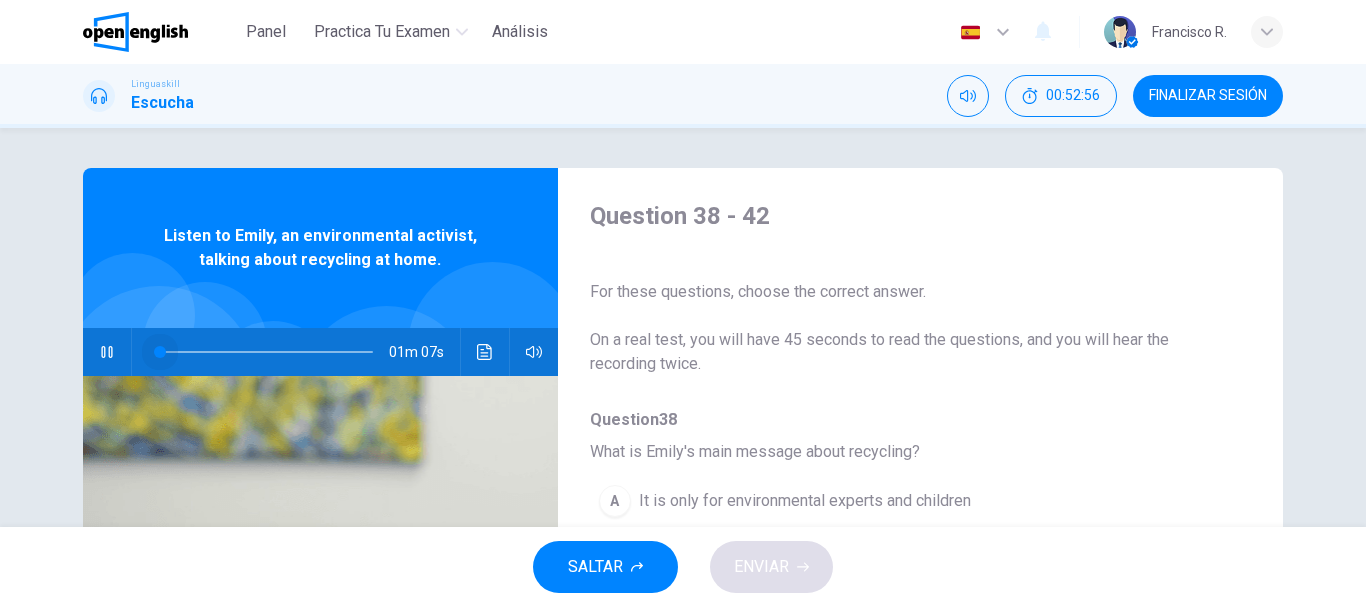click at bounding box center [264, 352] 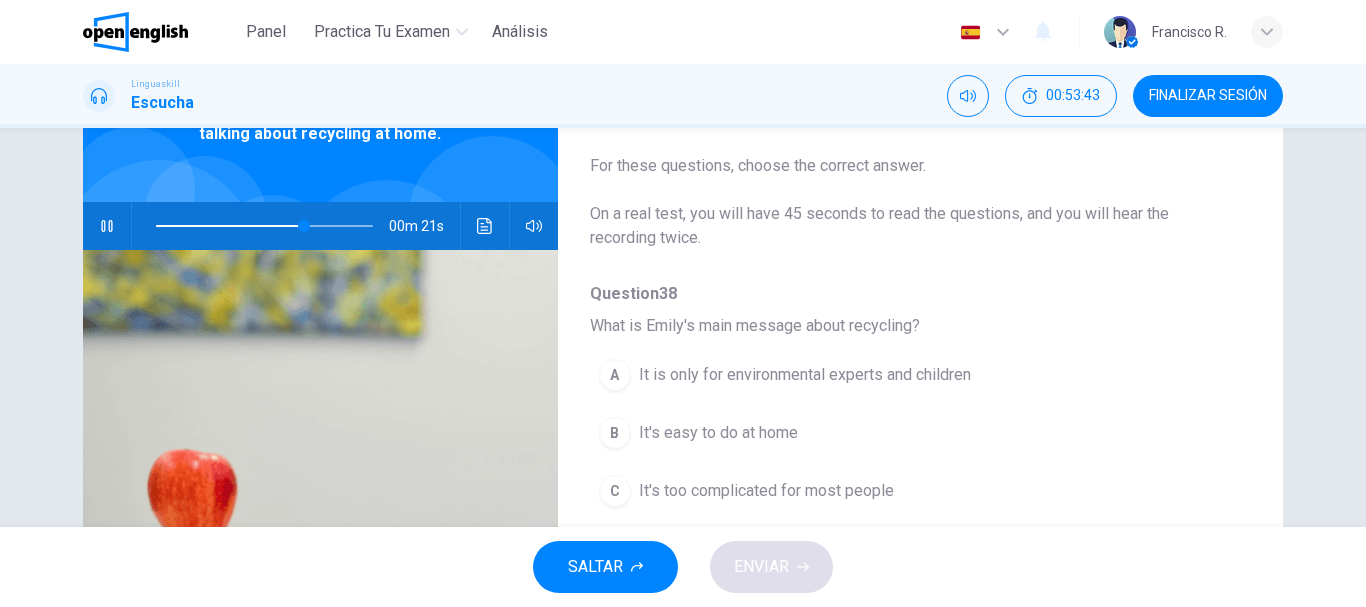 scroll, scrollTop: 160, scrollLeft: 0, axis: vertical 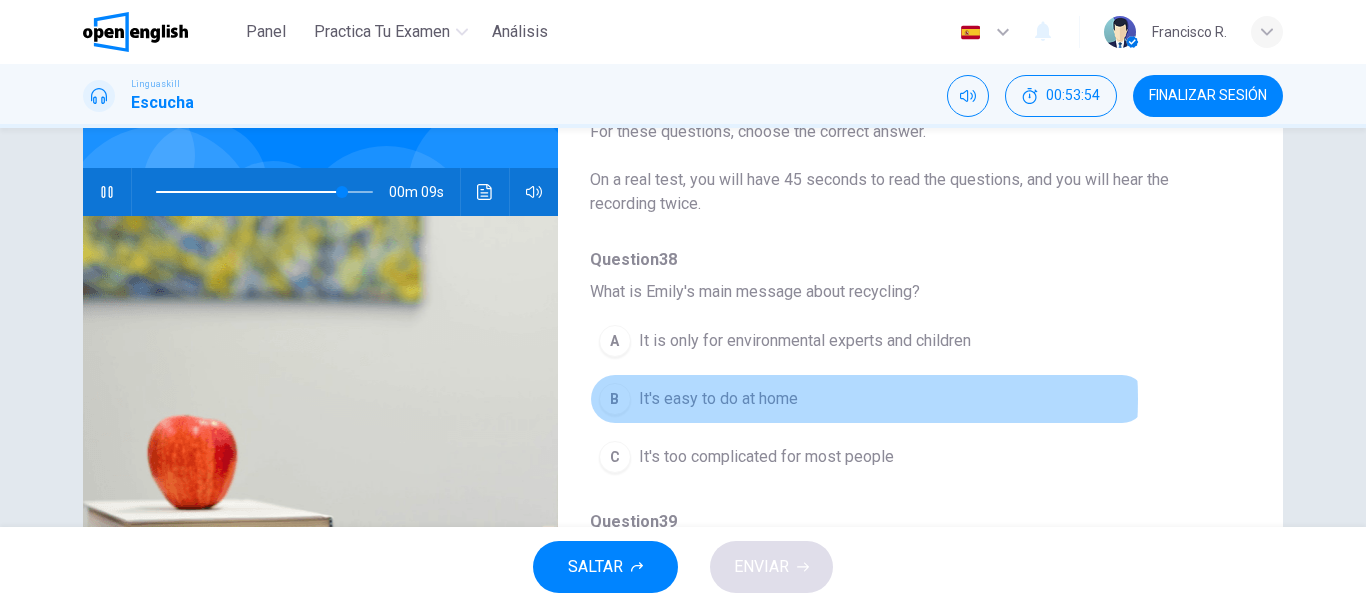 click on "It's easy to do at home" at bounding box center (718, 399) 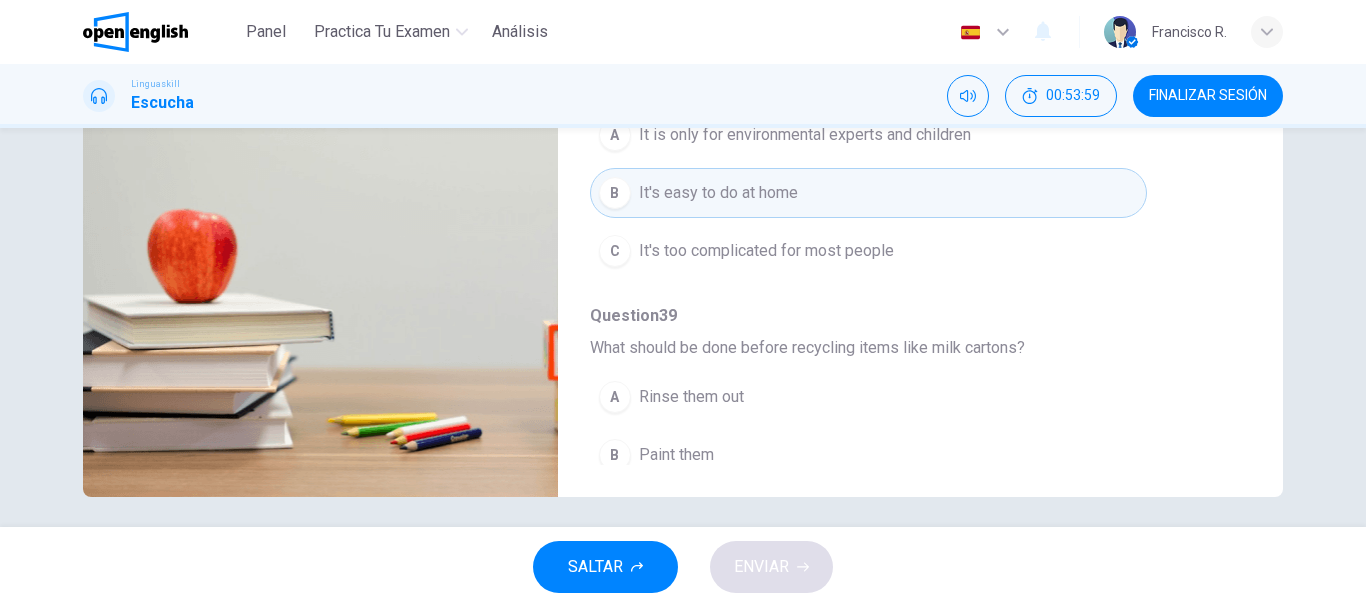 scroll, scrollTop: 376, scrollLeft: 0, axis: vertical 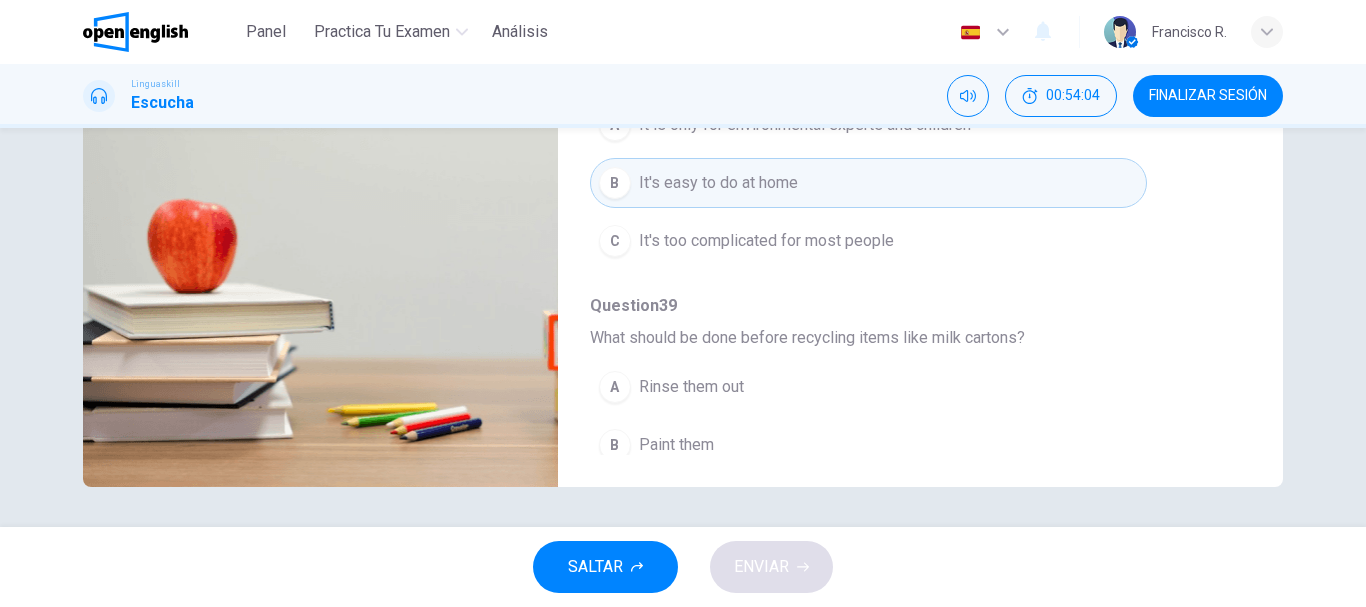 type on "*" 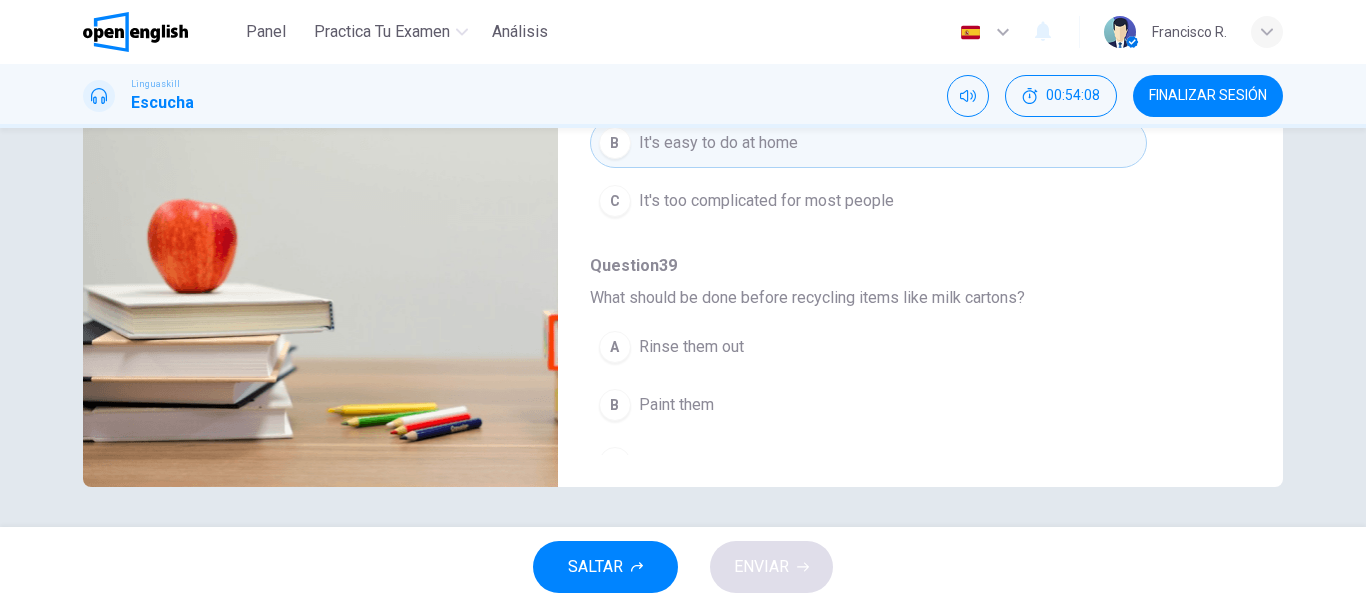 scroll, scrollTop: 80, scrollLeft: 0, axis: vertical 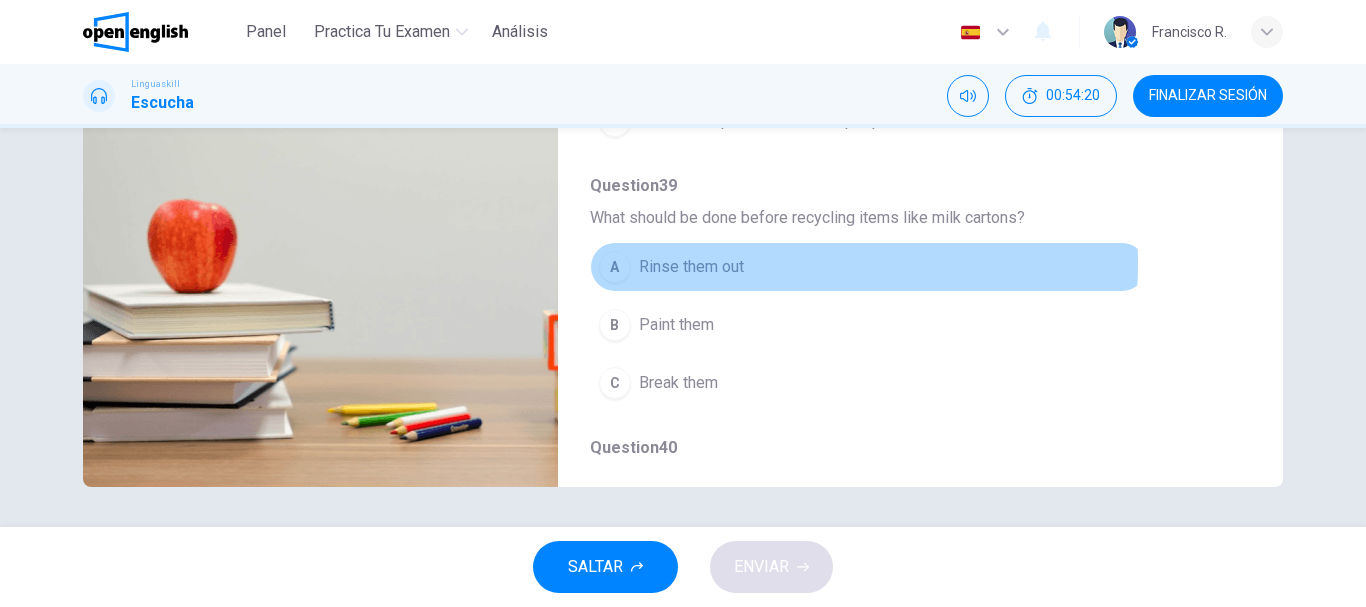 click on "Rinse them out" at bounding box center (691, 267) 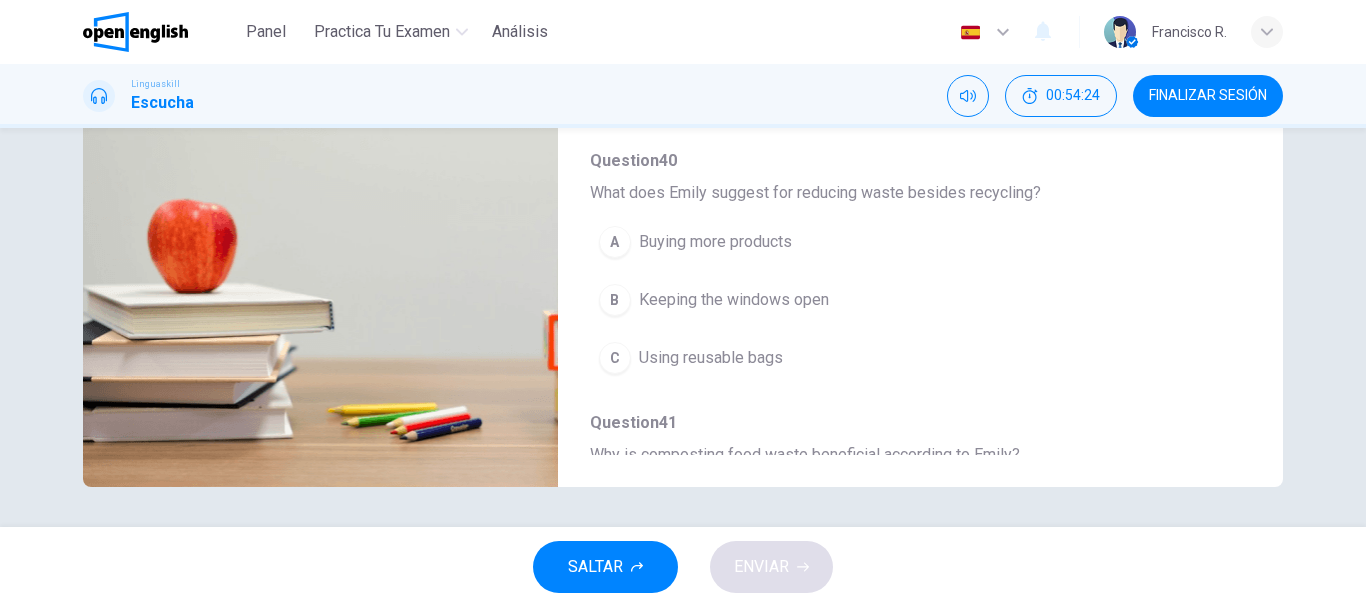 scroll, scrollTop: 440, scrollLeft: 0, axis: vertical 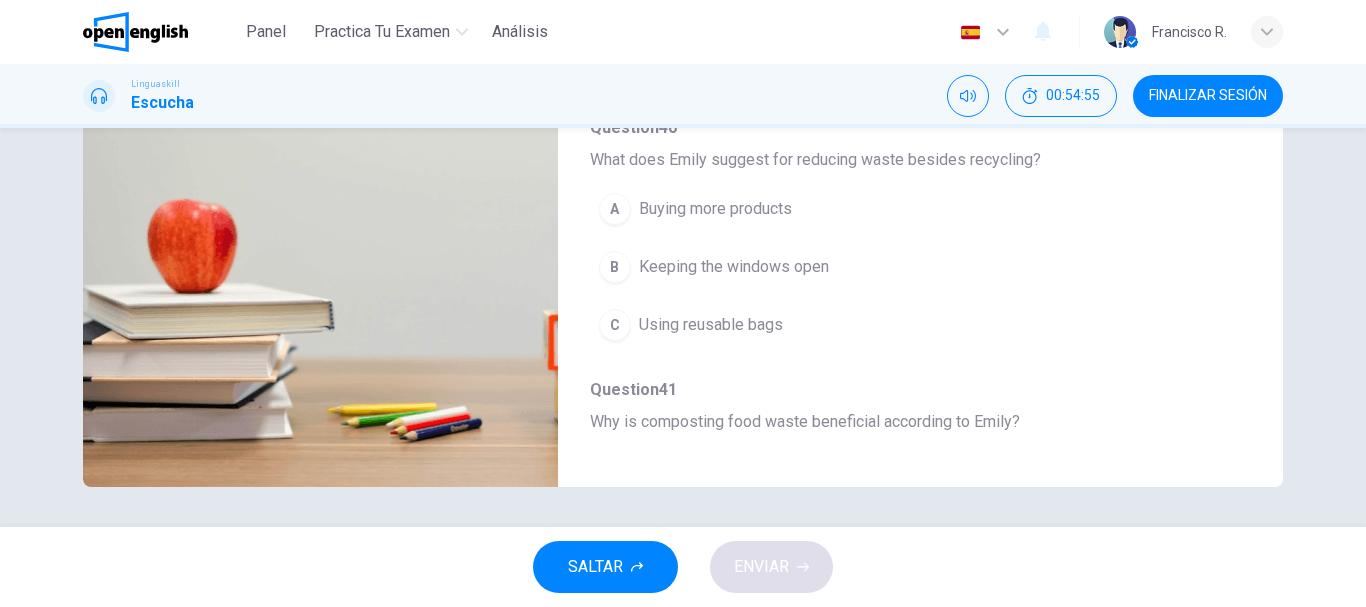 click on "Using reusable bags" at bounding box center (711, 325) 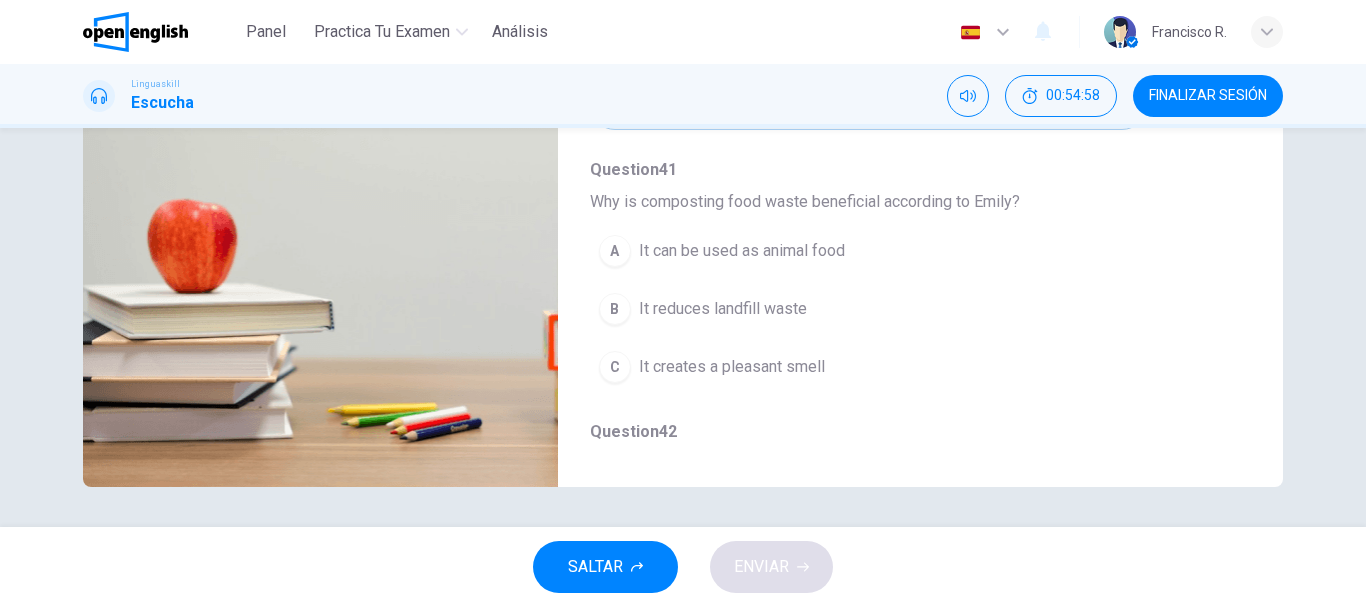 scroll, scrollTop: 680, scrollLeft: 0, axis: vertical 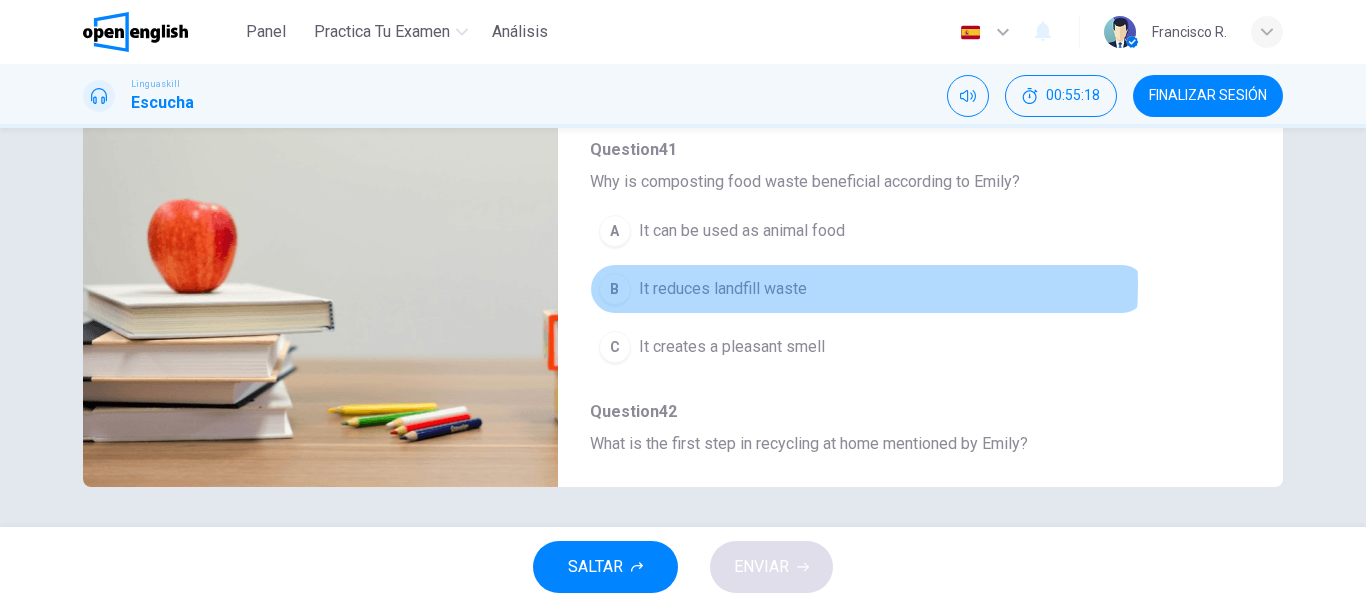click on "It reduces landfill waste" at bounding box center [723, 289] 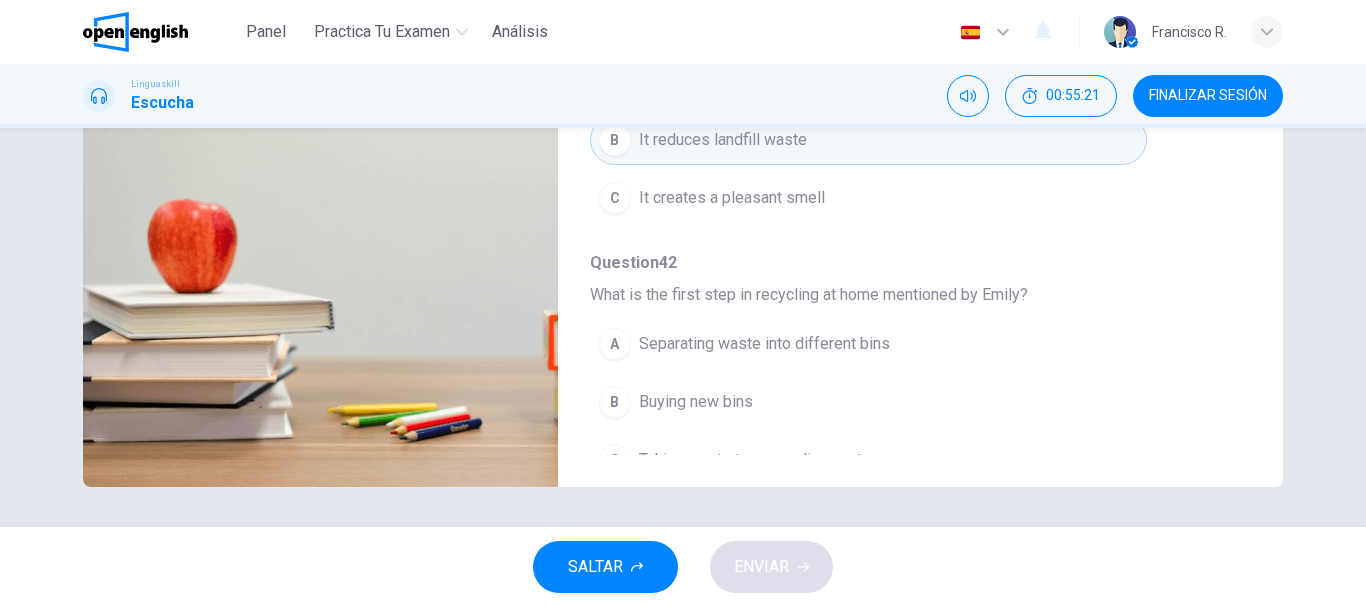 scroll, scrollTop: 863, scrollLeft: 0, axis: vertical 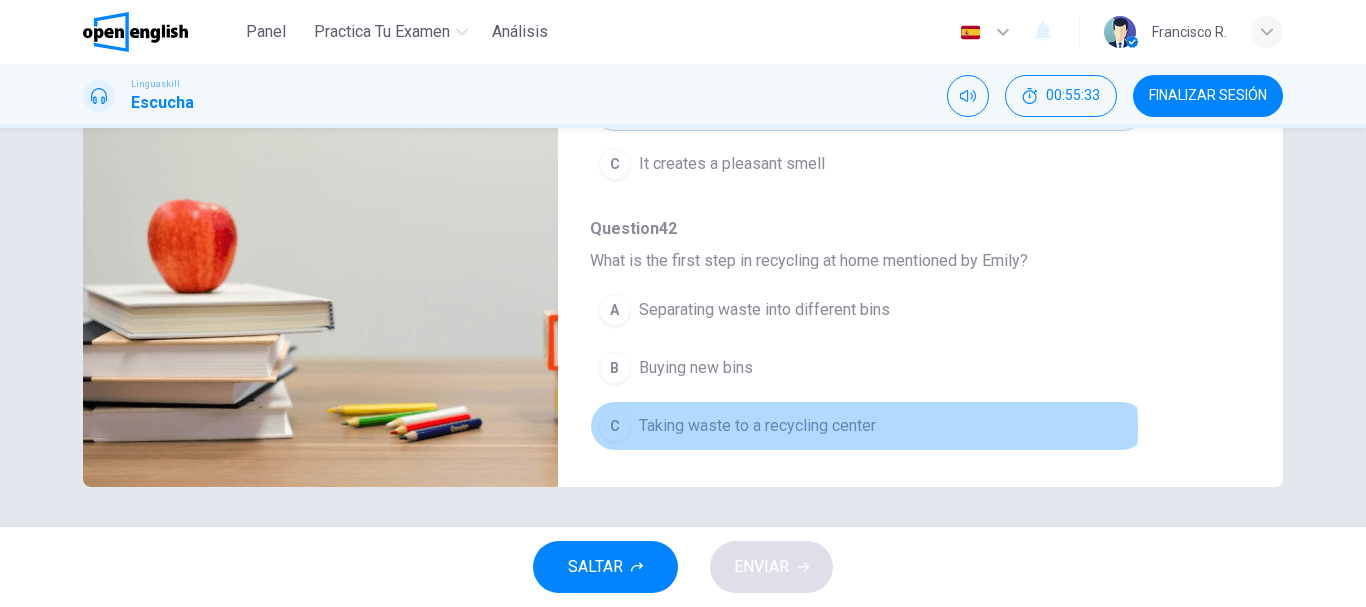 click on "Taking waste to a recycling center" at bounding box center [757, 426] 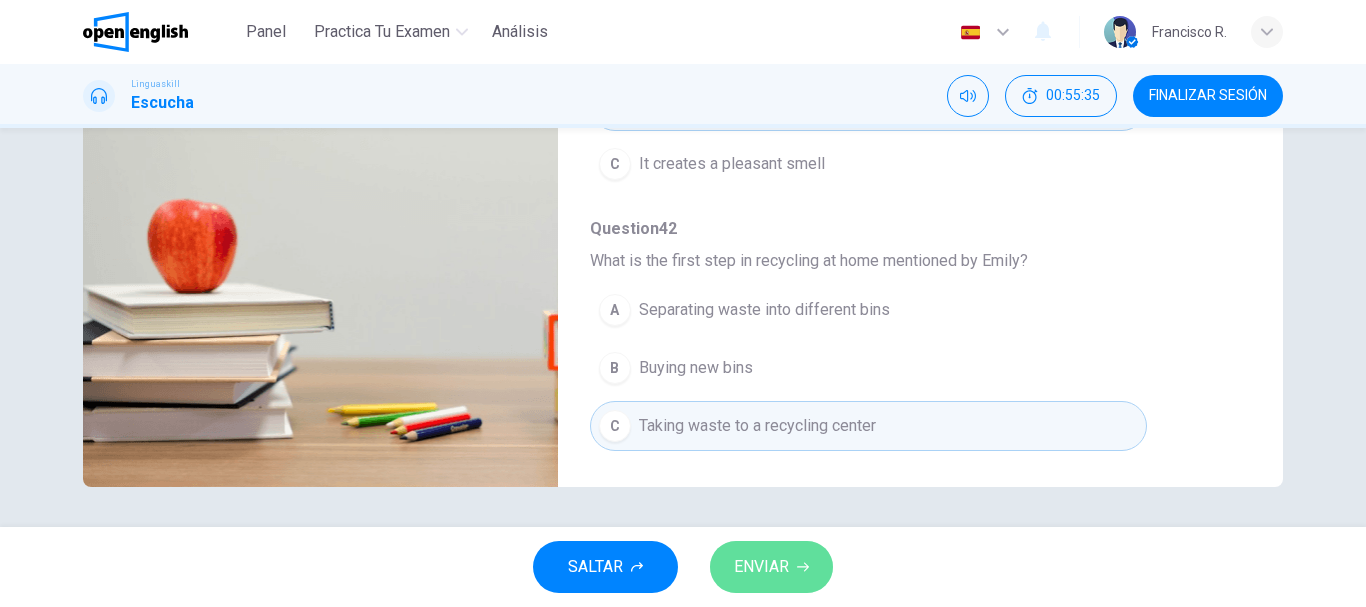 click on "ENVIAR" at bounding box center (771, 567) 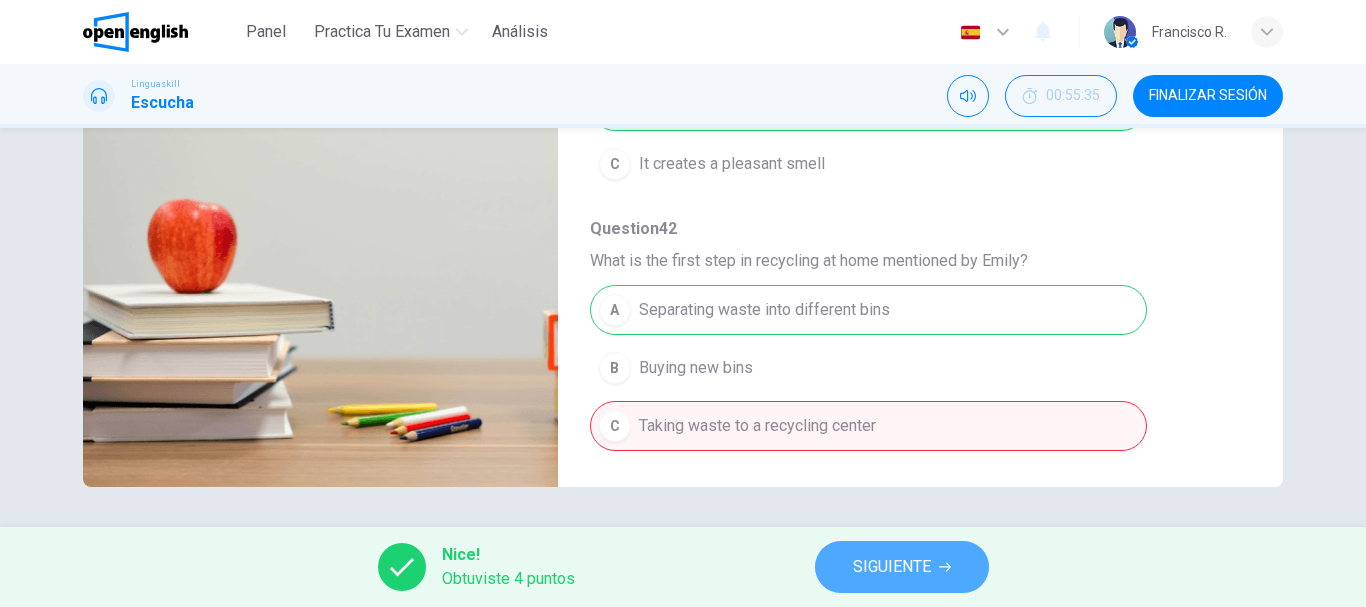 click on "SIGUIENTE" at bounding box center [892, 567] 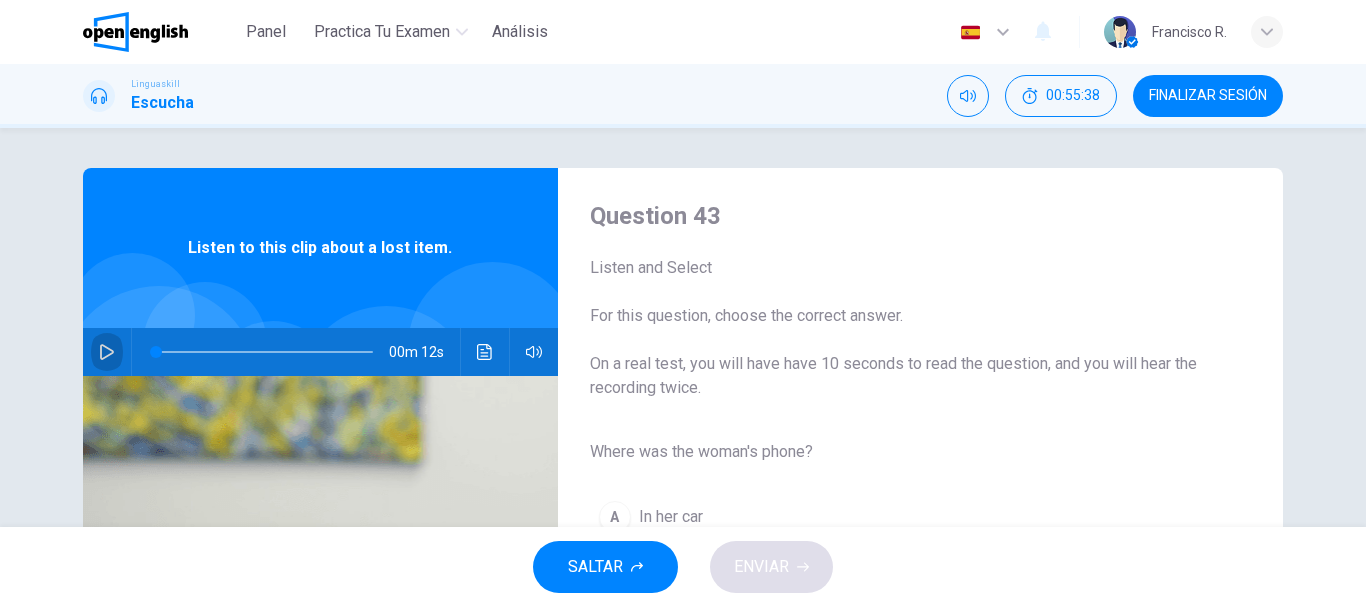 click 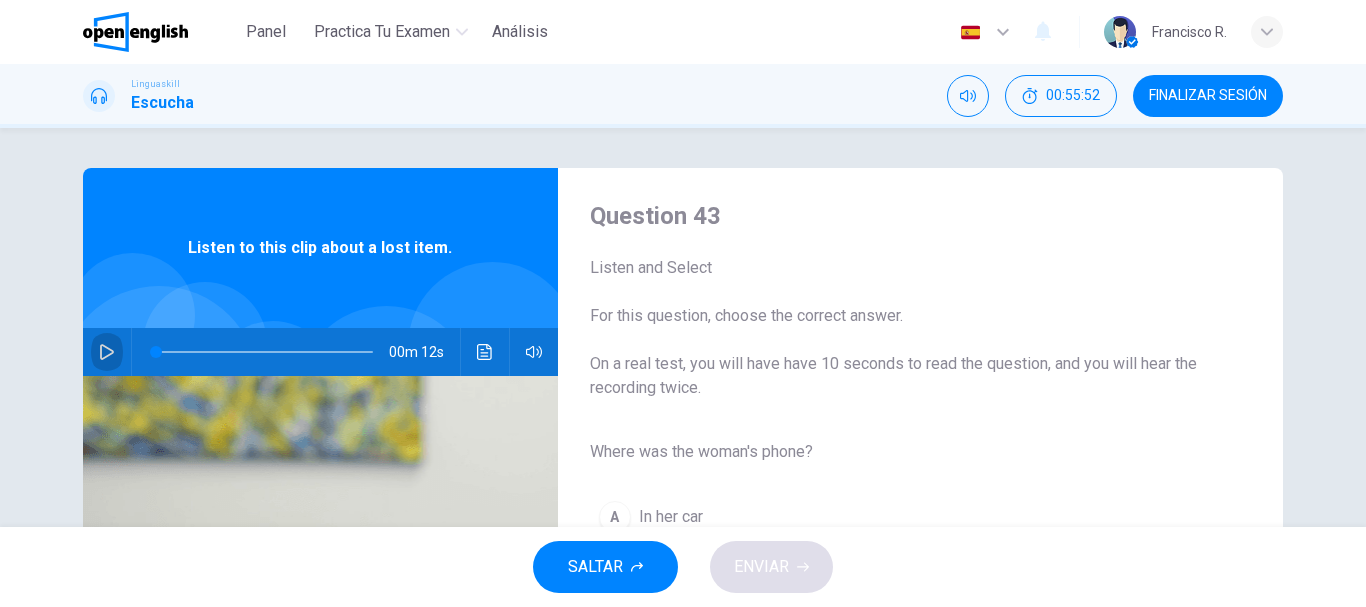click 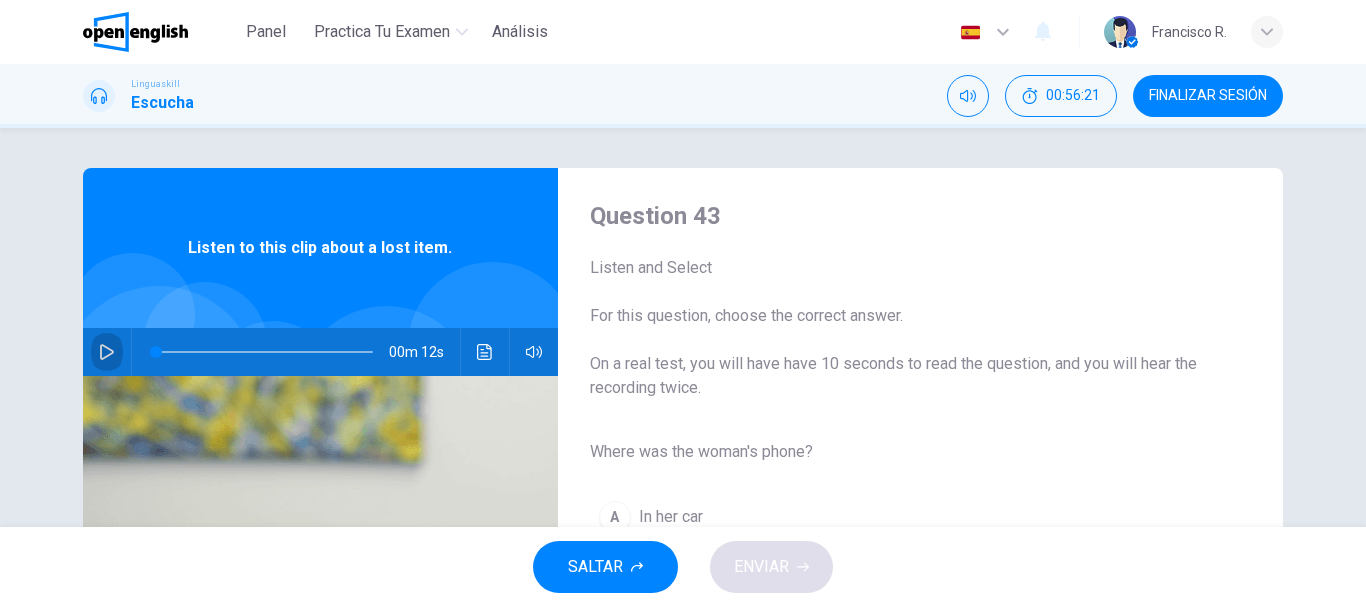 click 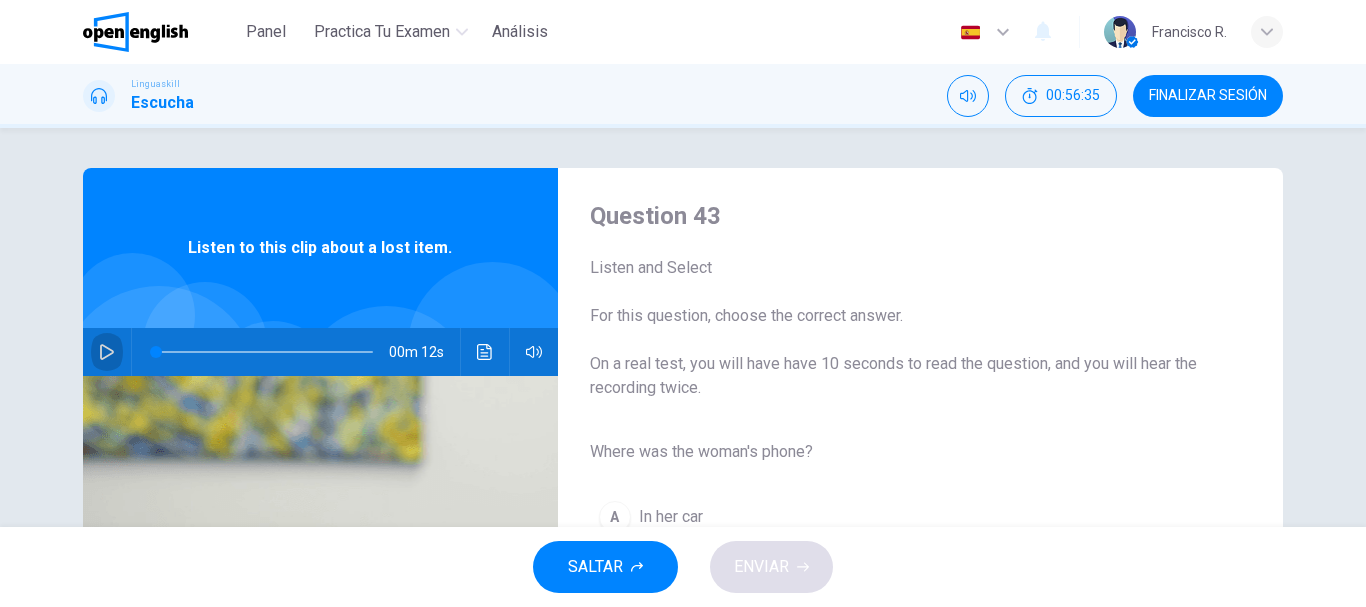 click at bounding box center [107, 352] 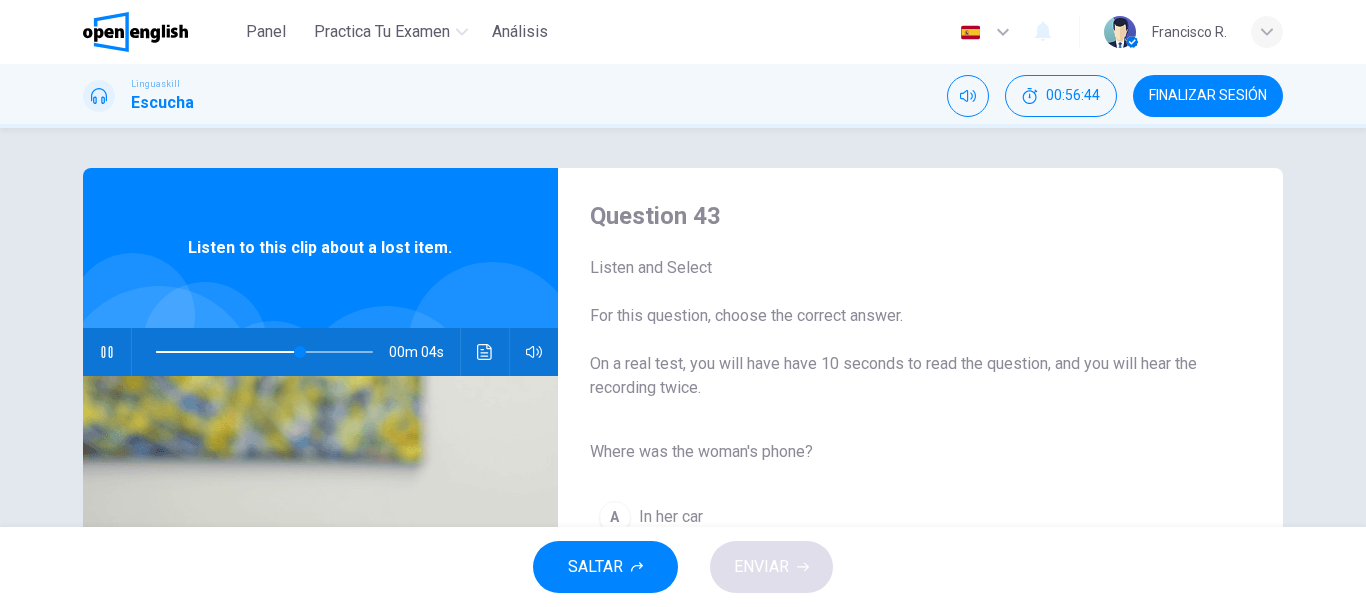 click on "Question 43 Listen and Select For this question, choose the correct answer. On a real test, you will have have 10 seconds to read the question, and you will hear the recording twice. Where was the woman's phone? A In her car B On her desk C In her bag Listen to this clip about a lost item. 00m 04s" at bounding box center [683, 327] 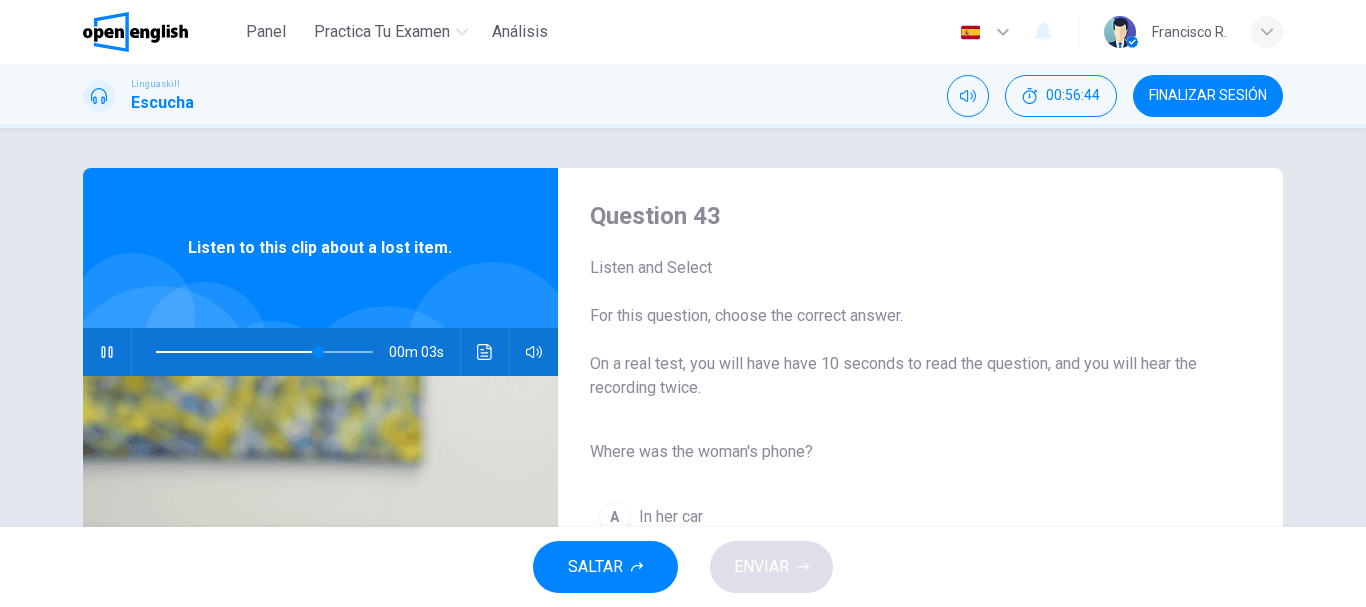 click on "Question 43 Listen and Select For this question, choose the correct answer. On a real test, you will have have 10 seconds to read the question, and you will hear the recording twice. Where was the woman's phone? A In her car B On her desk C In her bag Listen to this clip about a lost item. 00m 03s" at bounding box center [683, 327] 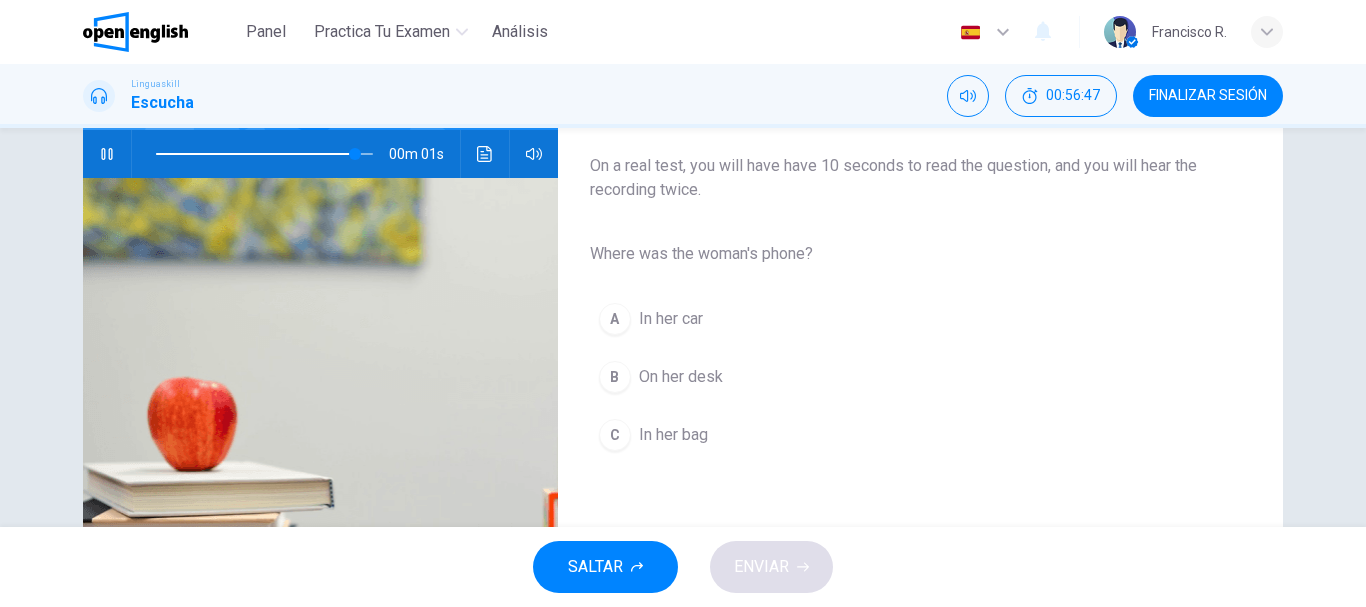 scroll, scrollTop: 200, scrollLeft: 0, axis: vertical 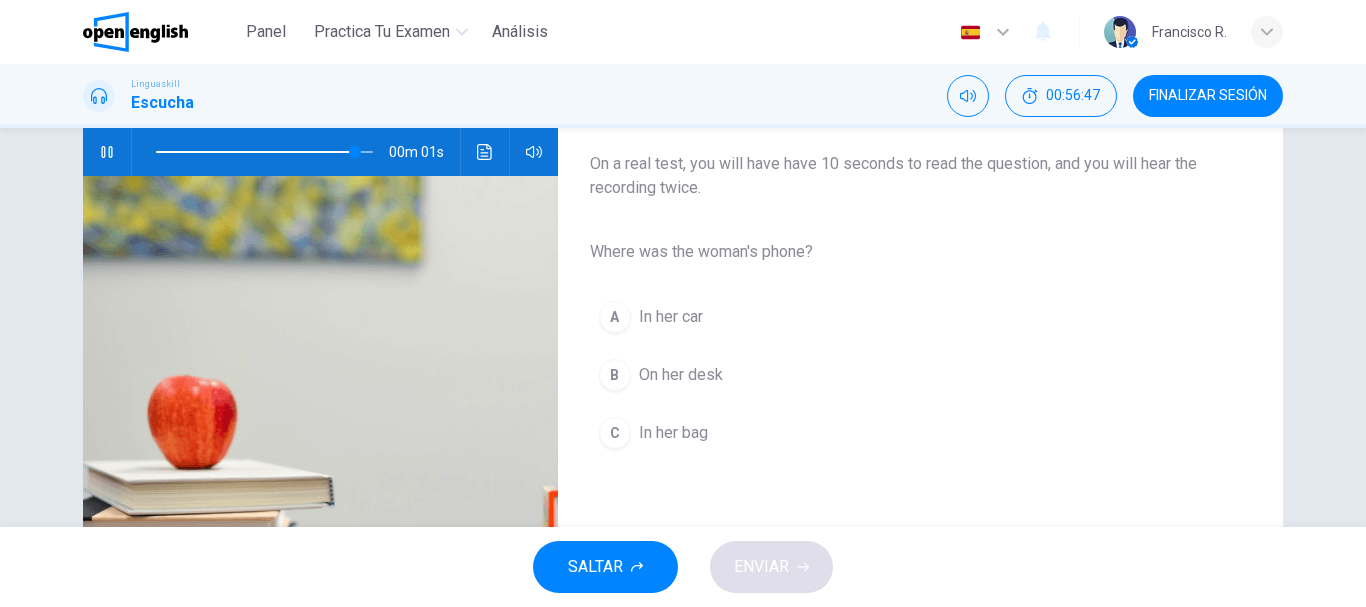 type on "*" 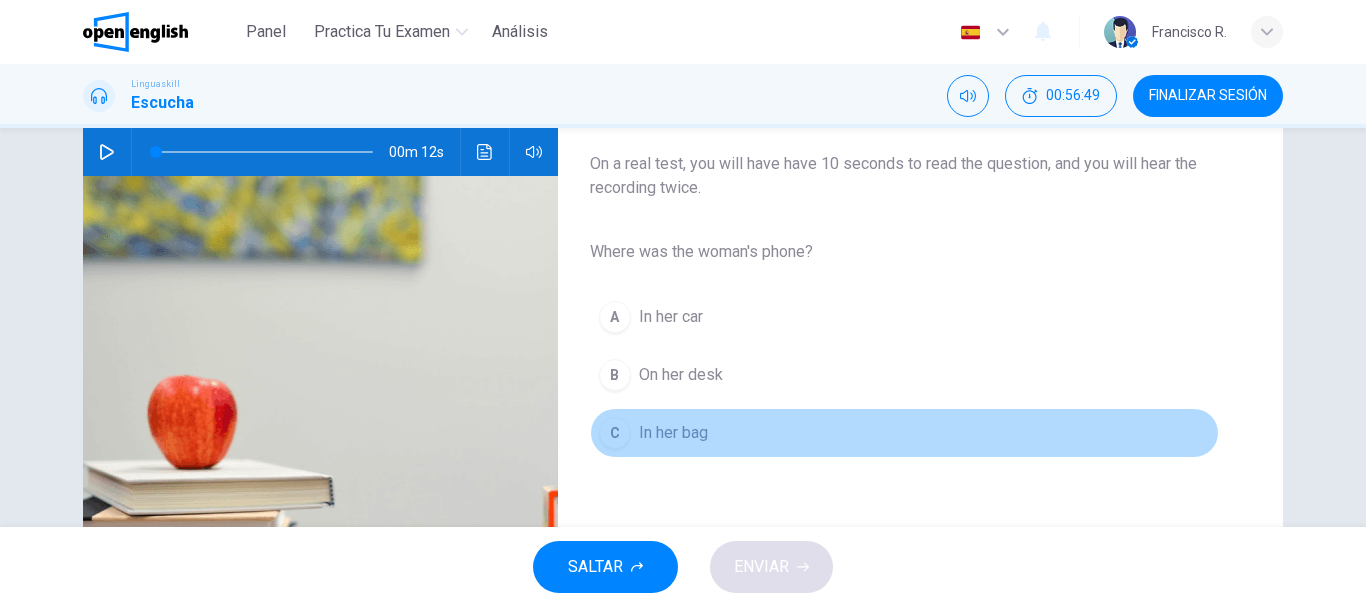click on "In her bag" at bounding box center [673, 433] 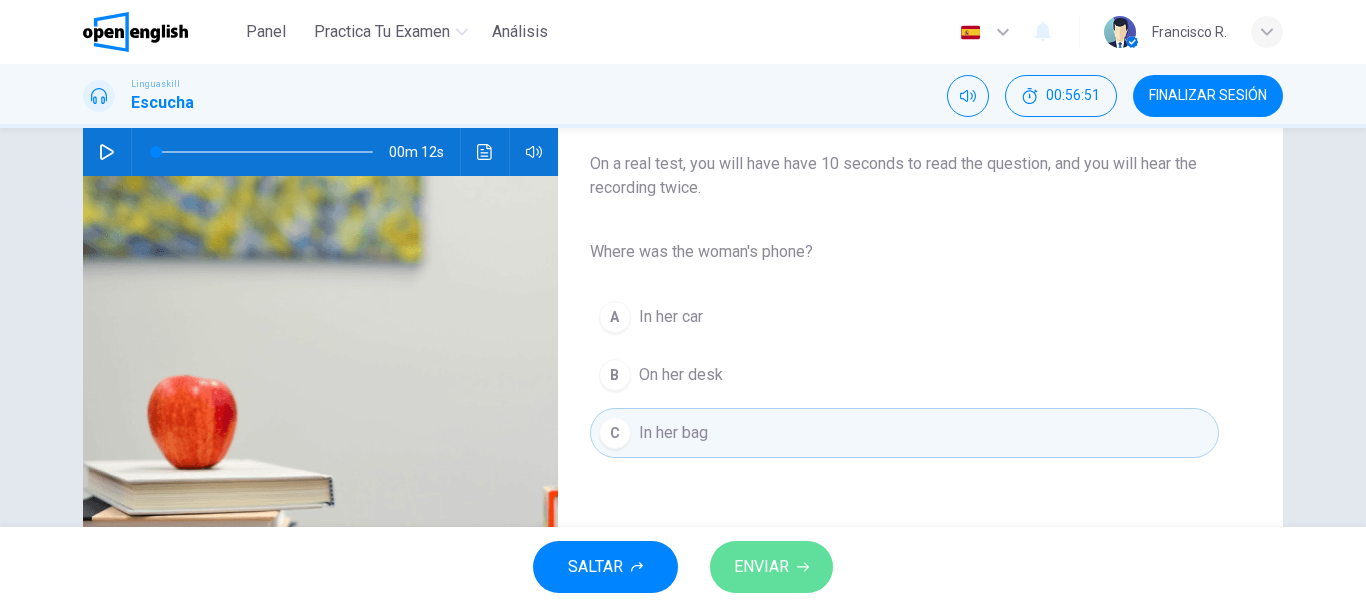 click on "ENVIAR" at bounding box center [761, 567] 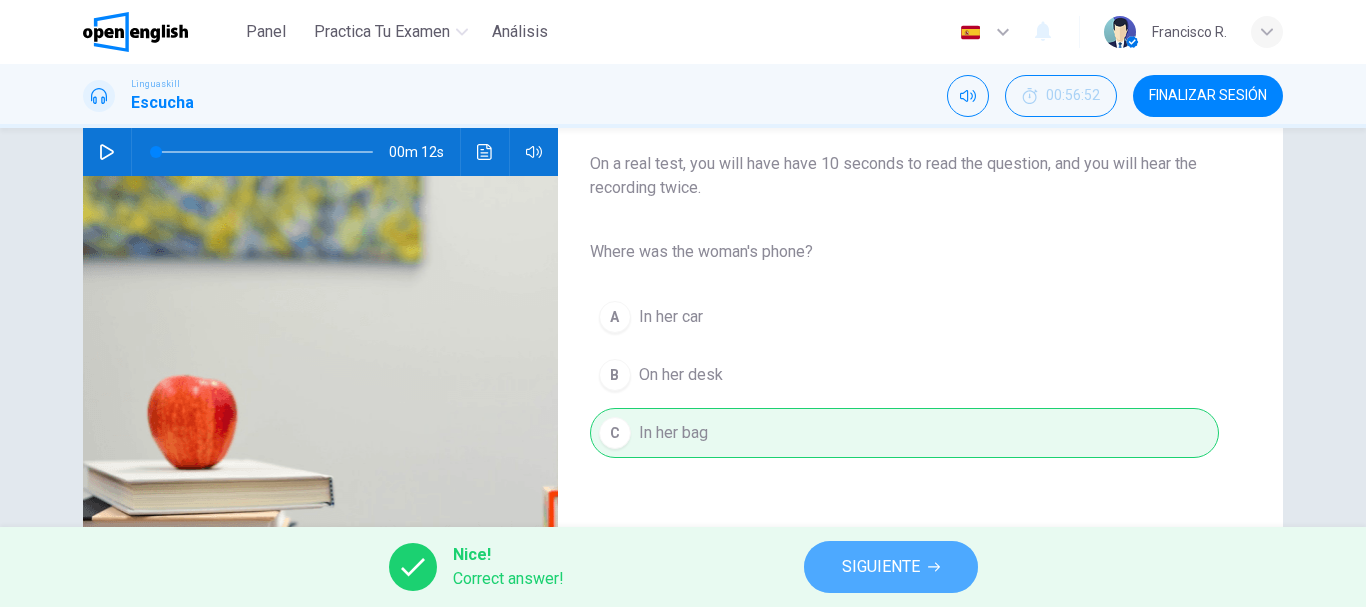 click on "SIGUIENTE" at bounding box center (881, 567) 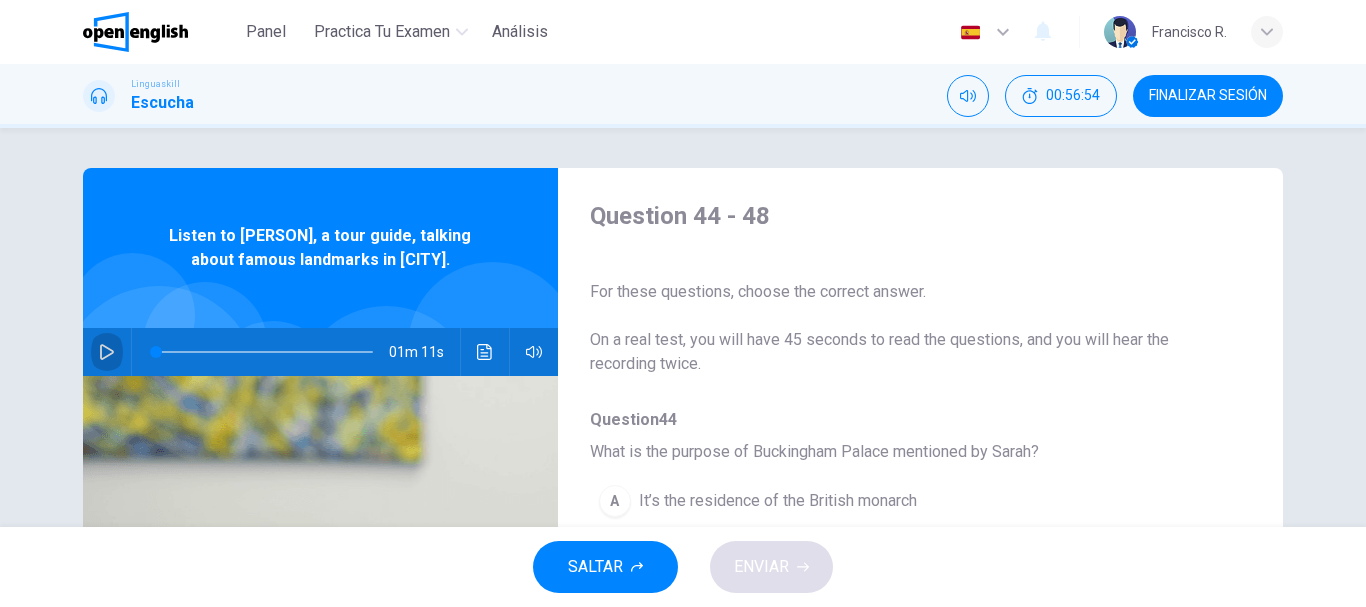 click 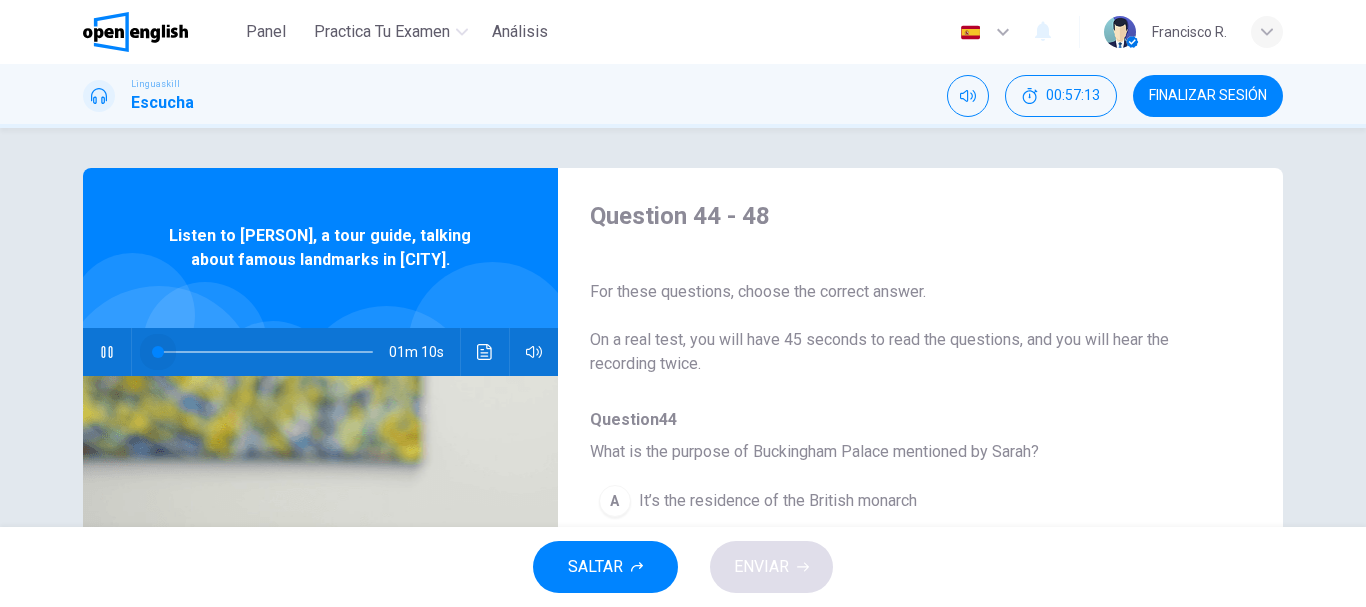 click at bounding box center [264, 352] 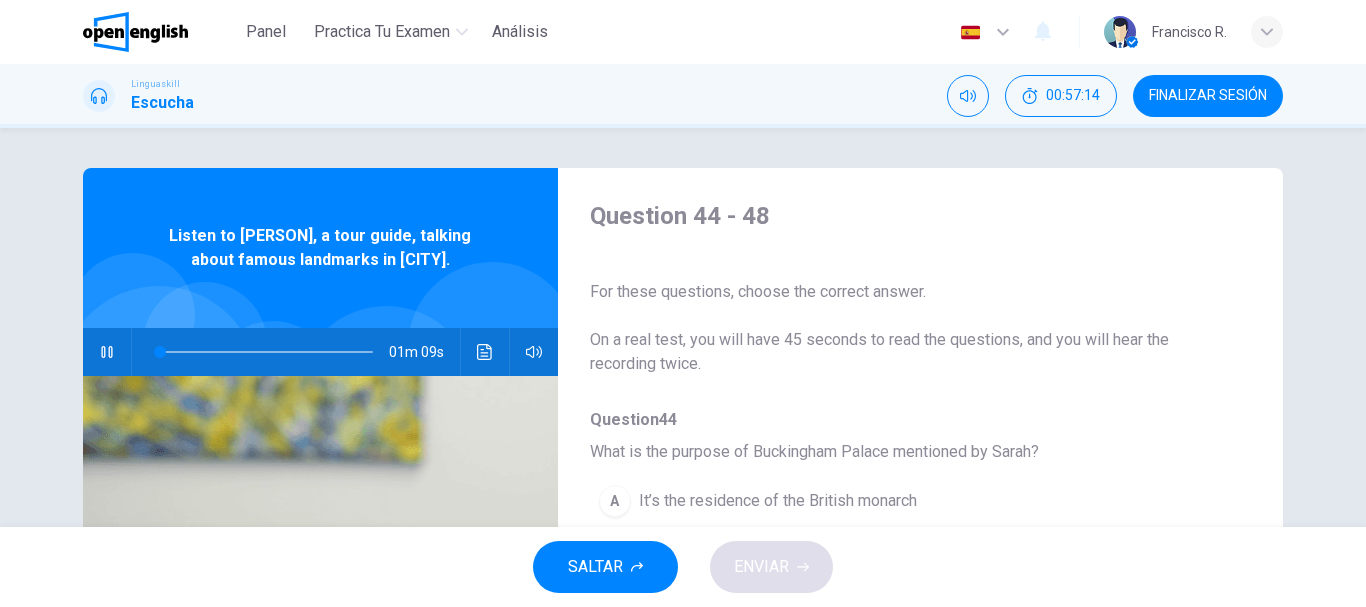 click 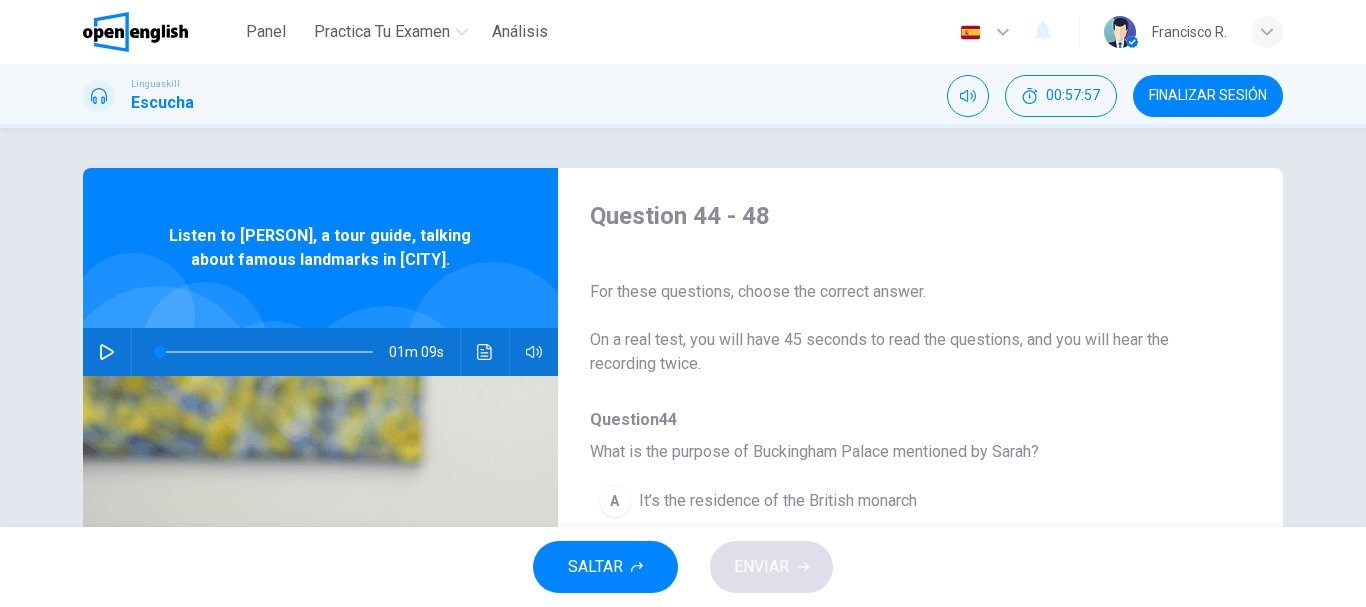 click 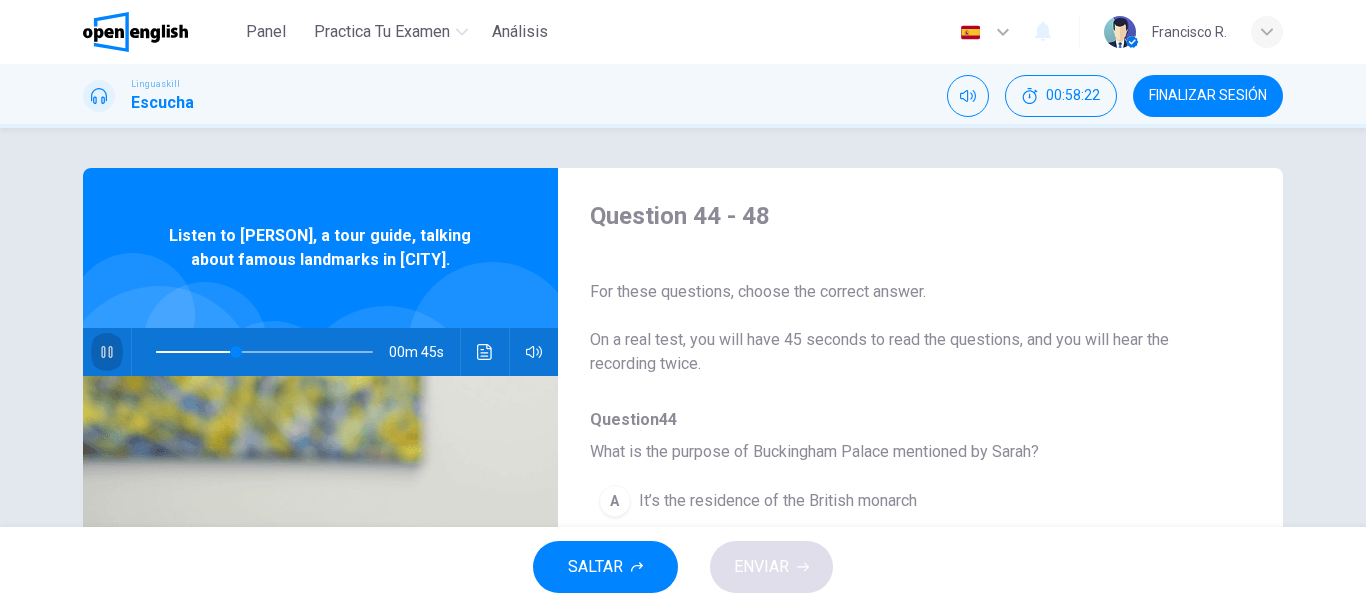 click 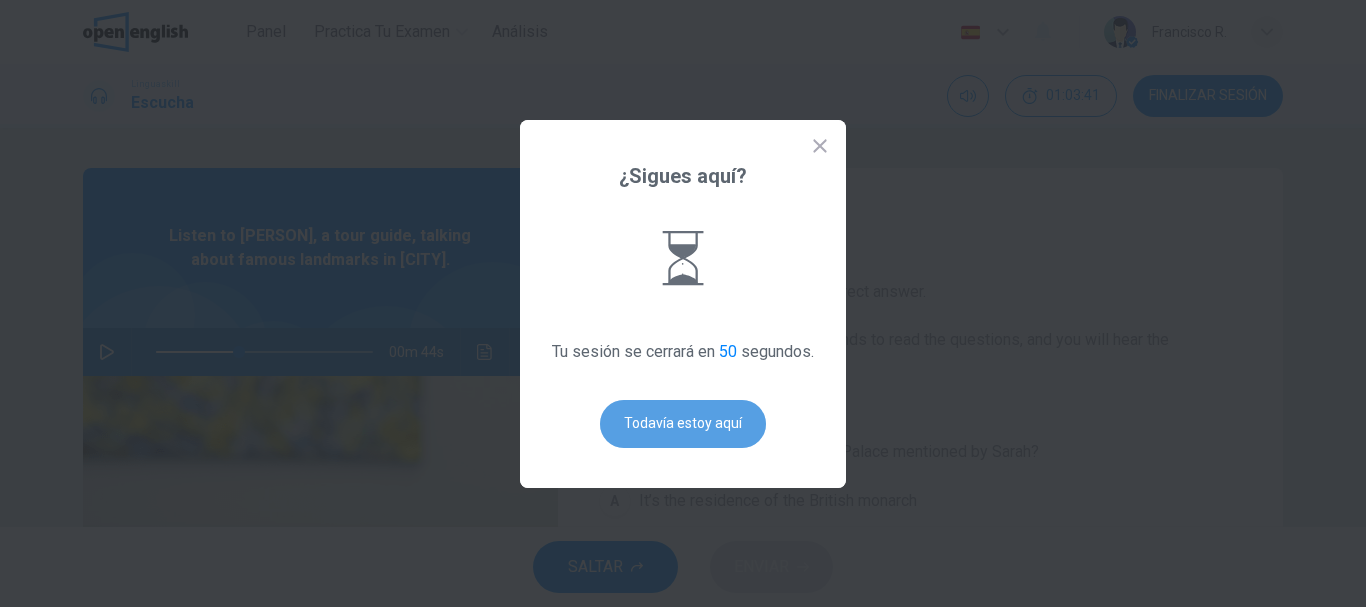 click on "Todavía estoy aquí" at bounding box center [683, 424] 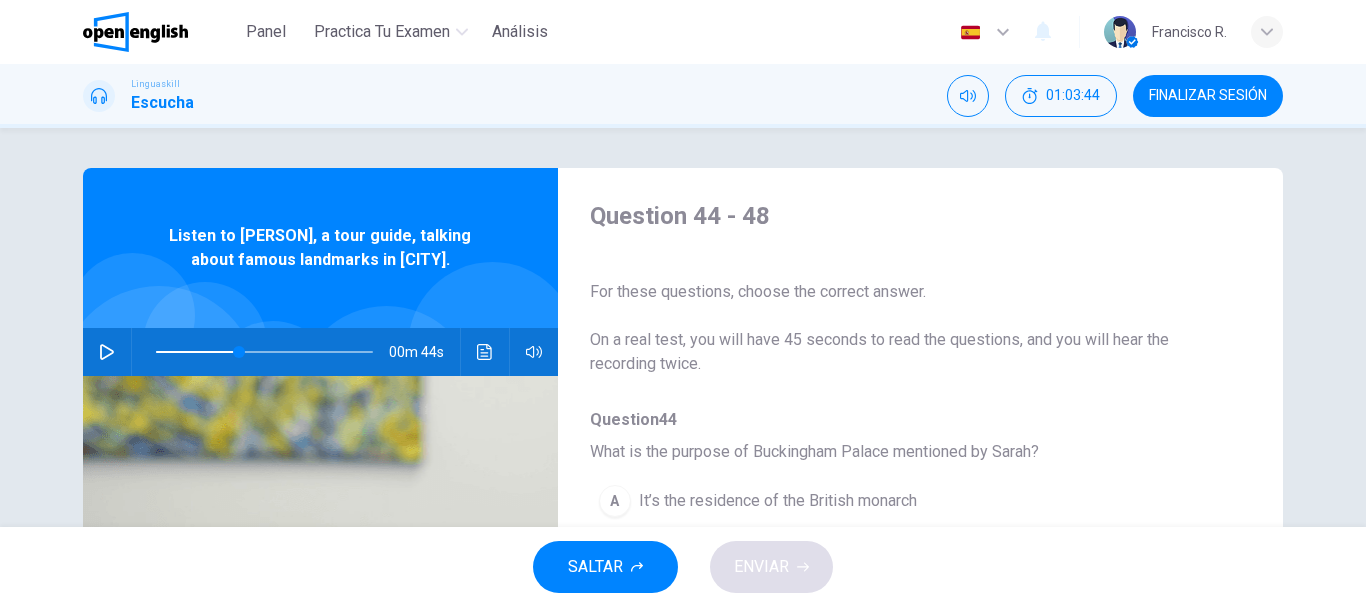 click at bounding box center [264, 352] 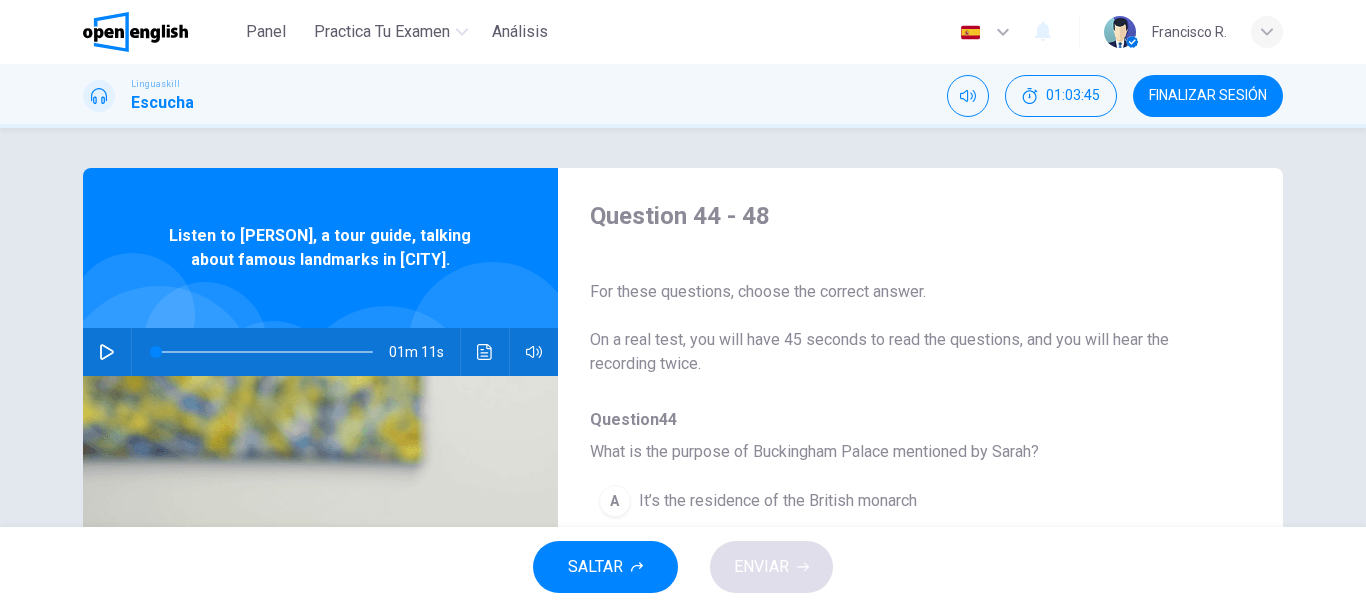 click 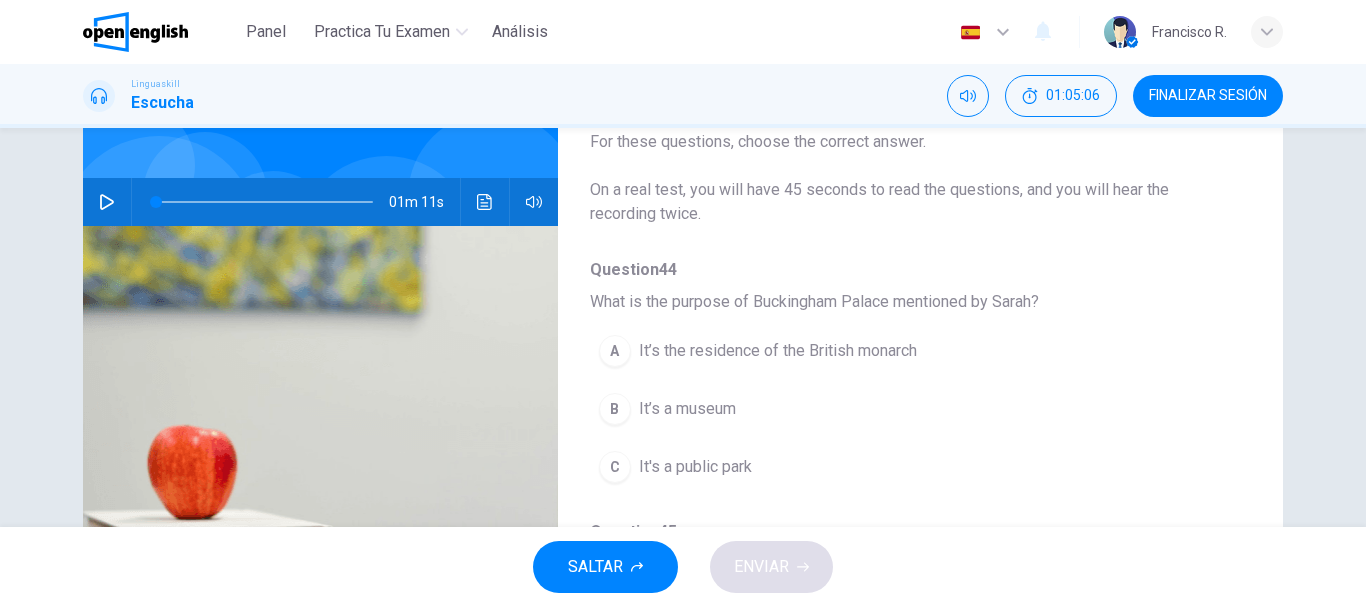 scroll, scrollTop: 200, scrollLeft: 0, axis: vertical 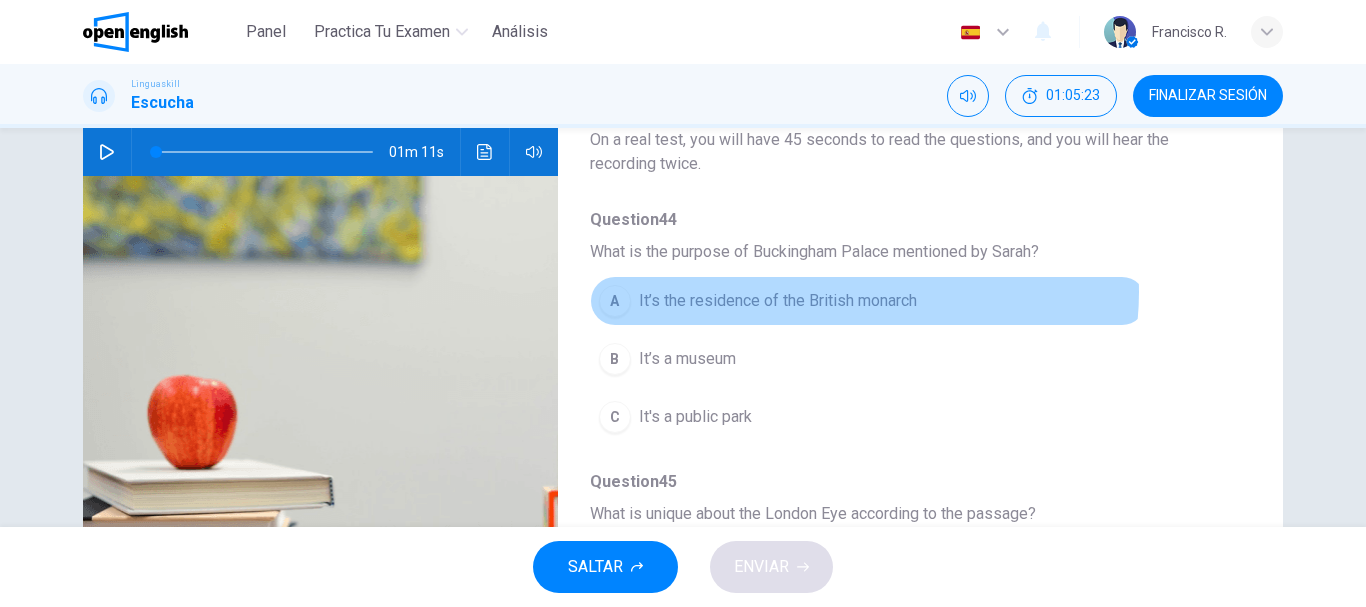 click on "It’s the residence of the British monarch" at bounding box center [778, 301] 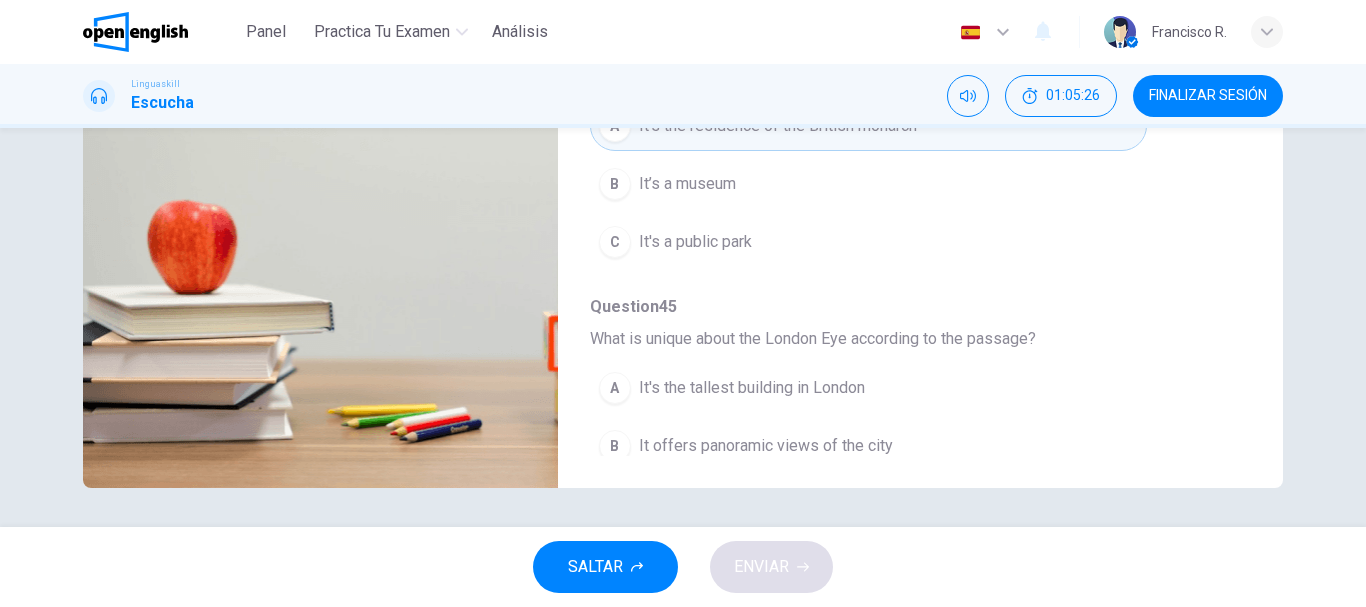 scroll, scrollTop: 376, scrollLeft: 0, axis: vertical 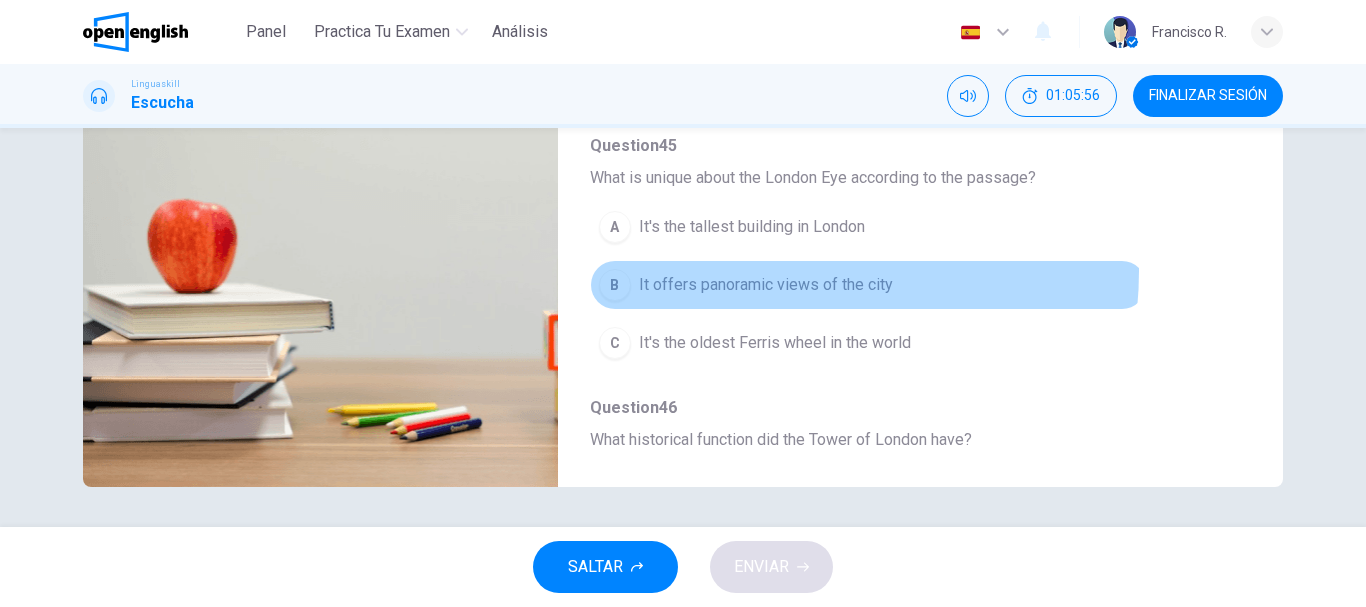 click on "B It offers panoramic views of the [CITY]" at bounding box center (868, 285) 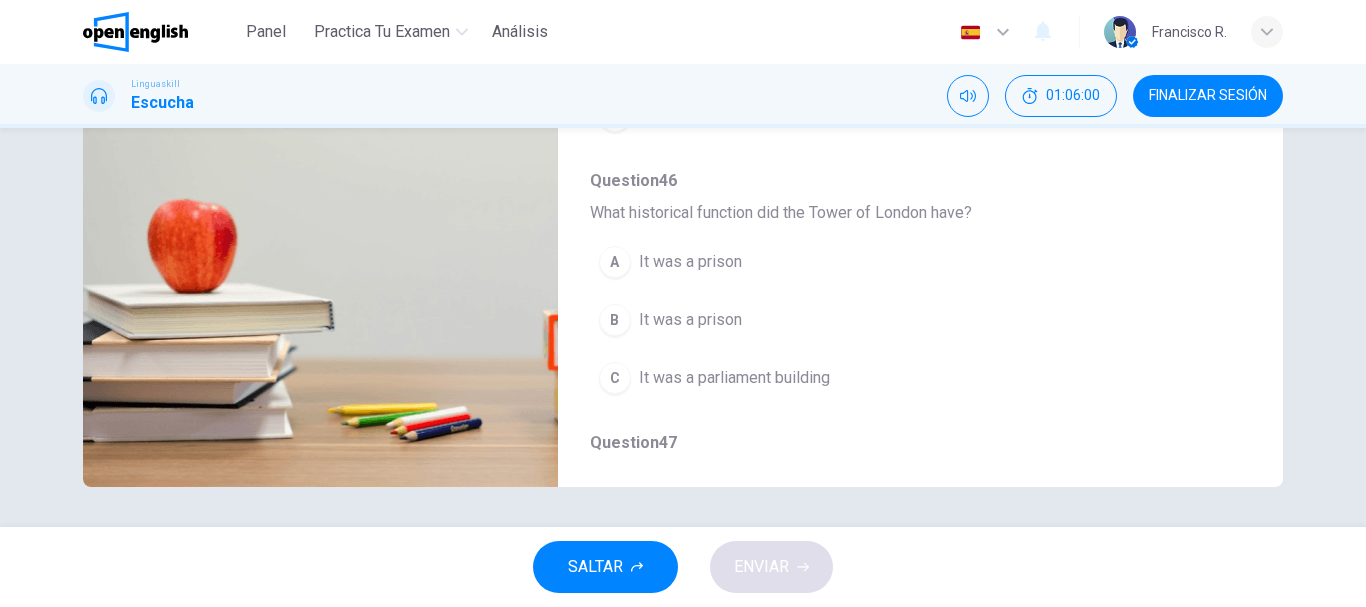 scroll, scrollTop: 400, scrollLeft: 0, axis: vertical 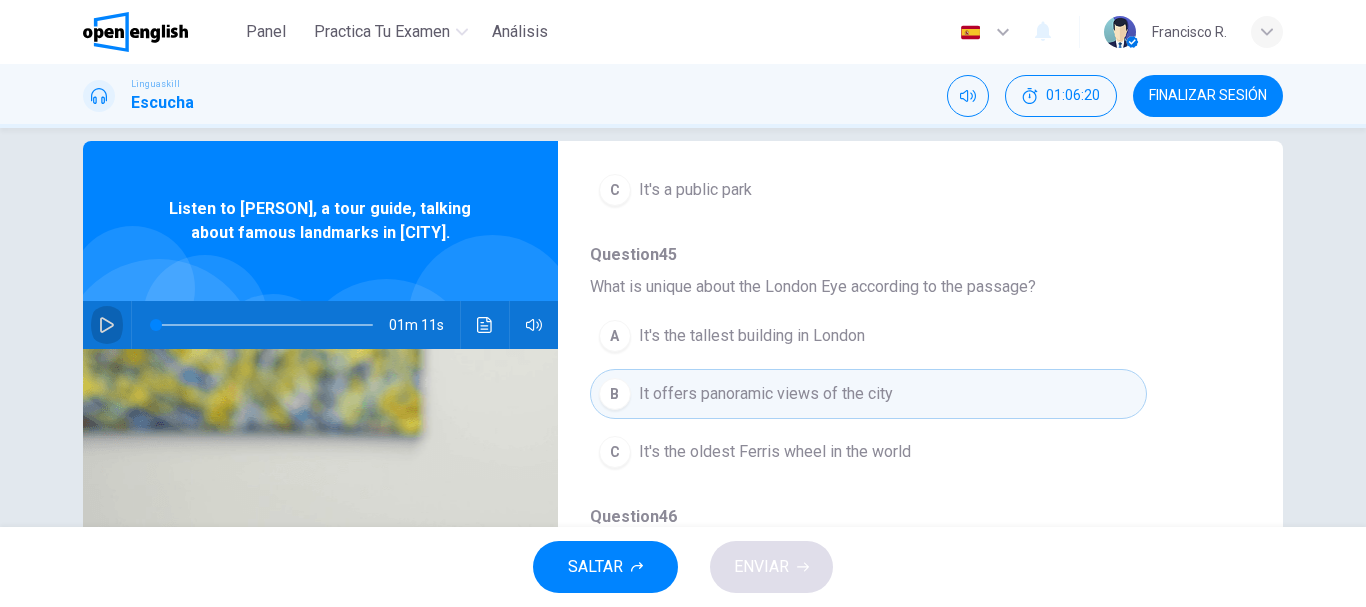 click 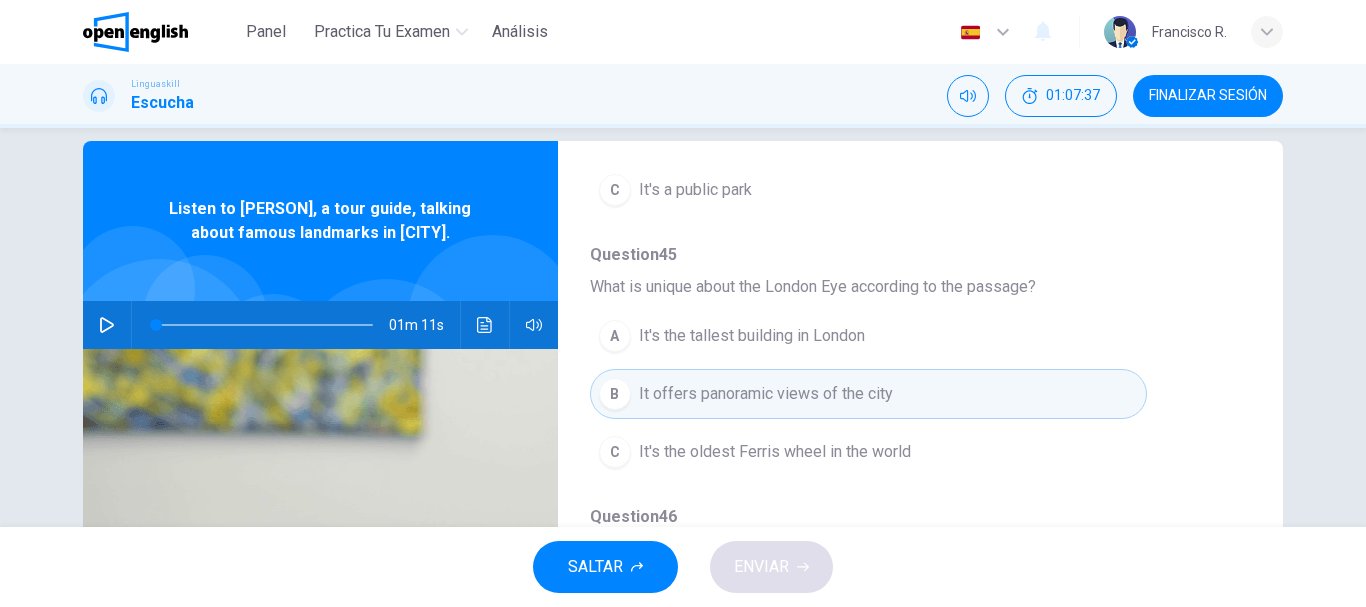 click at bounding box center (264, 325) 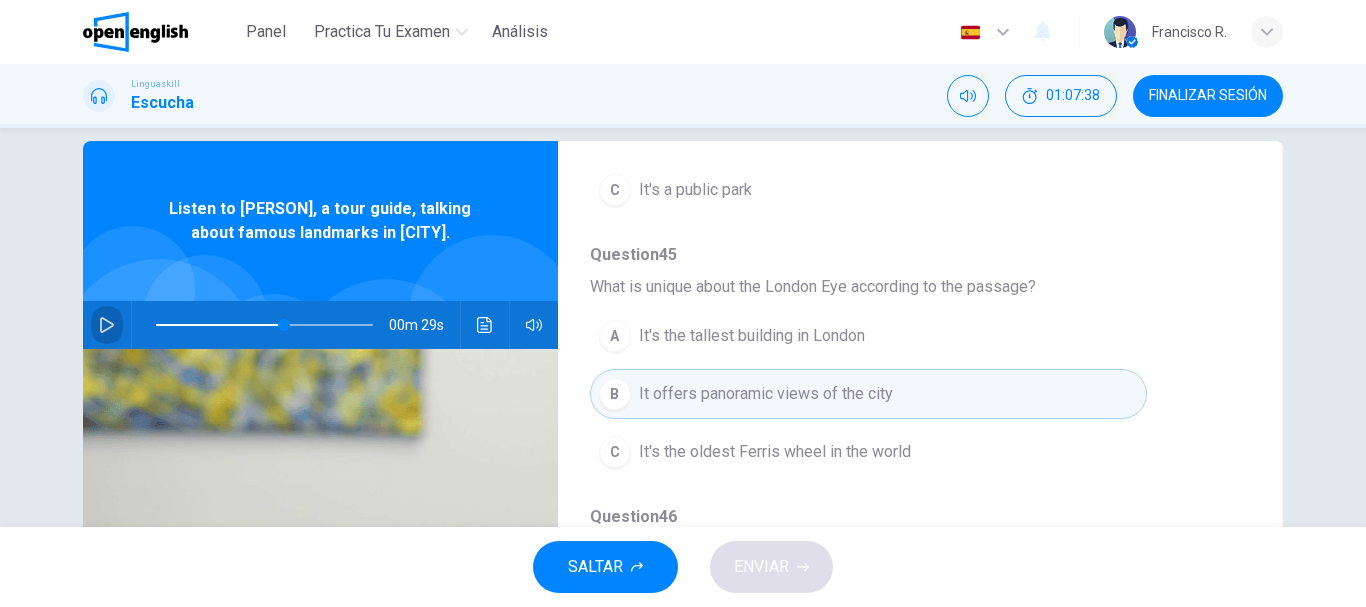 click 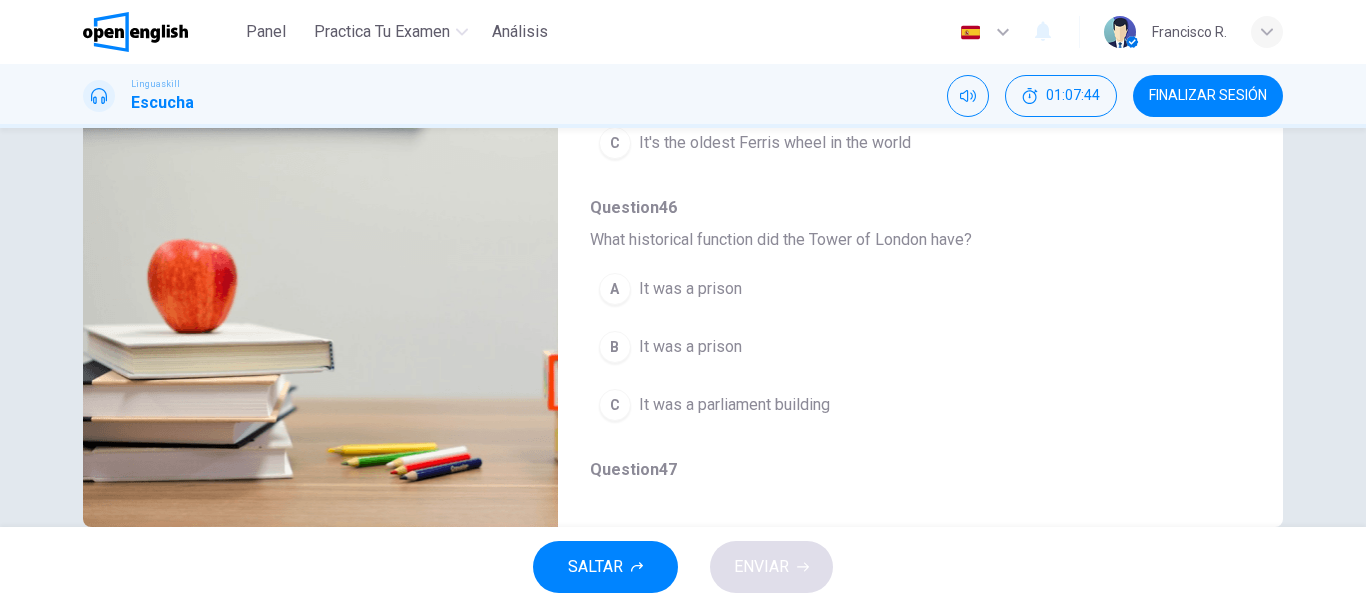 scroll, scrollTop: 376, scrollLeft: 0, axis: vertical 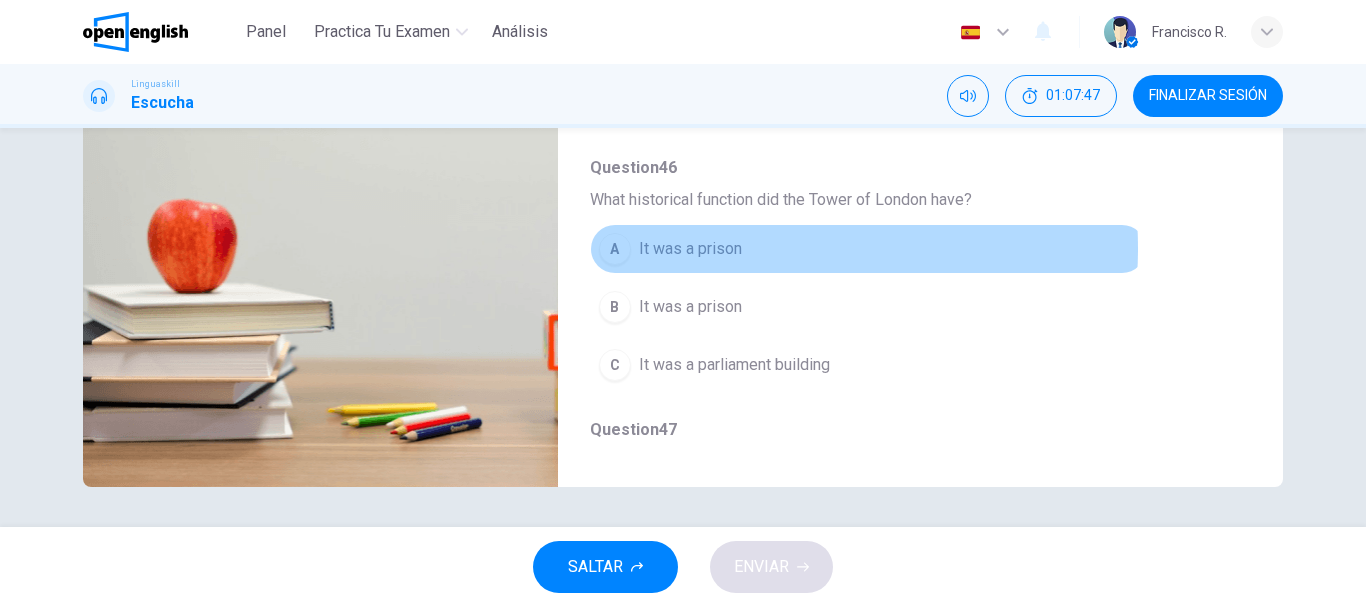 click on "It was a prison" at bounding box center [690, 249] 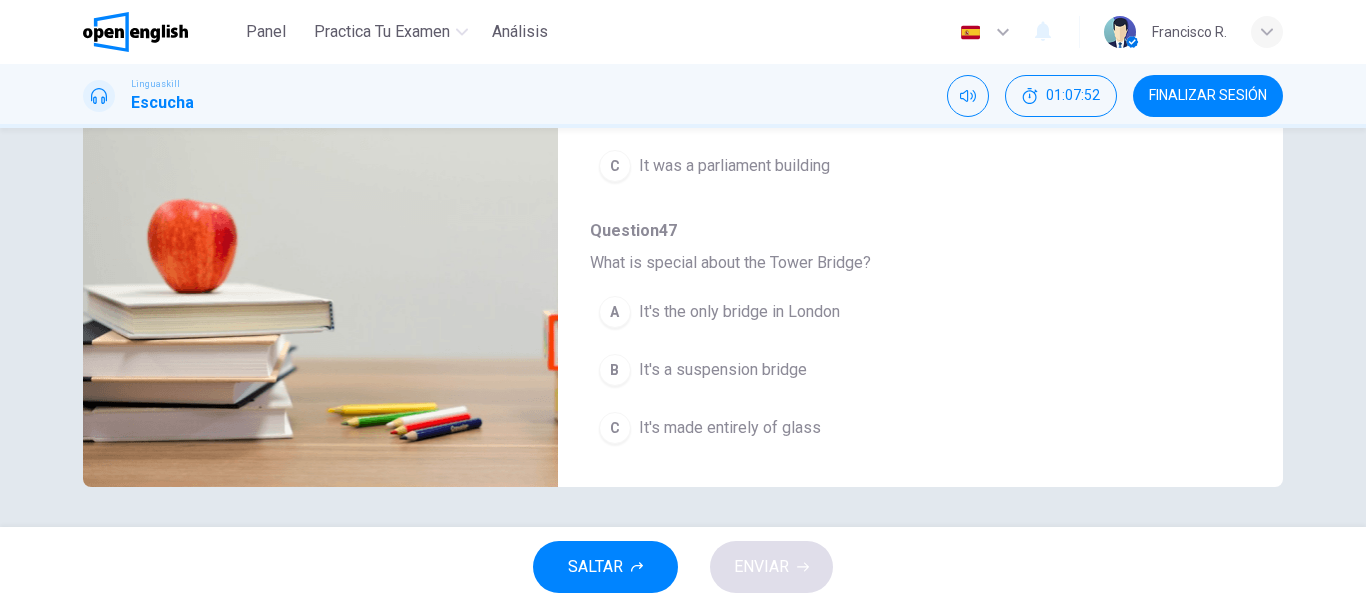 scroll, scrollTop: 600, scrollLeft: 0, axis: vertical 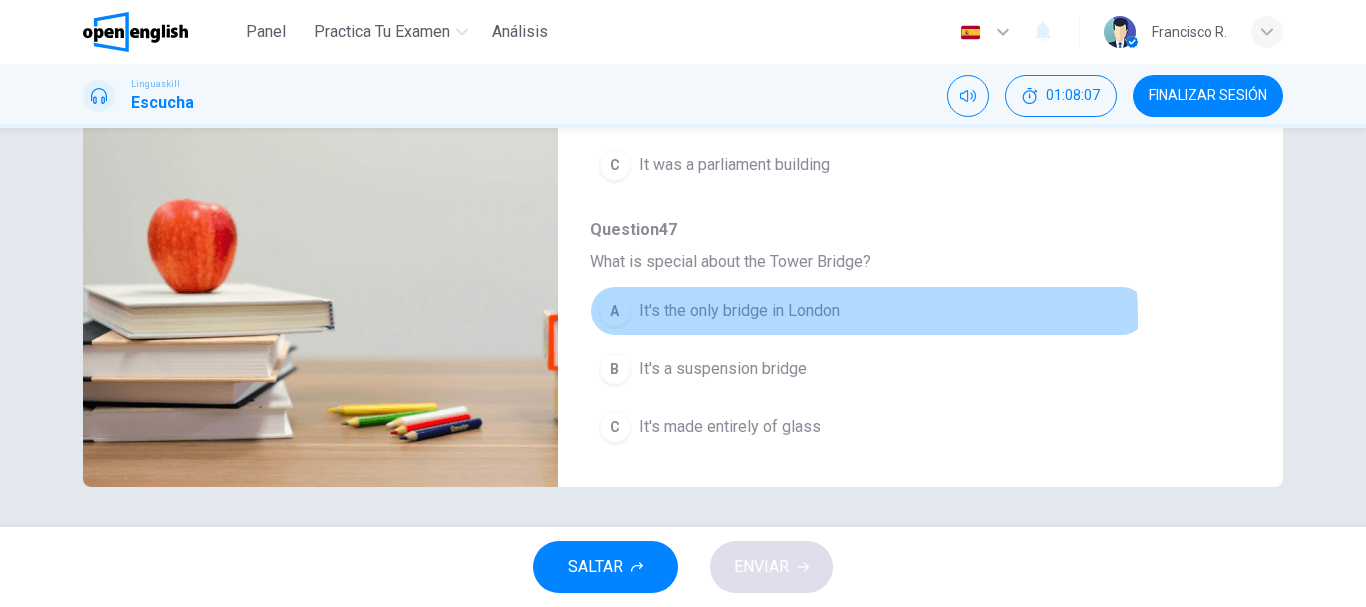 click on "It's the only bridge in London" at bounding box center [739, 311] 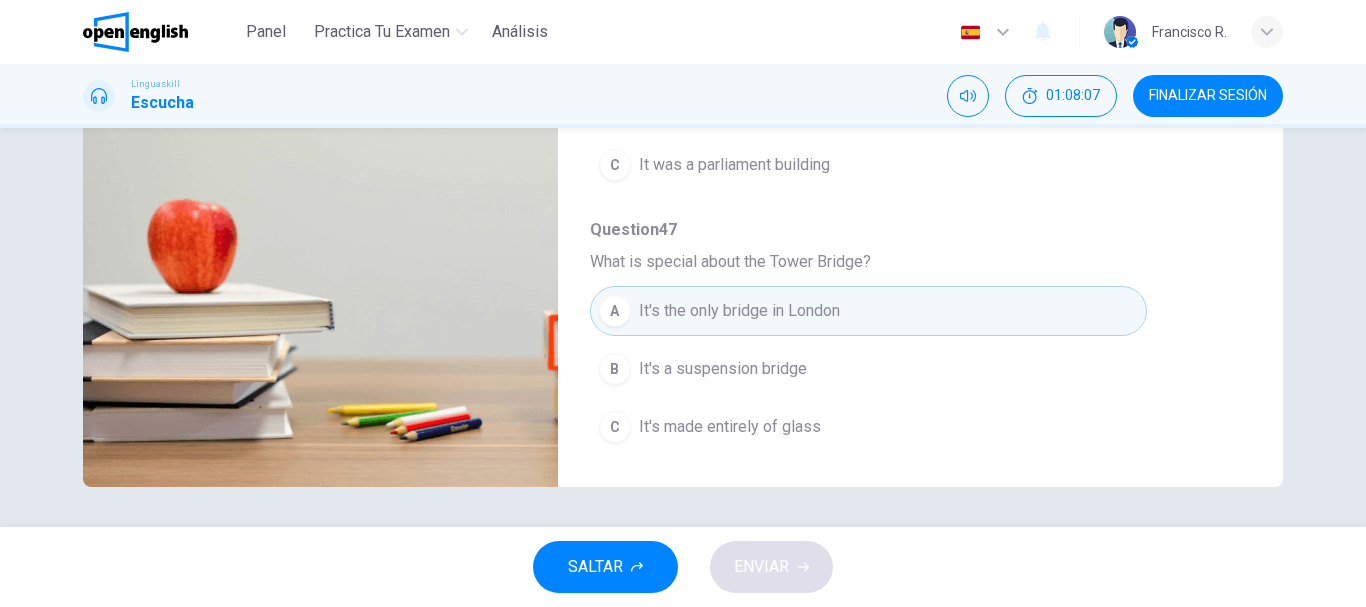 type on "*" 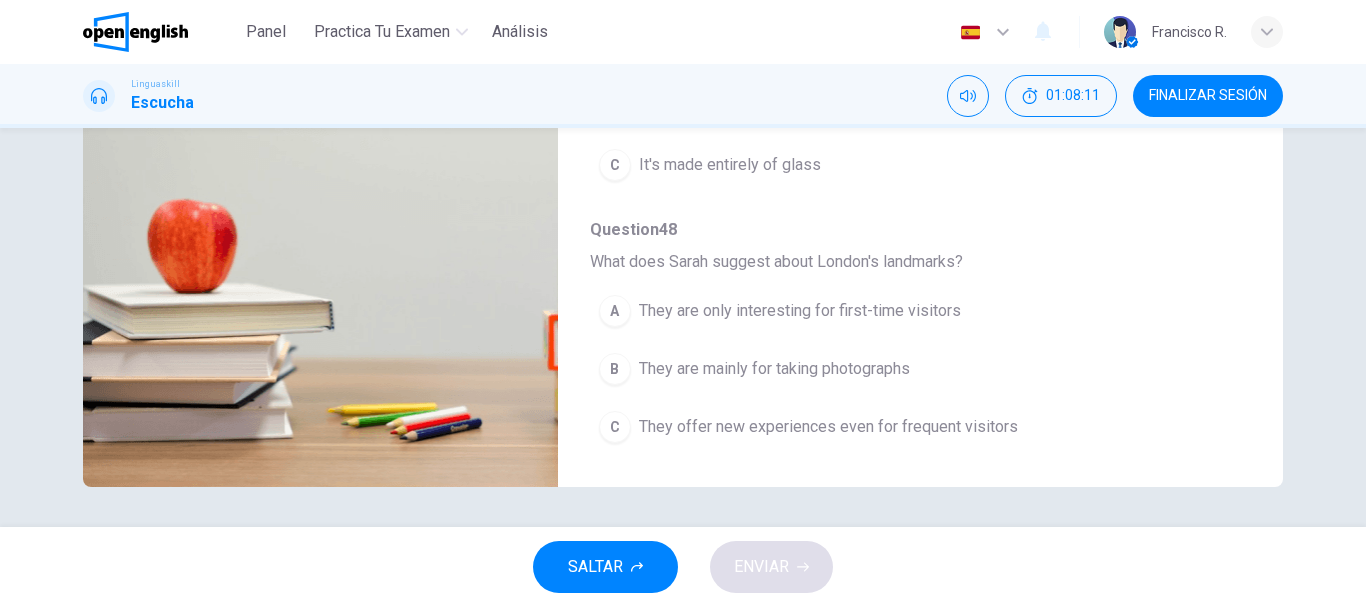 scroll, scrollTop: 863, scrollLeft: 0, axis: vertical 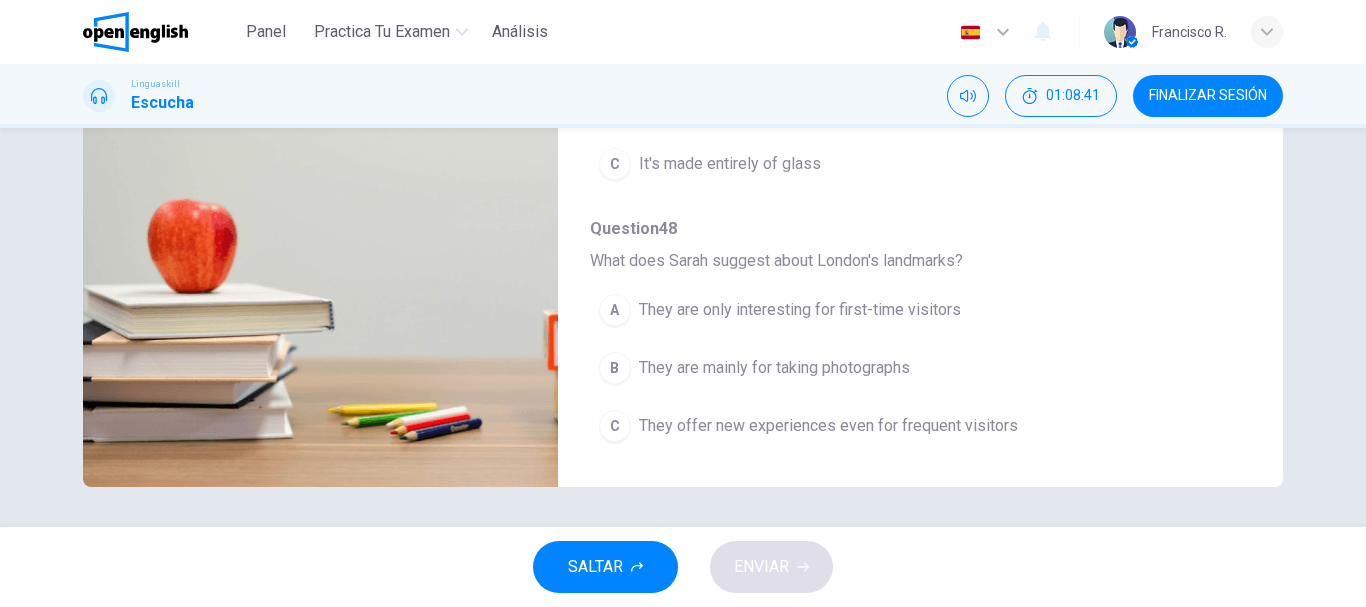 click on "They offer new experiences even for frequent visitors" at bounding box center (828, 426) 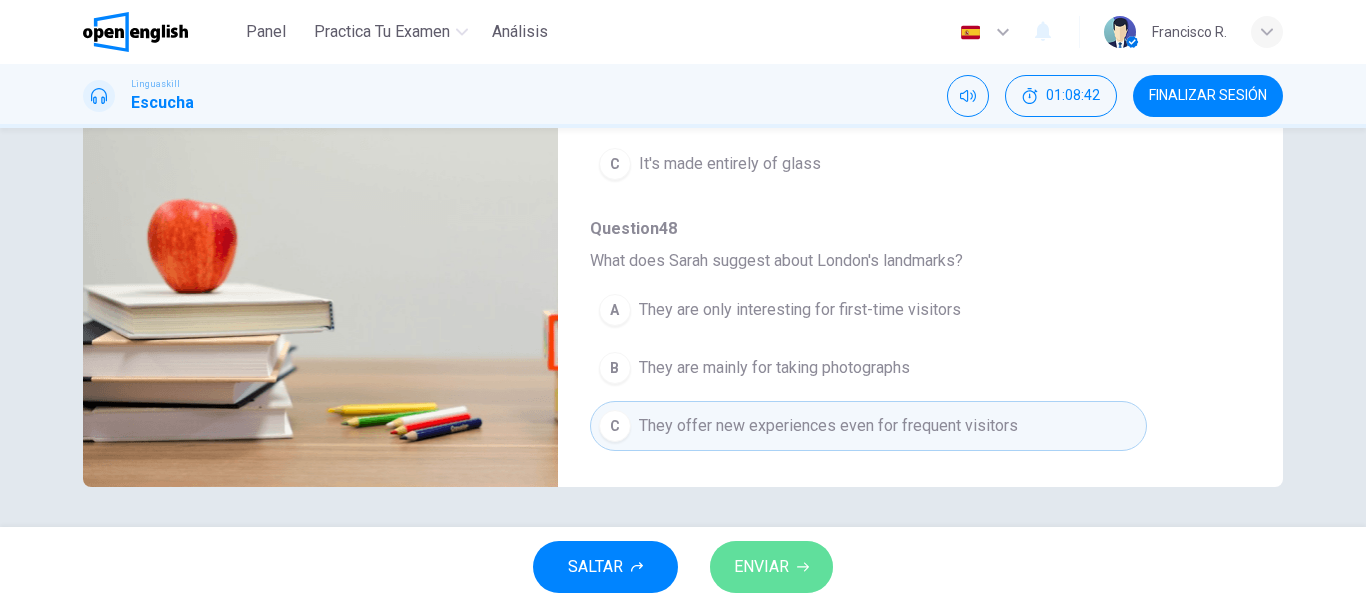 click on "ENVIAR" at bounding box center [761, 567] 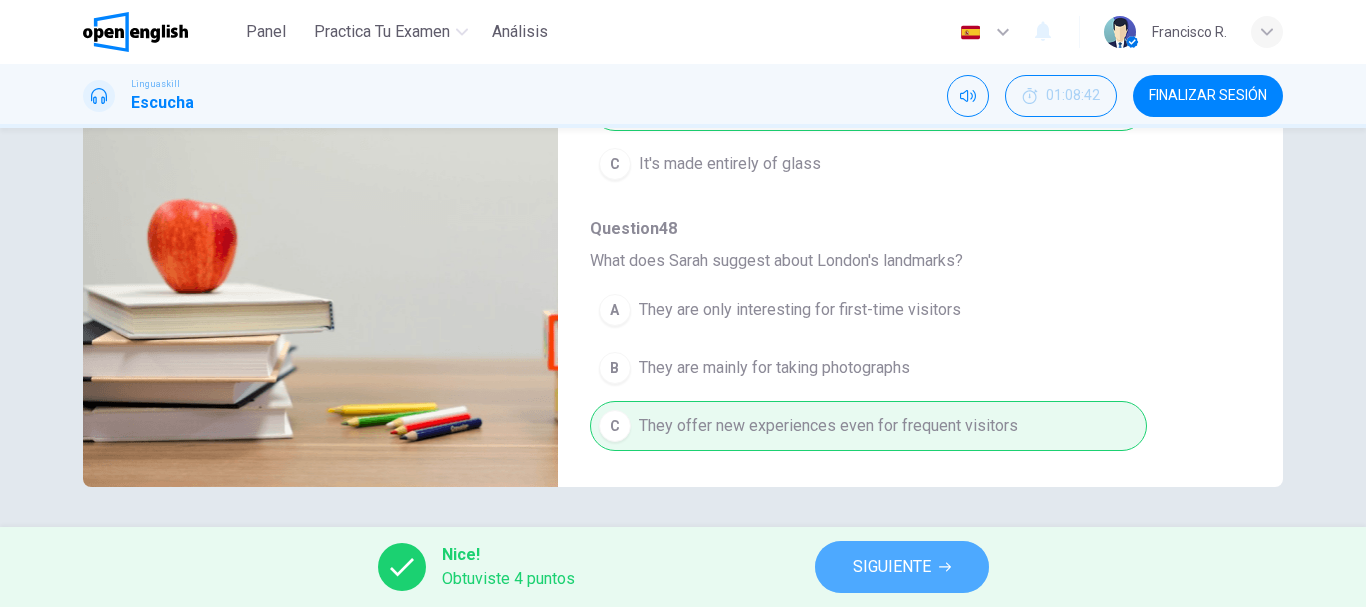 click on "SIGUIENTE" at bounding box center (892, 567) 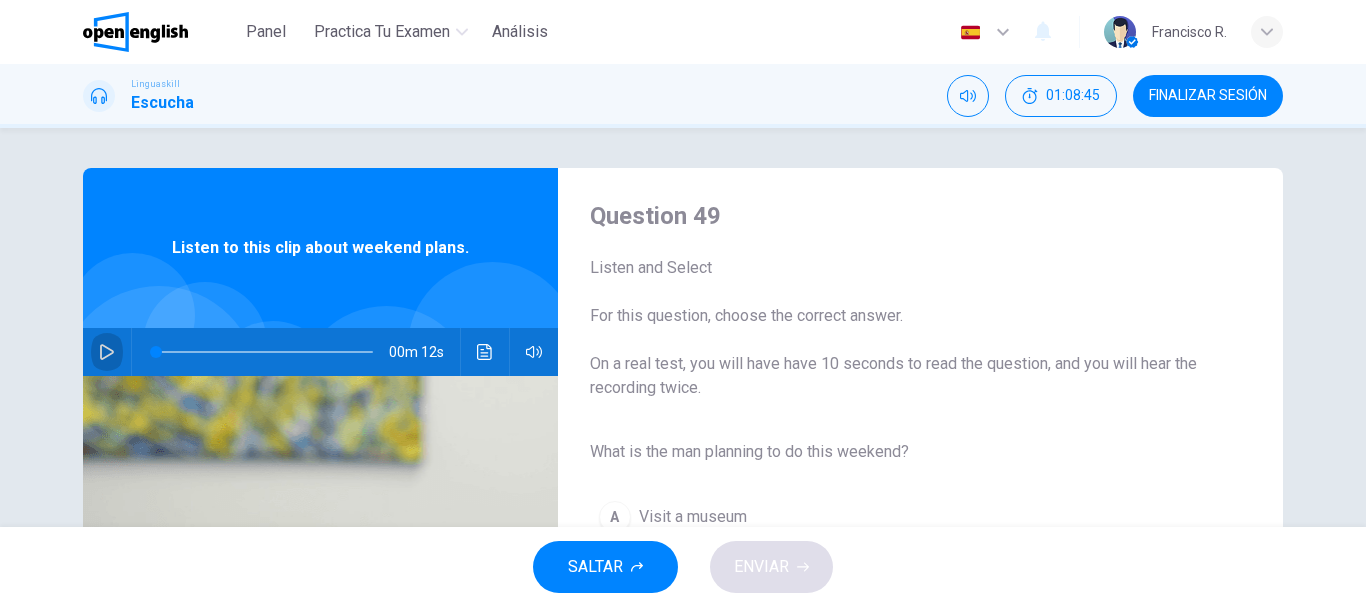 click 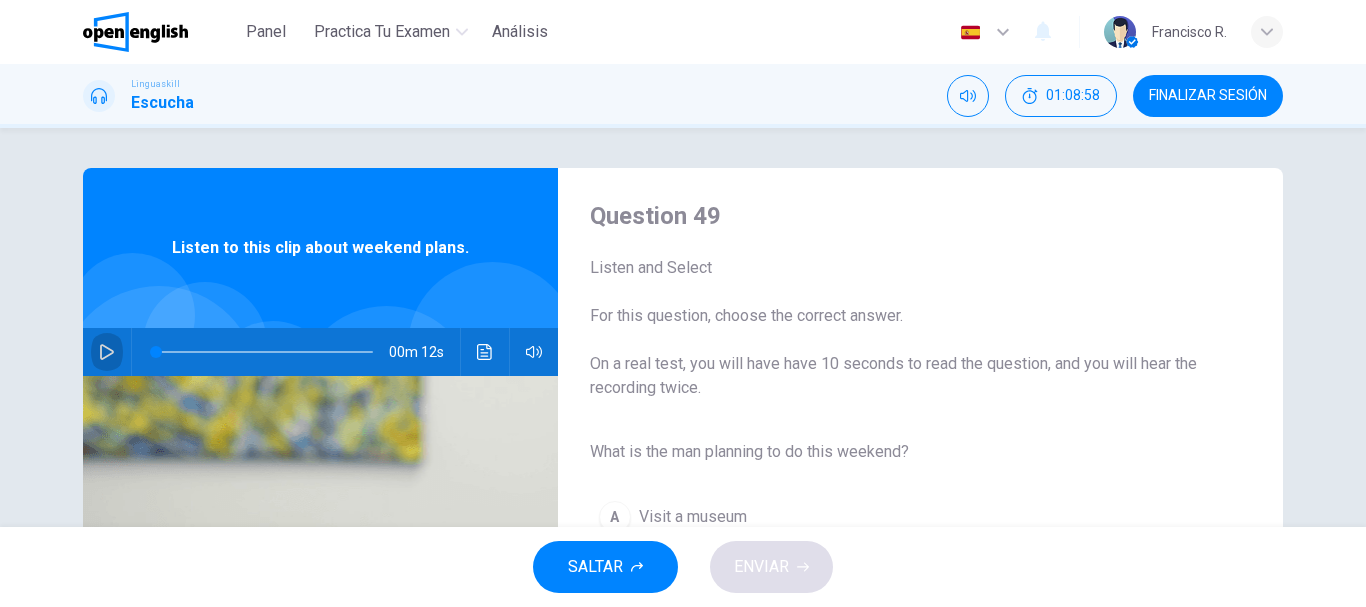 click 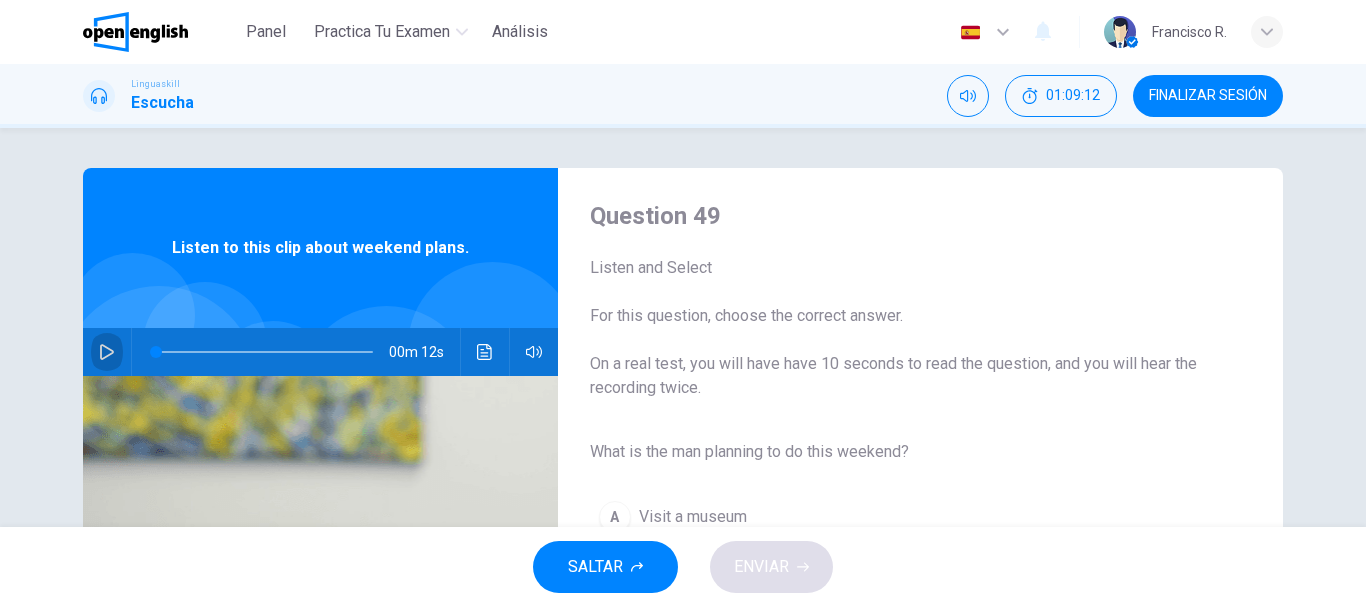 click 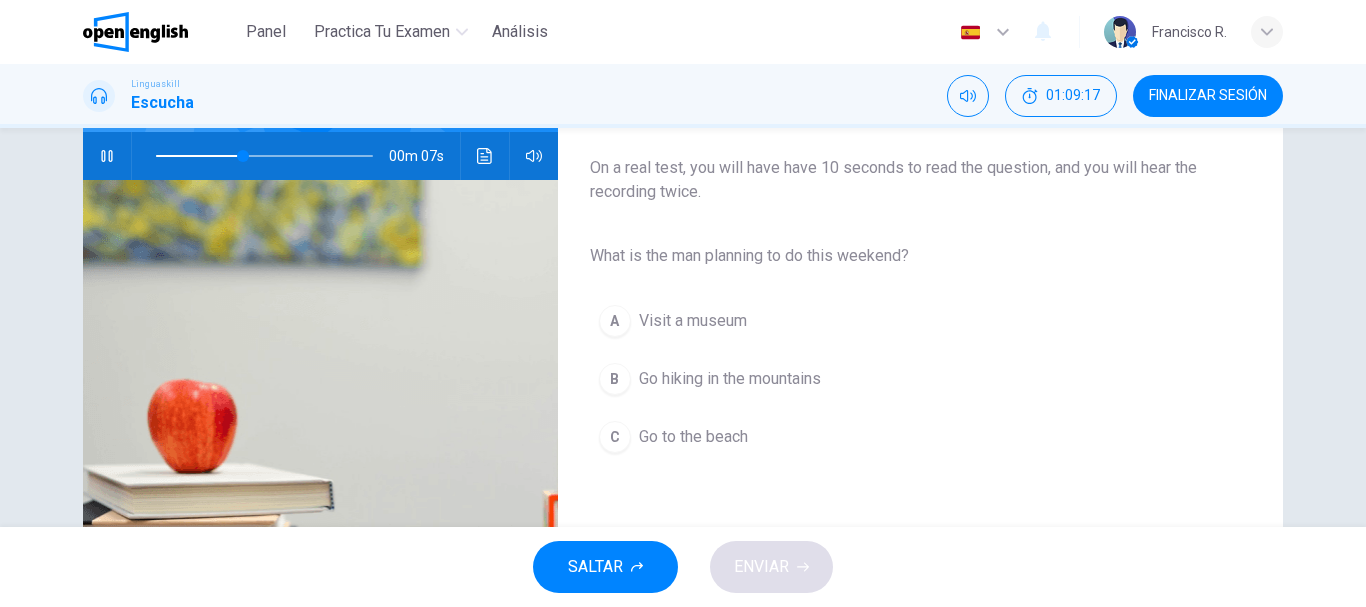 scroll, scrollTop: 200, scrollLeft: 0, axis: vertical 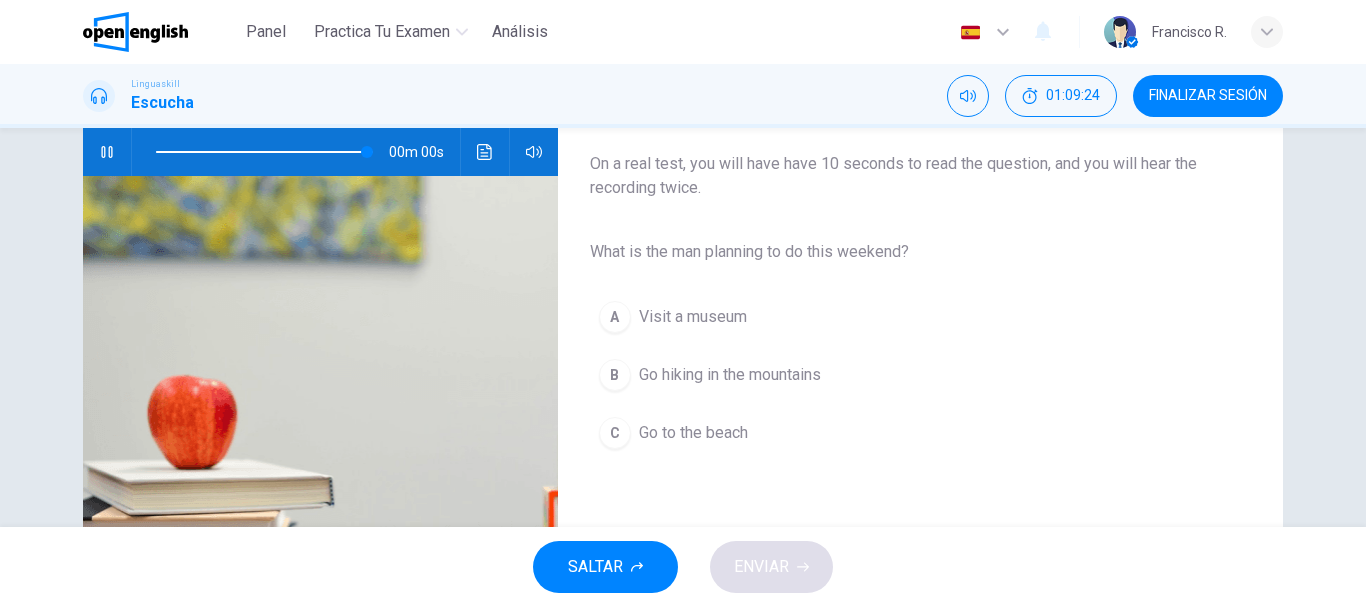 type on "*" 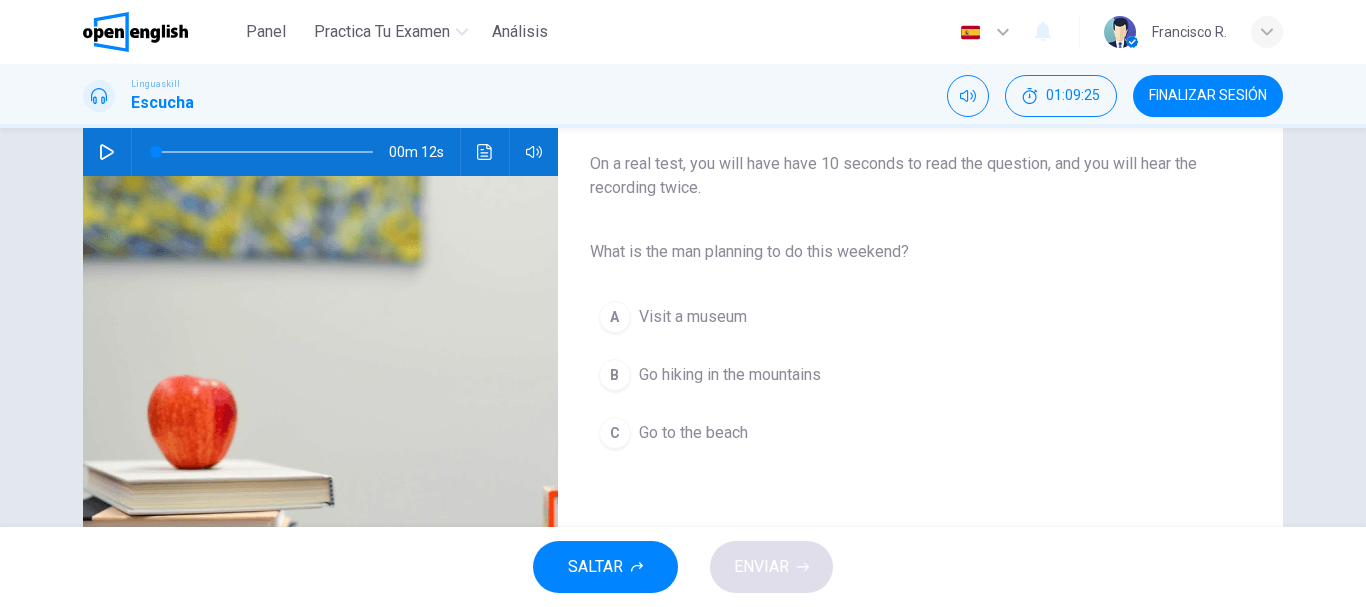 click on "Go hiking in the mountains" at bounding box center [730, 375] 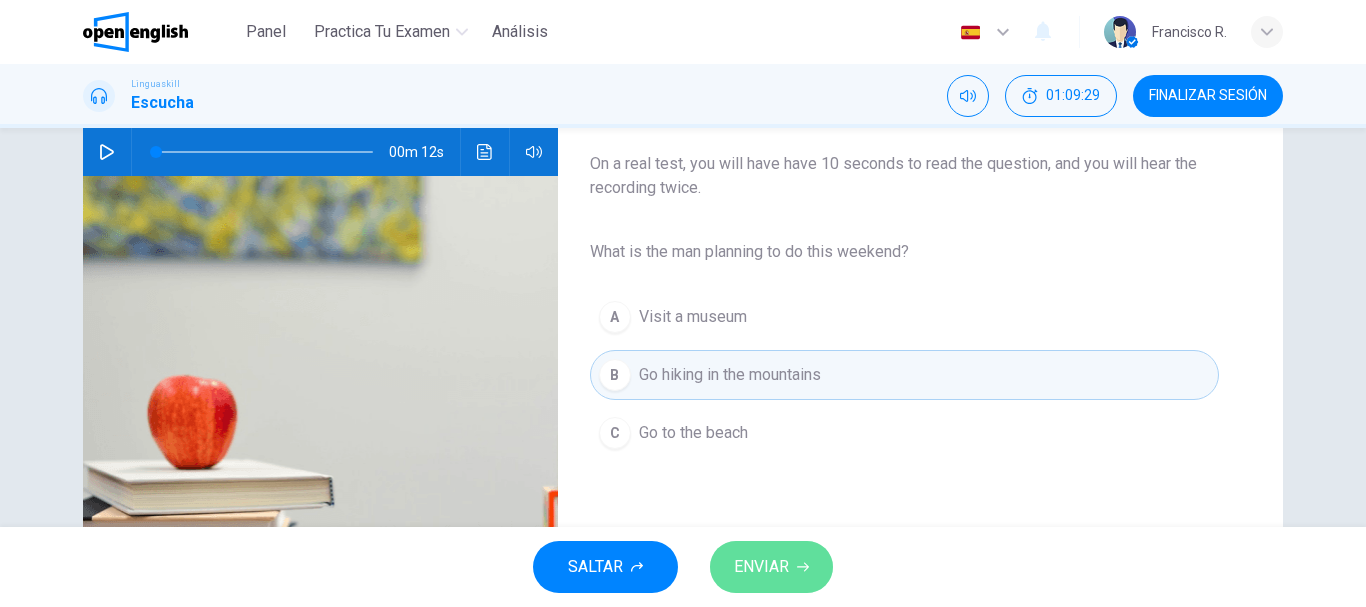 click on "ENVIAR" at bounding box center [771, 567] 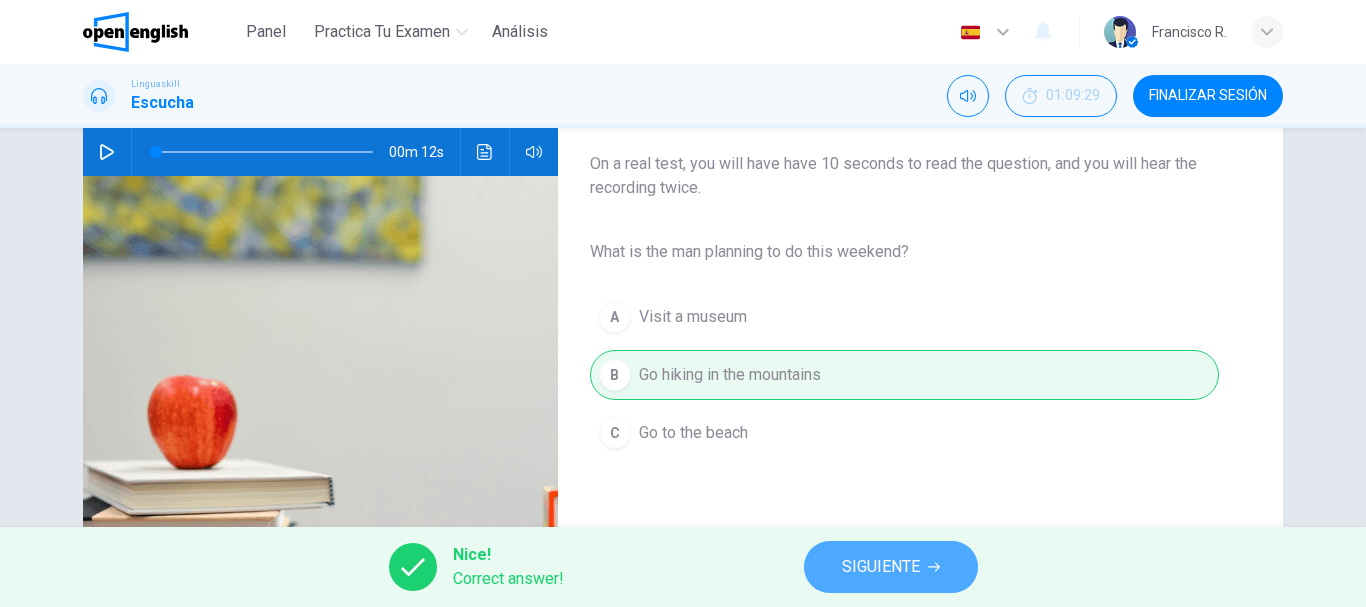 click on "SIGUIENTE" at bounding box center (881, 567) 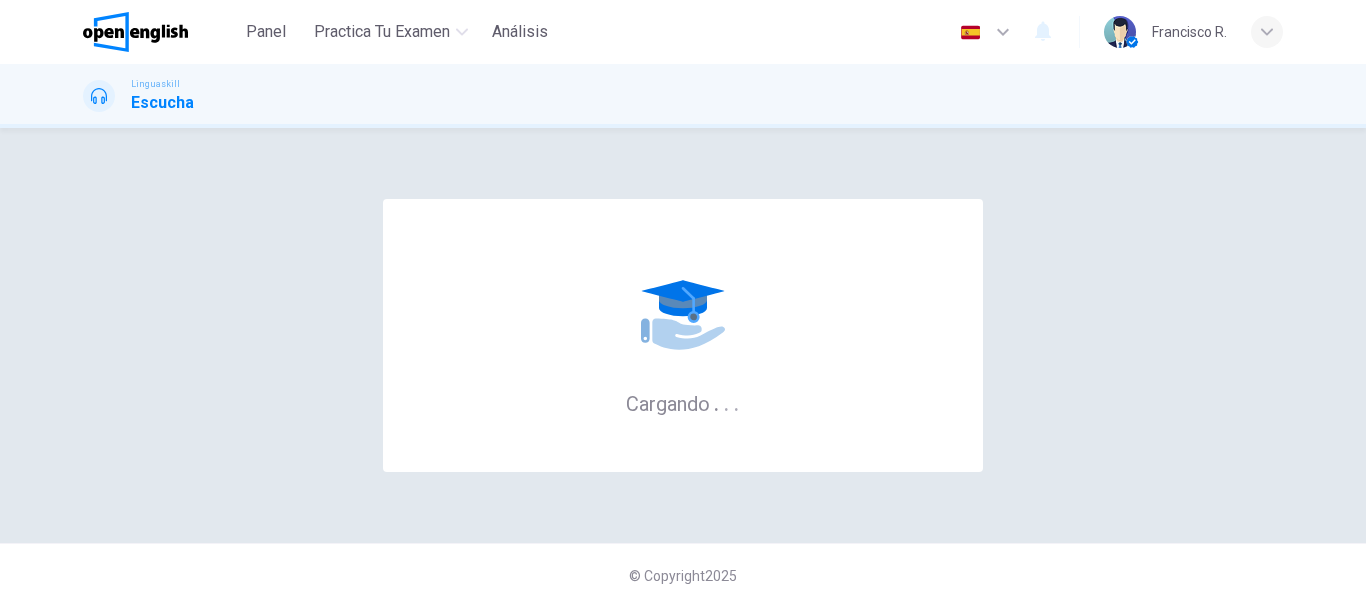 scroll, scrollTop: 0, scrollLeft: 0, axis: both 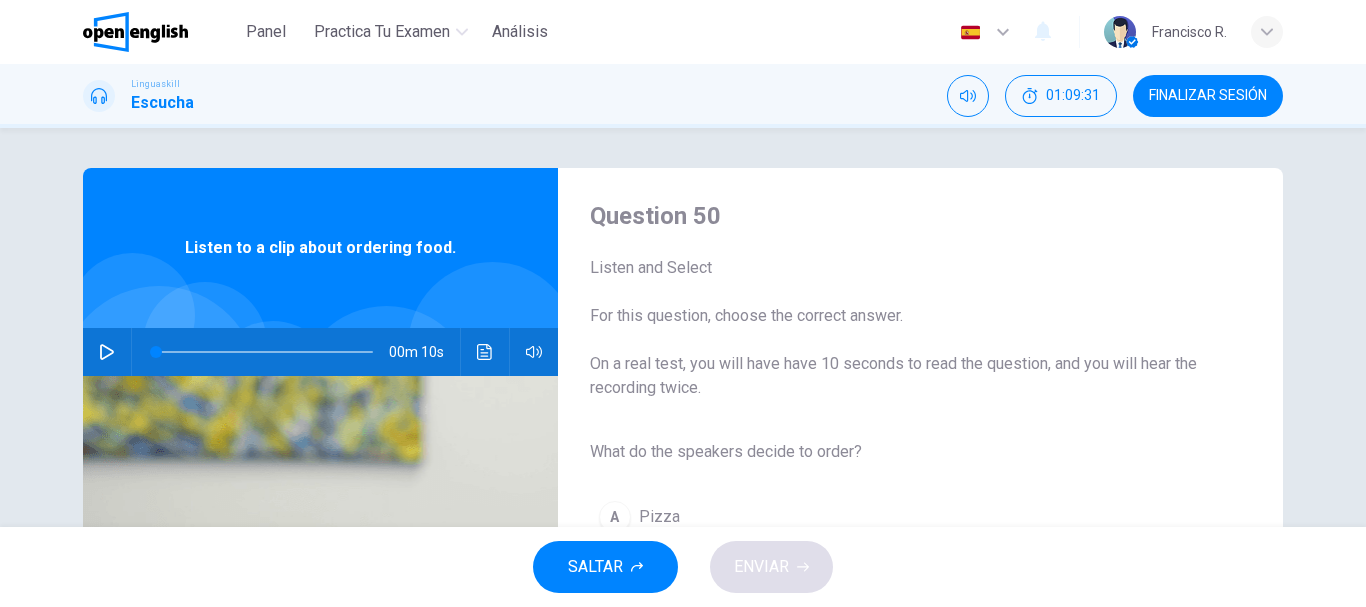 click 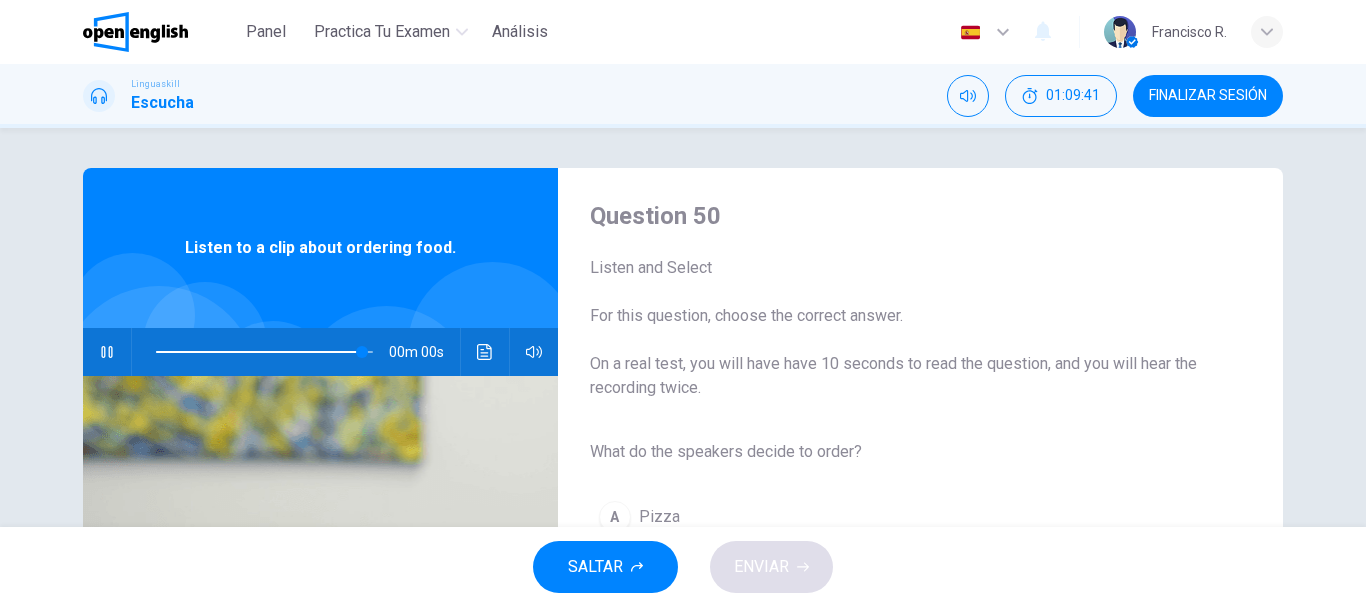 type on "*" 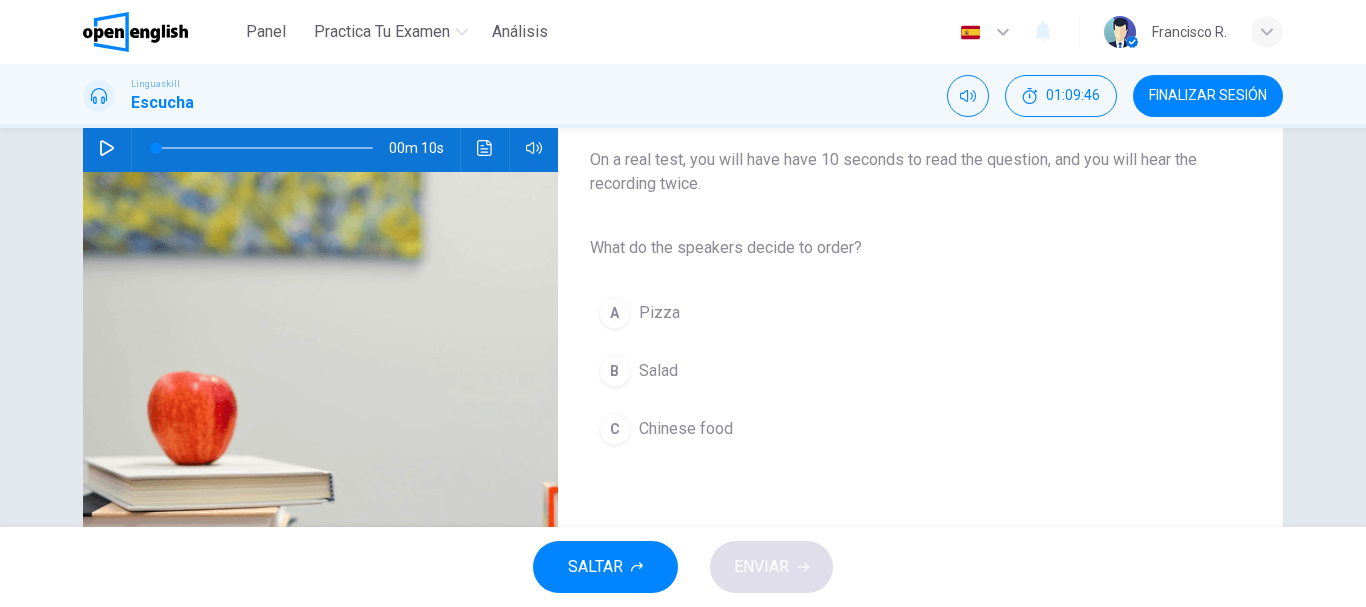scroll, scrollTop: 240, scrollLeft: 0, axis: vertical 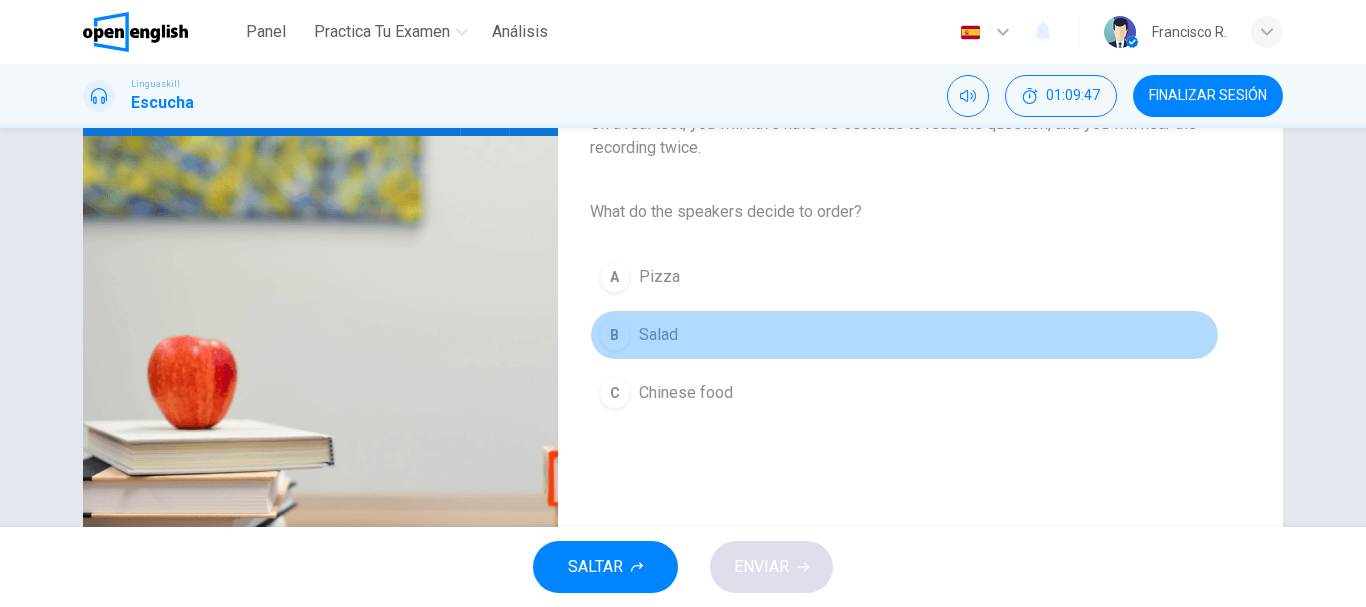click on "Salad" at bounding box center (658, 335) 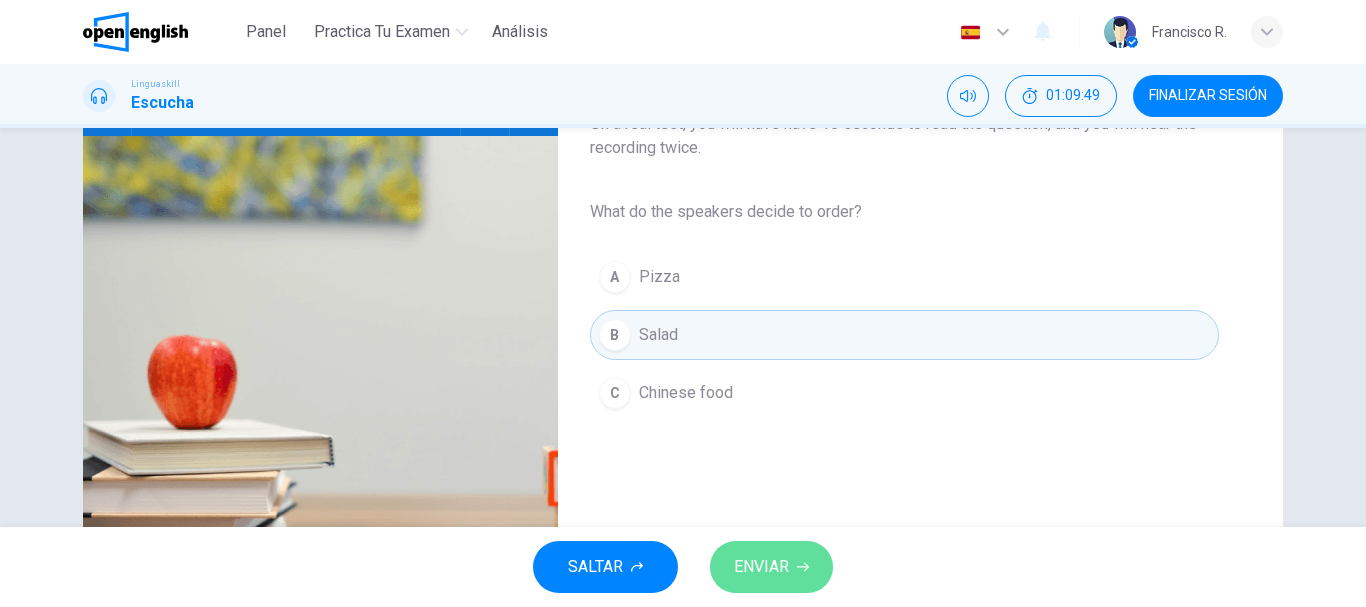 click on "ENVIAR" at bounding box center [761, 567] 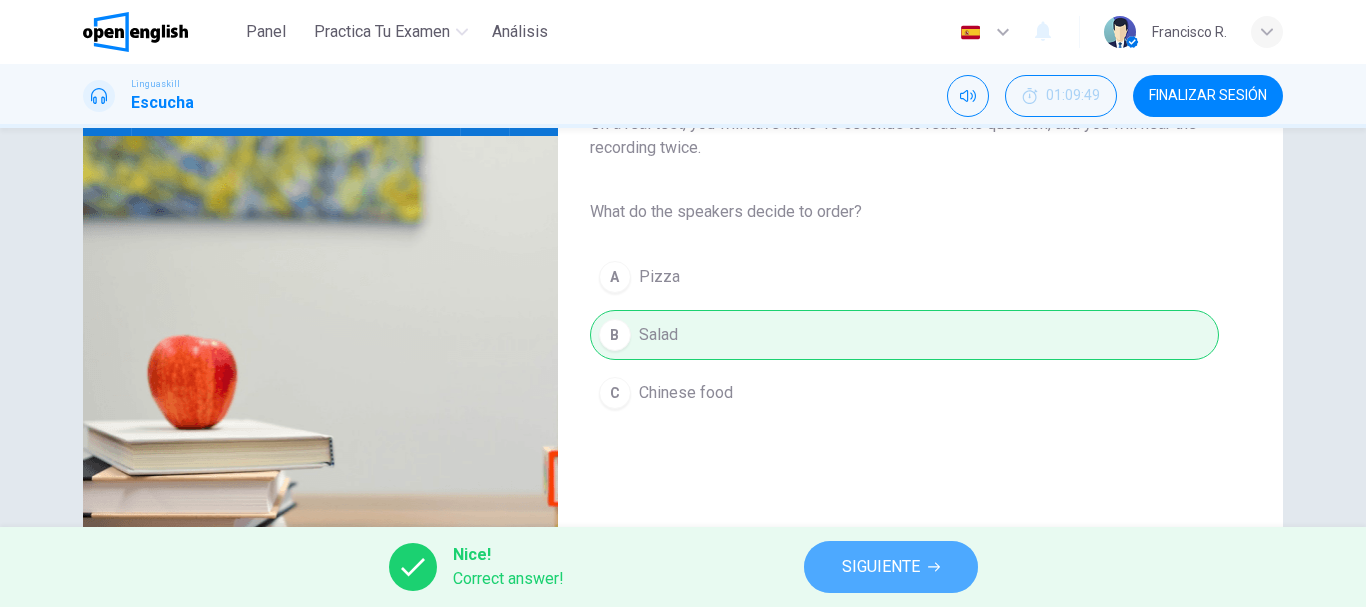 click on "SIGUIENTE" at bounding box center [881, 567] 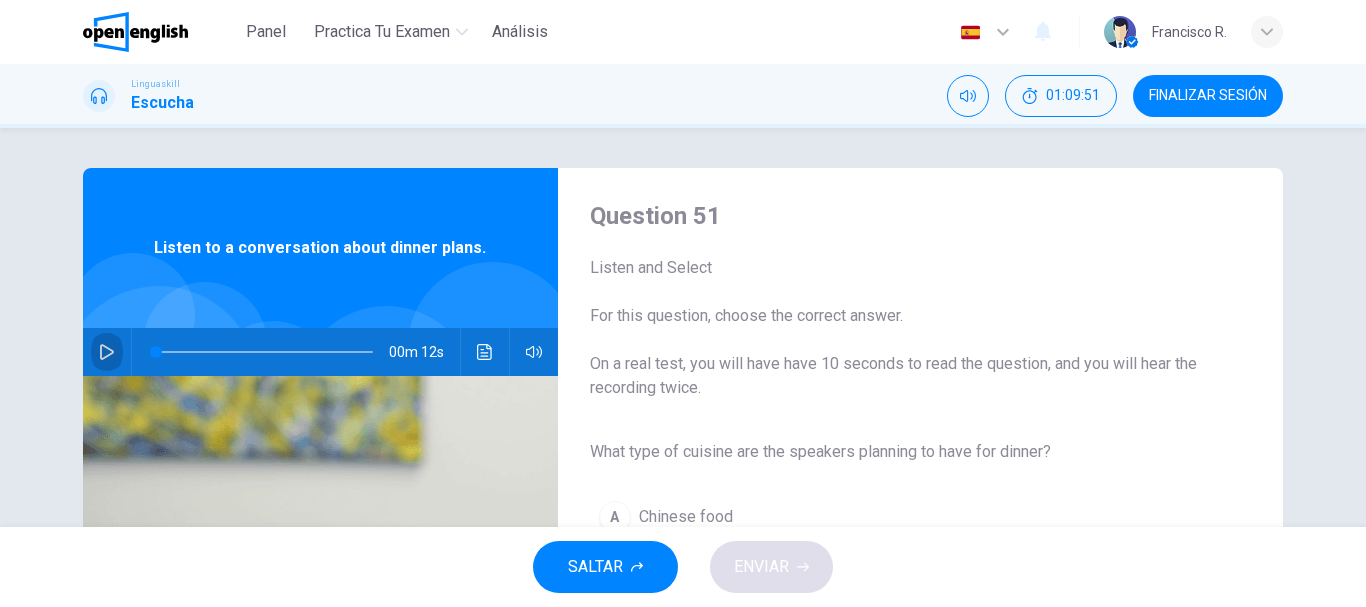click 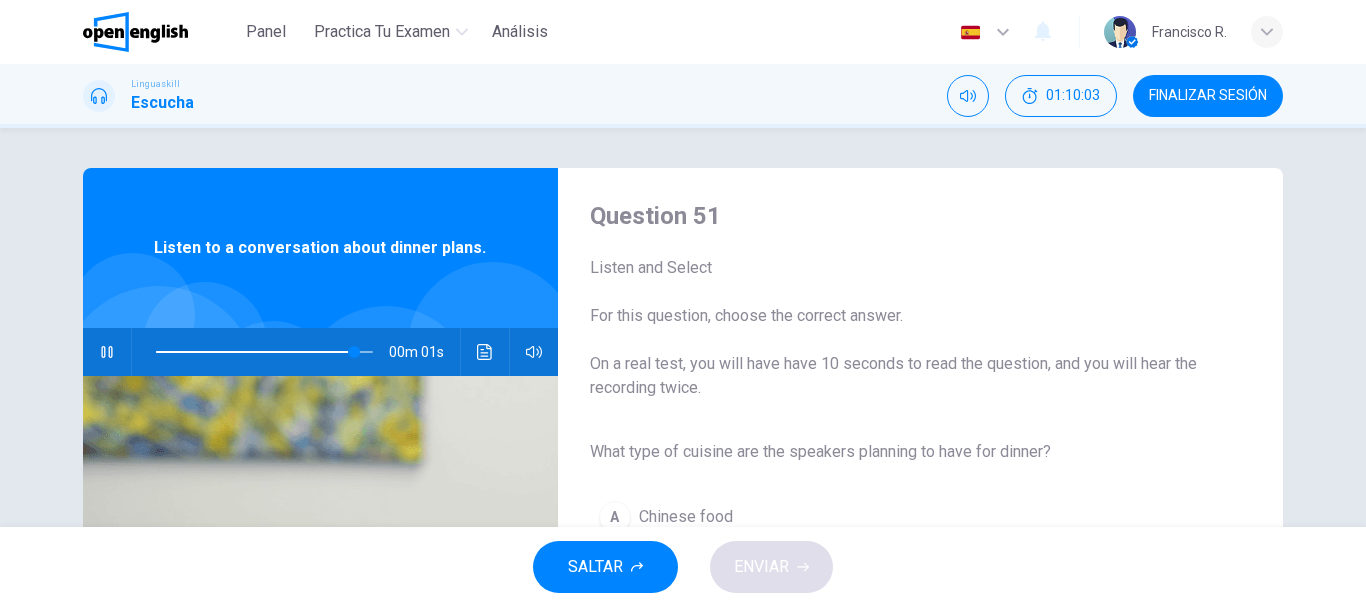 type on "*" 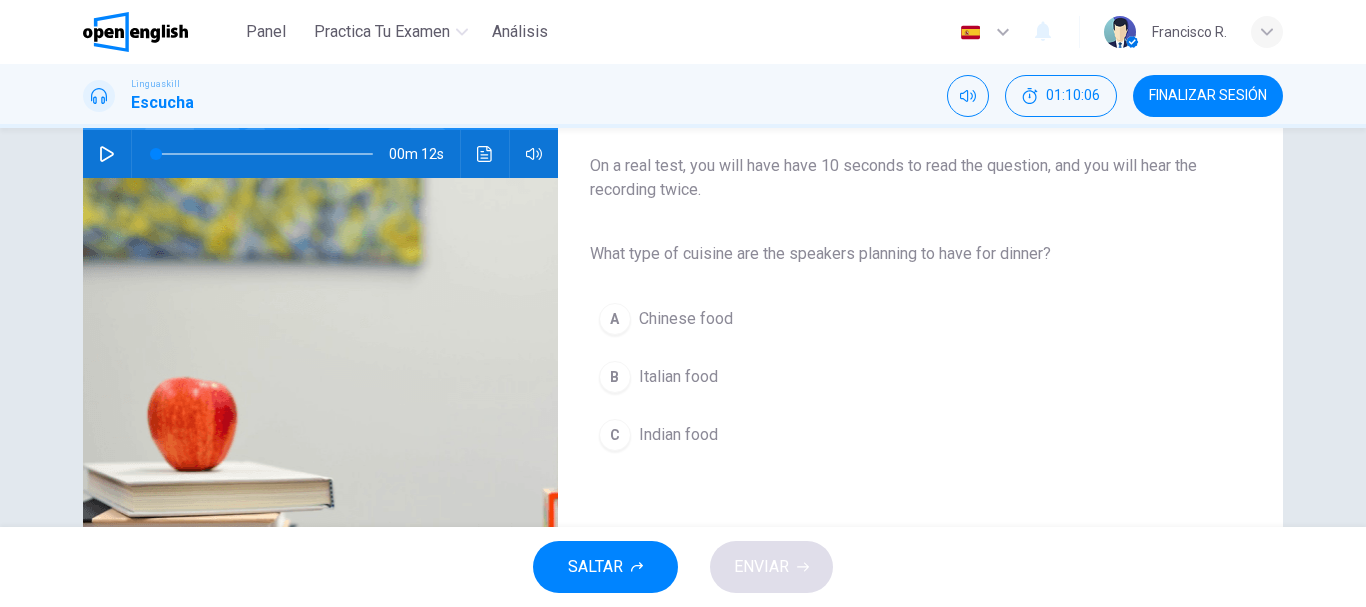 scroll, scrollTop: 200, scrollLeft: 0, axis: vertical 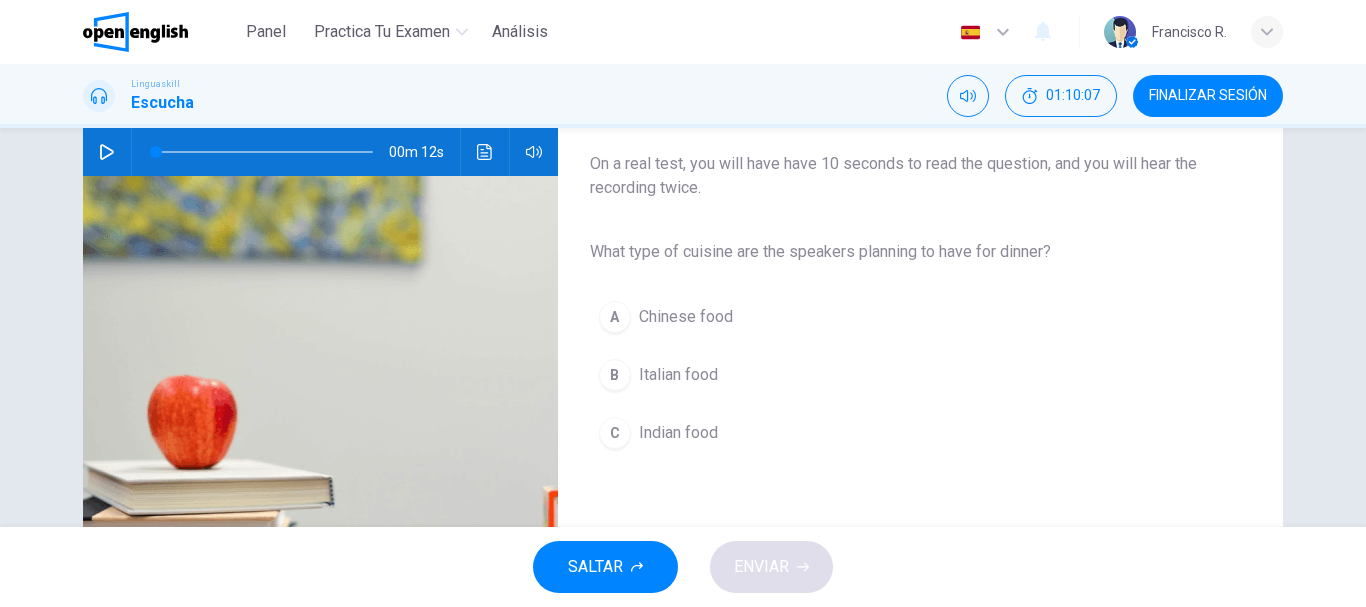 click on "Italian food" at bounding box center [678, 375] 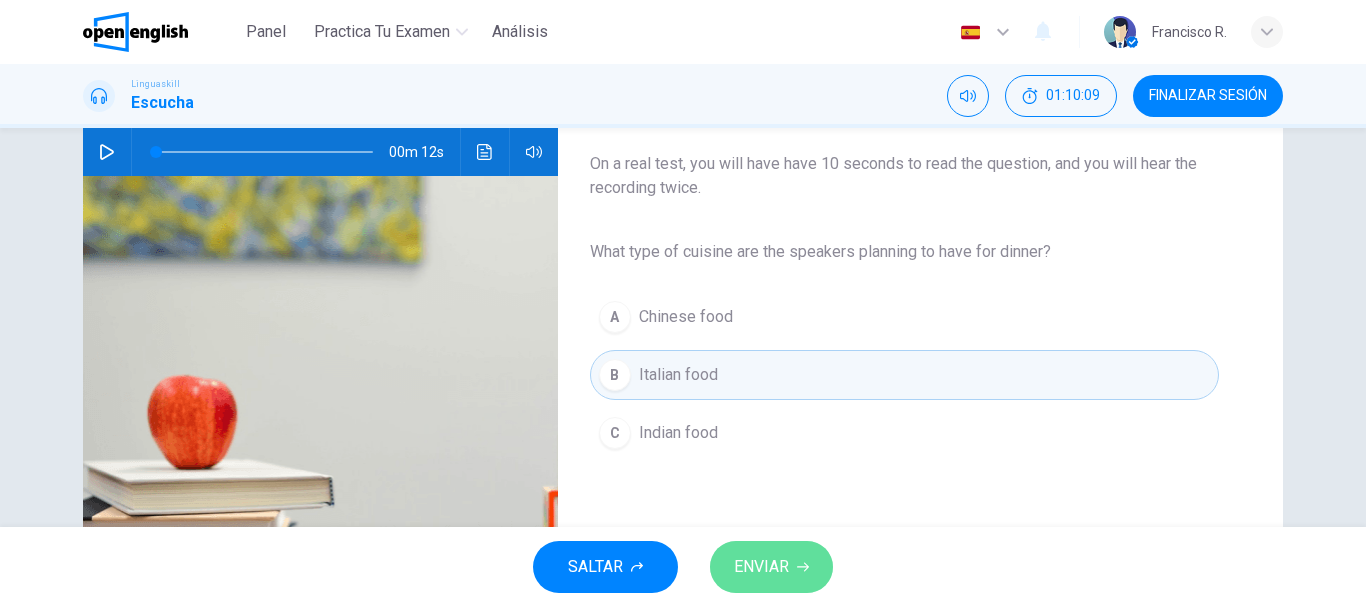 click on "ENVIAR" at bounding box center (771, 567) 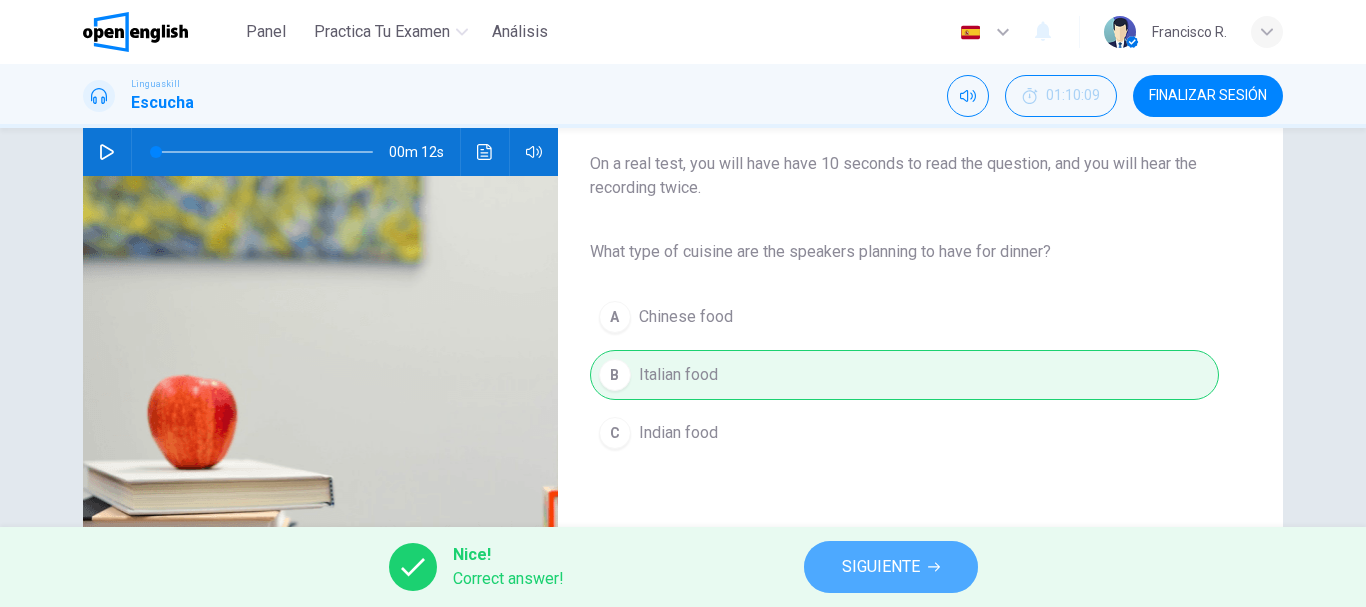 click on "SIGUIENTE" at bounding box center (881, 567) 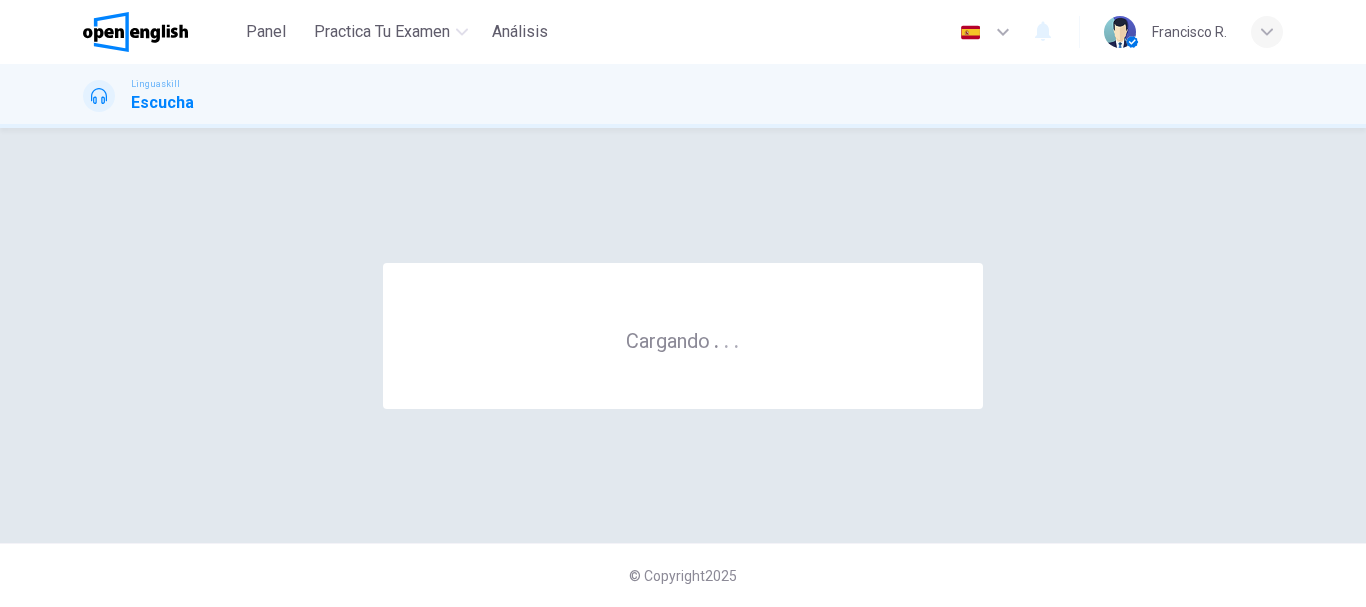 scroll, scrollTop: 0, scrollLeft: 0, axis: both 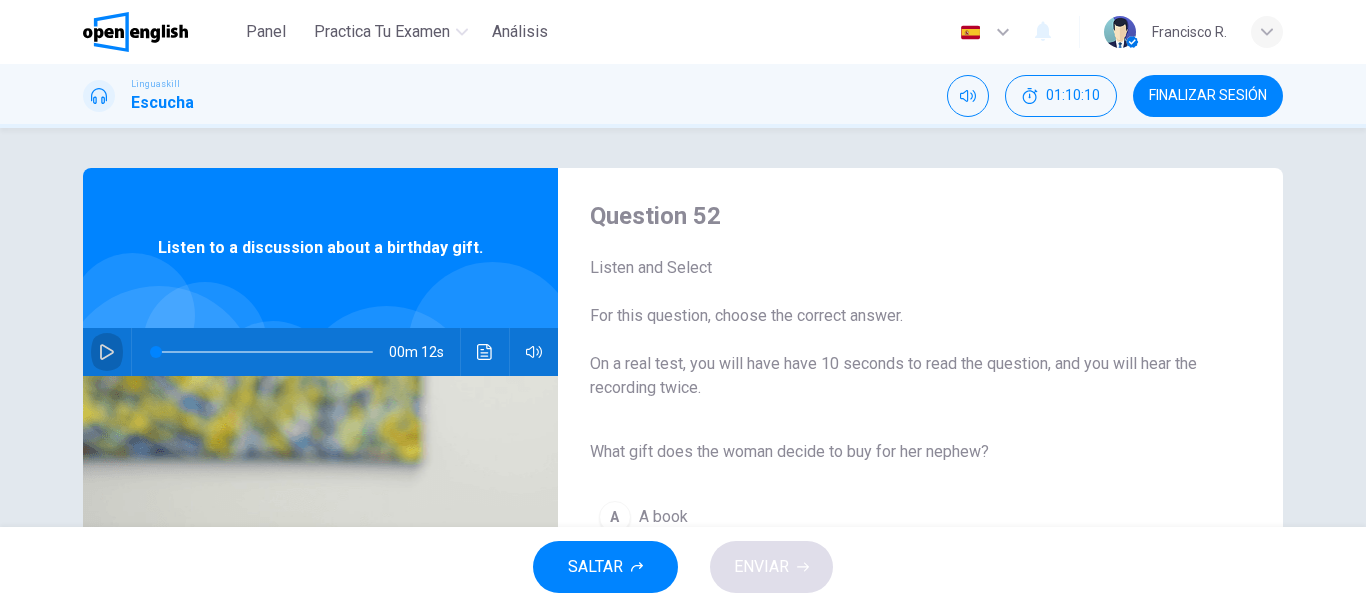 click 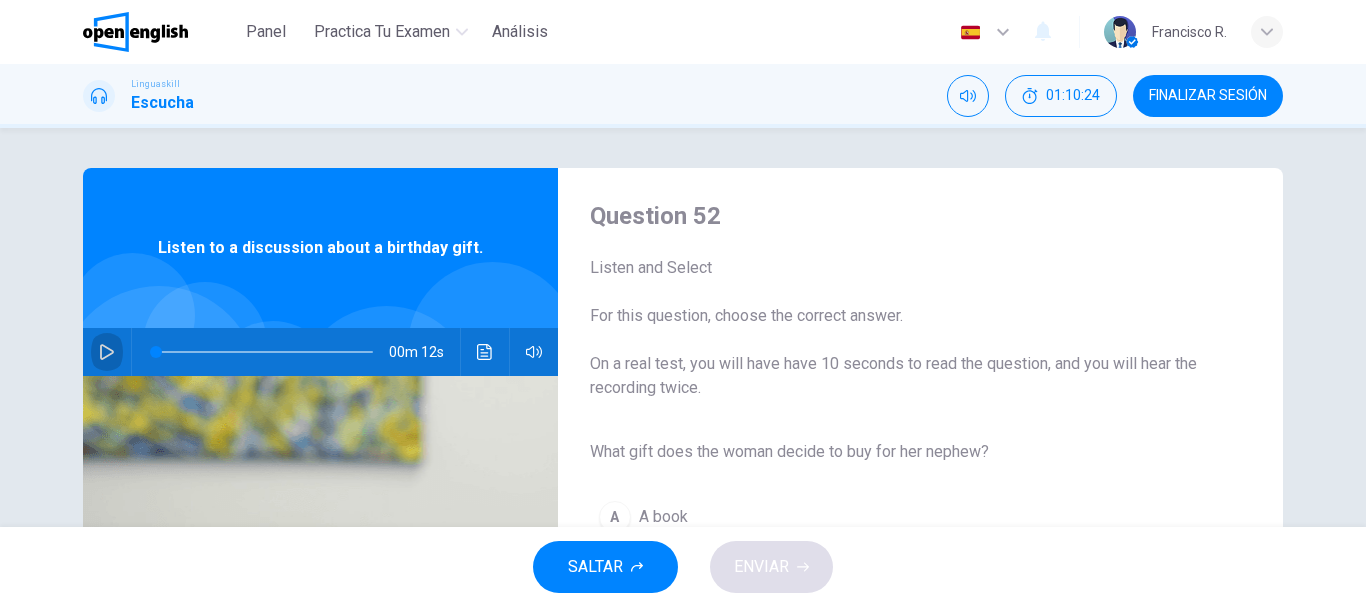 click 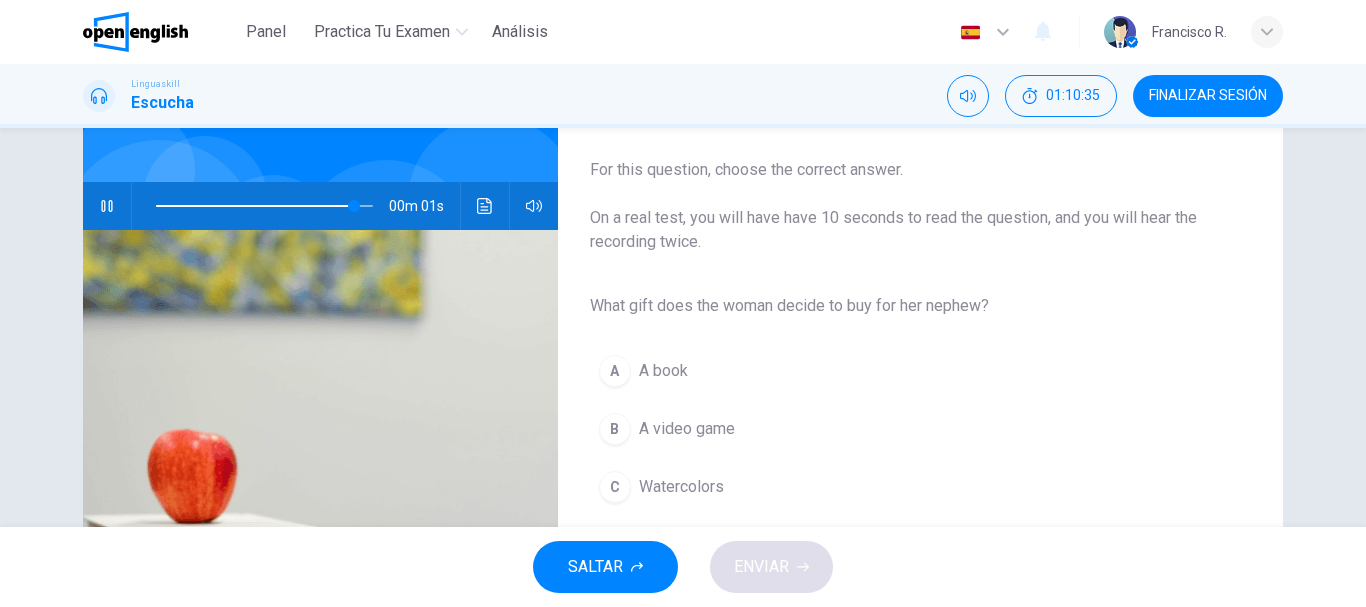 scroll, scrollTop: 160, scrollLeft: 0, axis: vertical 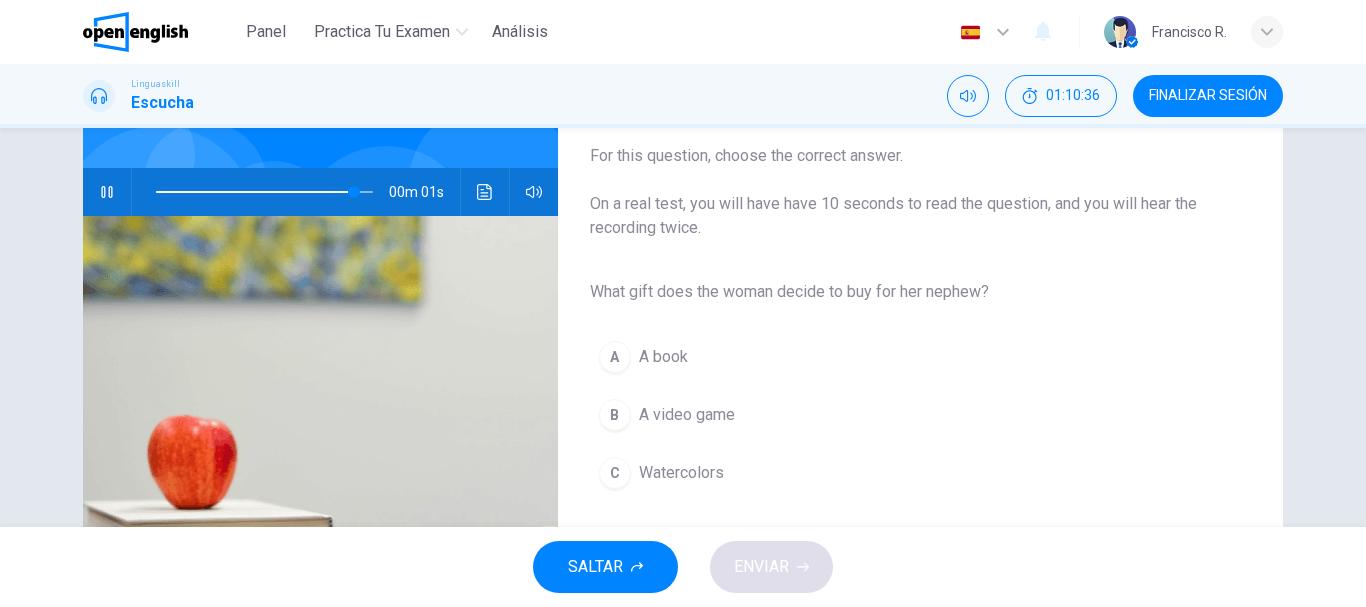 type on "*" 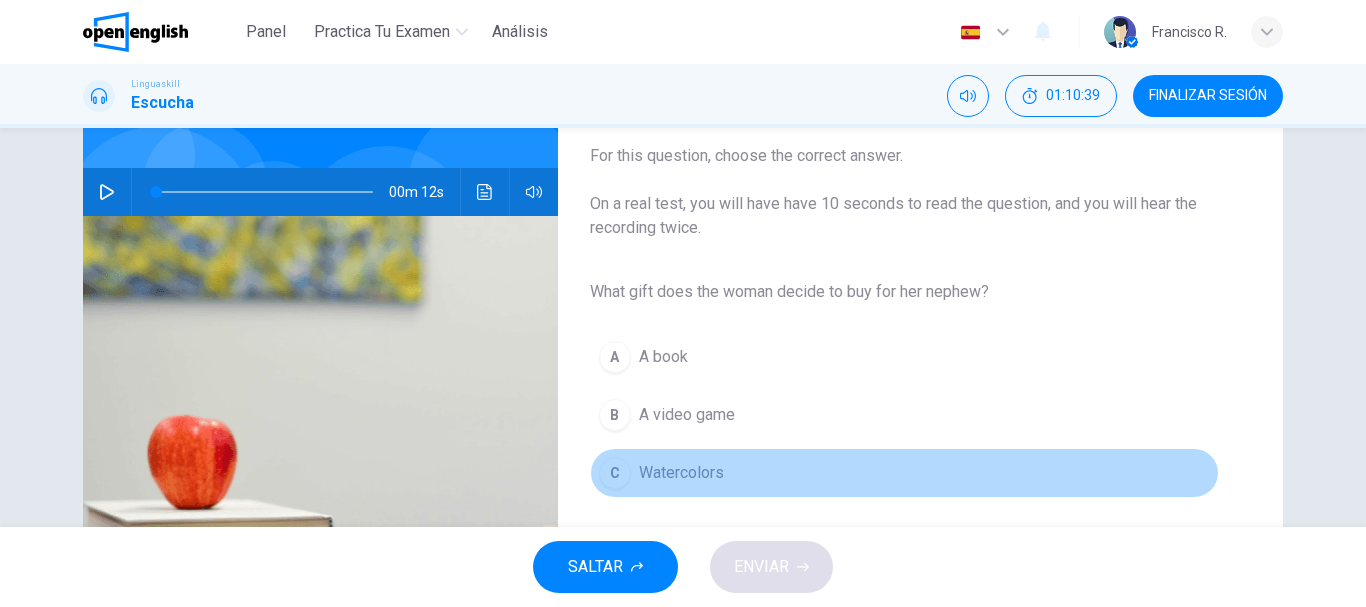 click on "Watercolors" at bounding box center [681, 473] 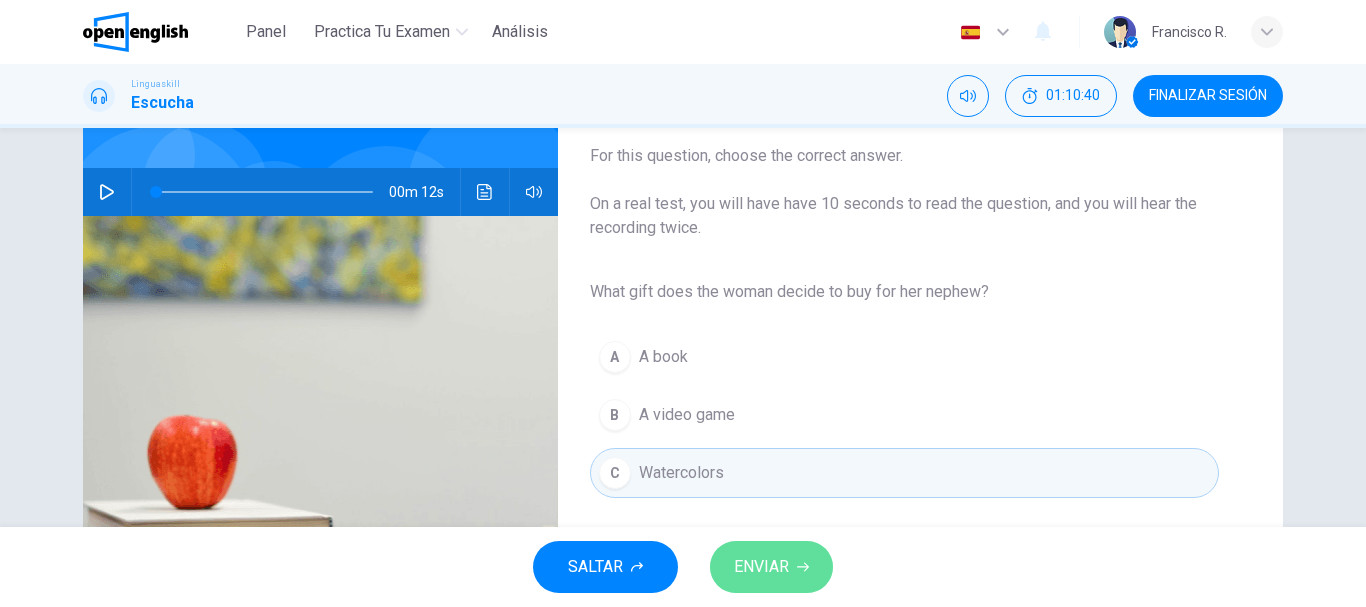 click on "ENVIAR" at bounding box center [761, 567] 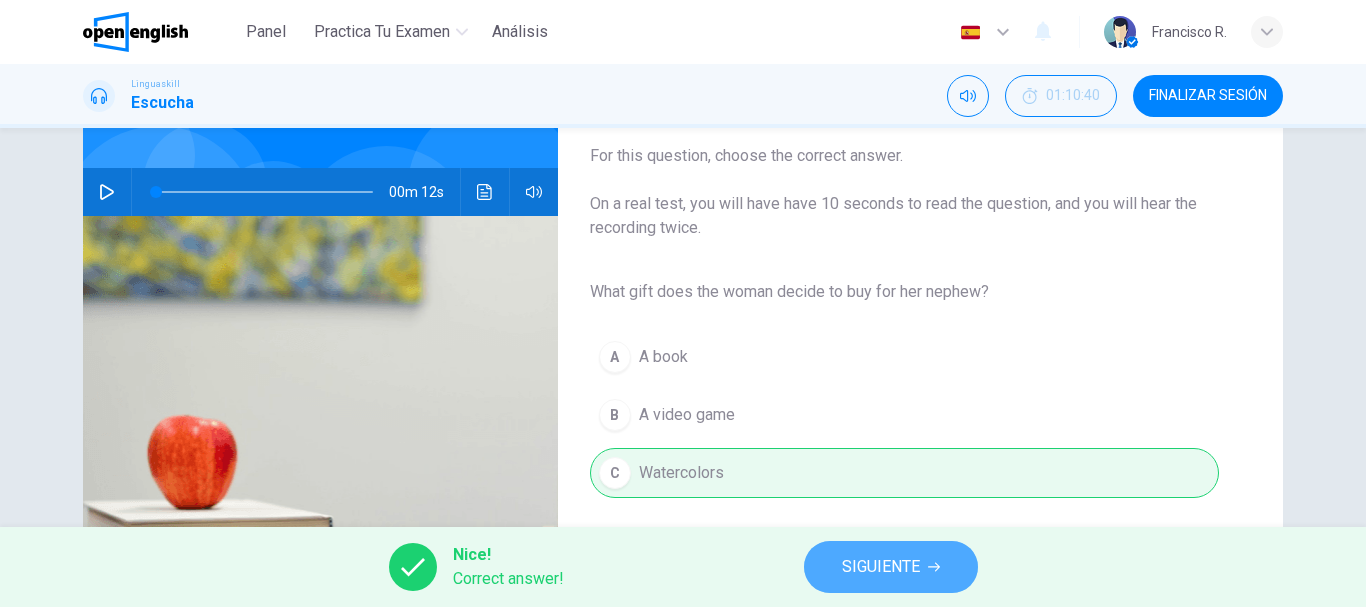 click on "SIGUIENTE" at bounding box center (881, 567) 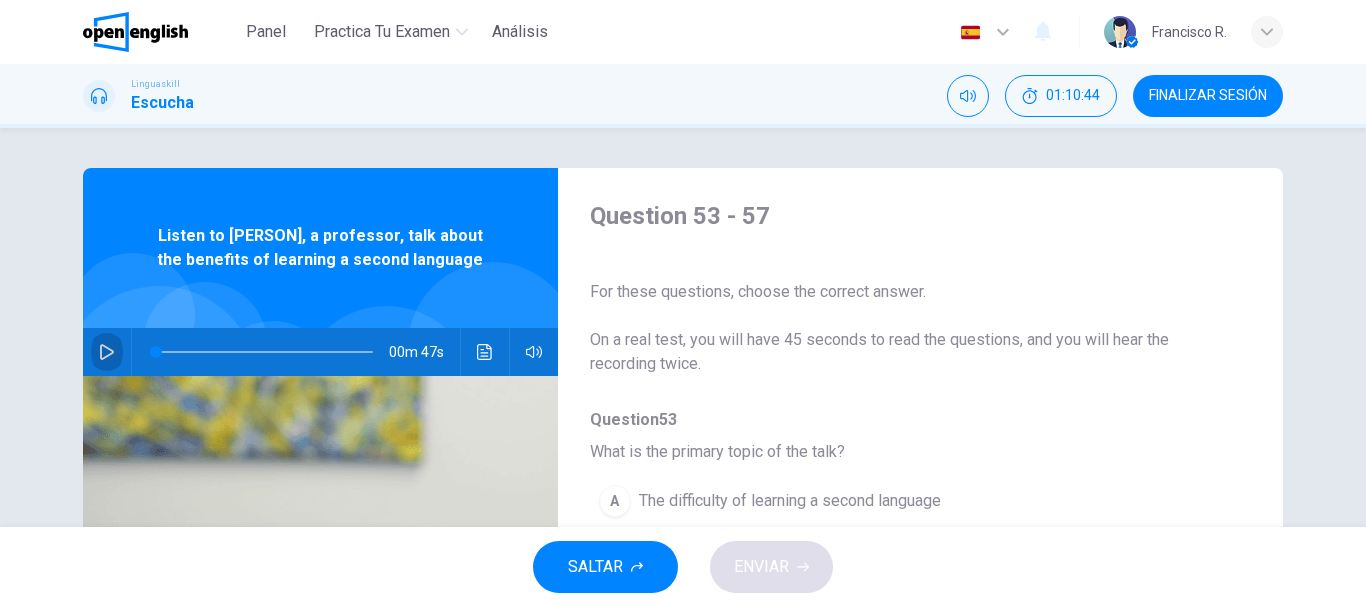 click 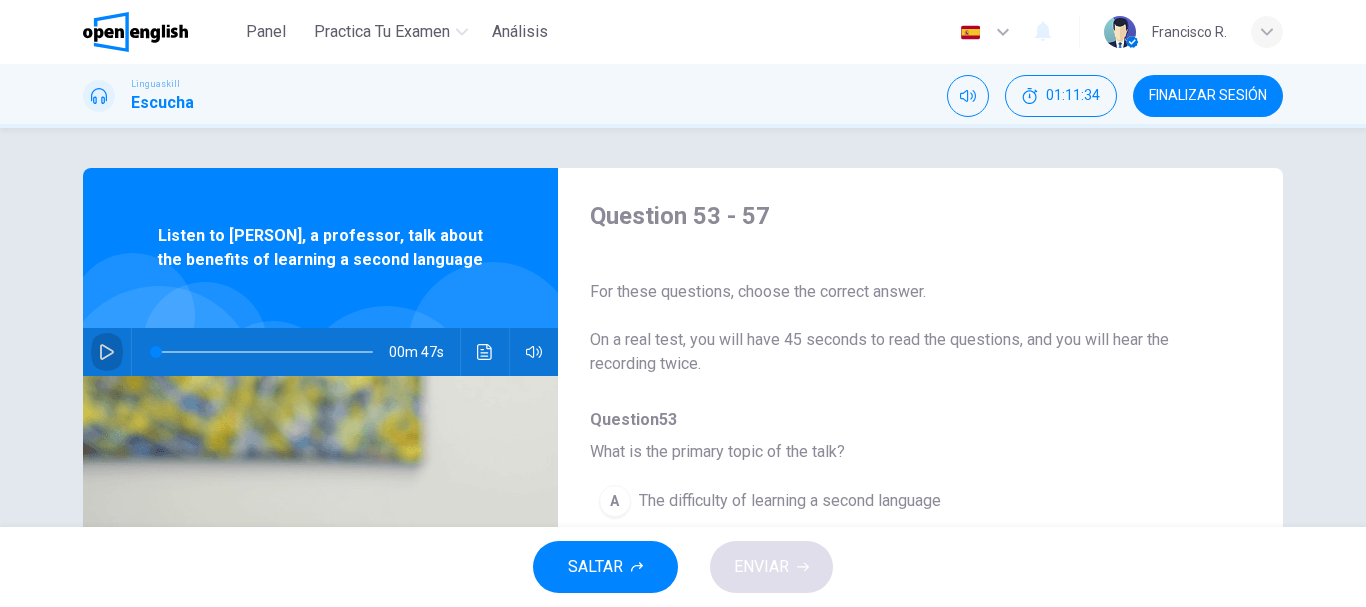 click 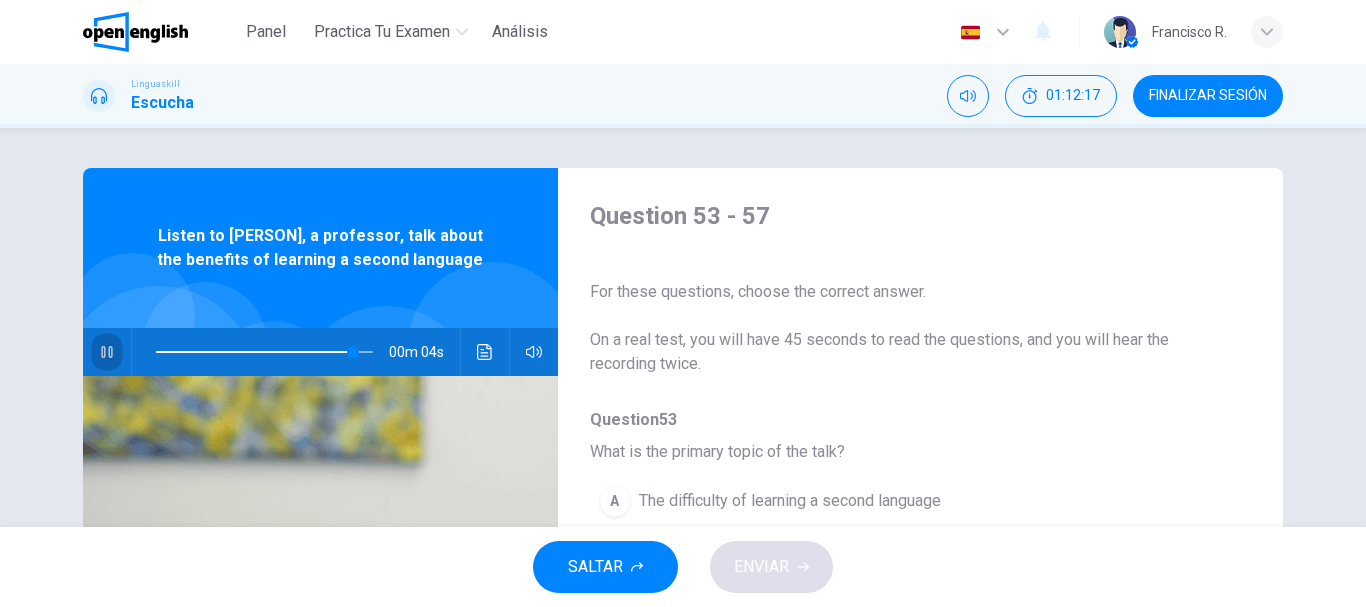 click 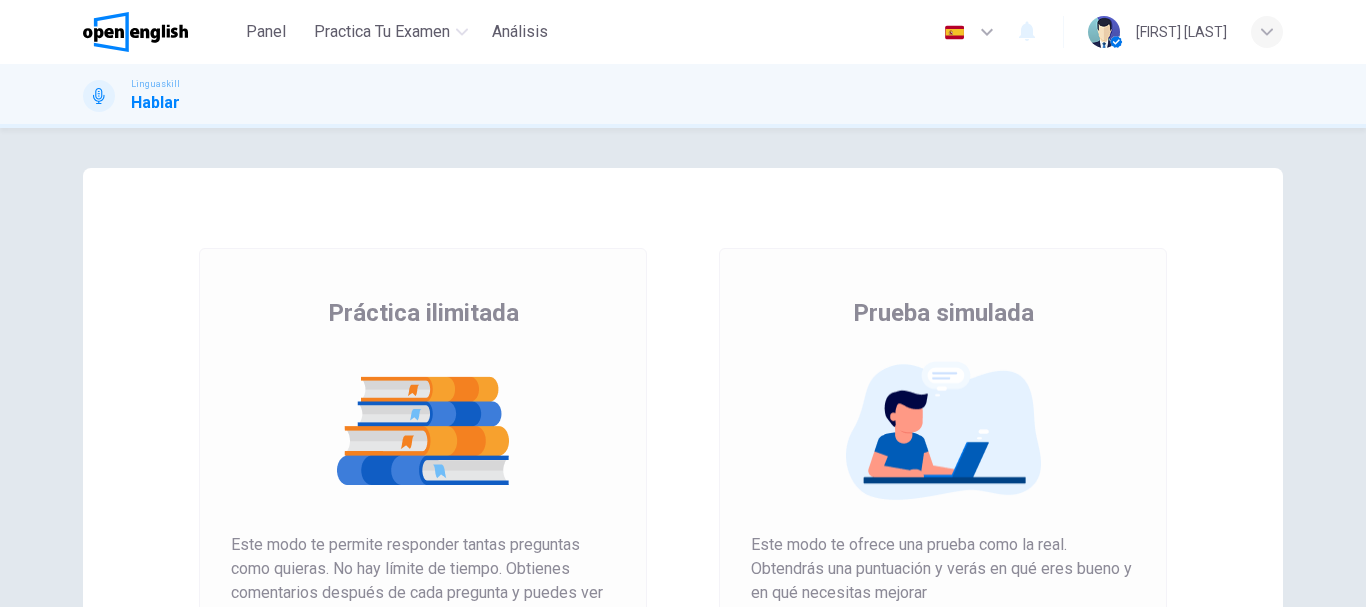 scroll, scrollTop: 0, scrollLeft: 0, axis: both 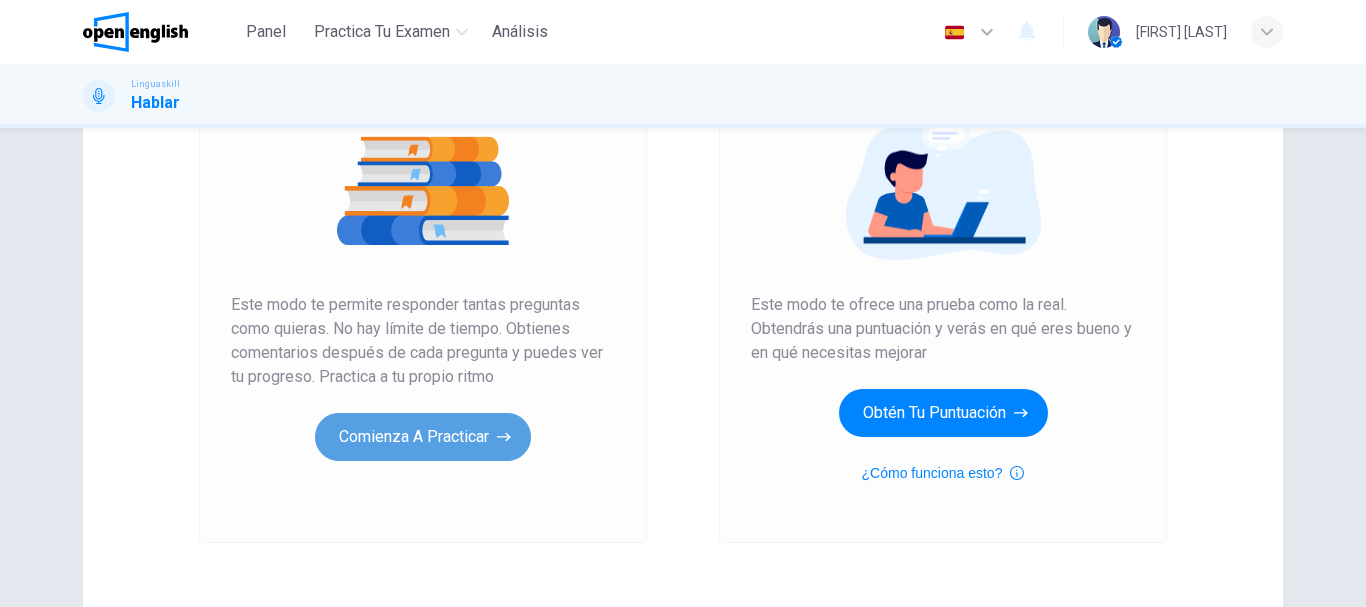 click on "Comienza a practicar" at bounding box center (423, 437) 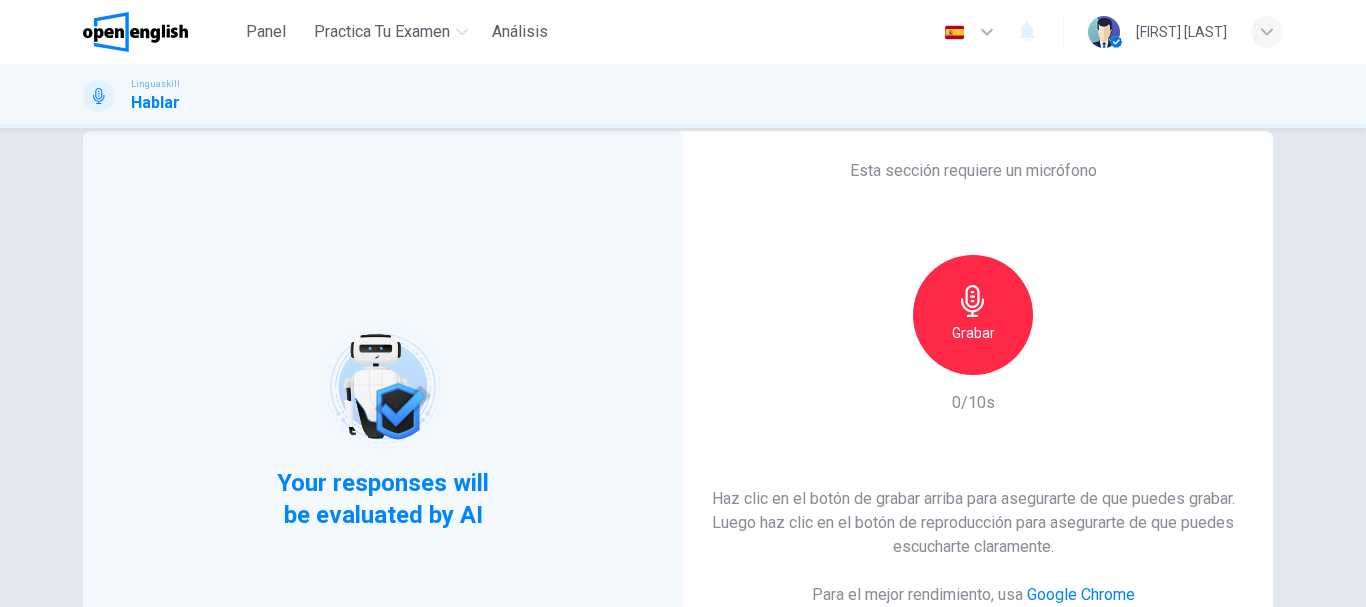 scroll, scrollTop: 0, scrollLeft: 0, axis: both 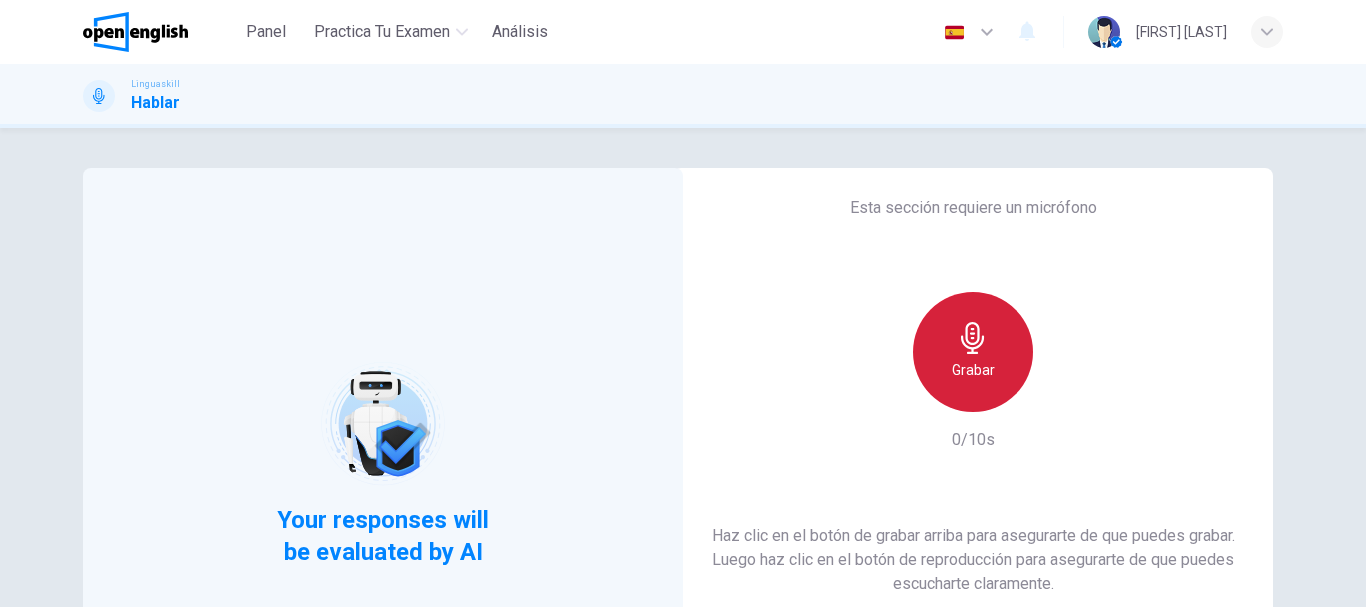 click 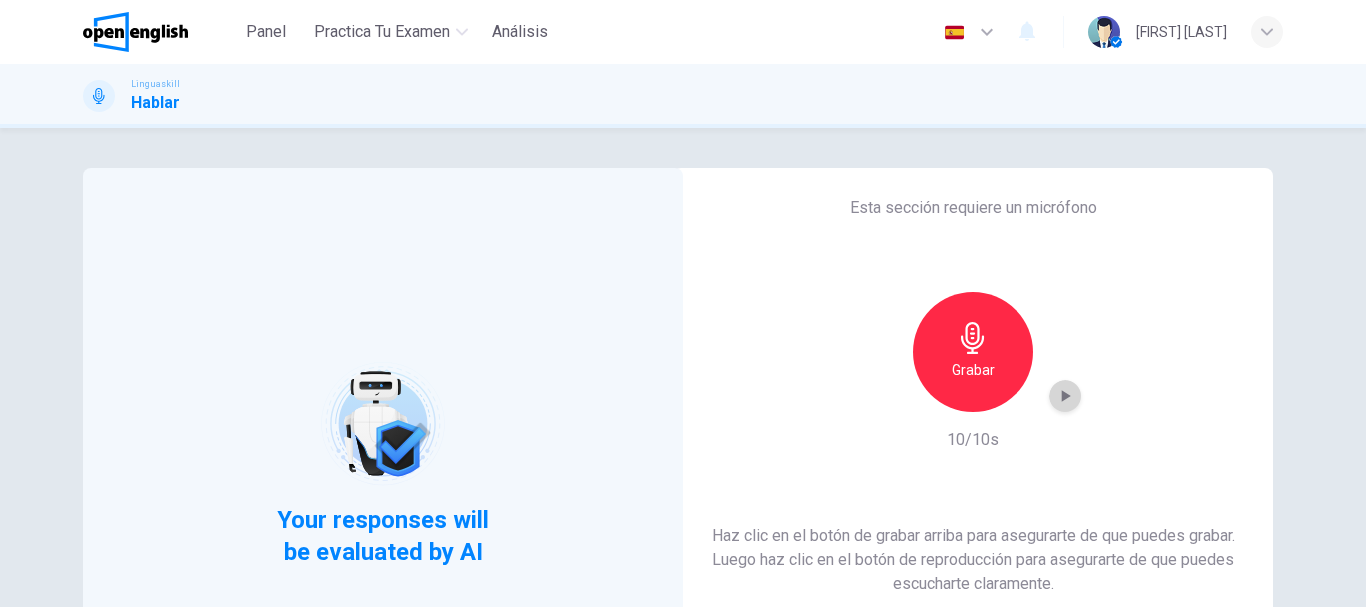 click 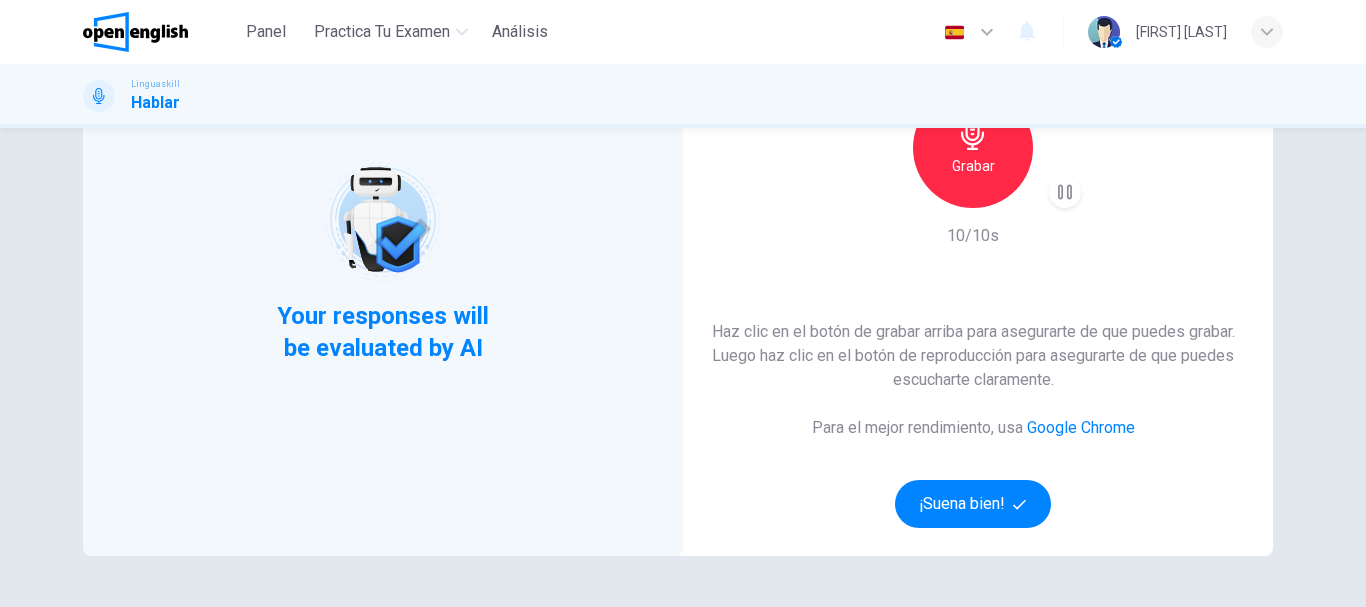 scroll, scrollTop: 240, scrollLeft: 0, axis: vertical 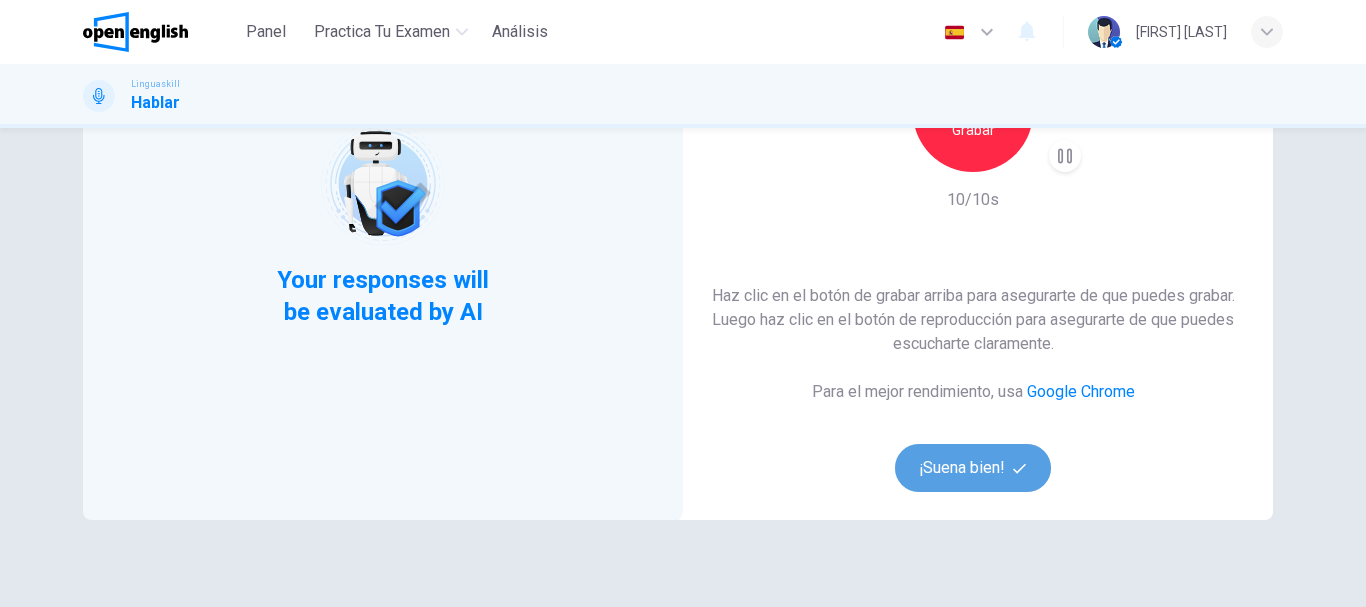 click on "¡Suena bien!" at bounding box center (973, 468) 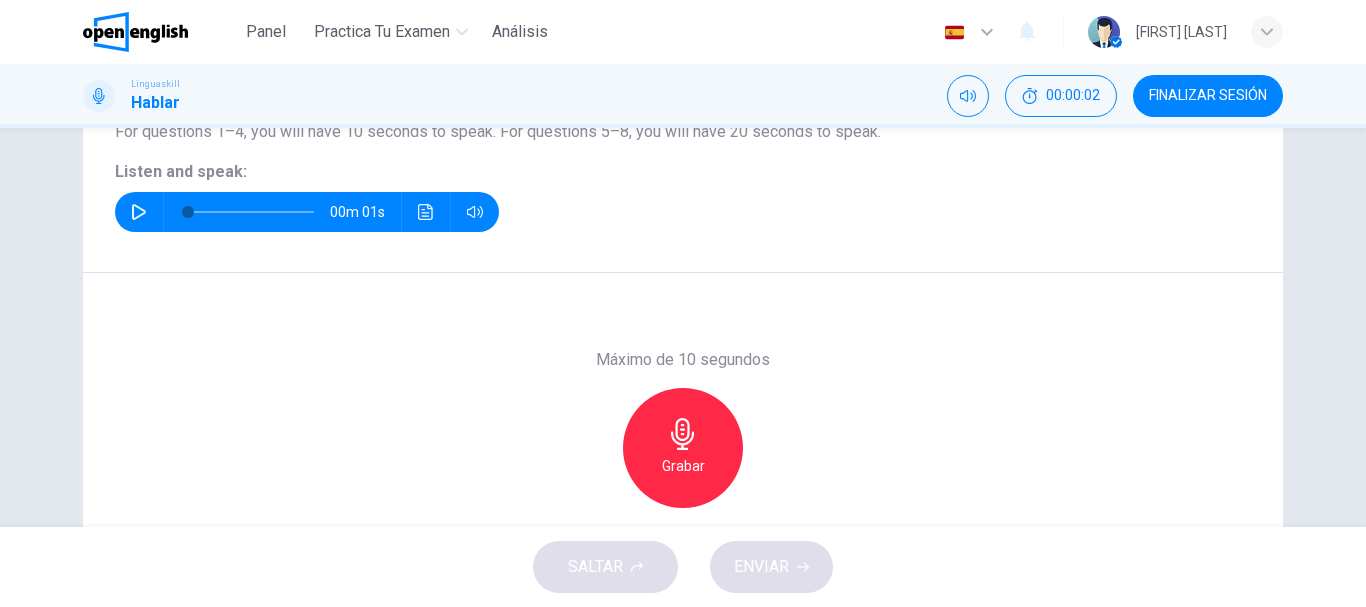 click on "Máximo de 10 segundos Grabar 0/10s" at bounding box center (683, 448) 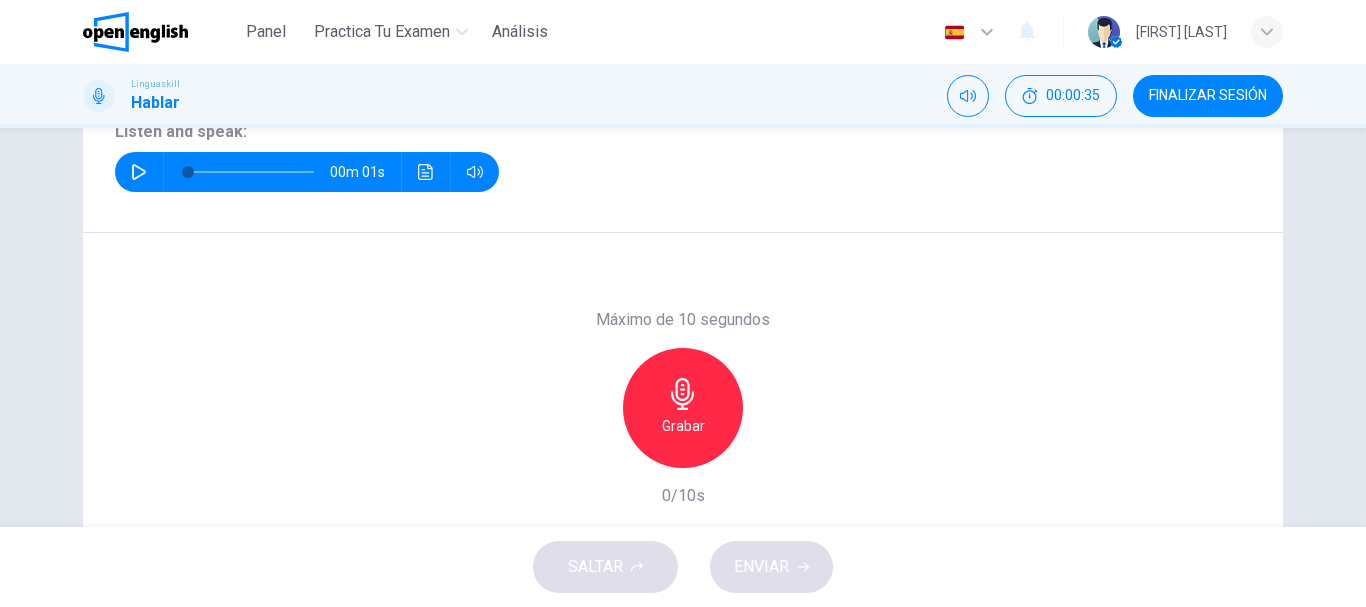scroll, scrollTop: 240, scrollLeft: 0, axis: vertical 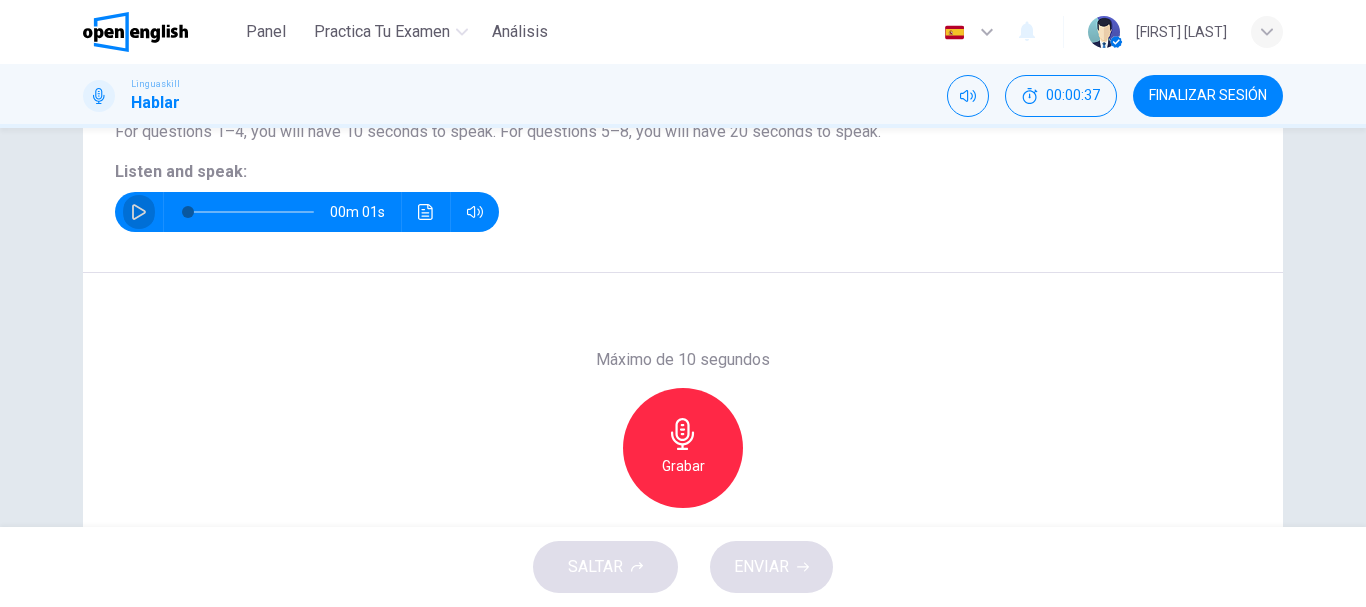 click at bounding box center (139, 212) 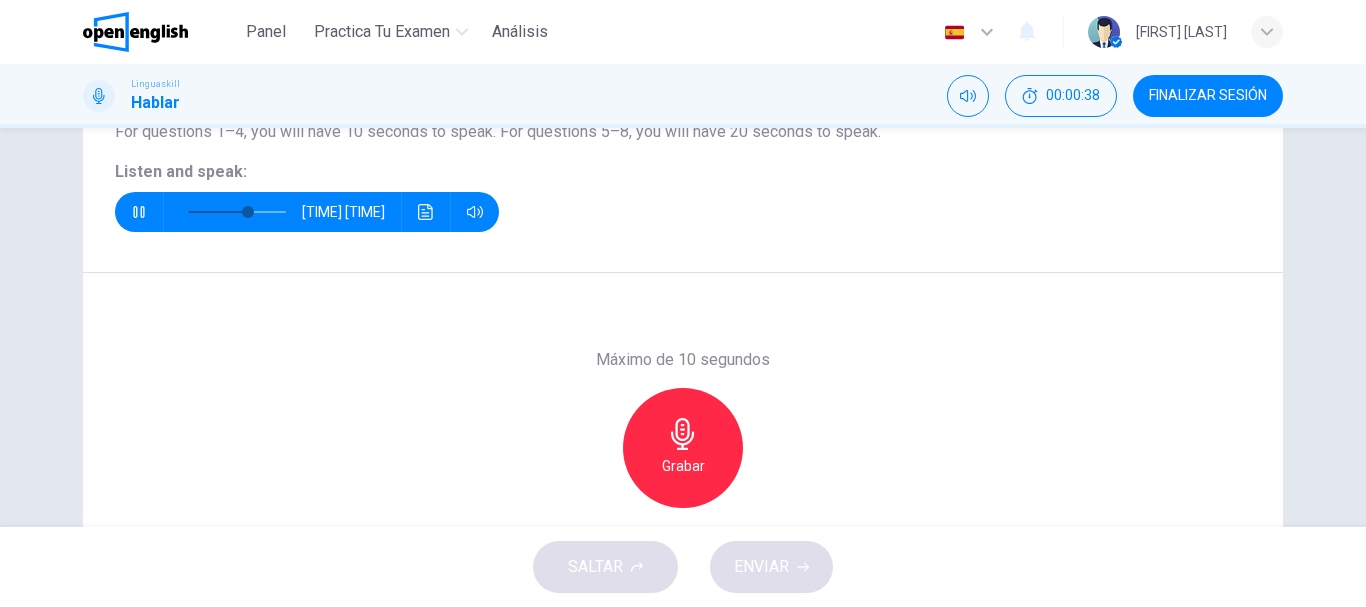 type on "*" 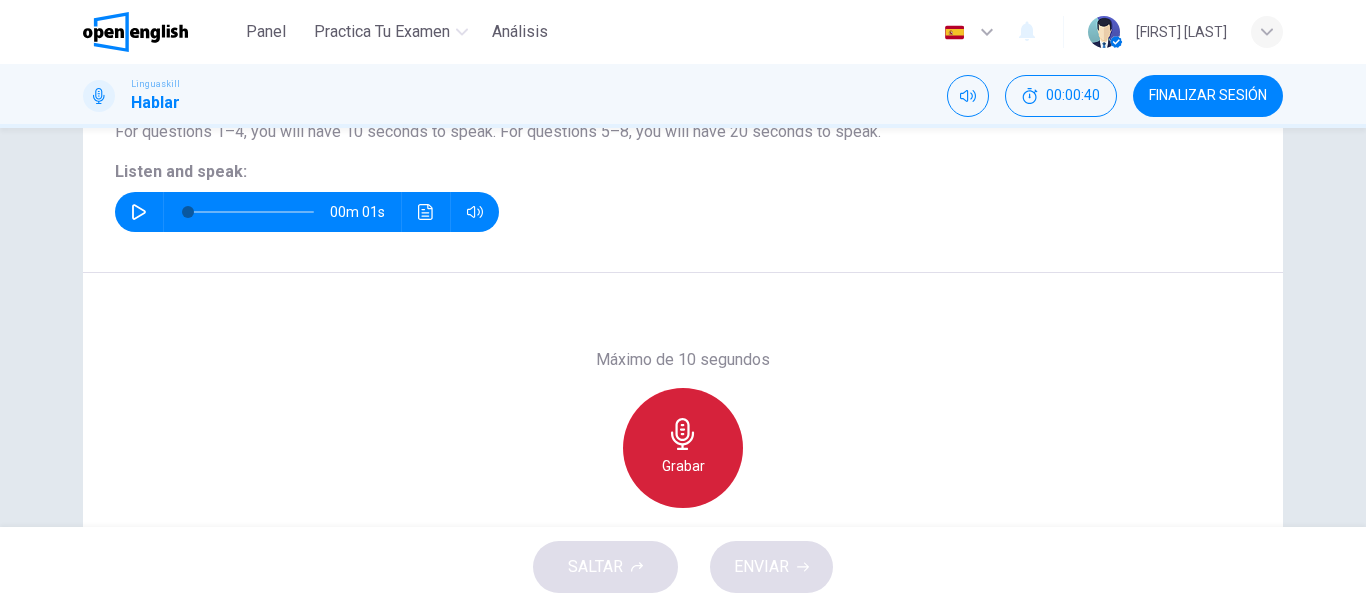 click on "Grabar" at bounding box center [683, 448] 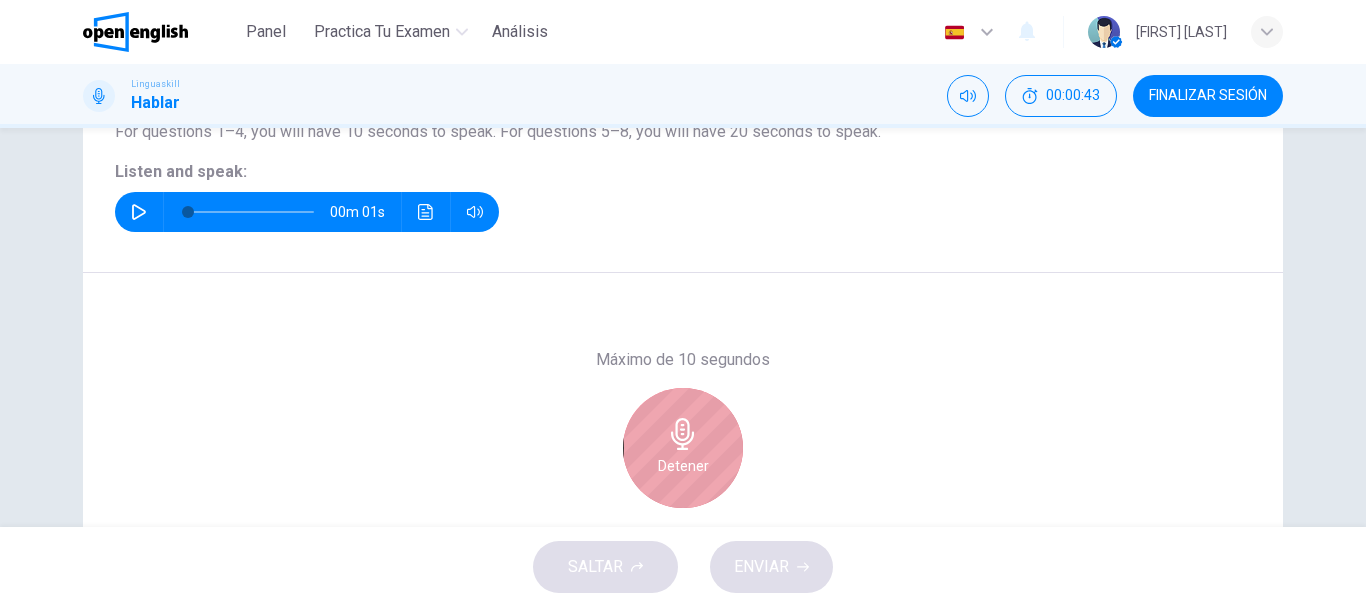 click on "Detener" at bounding box center (683, 466) 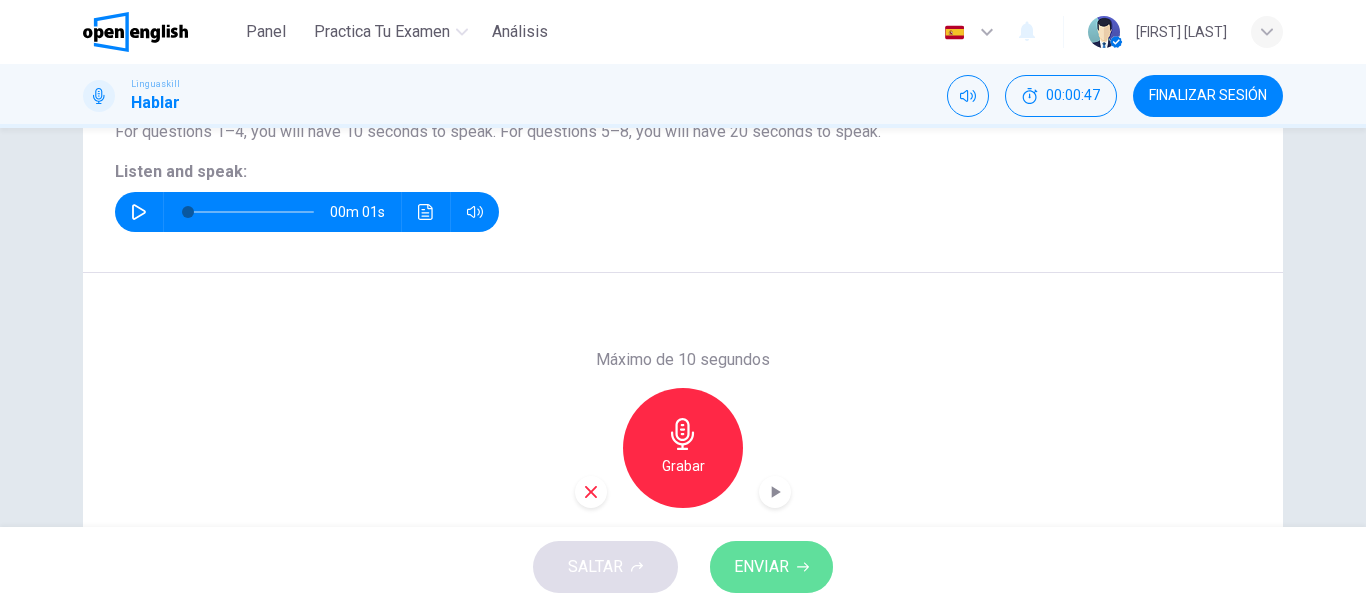 click on "ENVIAR" at bounding box center [761, 567] 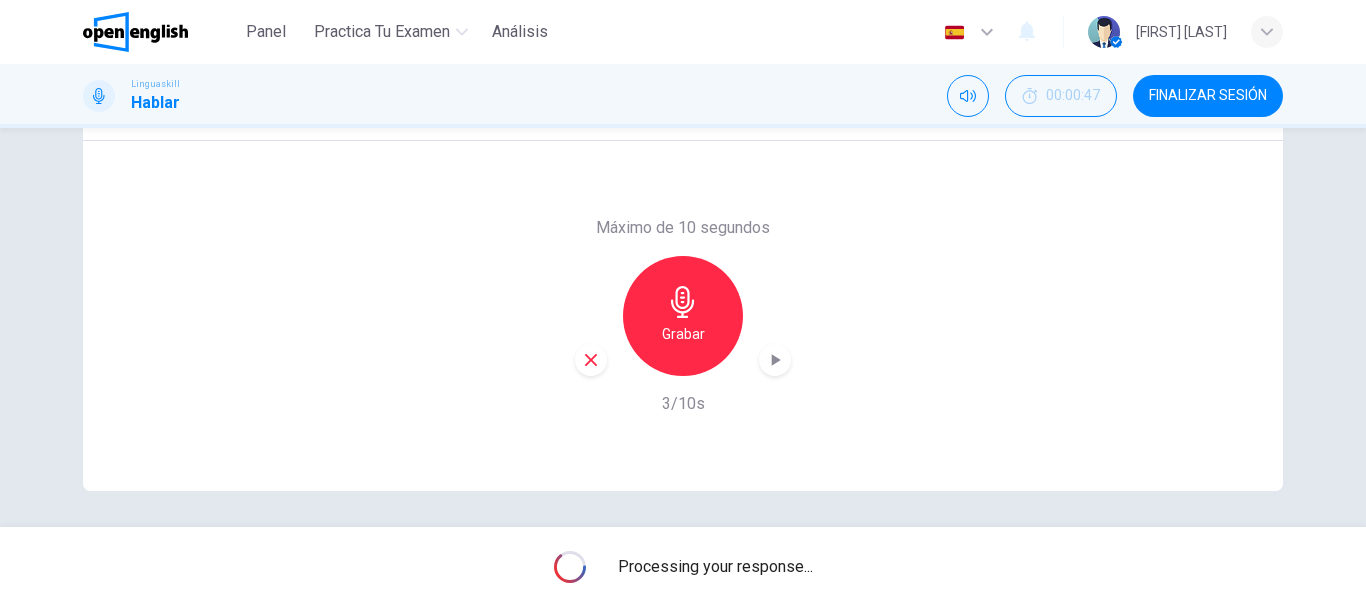 scroll, scrollTop: 376, scrollLeft: 0, axis: vertical 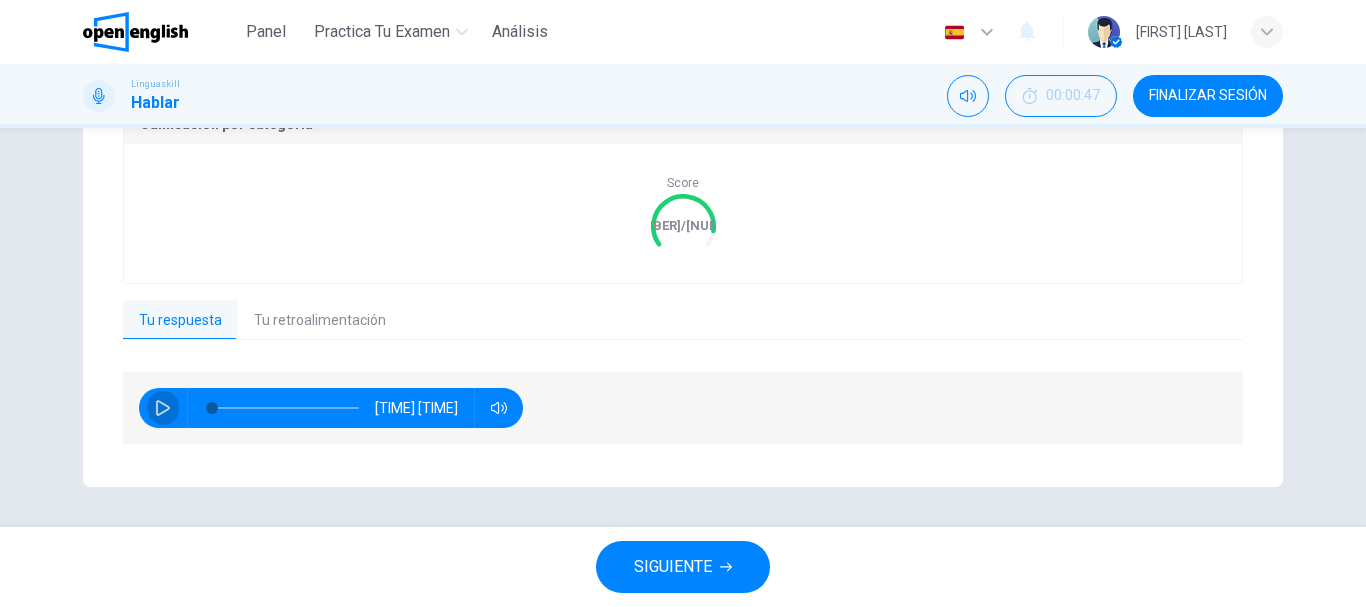 click 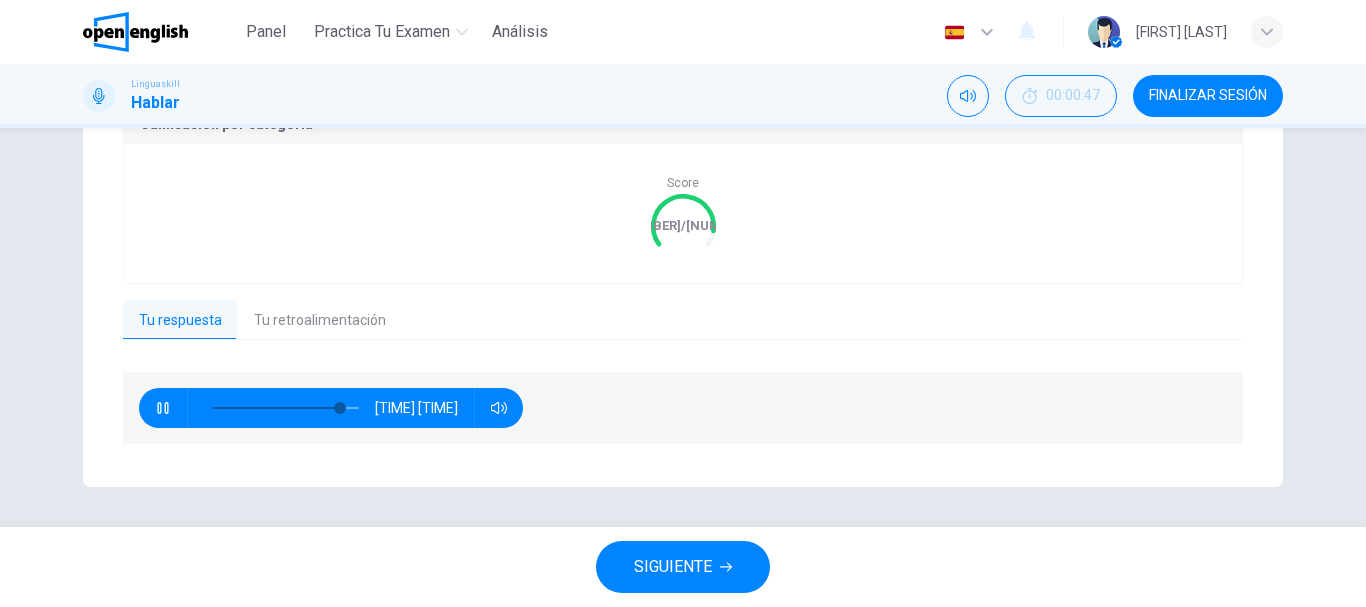 type on "*" 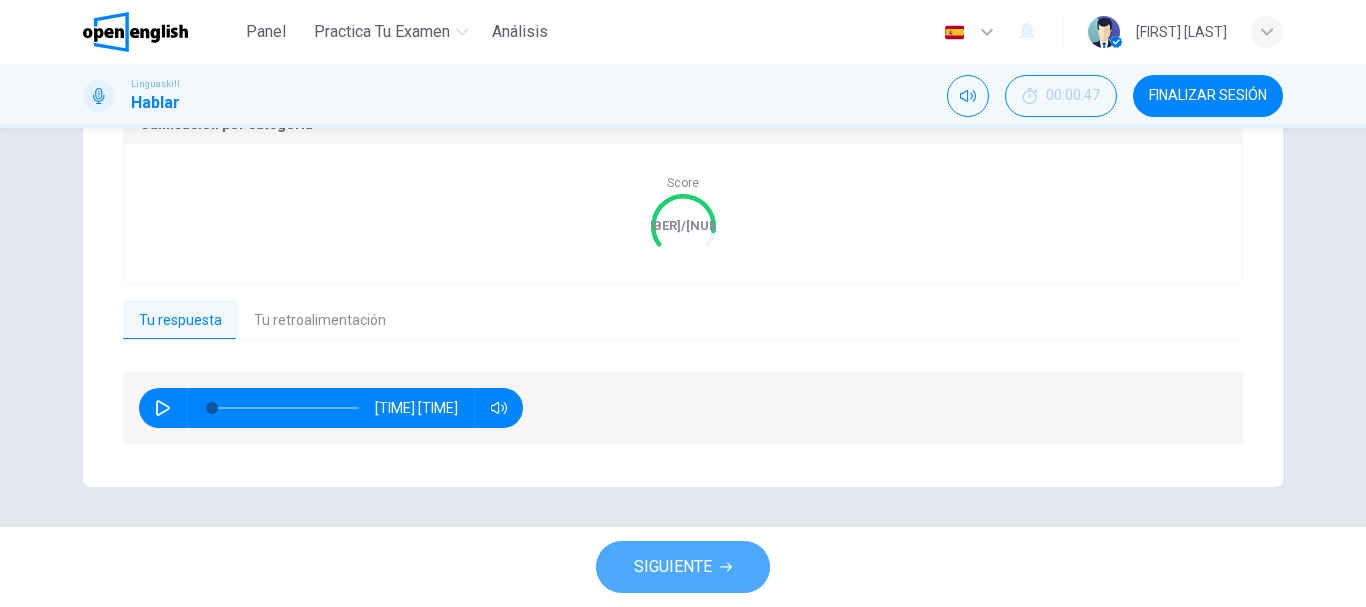 click on "SIGUIENTE" at bounding box center (673, 567) 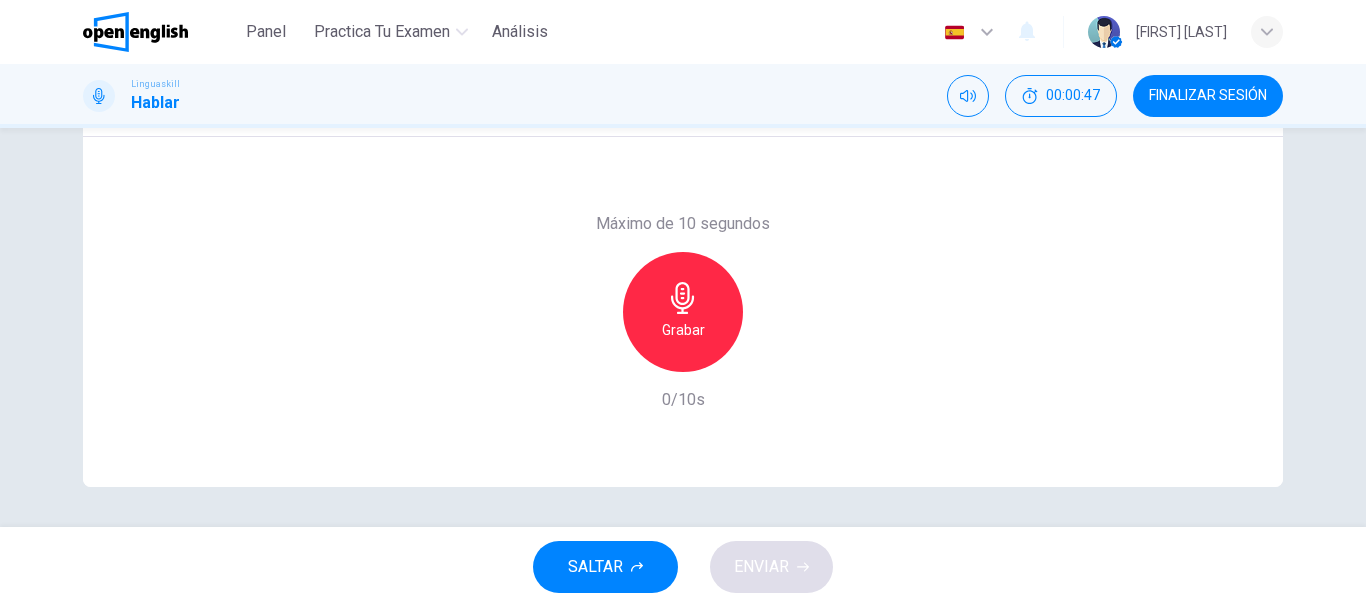 scroll, scrollTop: 376, scrollLeft: 0, axis: vertical 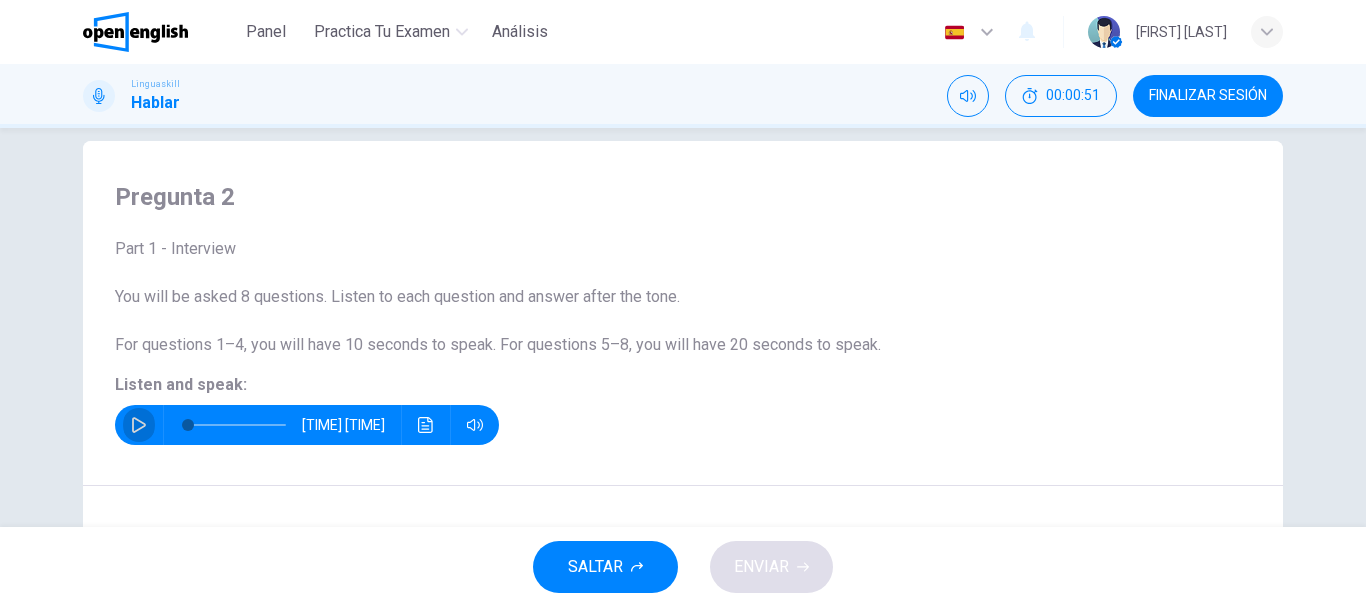 click 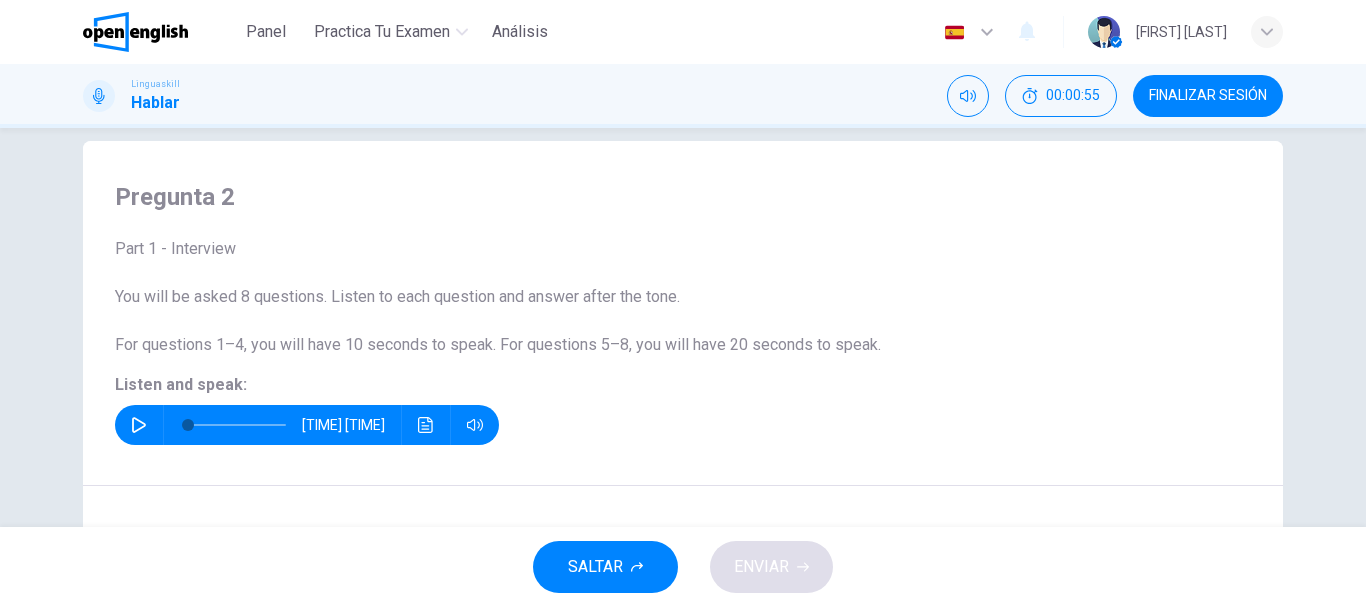 click on "Máximo de 10 segundos Grabar 0/10s" at bounding box center (683, 661) 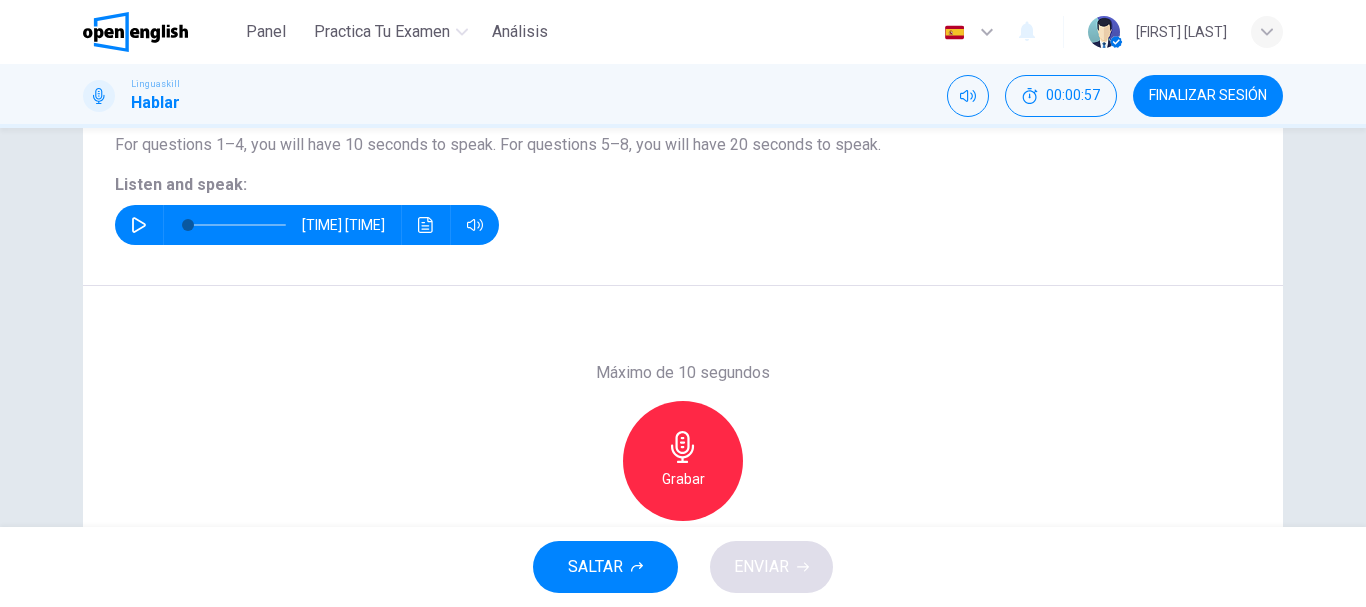 scroll, scrollTop: 267, scrollLeft: 0, axis: vertical 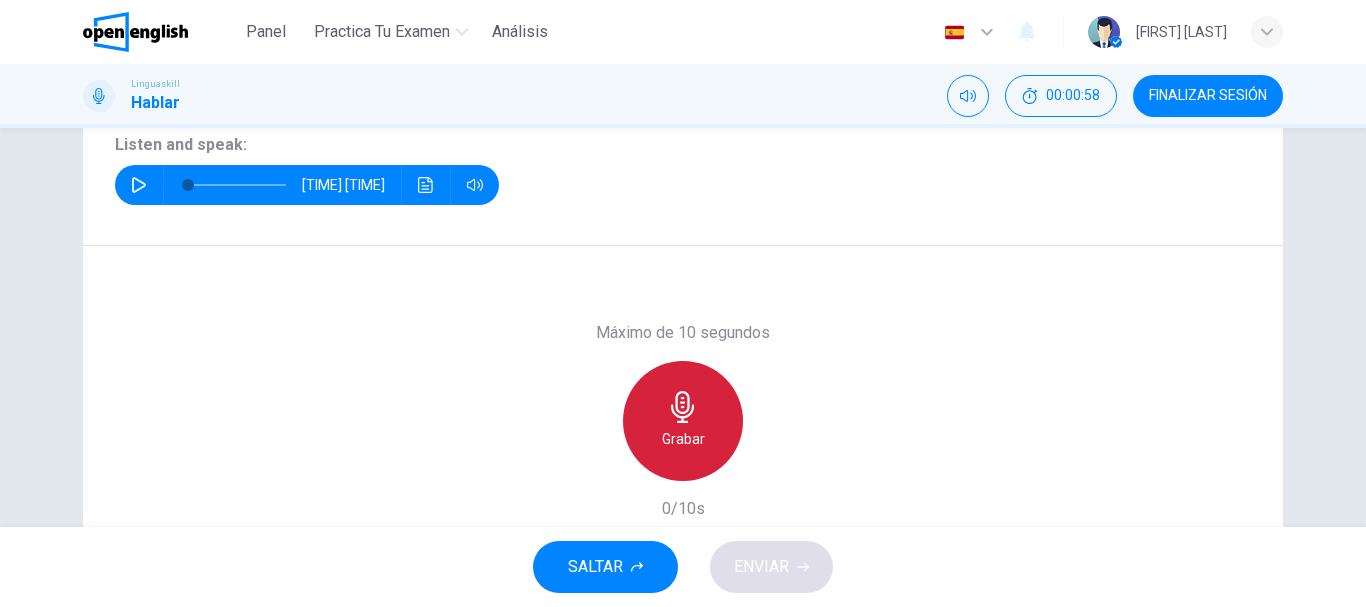 click 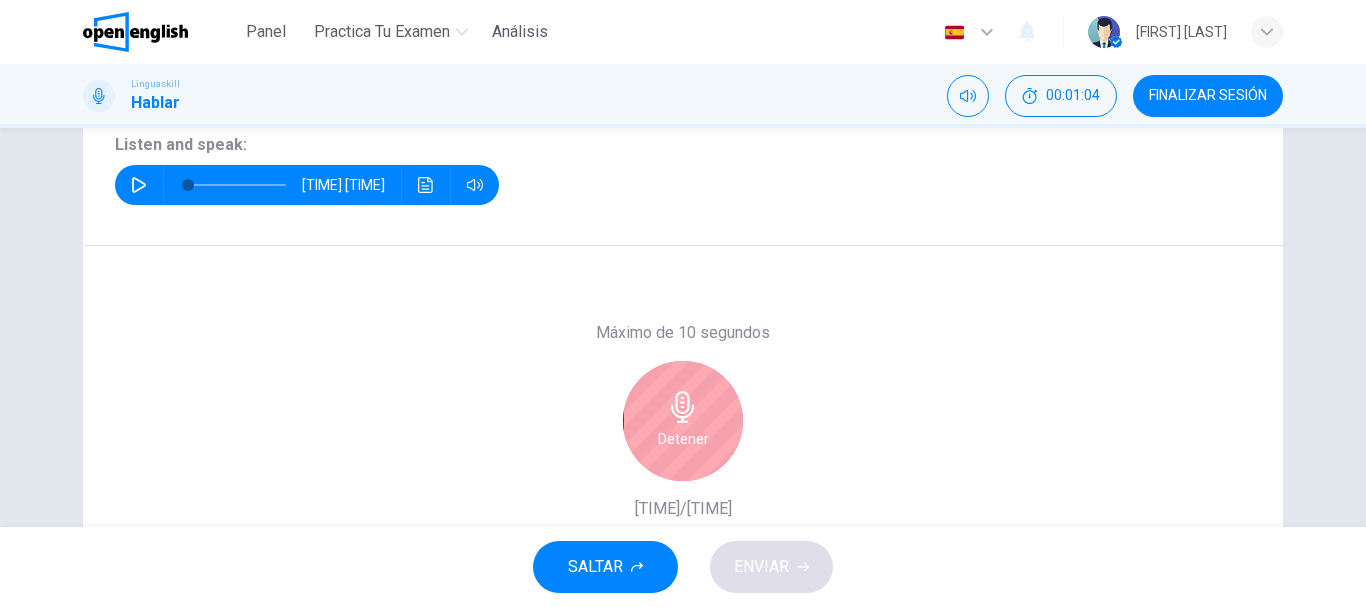 scroll, scrollTop: 376, scrollLeft: 0, axis: vertical 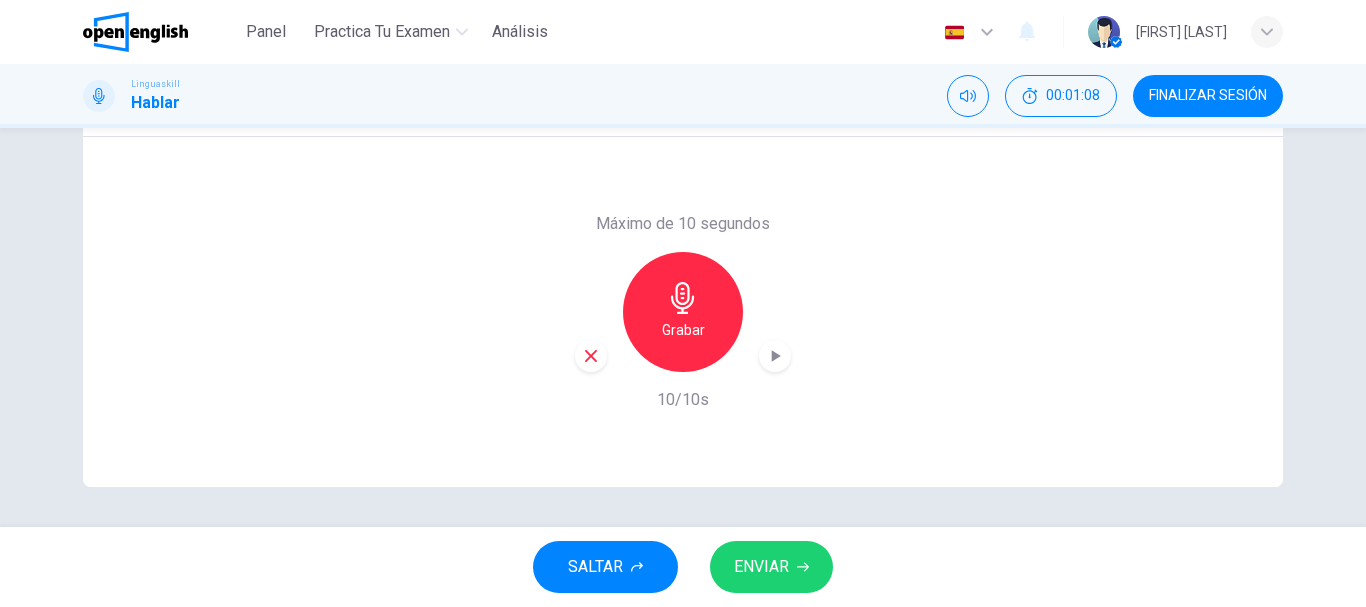 click on "SALTAR ENVIAR" at bounding box center (683, 567) 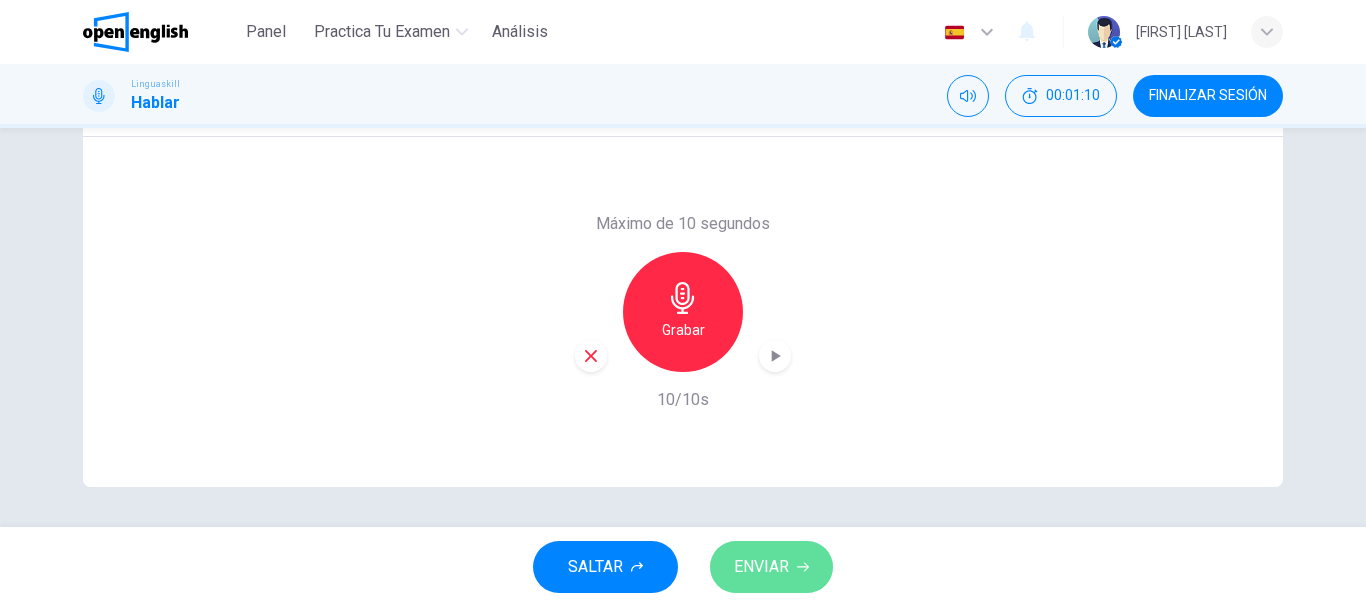 click on "ENVIAR" at bounding box center (761, 567) 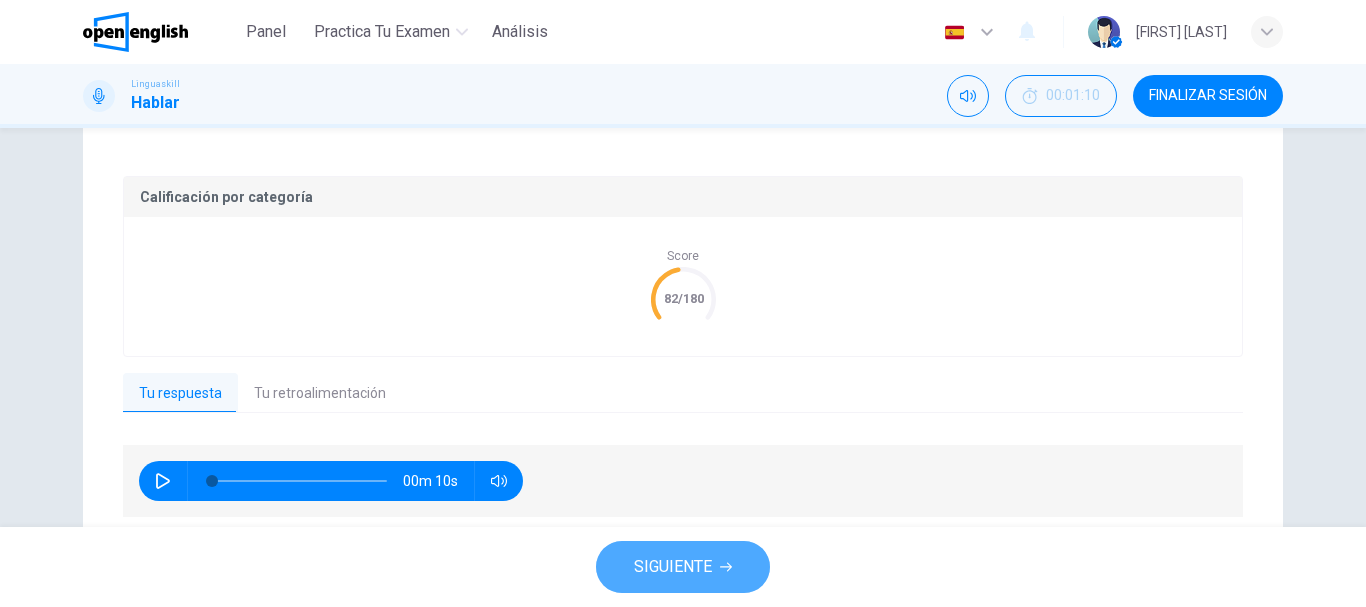click on "SIGUIENTE" at bounding box center [683, 567] 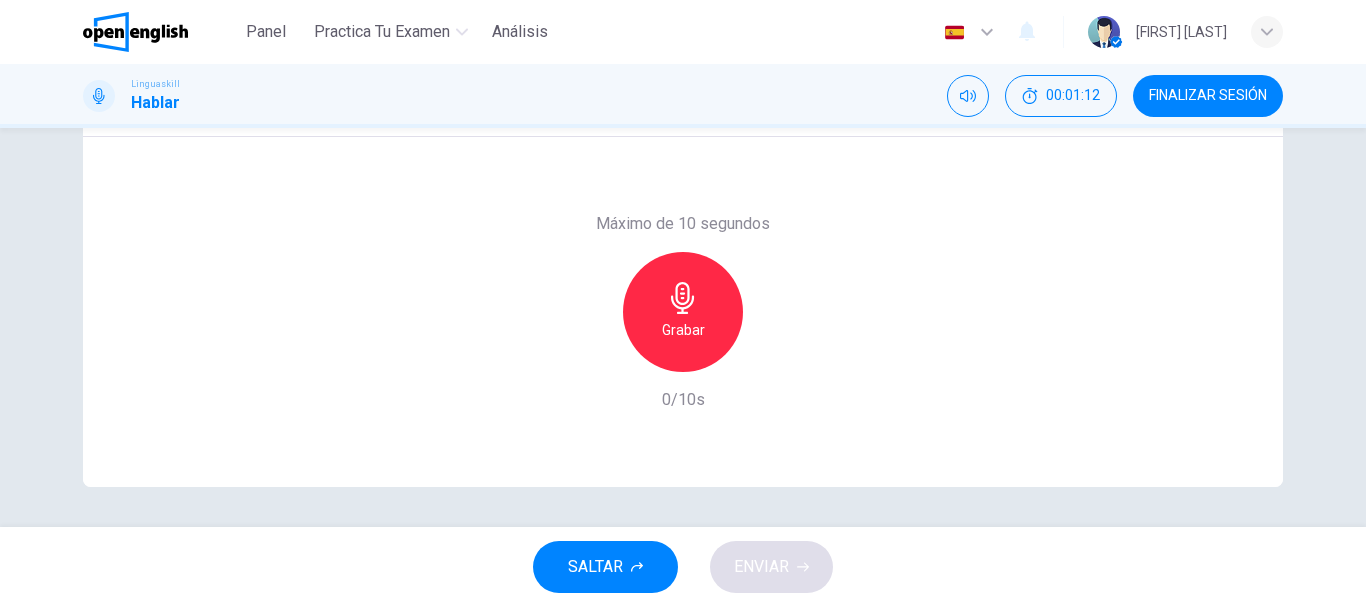scroll, scrollTop: 27, scrollLeft: 0, axis: vertical 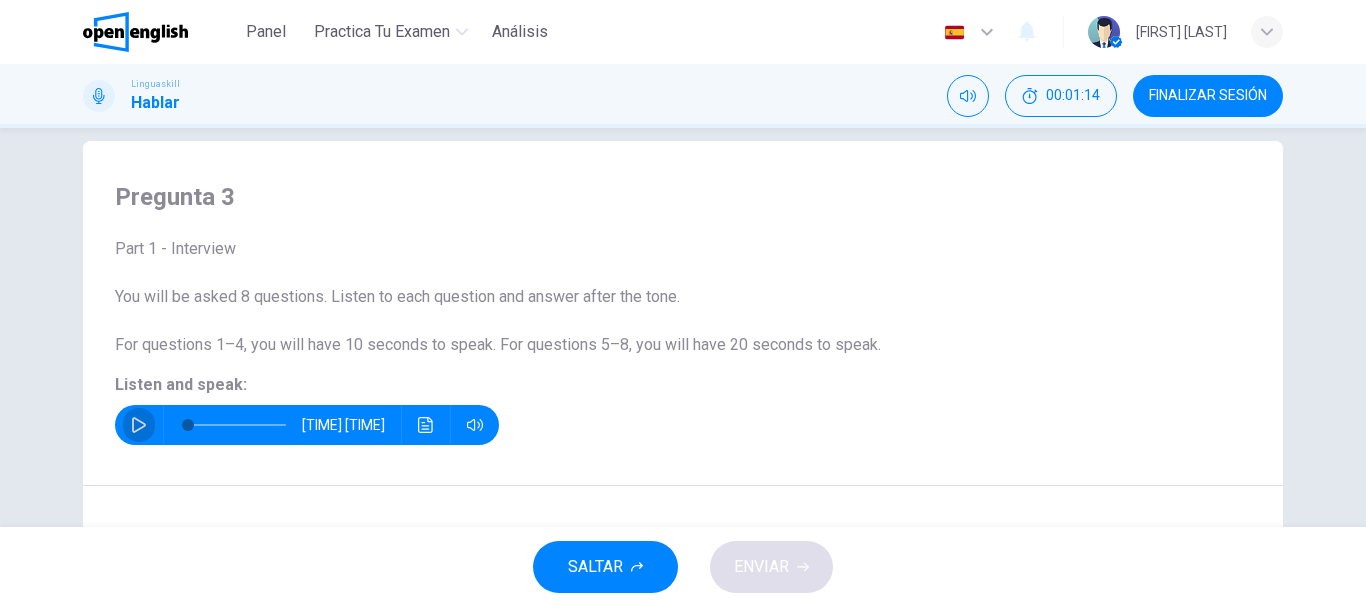 click 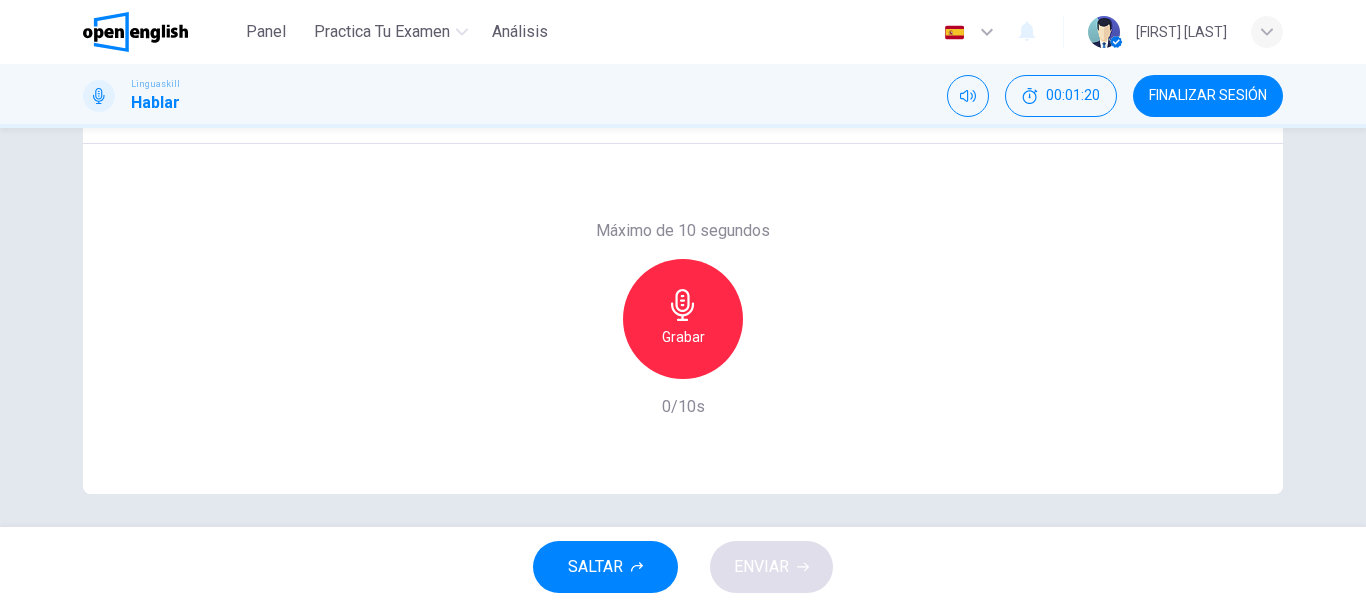 scroll, scrollTop: 376, scrollLeft: 0, axis: vertical 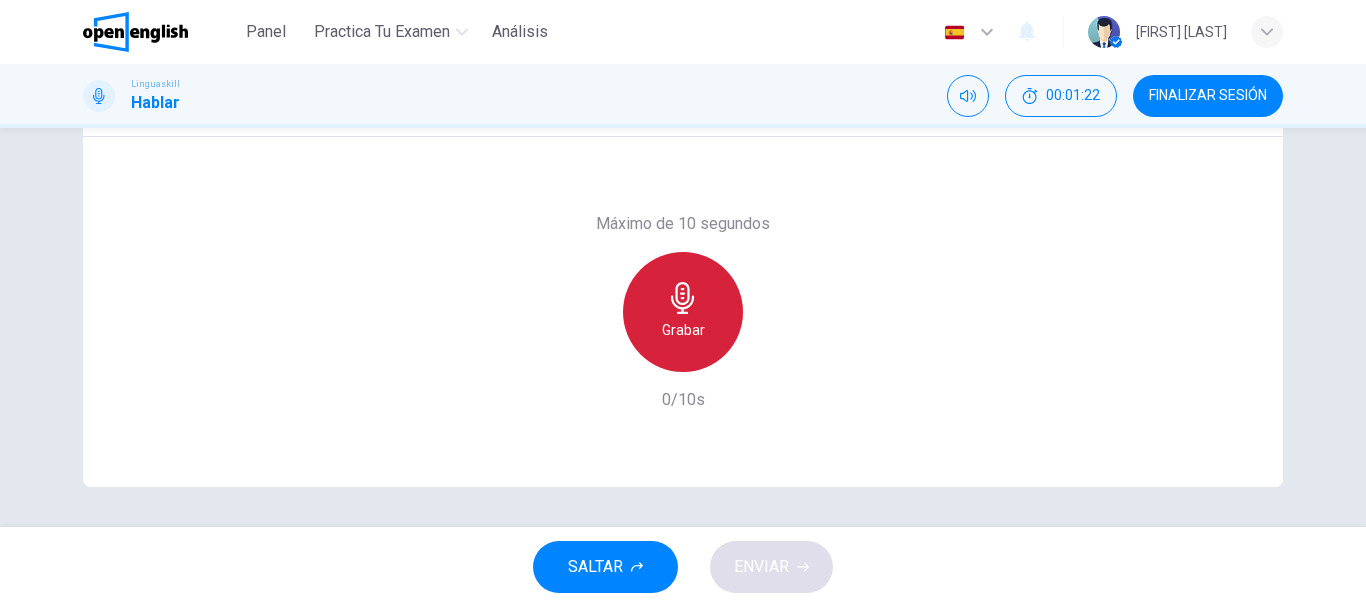 click on "Grabar" at bounding box center (683, 312) 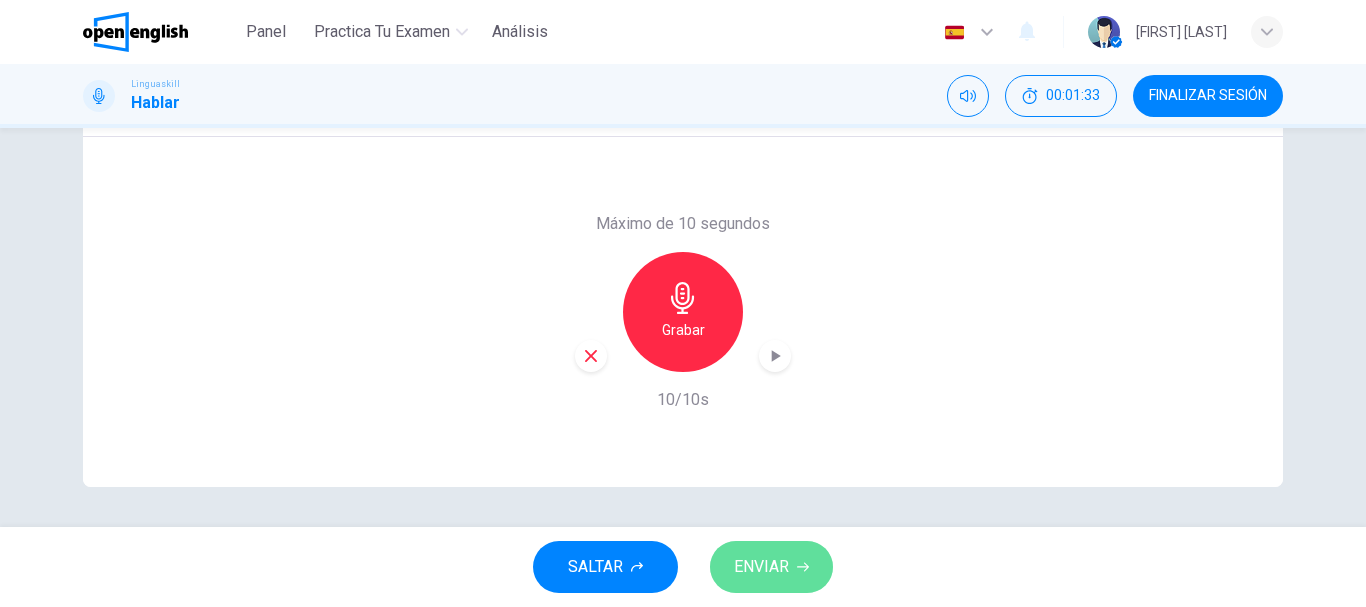 click on "ENVIAR" at bounding box center (761, 567) 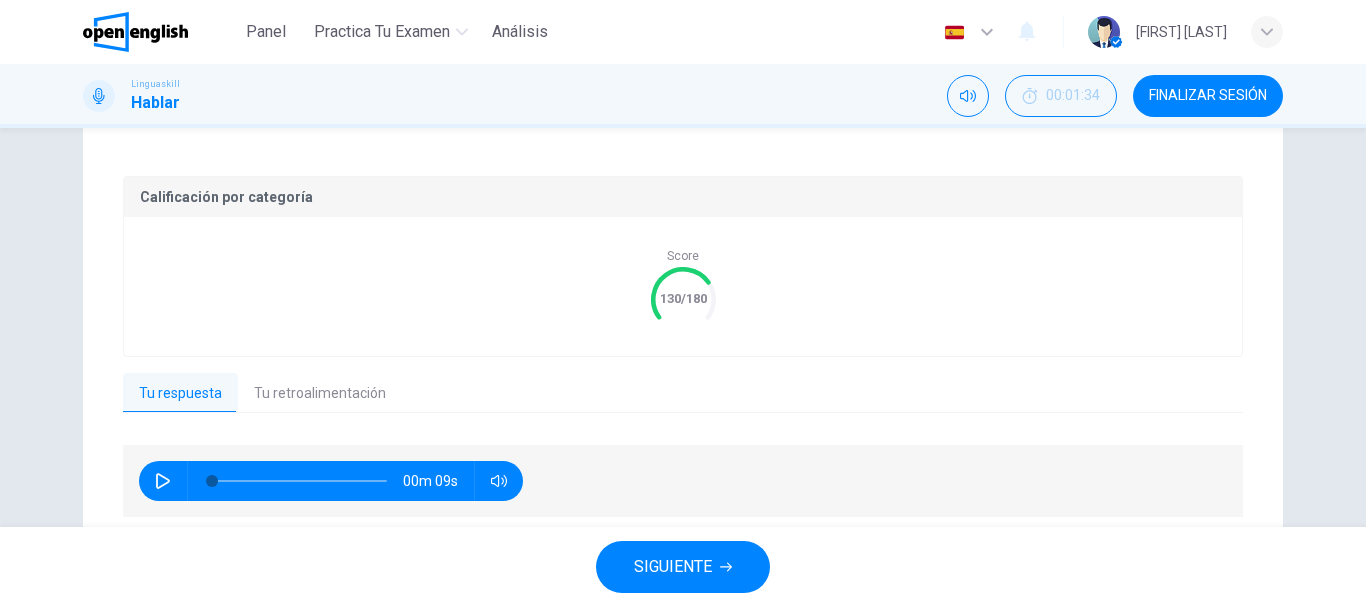 click on "SIGUIENTE" at bounding box center (673, 567) 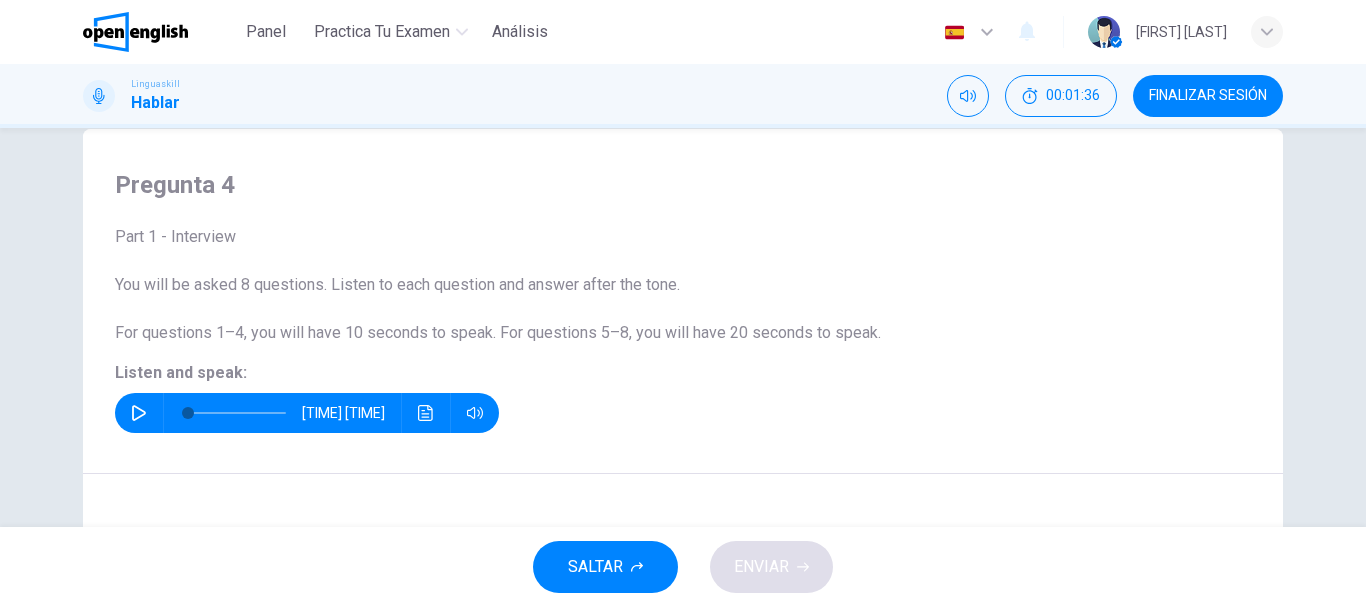 scroll, scrollTop: 27, scrollLeft: 0, axis: vertical 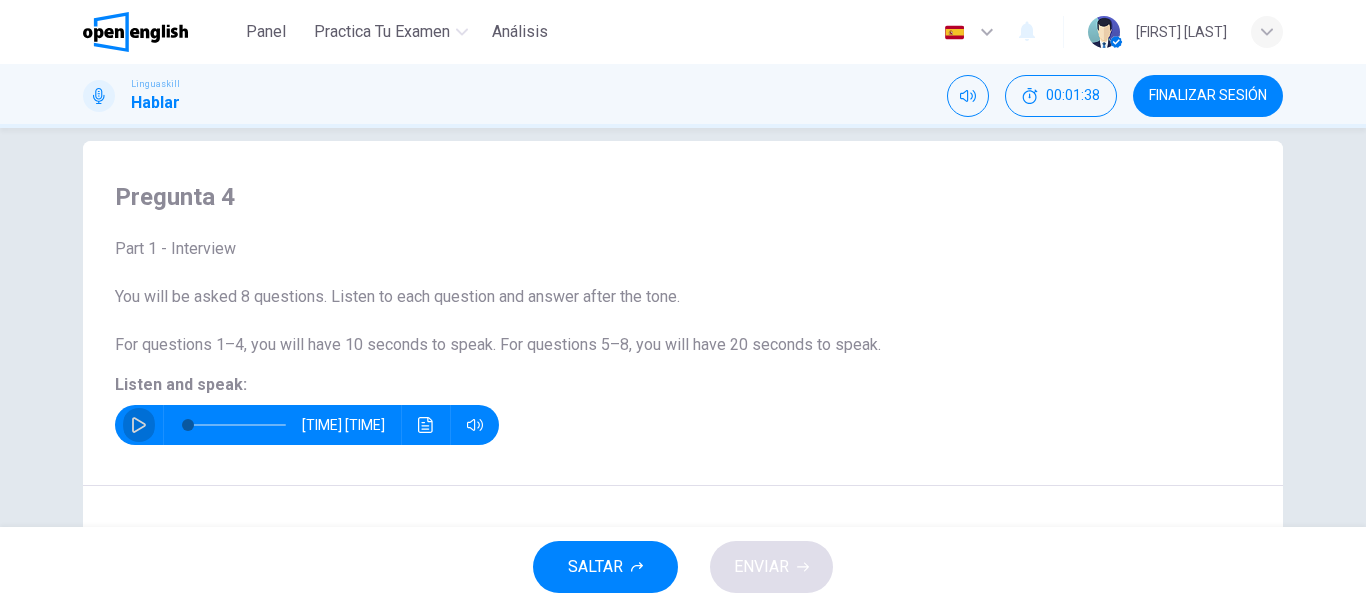 click 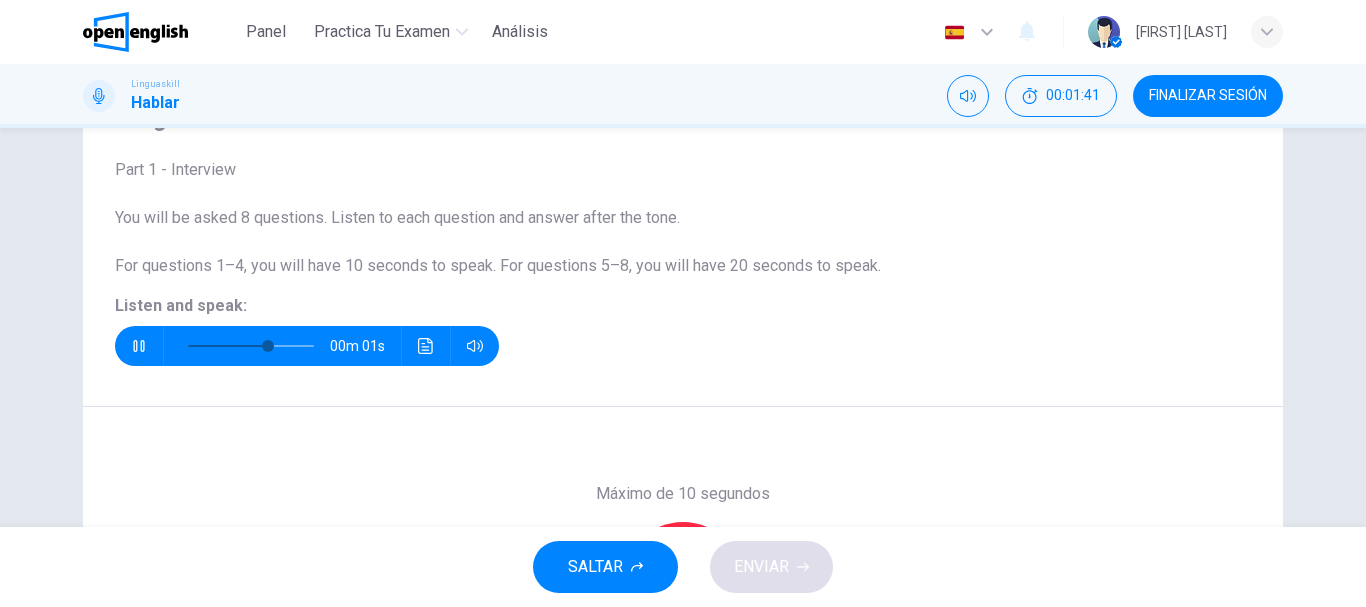type on "*" 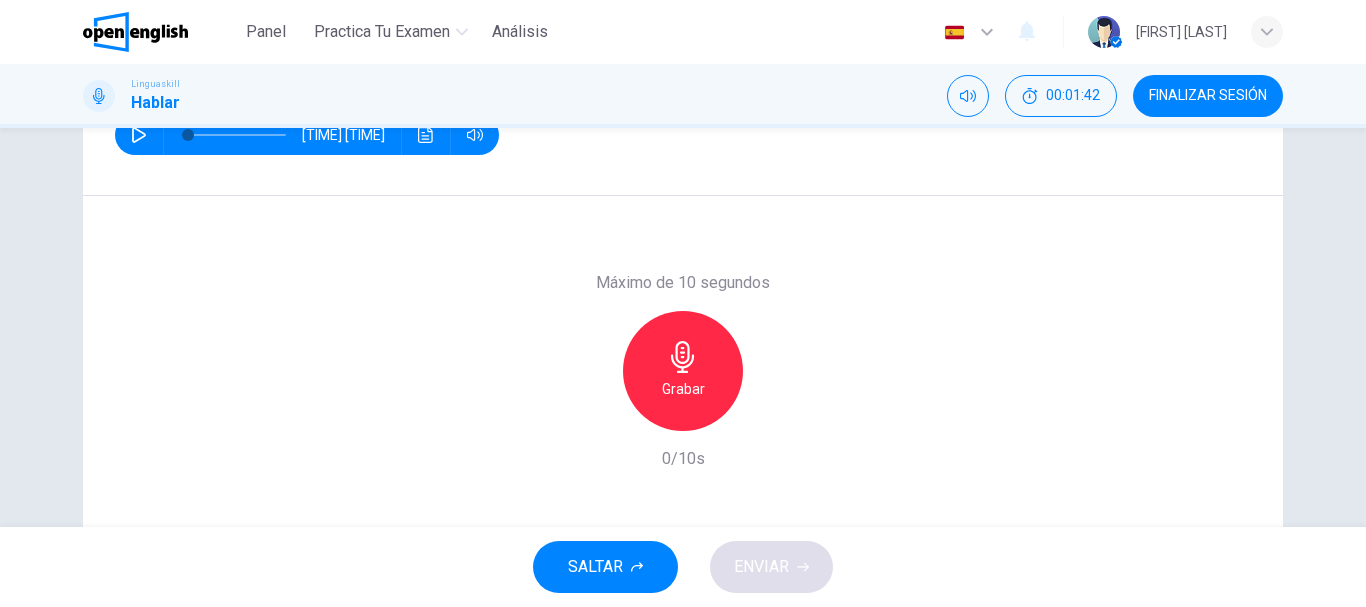 scroll, scrollTop: 347, scrollLeft: 0, axis: vertical 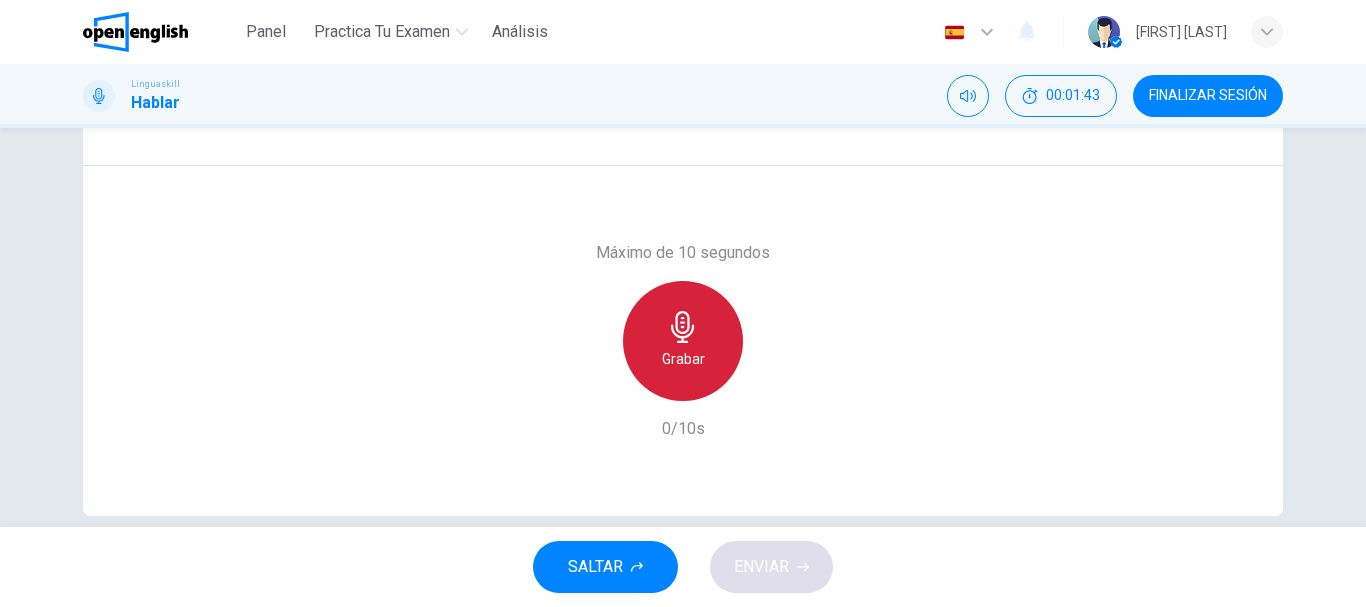 click on "Grabar" at bounding box center [683, 341] 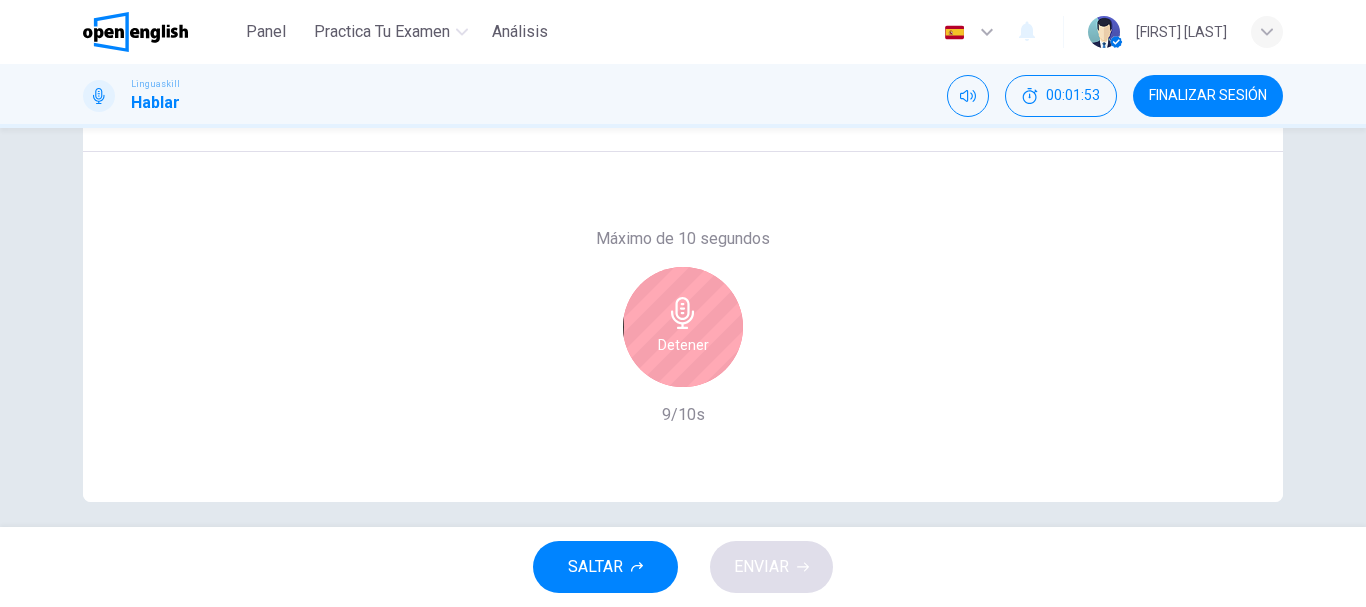 scroll, scrollTop: 376, scrollLeft: 0, axis: vertical 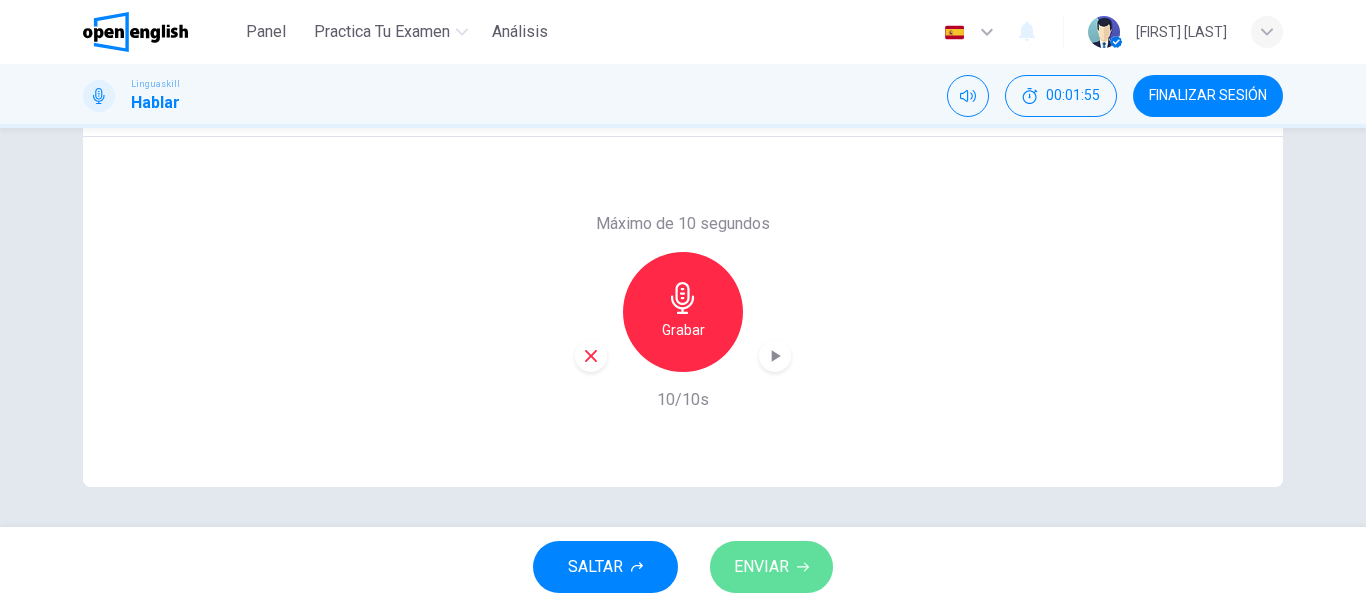 click on "ENVIAR" at bounding box center [761, 567] 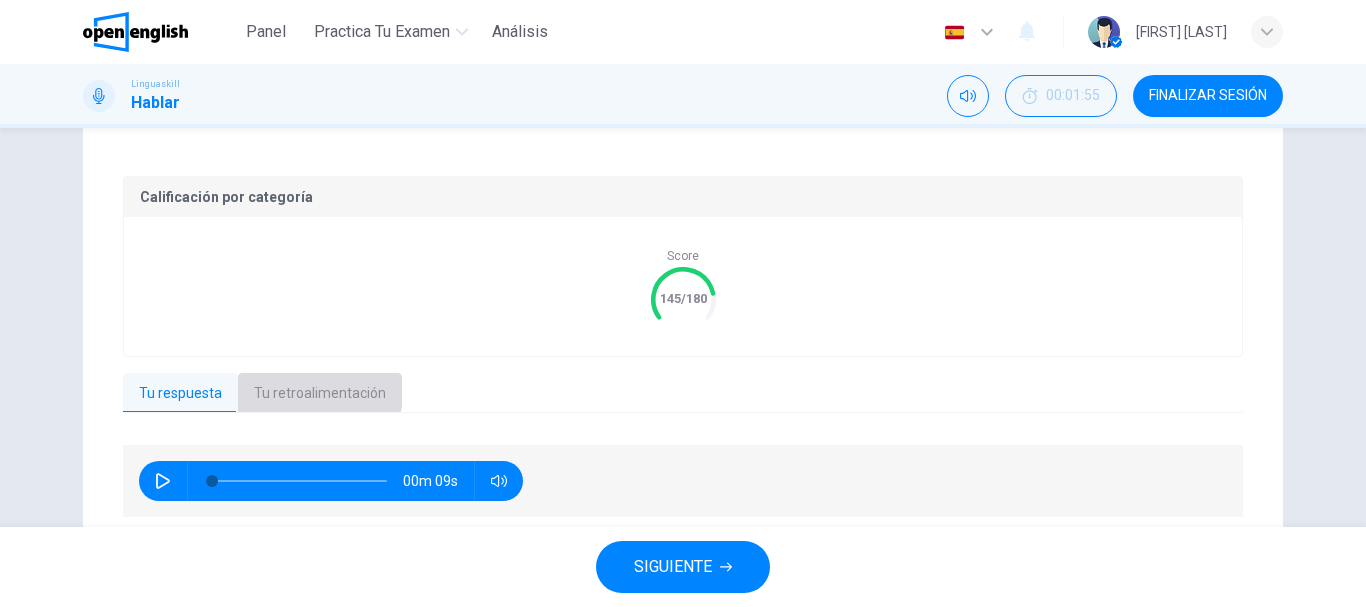 click on "Tu retroalimentación" at bounding box center (320, 394) 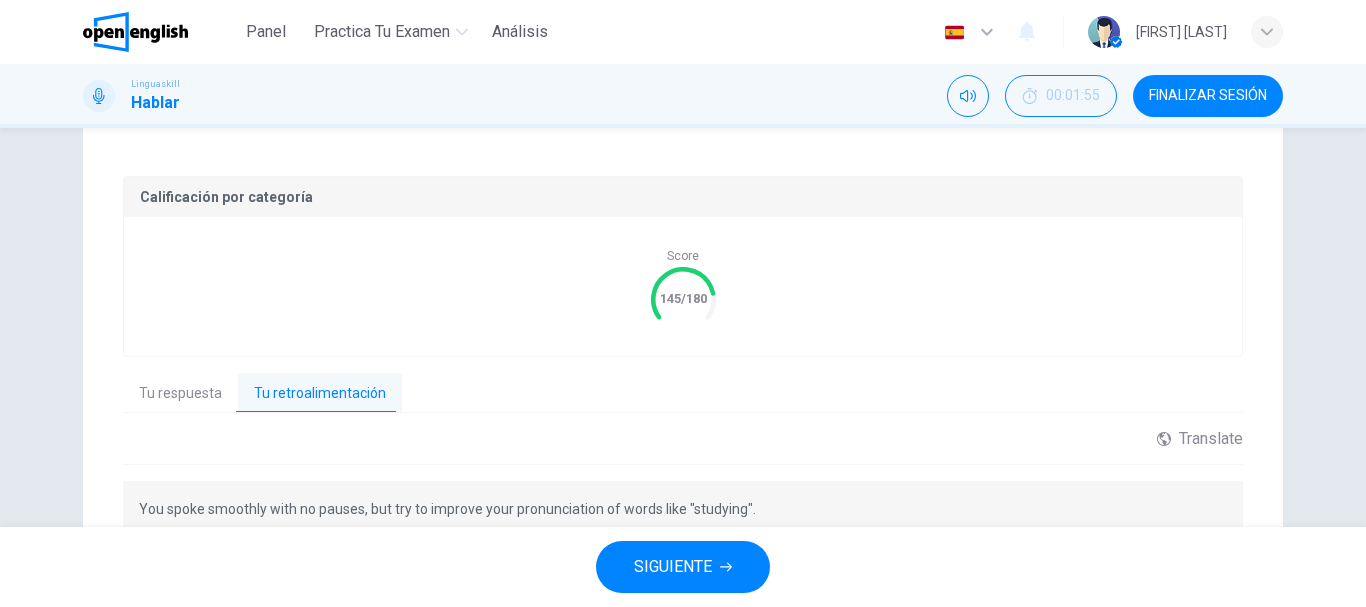 type 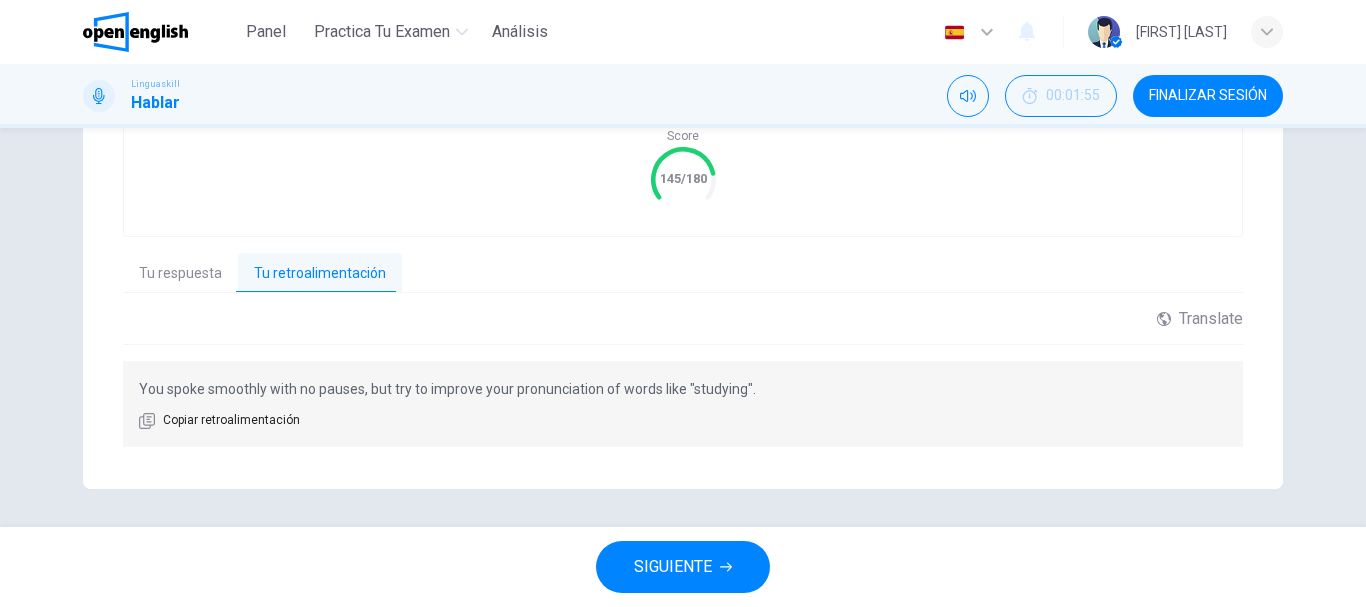 scroll, scrollTop: 498, scrollLeft: 0, axis: vertical 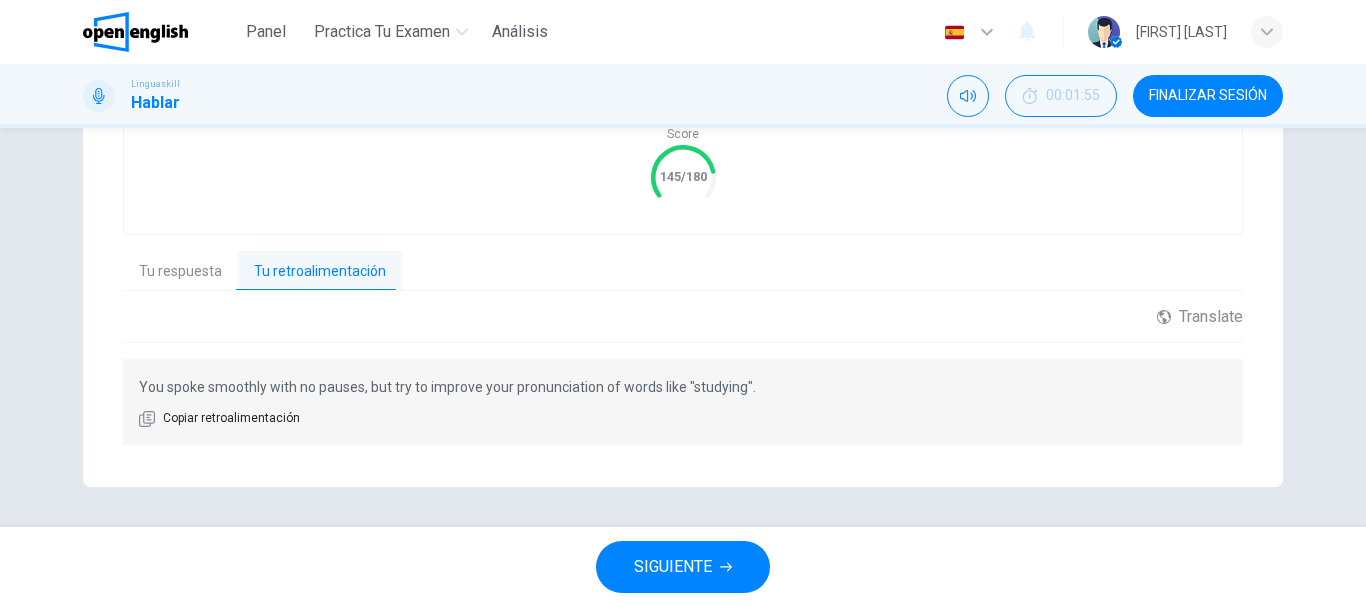 click on "SIGUIENTE" at bounding box center (673, 567) 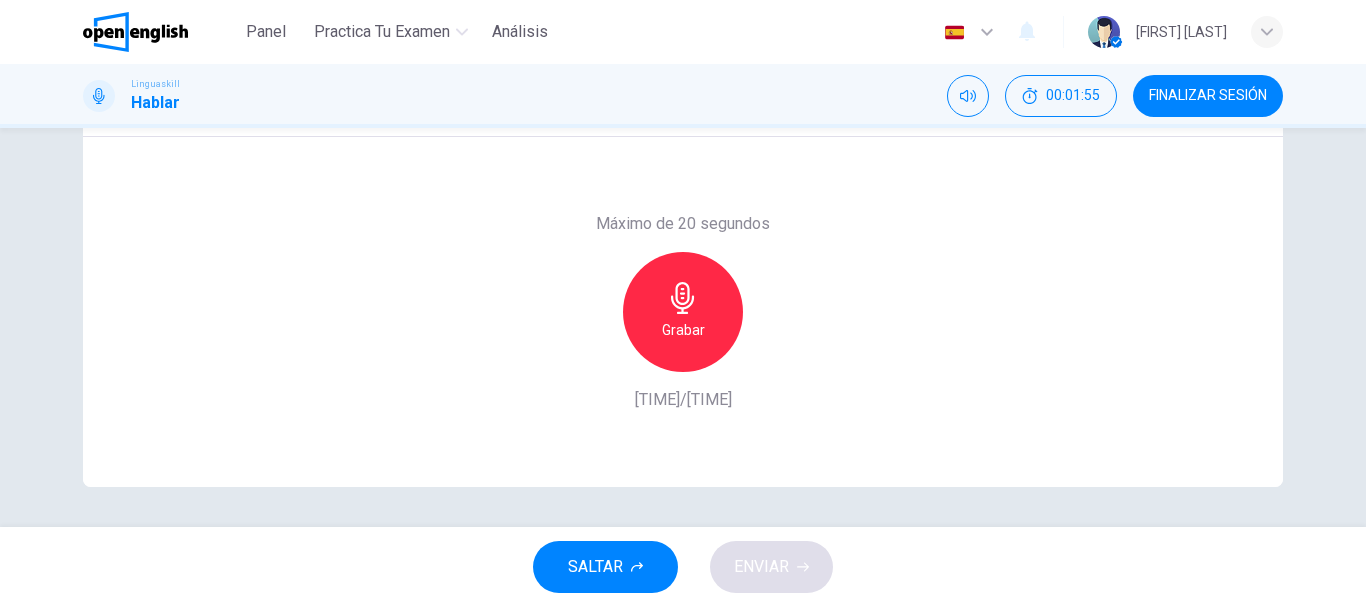 scroll, scrollTop: 376, scrollLeft: 0, axis: vertical 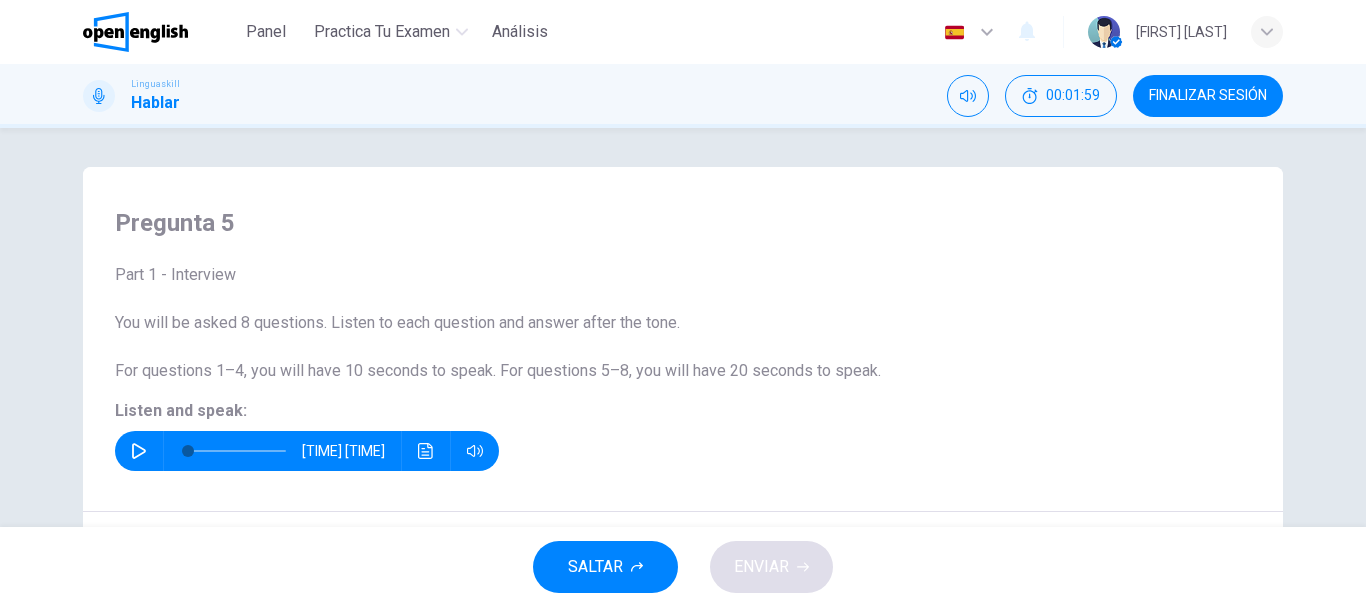 click 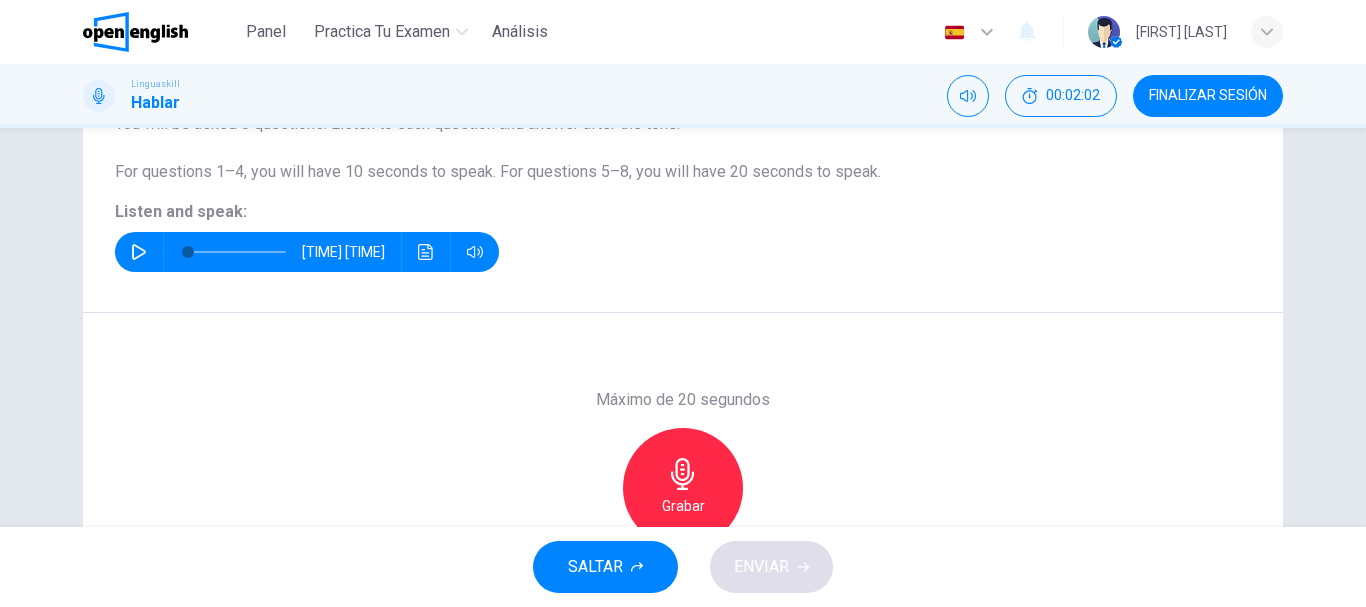 scroll, scrollTop: 201, scrollLeft: 0, axis: vertical 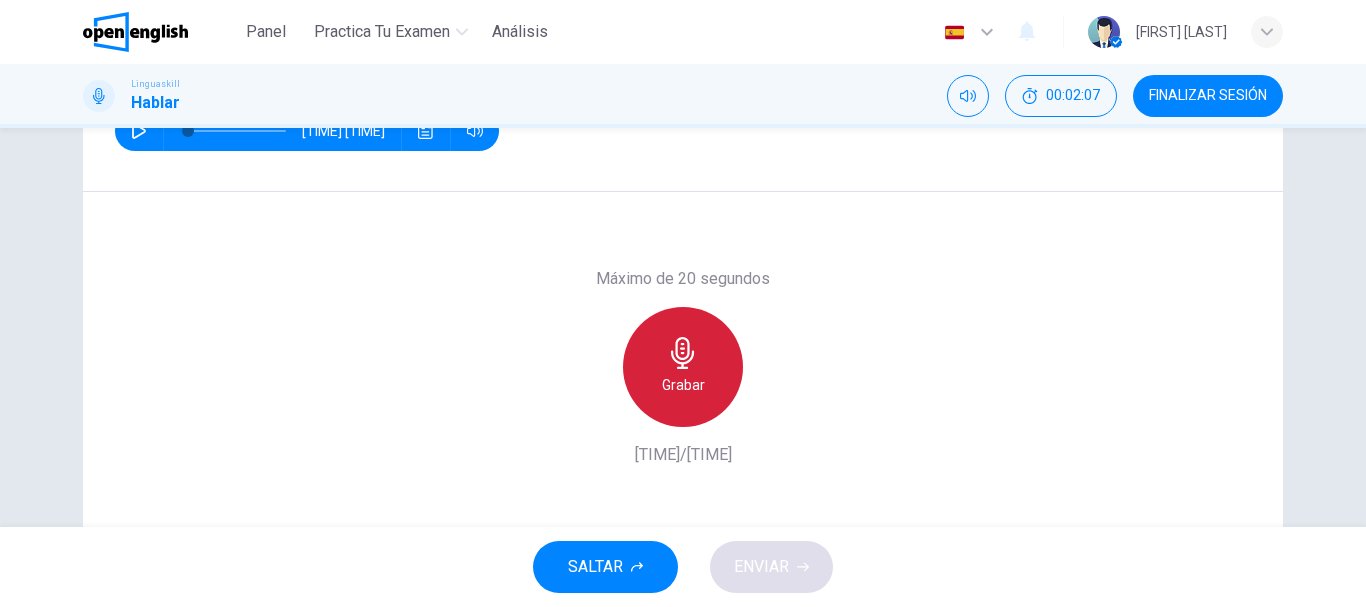 click 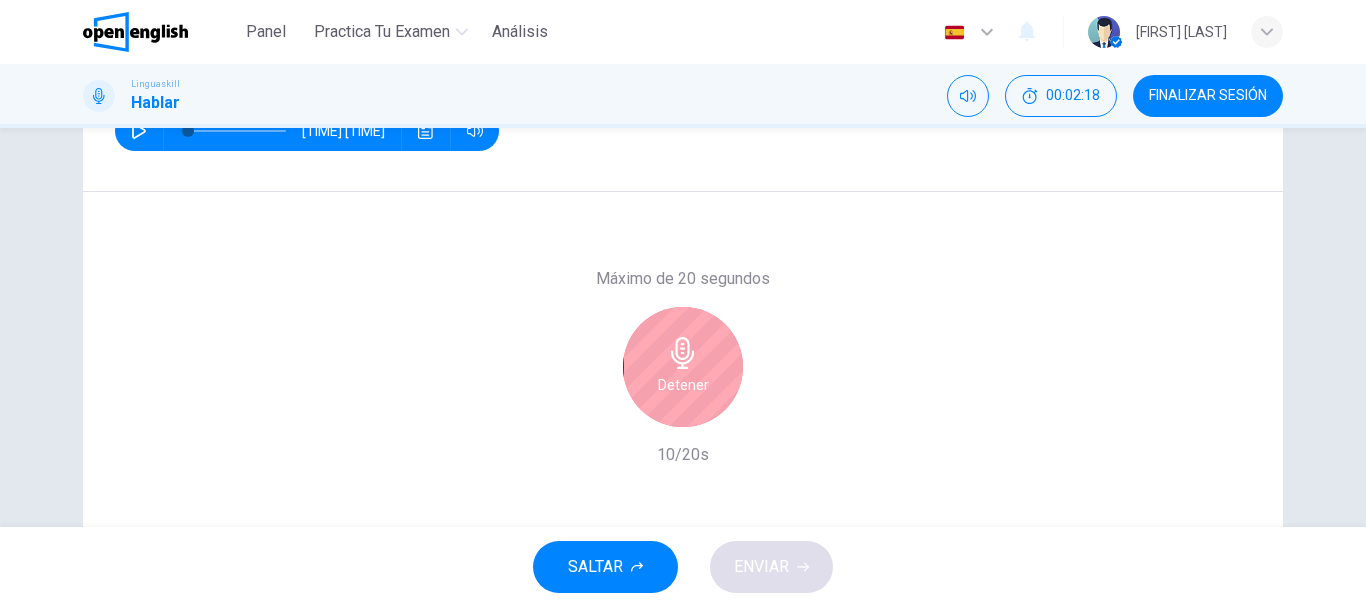 click on "Detener" at bounding box center [683, 385] 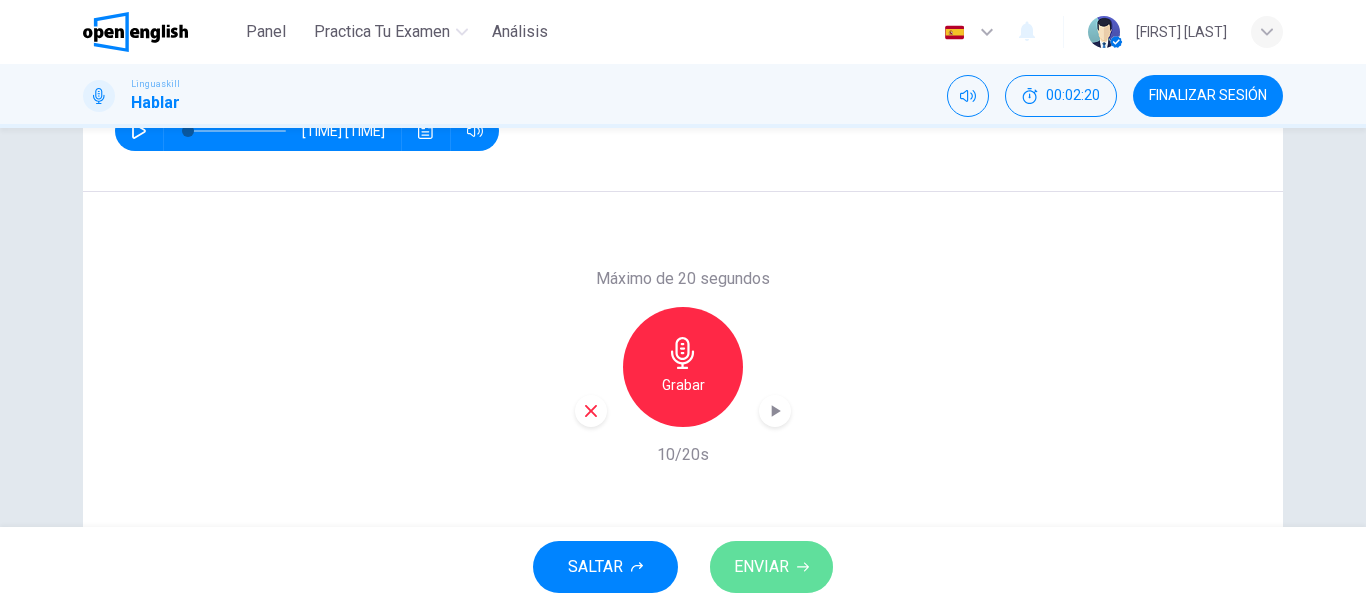 click on "ENVIAR" at bounding box center [771, 567] 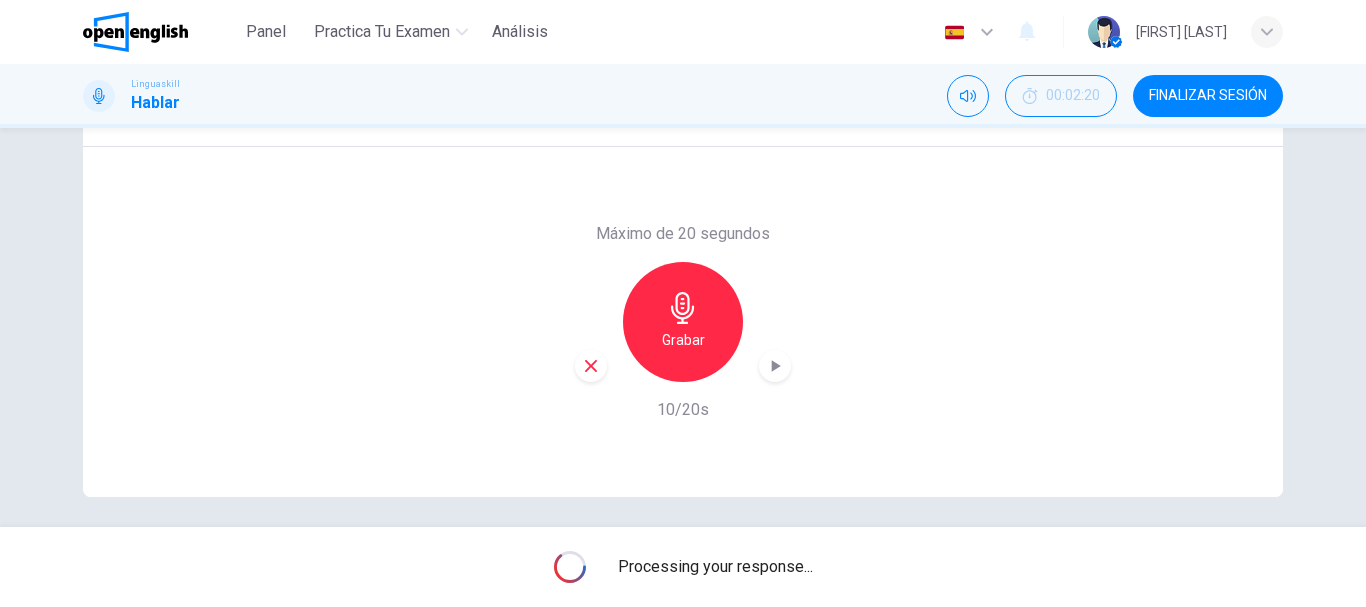 scroll, scrollTop: 376, scrollLeft: 0, axis: vertical 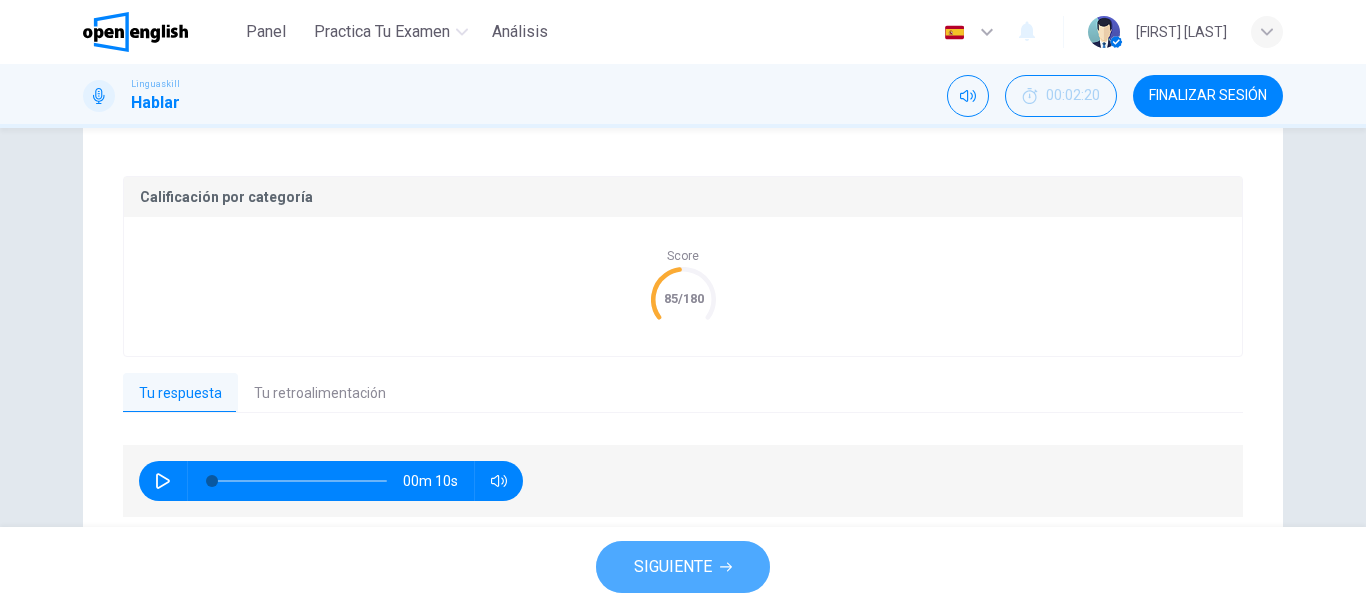 click on "SIGUIENTE" at bounding box center [673, 567] 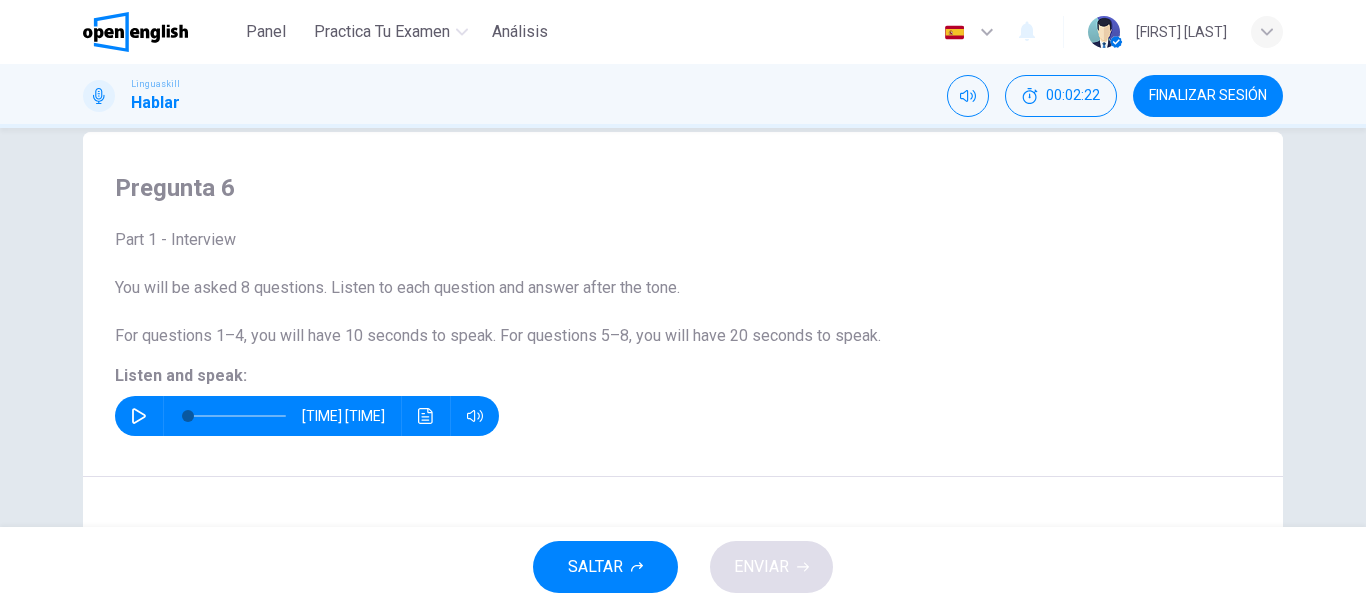 scroll, scrollTop: 27, scrollLeft: 0, axis: vertical 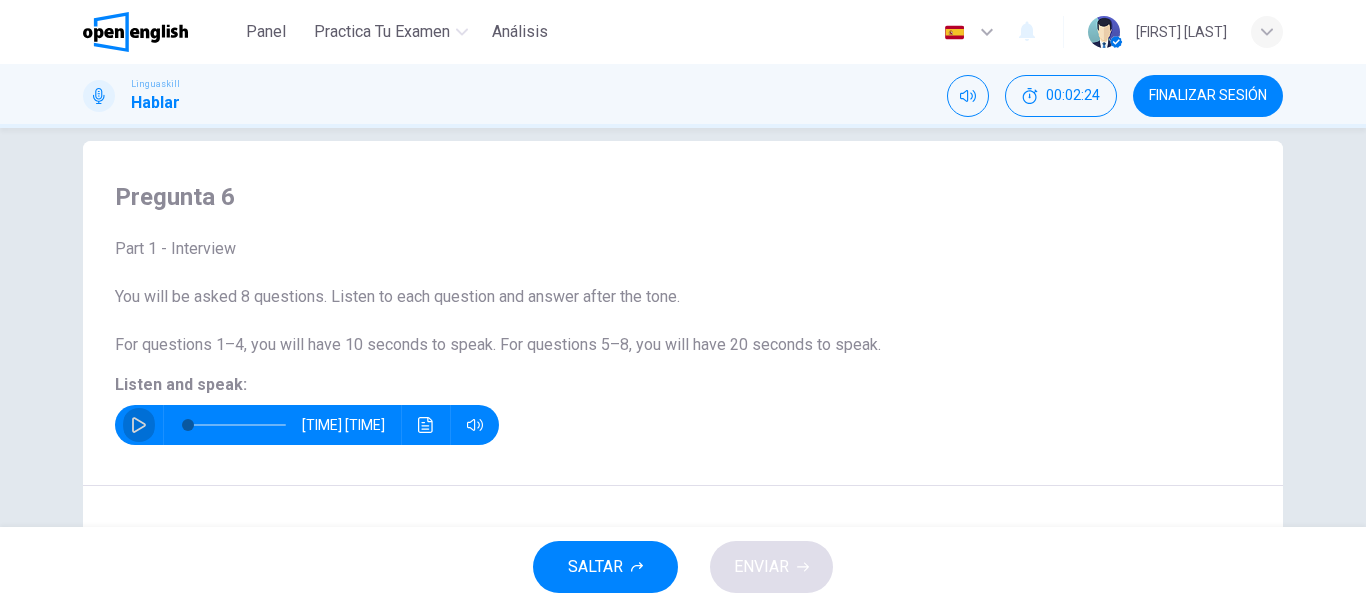 click 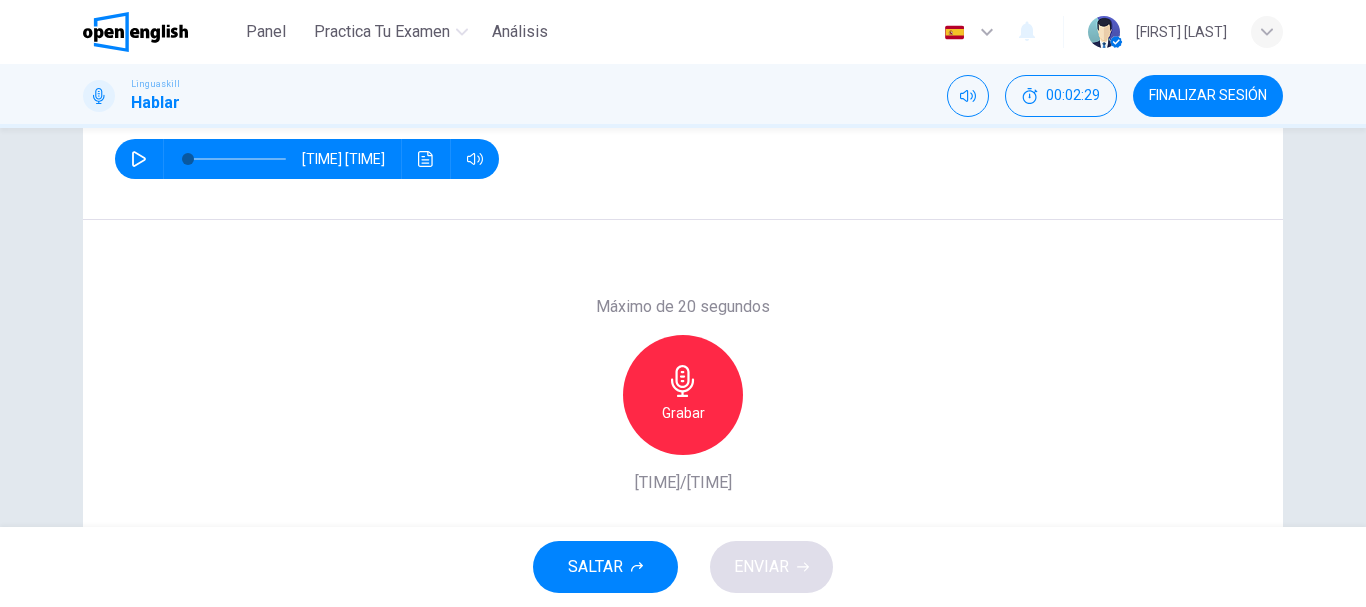 scroll, scrollTop: 307, scrollLeft: 0, axis: vertical 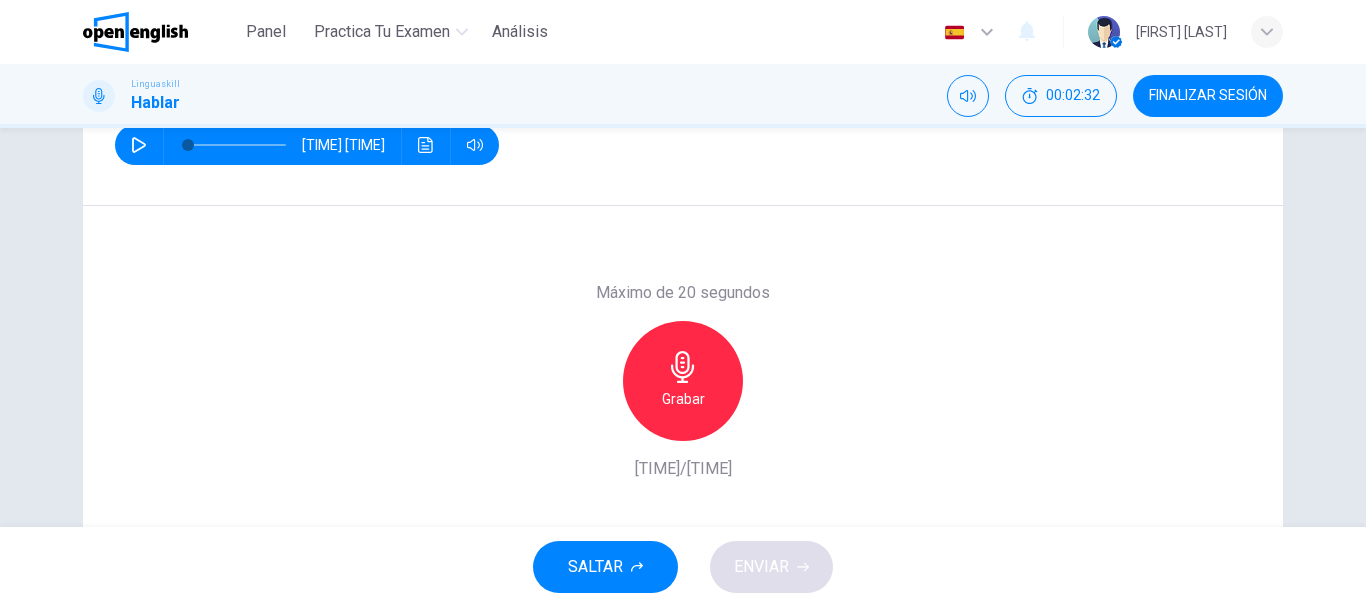 click on "Grabar" at bounding box center [683, 399] 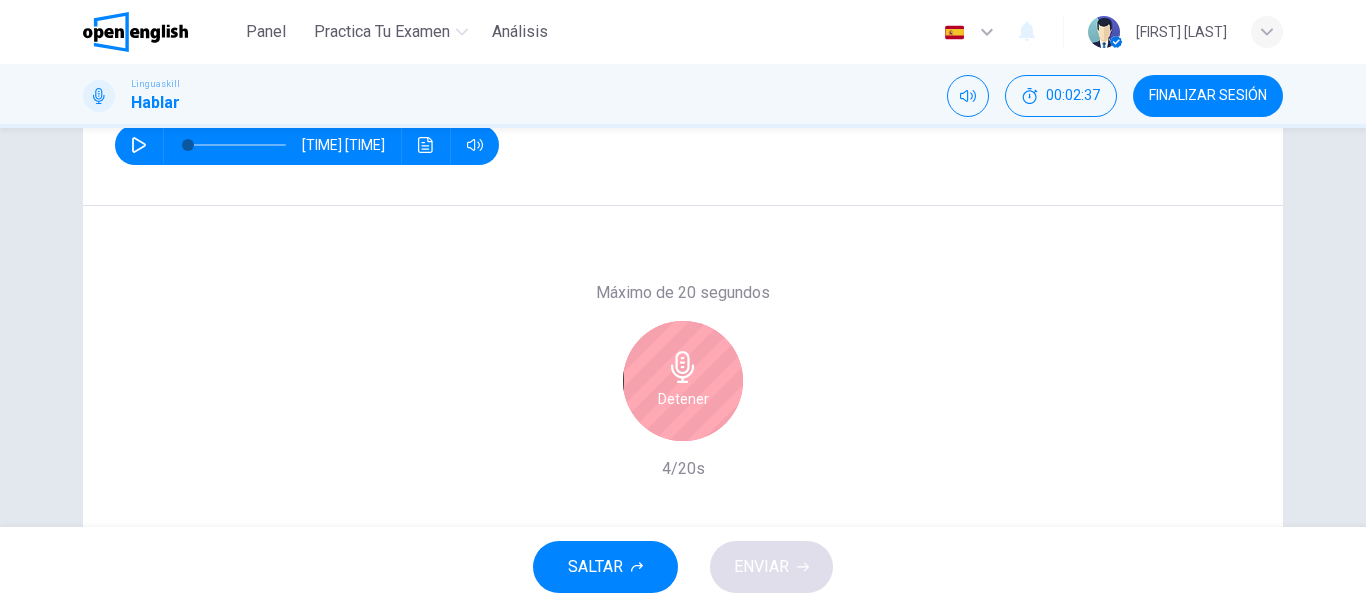 click on "Detener" at bounding box center [683, 399] 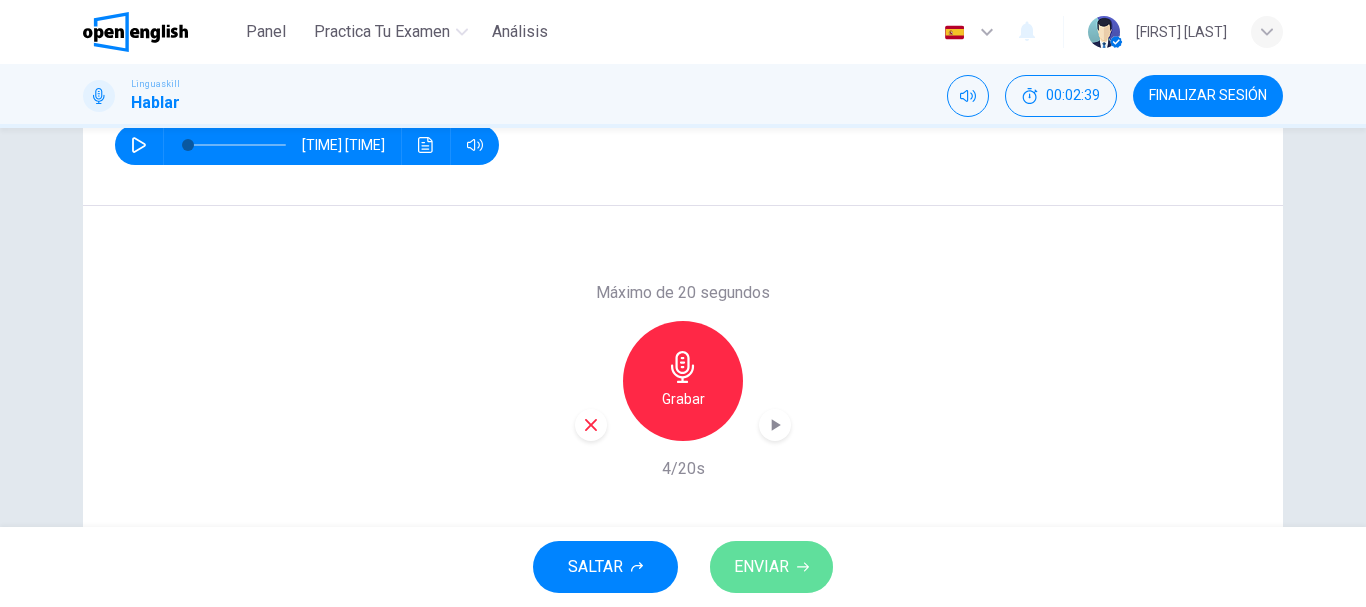 click on "ENVIAR" at bounding box center [771, 567] 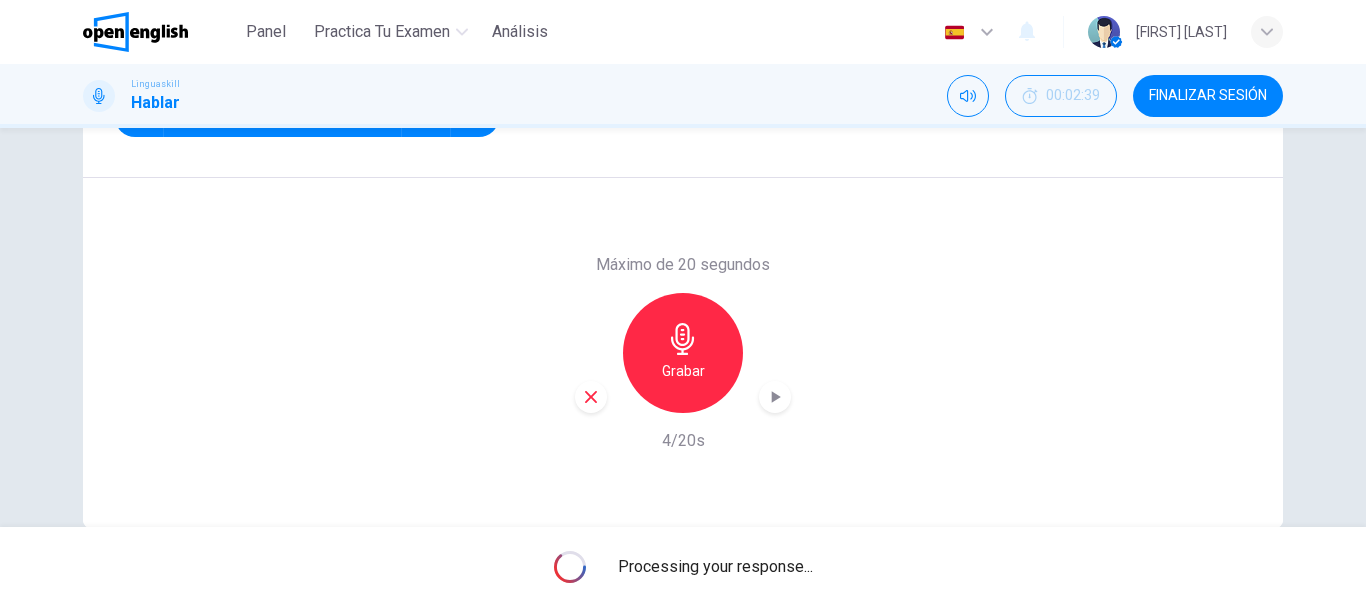 scroll, scrollTop: 347, scrollLeft: 0, axis: vertical 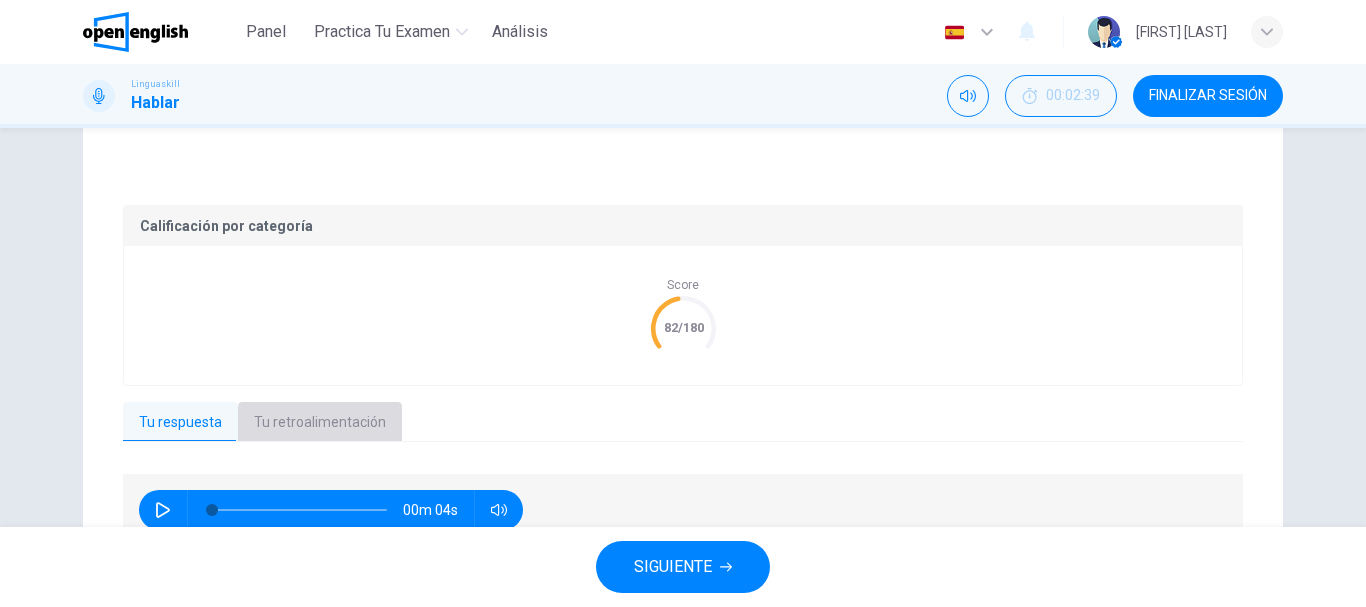 click on "Tu retroalimentación" at bounding box center [320, 423] 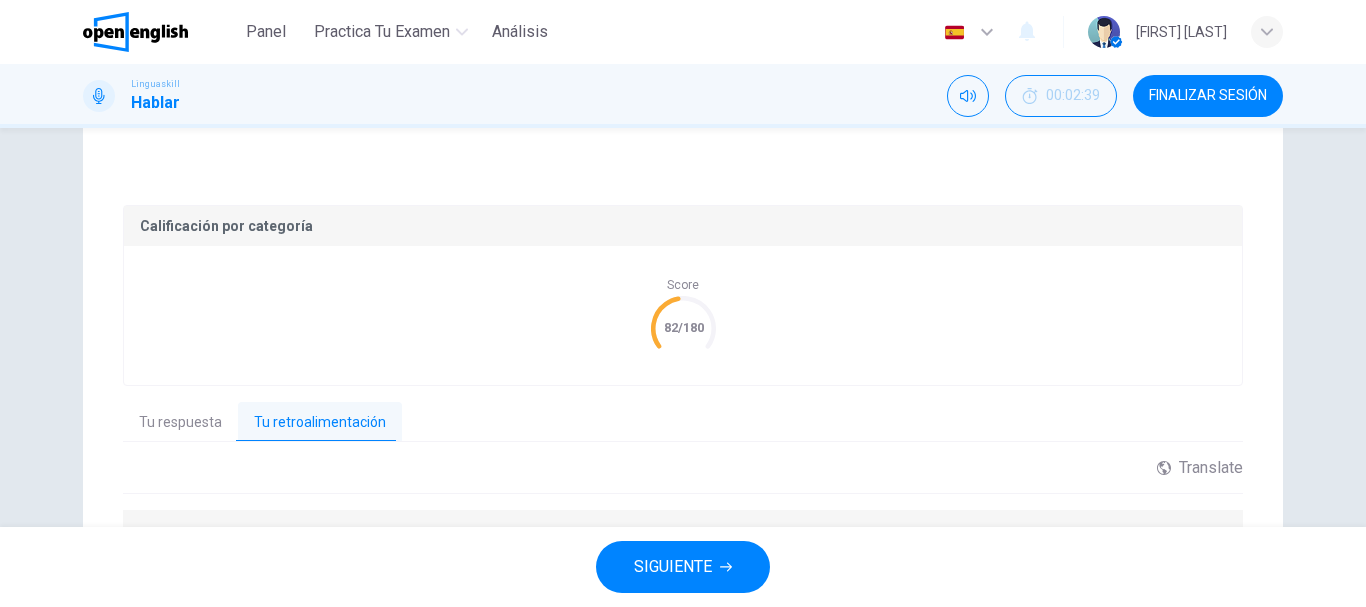 click on "Calificación por categoría Score 82/180 Tu respuesta Tu retroalimentación 00m 04s  Translate ​ ​ Powered by  You answered the question clearly, but you should speak more and give more details to improve your answer.   Copiar retroalimentación" at bounding box center (683, 401) 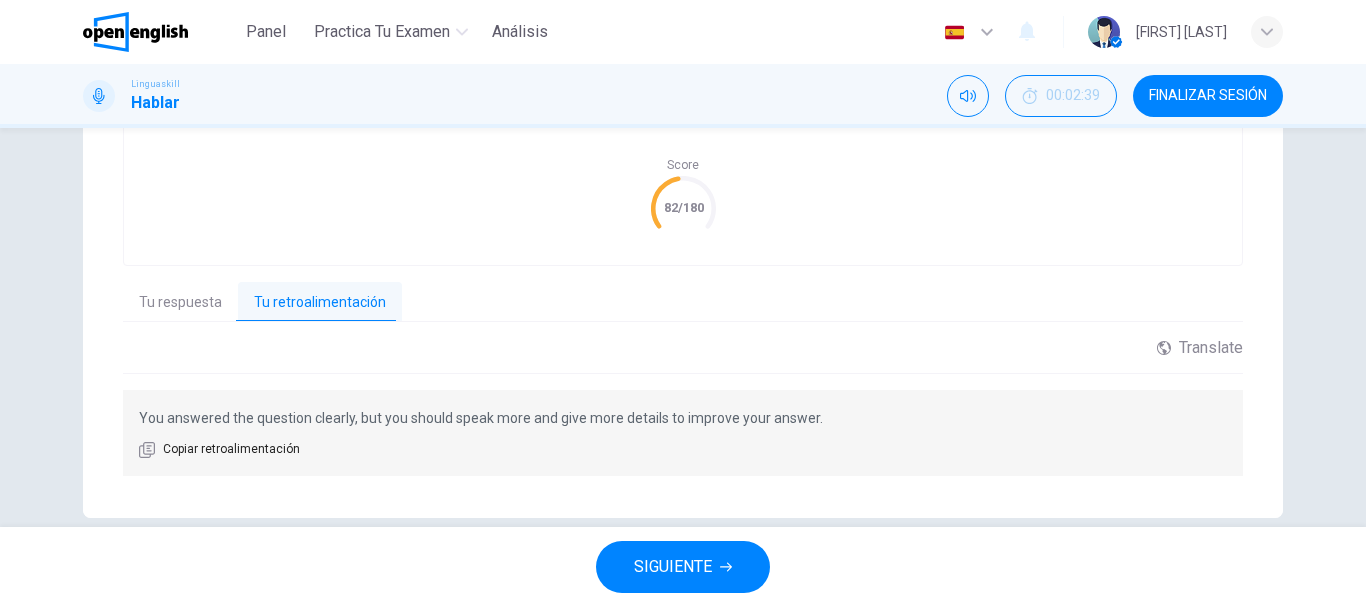 scroll, scrollTop: 498, scrollLeft: 0, axis: vertical 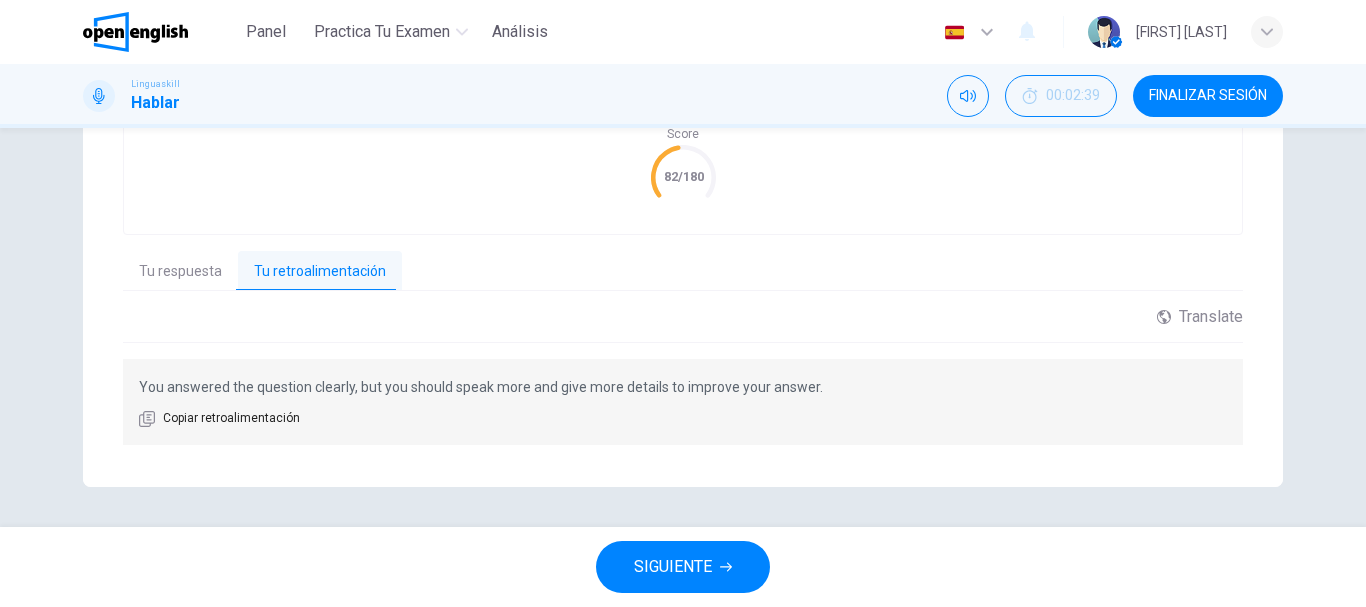 click on "SIGUIENTE" at bounding box center (673, 567) 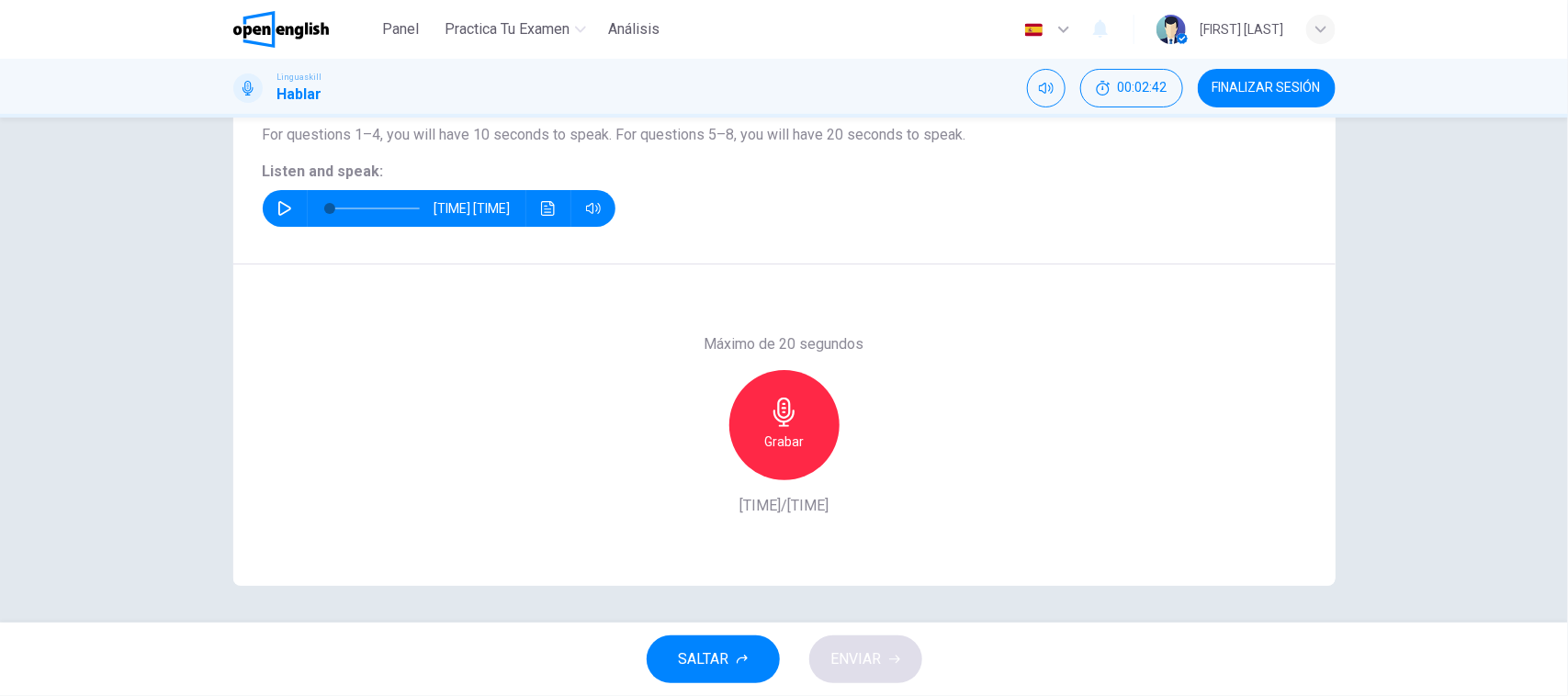 scroll, scrollTop: 205, scrollLeft: 0, axis: vertical 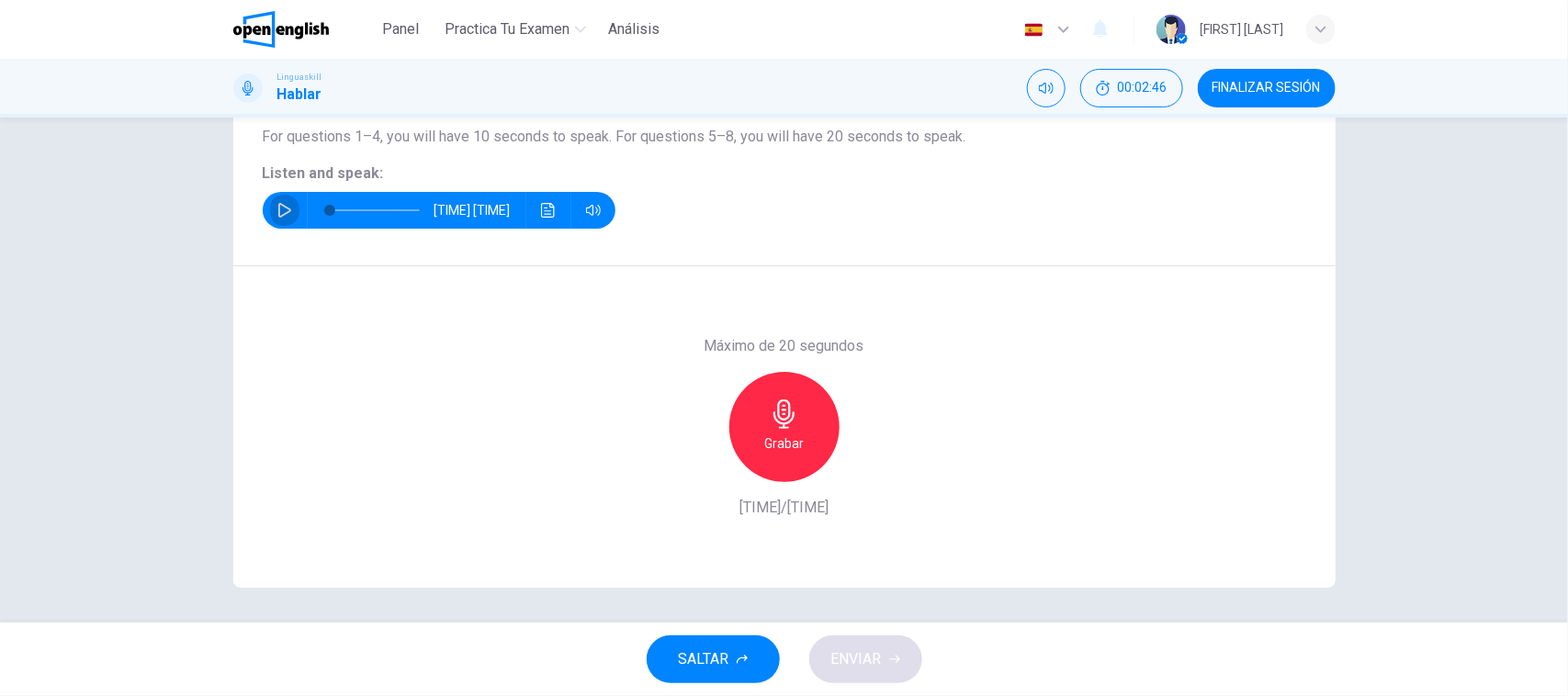 click 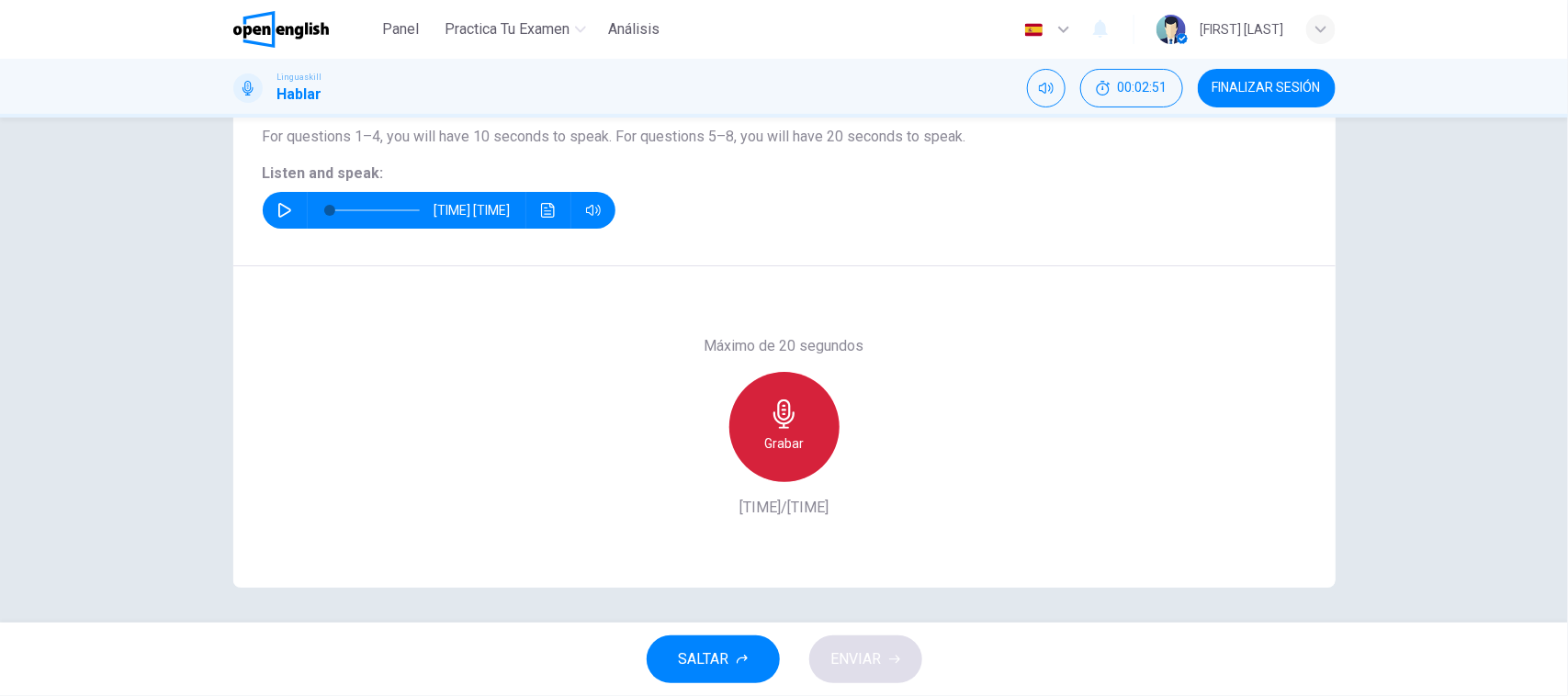 click 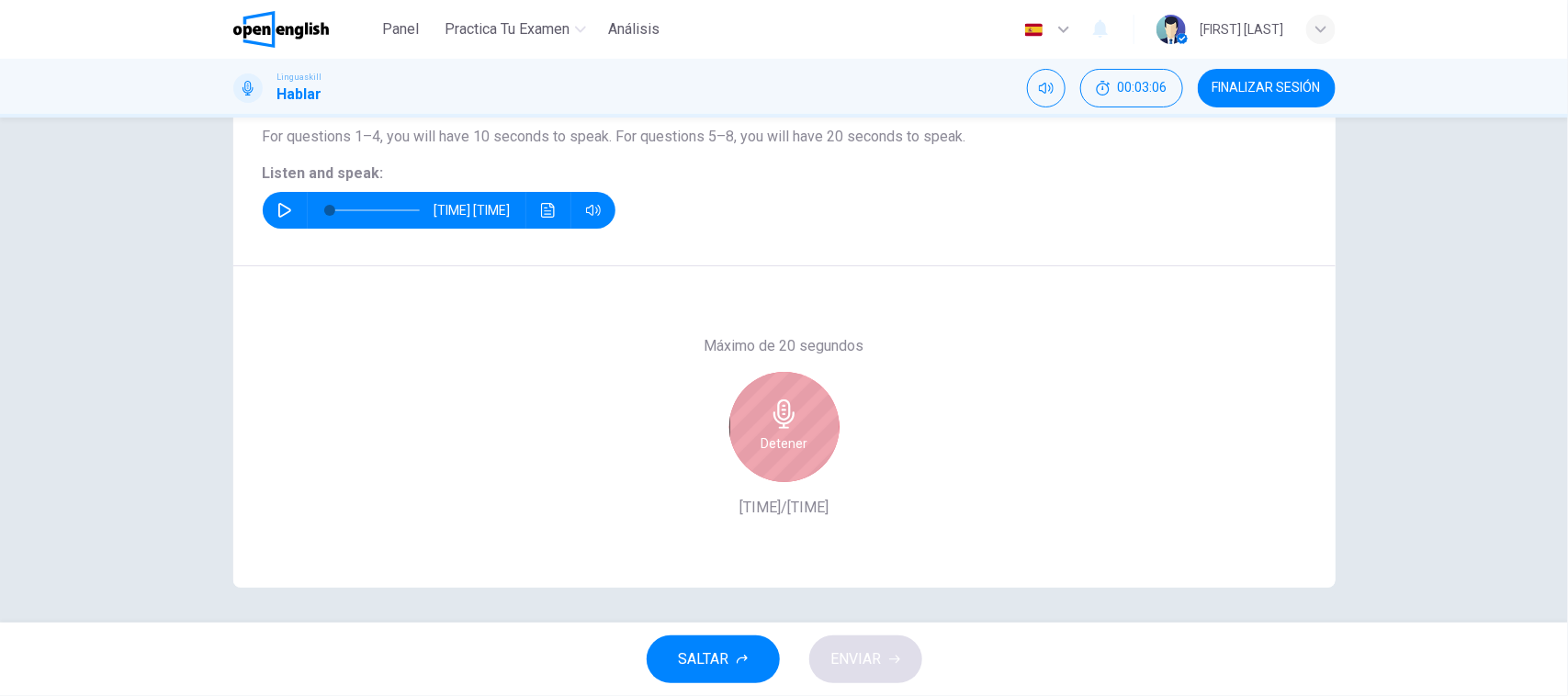click 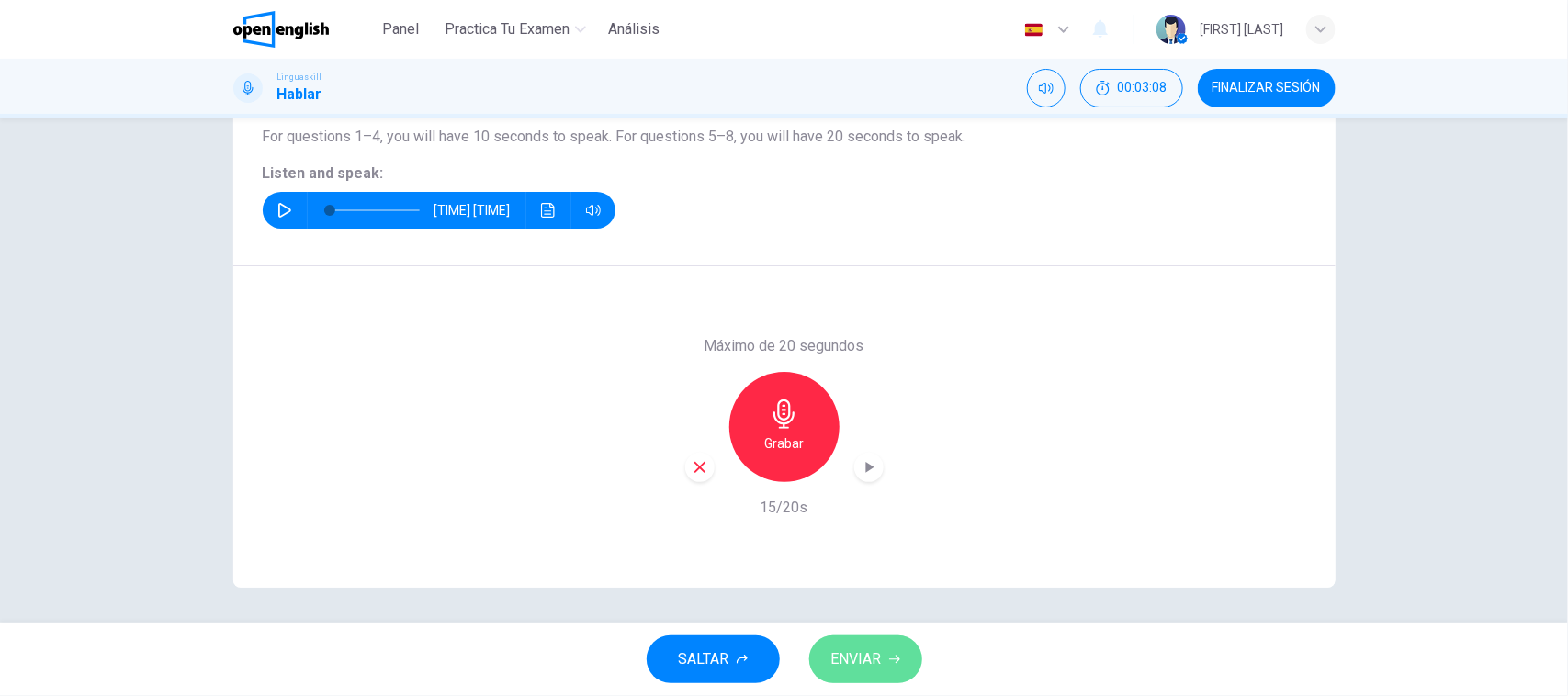 click on "ENVIAR" at bounding box center (856, 659) 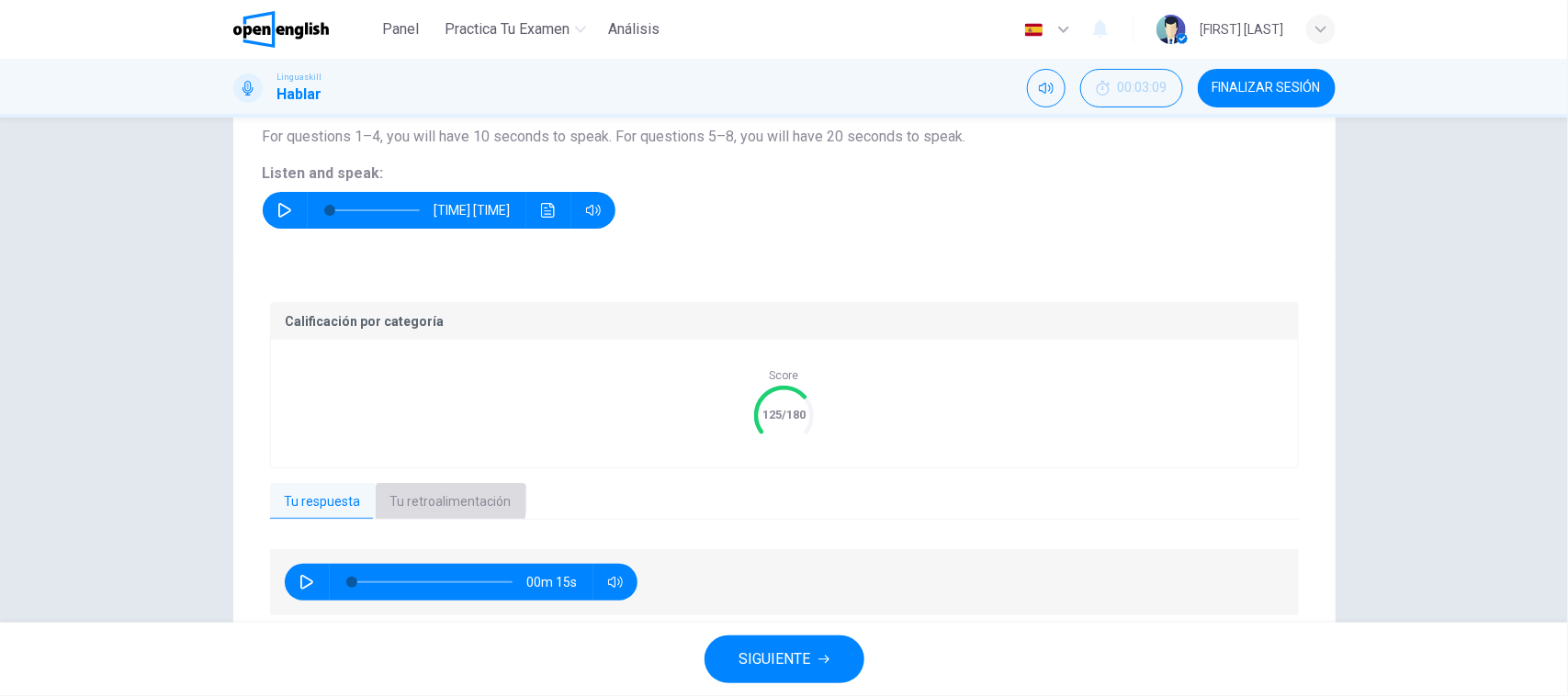 click on "Tu retroalimentación" at bounding box center (451, 502) 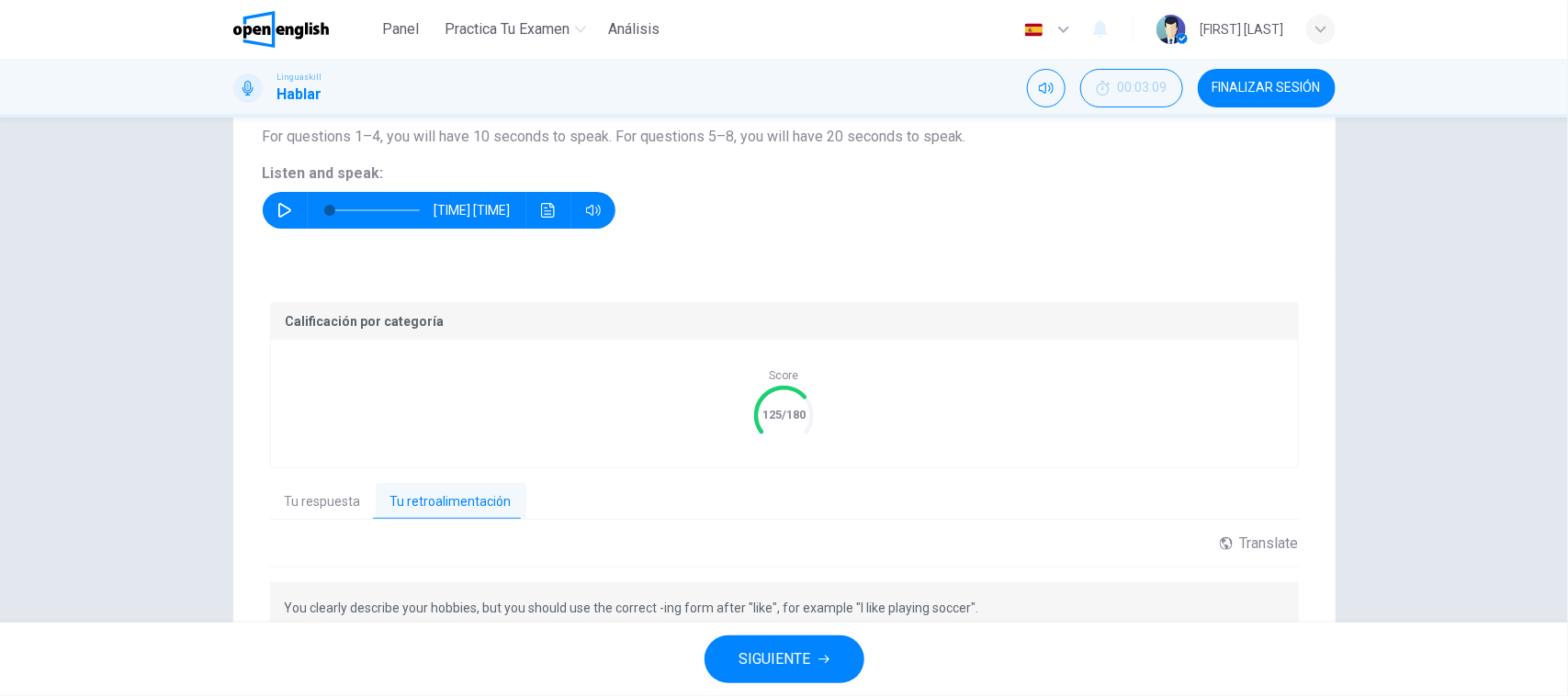click on "Pregunta   7 Part 1 - Interview You will be asked 8 questions. Listen to each question and answer after the tone. For questions 1–4, you will have 10 seconds to speak. For questions 5–8, you will have 20 seconds to speak. Listen and speak:  00m 03s Calificación por categoría Score 125/180 Tu respuesta Tu retroalimentación 00m 15s  Translate ​ ​ Powered by  You clearly describe your hobbies, but you should use the correct -ing form after "like", for example "I like playing soccer".   Copiar retroalimentación" at bounding box center (784, 370) 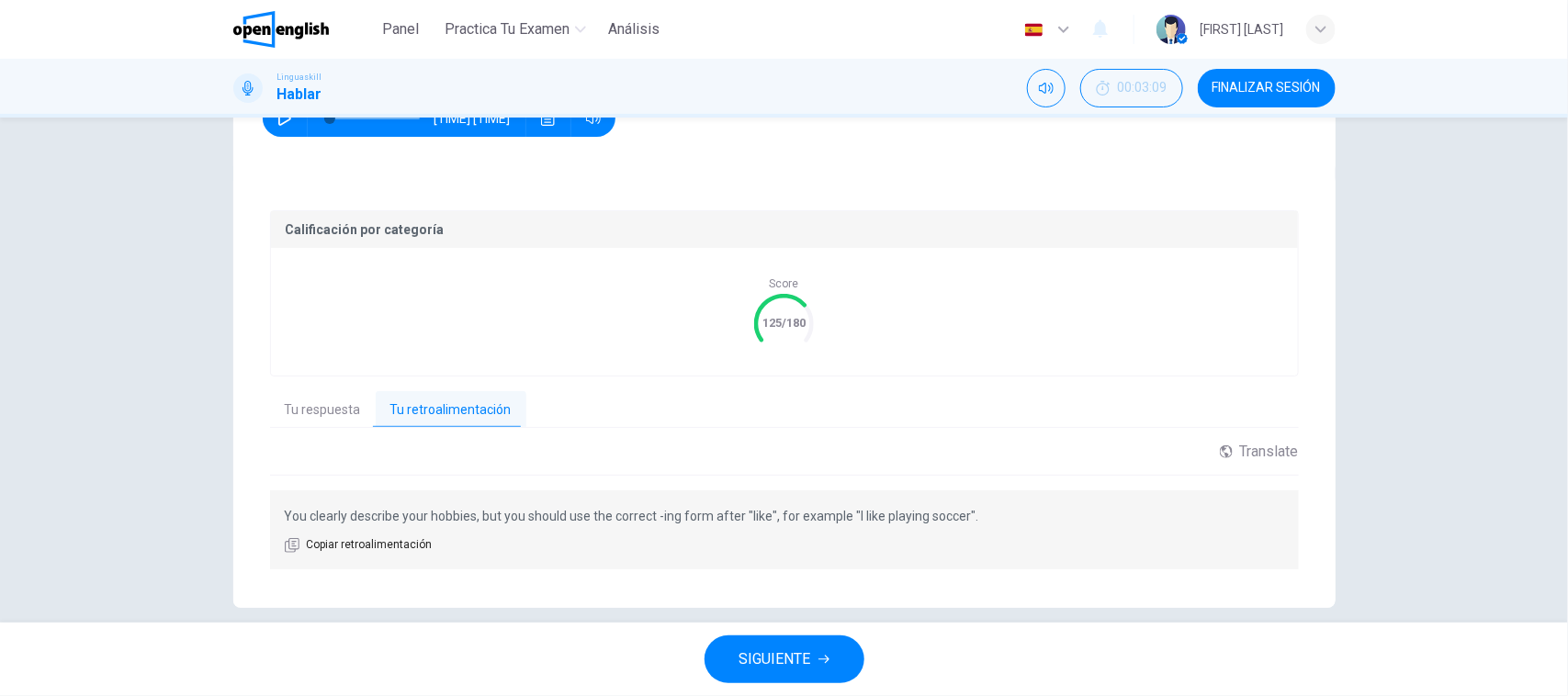 scroll, scrollTop: 318, scrollLeft: 0, axis: vertical 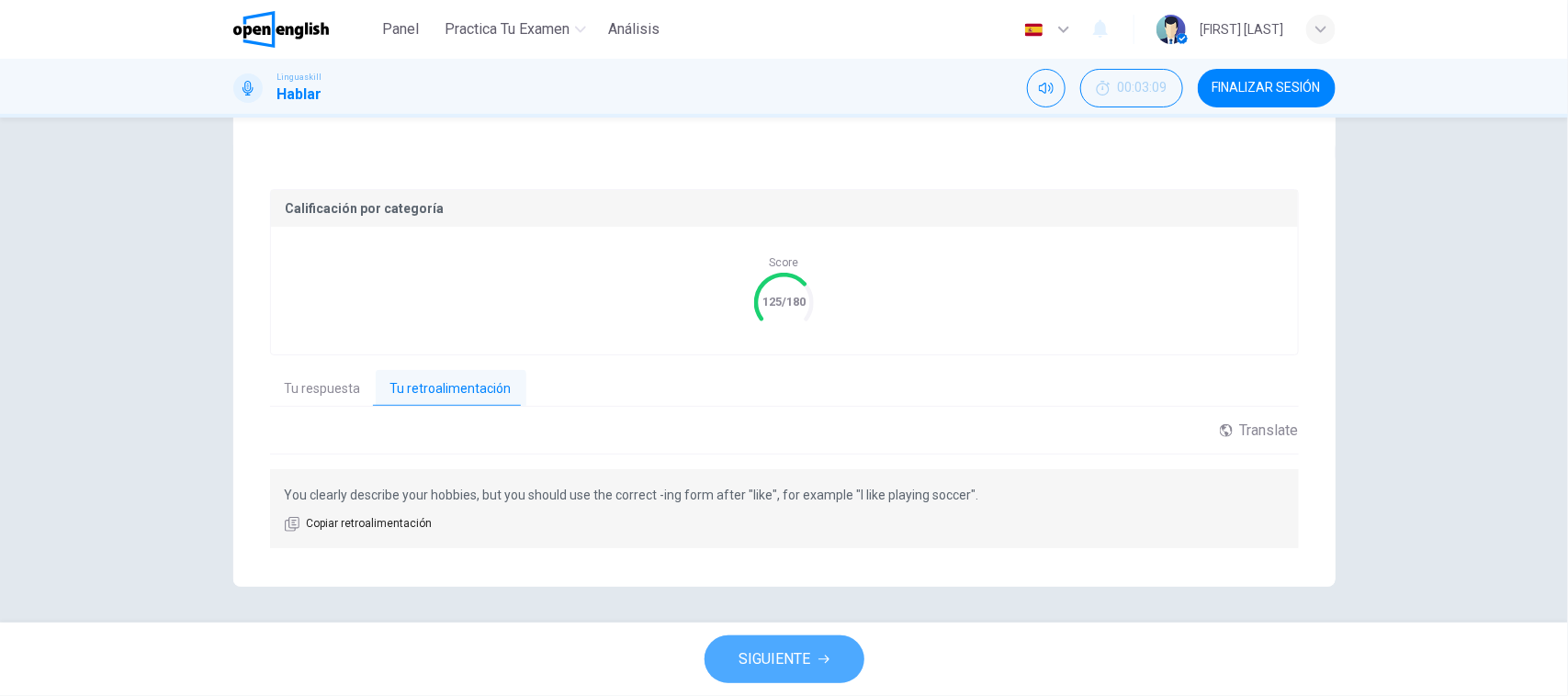 click on "SIGUIENTE" at bounding box center (775, 659) 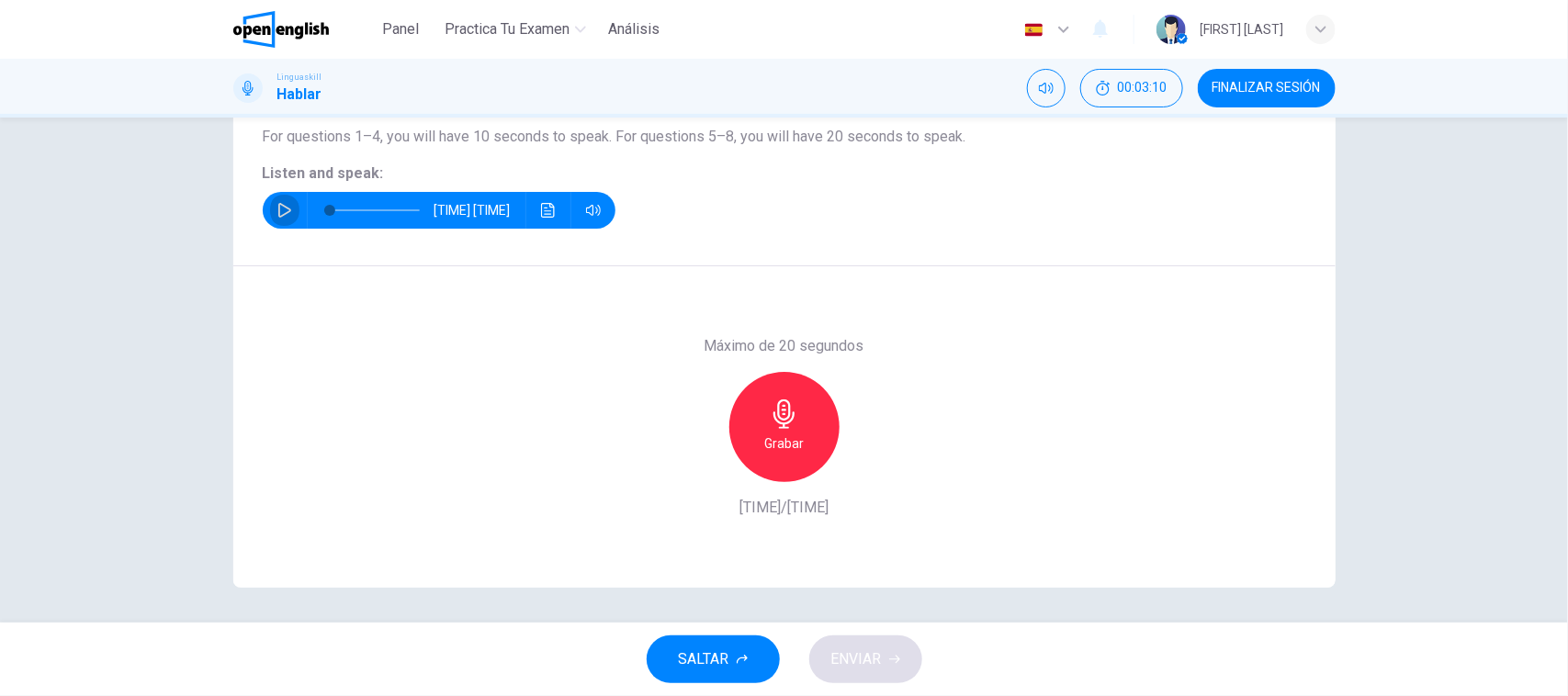 click 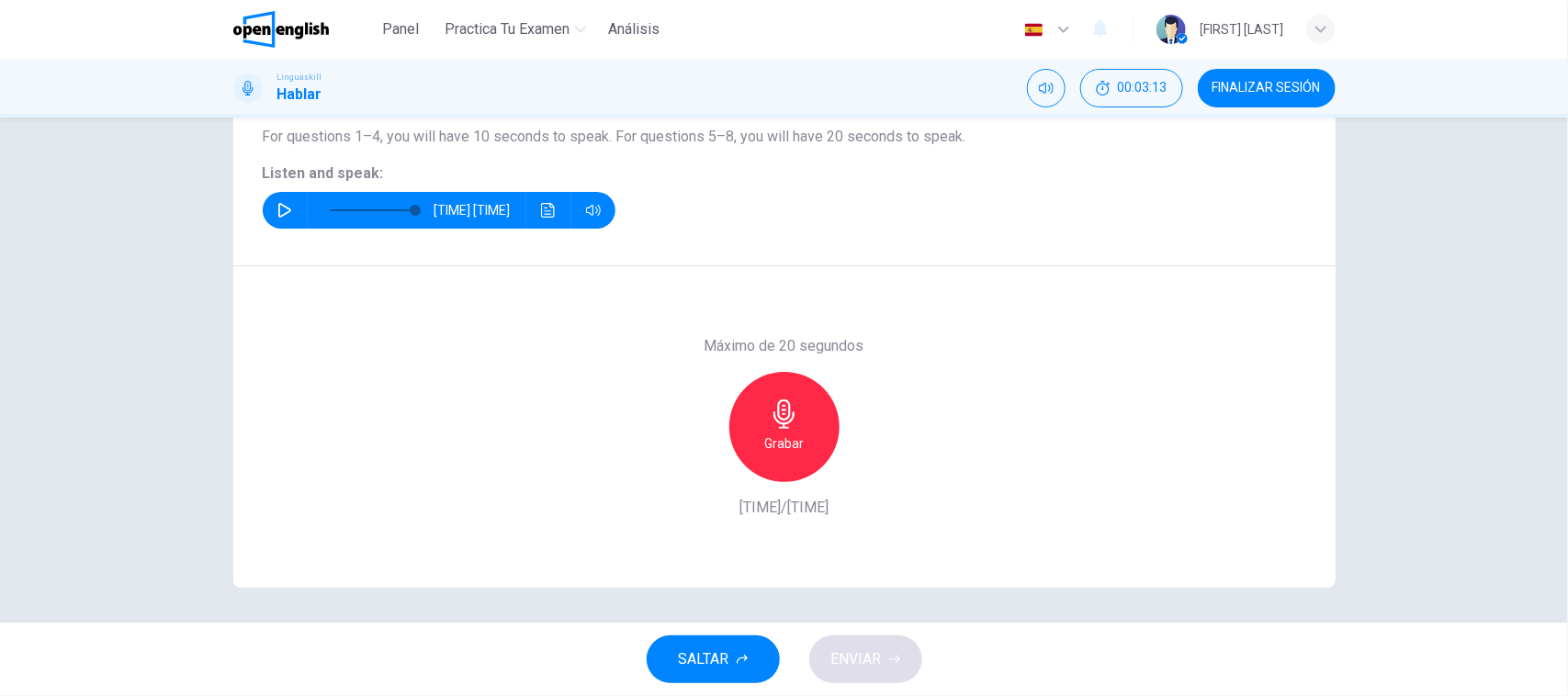 type on "*" 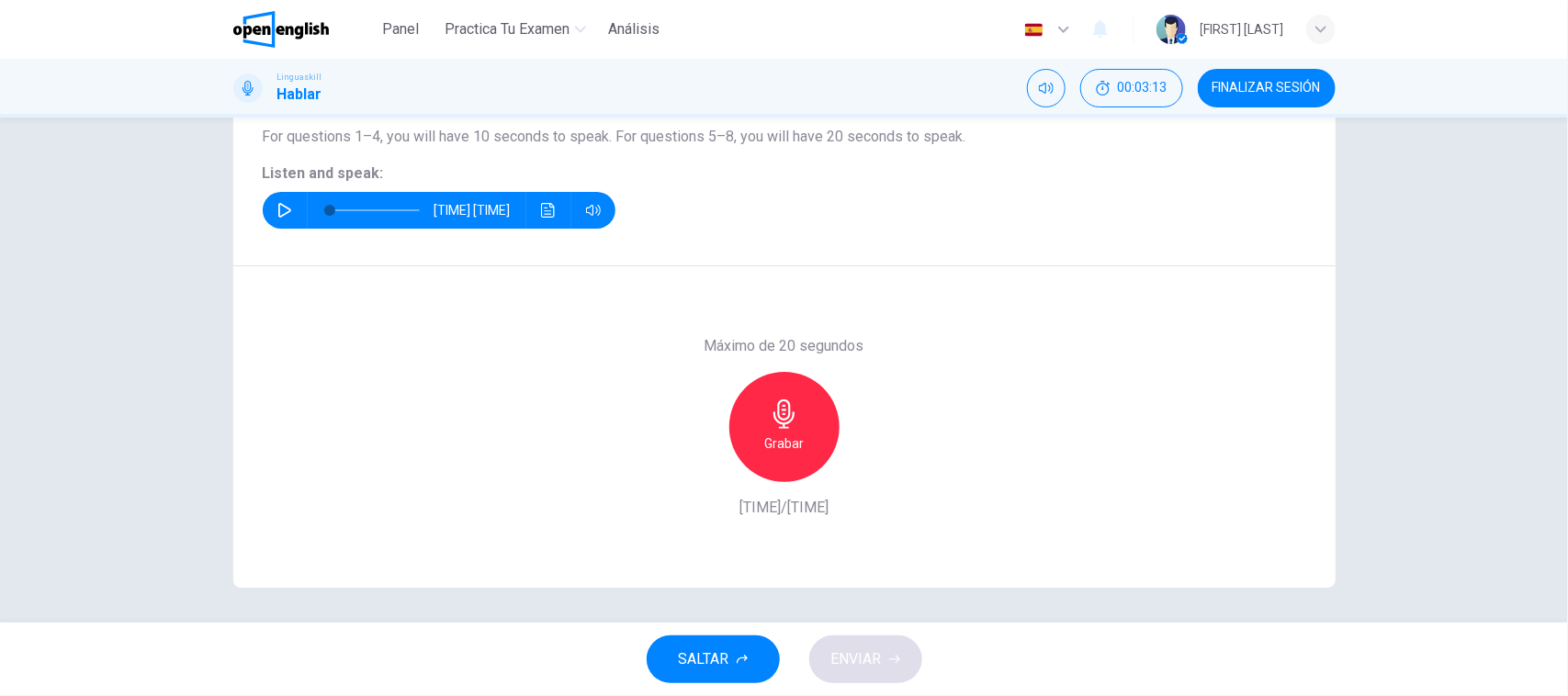 click on "Grabar" at bounding box center [784, 443] 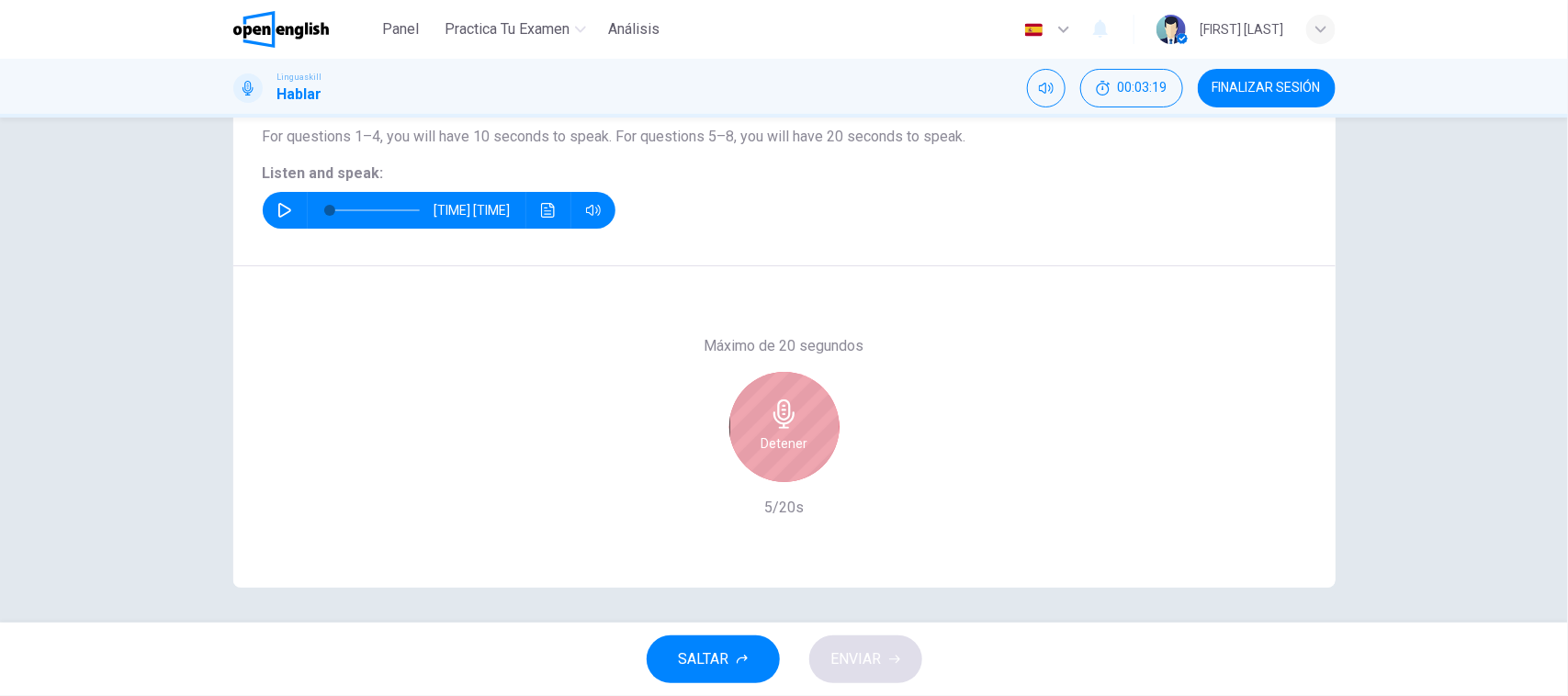 click on "Detener" at bounding box center [784, 443] 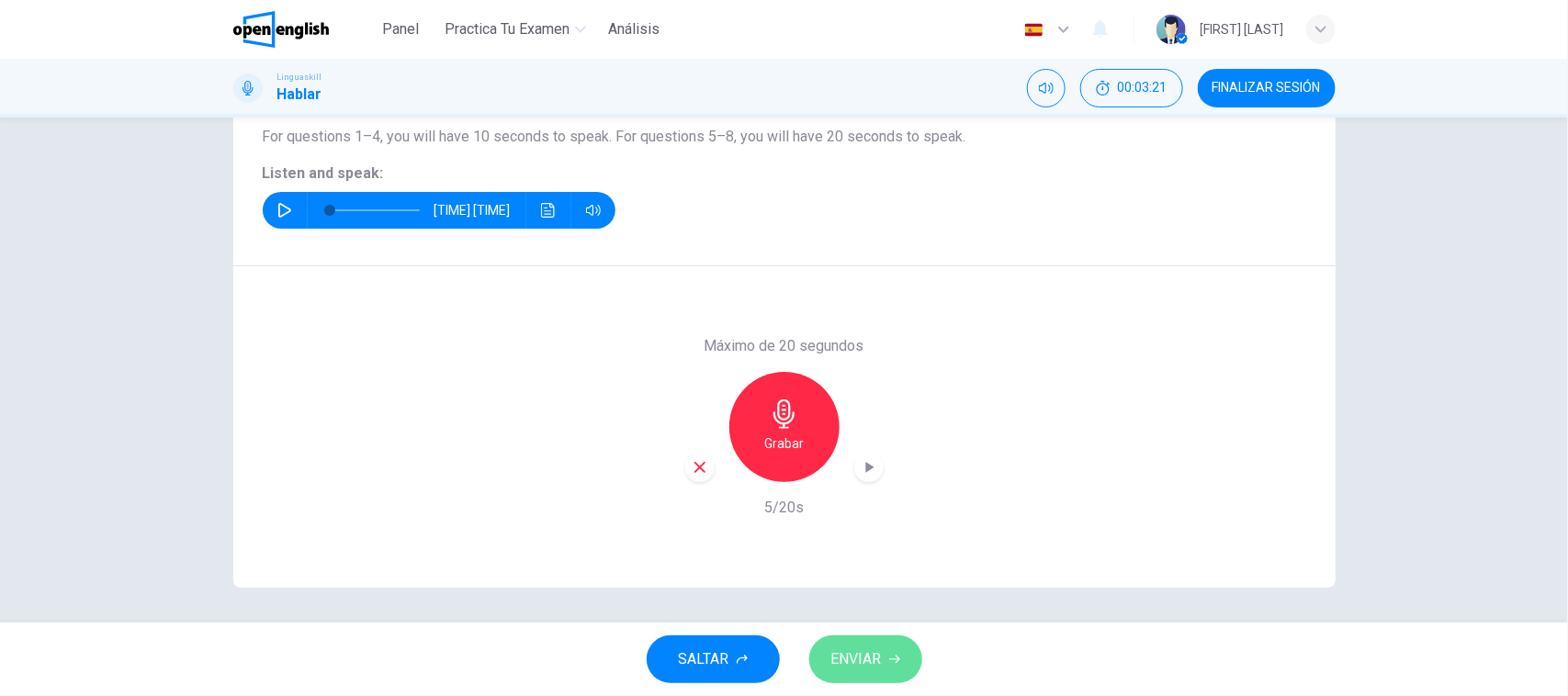 click on "ENVIAR" at bounding box center (856, 659) 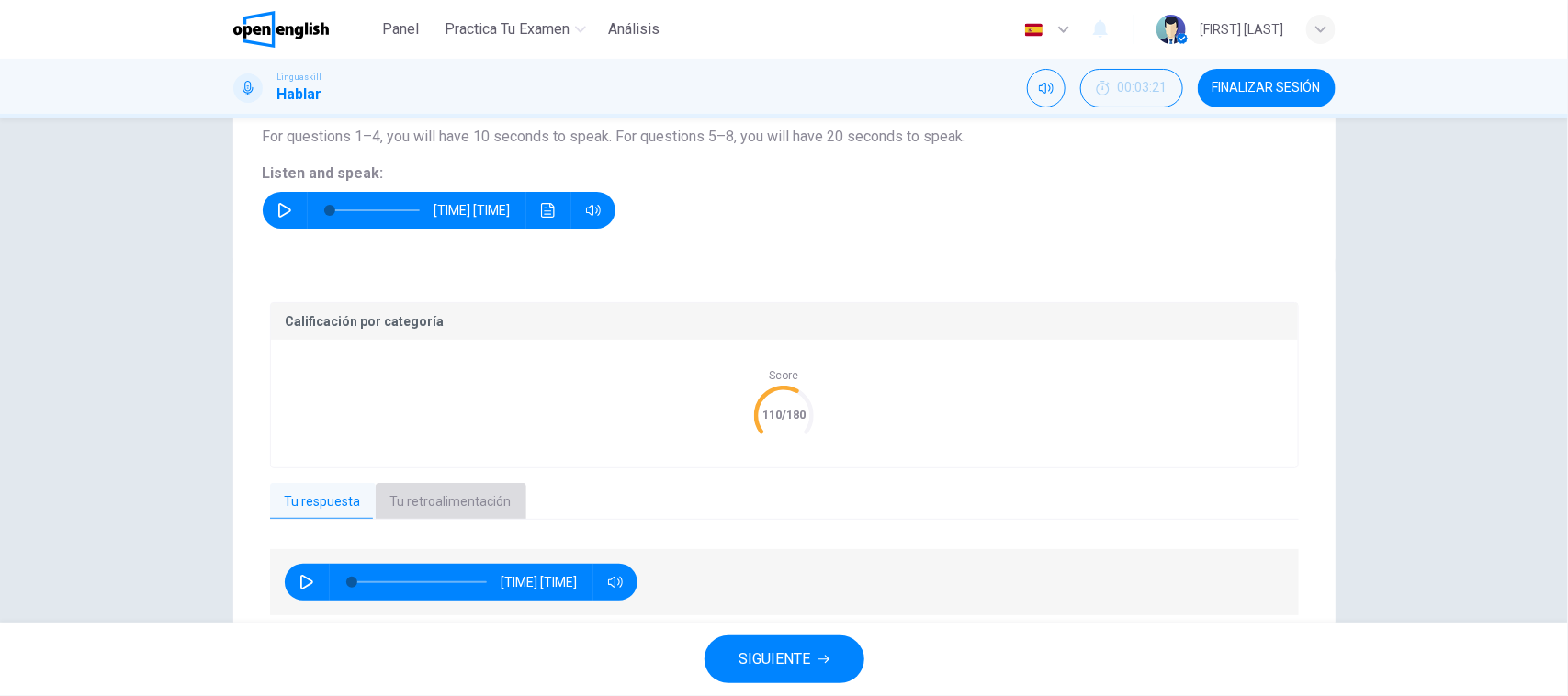 click on "Tu retroalimentación" at bounding box center (451, 502) 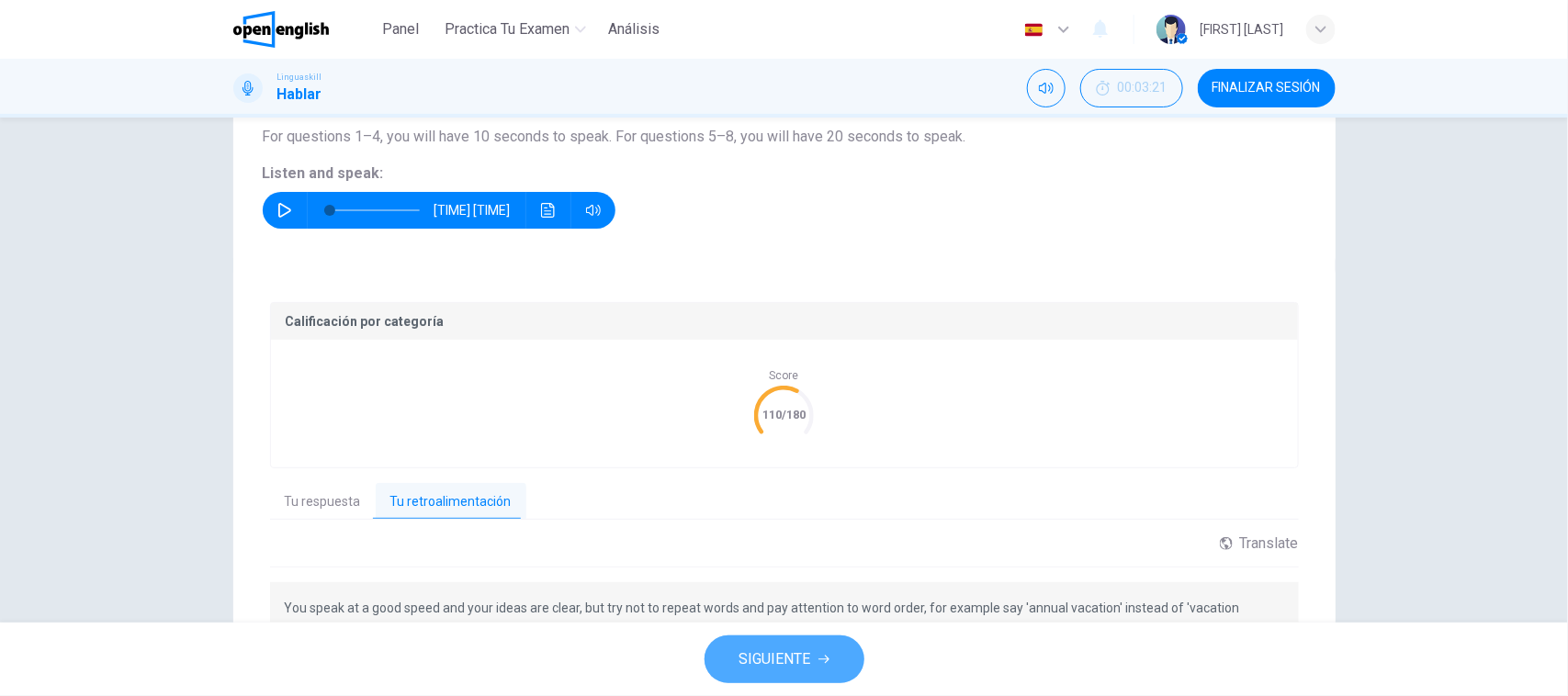 click on "SIGUIENTE" at bounding box center (784, 659) 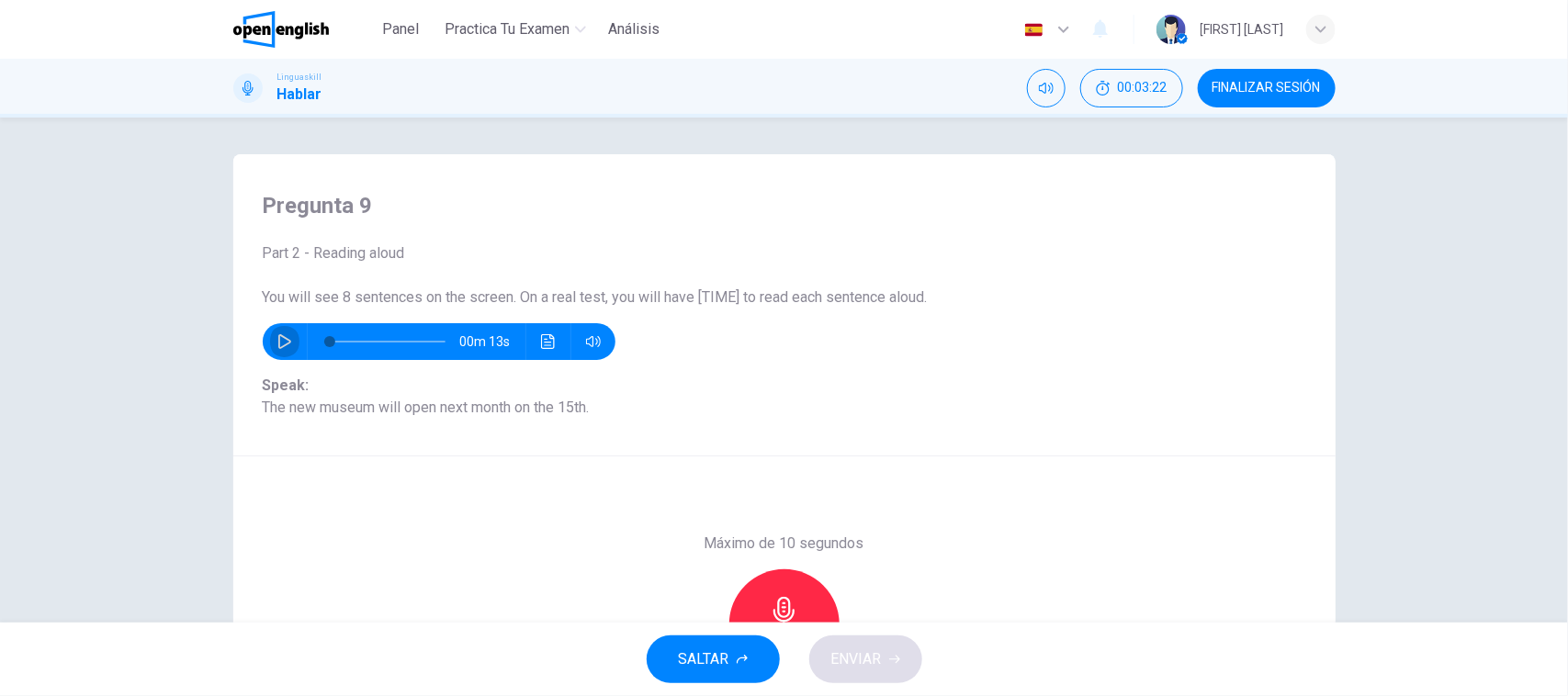 click 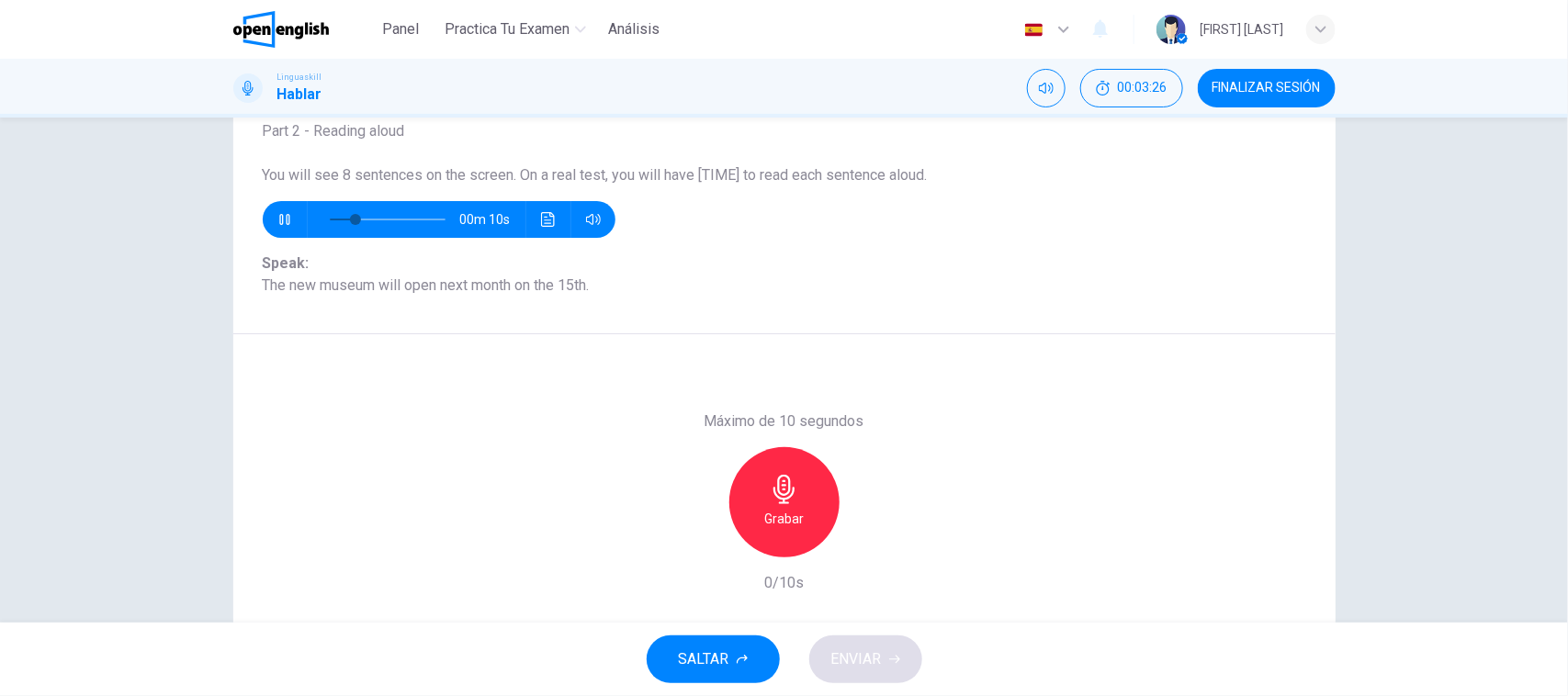 scroll, scrollTop: 138, scrollLeft: 0, axis: vertical 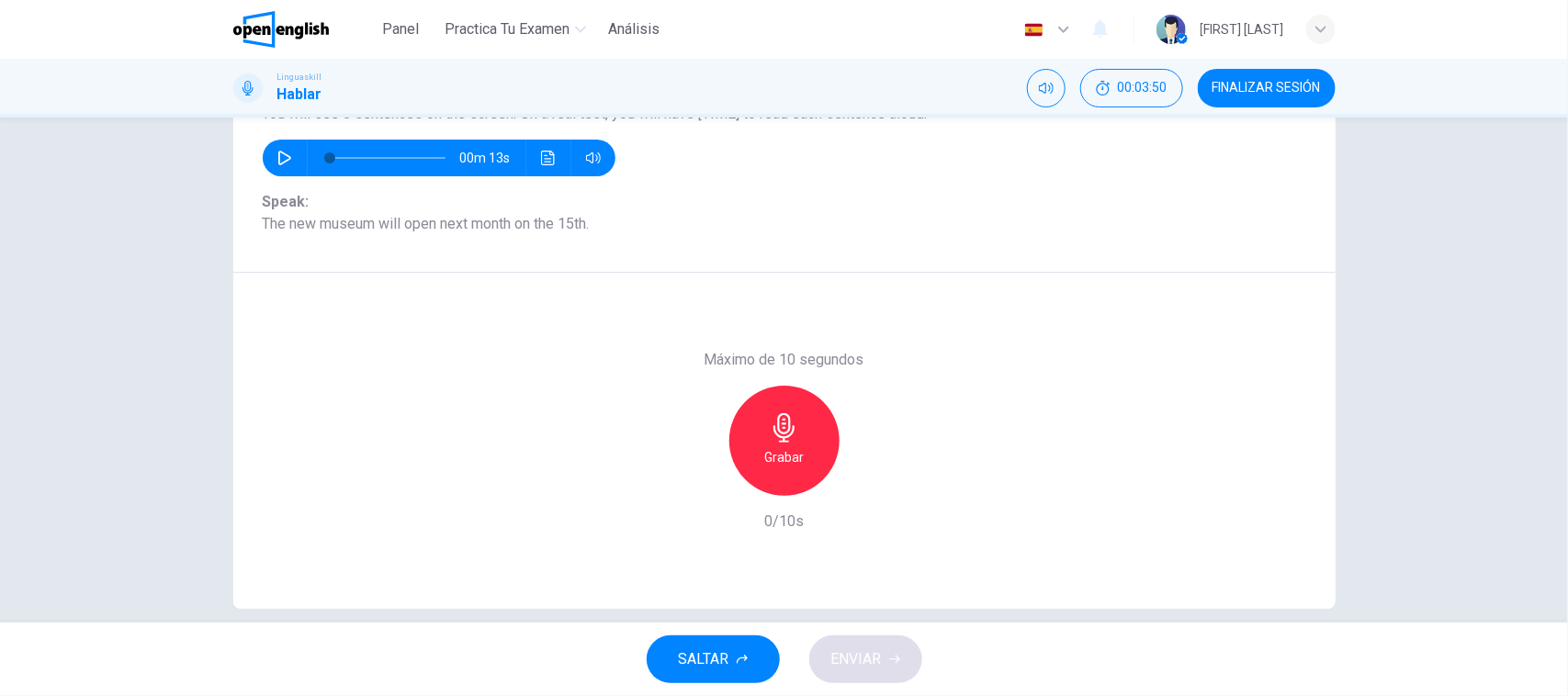 click 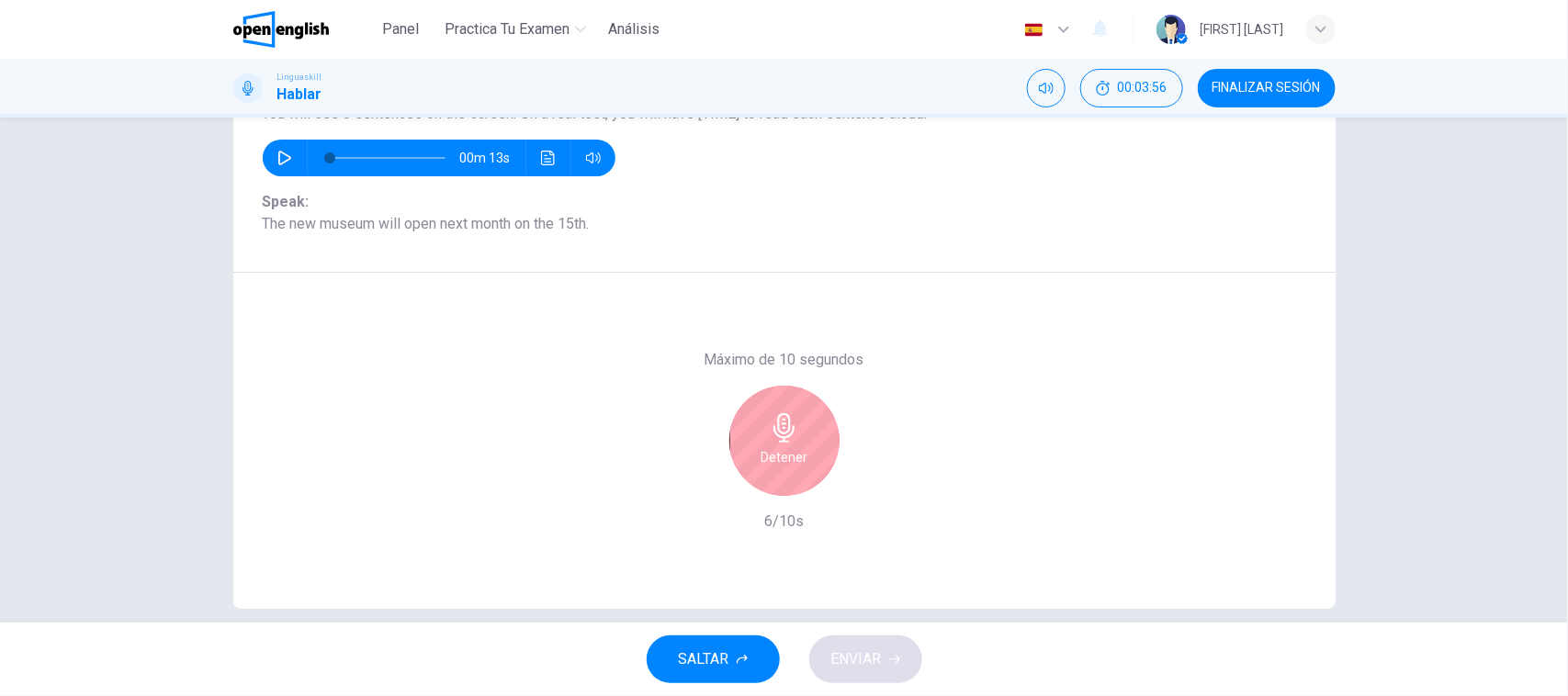 click 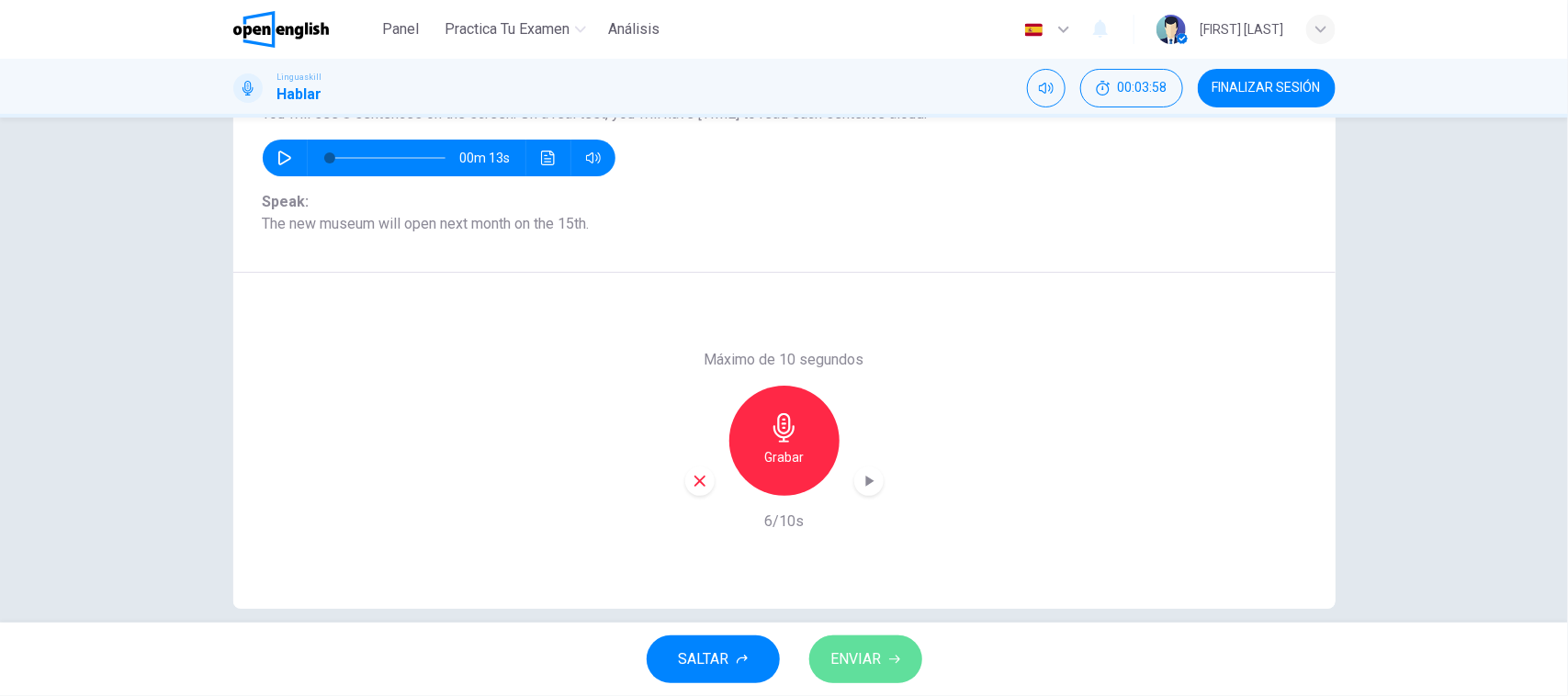 click on "ENVIAR" at bounding box center [856, 659] 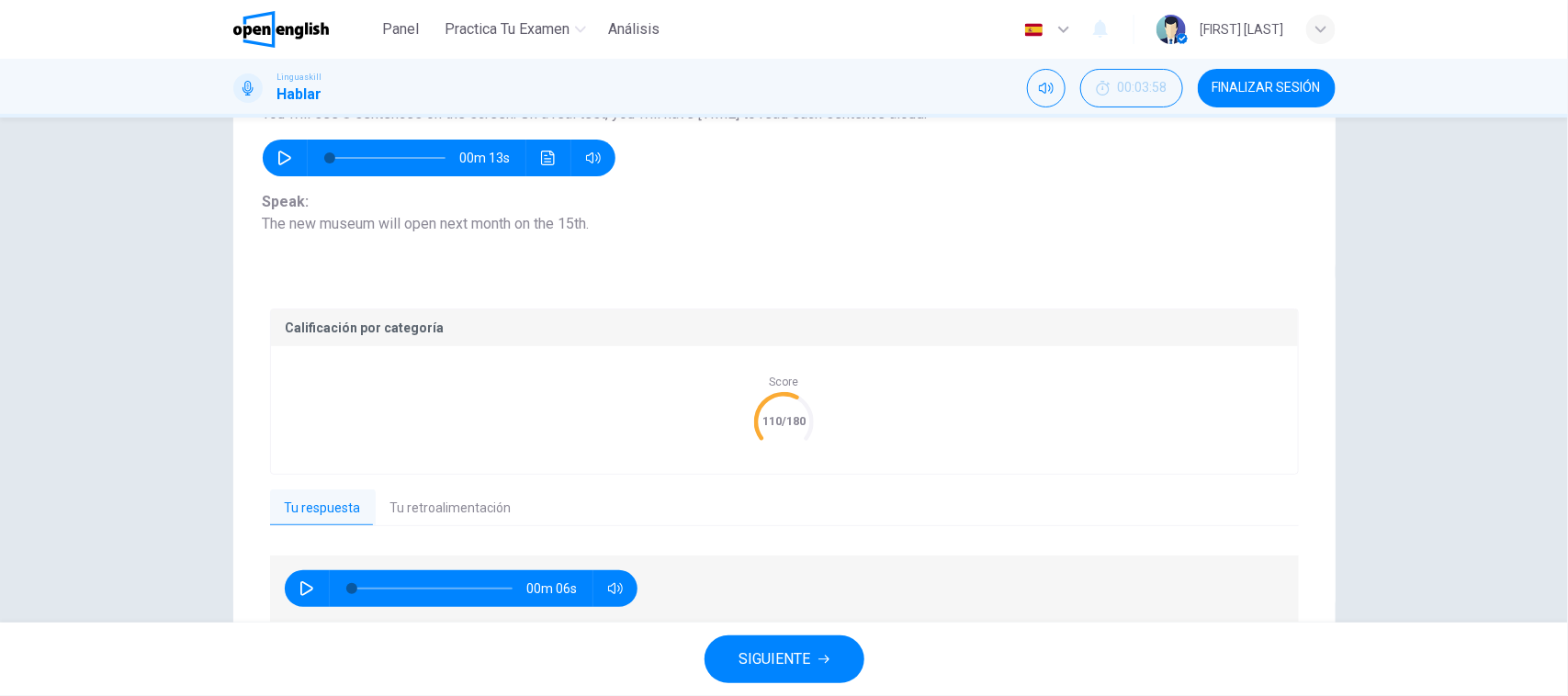 click on "SIGUIENTE" at bounding box center (775, 659) 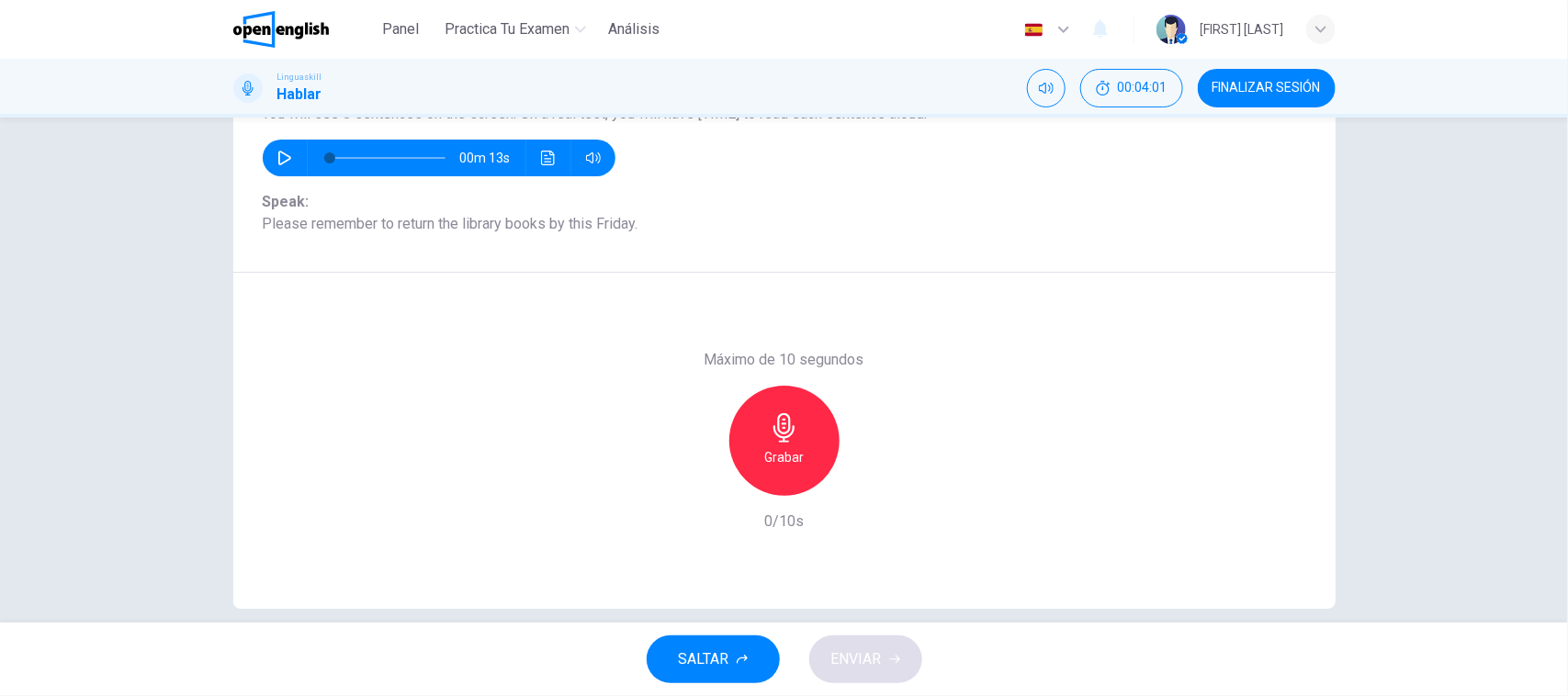 click 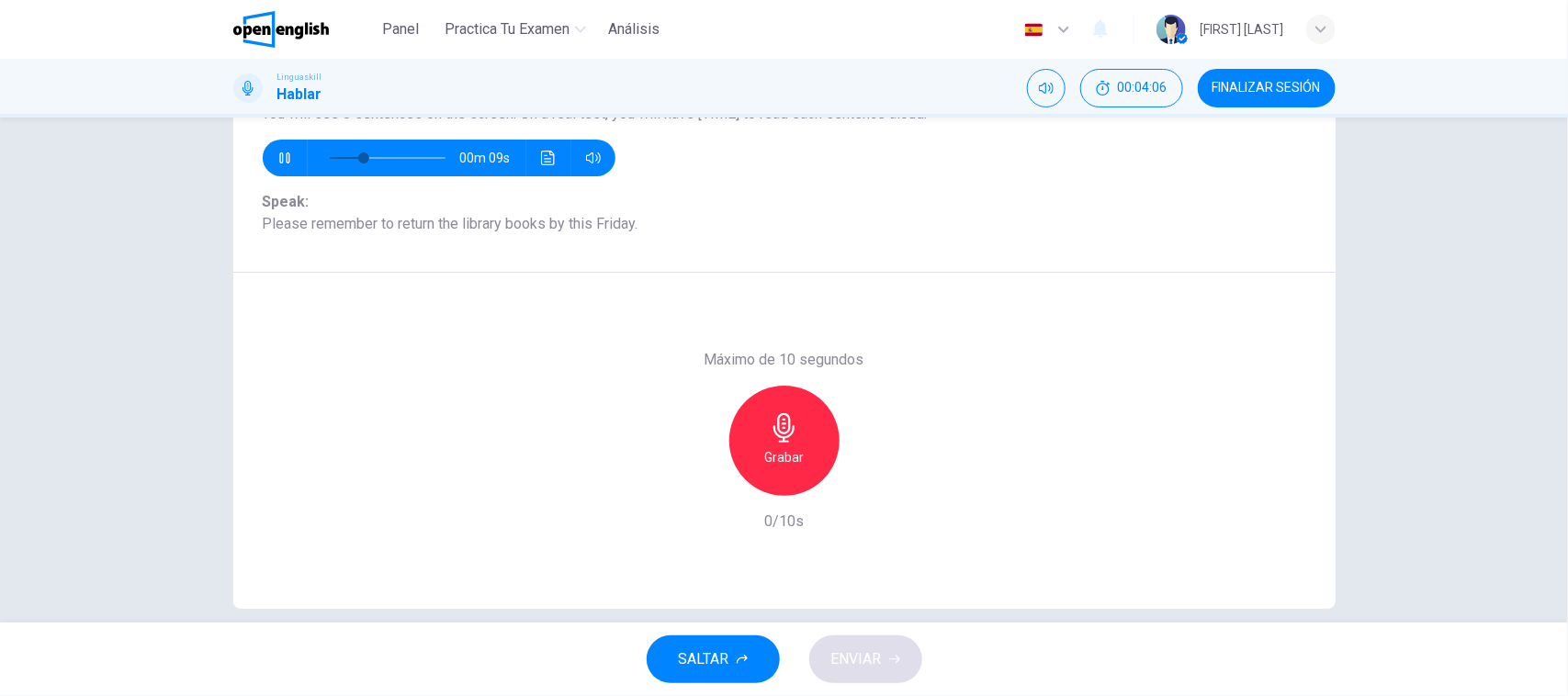click 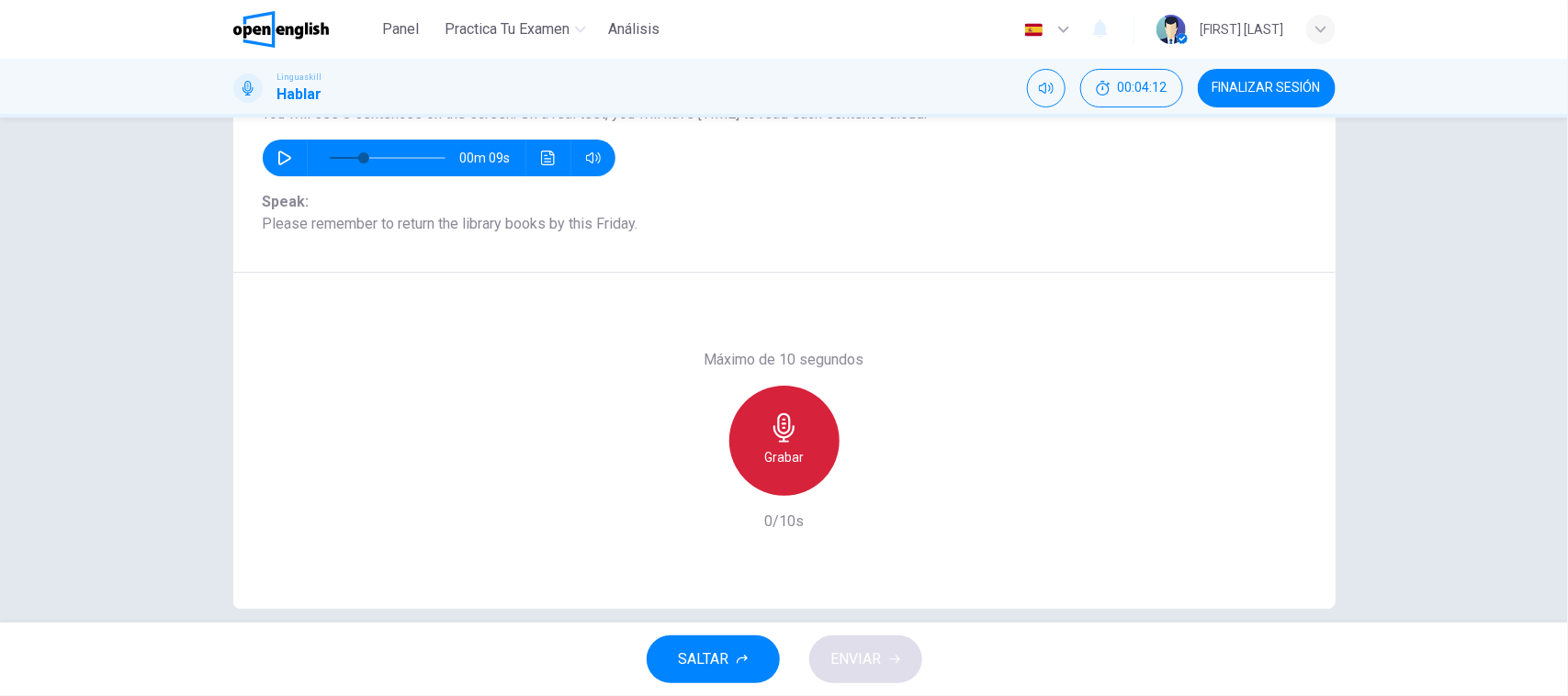 click 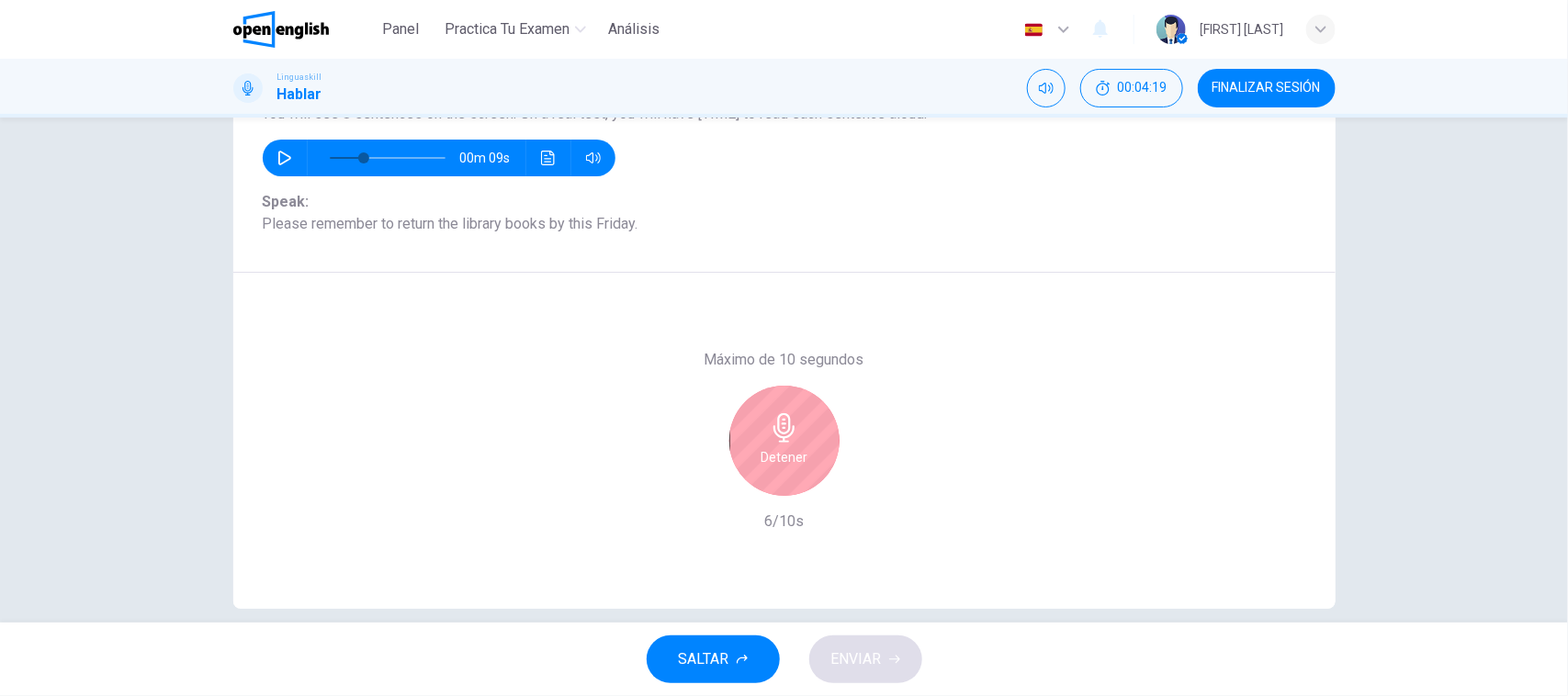 click 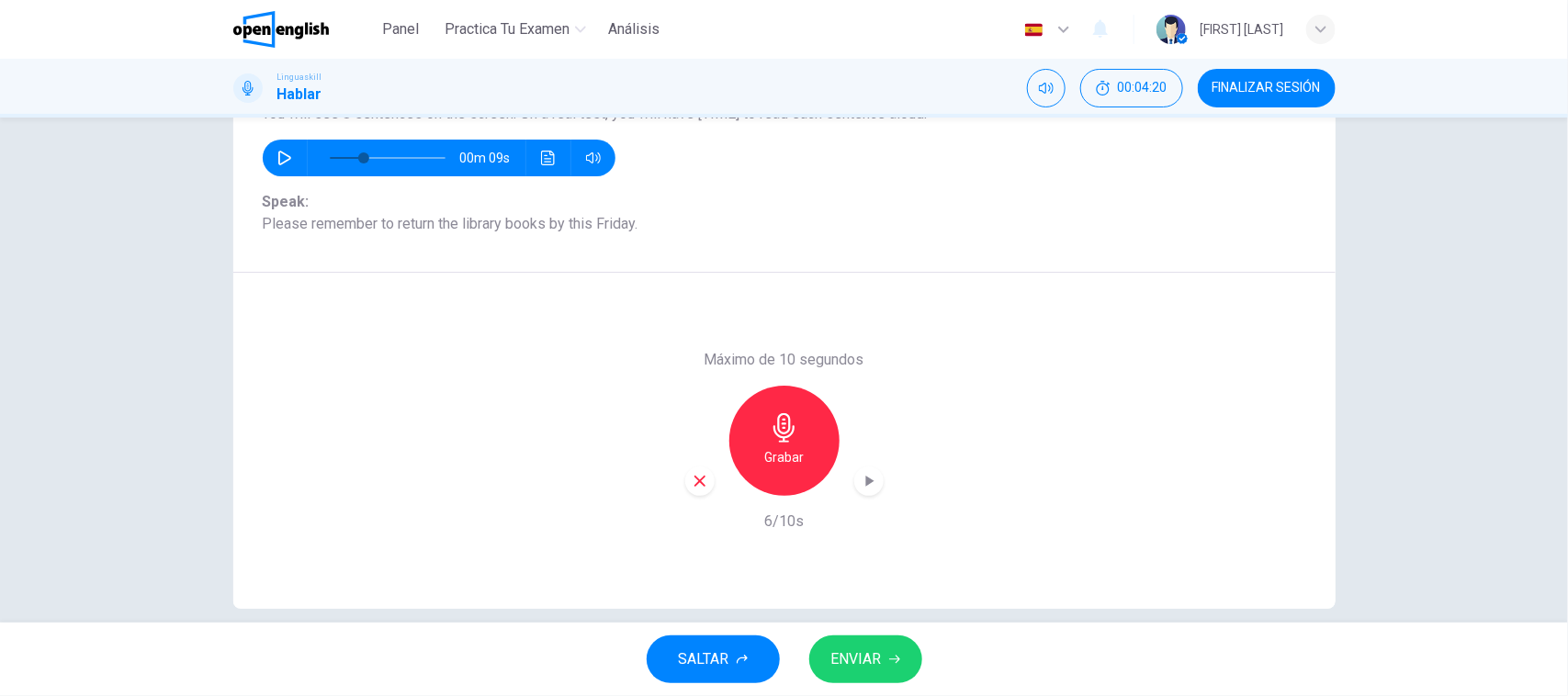 click on "ENVIAR" at bounding box center (865, 659) 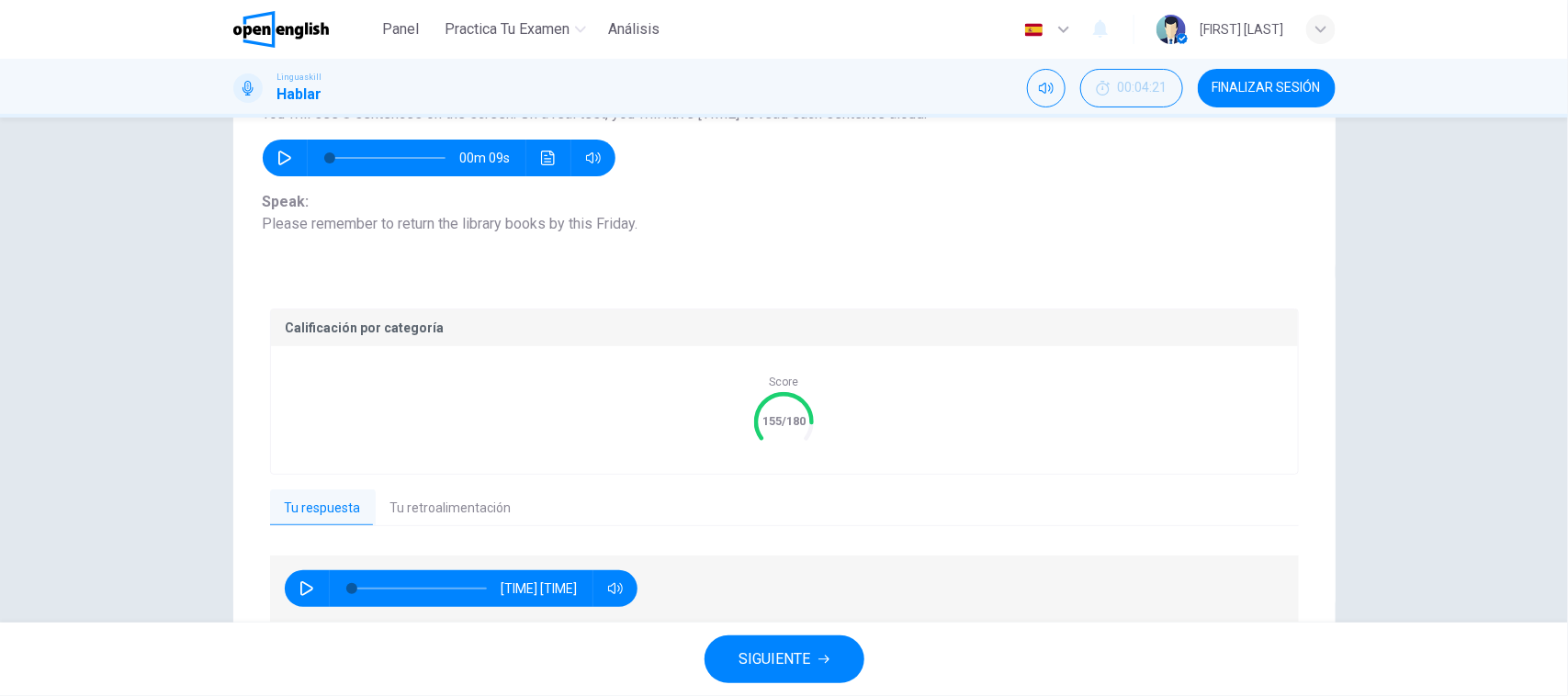 type on "*" 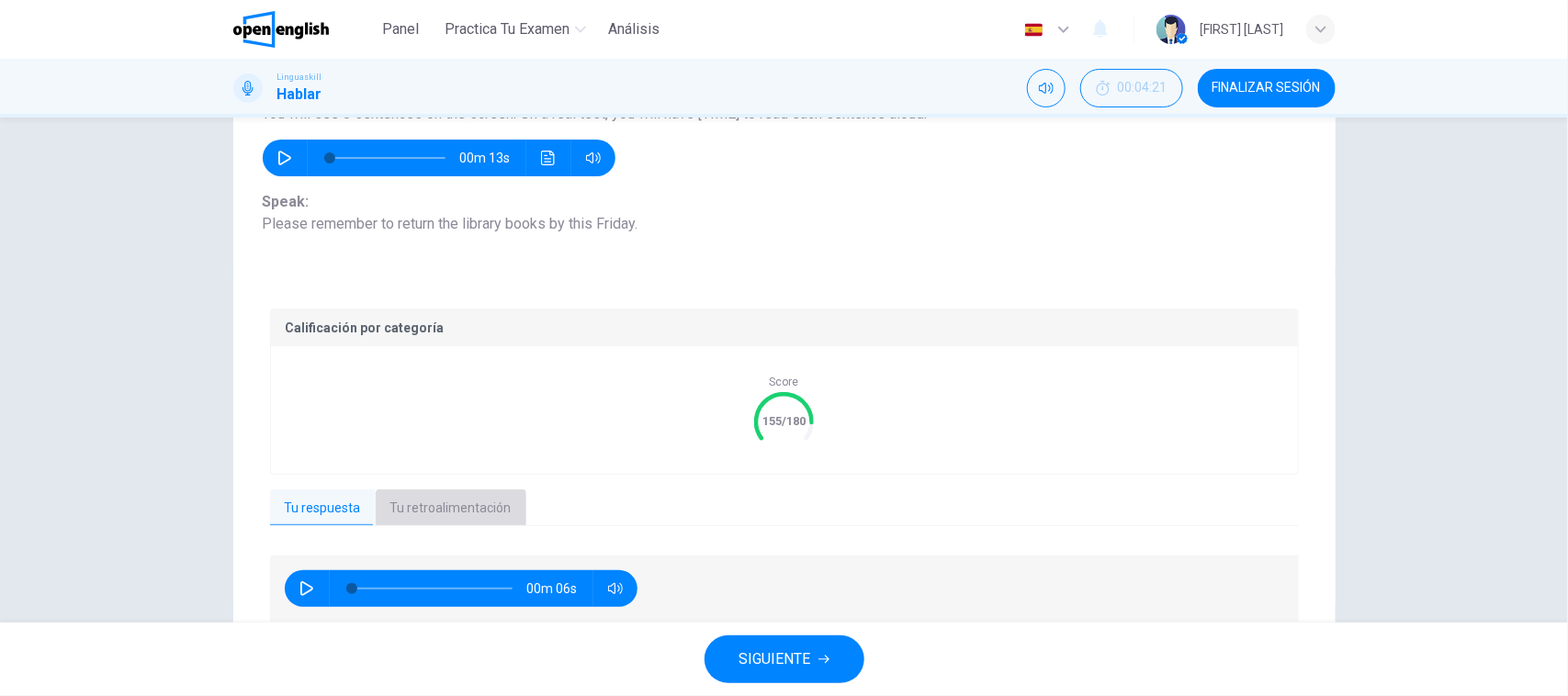click on "Tu retroalimentación" at bounding box center [451, 509] 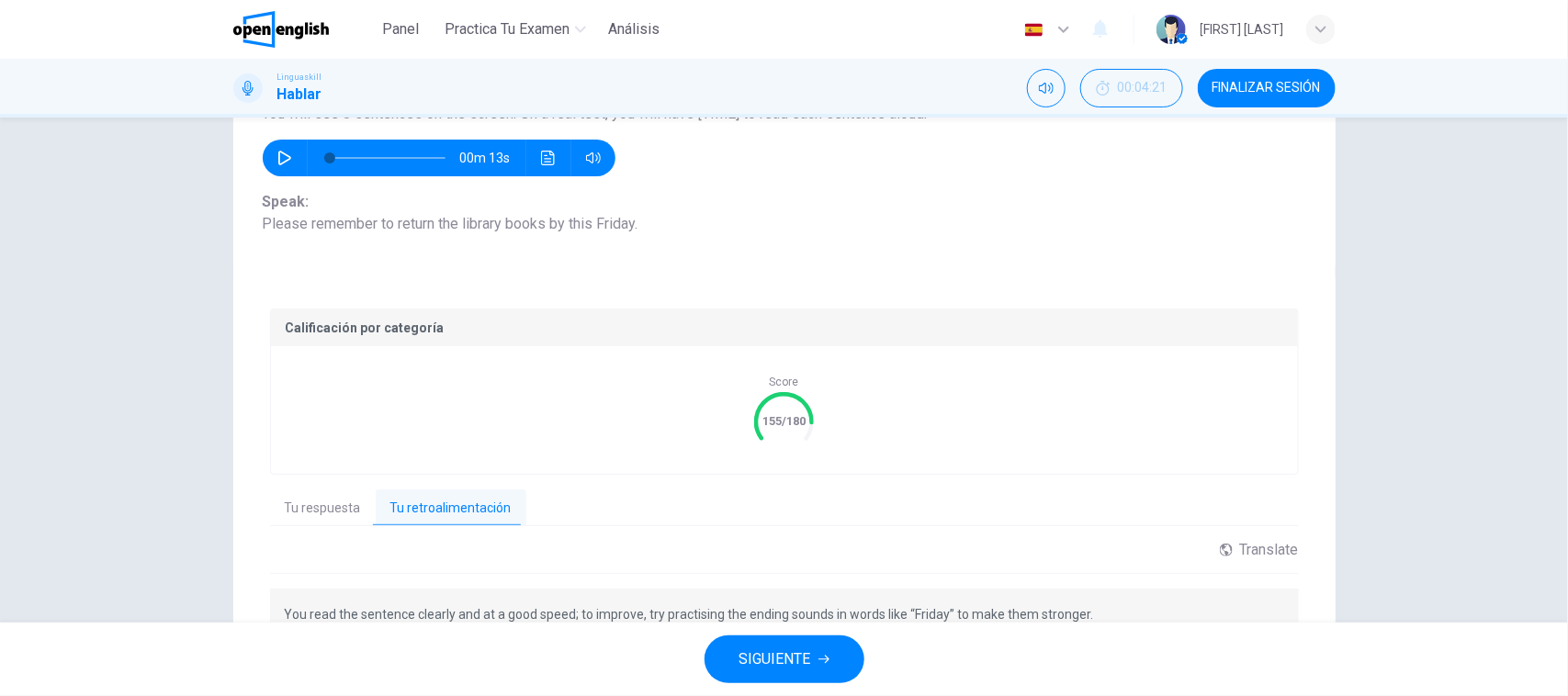 click on "Translate ​ ​ Powered by" at bounding box center [784, 557] 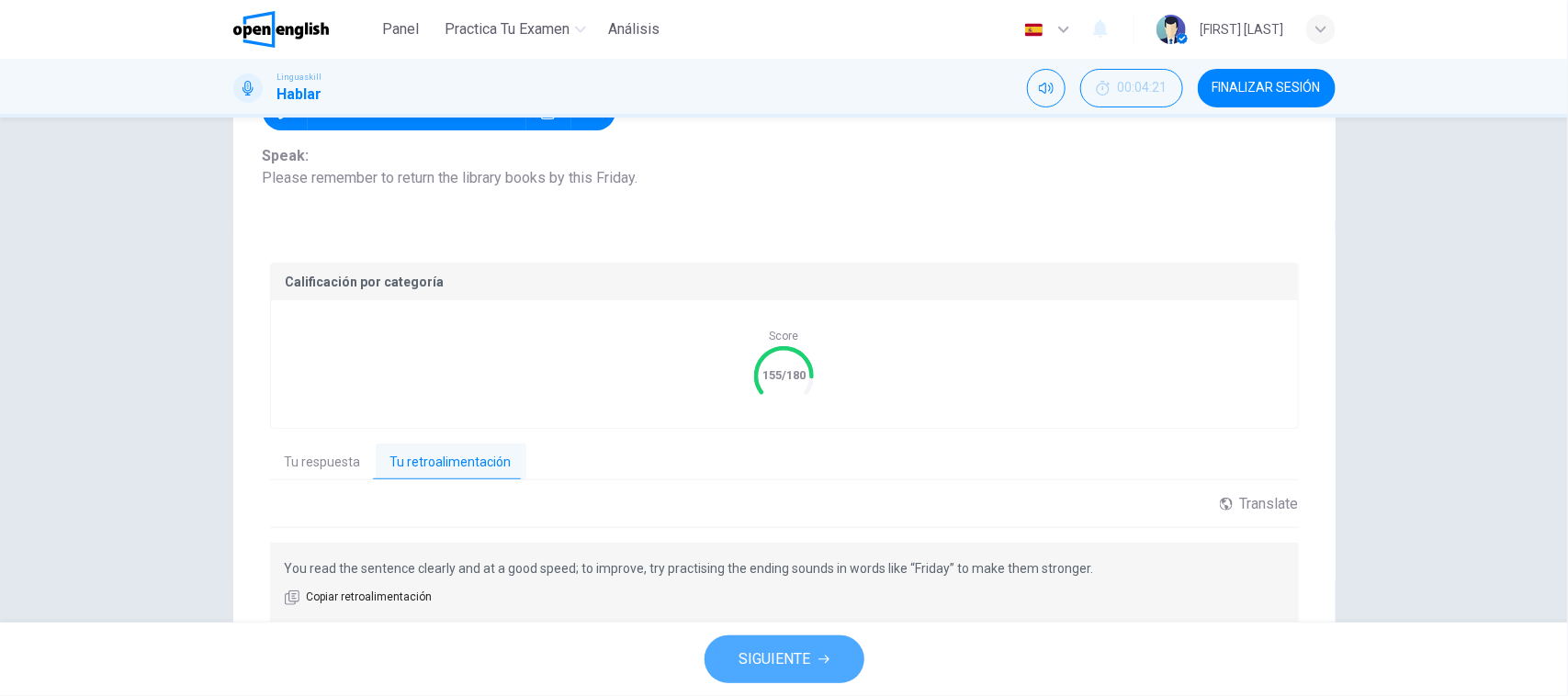 click on "SIGUIENTE" at bounding box center (775, 659) 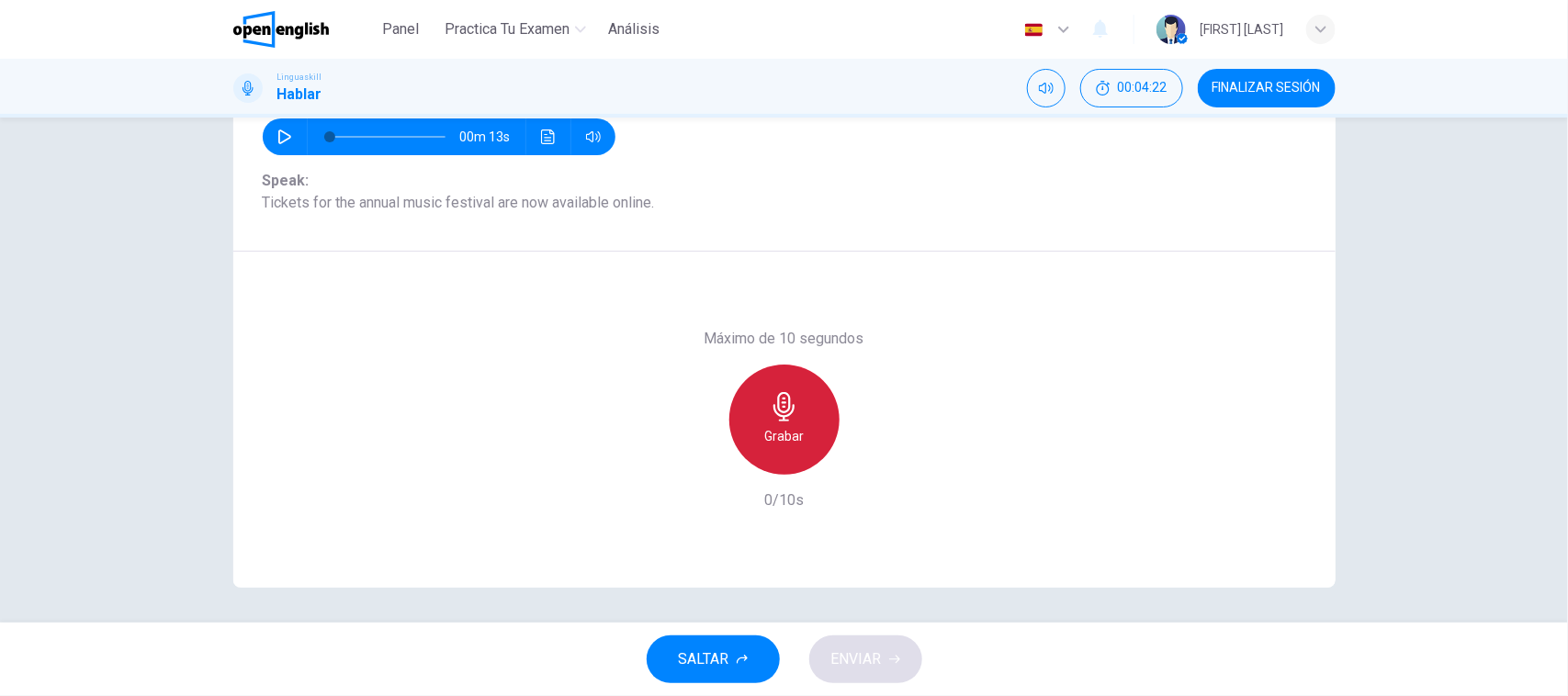 click on "Grabar" at bounding box center [784, 436] 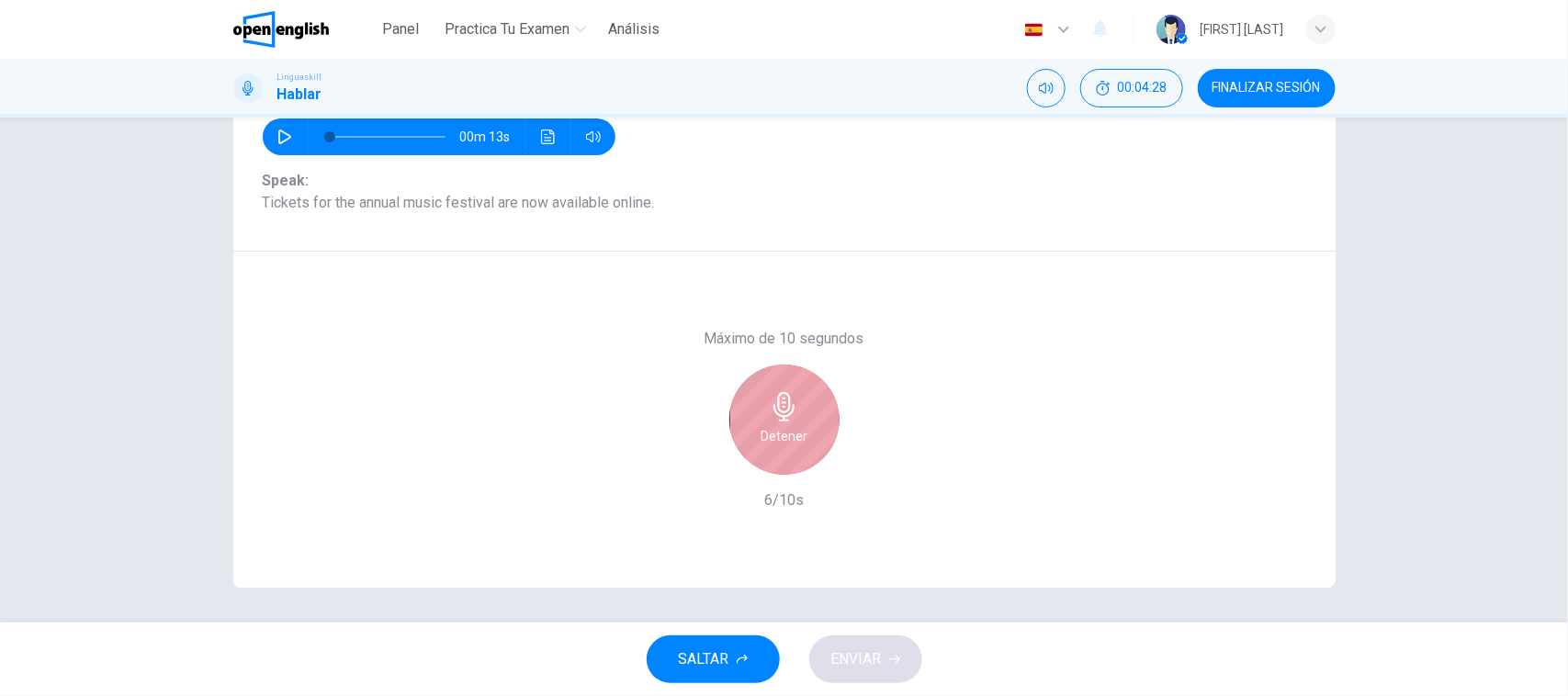 click on "Detener" at bounding box center (784, 436) 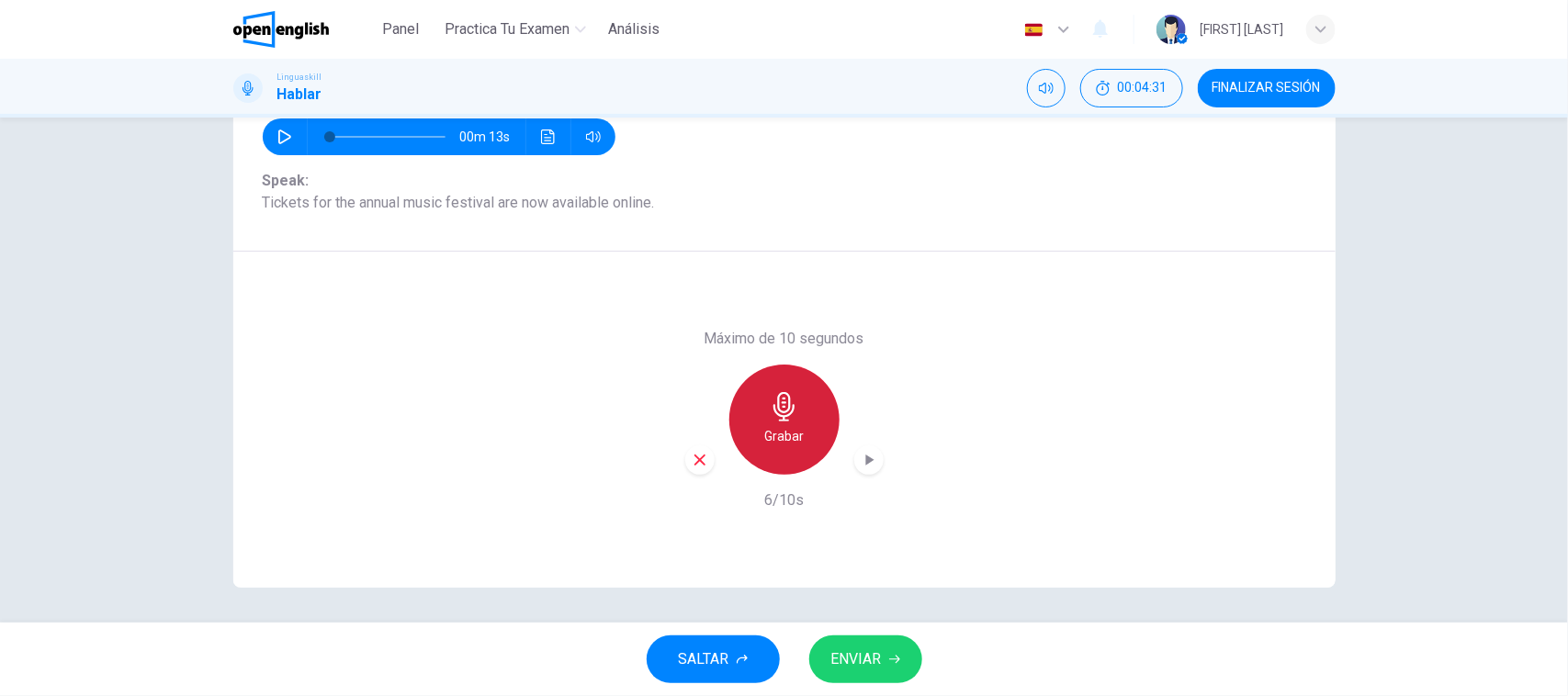 click 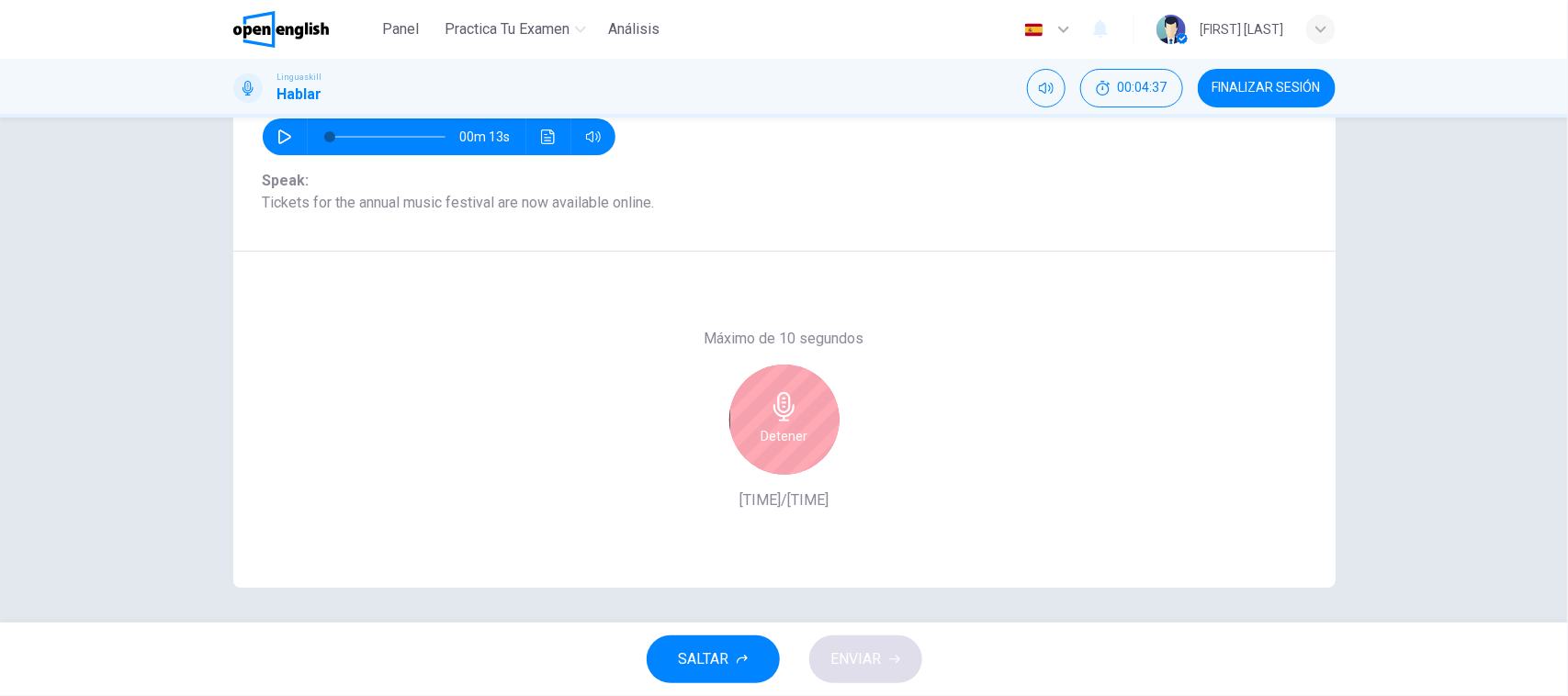 click 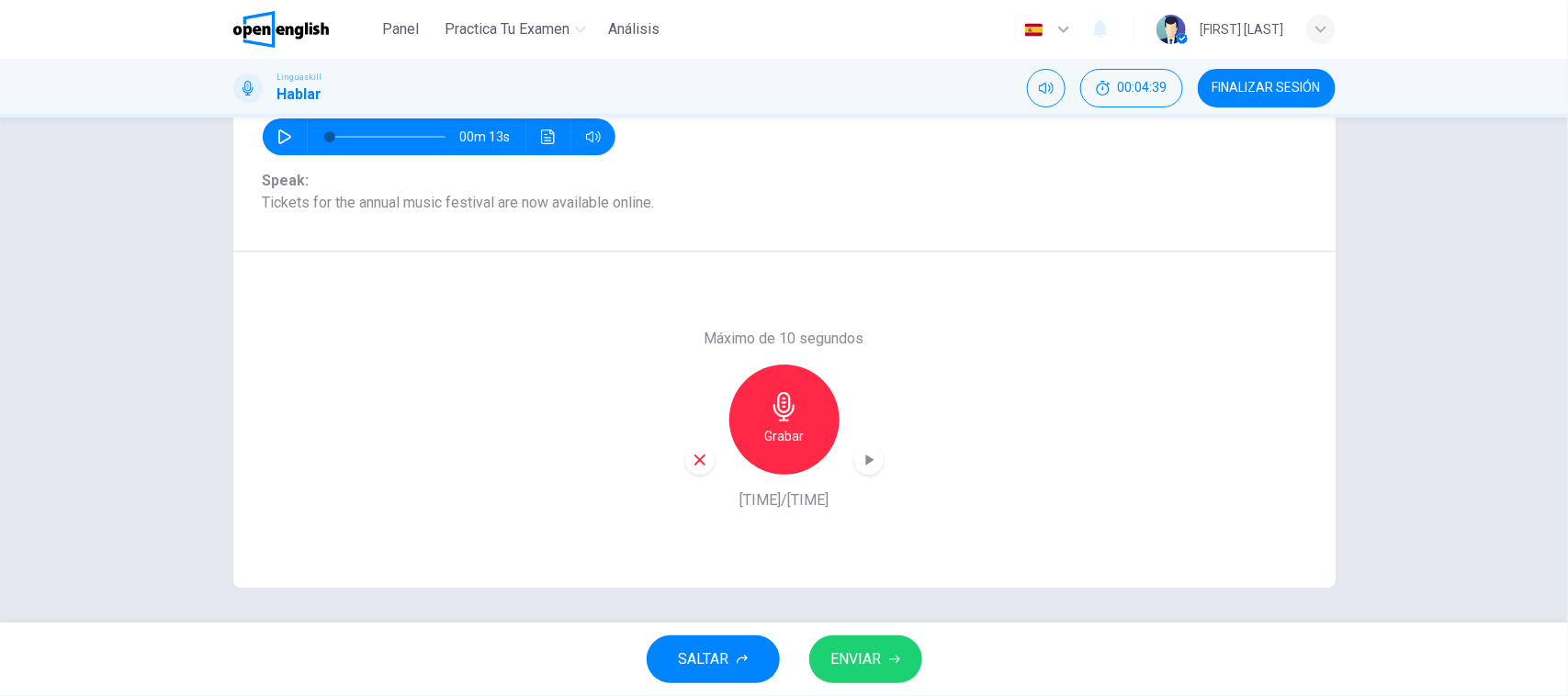 click on "ENVIAR" at bounding box center [856, 659] 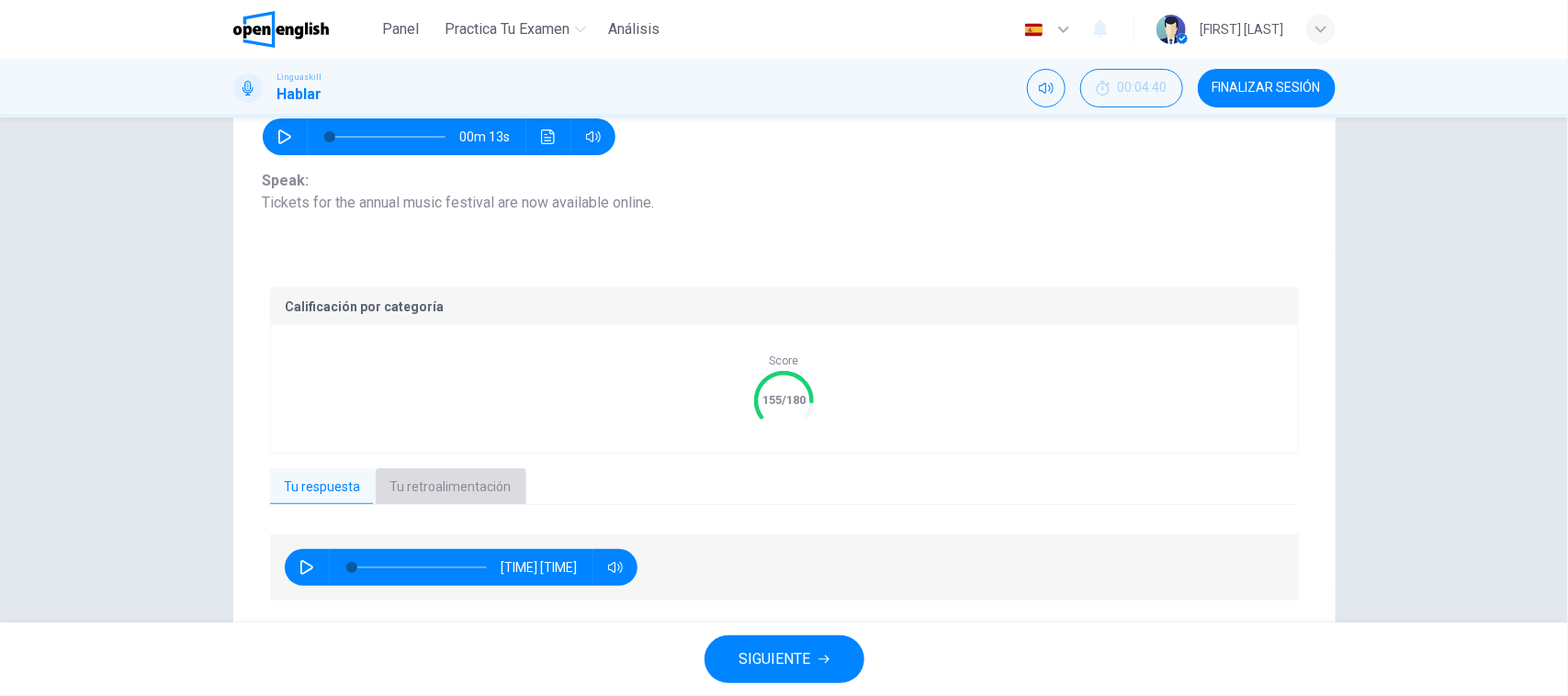 click on "Tu retroalimentación" at bounding box center [451, 488] 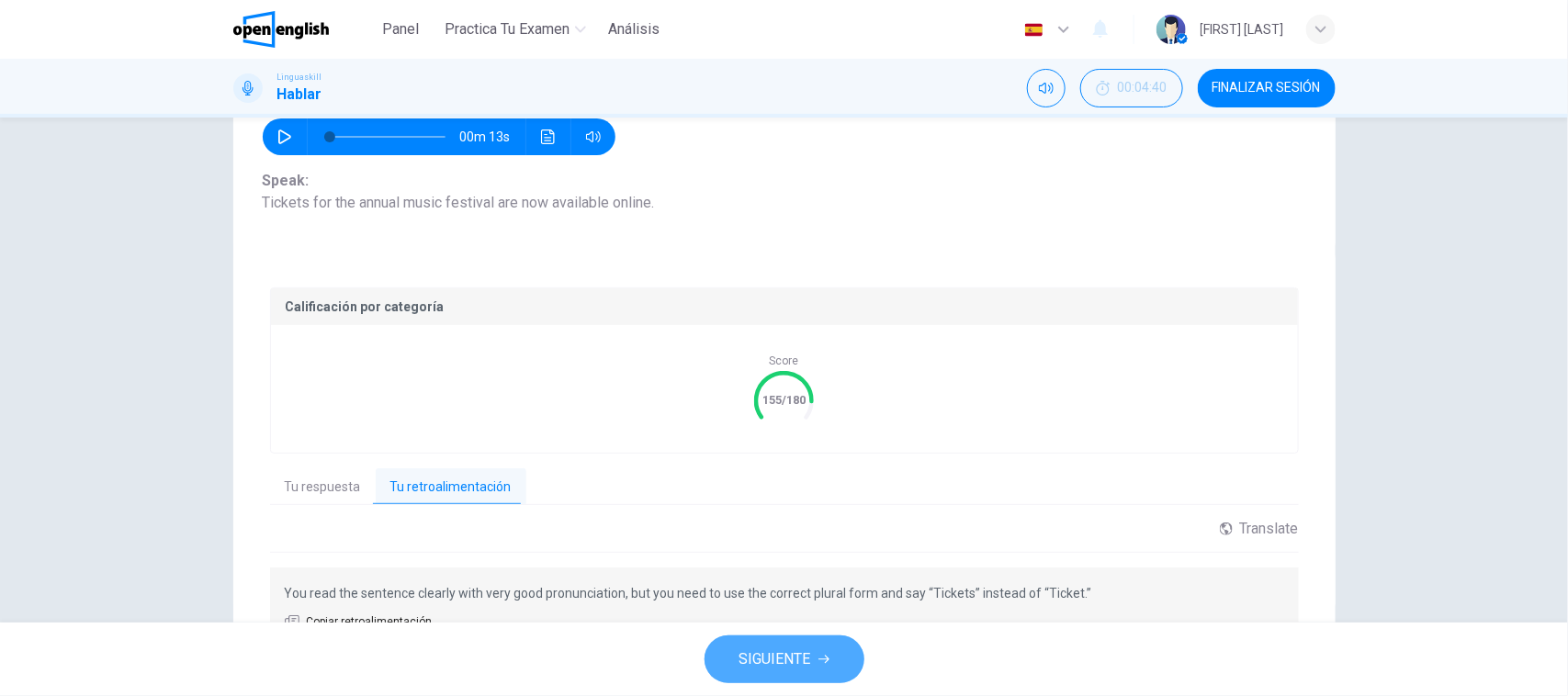 click on "SIGUIENTE" at bounding box center (775, 659) 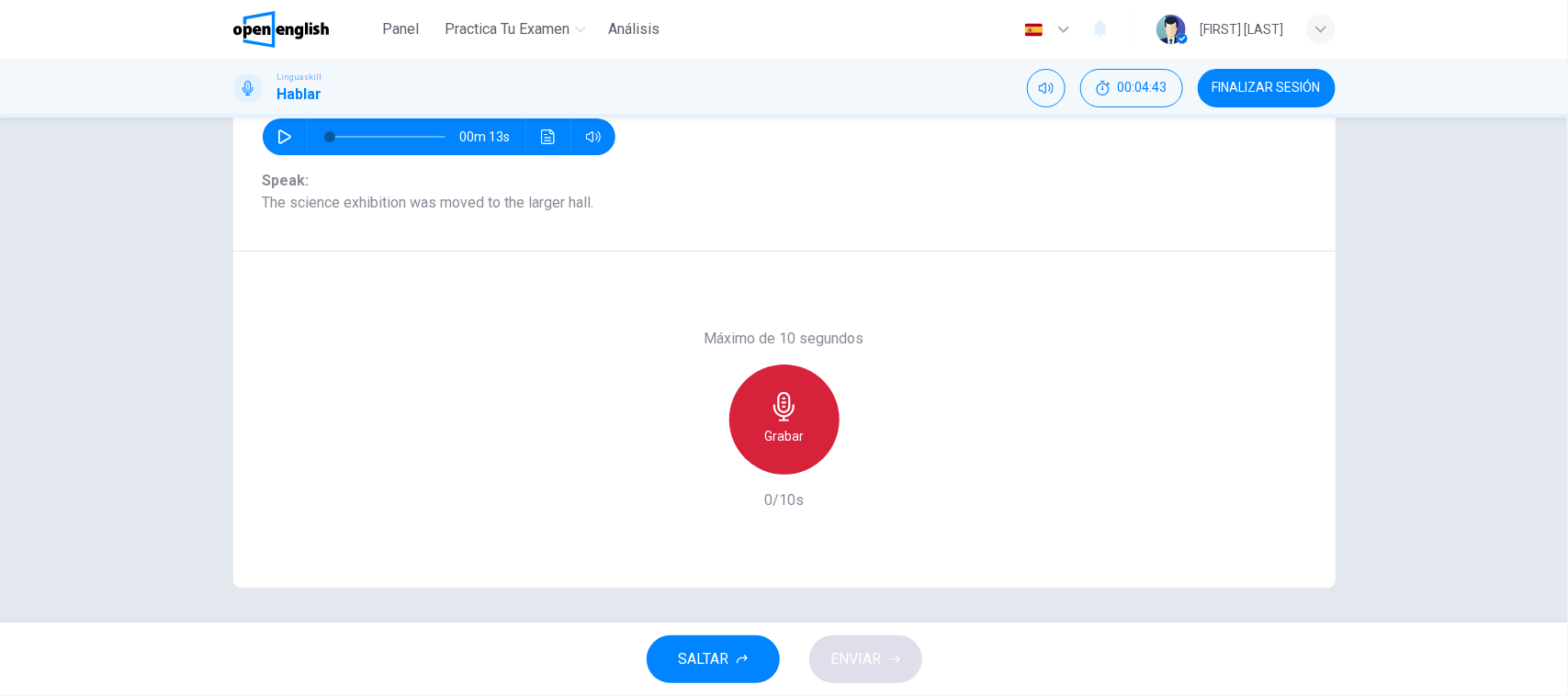 click 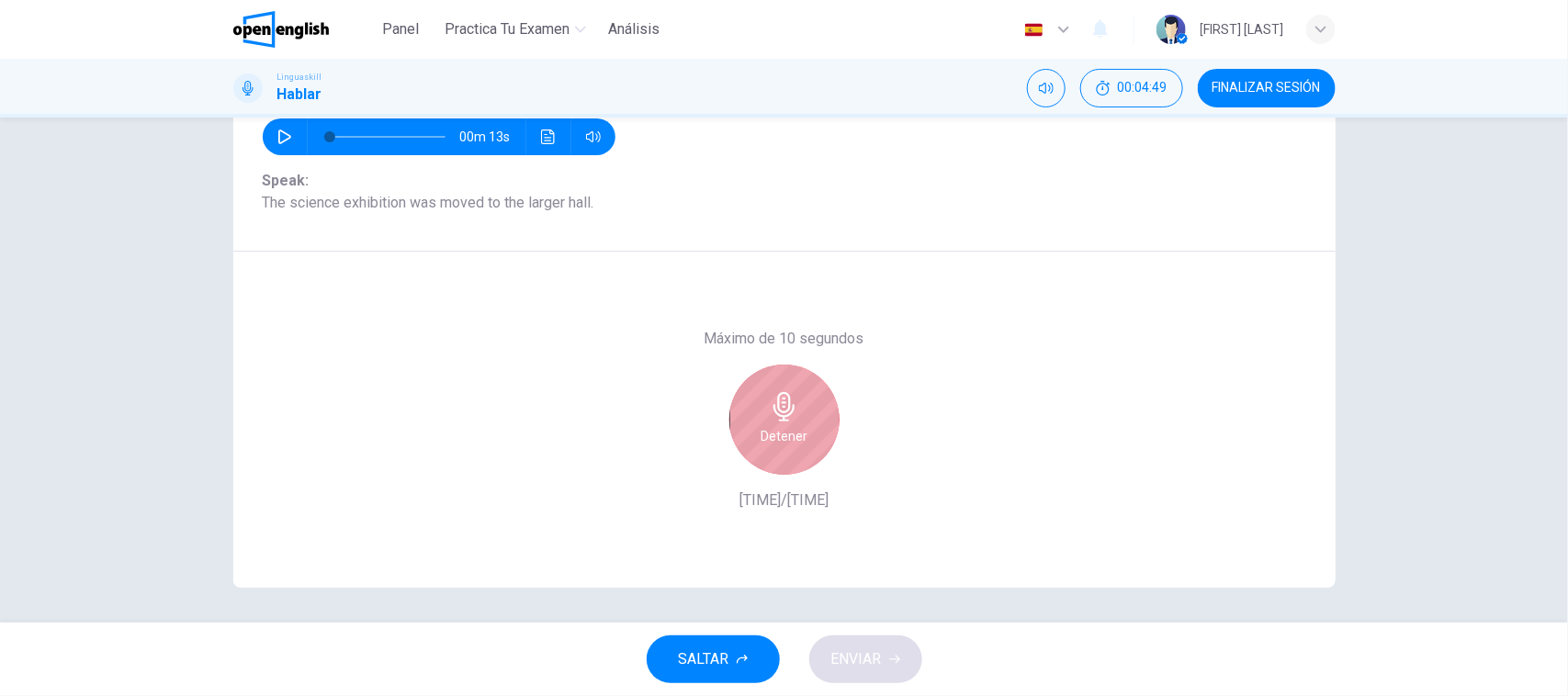 click 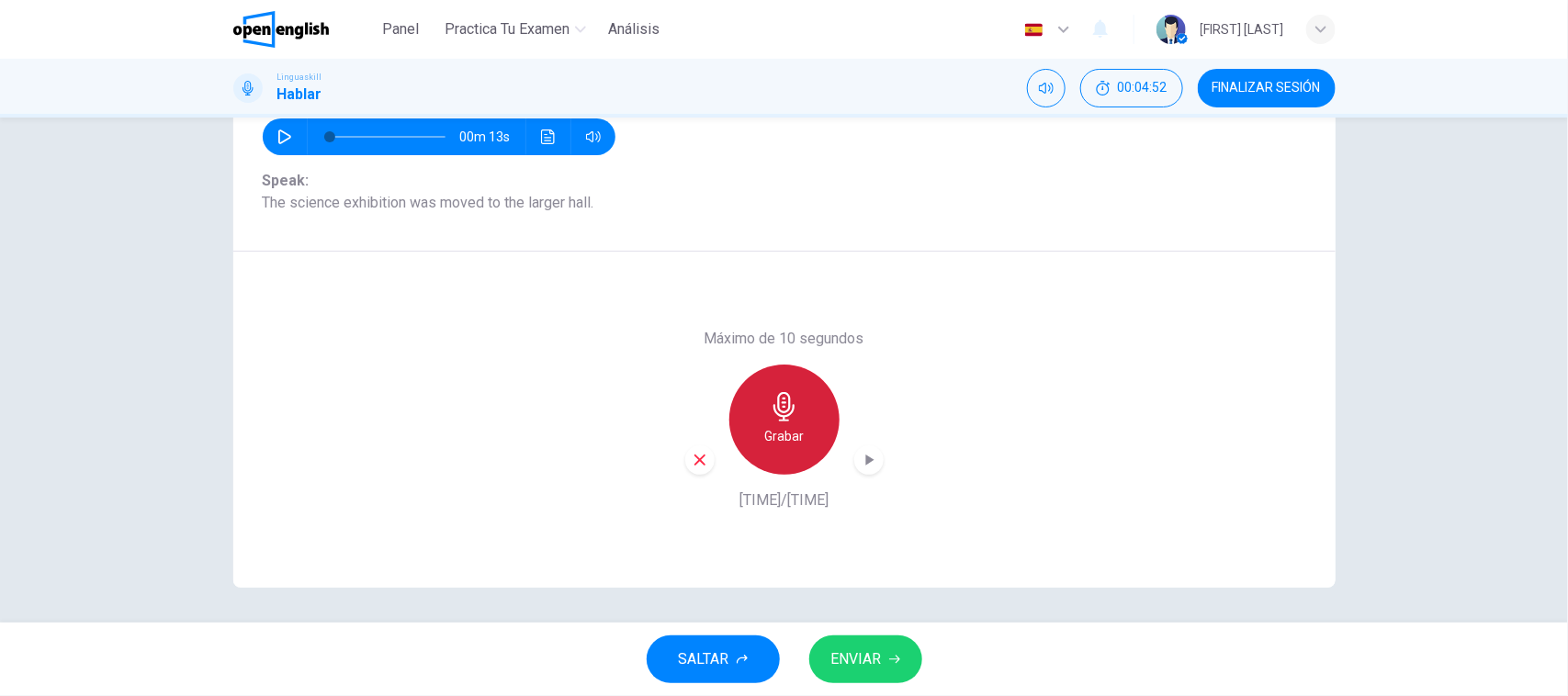 click 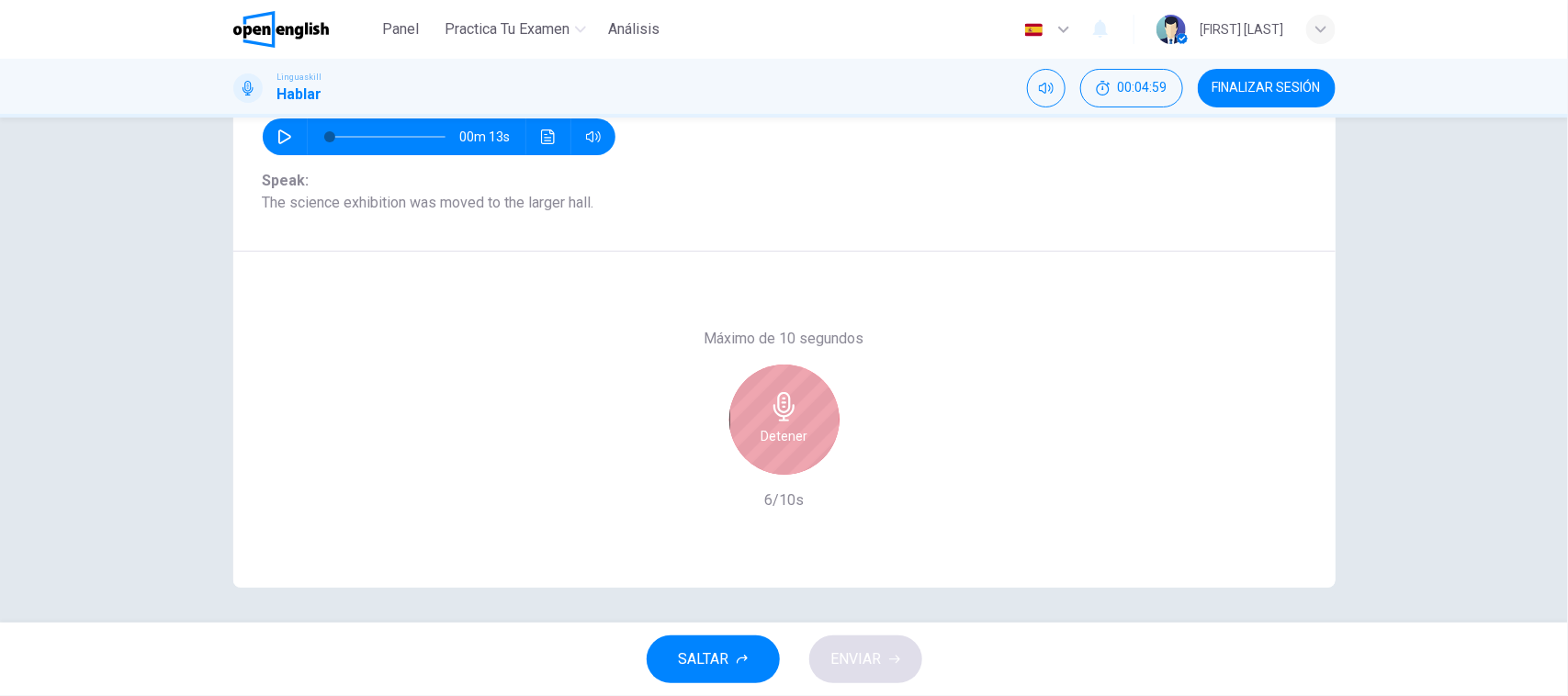 click 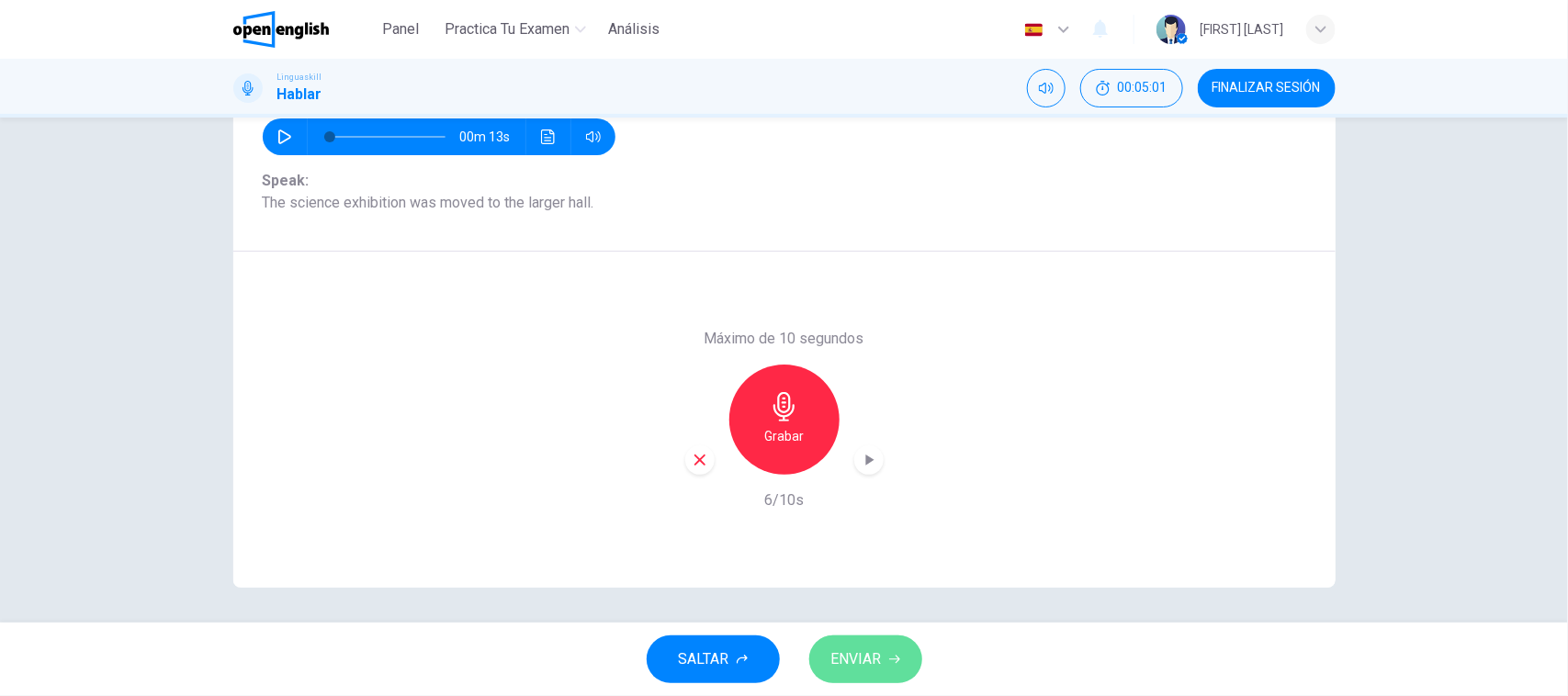 click on "ENVIAR" at bounding box center (856, 659) 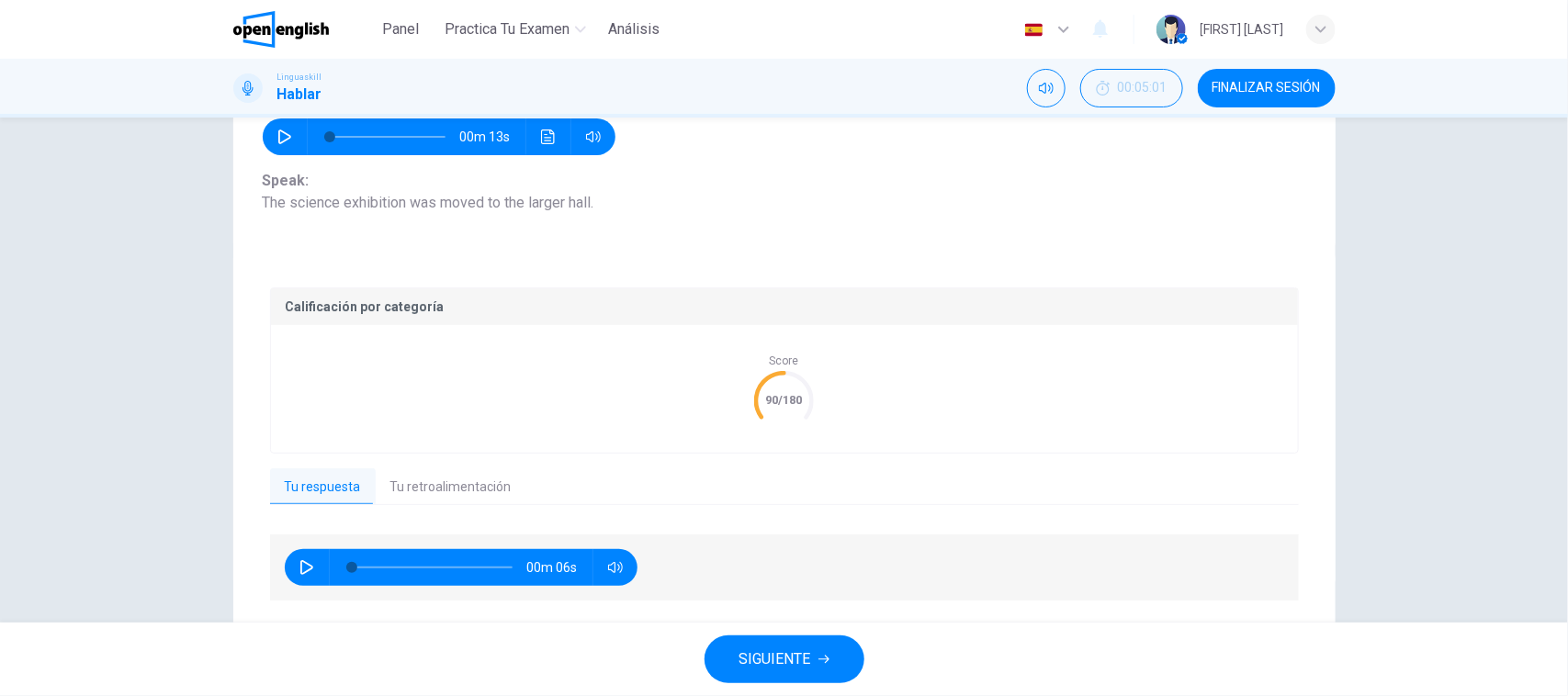 click on "SIGUIENTE" at bounding box center [775, 659] 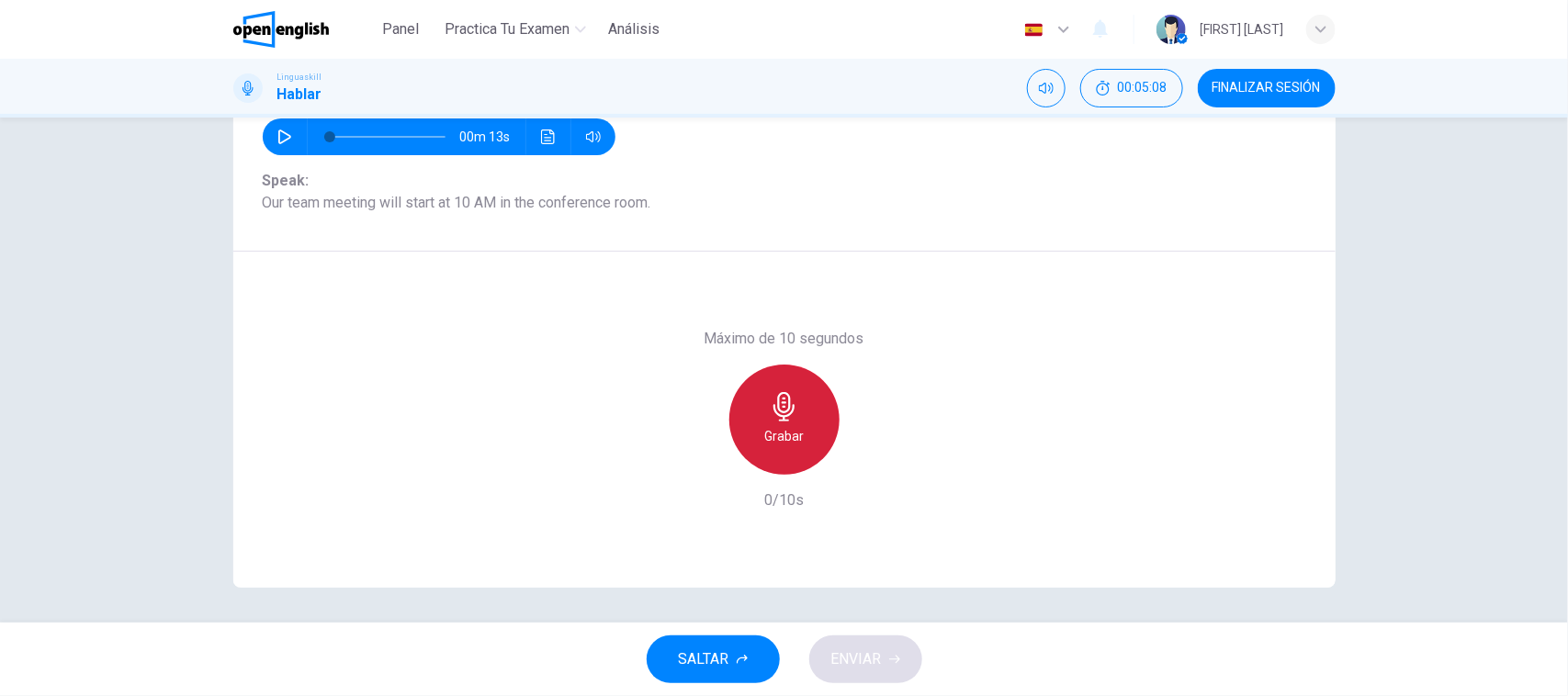 click 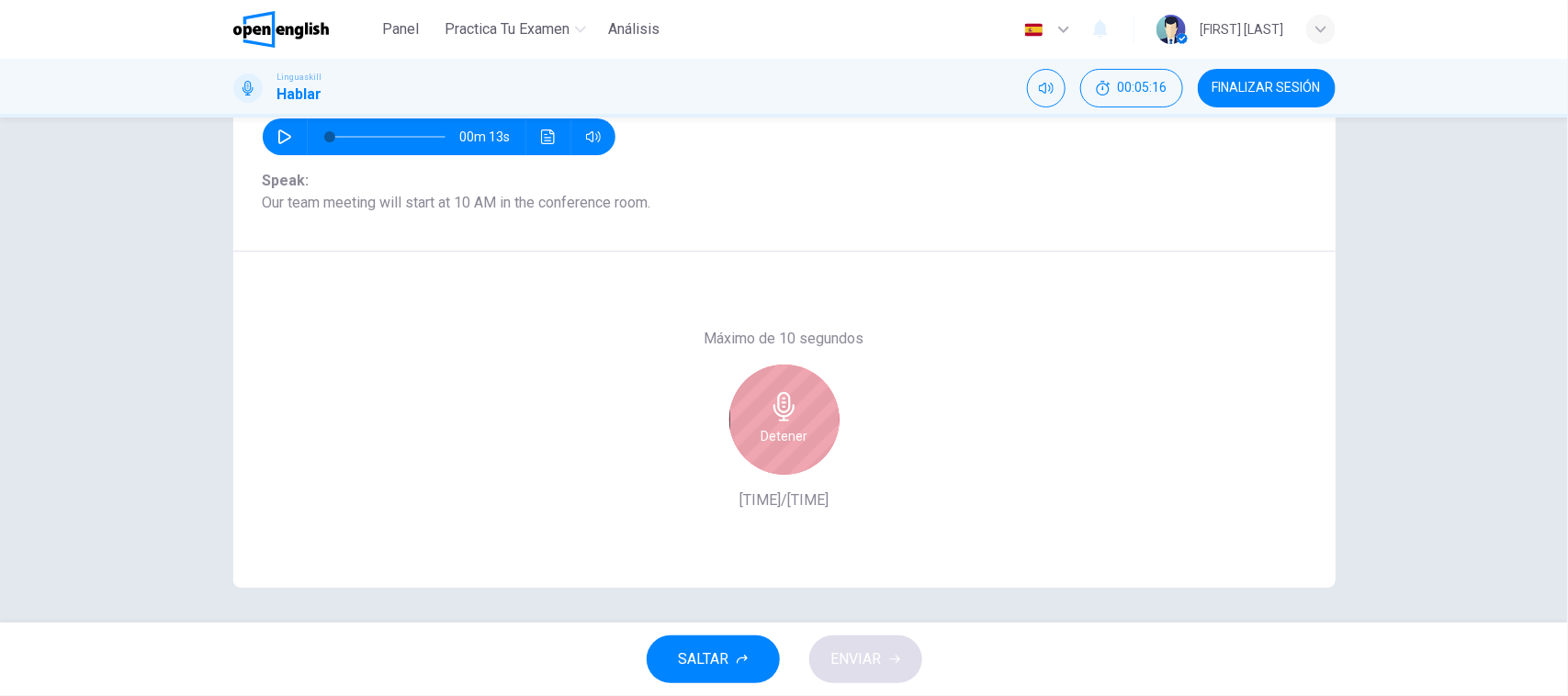 click 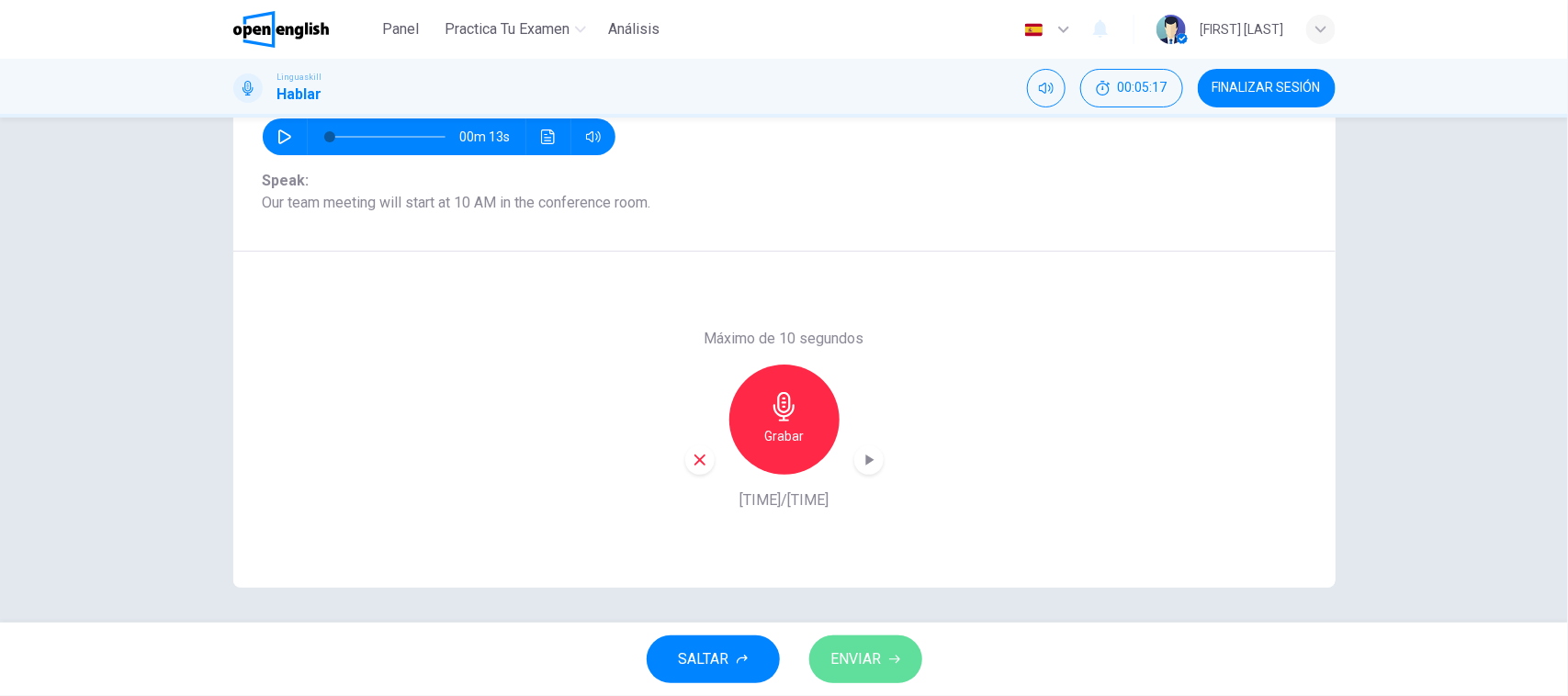 click on "ENVIAR" at bounding box center (856, 659) 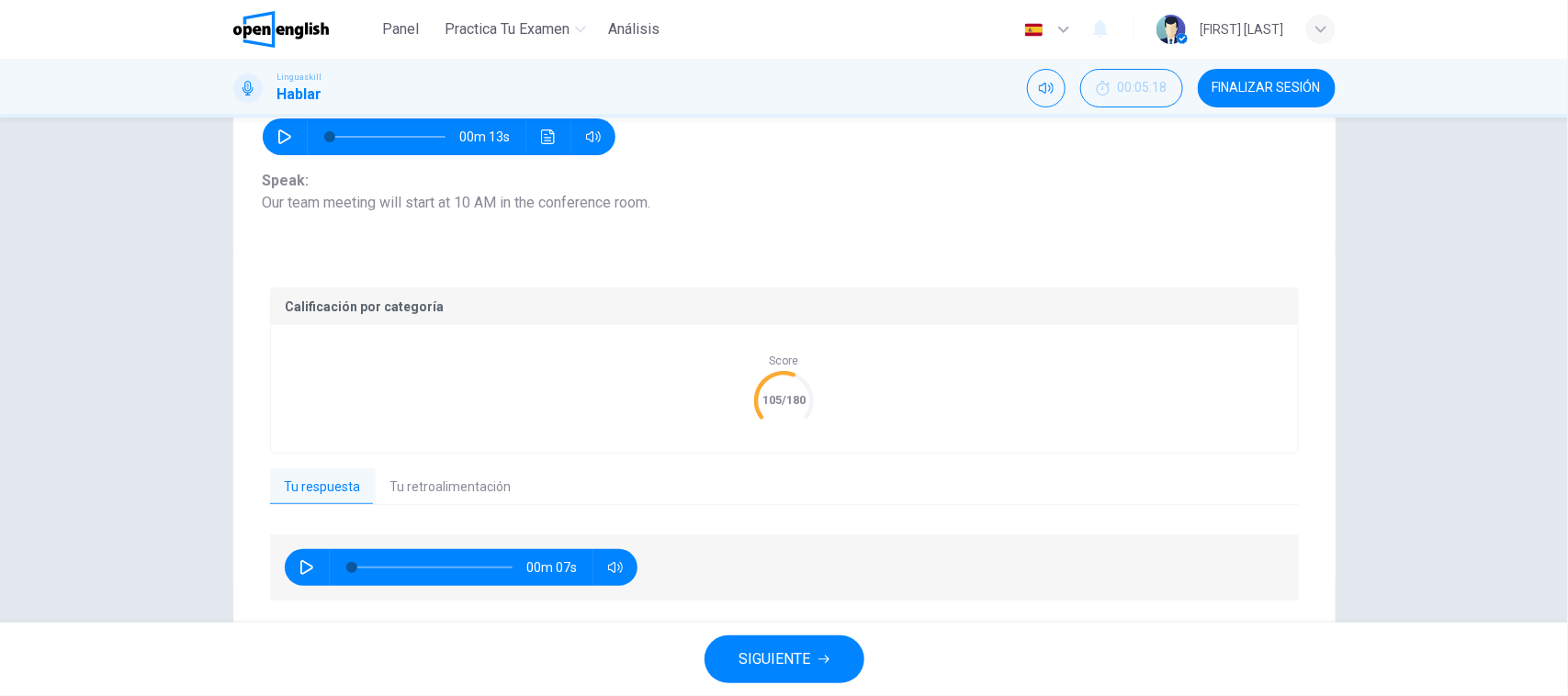 click on "SIGUIENTE" at bounding box center (775, 659) 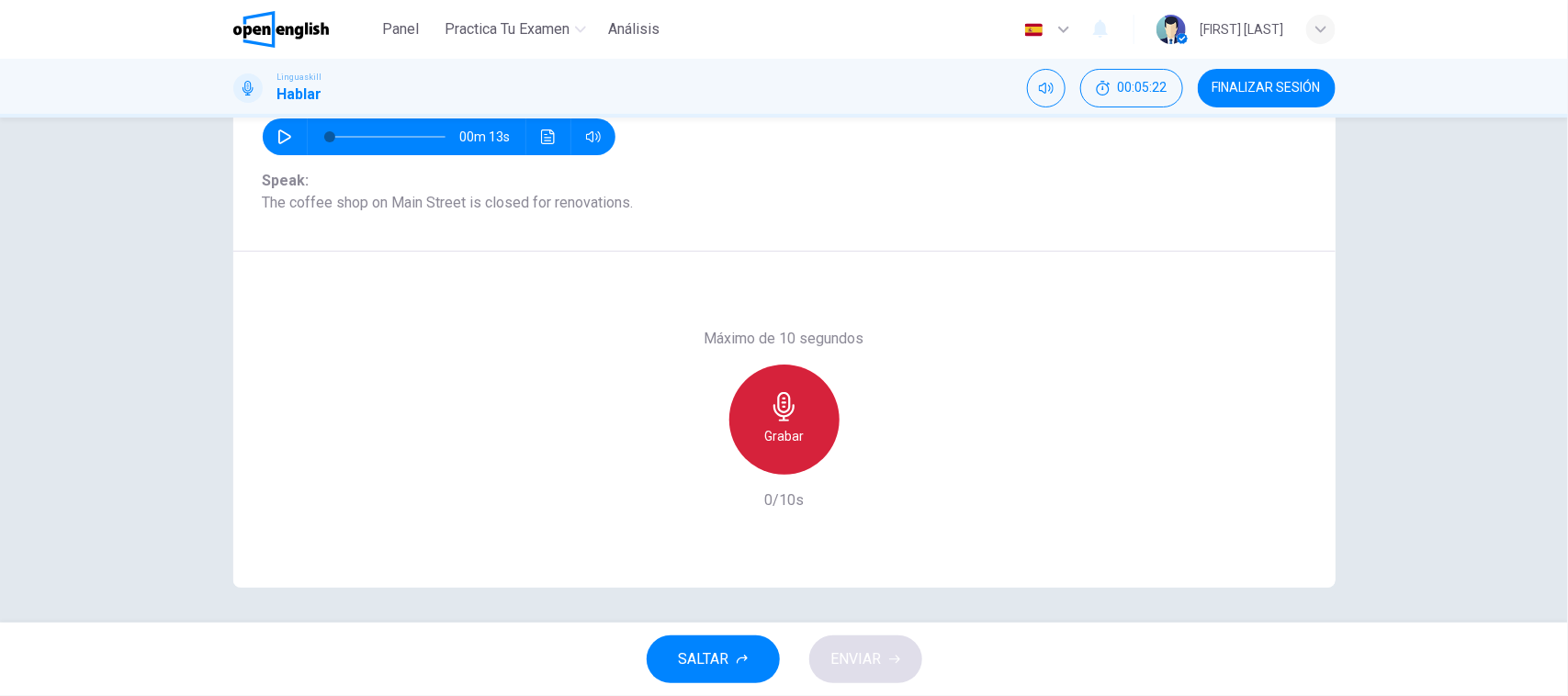 click on "Grabar" at bounding box center [784, 420] 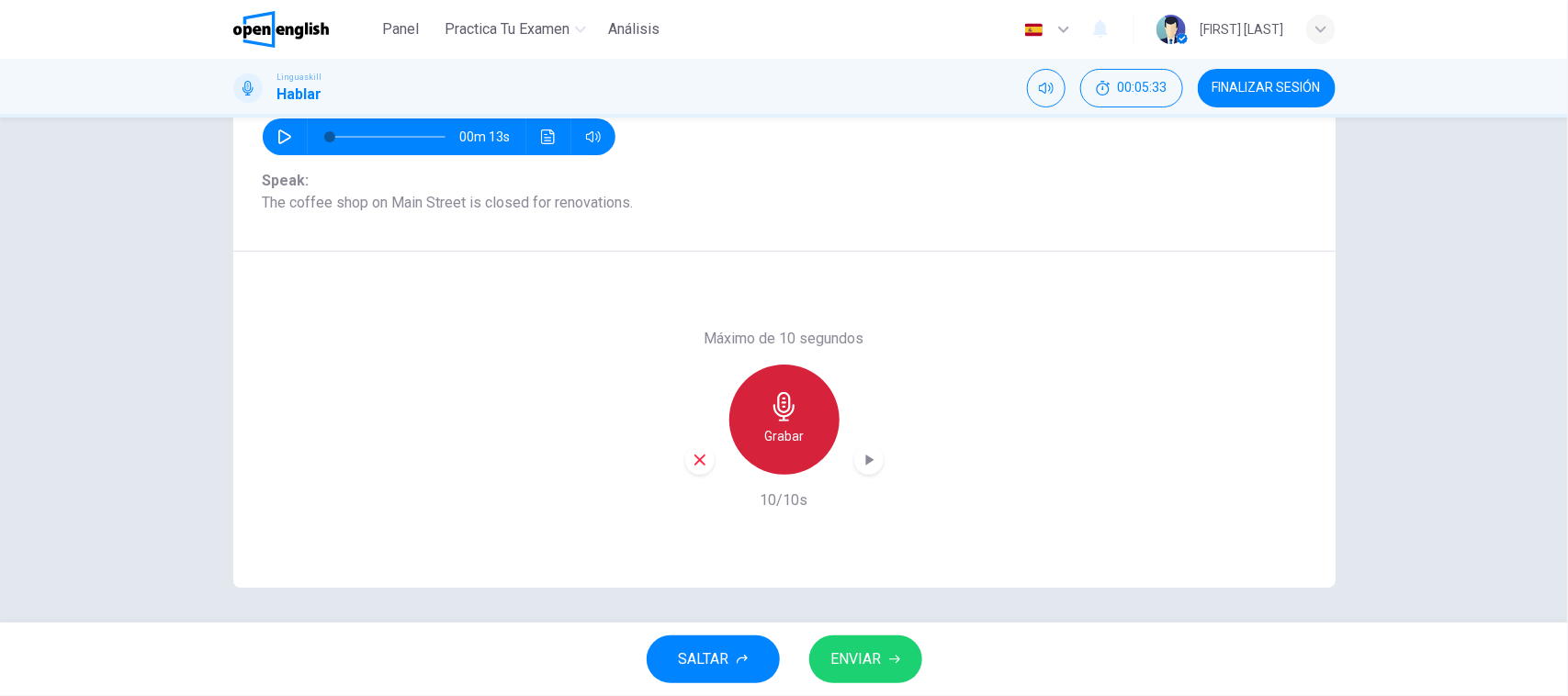 click on "Grabar" at bounding box center [784, 420] 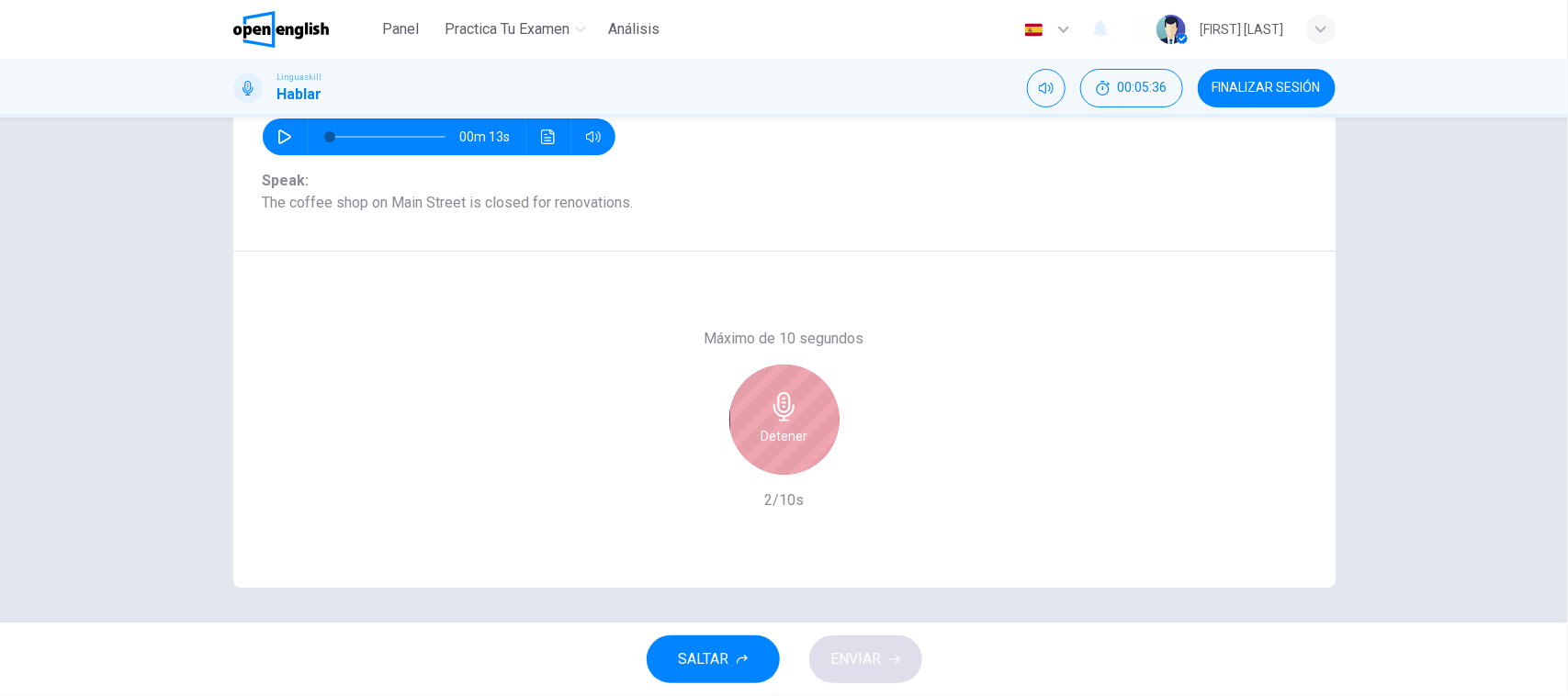 click 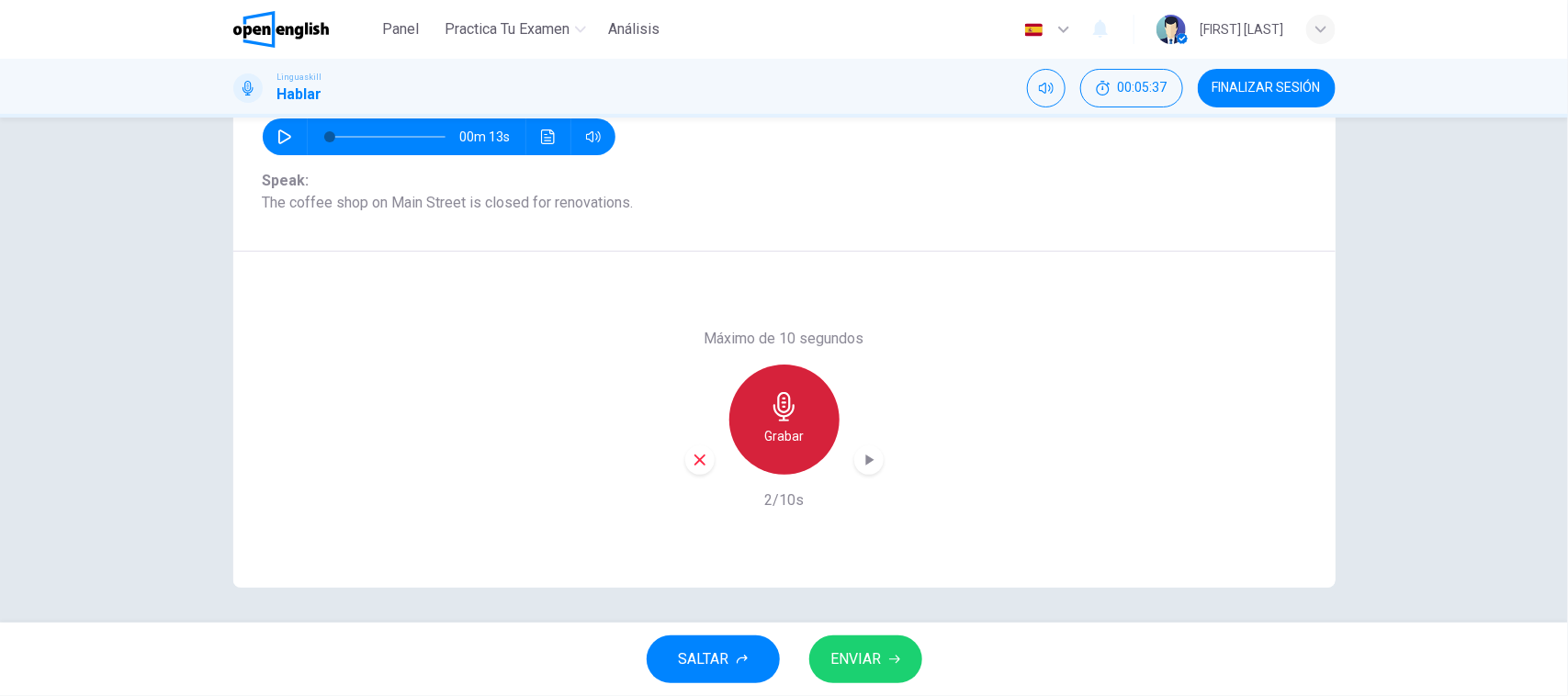 click 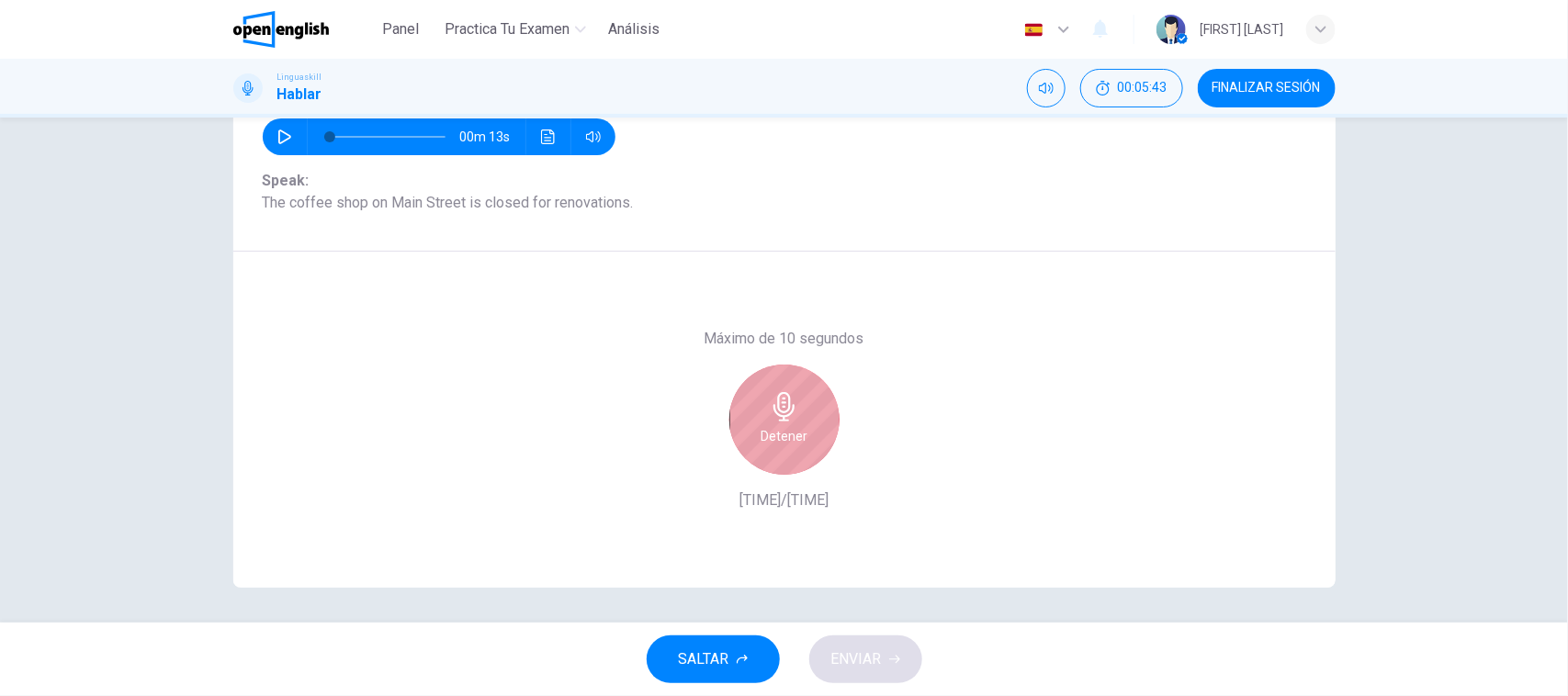 click 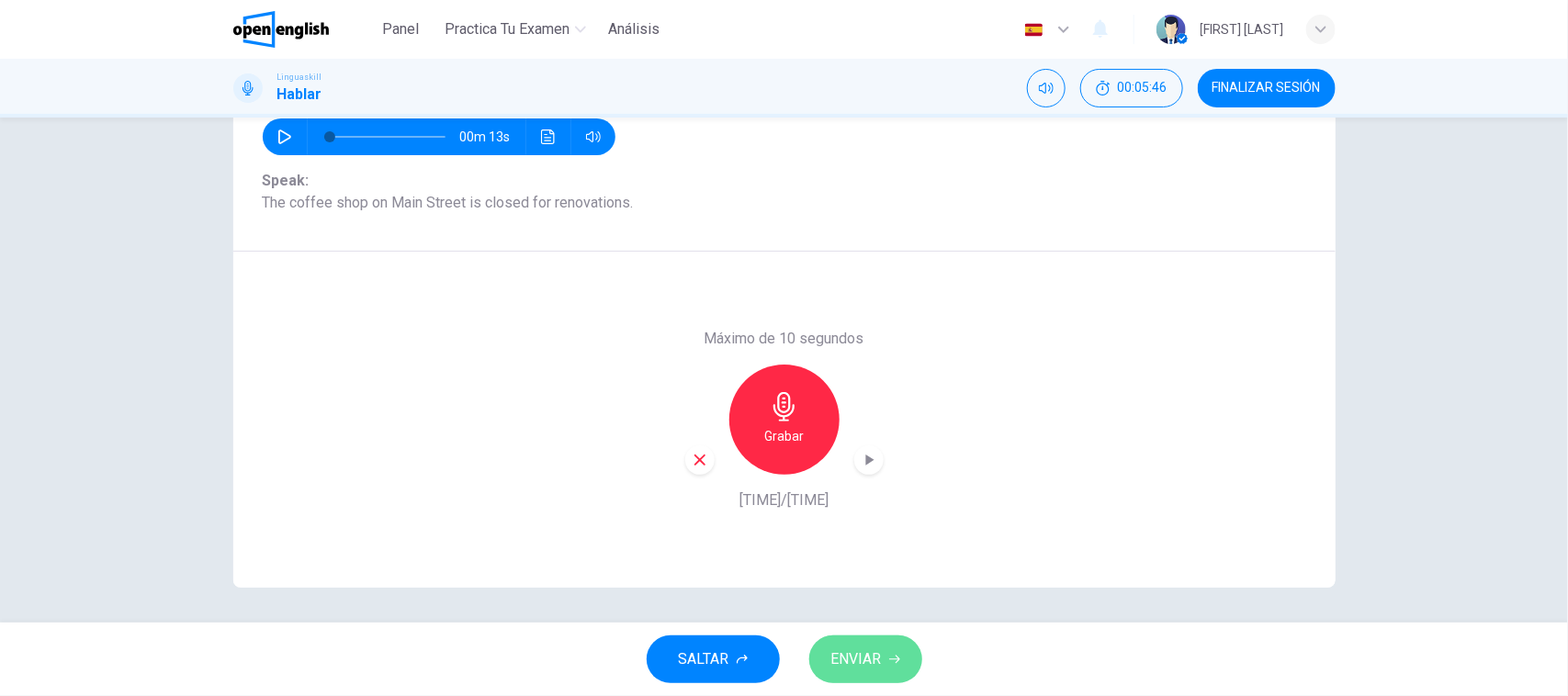 click on "ENVIAR" at bounding box center (856, 659) 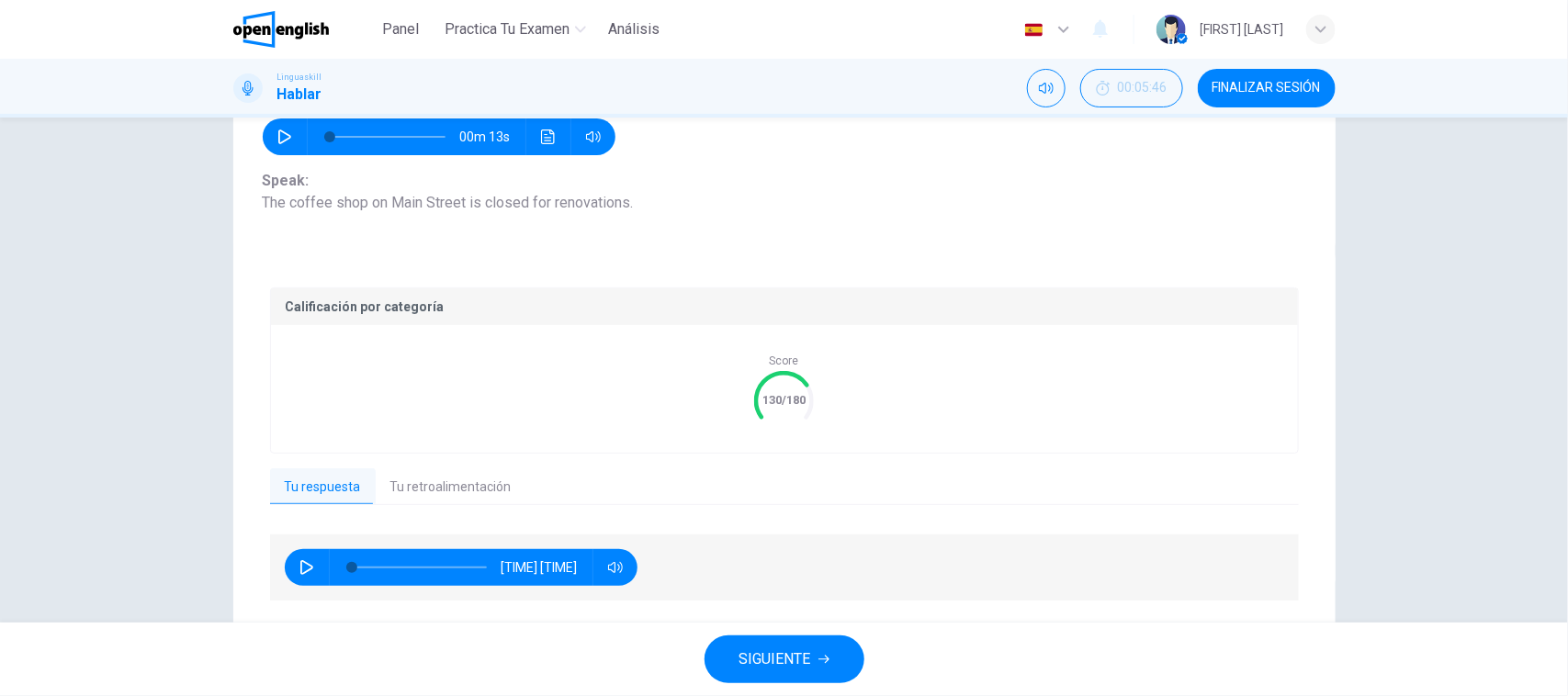 click on "SIGUIENTE" at bounding box center [775, 659] 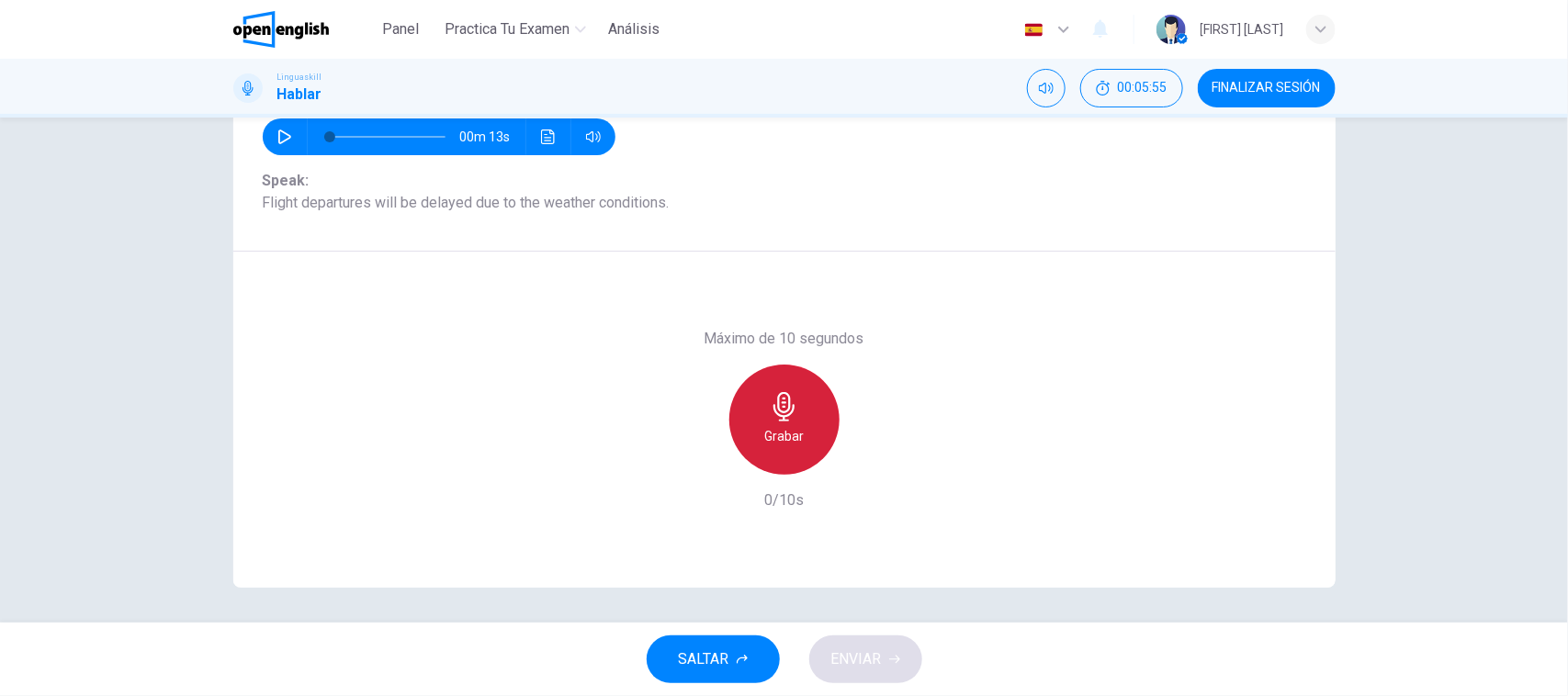 click on "Grabar" at bounding box center (784, 436) 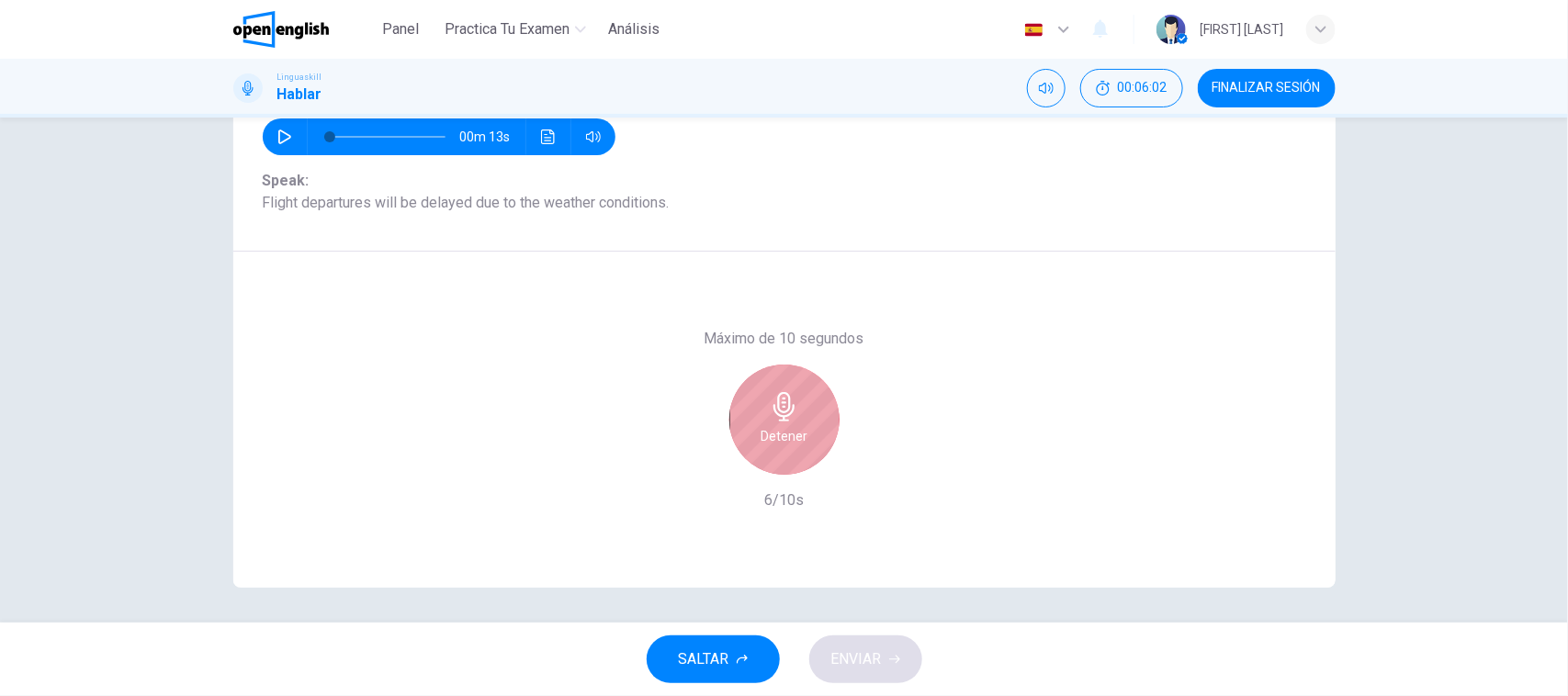 click on "Detener" at bounding box center [784, 436] 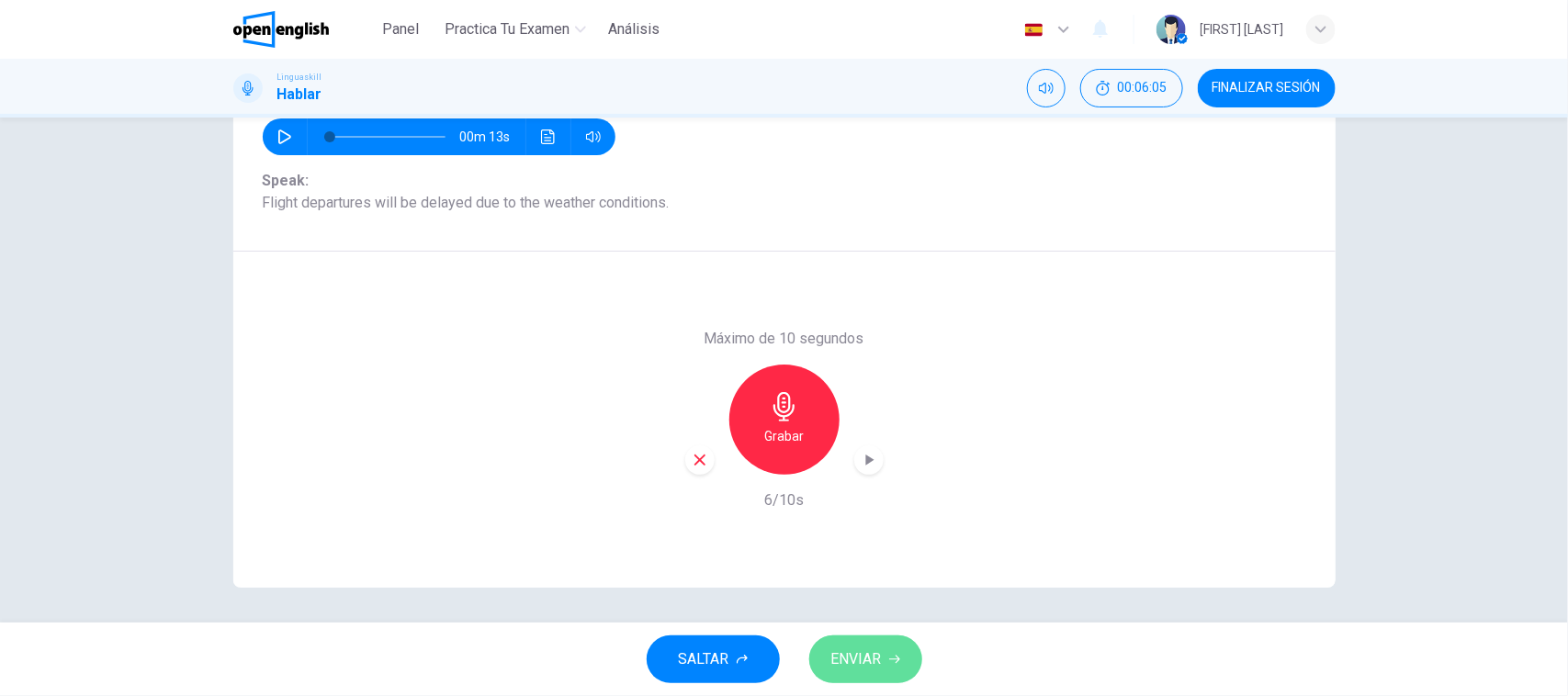 click on "ENVIAR" at bounding box center (856, 659) 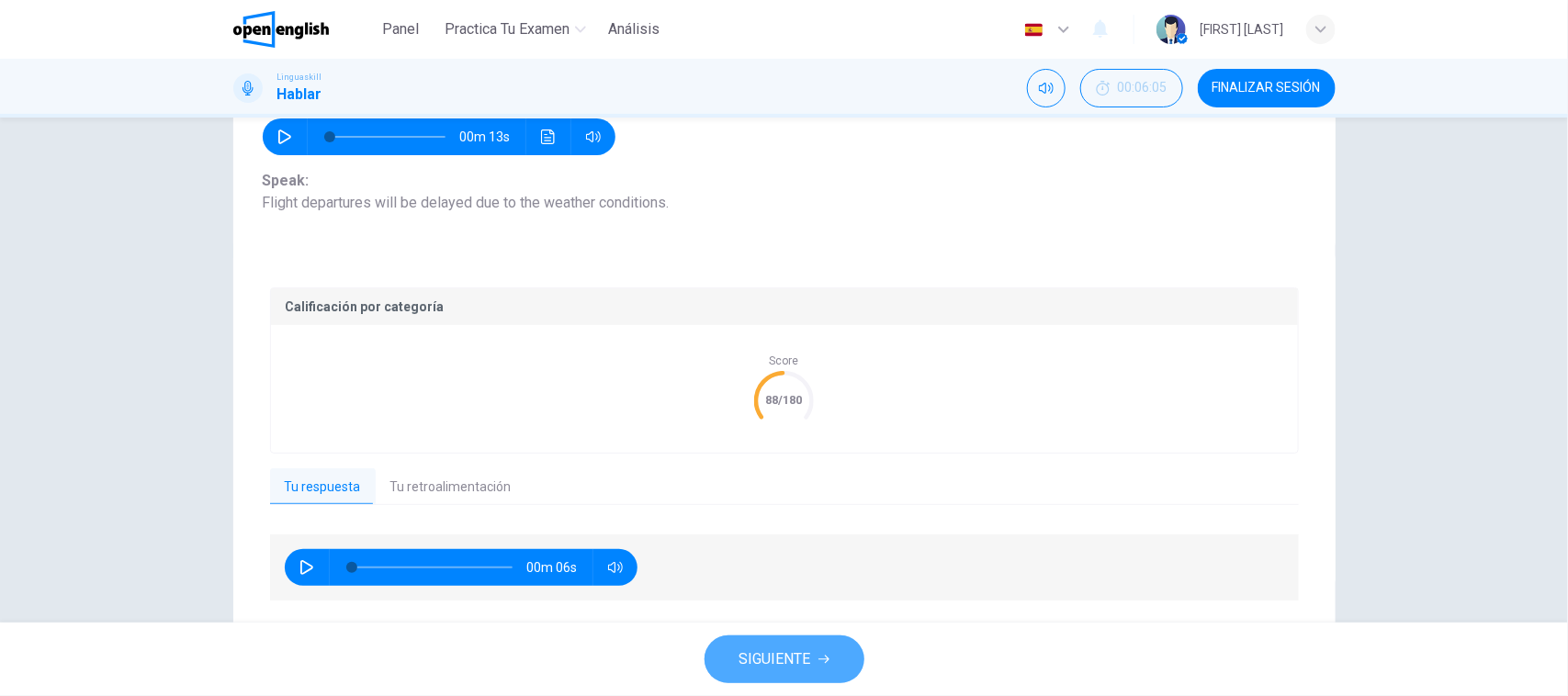 click on "SIGUIENTE" at bounding box center [775, 659] 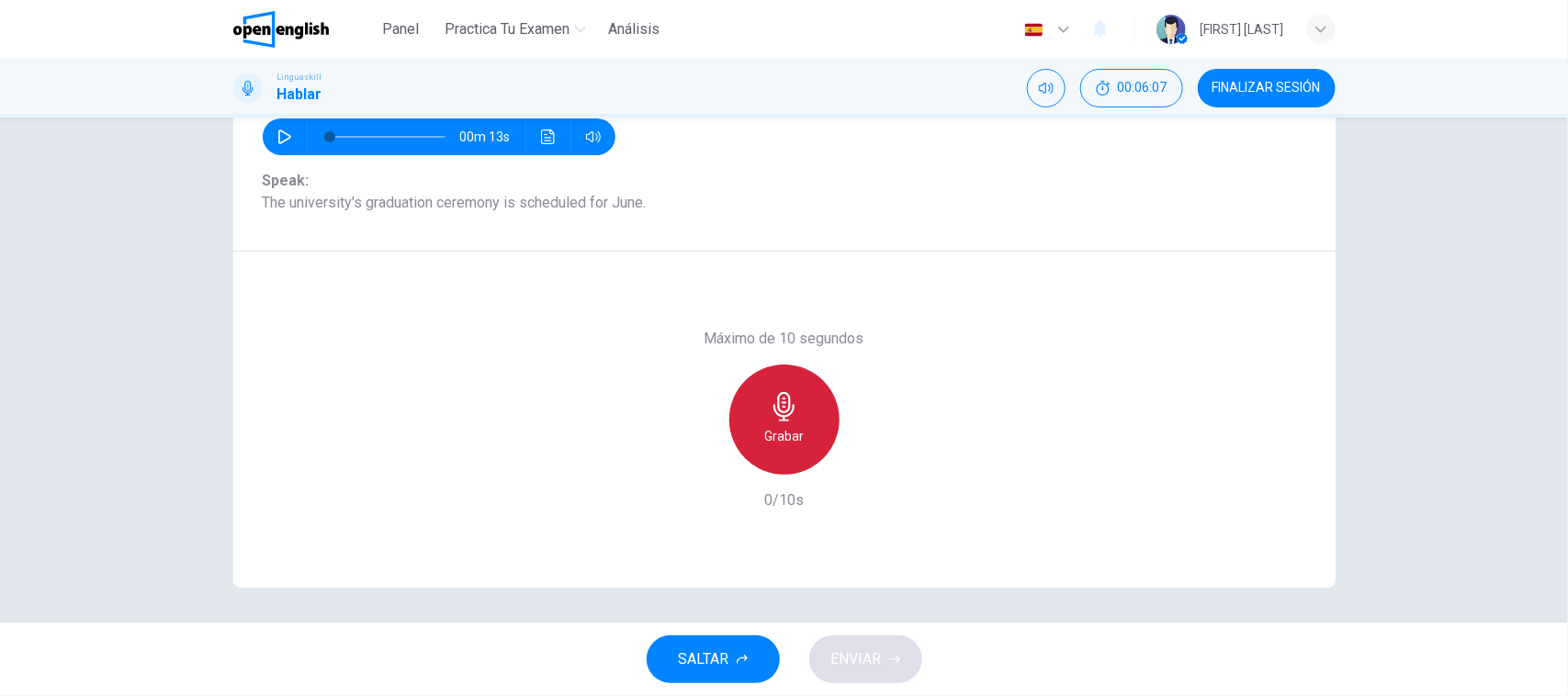 click 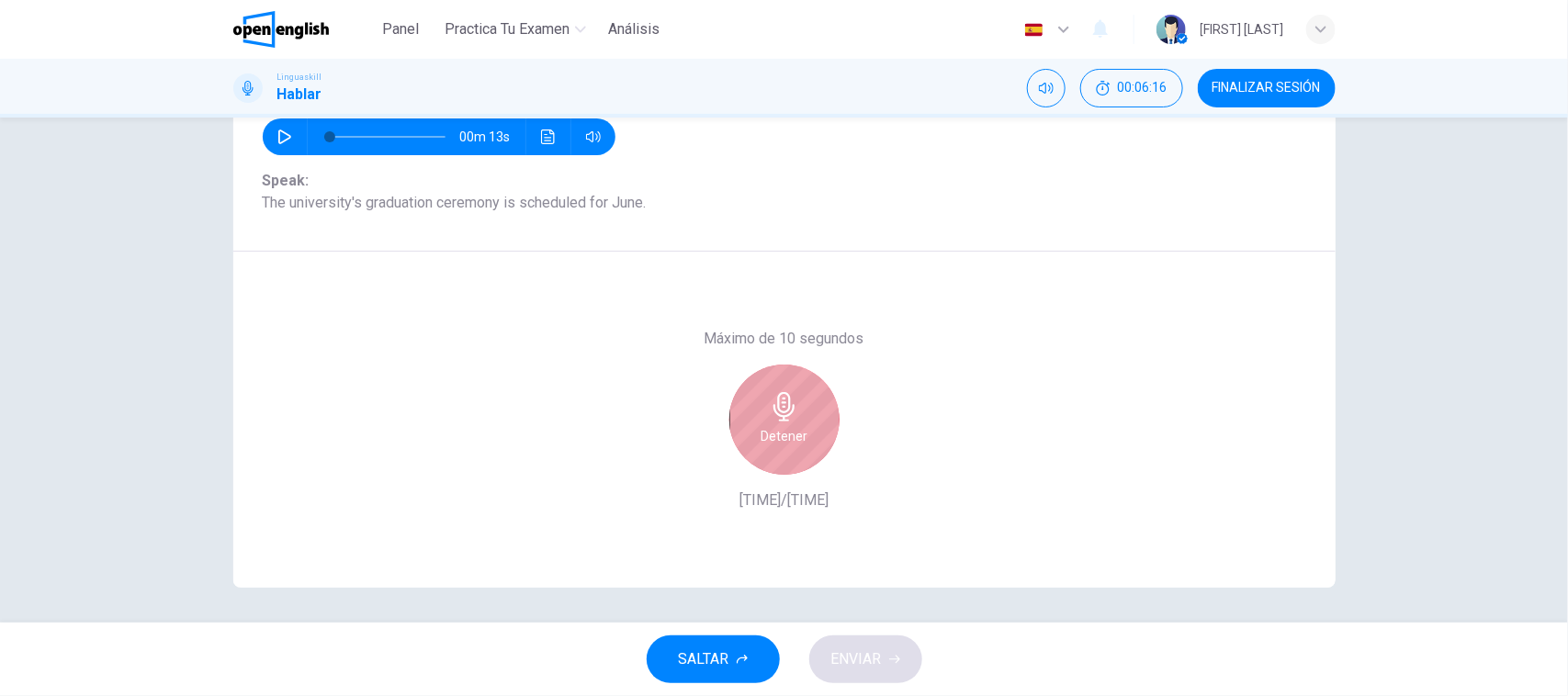 click 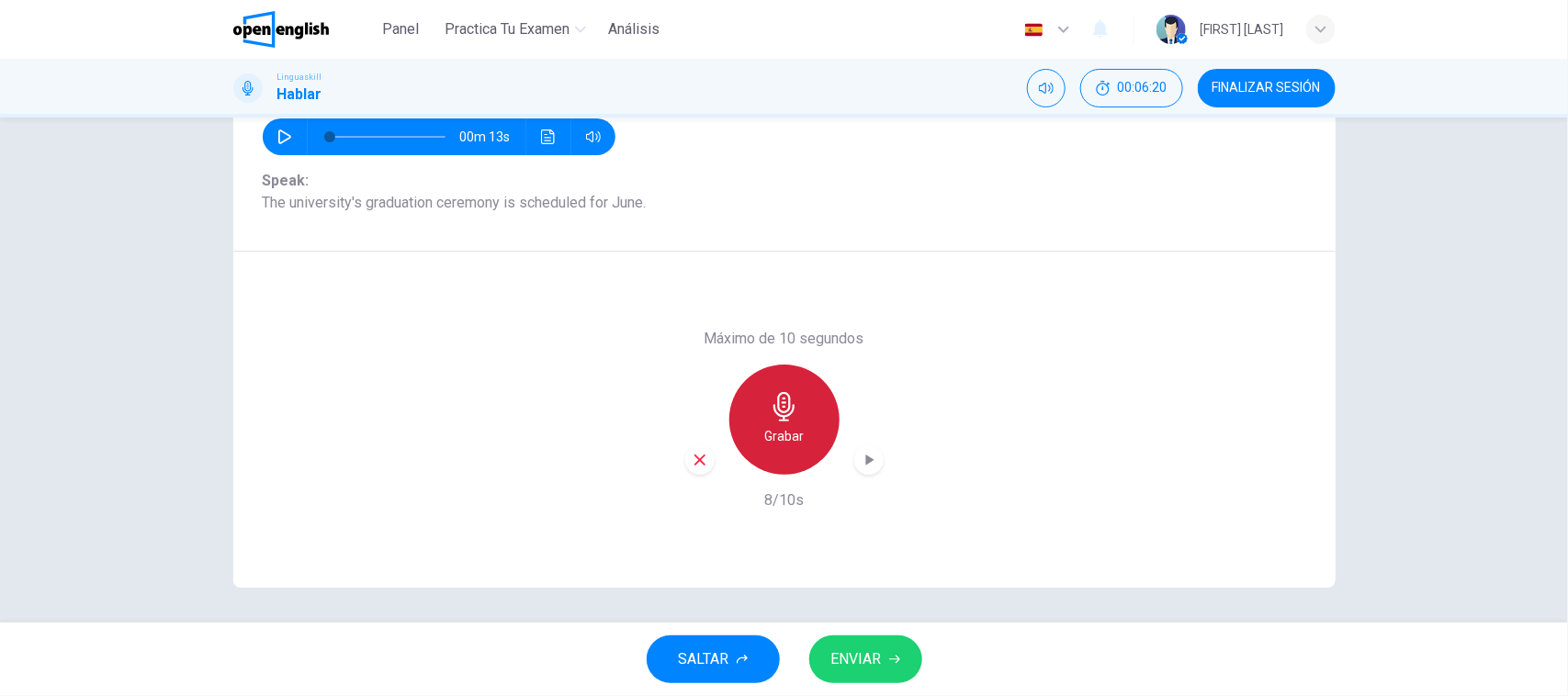 click 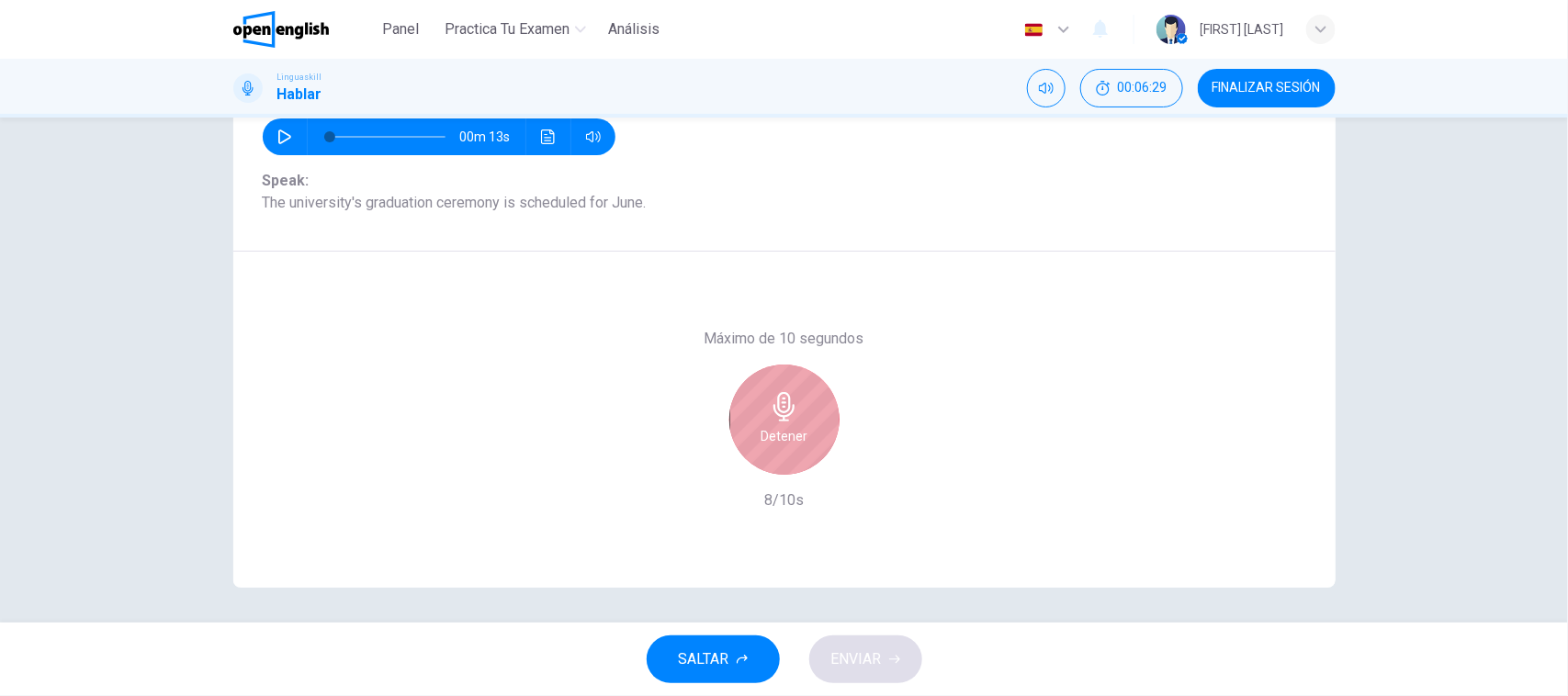 click 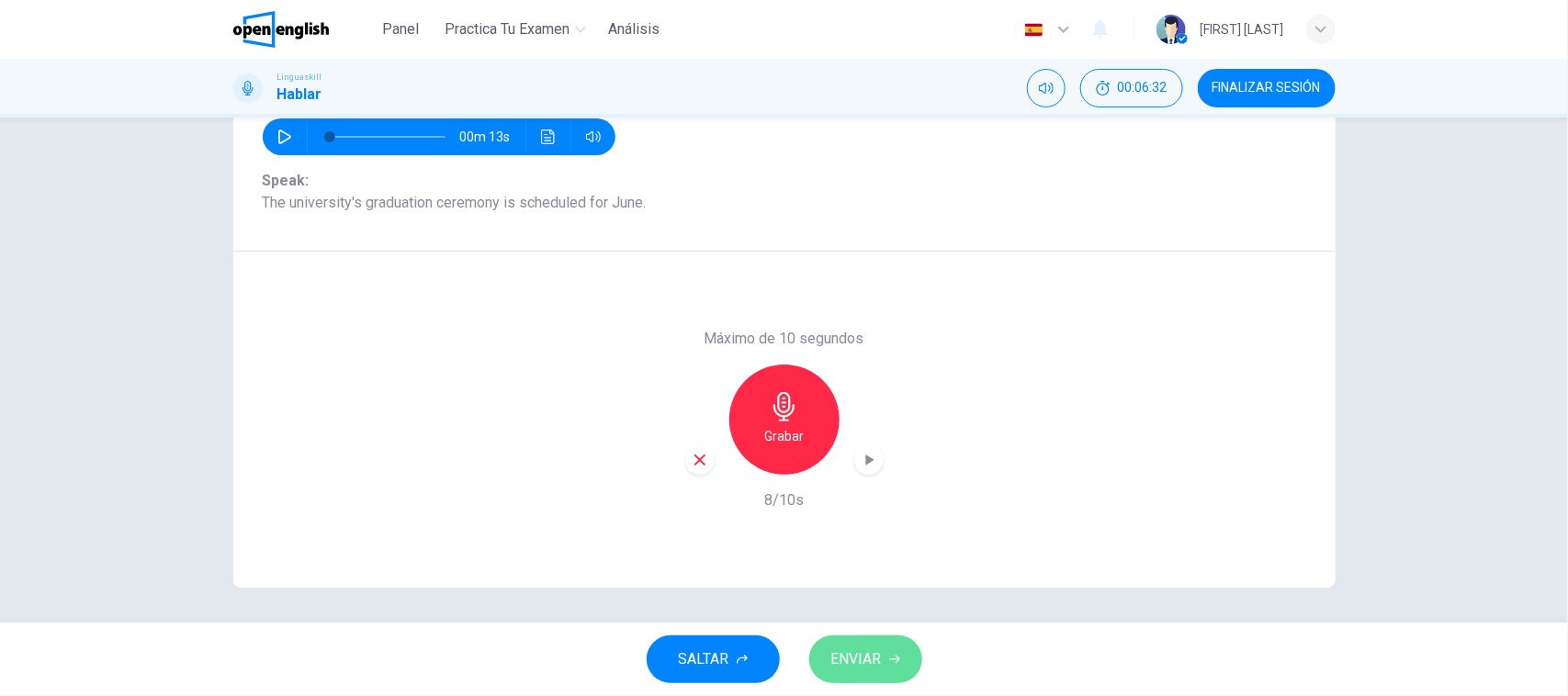 click on "ENVIAR" at bounding box center [856, 659] 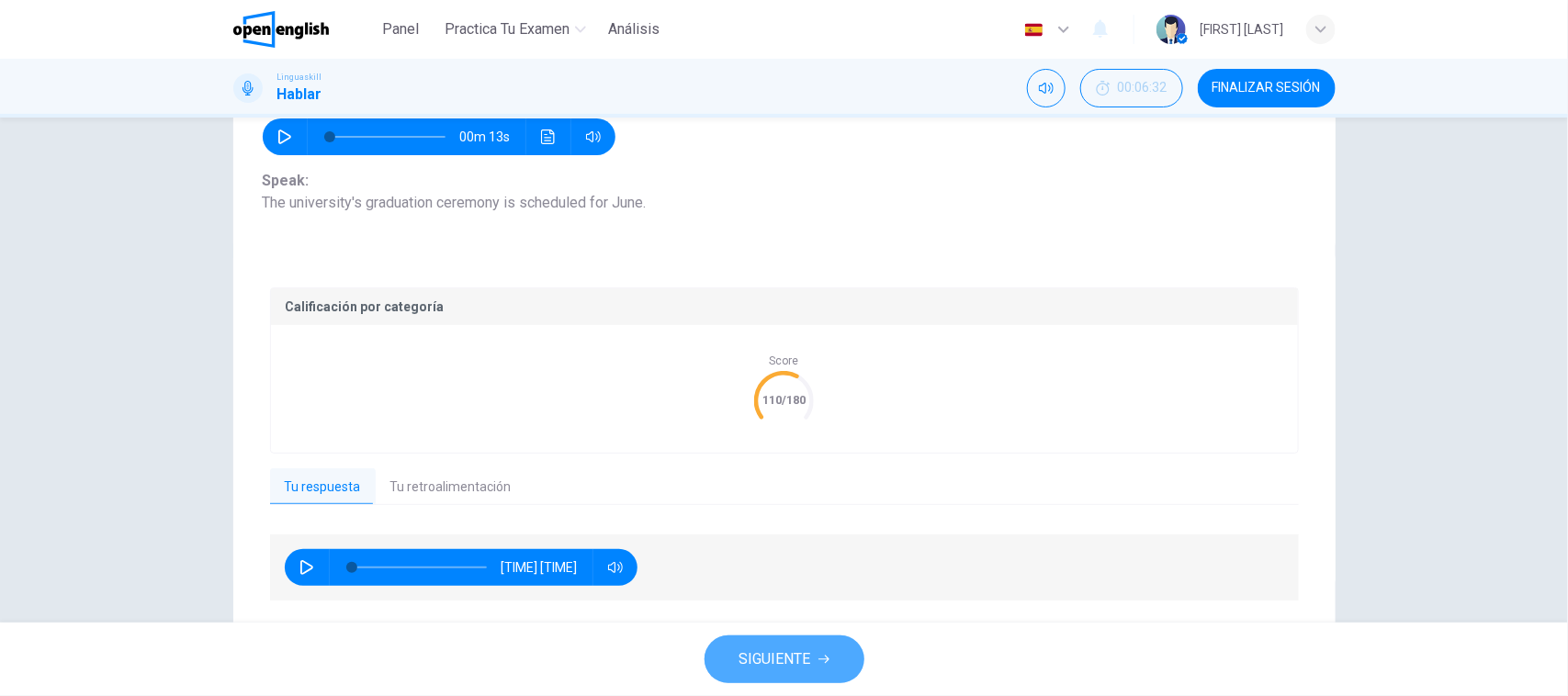 click on "SIGUIENTE" at bounding box center (784, 659) 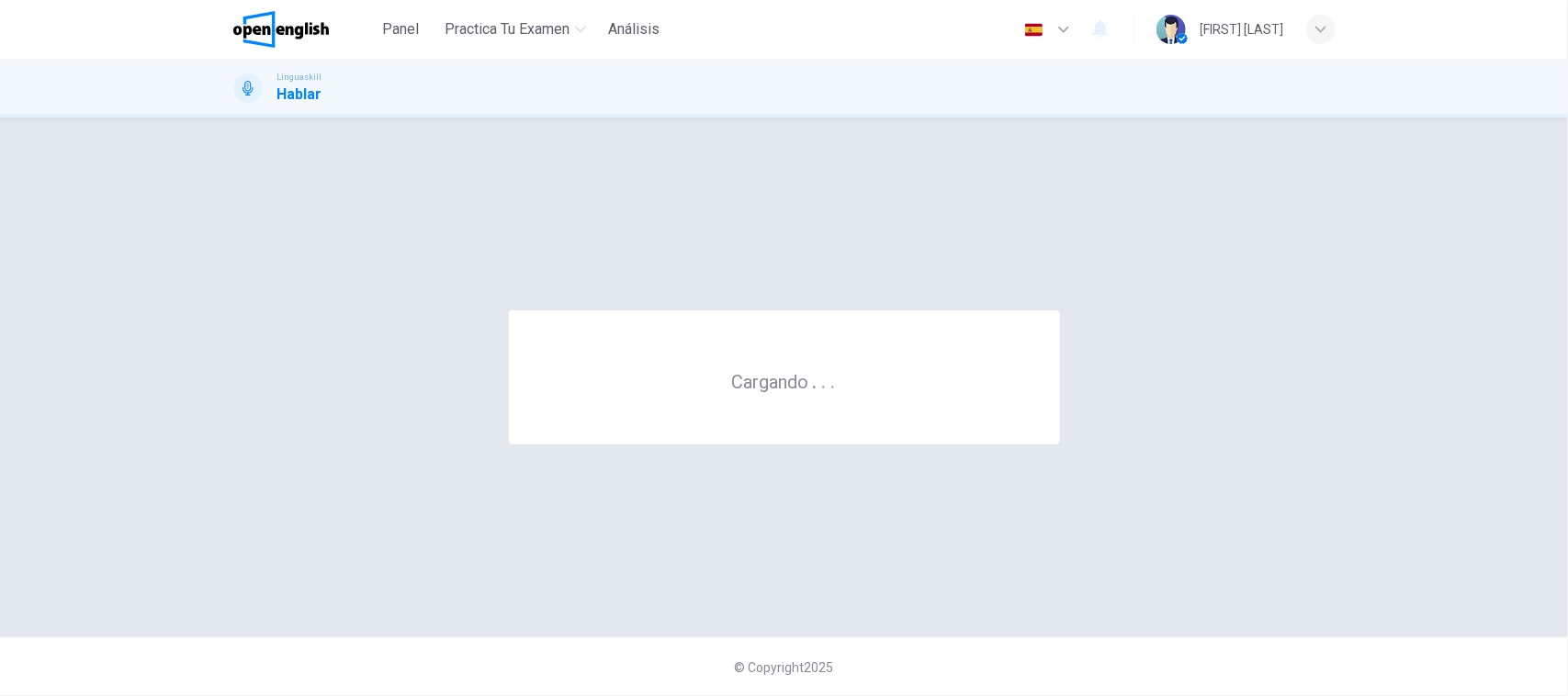 scroll, scrollTop: 0, scrollLeft: 0, axis: both 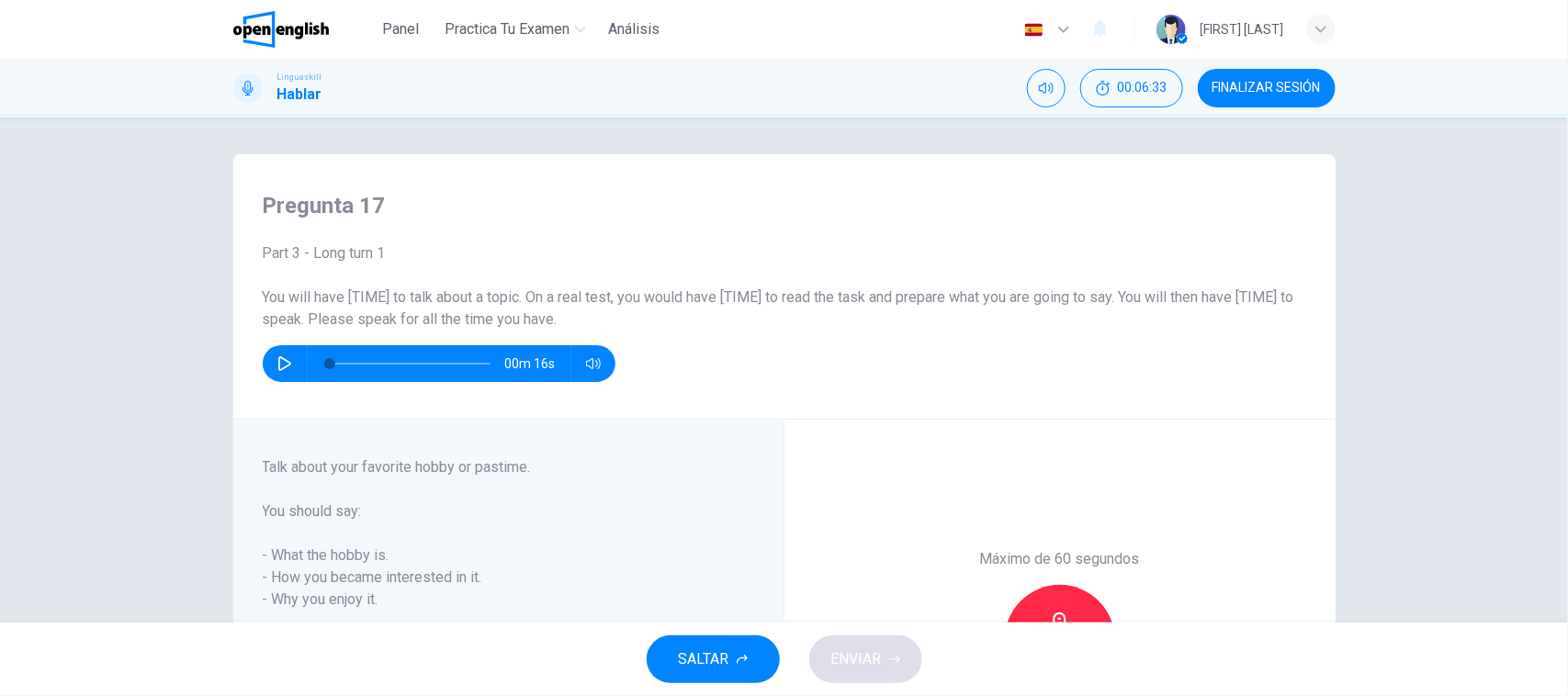 click on "00m 16s" at bounding box center (784, 364) 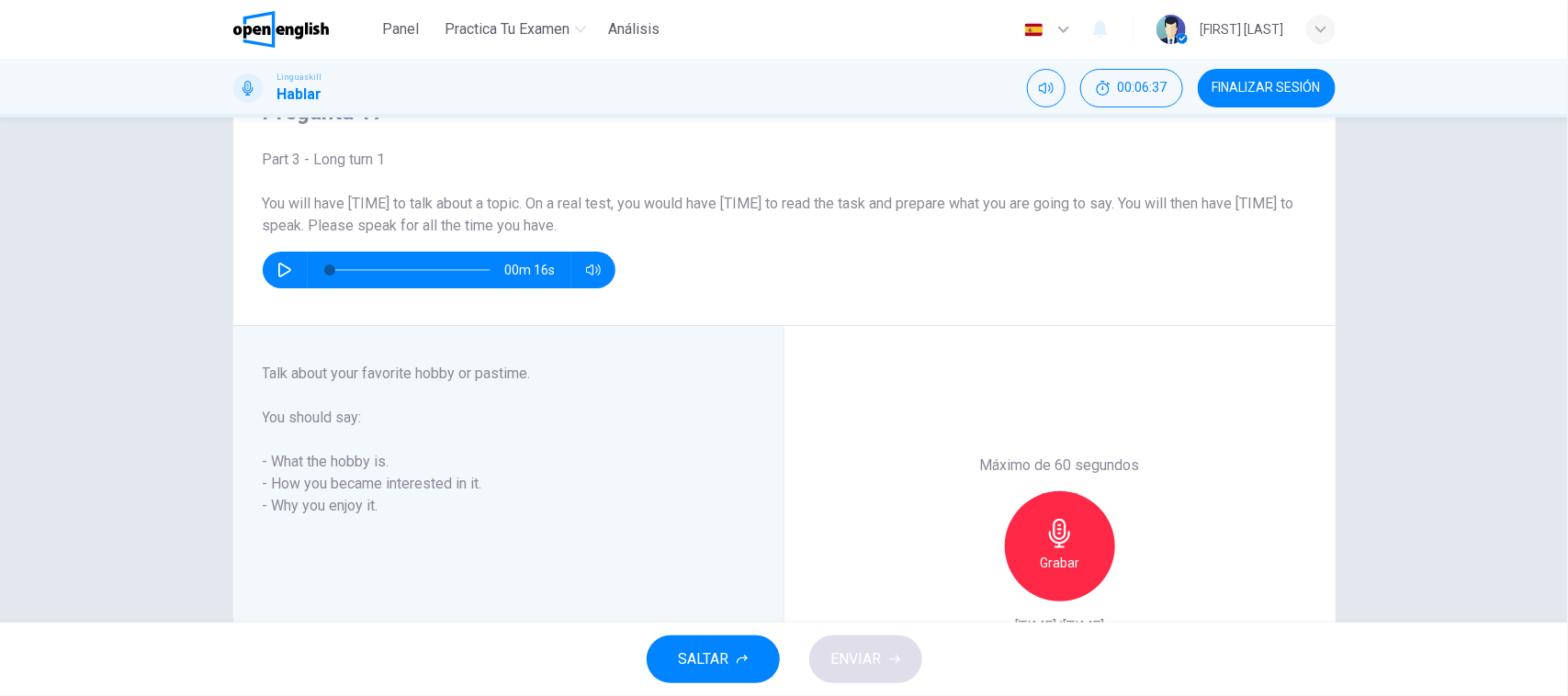 scroll, scrollTop: 92, scrollLeft: 0, axis: vertical 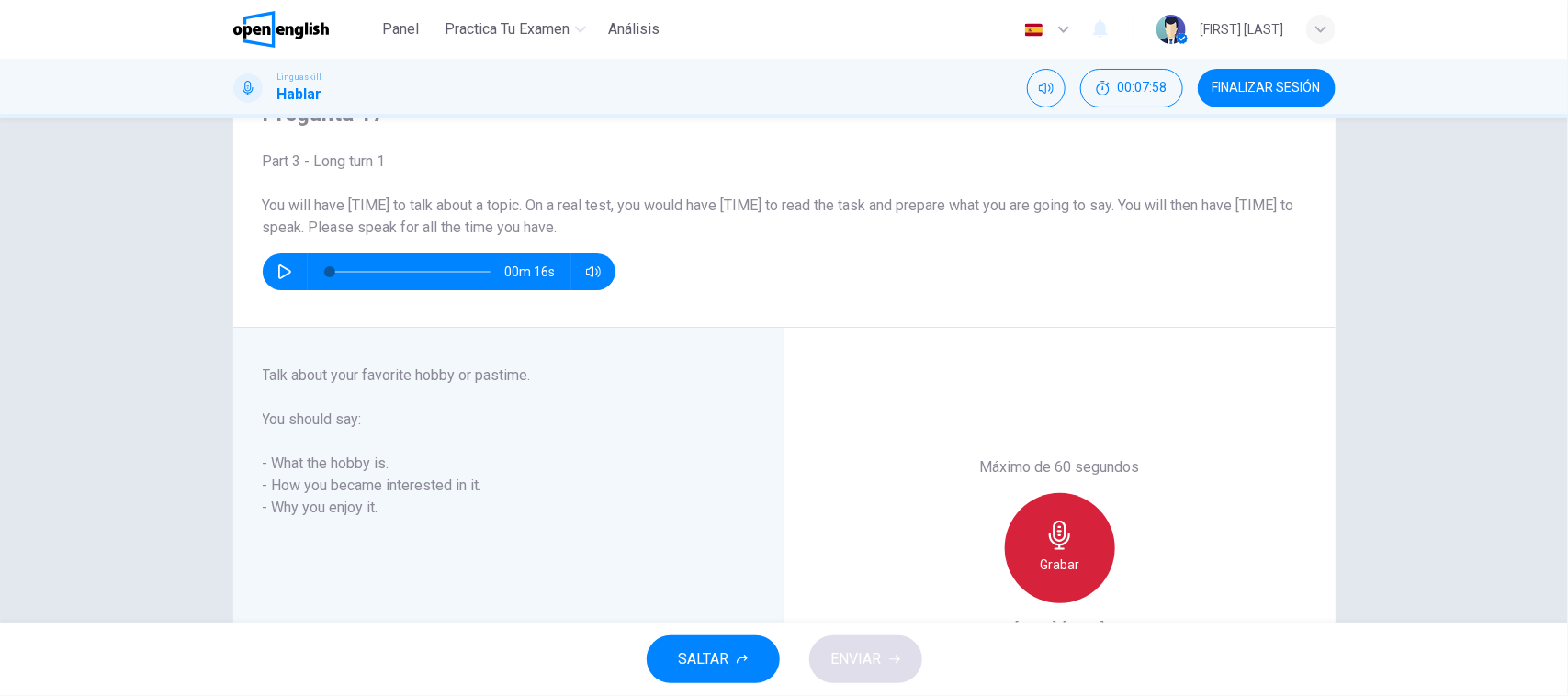 click on "Grabar" at bounding box center (1059, 565) 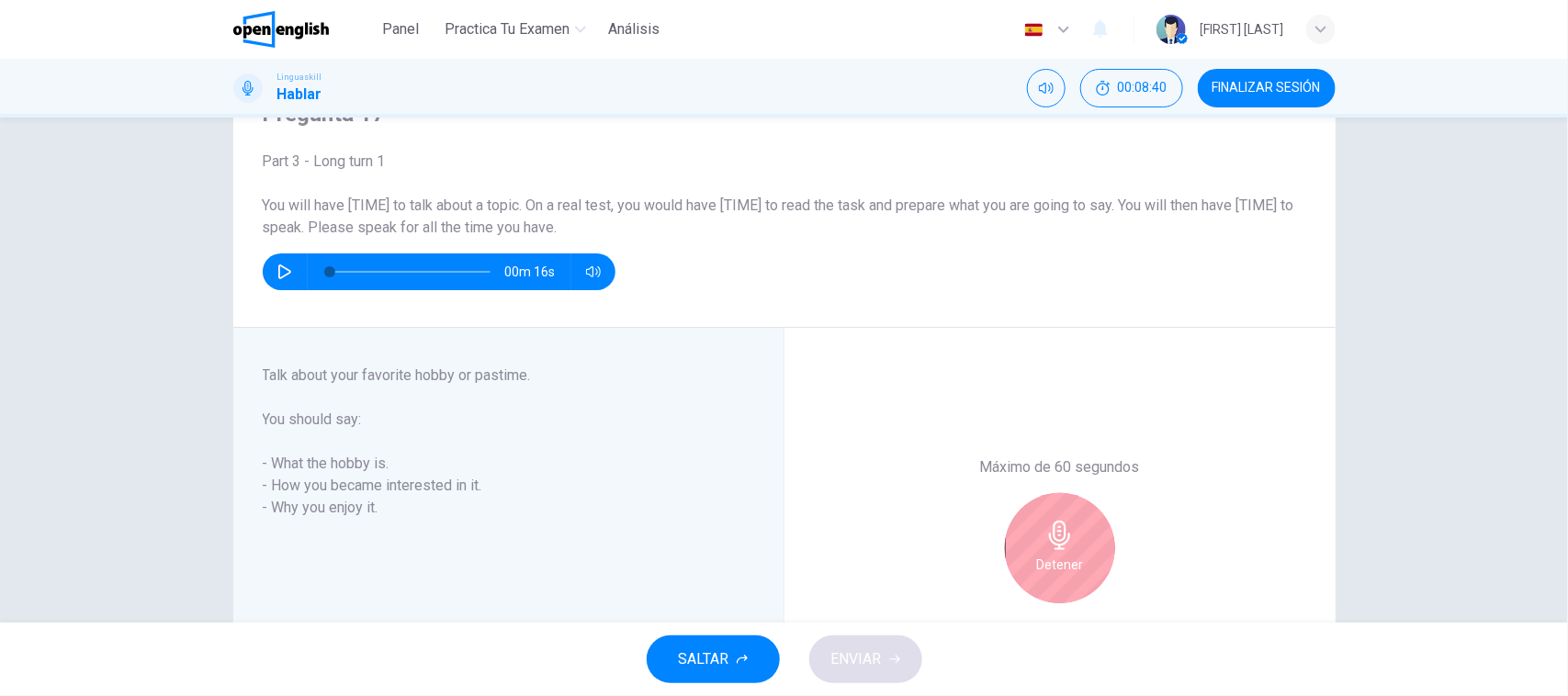 click on "Detener" at bounding box center [1059, 565] 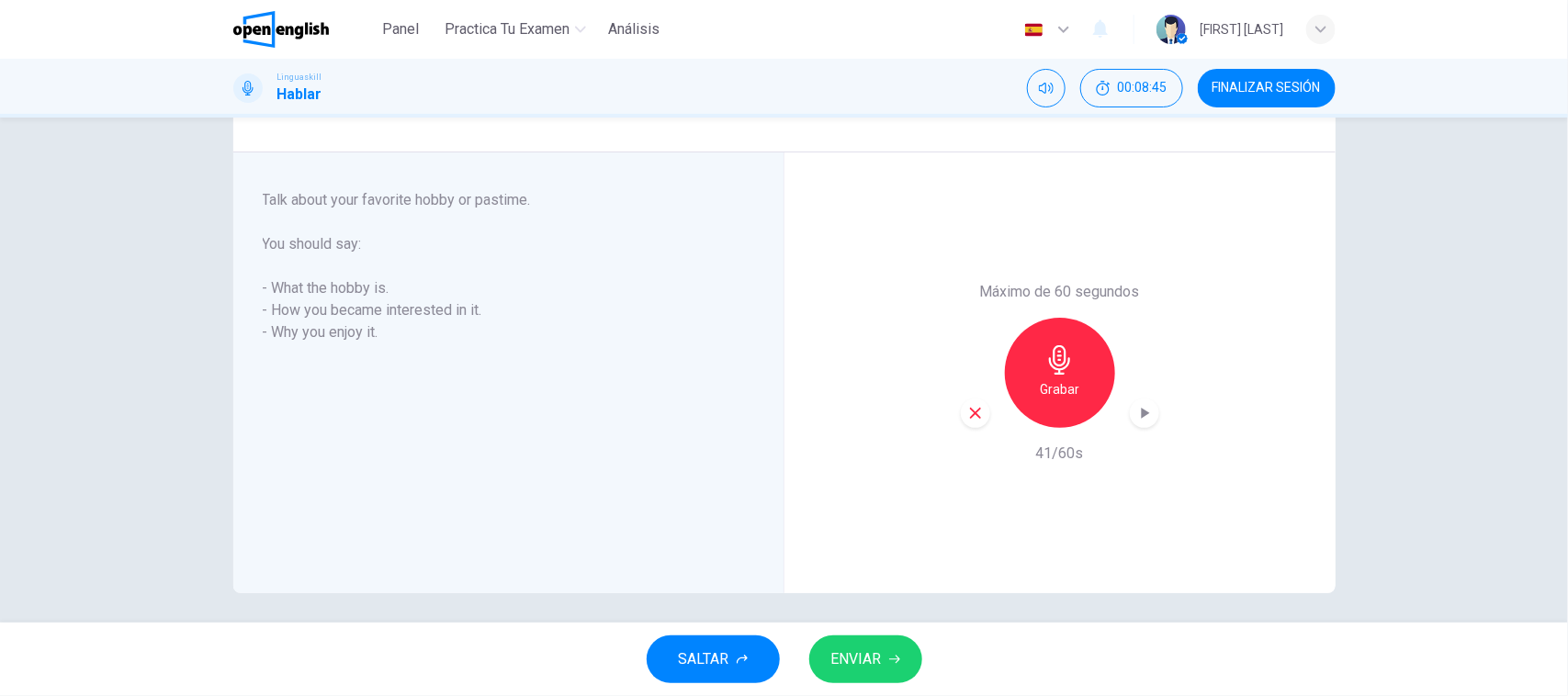 scroll, scrollTop: 273, scrollLeft: 0, axis: vertical 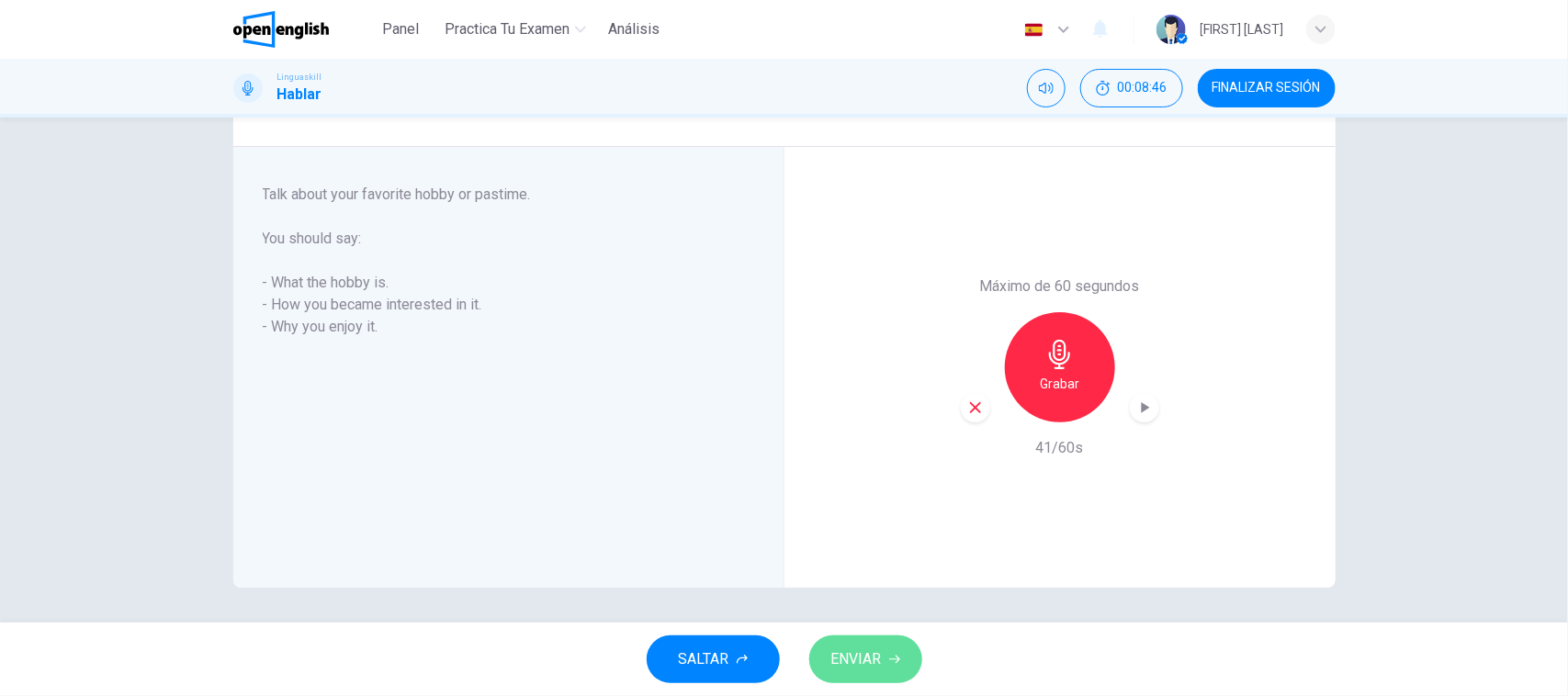 click on "ENVIAR" at bounding box center (856, 659) 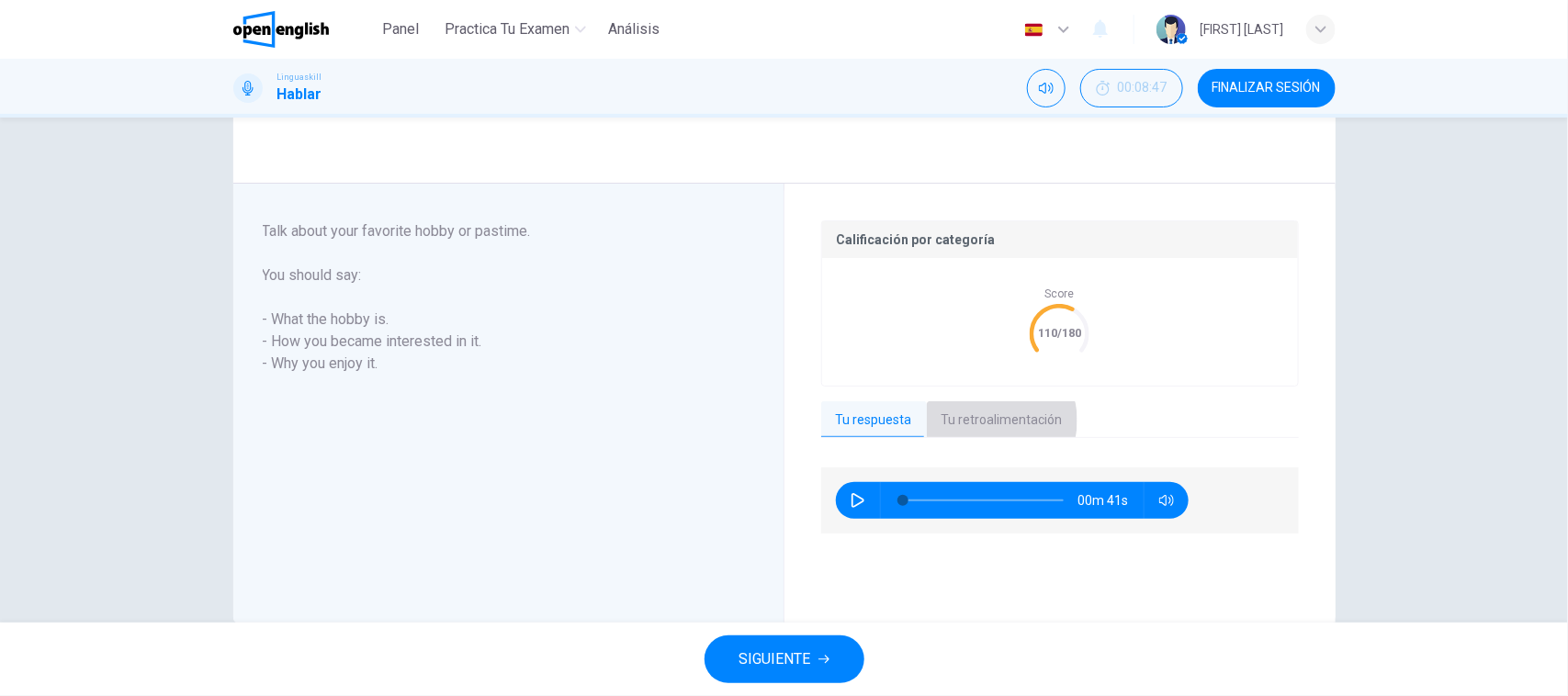 click on "Tu retroalimentación" at bounding box center [1002, 421] 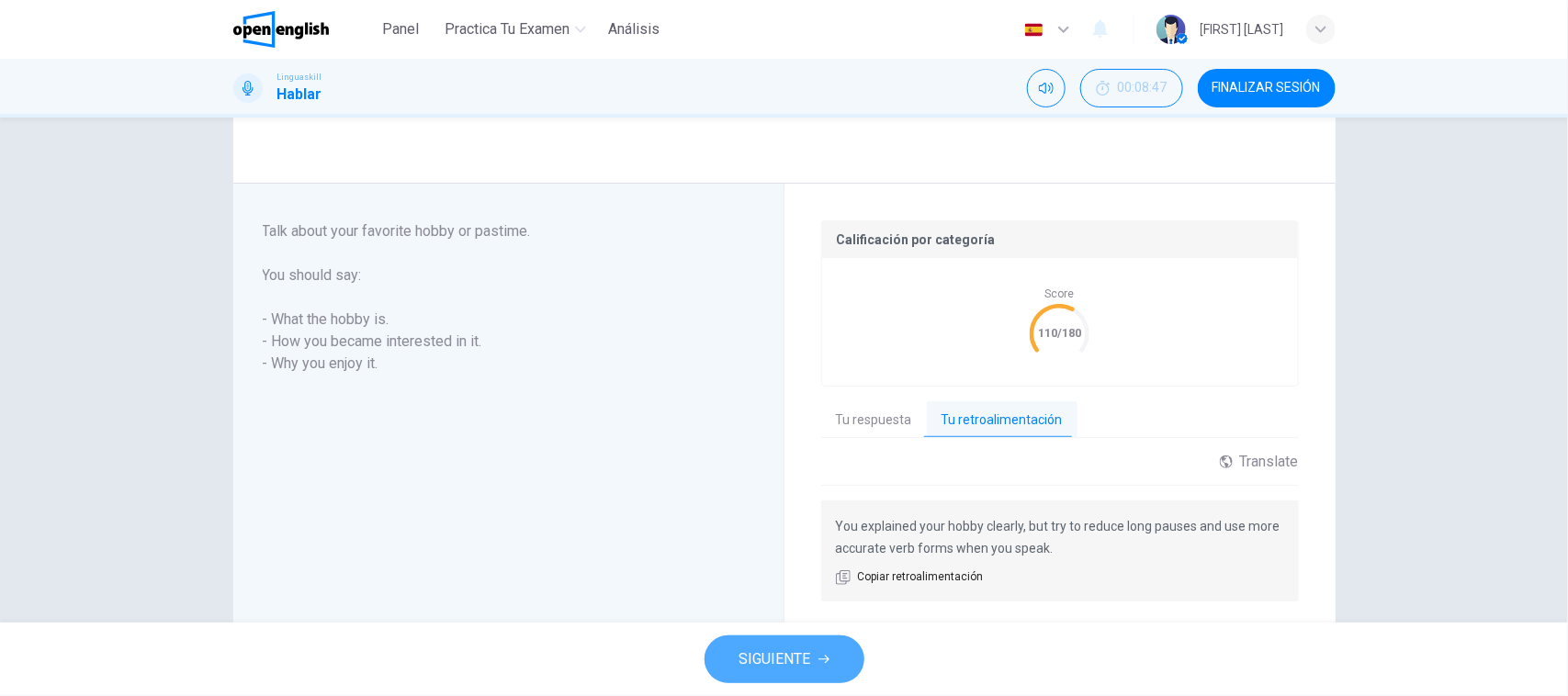 click on "SIGUIENTE" at bounding box center [775, 659] 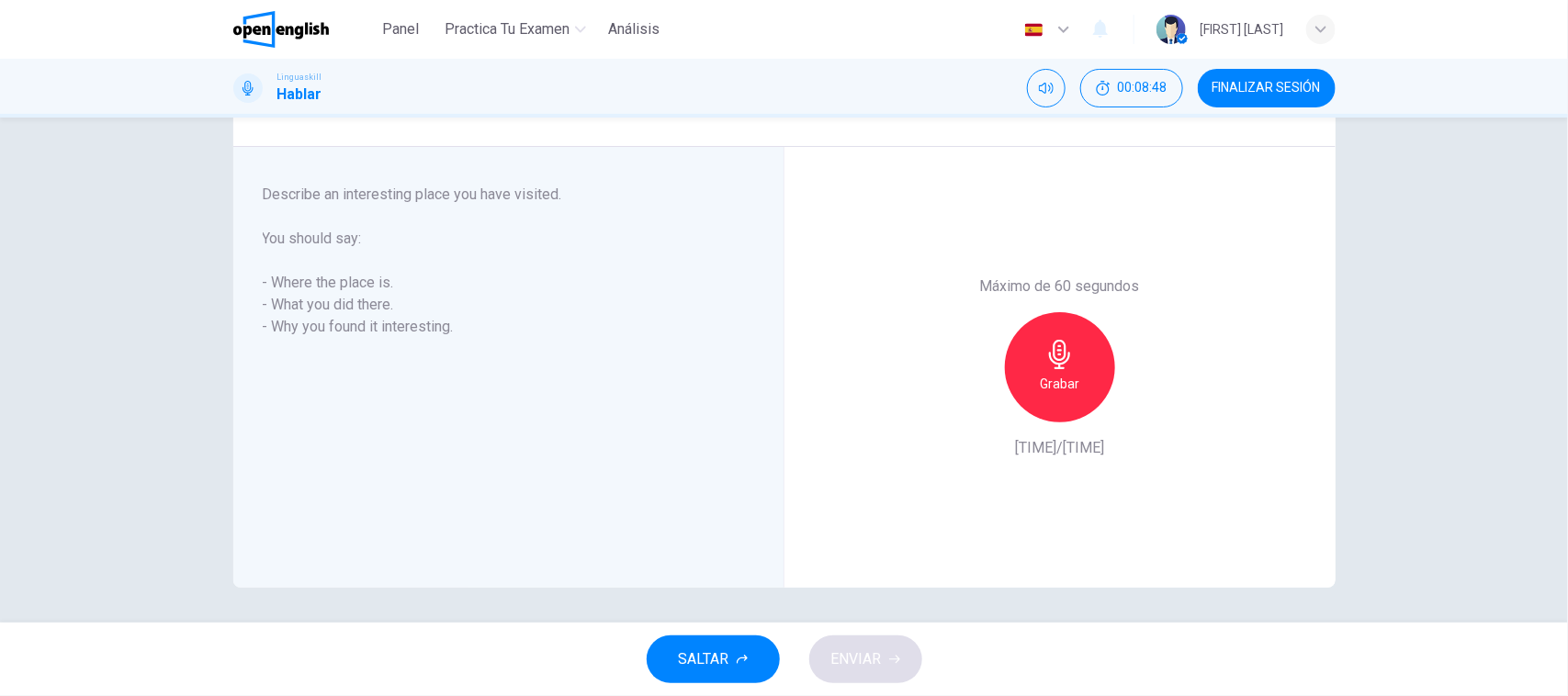 click on "Máximo de 60 segundos Grabar 0/60s" at bounding box center (1060, 367) 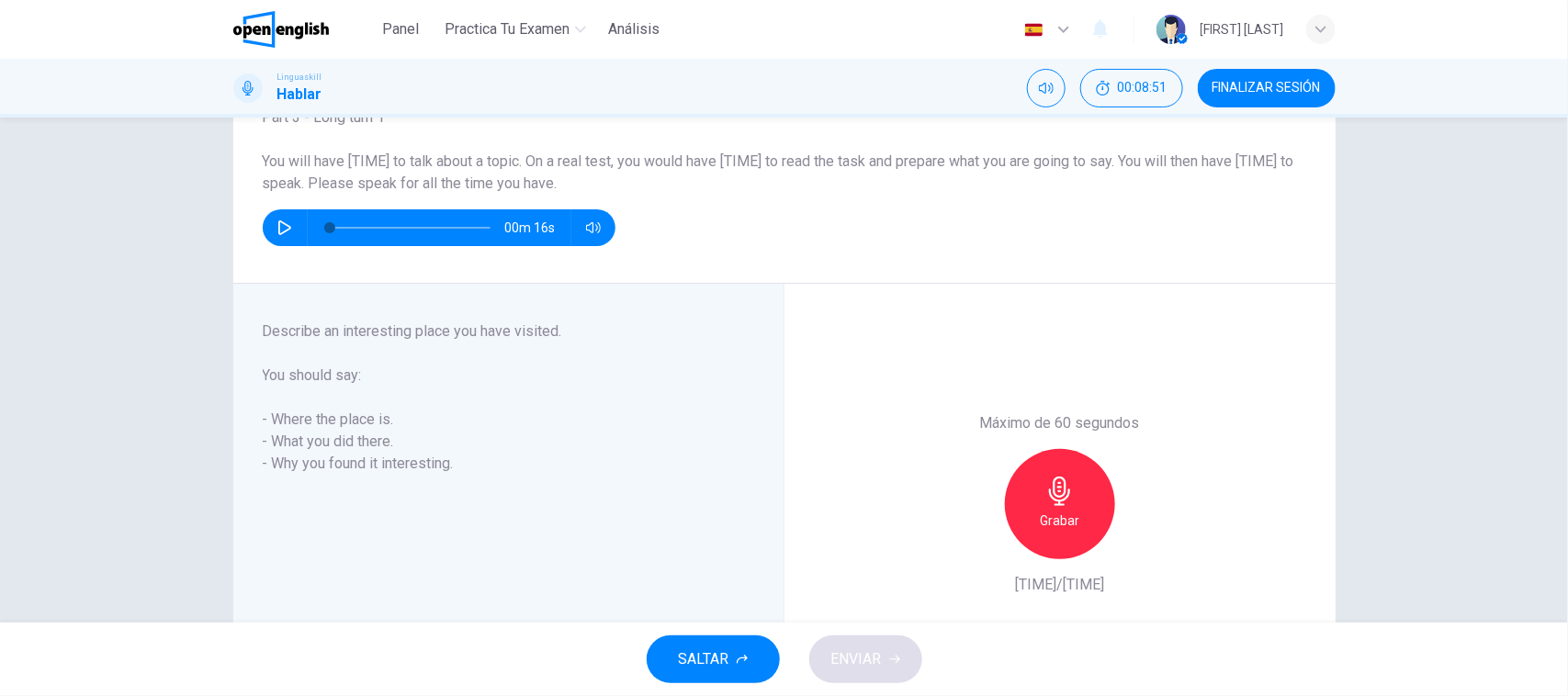 scroll, scrollTop: 135, scrollLeft: 0, axis: vertical 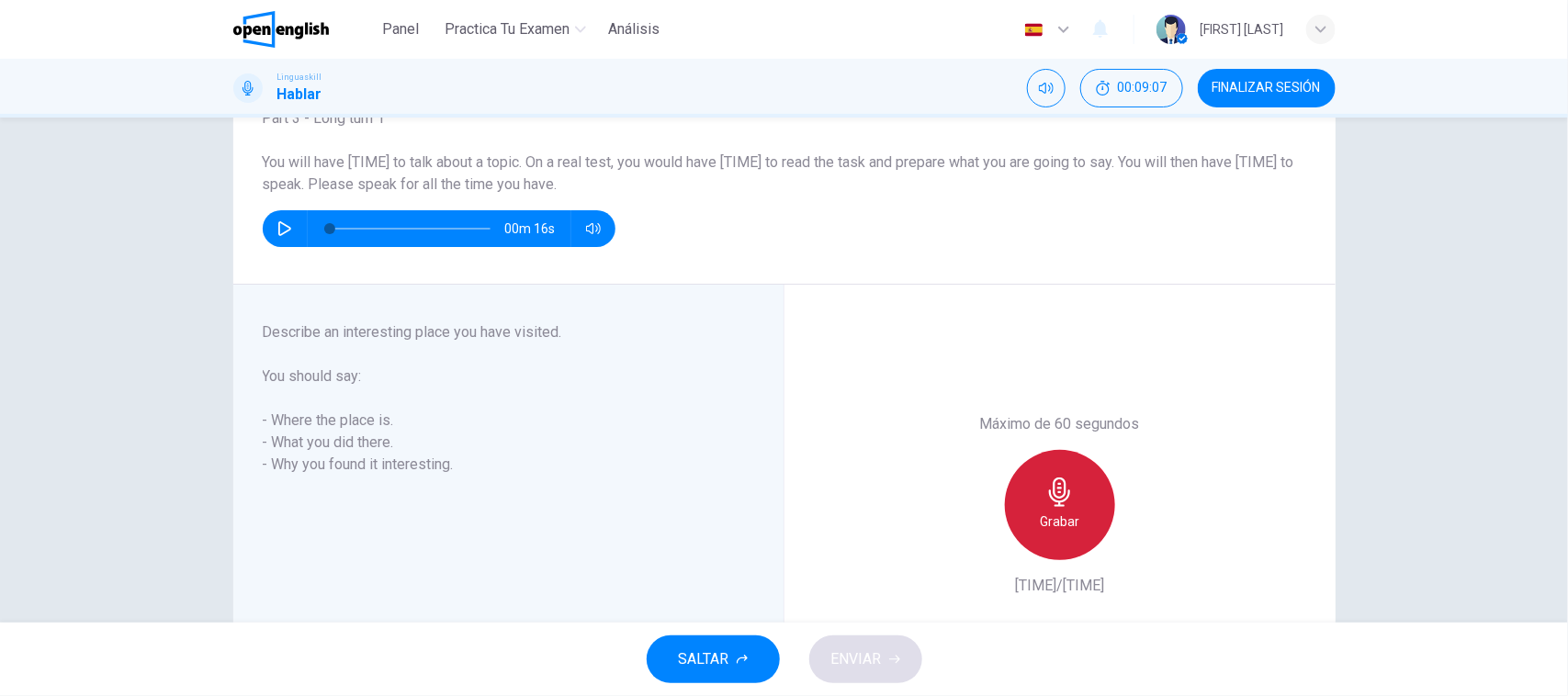 click 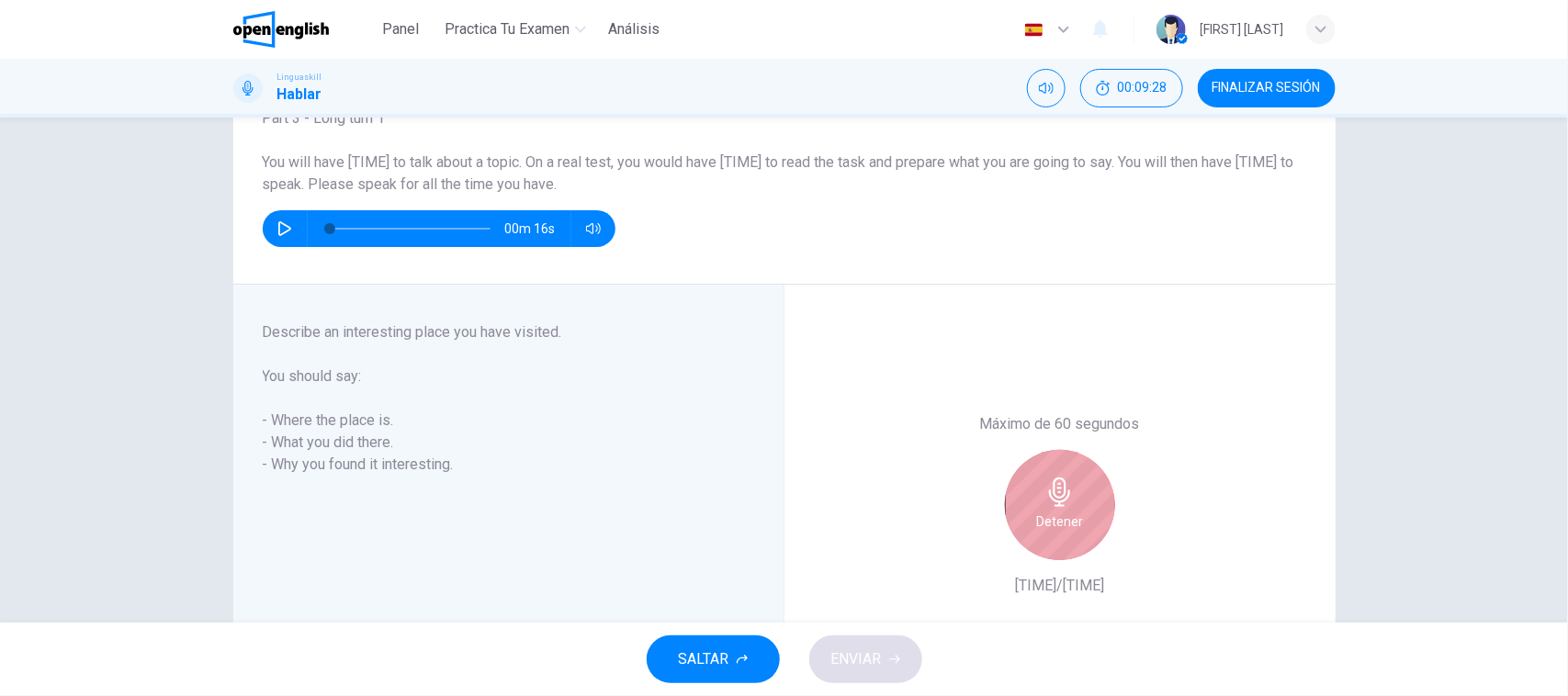 click 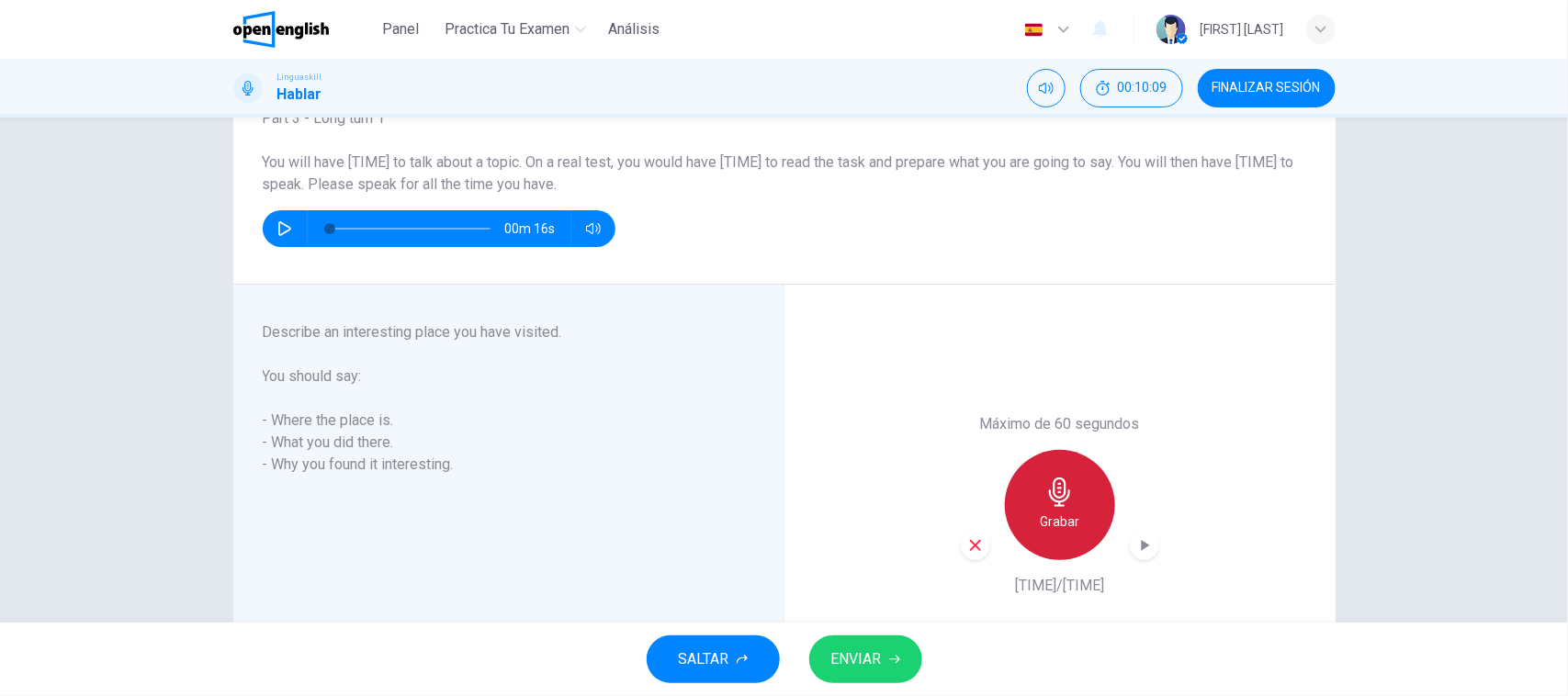 click on "Grabar" at bounding box center (1059, 522) 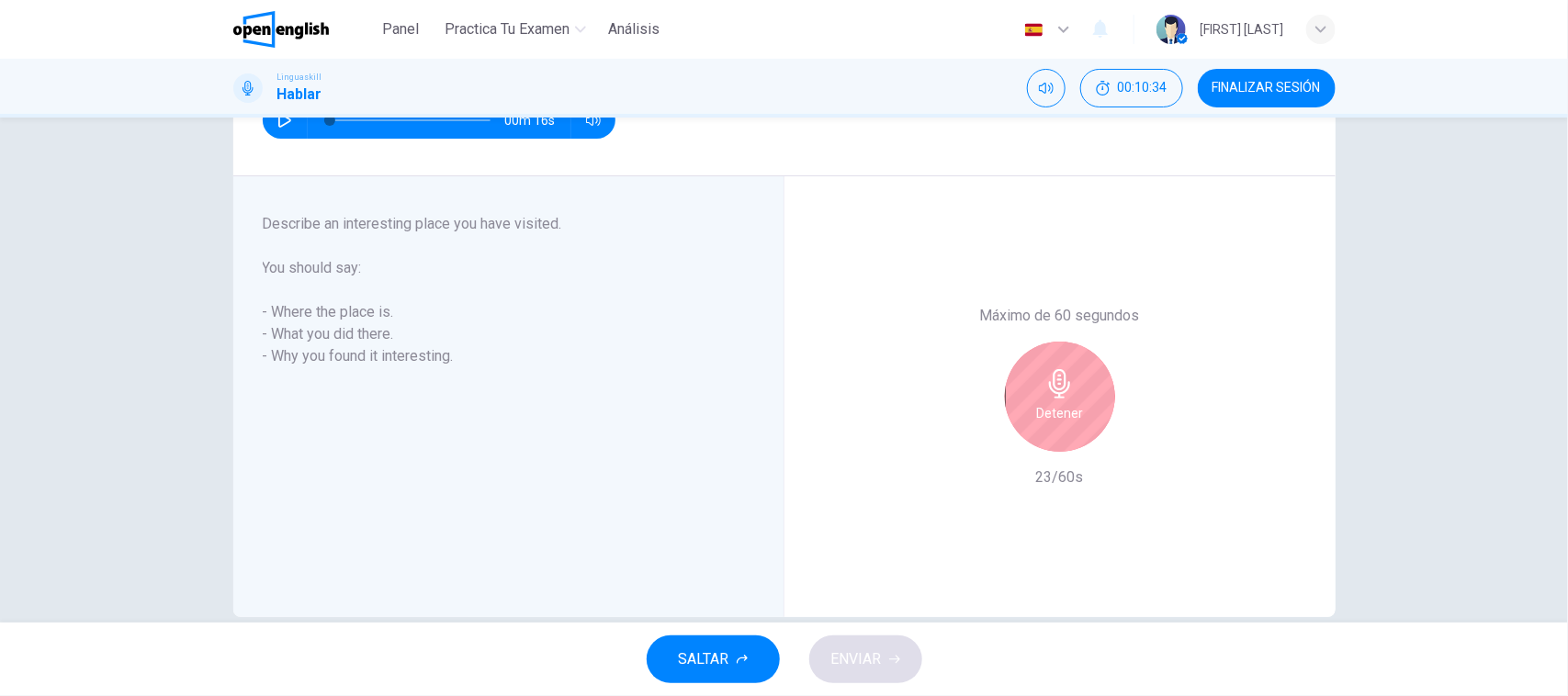 scroll, scrollTop: 273, scrollLeft: 0, axis: vertical 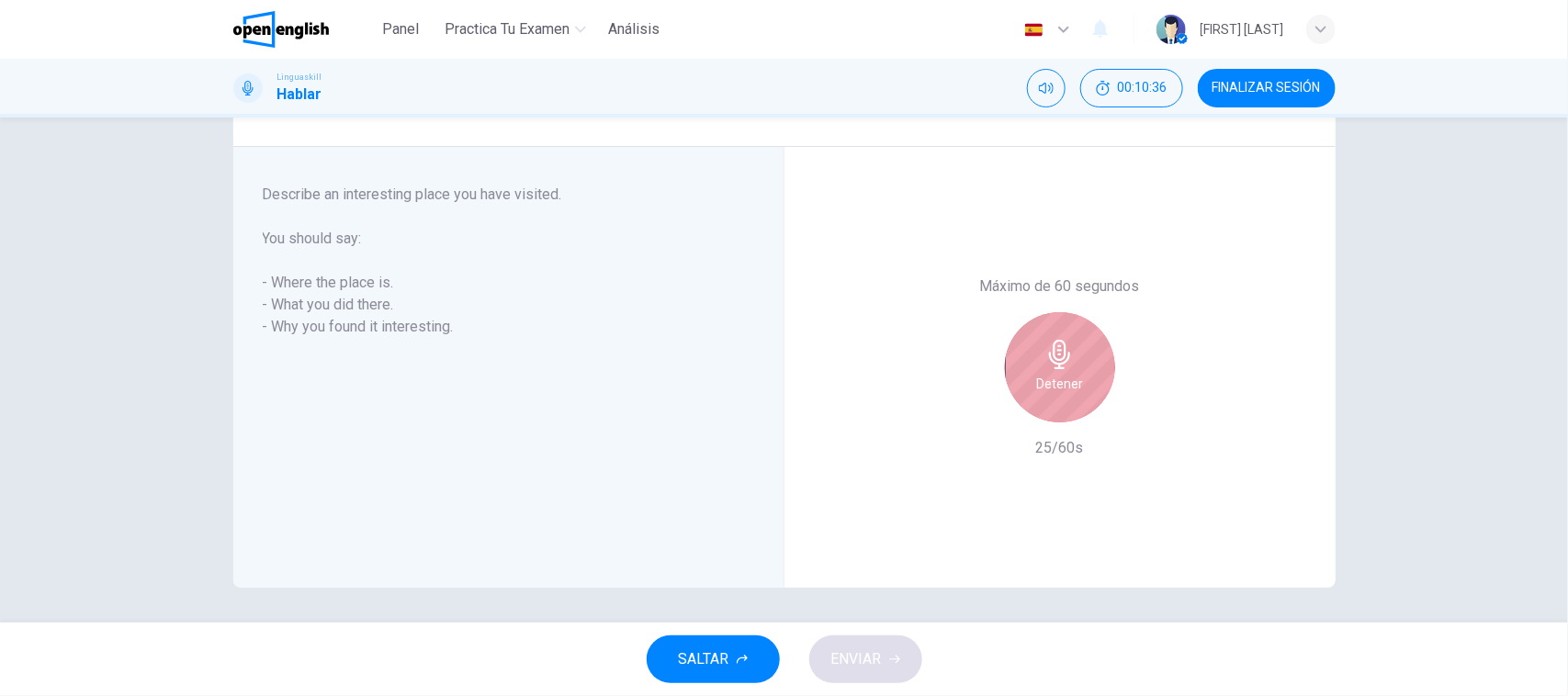 click on "Detener" at bounding box center [1060, 367] 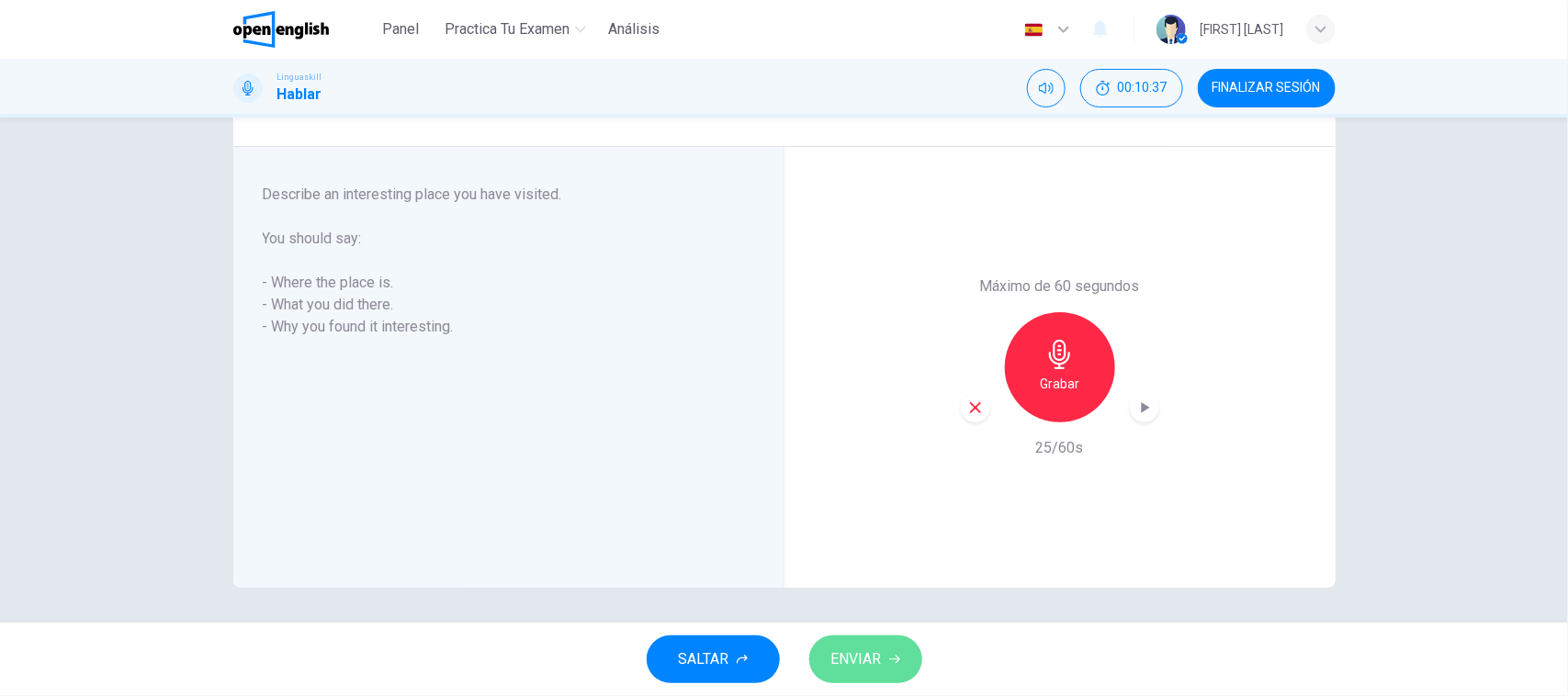 click on "ENVIAR" at bounding box center (856, 659) 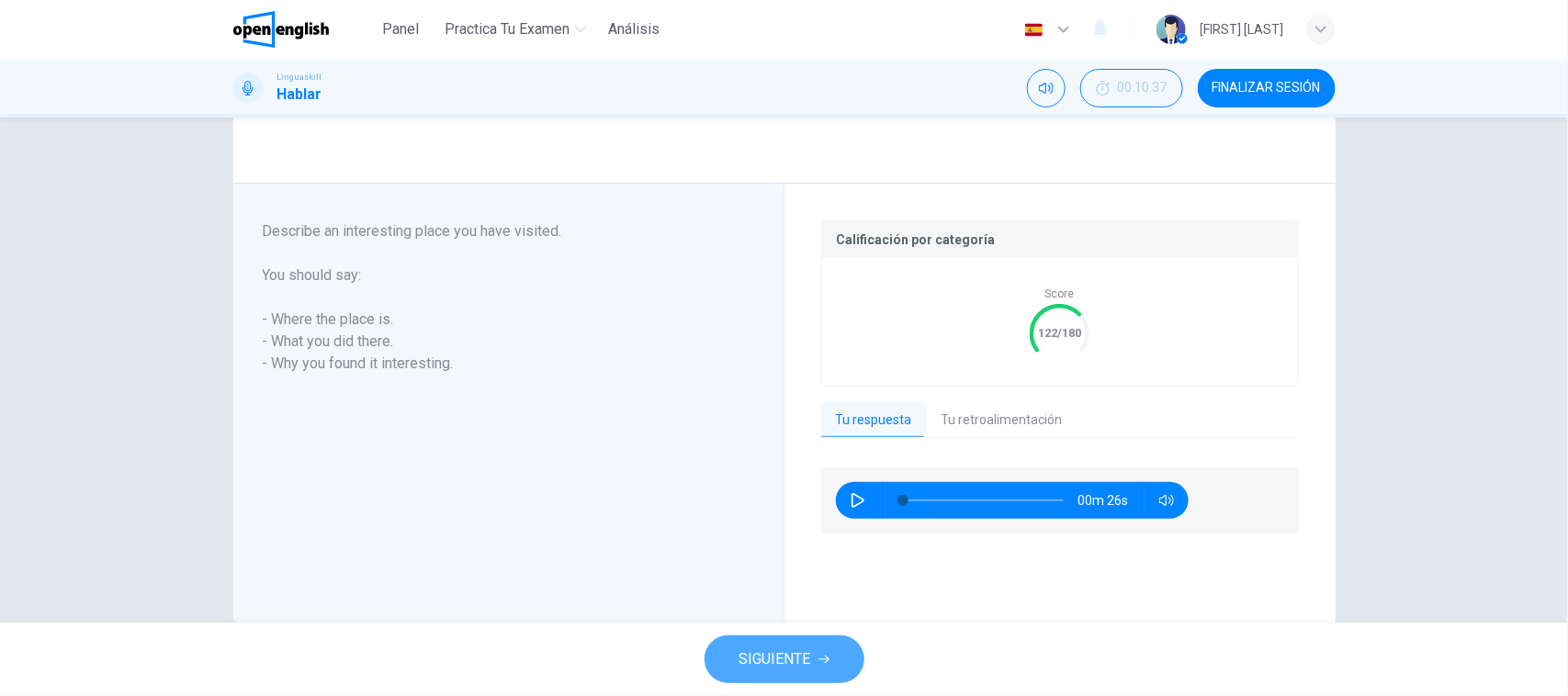 click on "SIGUIENTE" at bounding box center [775, 659] 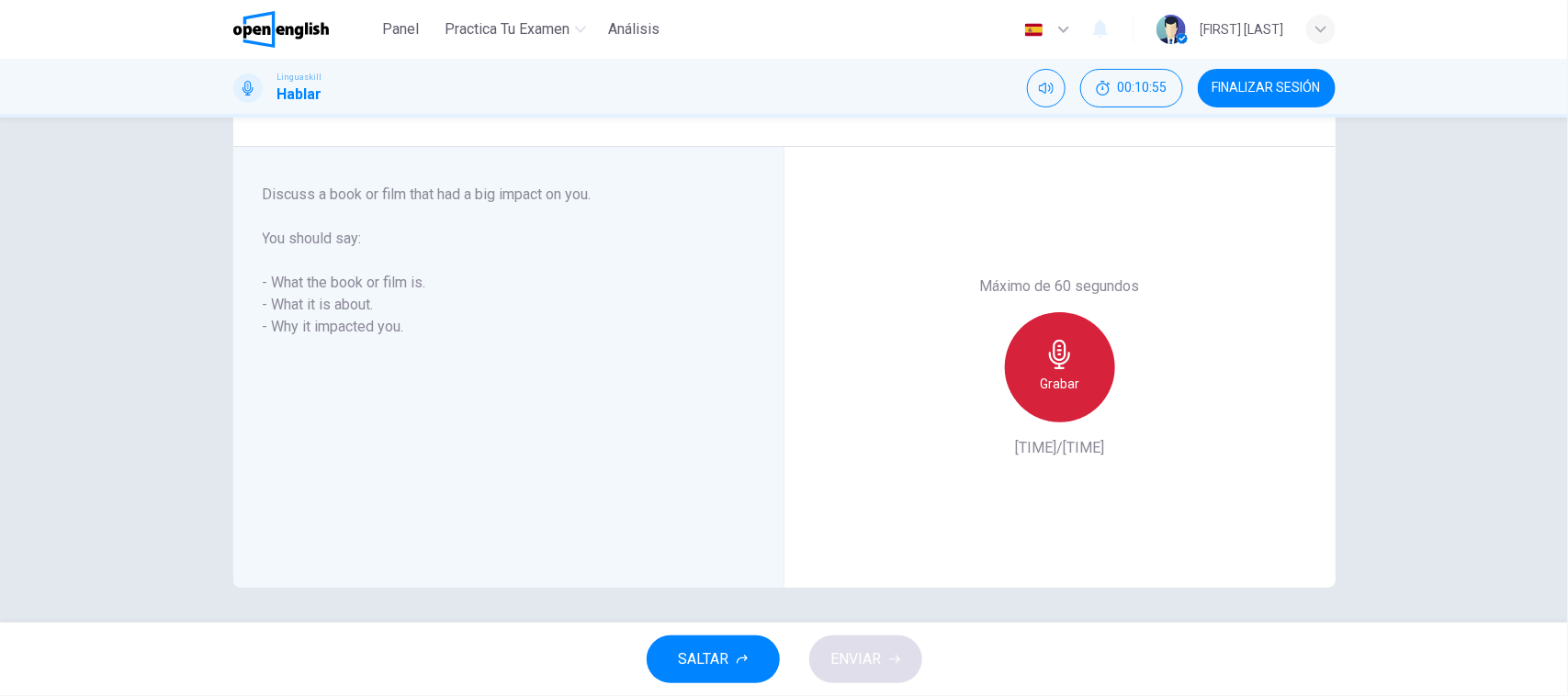 click 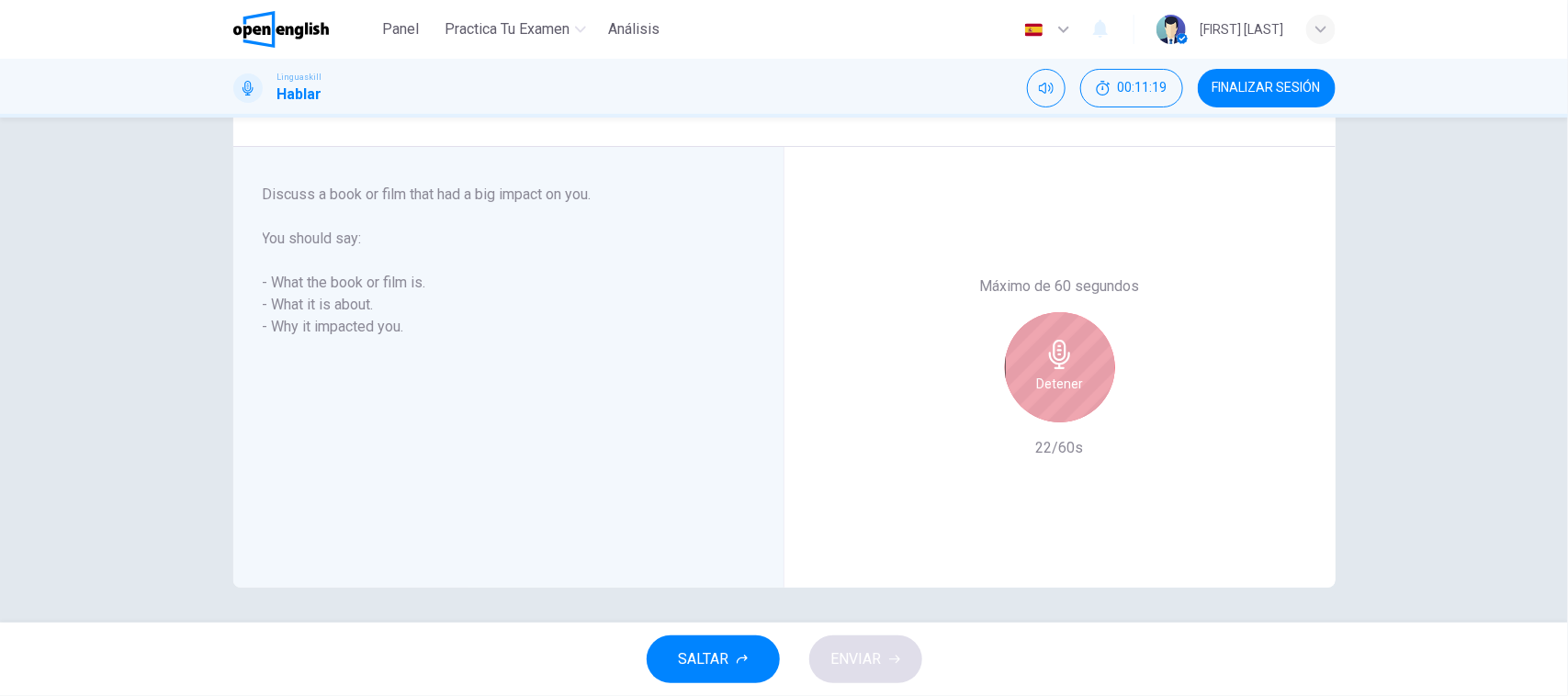 click 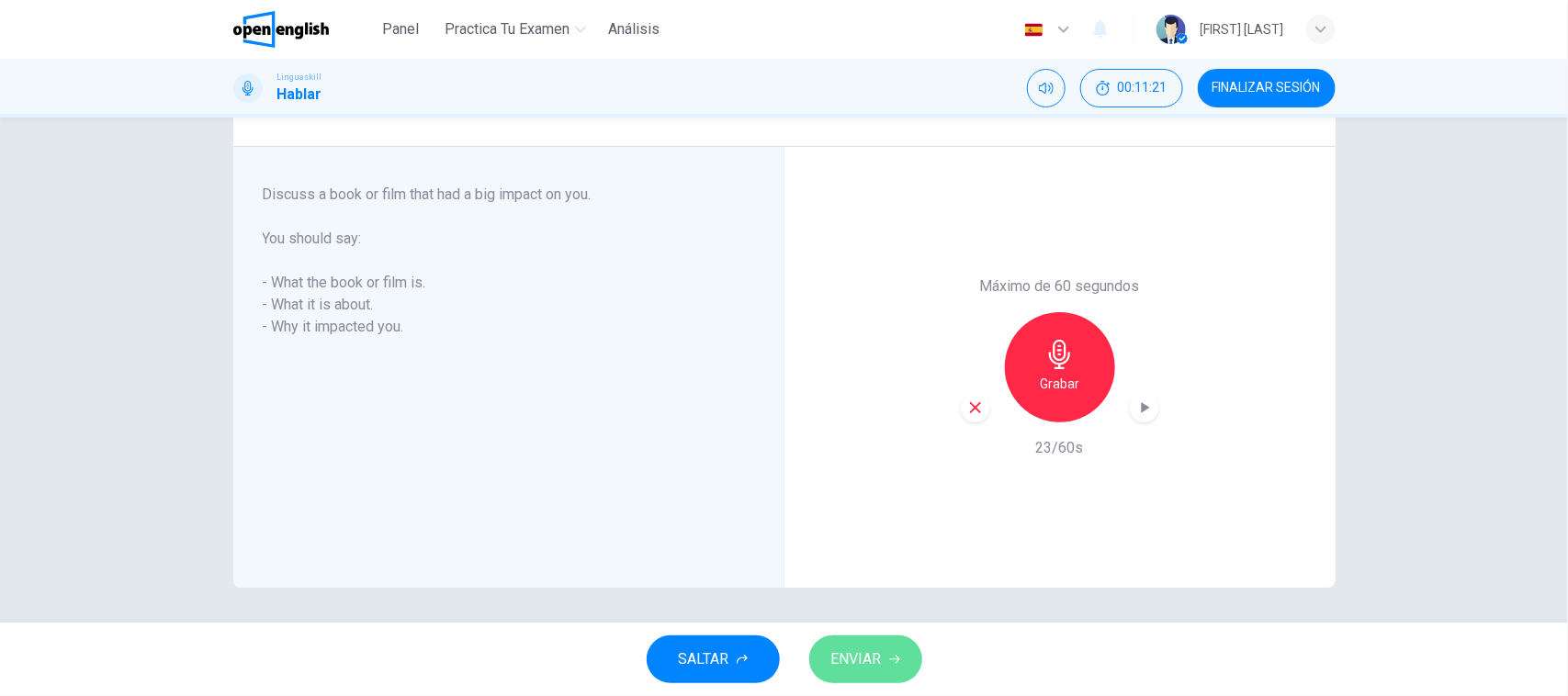 click on "ENVIAR" at bounding box center [865, 659] 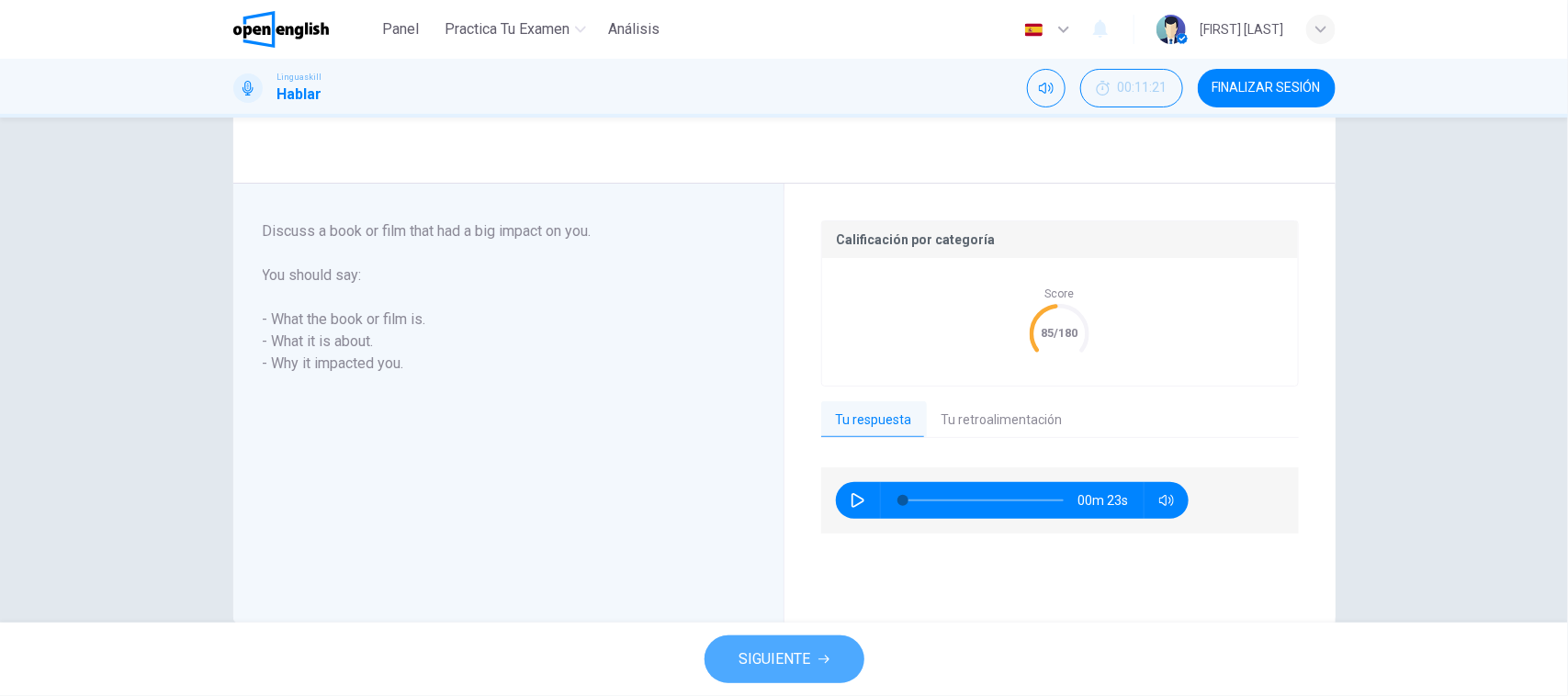 click on "SIGUIENTE" at bounding box center [784, 659] 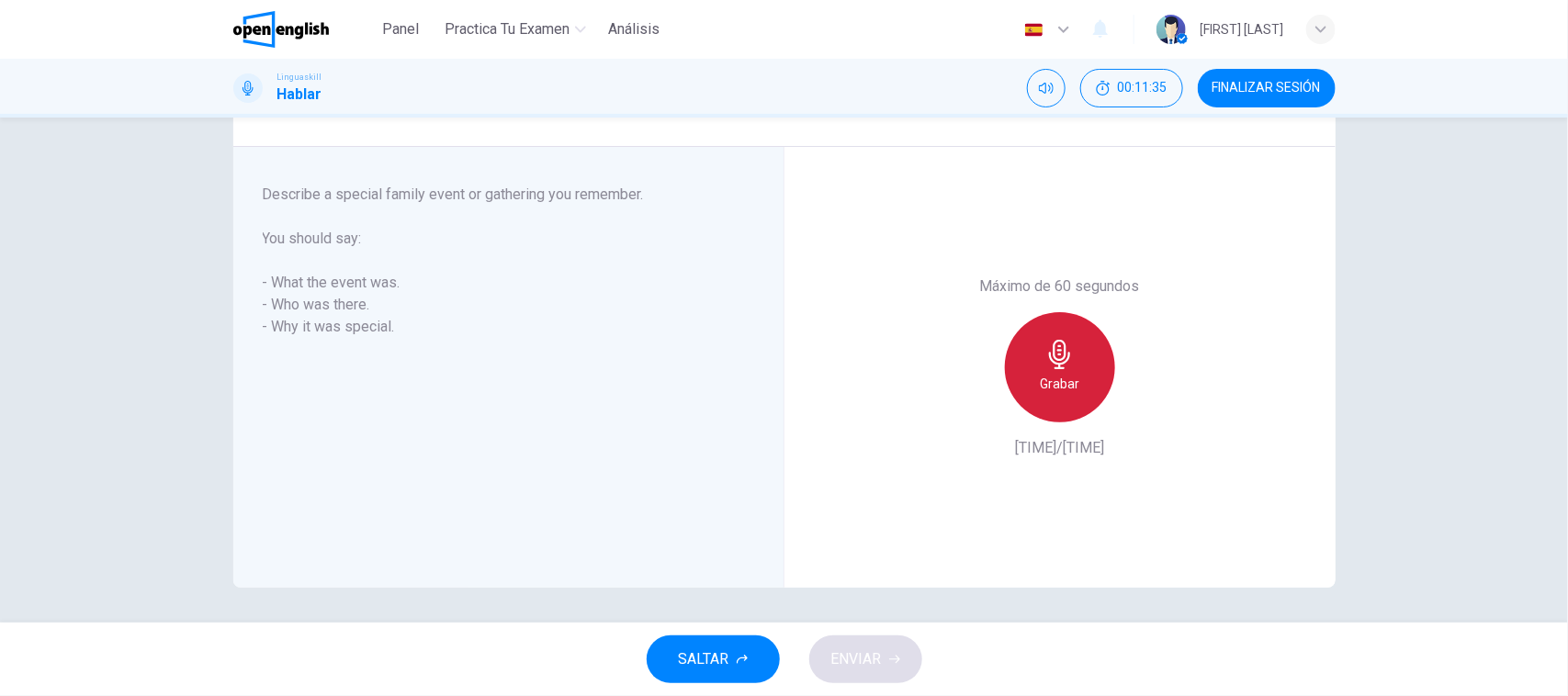 click on "Grabar" at bounding box center (1060, 367) 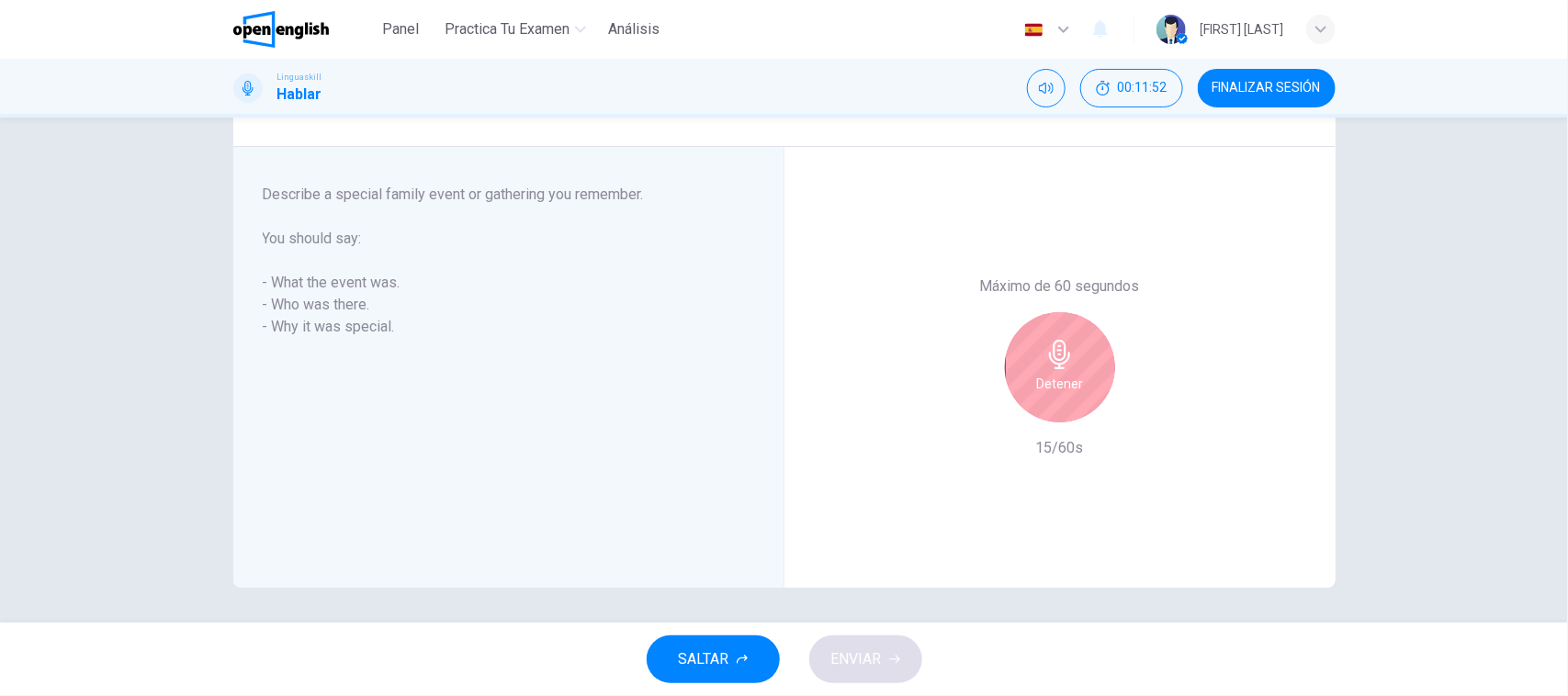 click on "Detener" at bounding box center [1060, 367] 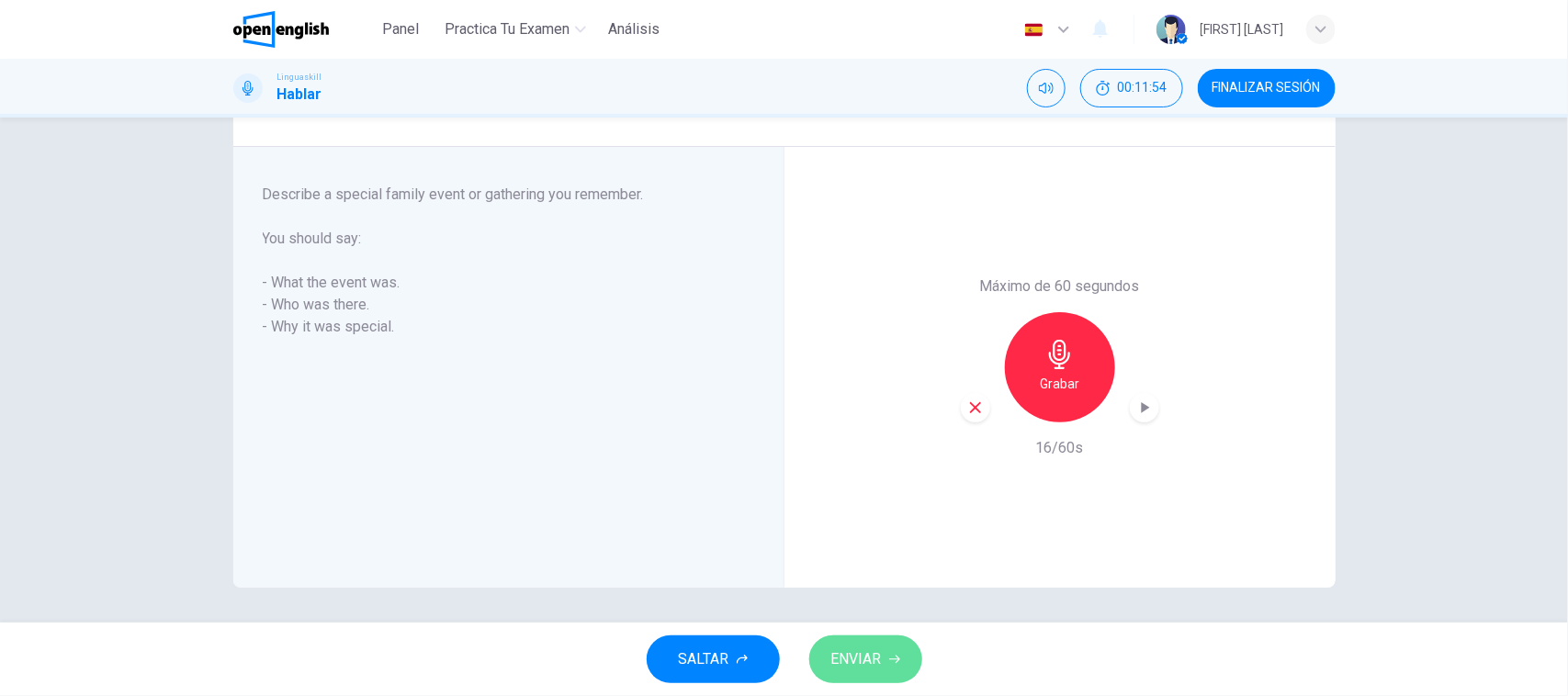 click on "ENVIAR" at bounding box center (856, 659) 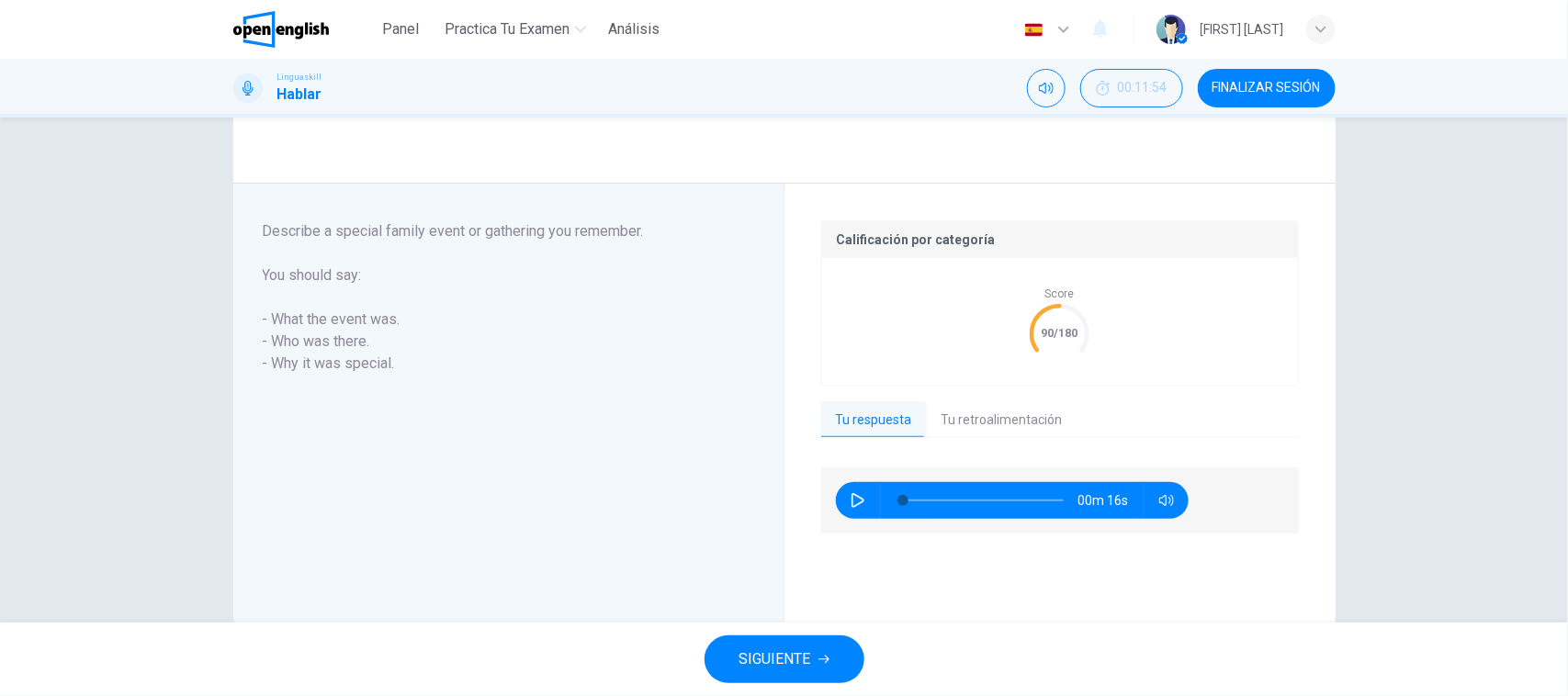 click on "Tu retroalimentación" at bounding box center [1002, 421] 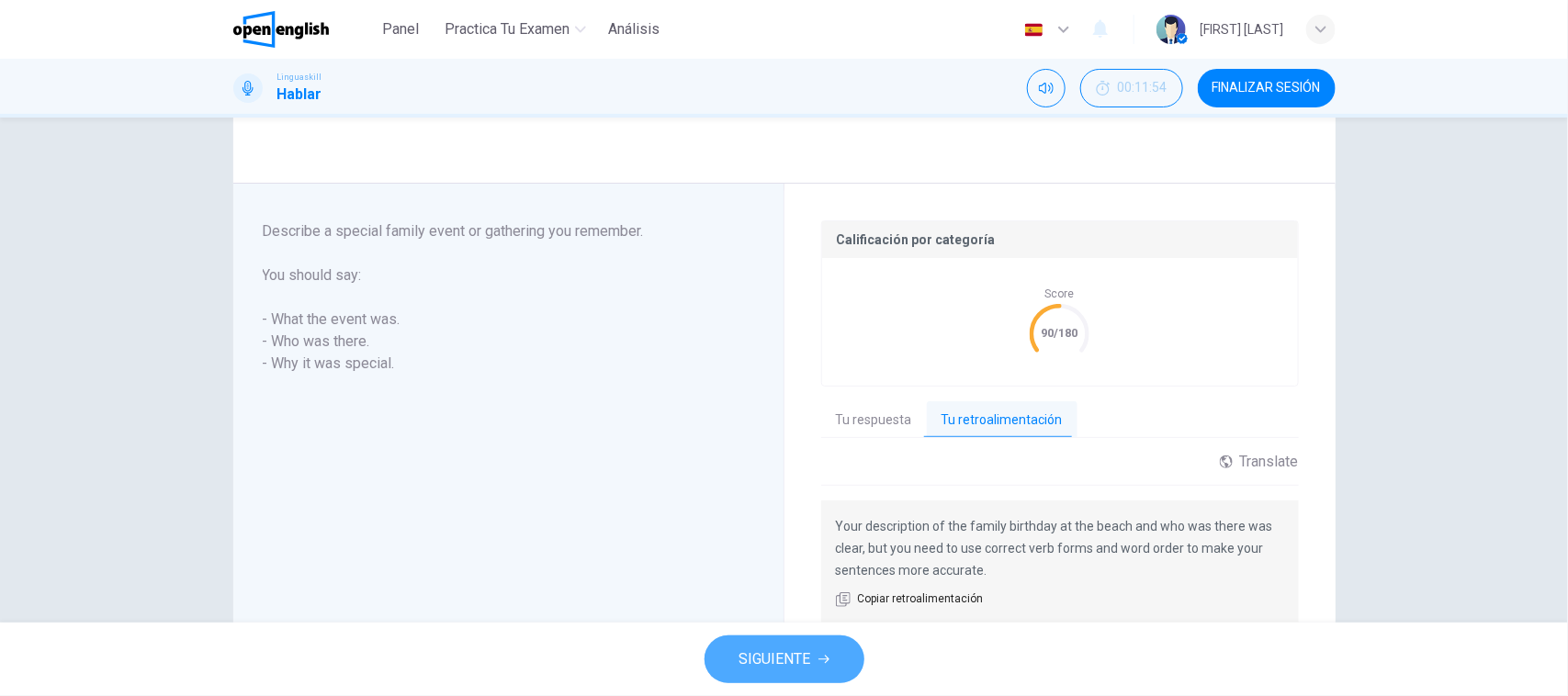 click on "SIGUIENTE" at bounding box center [775, 659] 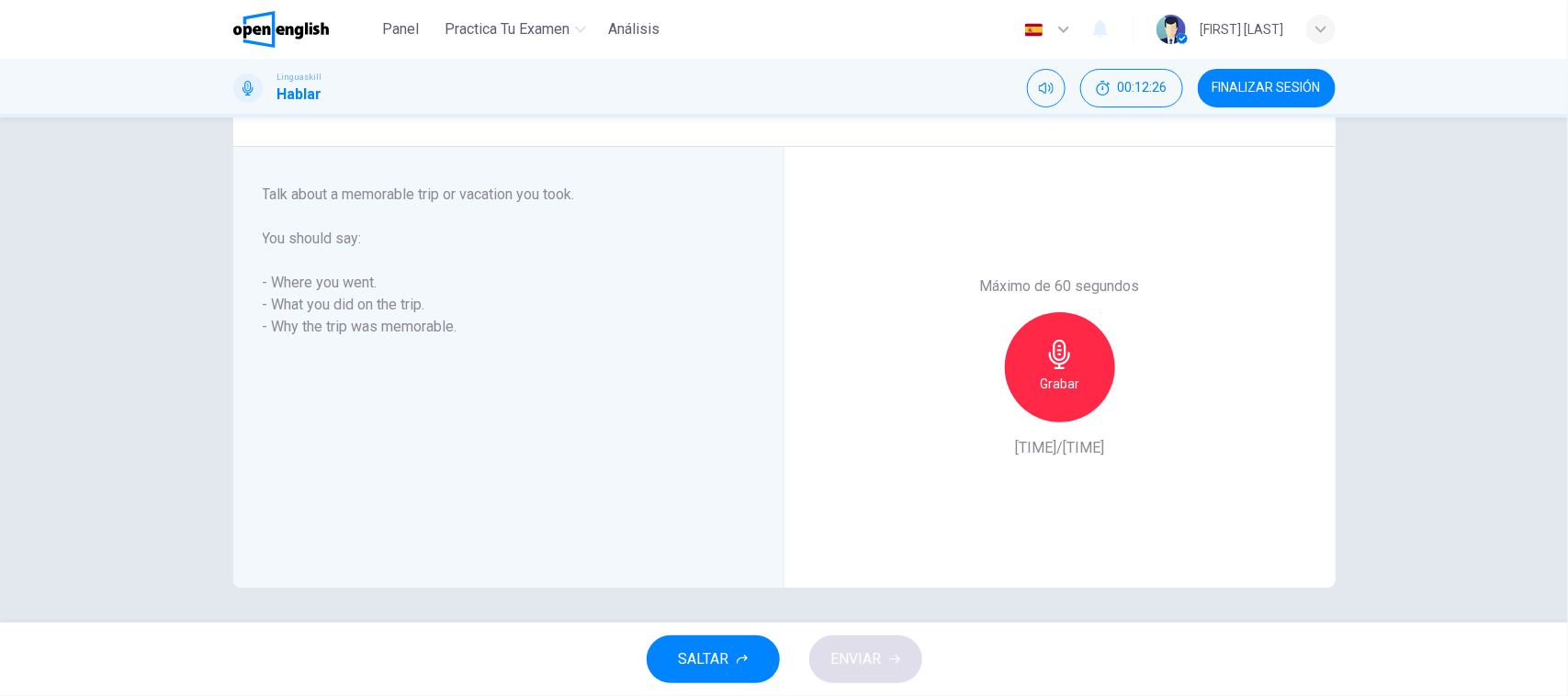 click on "Grabar" at bounding box center [1060, 367] 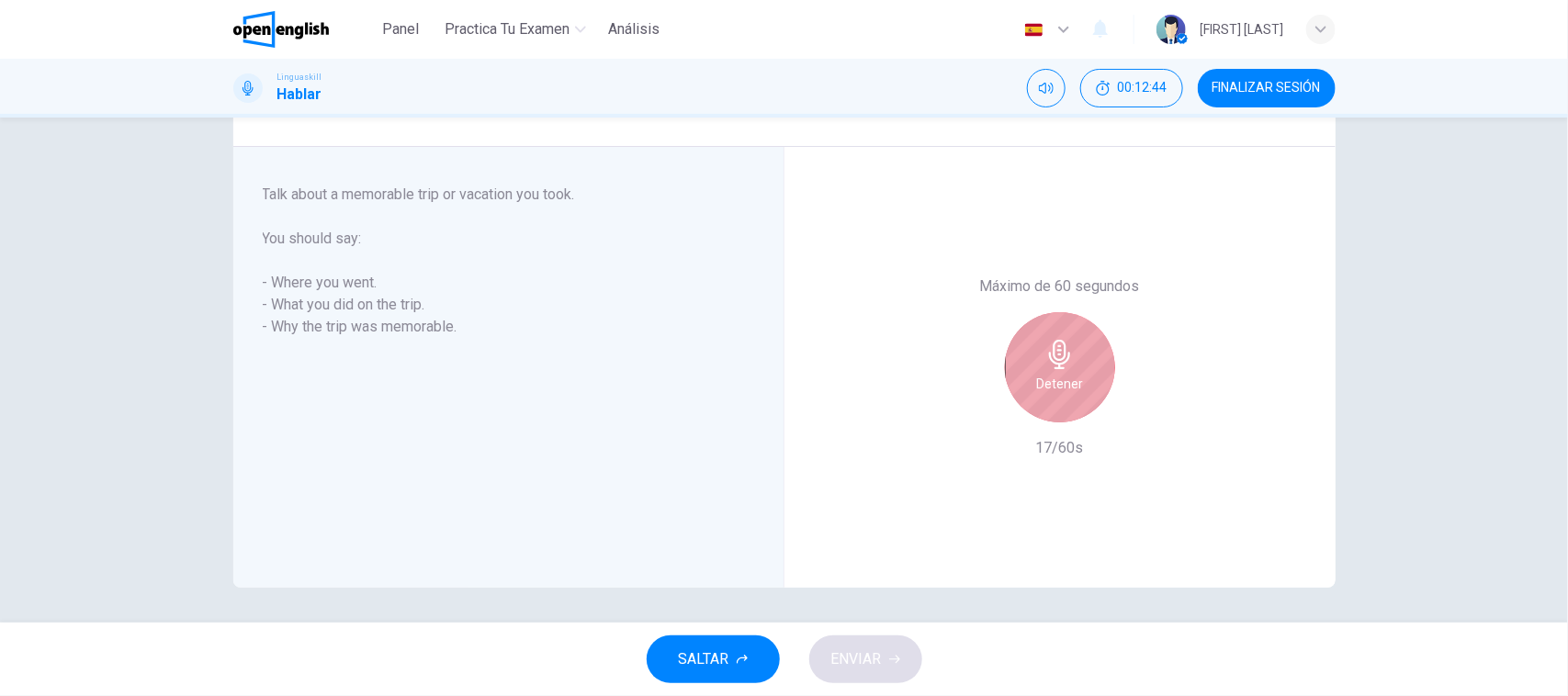 click on "Detener" at bounding box center (1060, 367) 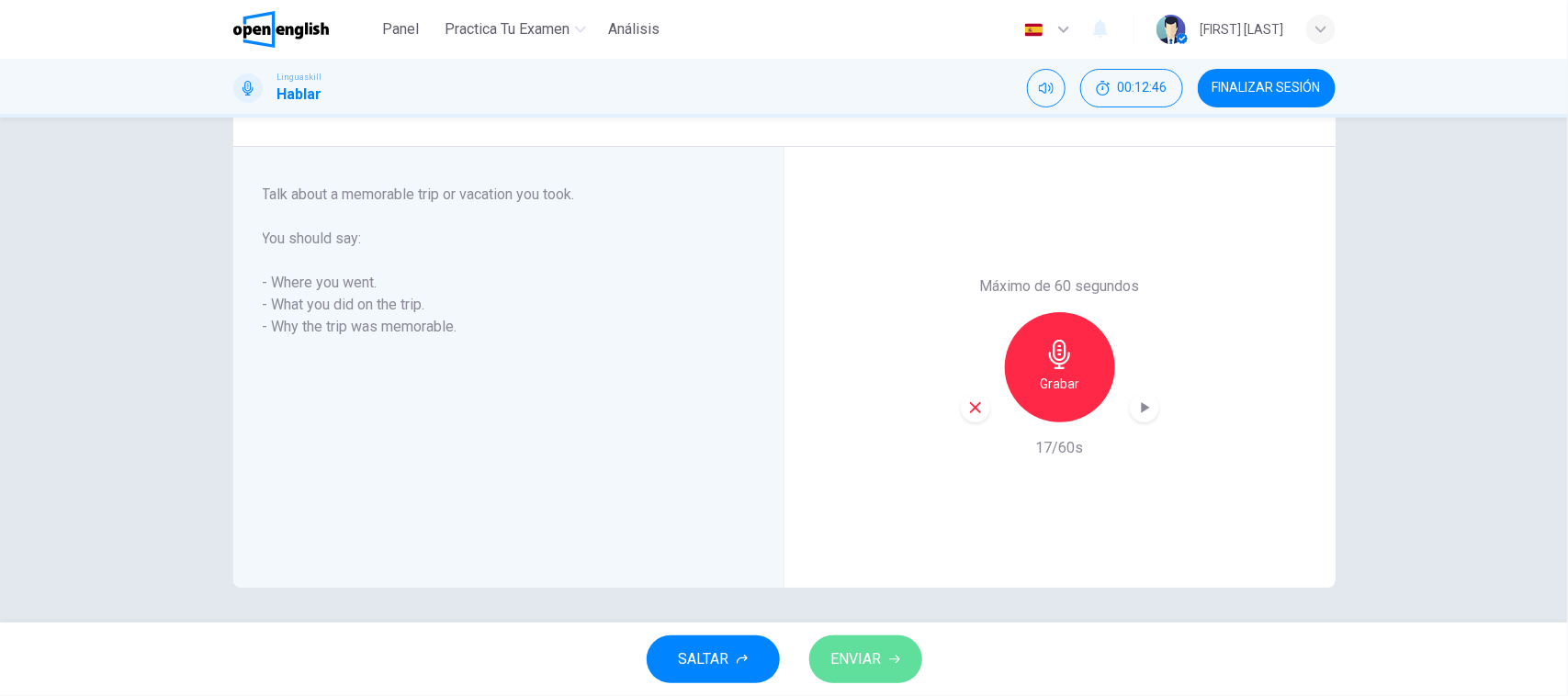 click on "ENVIAR" at bounding box center [856, 659] 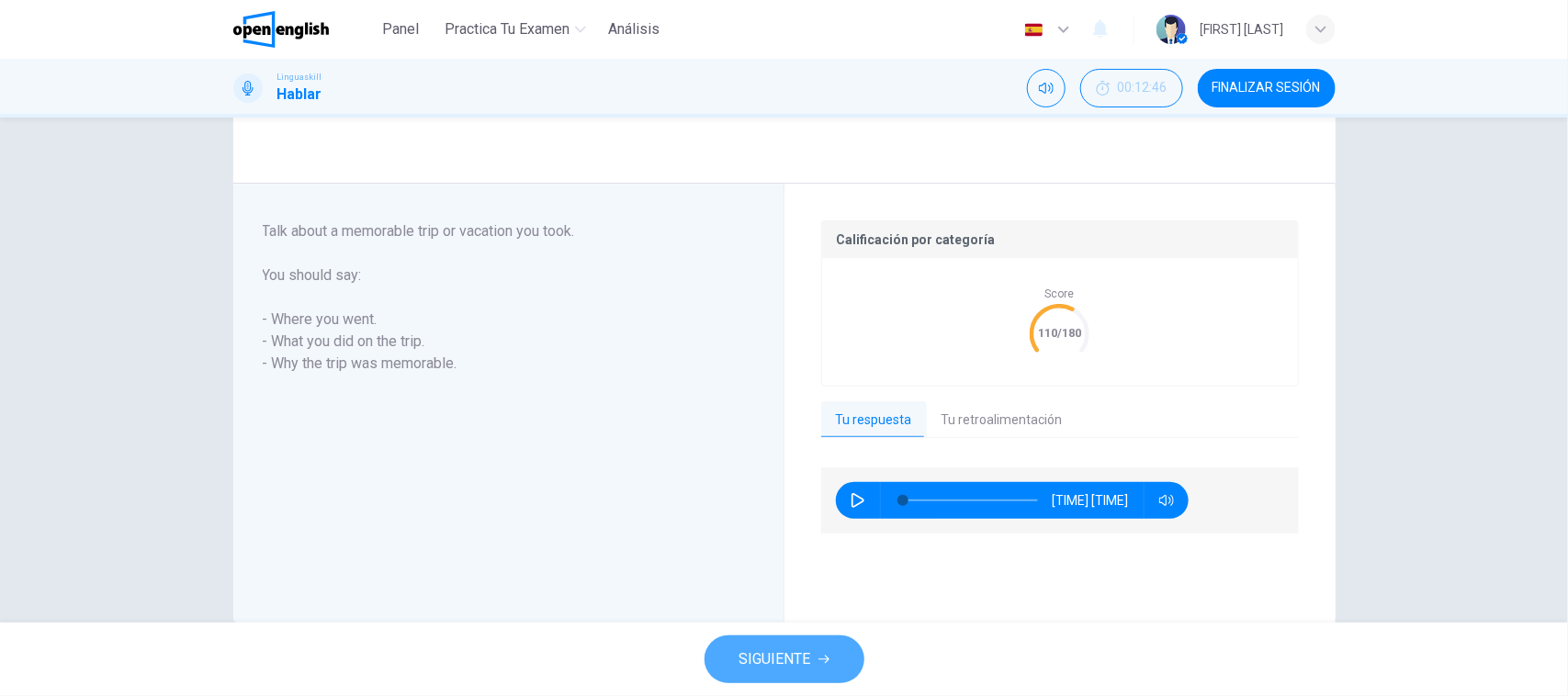 click on "SIGUIENTE" at bounding box center [784, 659] 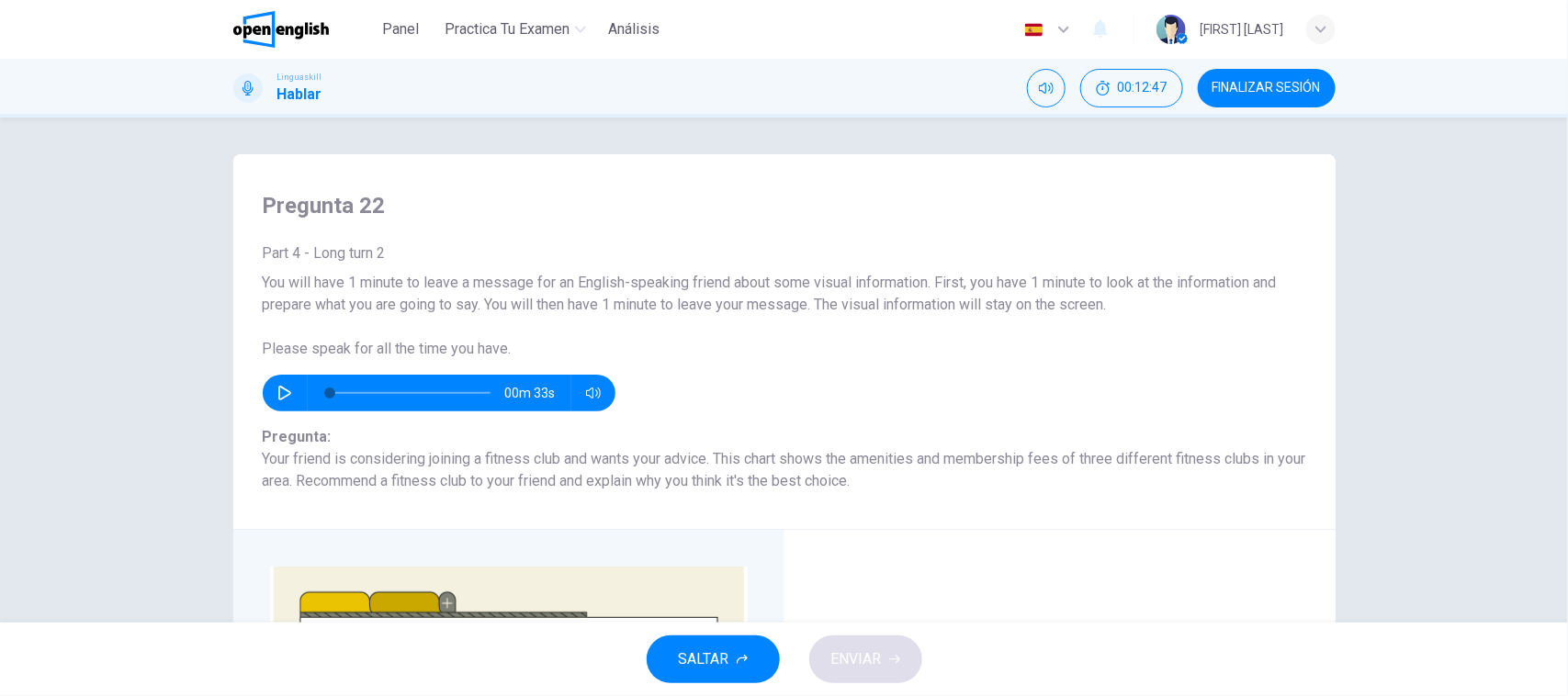click on "Pregunta :" at bounding box center (784, 437) 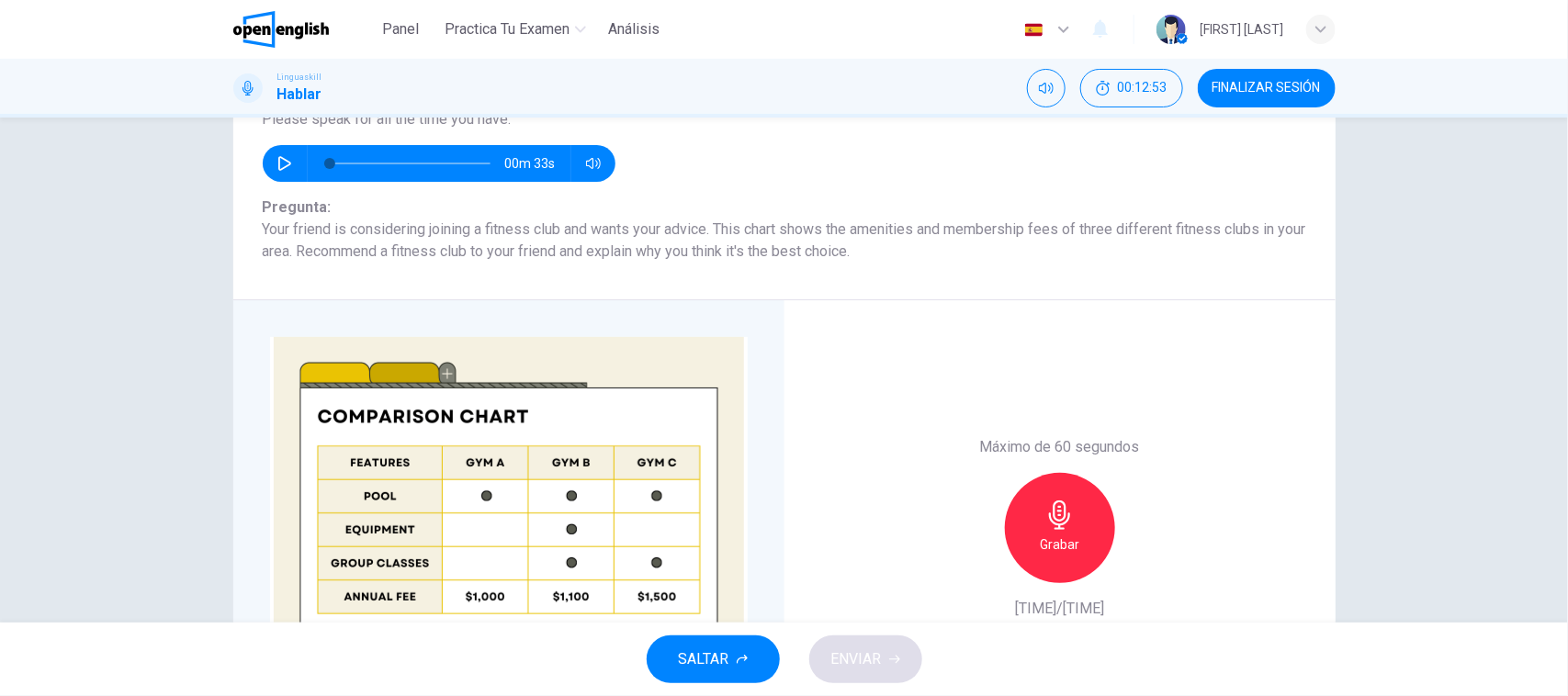 scroll, scrollTop: 184, scrollLeft: 0, axis: vertical 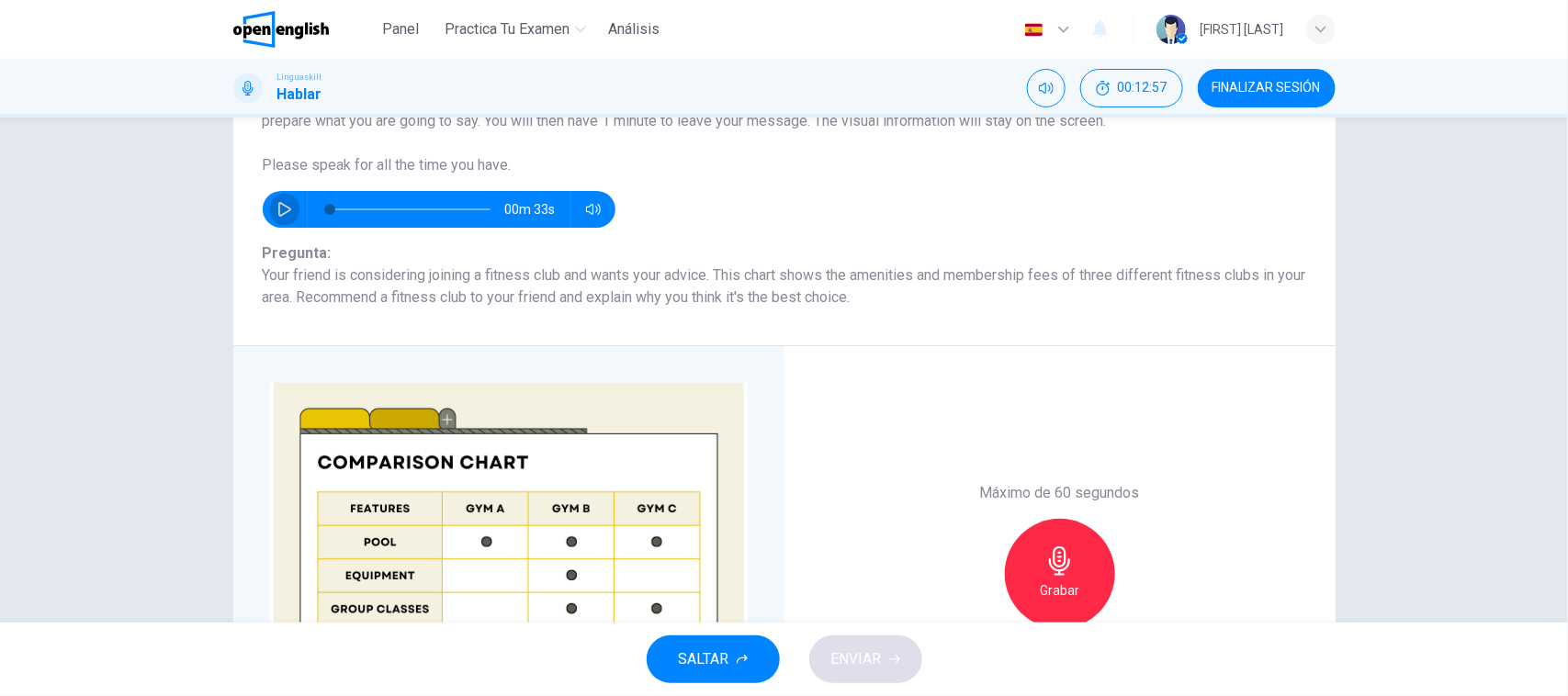 click 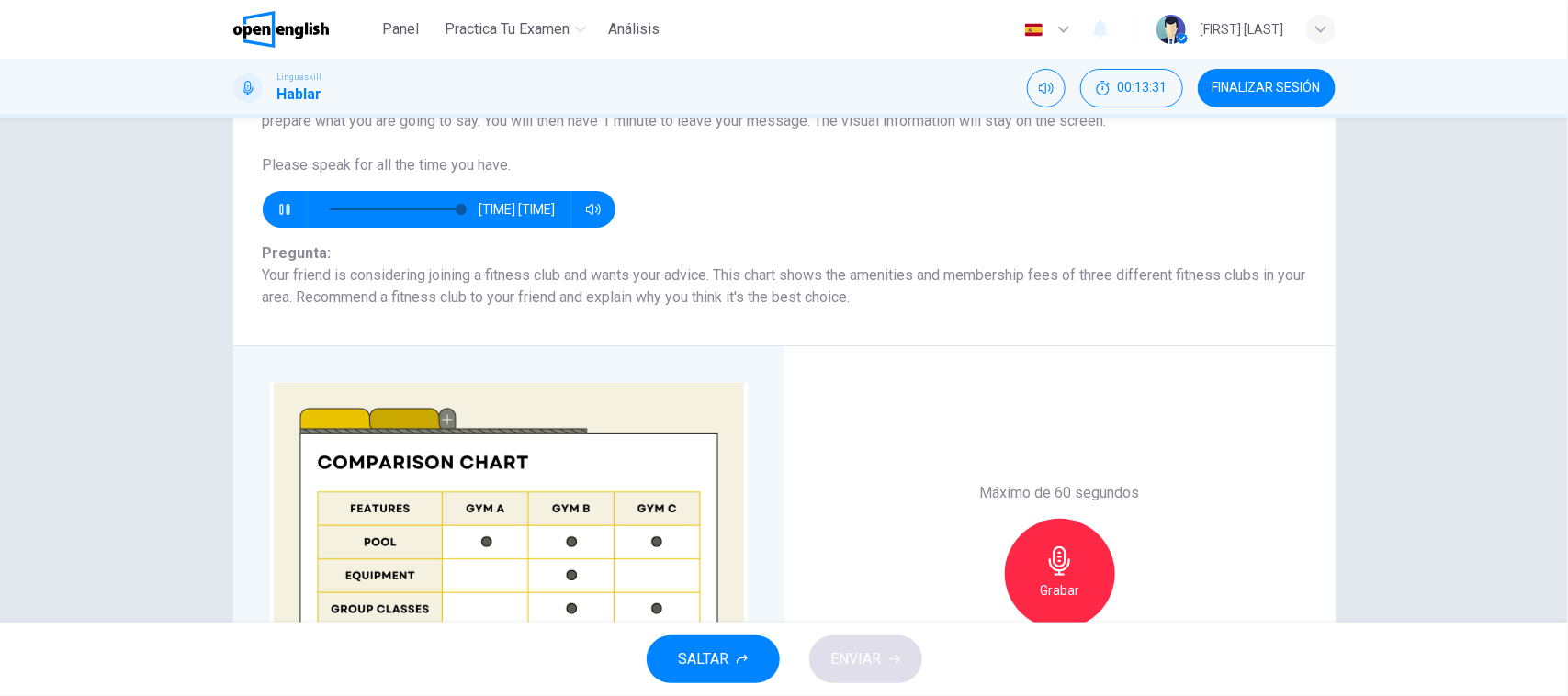 type on "*" 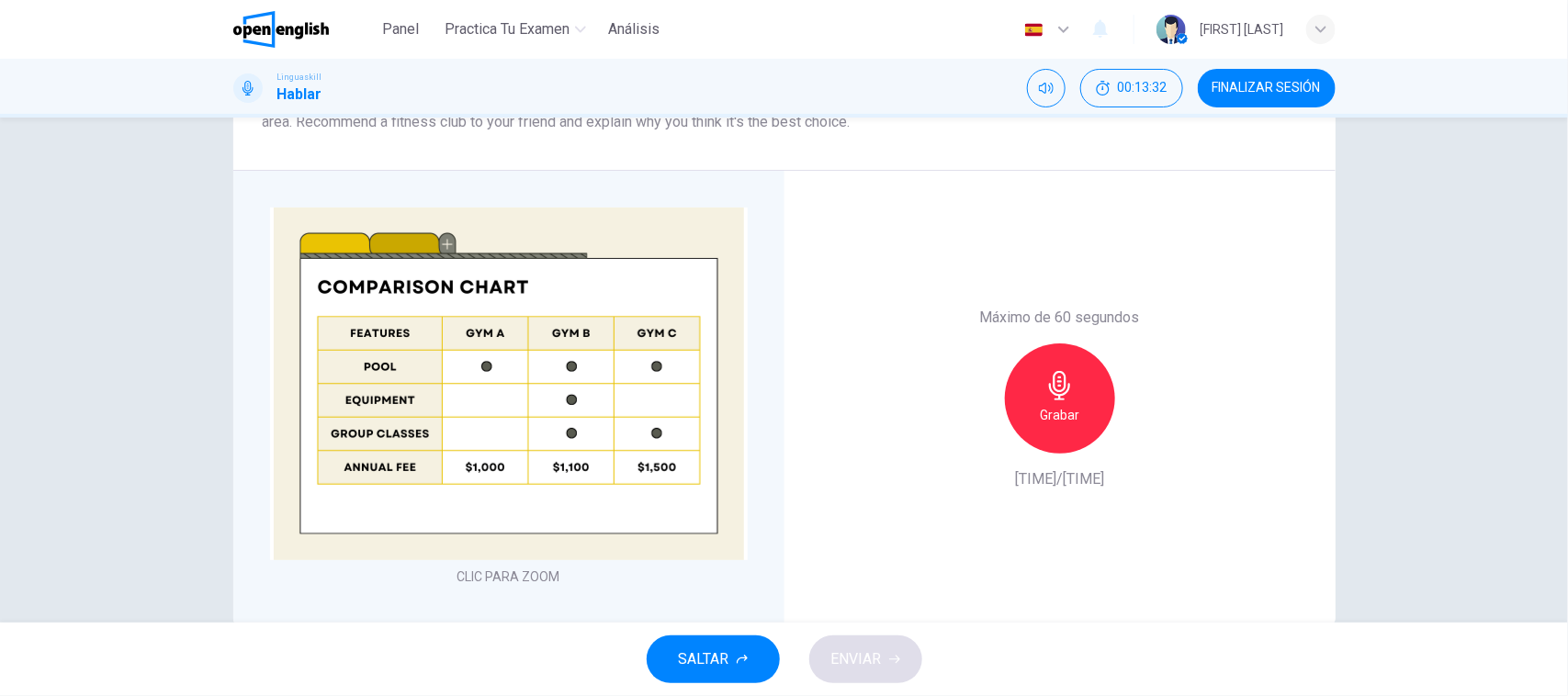 scroll, scrollTop: 398, scrollLeft: 0, axis: vertical 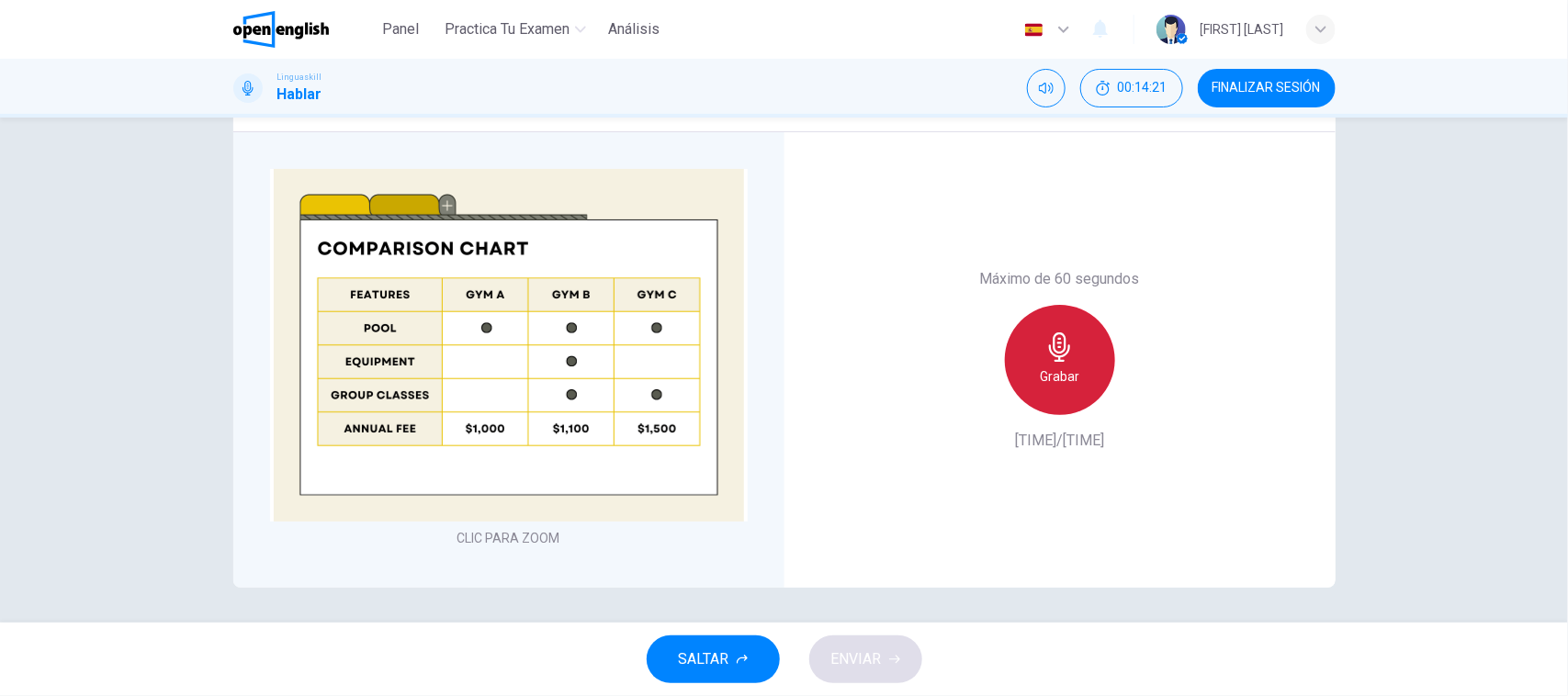 click 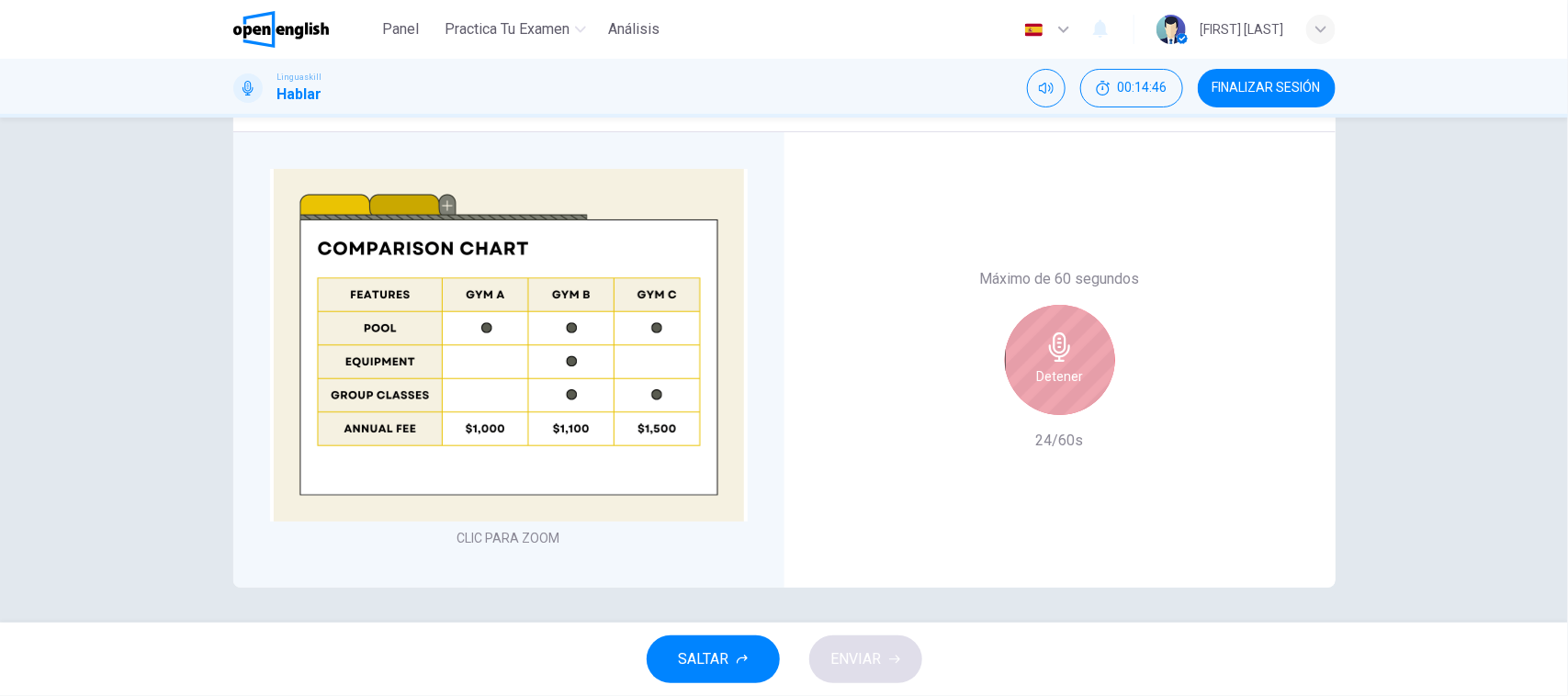 click 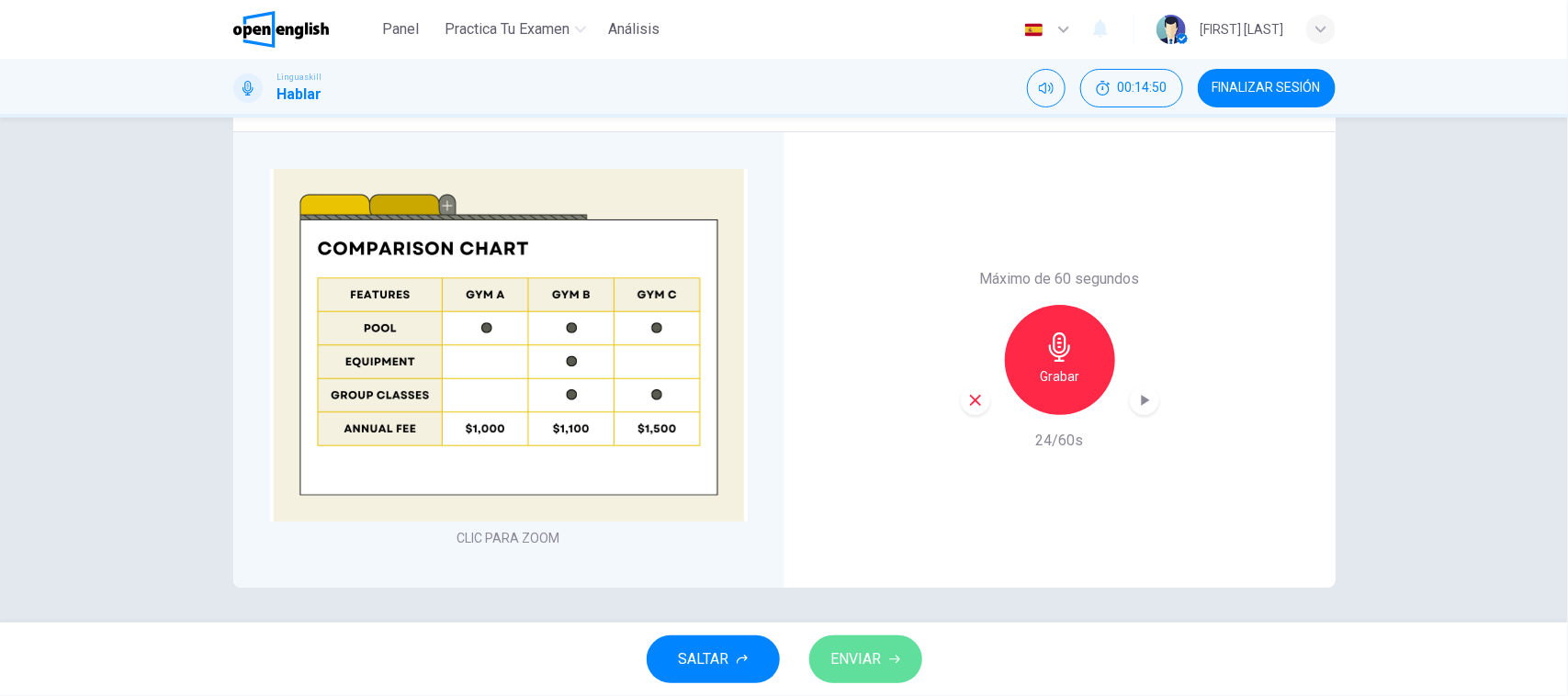 click on "ENVIAR" at bounding box center (856, 659) 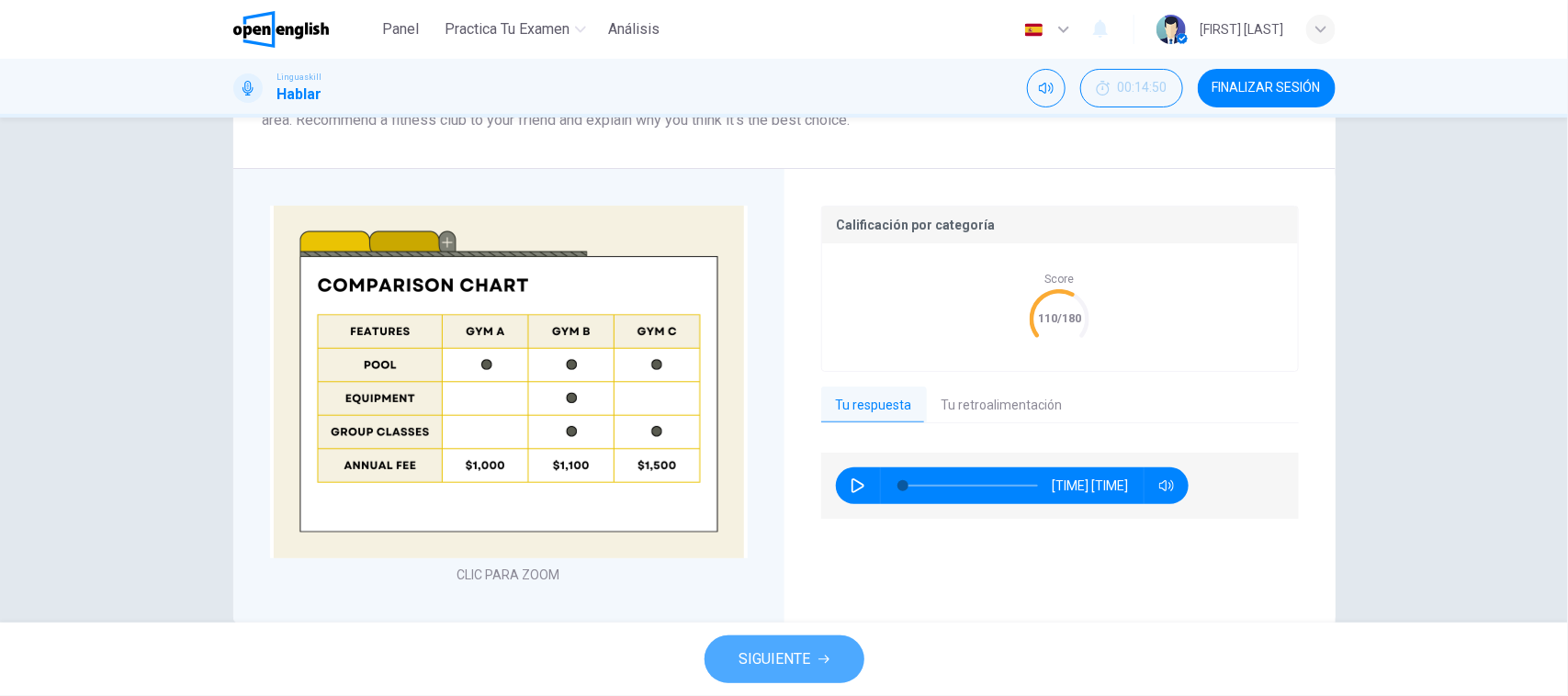 click on "SIGUIENTE" at bounding box center (784, 659) 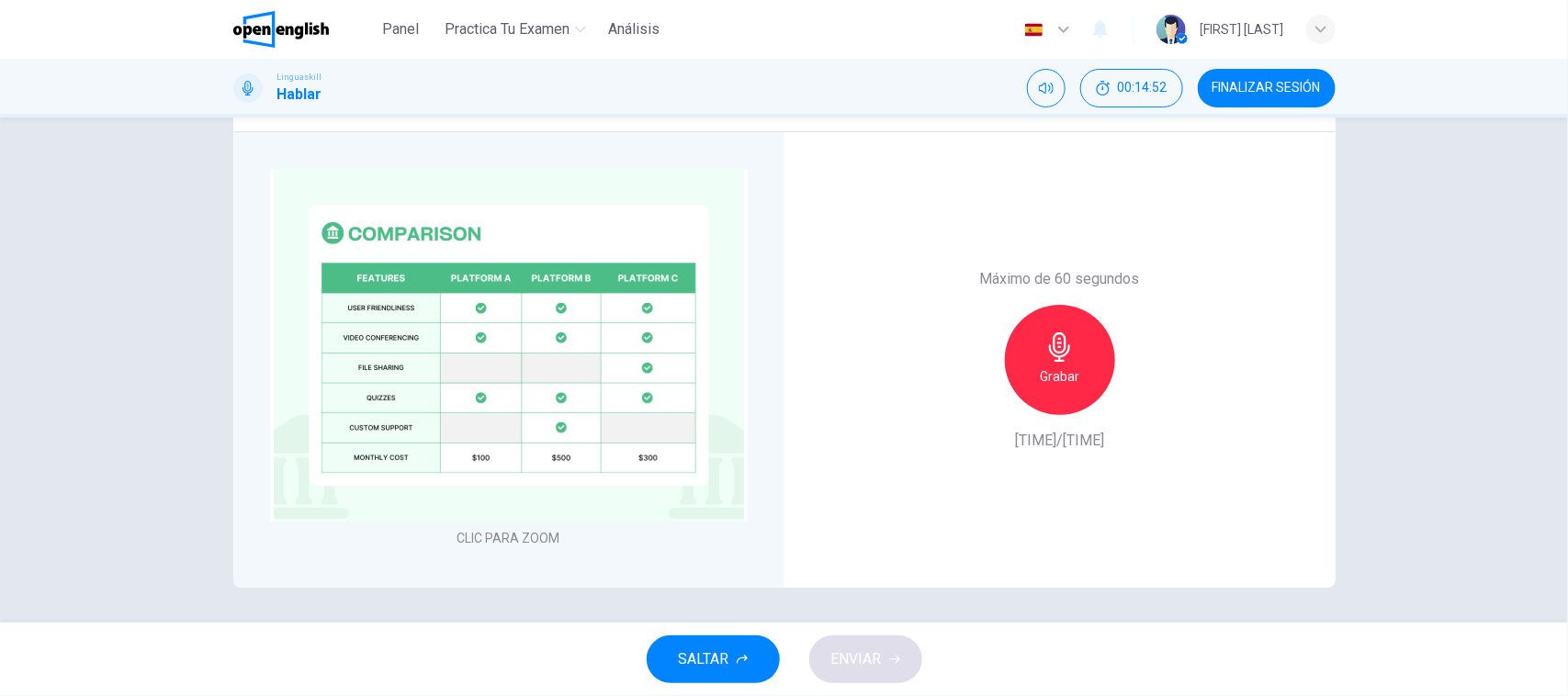 scroll, scrollTop: 0, scrollLeft: 0, axis: both 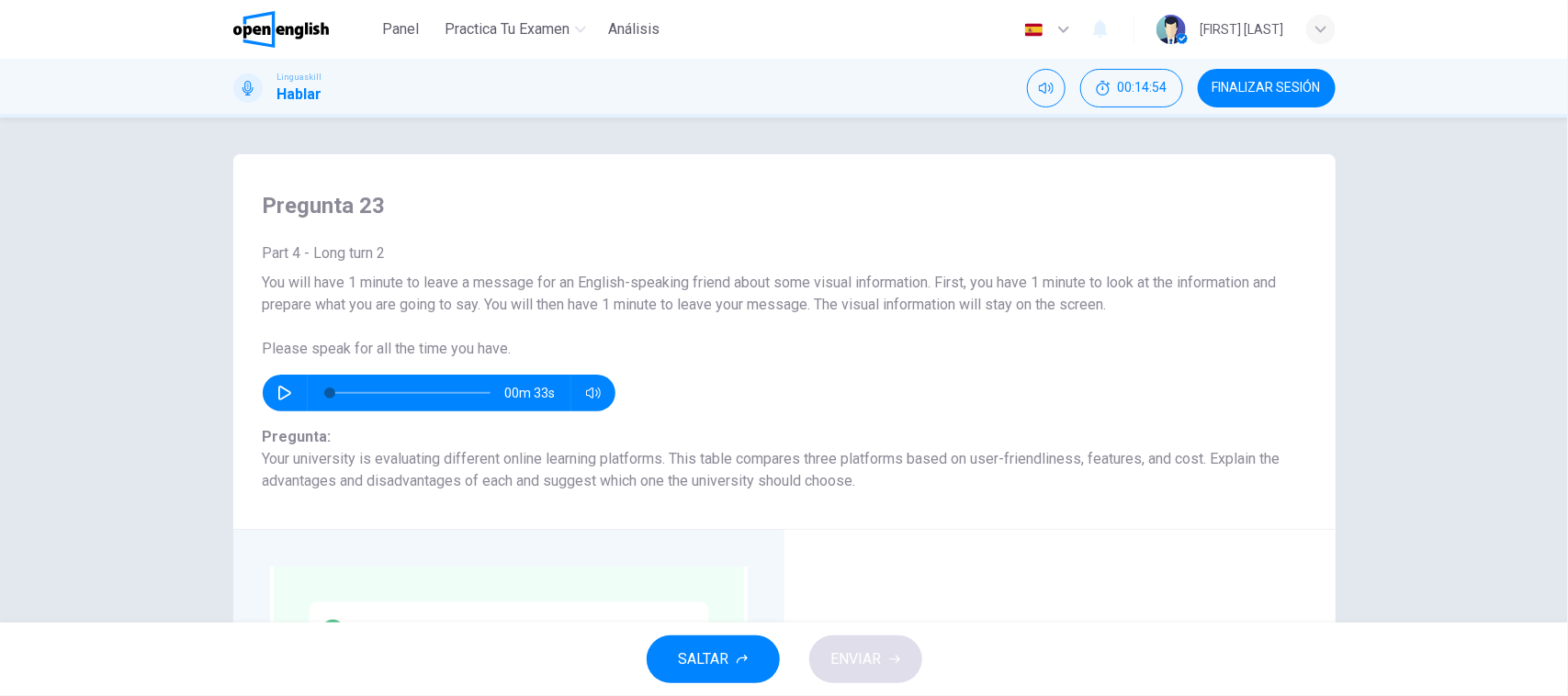 click on "Pregunta :" at bounding box center [784, 437] 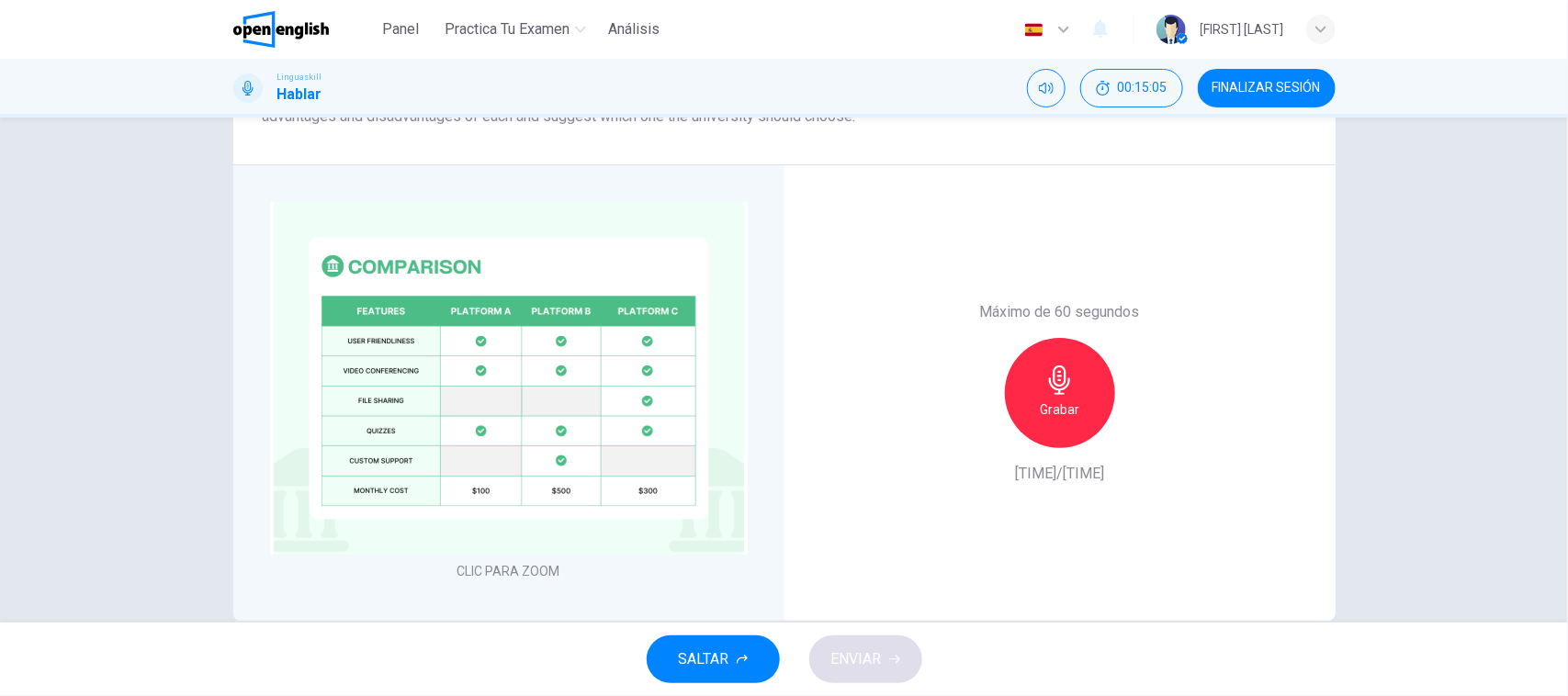scroll, scrollTop: 367, scrollLeft: 0, axis: vertical 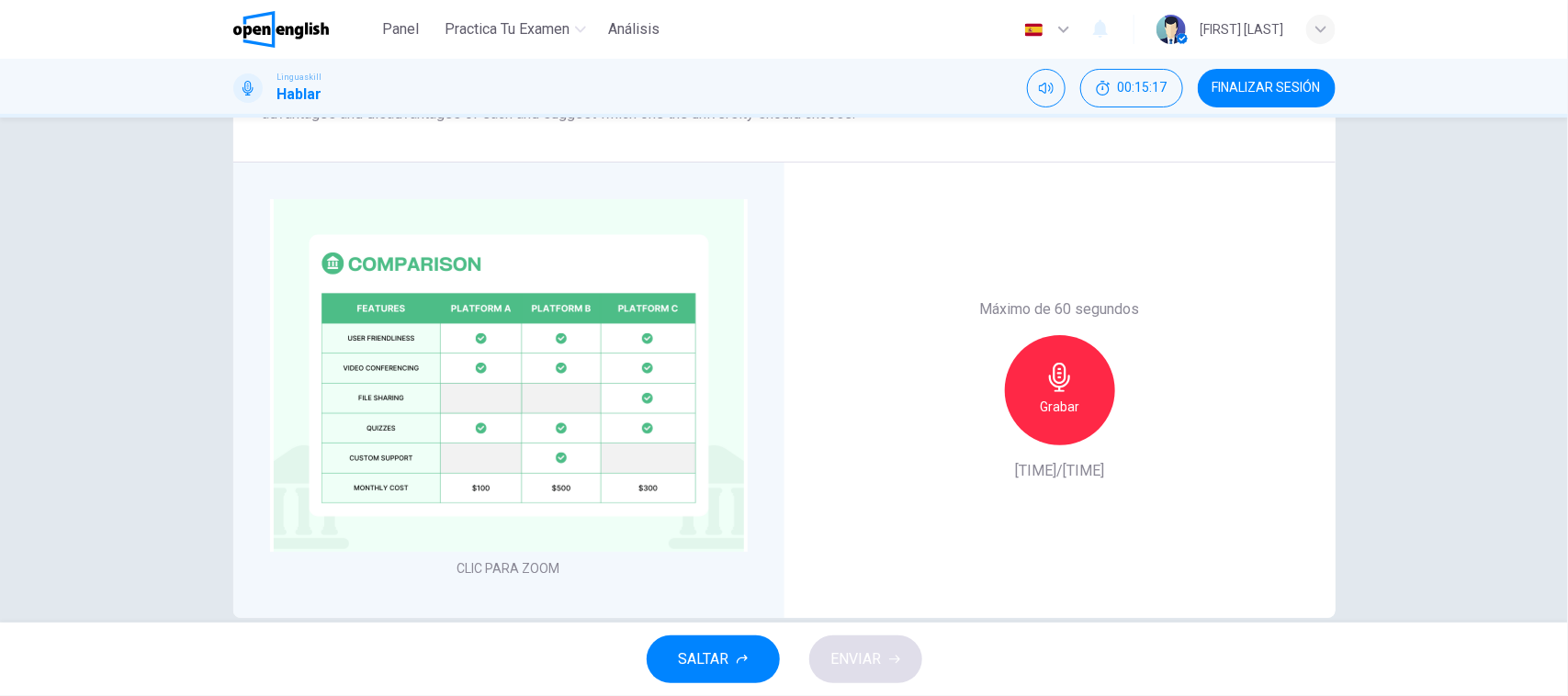 click 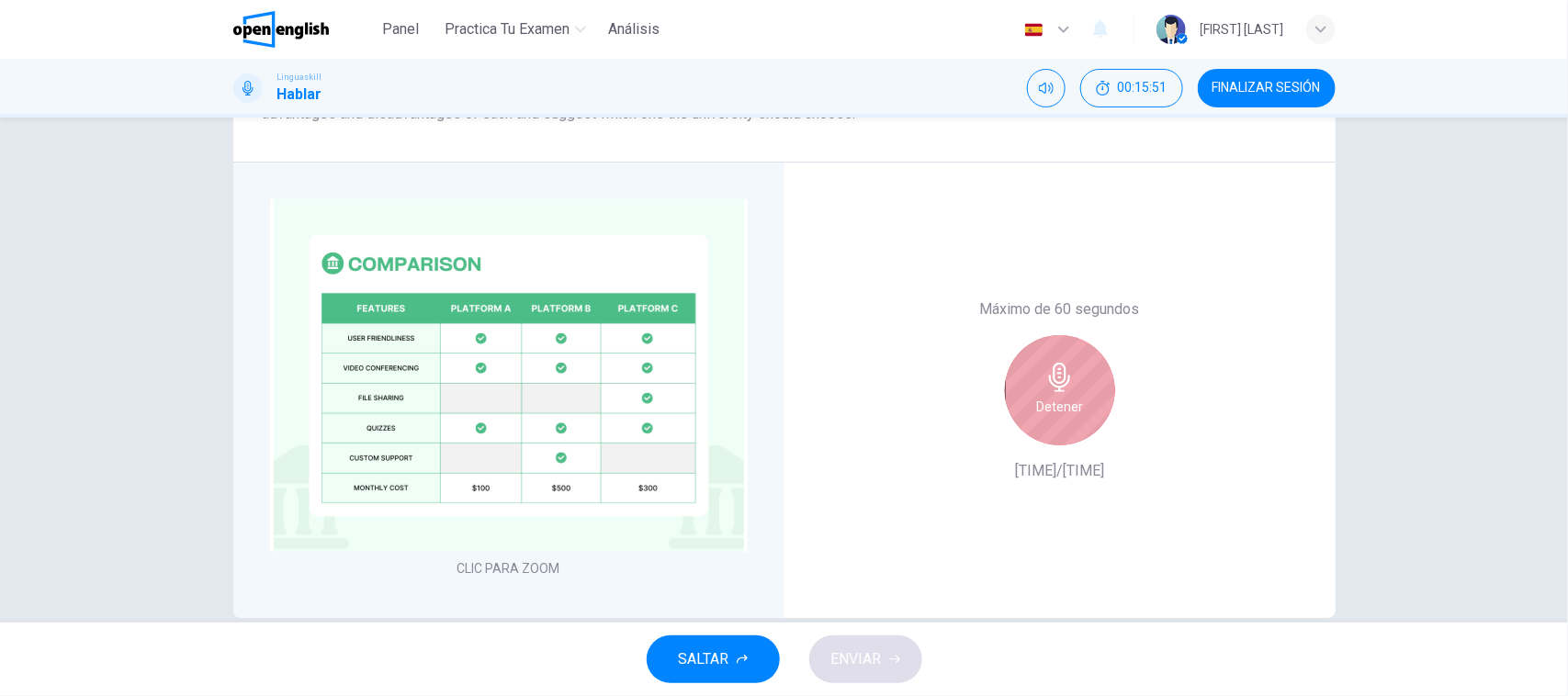 click 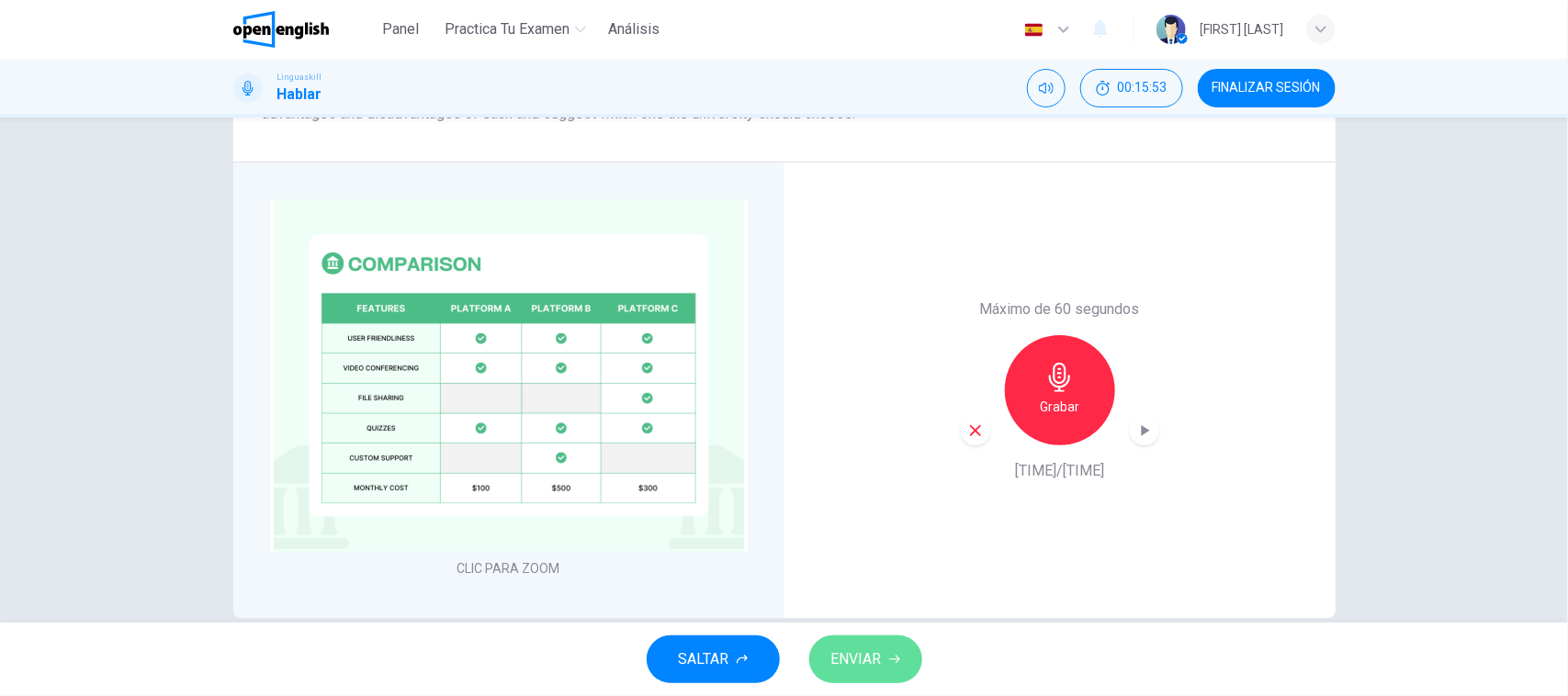 click on "ENVIAR" at bounding box center [856, 659] 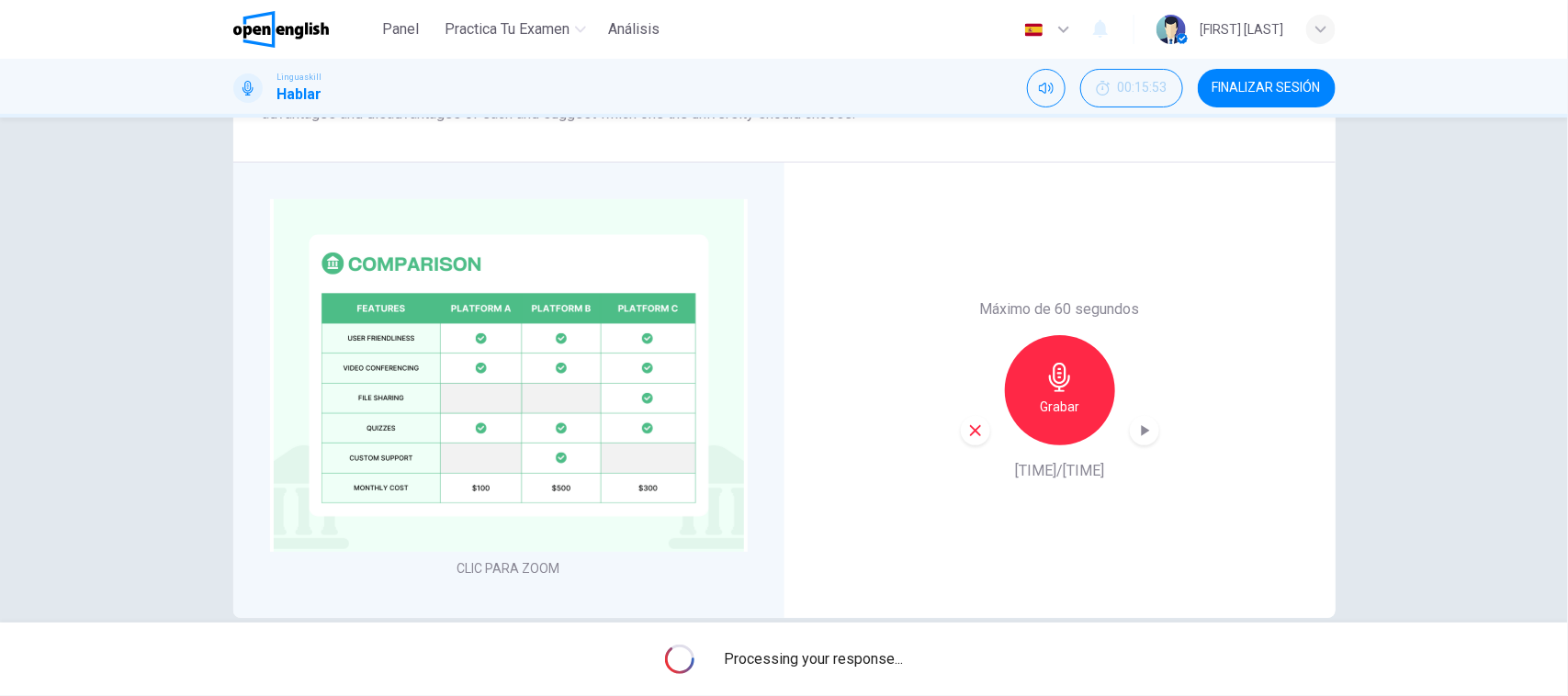 scroll, scrollTop: 404, scrollLeft: 0, axis: vertical 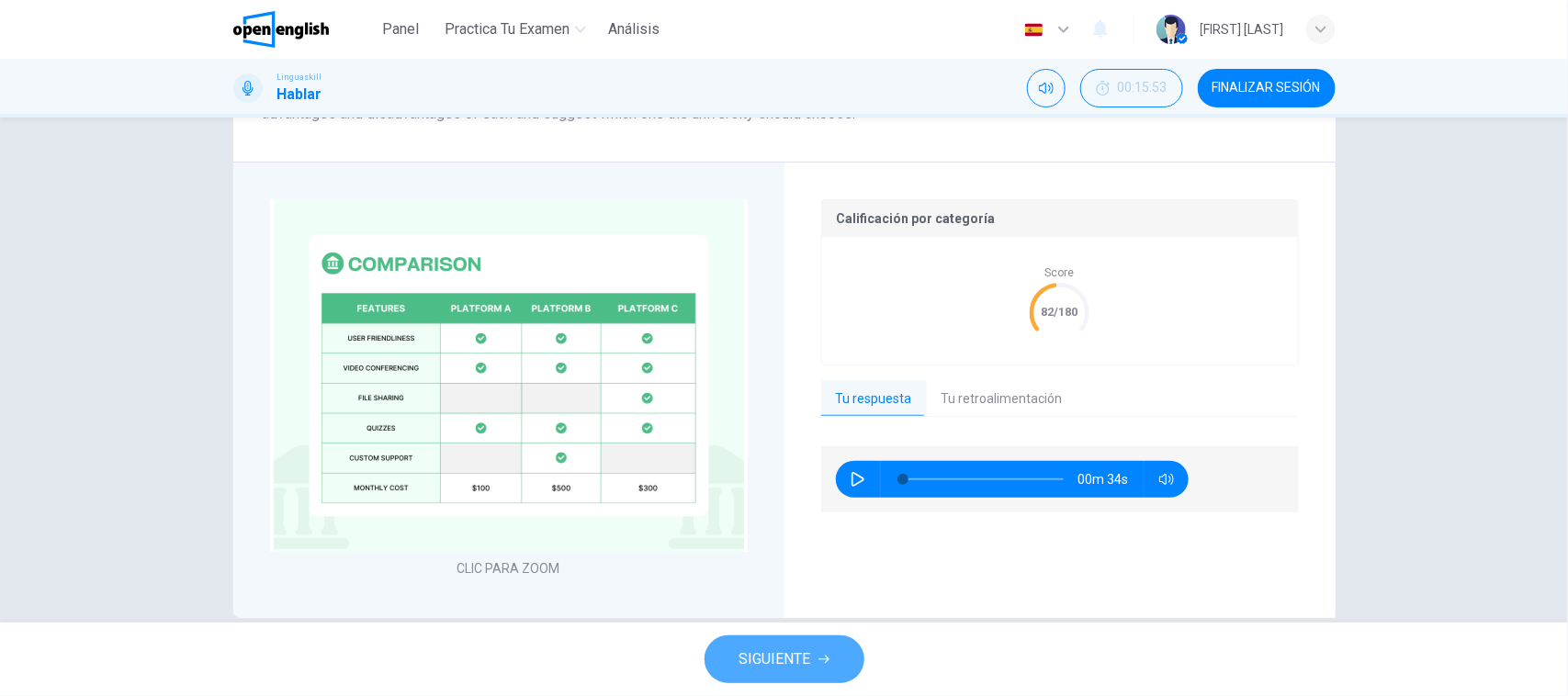 click on "SIGUIENTE" at bounding box center (775, 659) 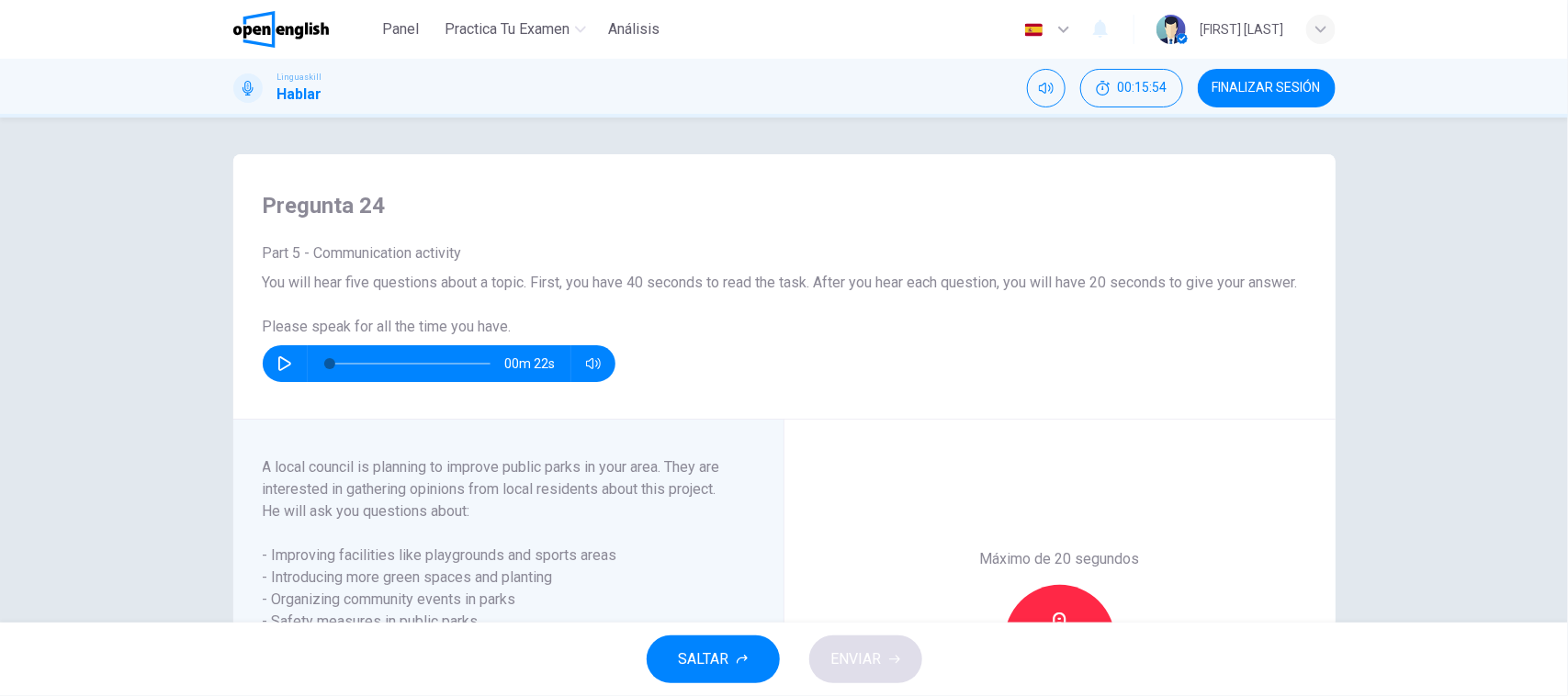 click on "You will hear five questions about a topic. First, you have 40 seconds to read the task. After you hear each question, you will have 20 seconds to give your answer.  Please speak for all the time you have." at bounding box center [784, 305] 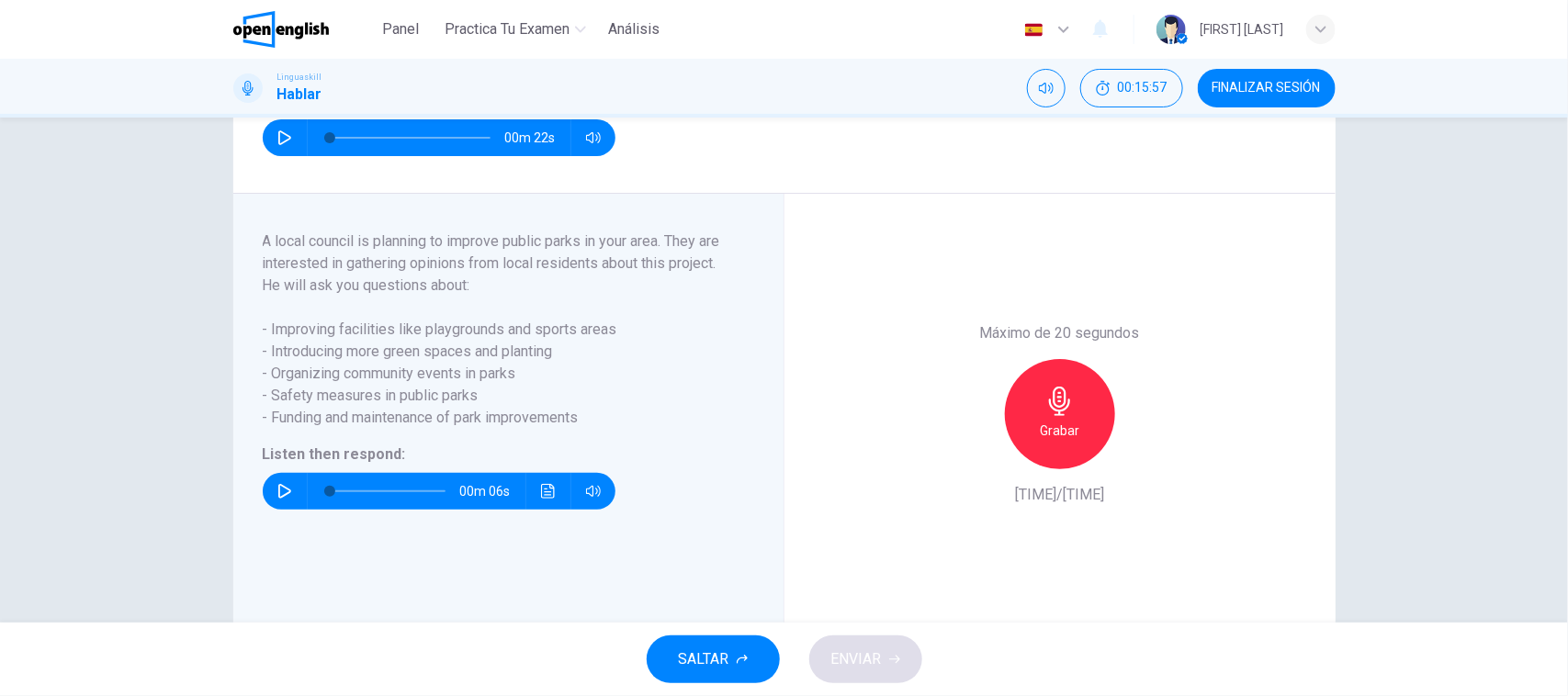 scroll, scrollTop: 230, scrollLeft: 0, axis: vertical 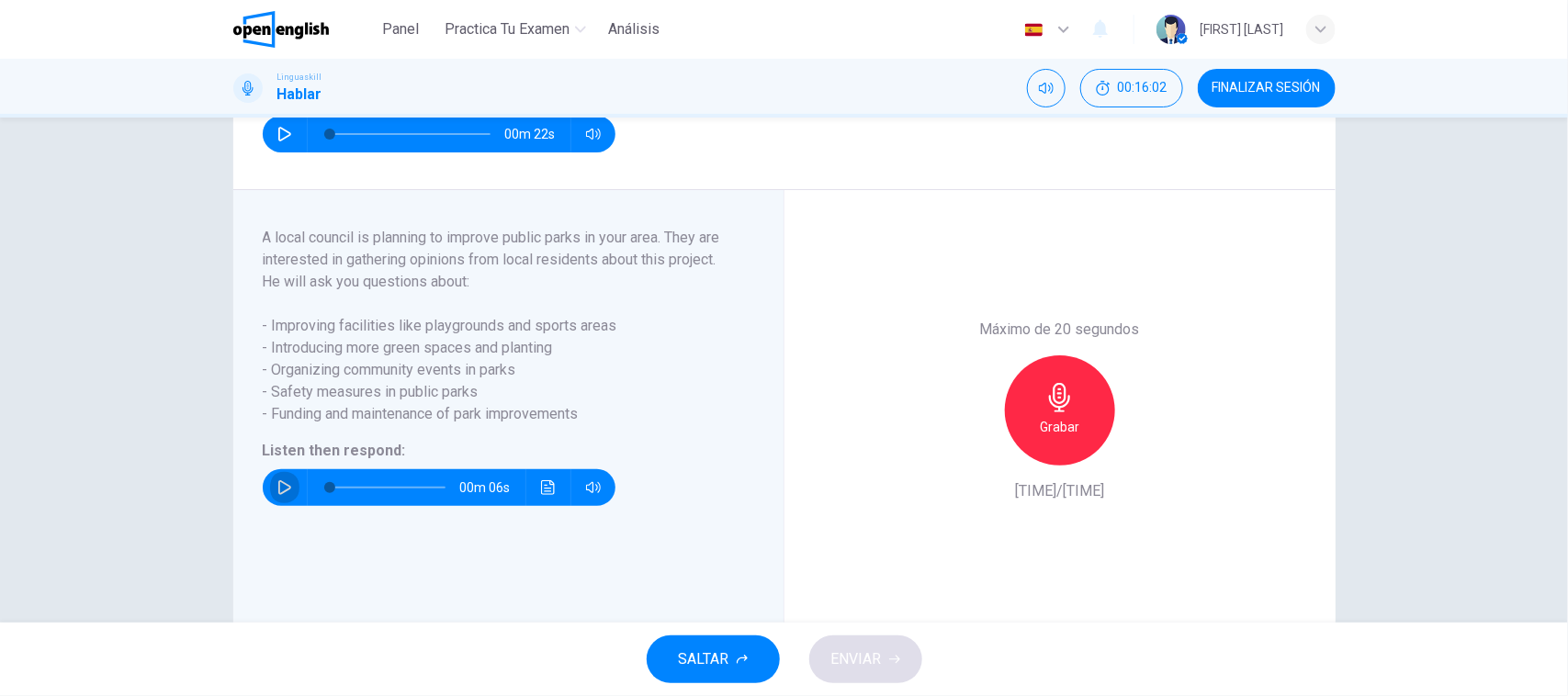 click 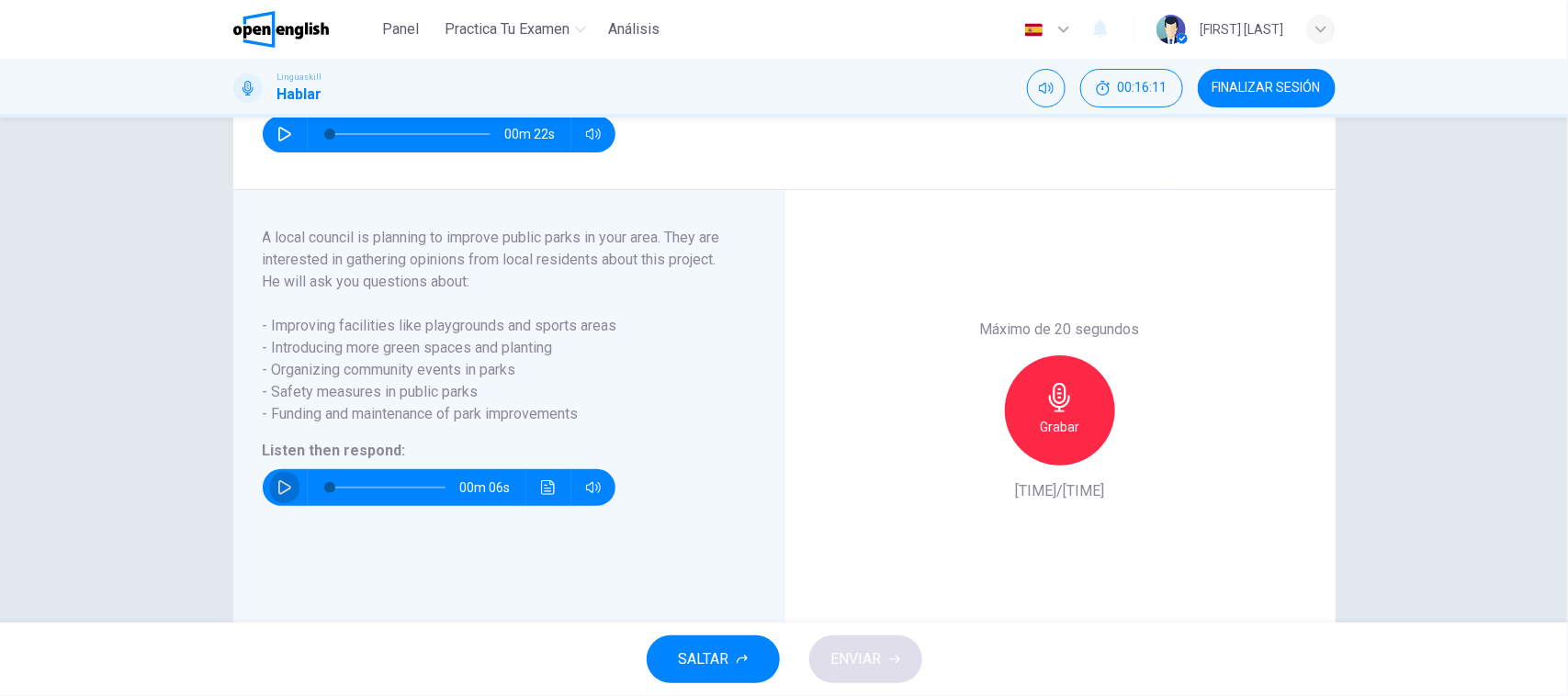 click 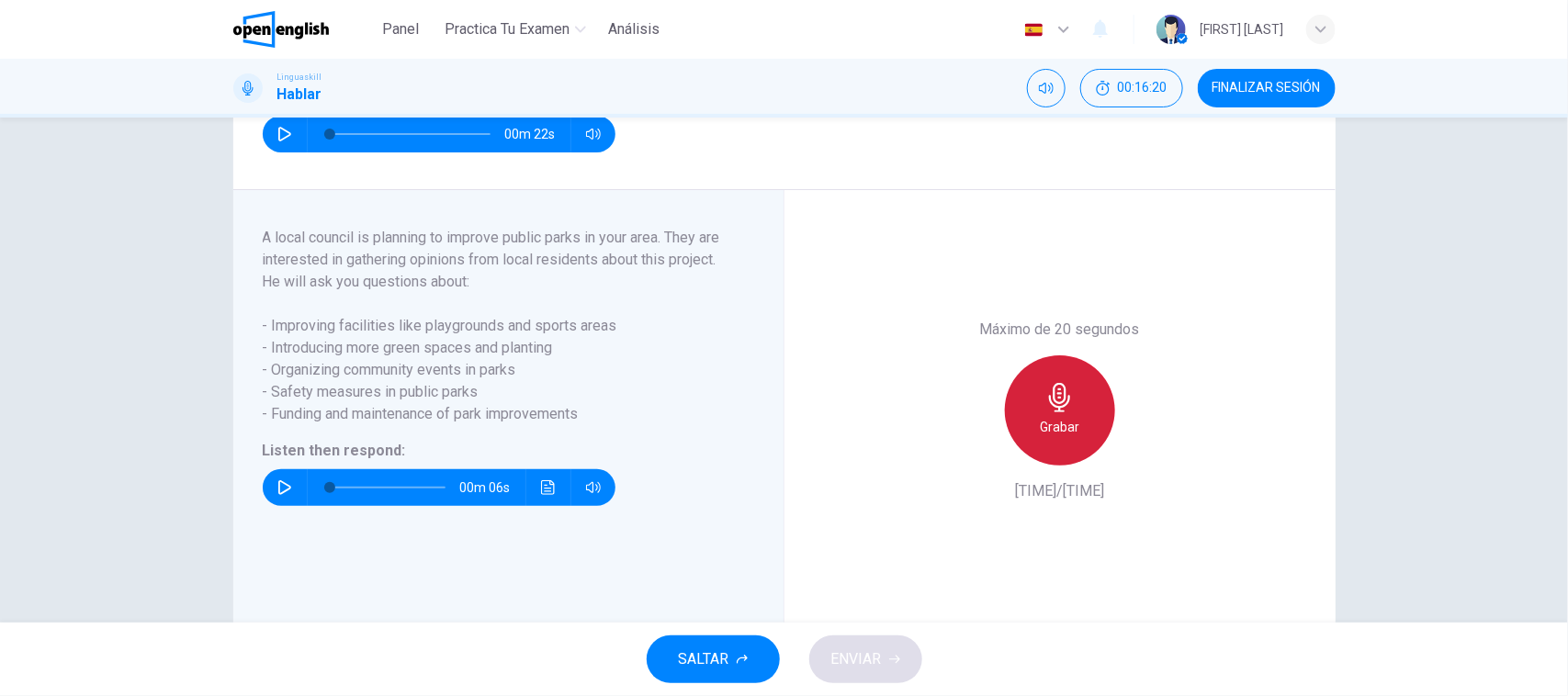 click 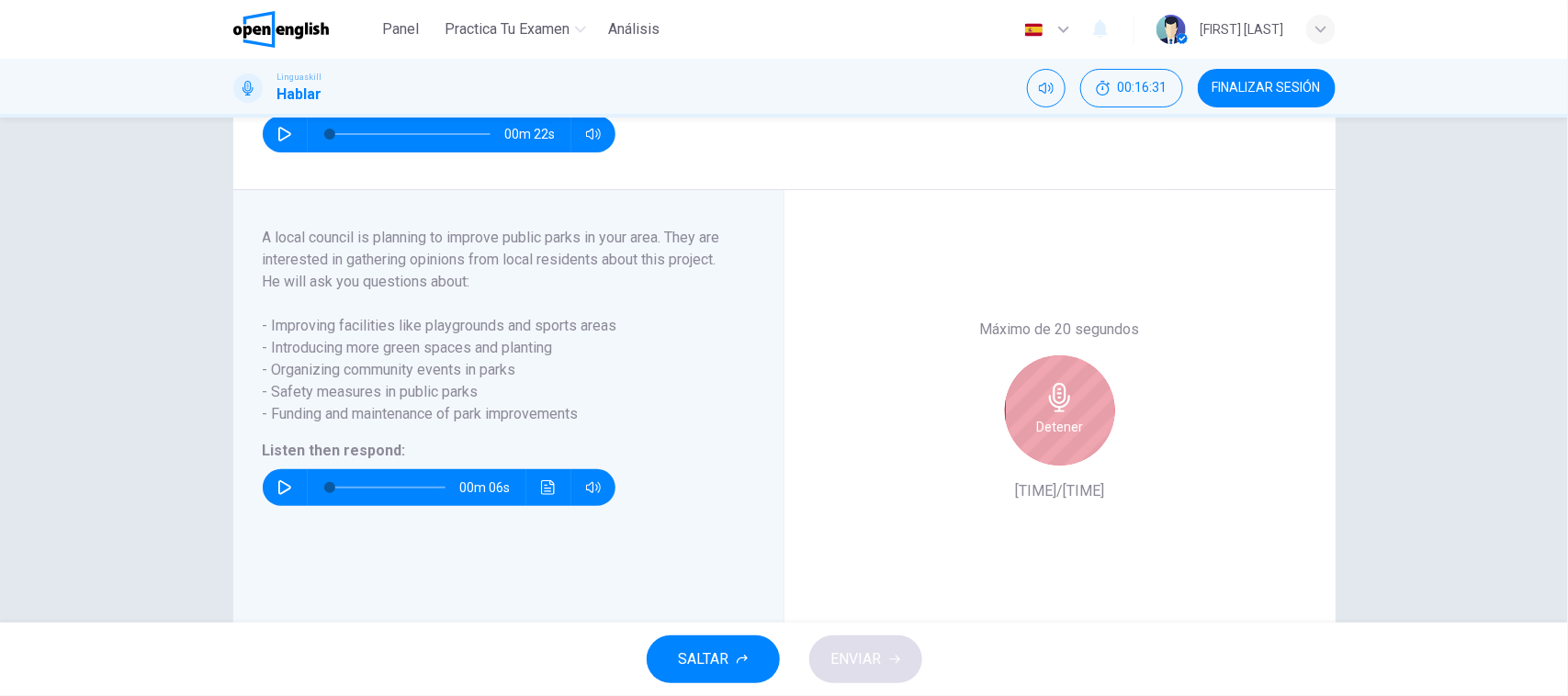 click 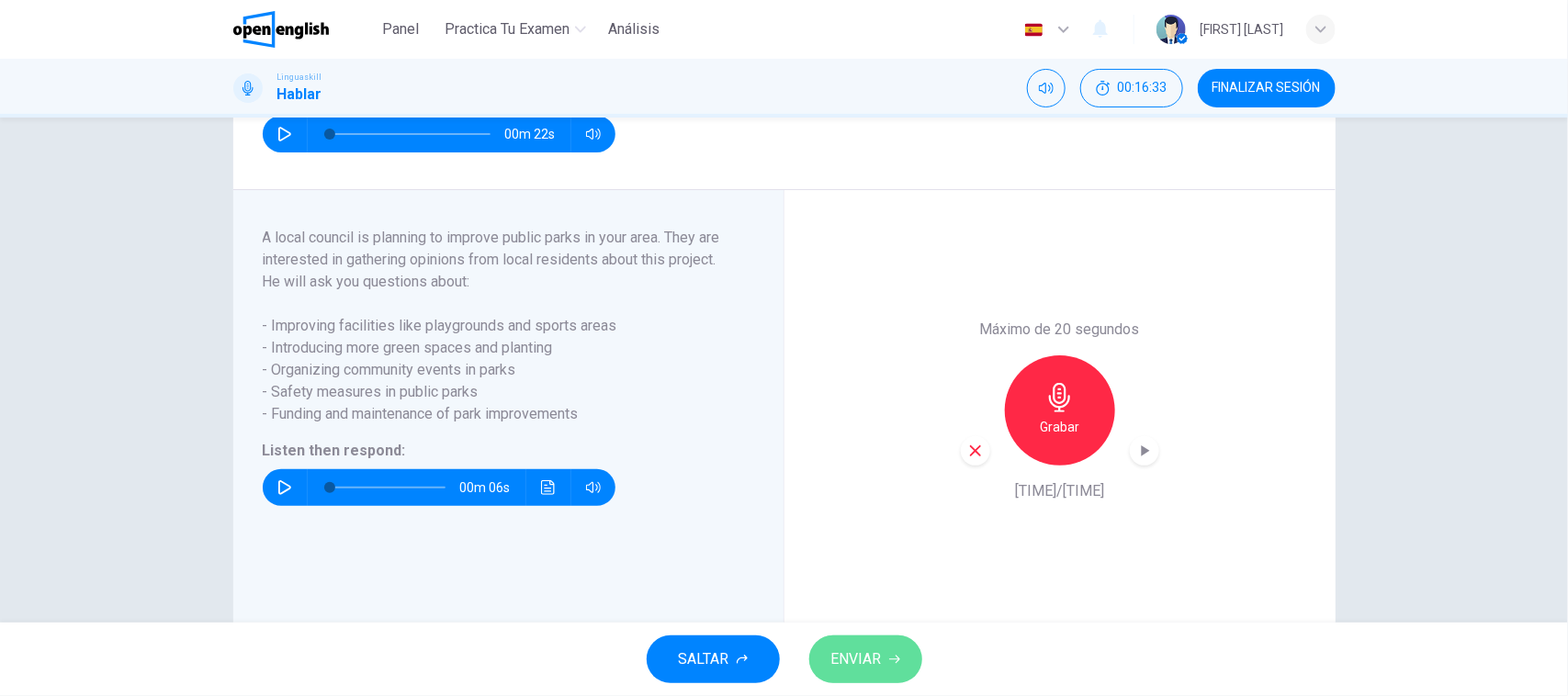 click on "ENVIAR" at bounding box center [856, 659] 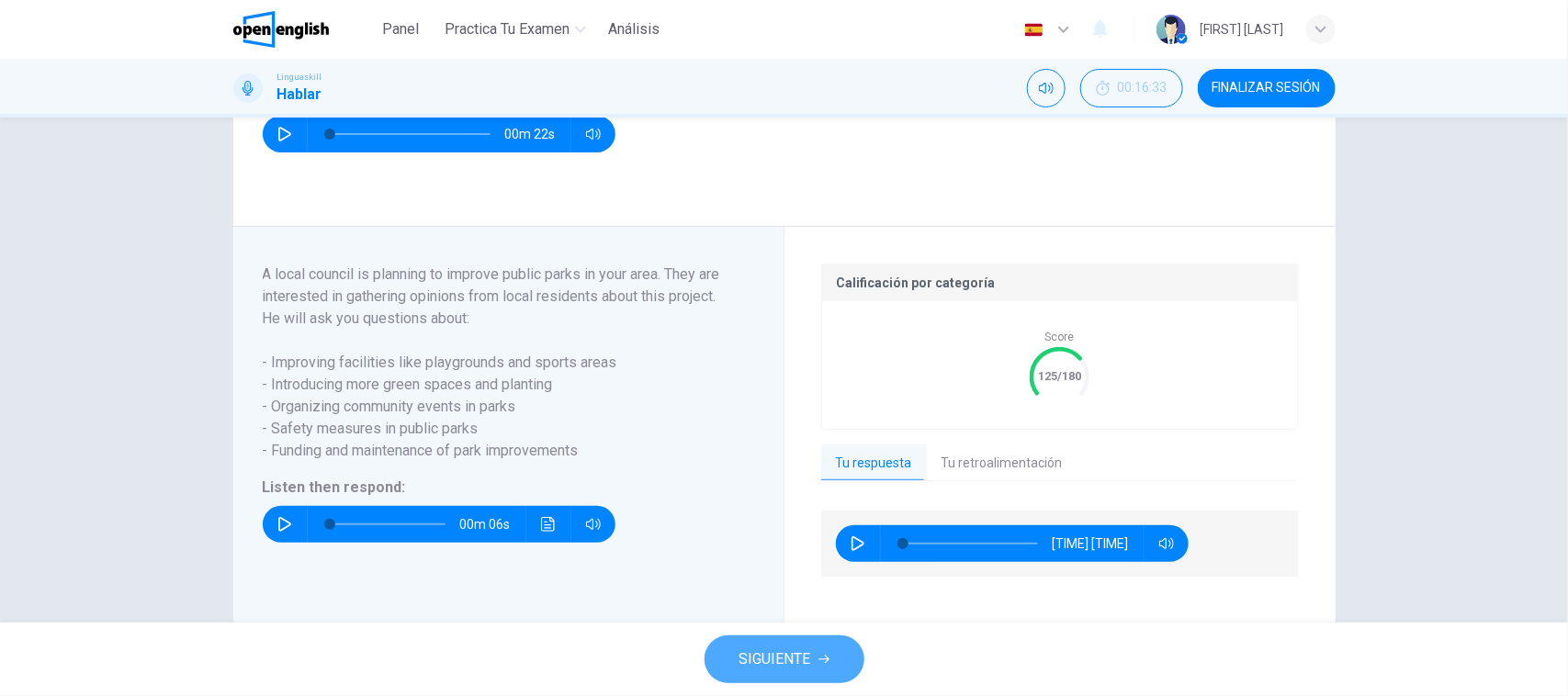 click on "SIGUIENTE" at bounding box center (775, 659) 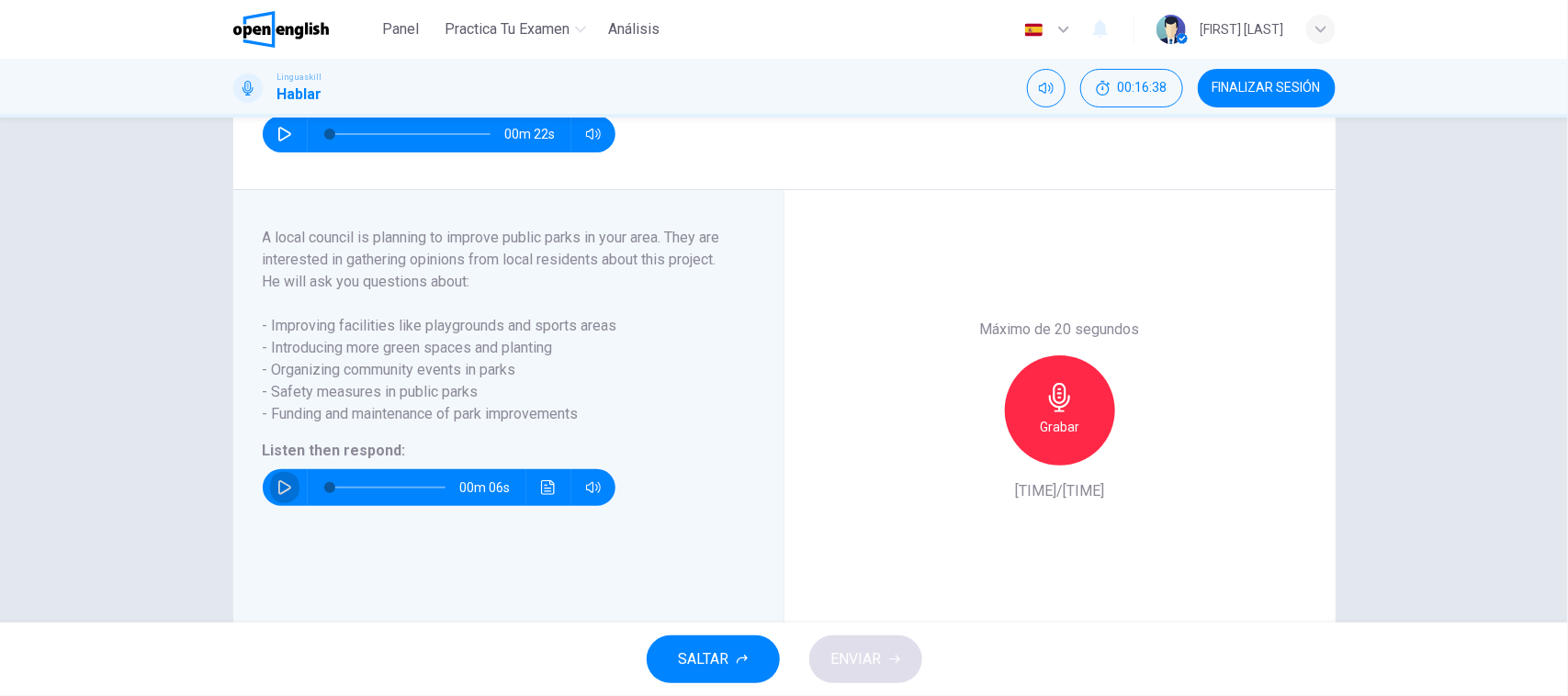 click 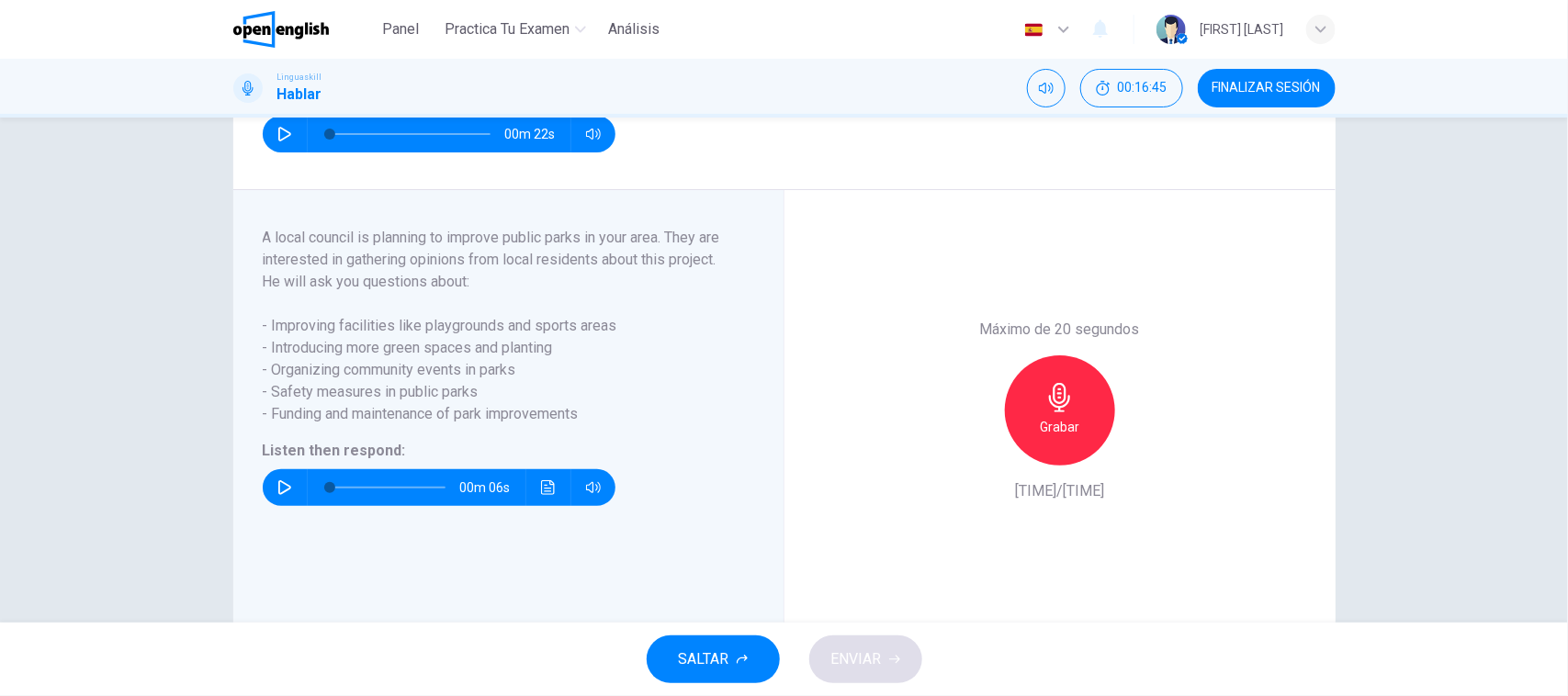 click 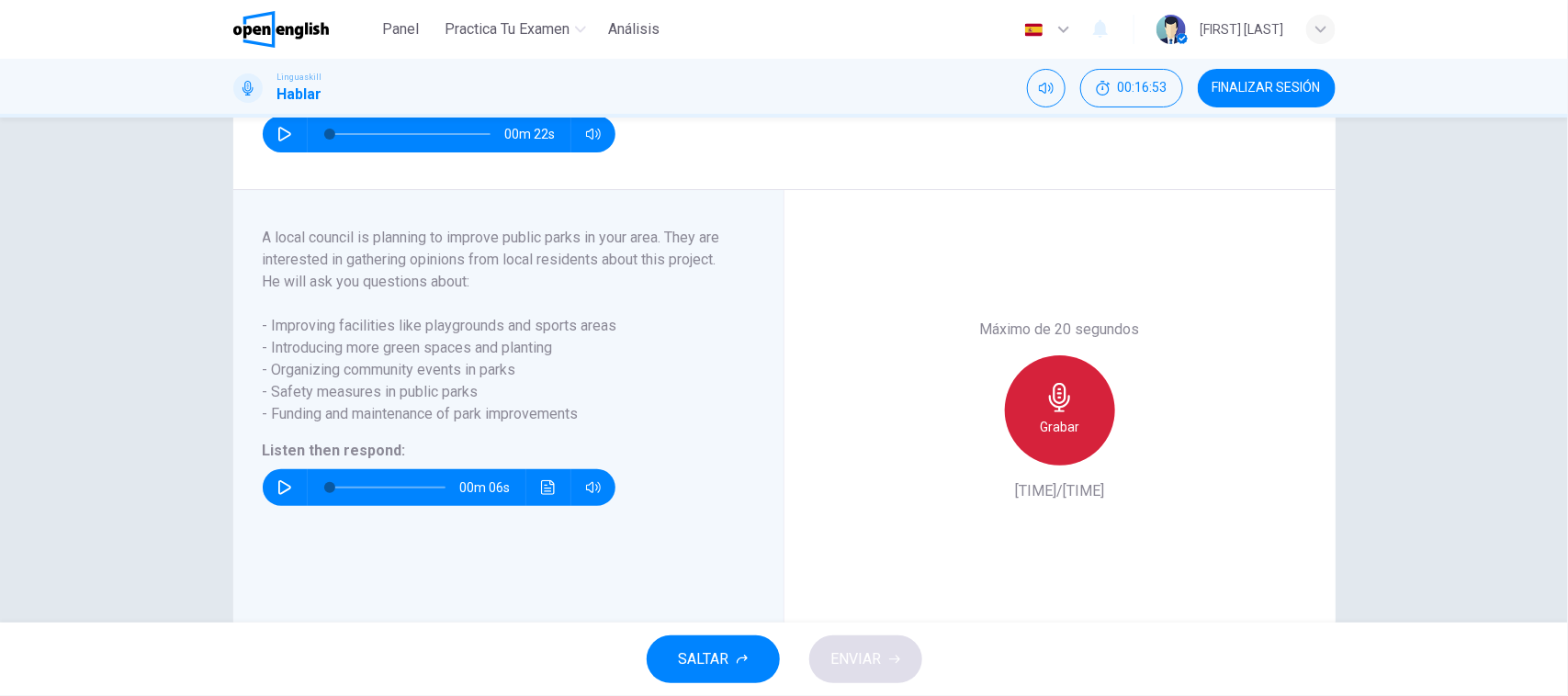click 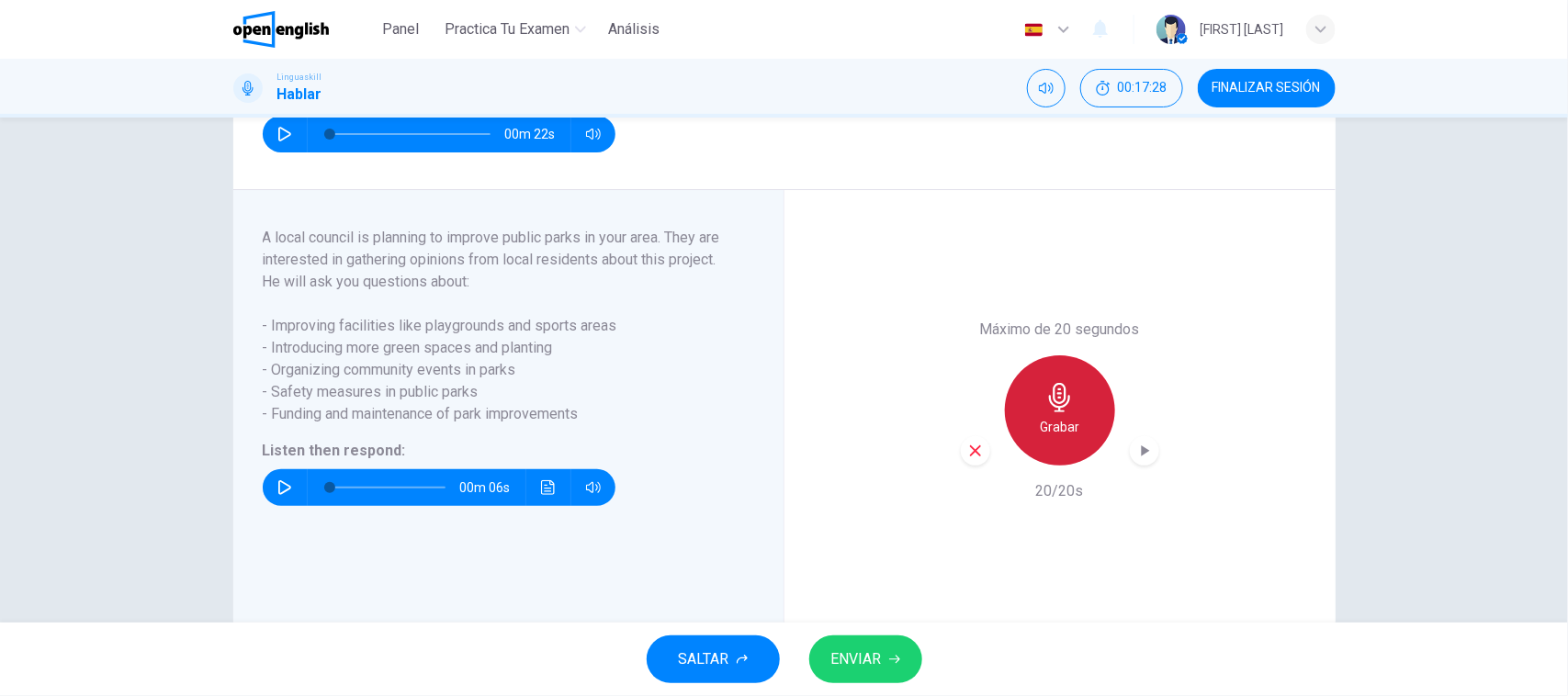 click 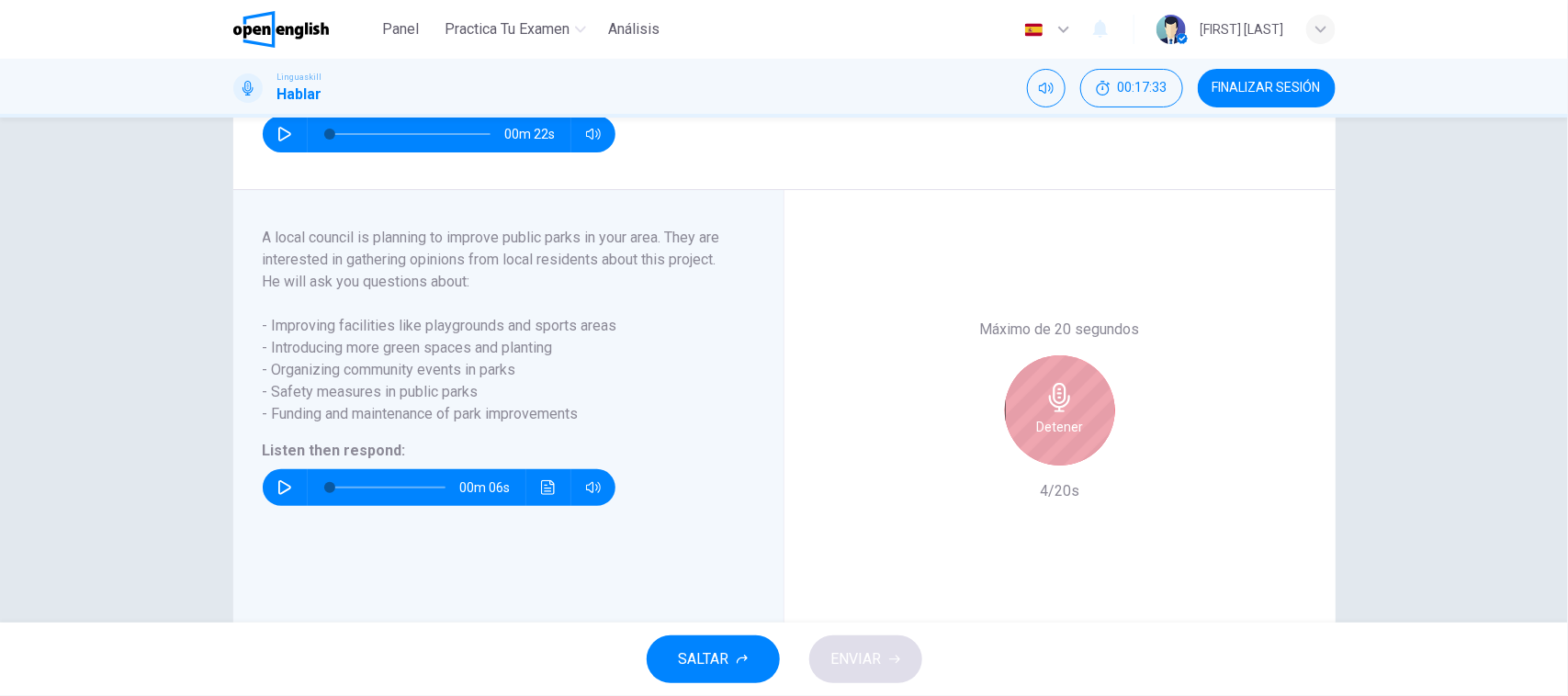 click 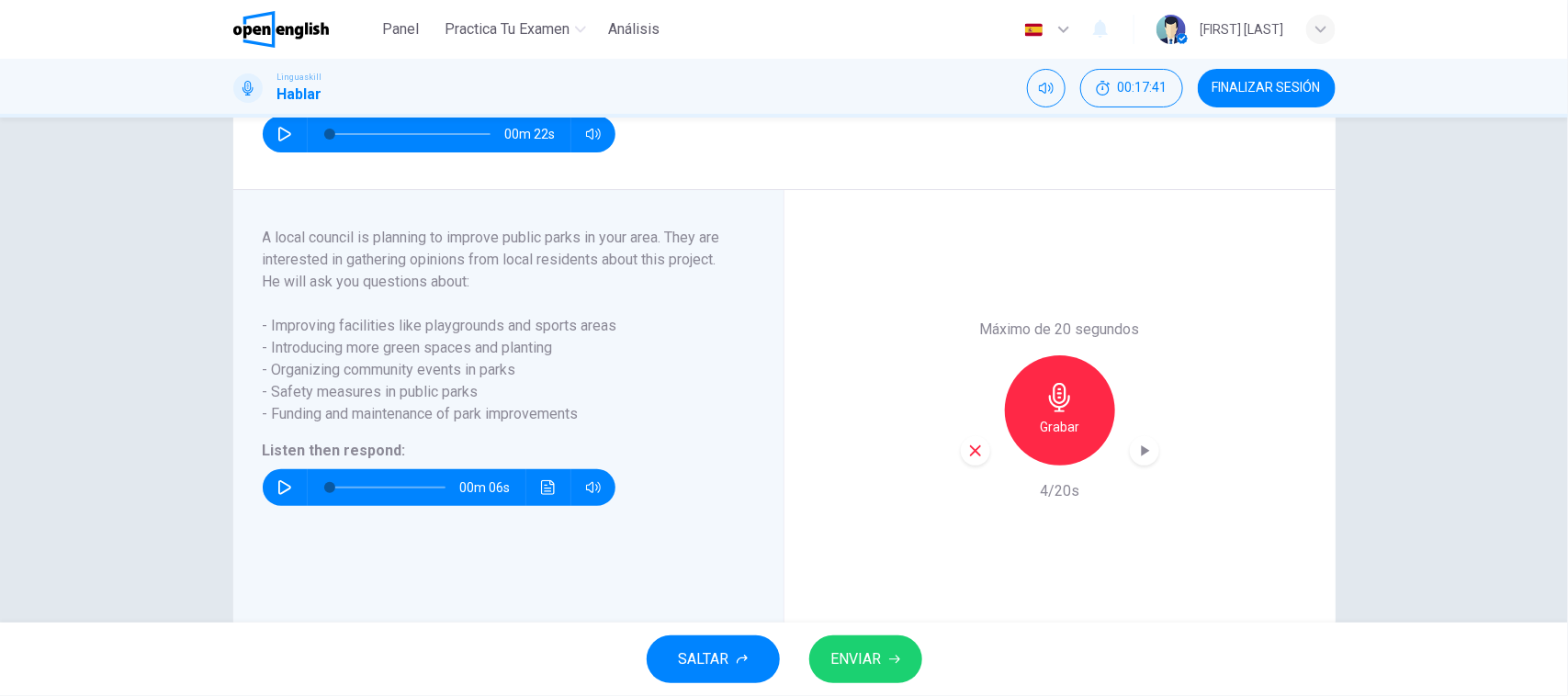 click on "Grabar" at bounding box center (1059, 427) 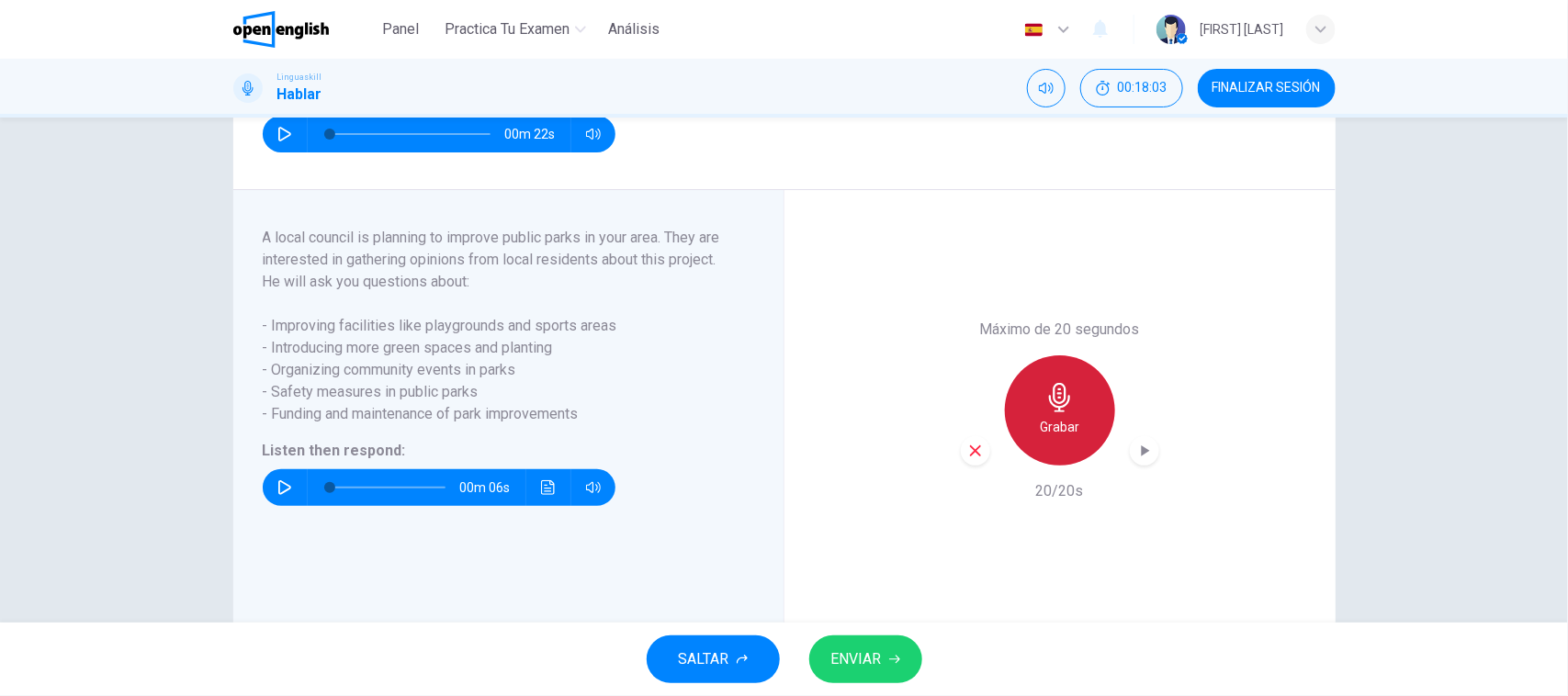 click on "Grabar" at bounding box center [1059, 427] 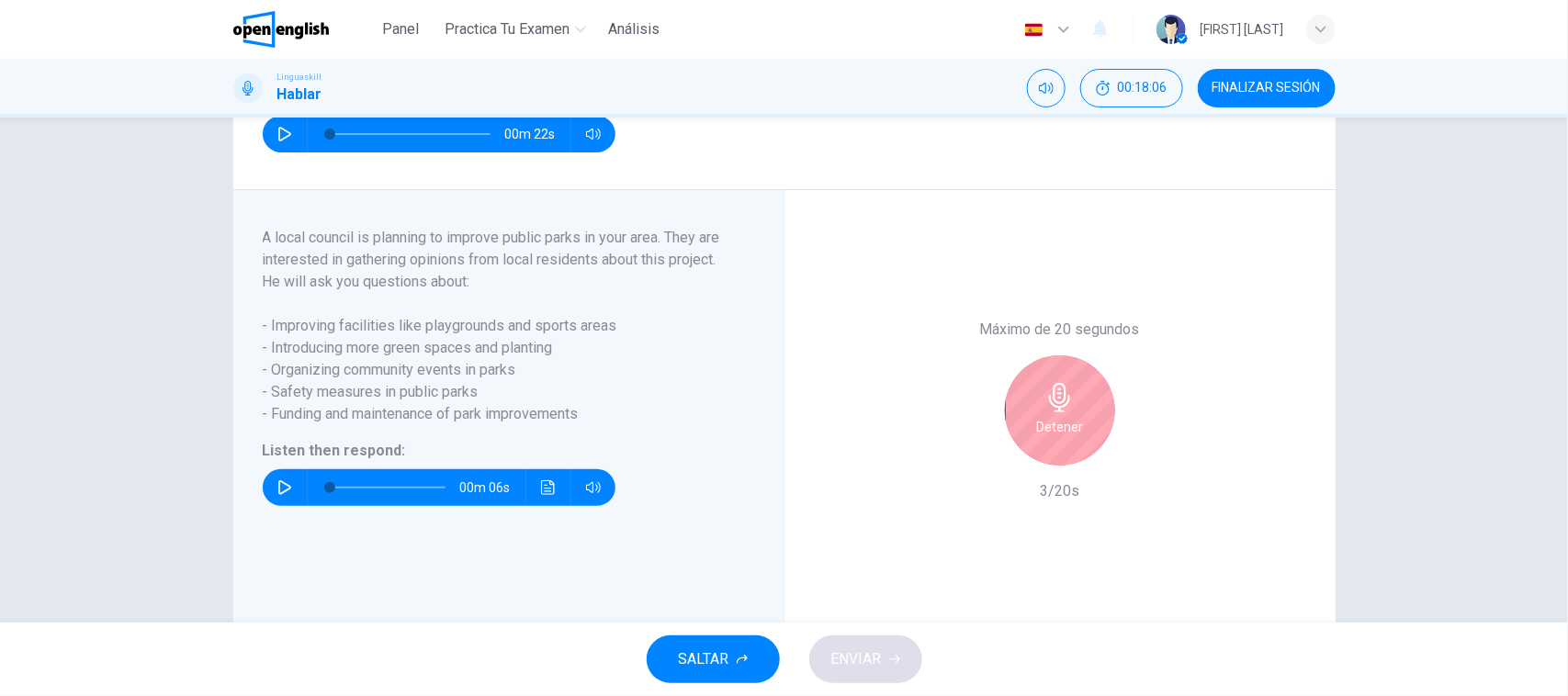 click on "Detener" at bounding box center [1059, 427] 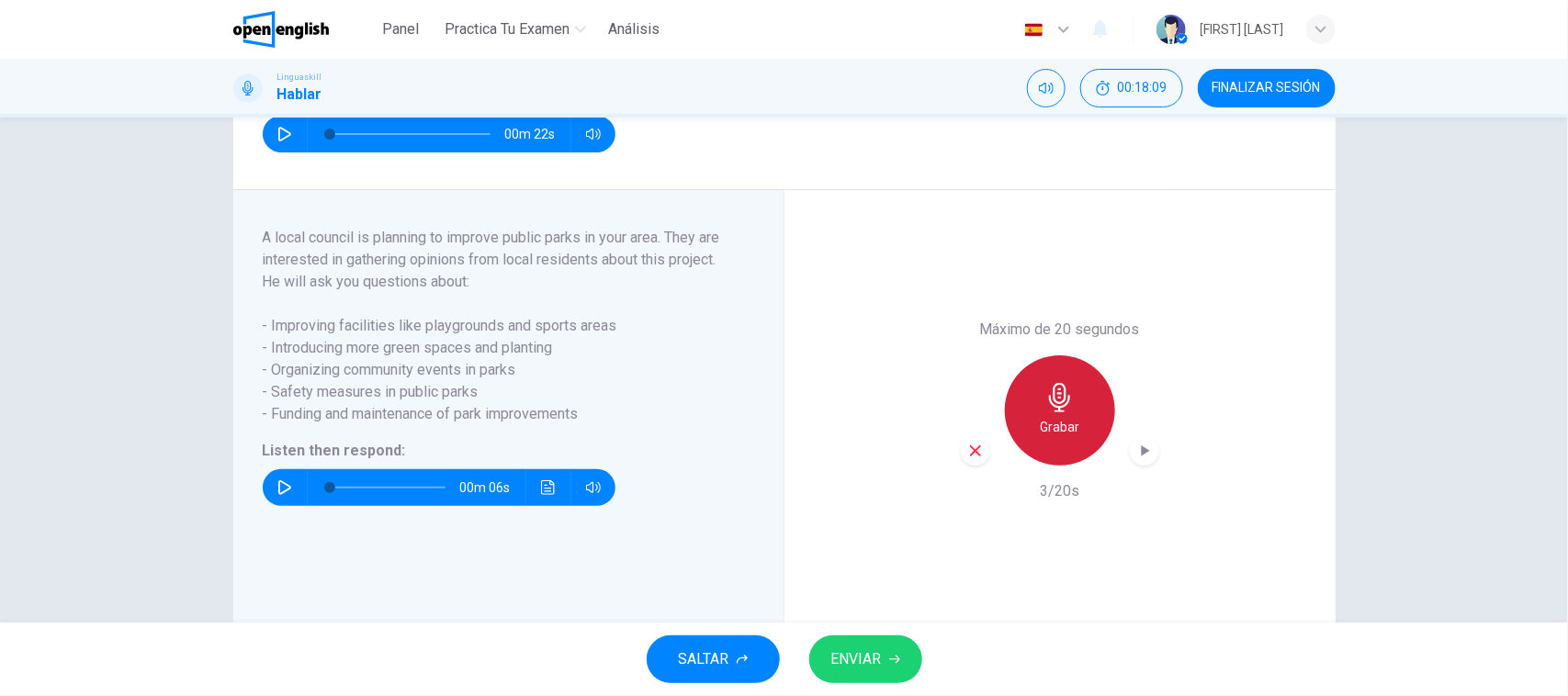 click 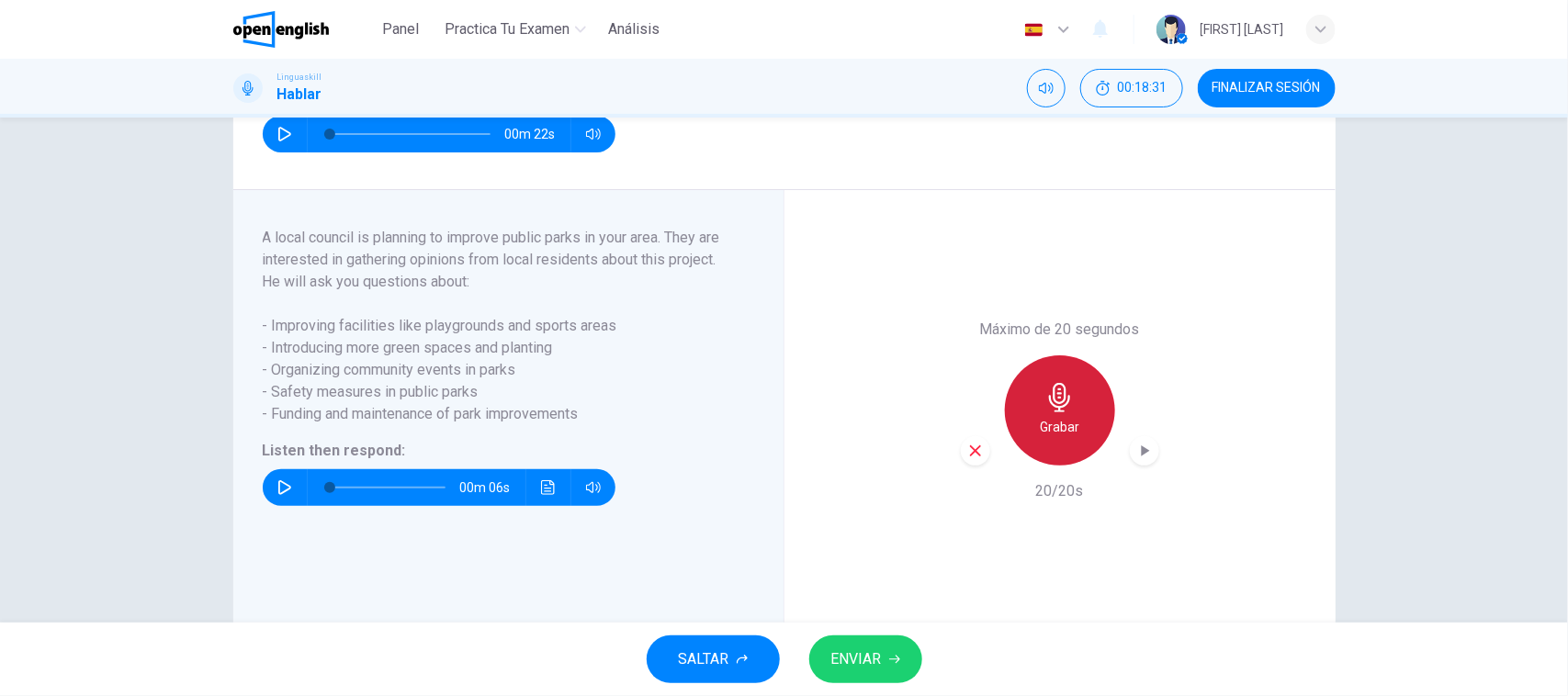 click 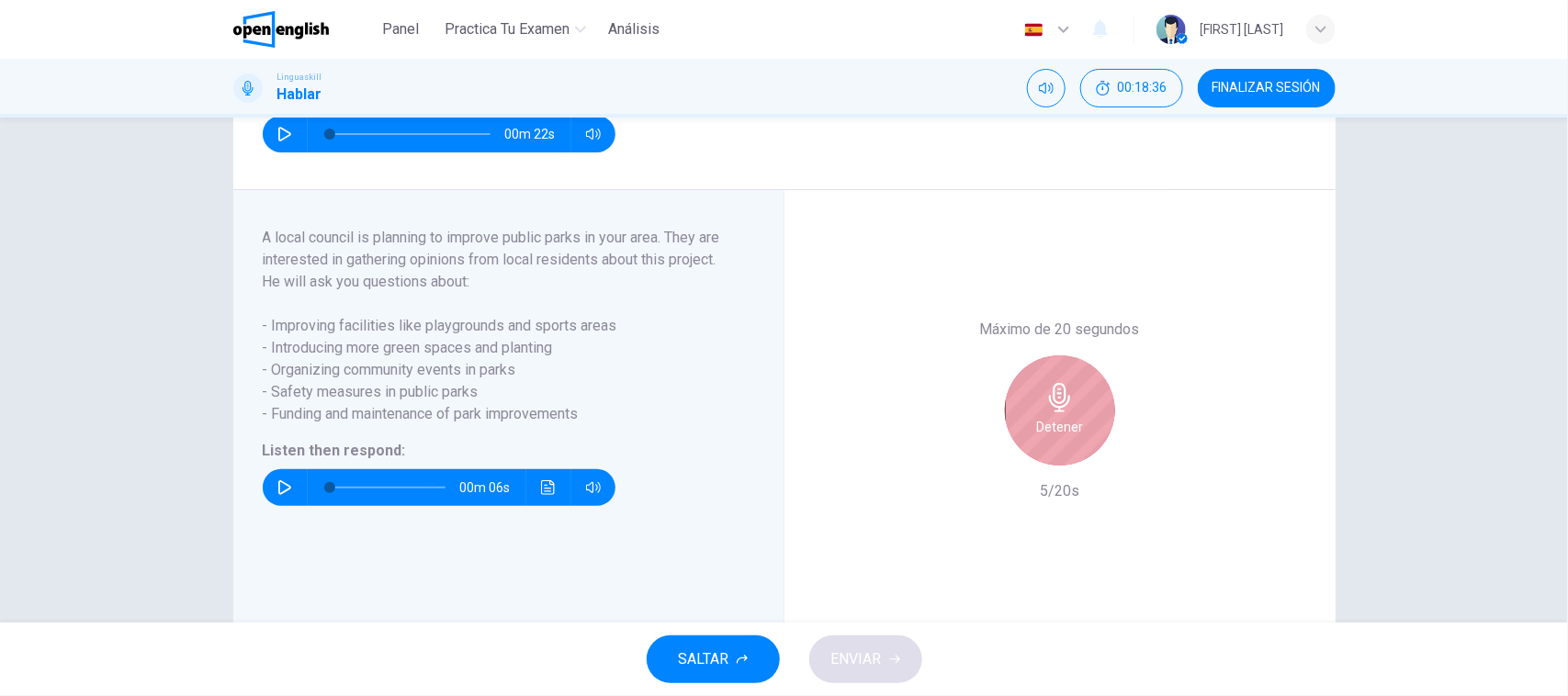 click on "Detener" at bounding box center [1059, 427] 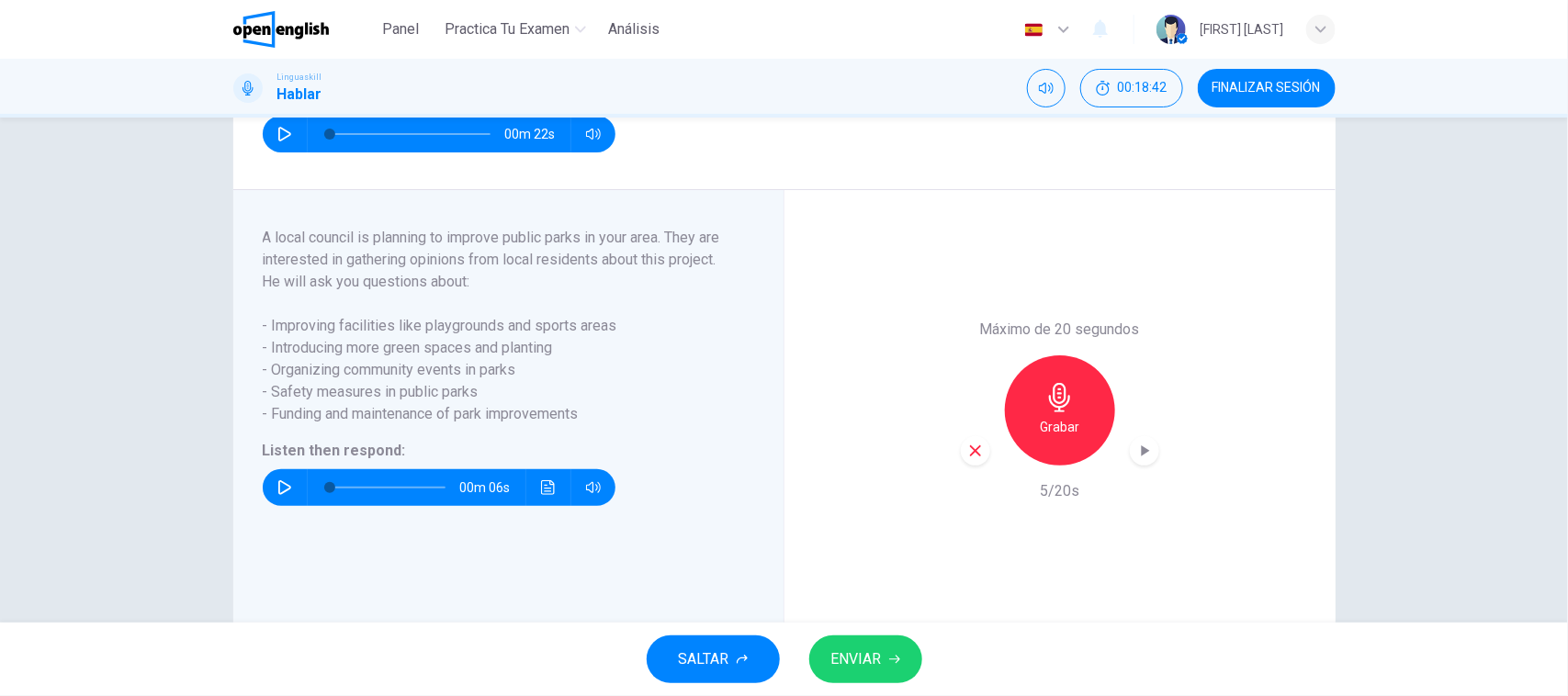 click on "Grabar" at bounding box center [1059, 427] 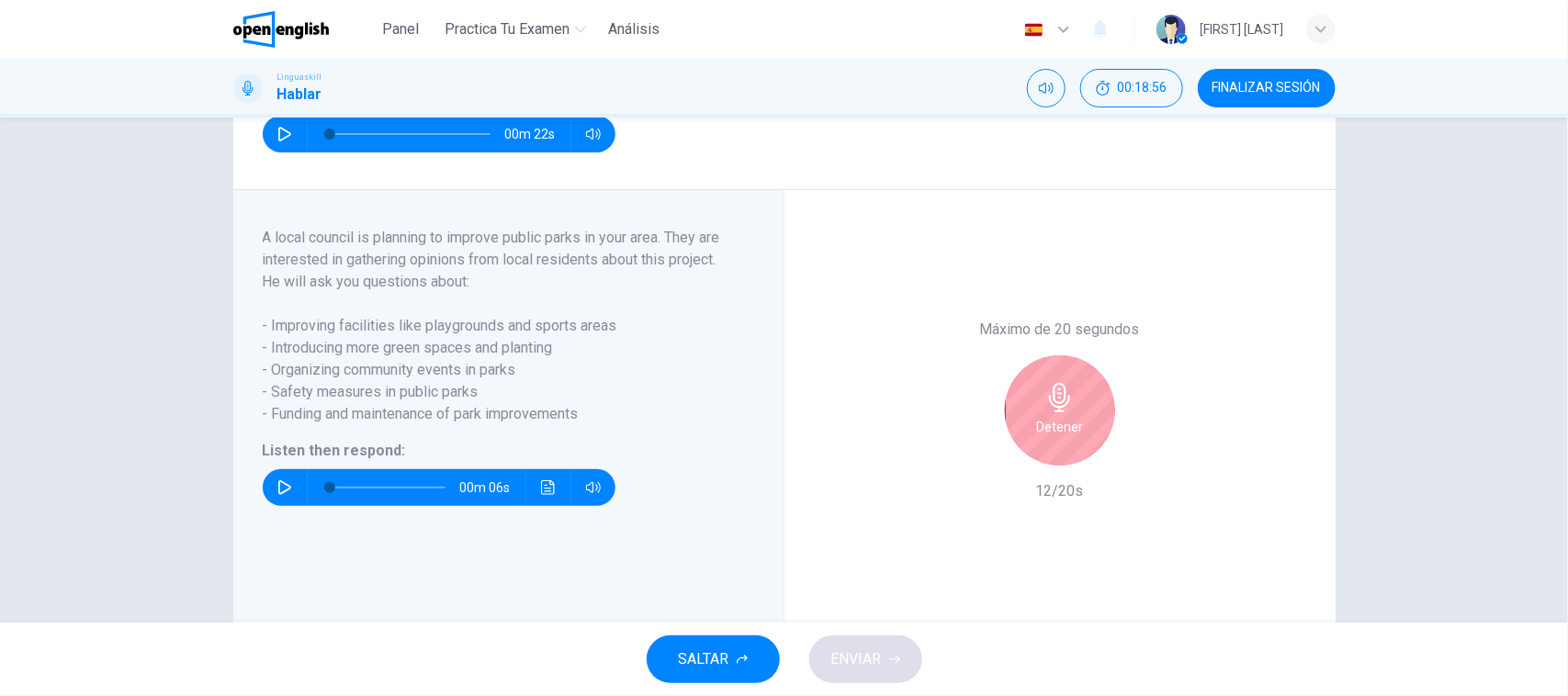 click on "Detener" at bounding box center [1059, 427] 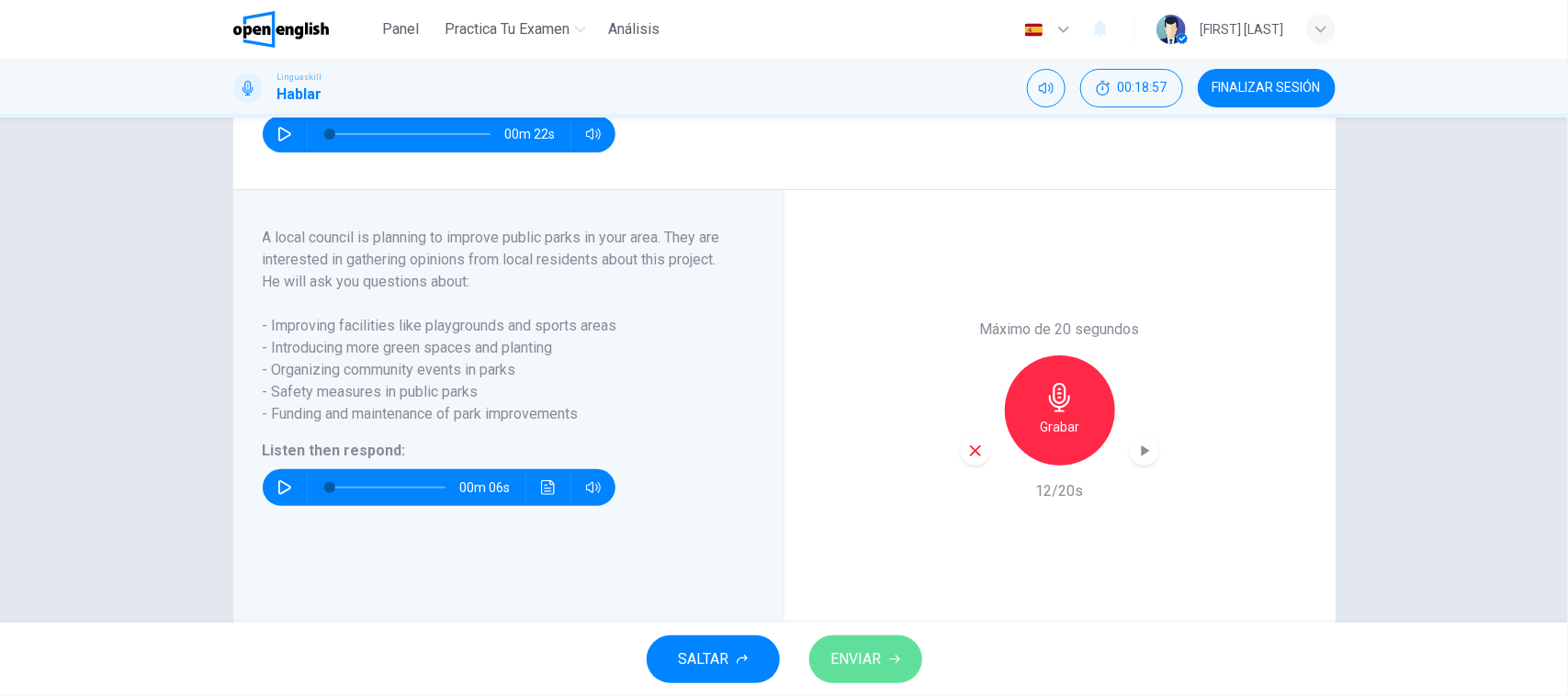 click on "ENVIAR" at bounding box center (856, 659) 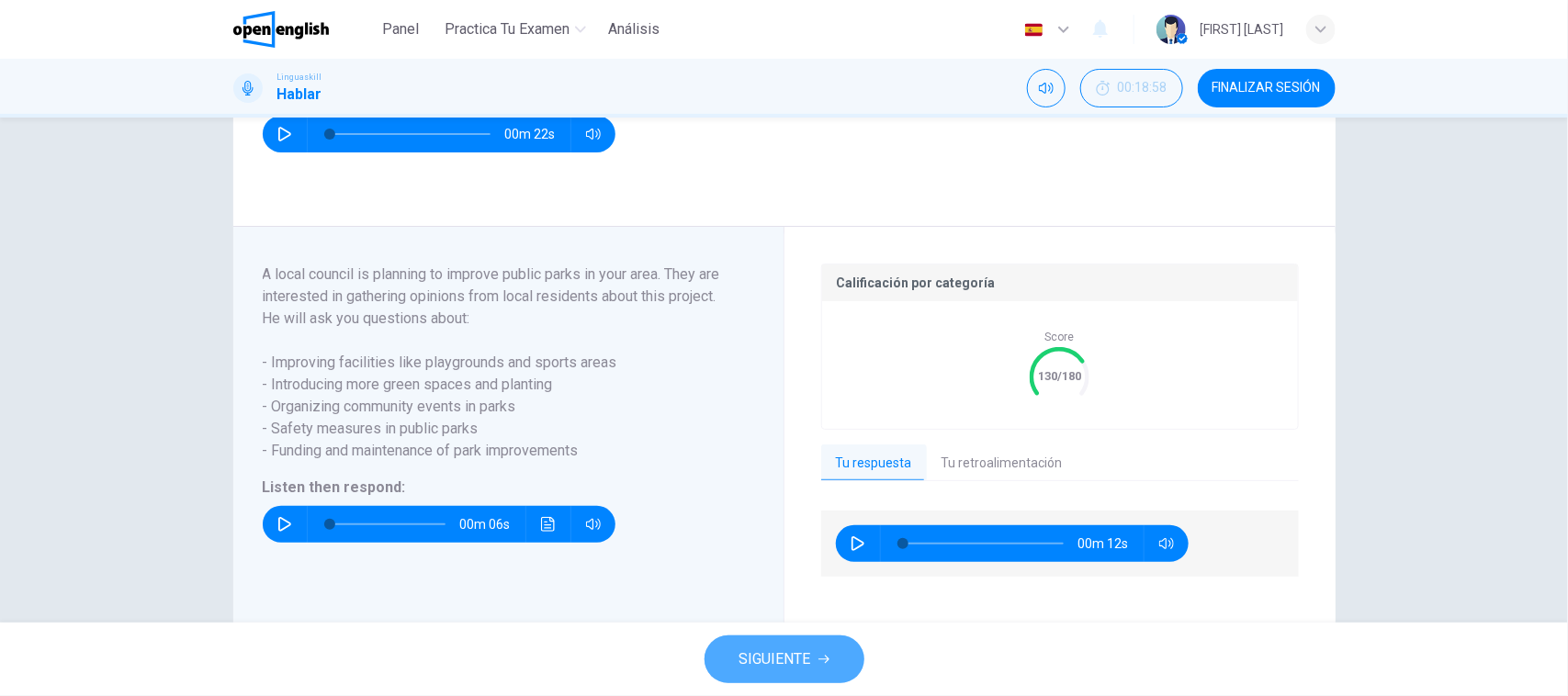 click on "SIGUIENTE" at bounding box center [784, 659] 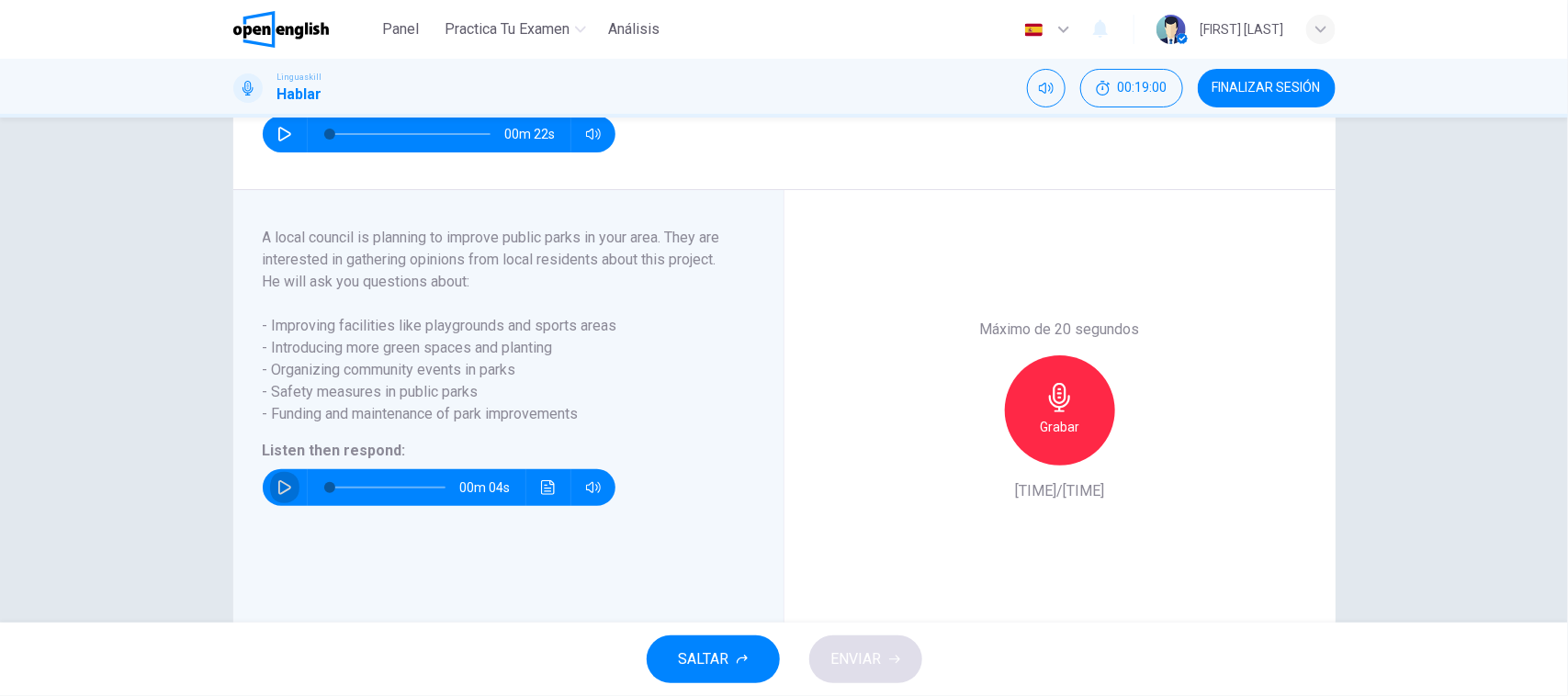 click at bounding box center [285, 488] 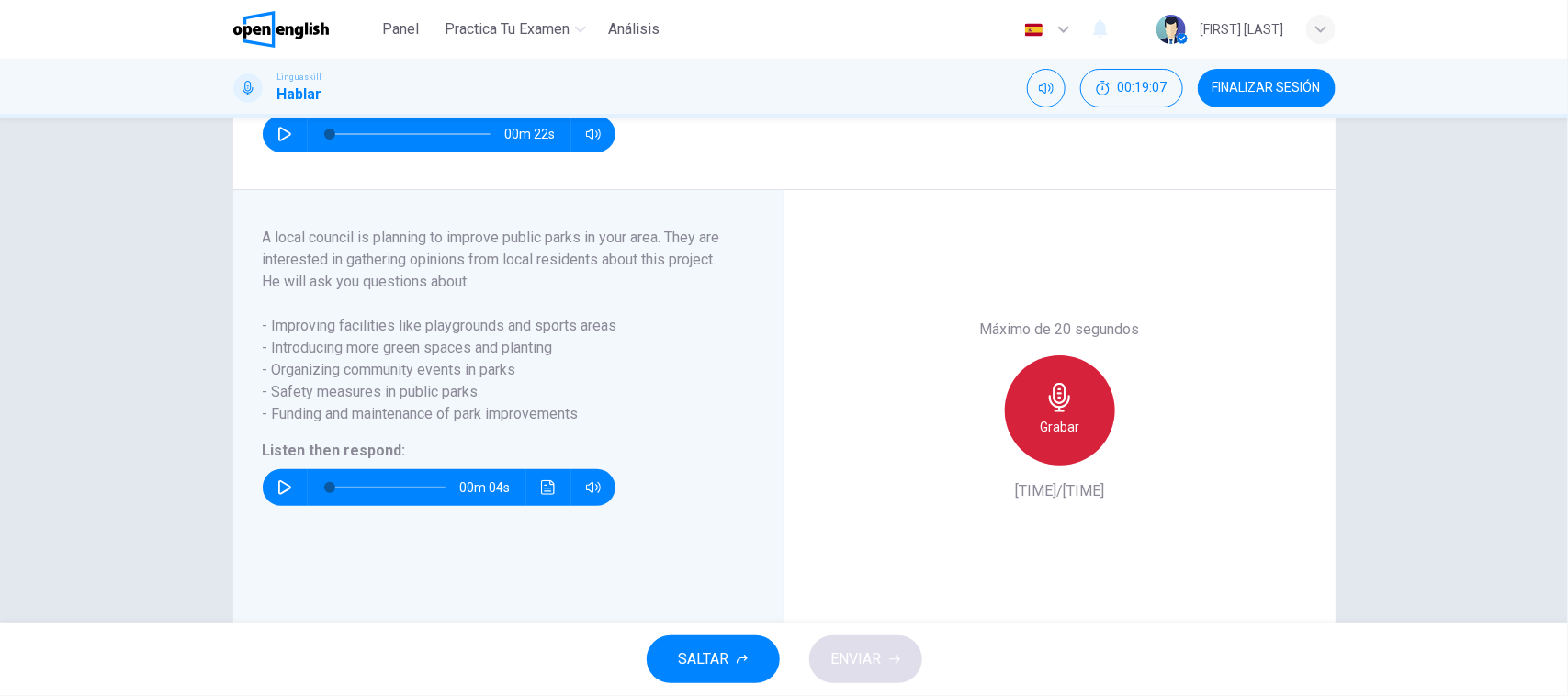 click 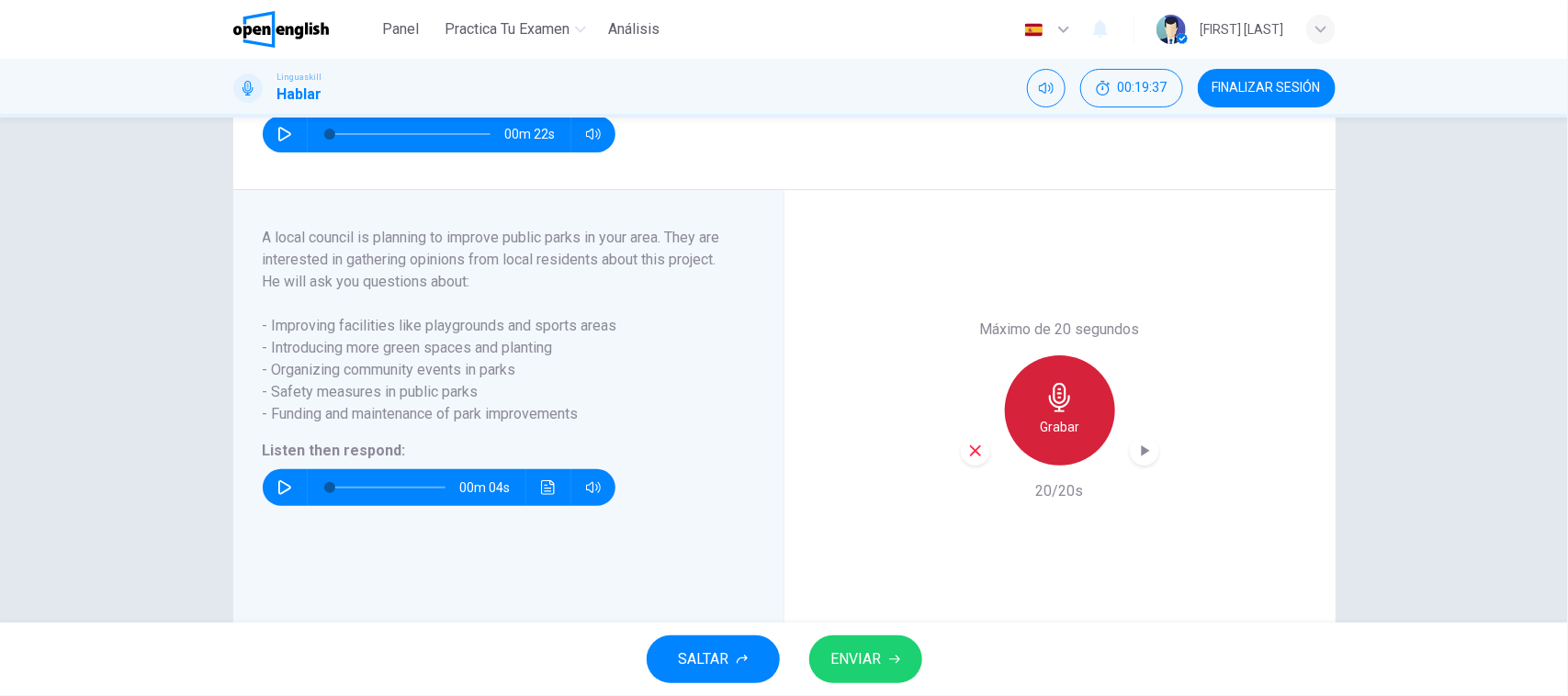 click 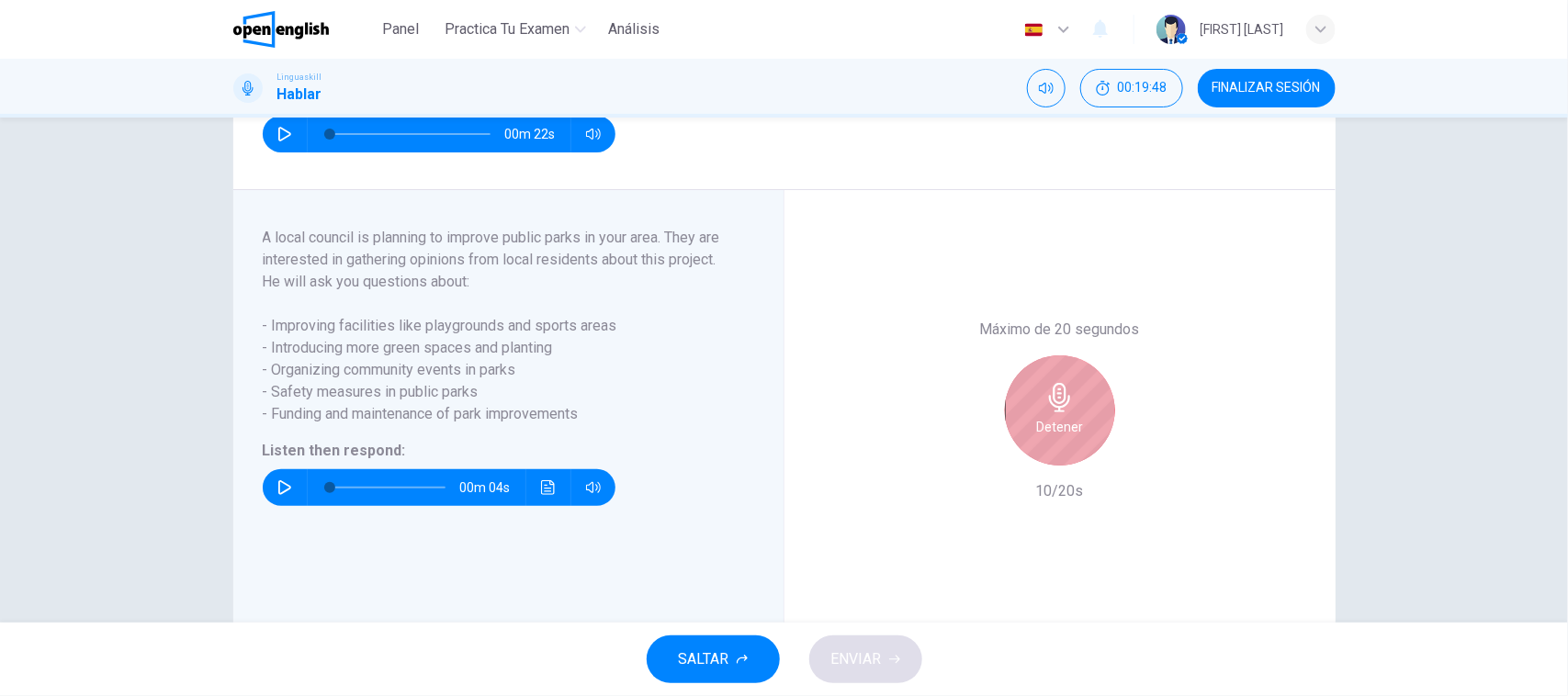 click 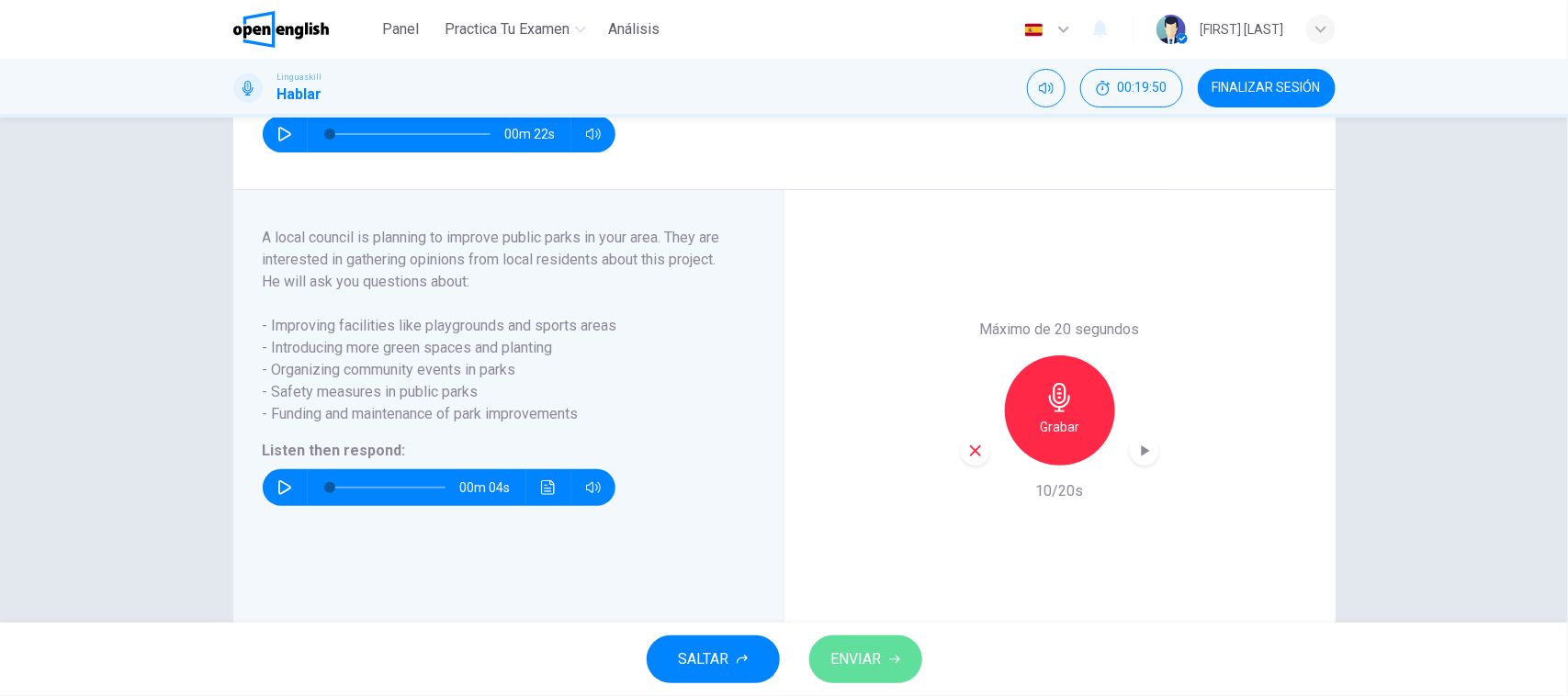 click on "ENVIAR" at bounding box center (856, 659) 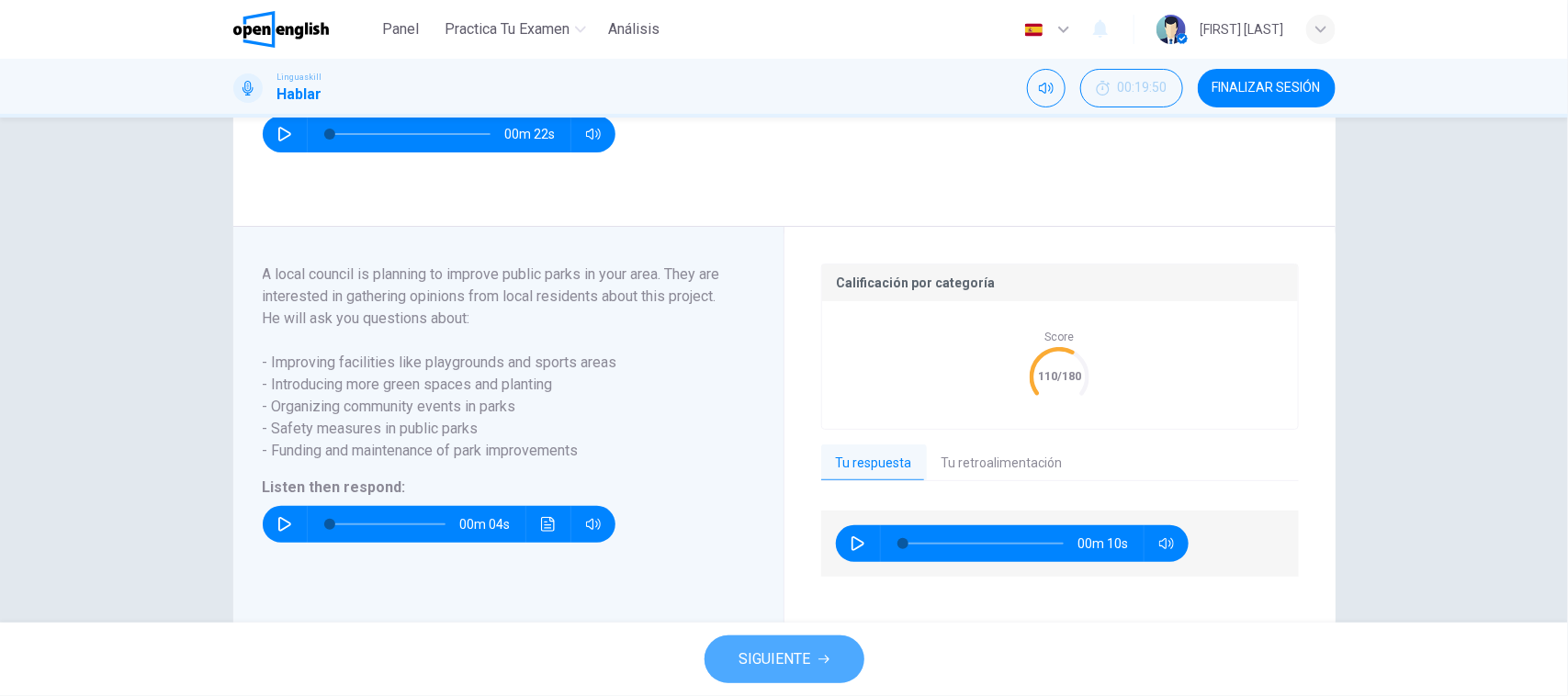 click on "SIGUIENTE" at bounding box center (784, 659) 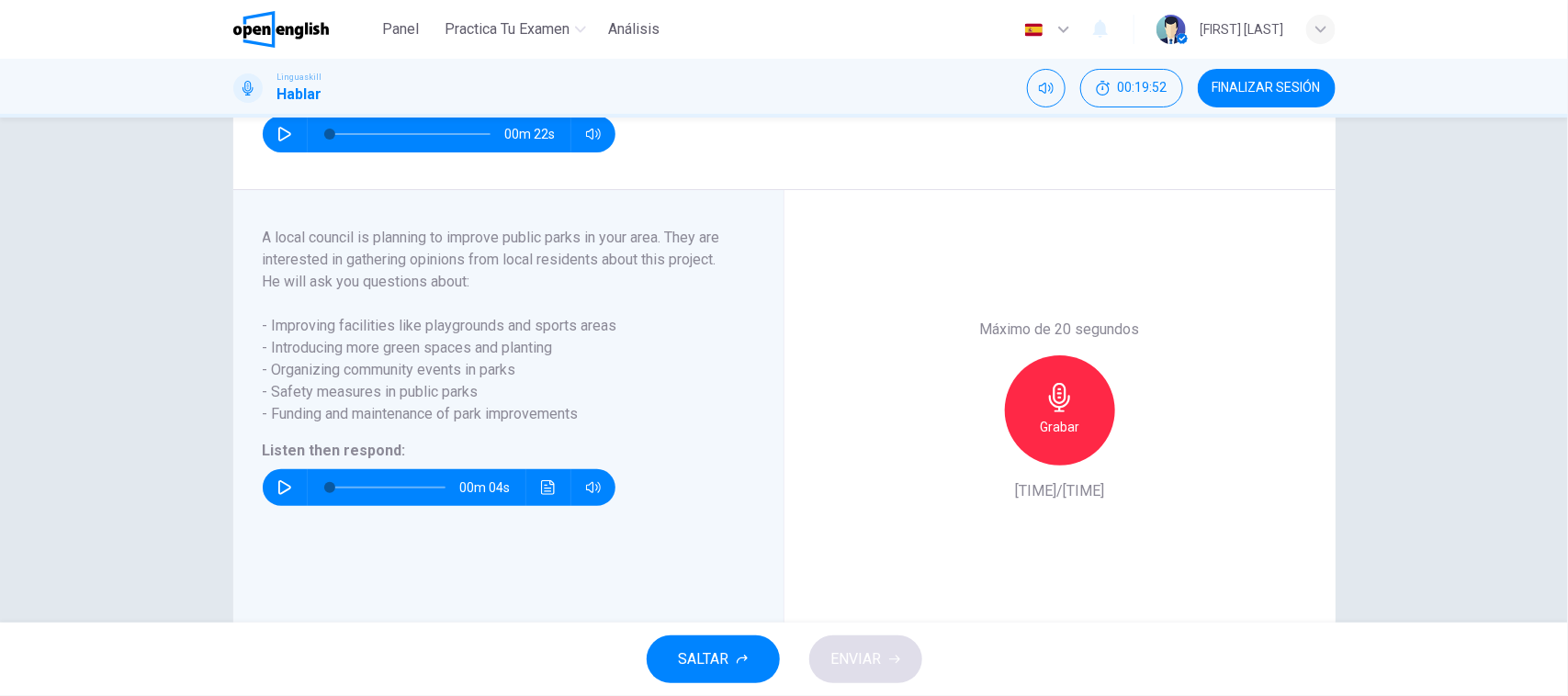 click at bounding box center [285, 488] 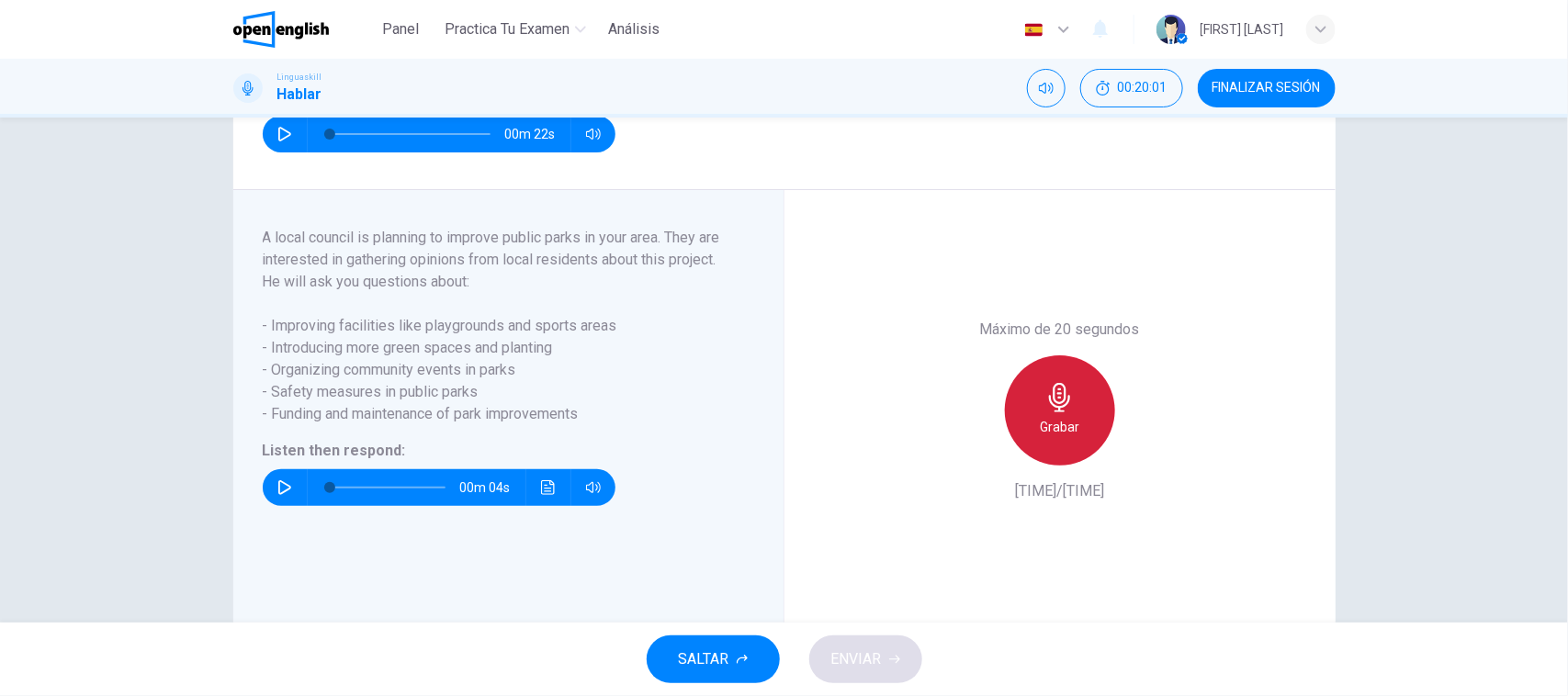 click 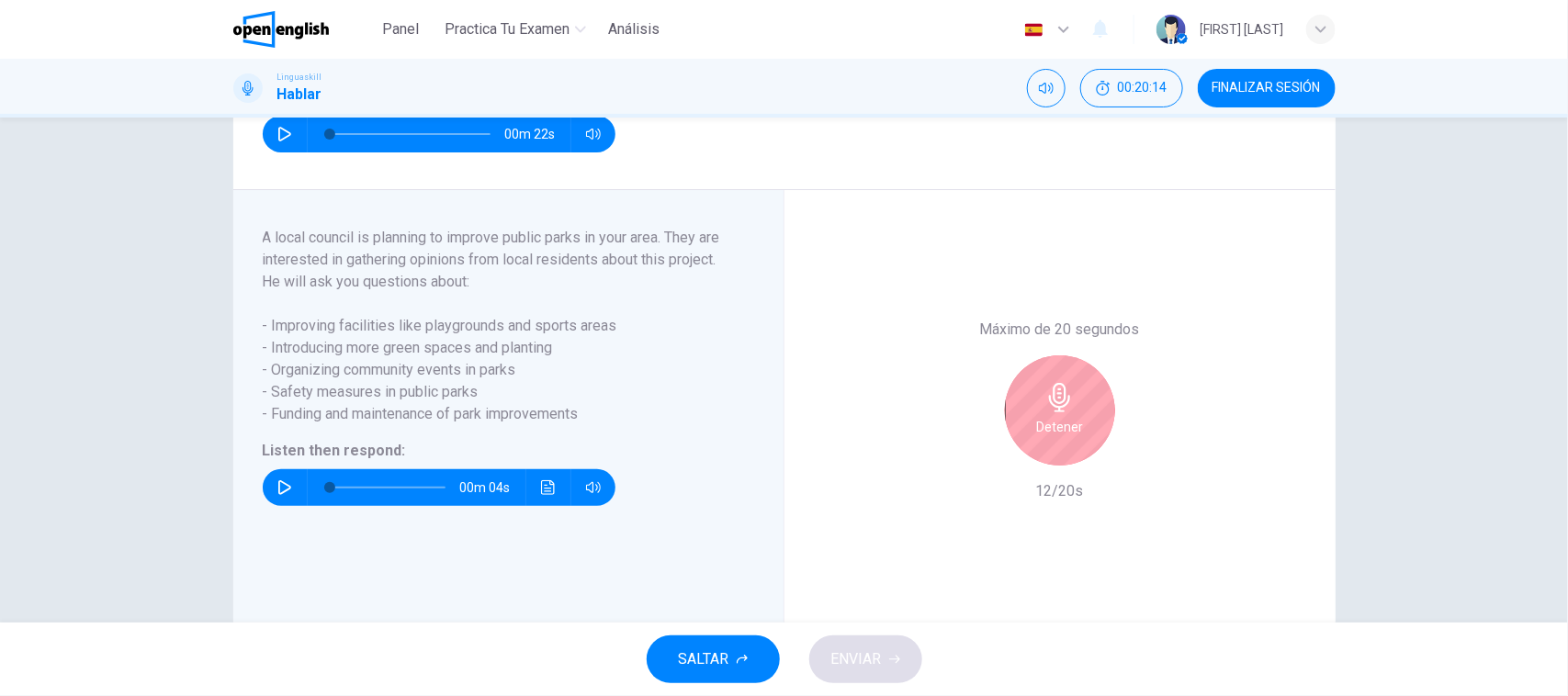 click 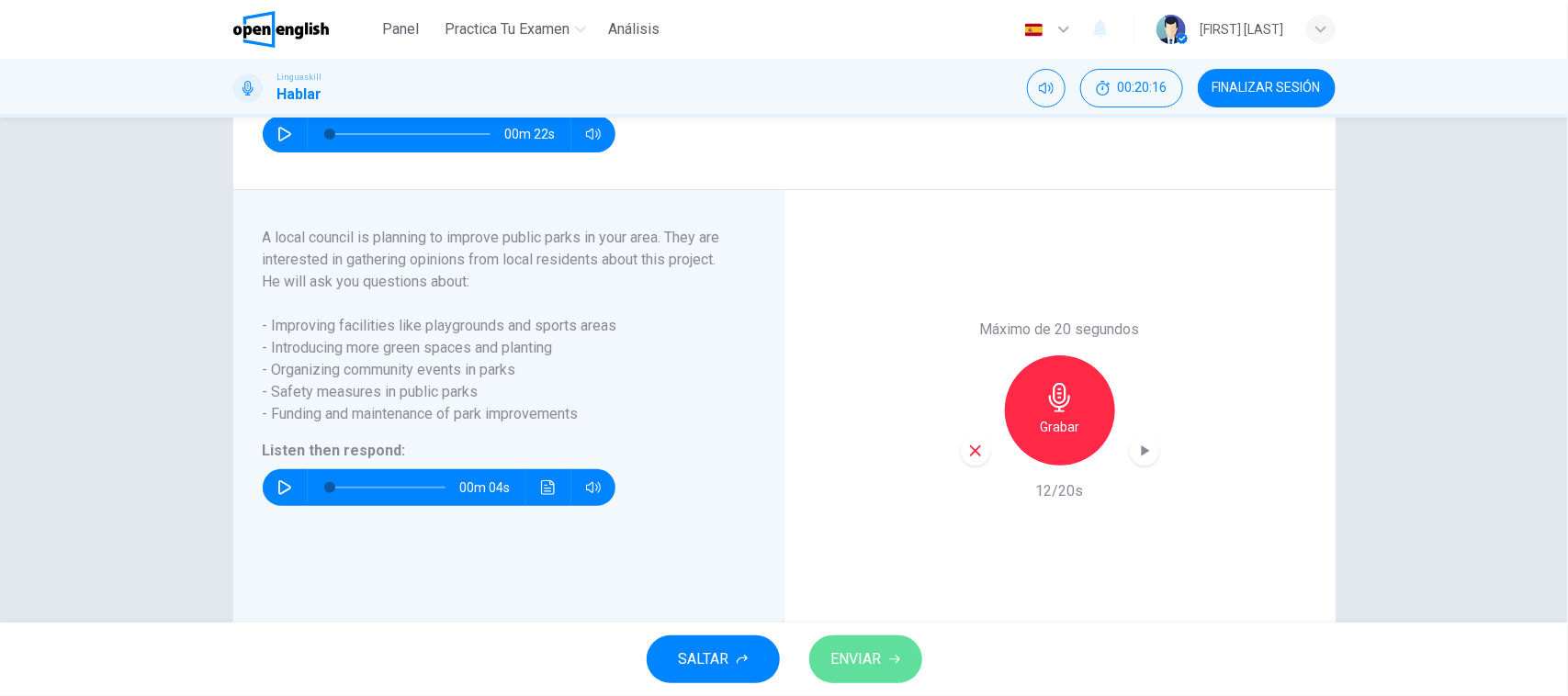 click on "ENVIAR" at bounding box center [856, 659] 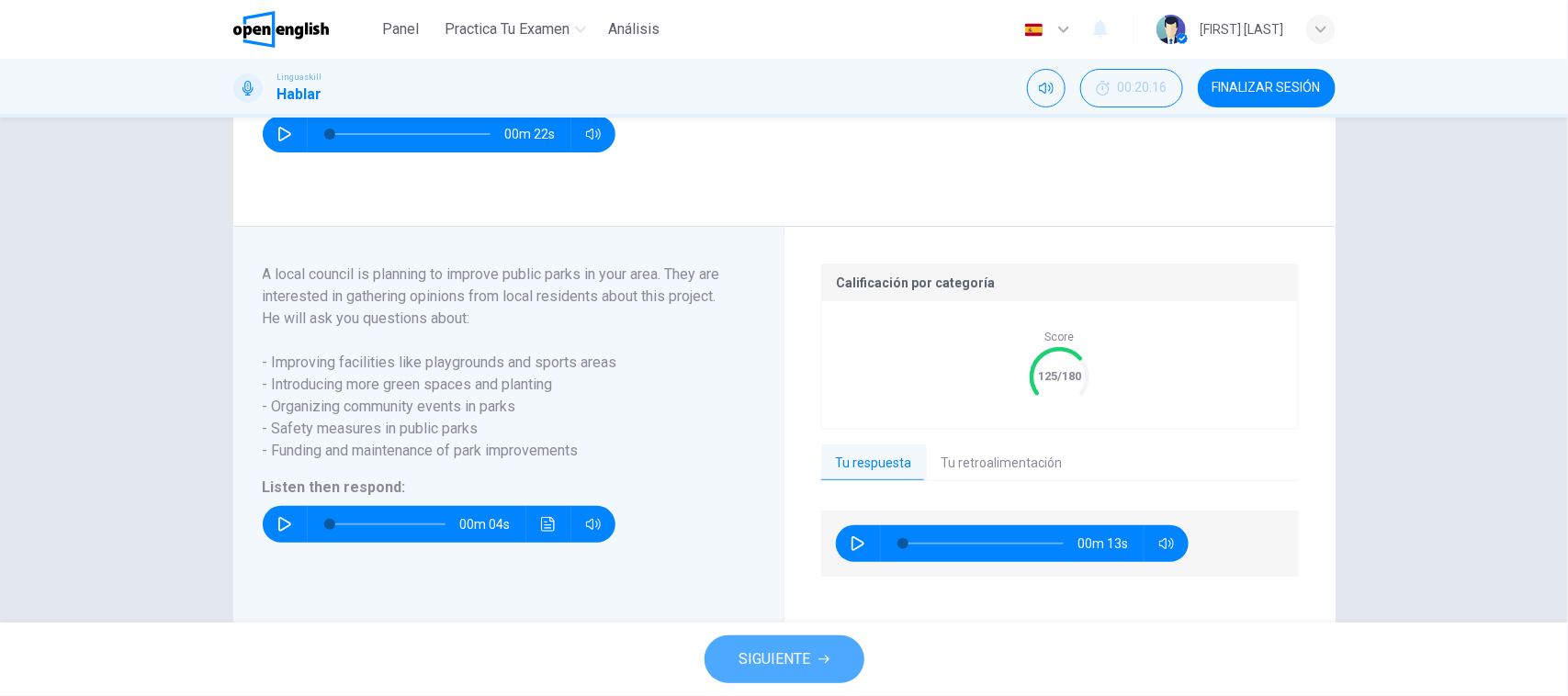click on "SIGUIENTE" at bounding box center (775, 659) 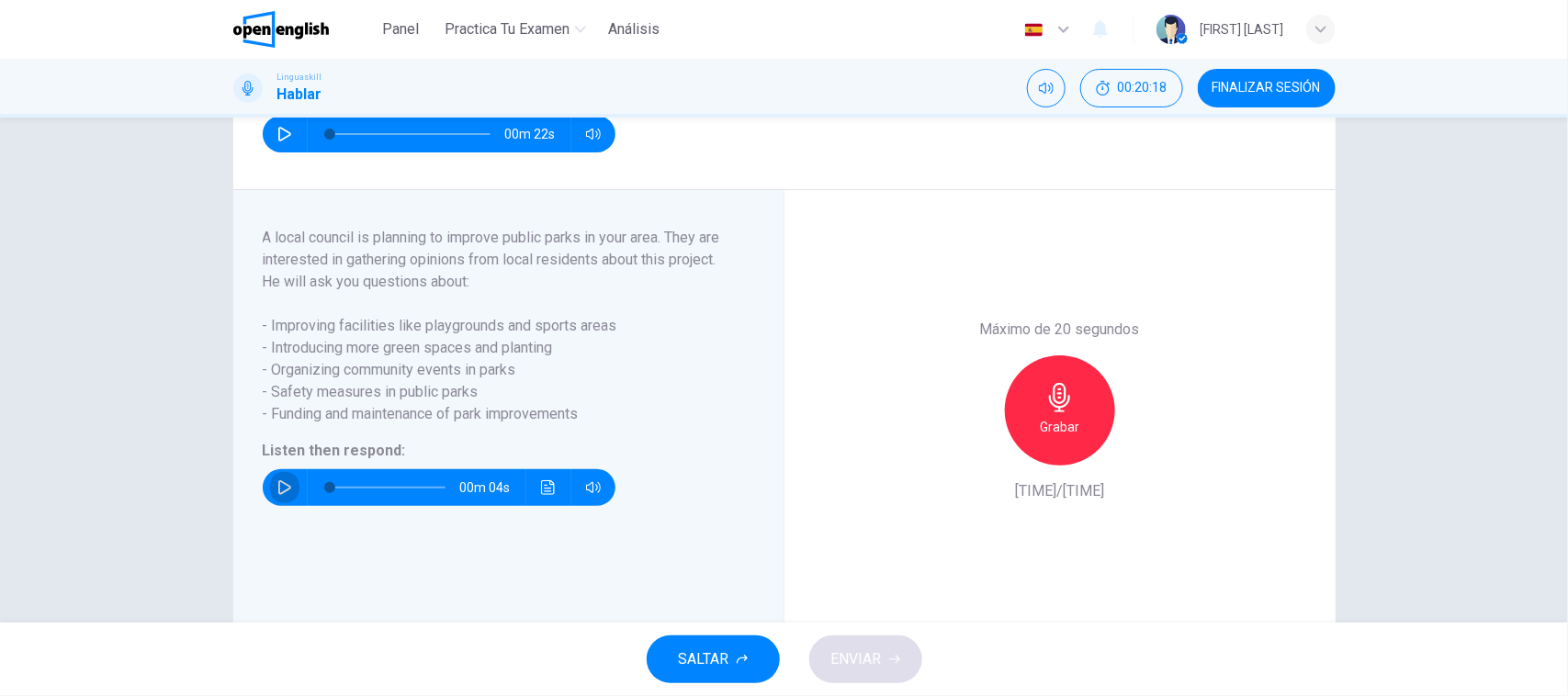 click 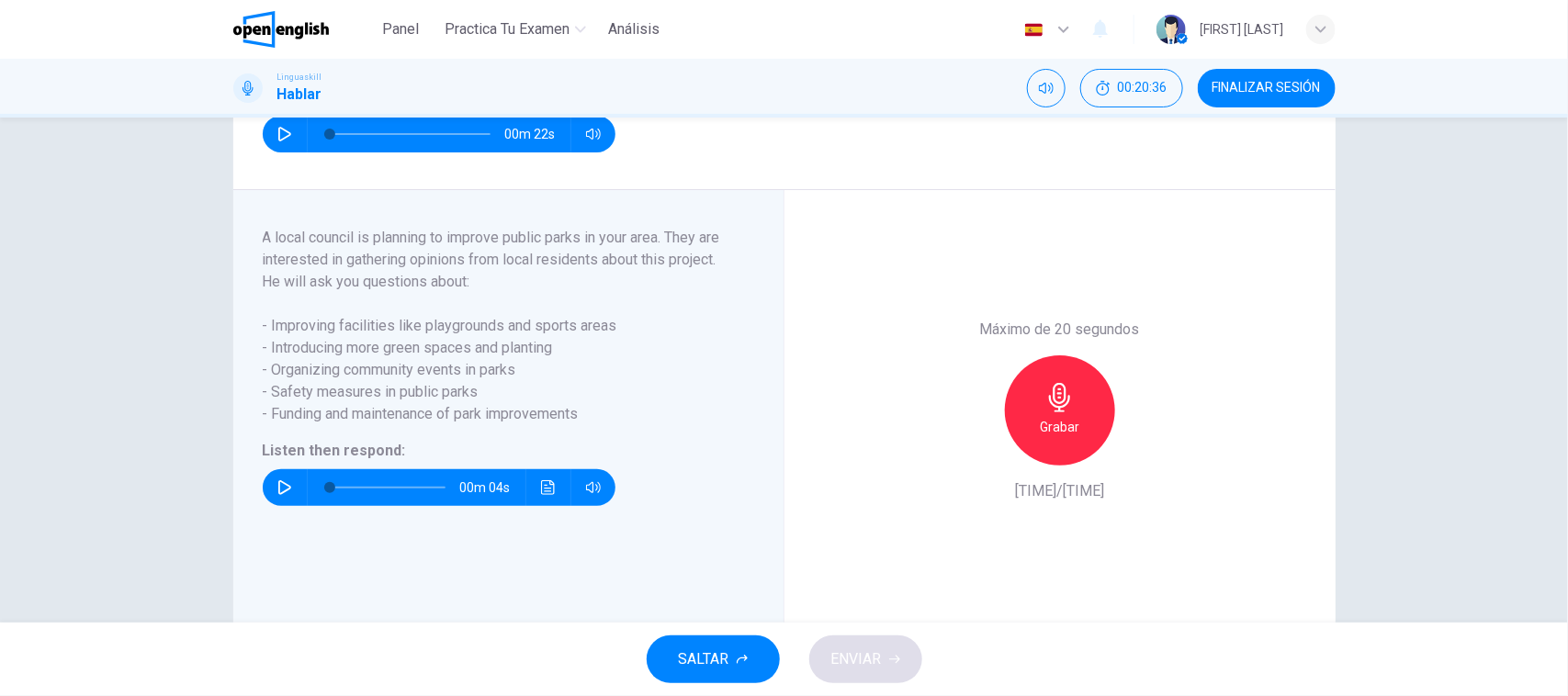 drag, startPoint x: 577, startPoint y: 433, endPoint x: 377, endPoint y: 434, distance: 200.0025 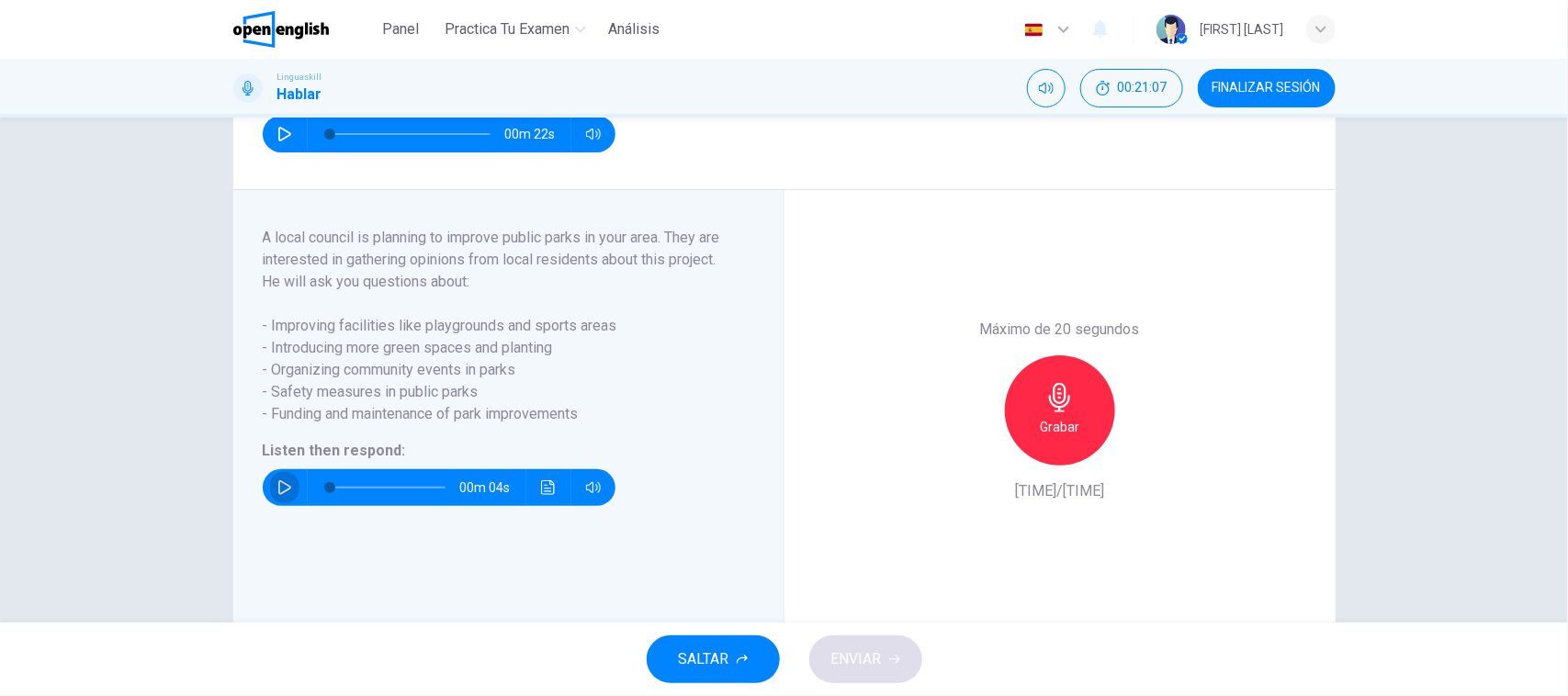click at bounding box center (285, 488) 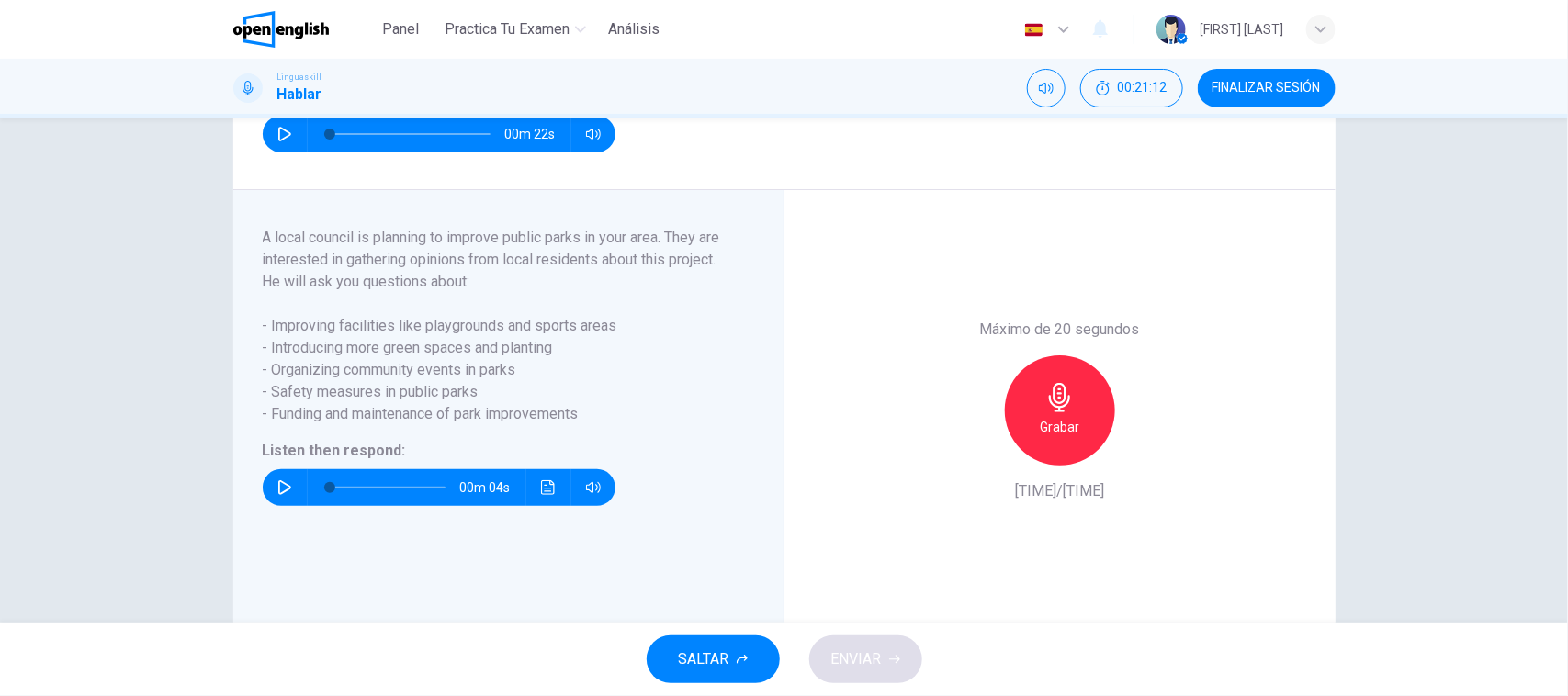 type on "*" 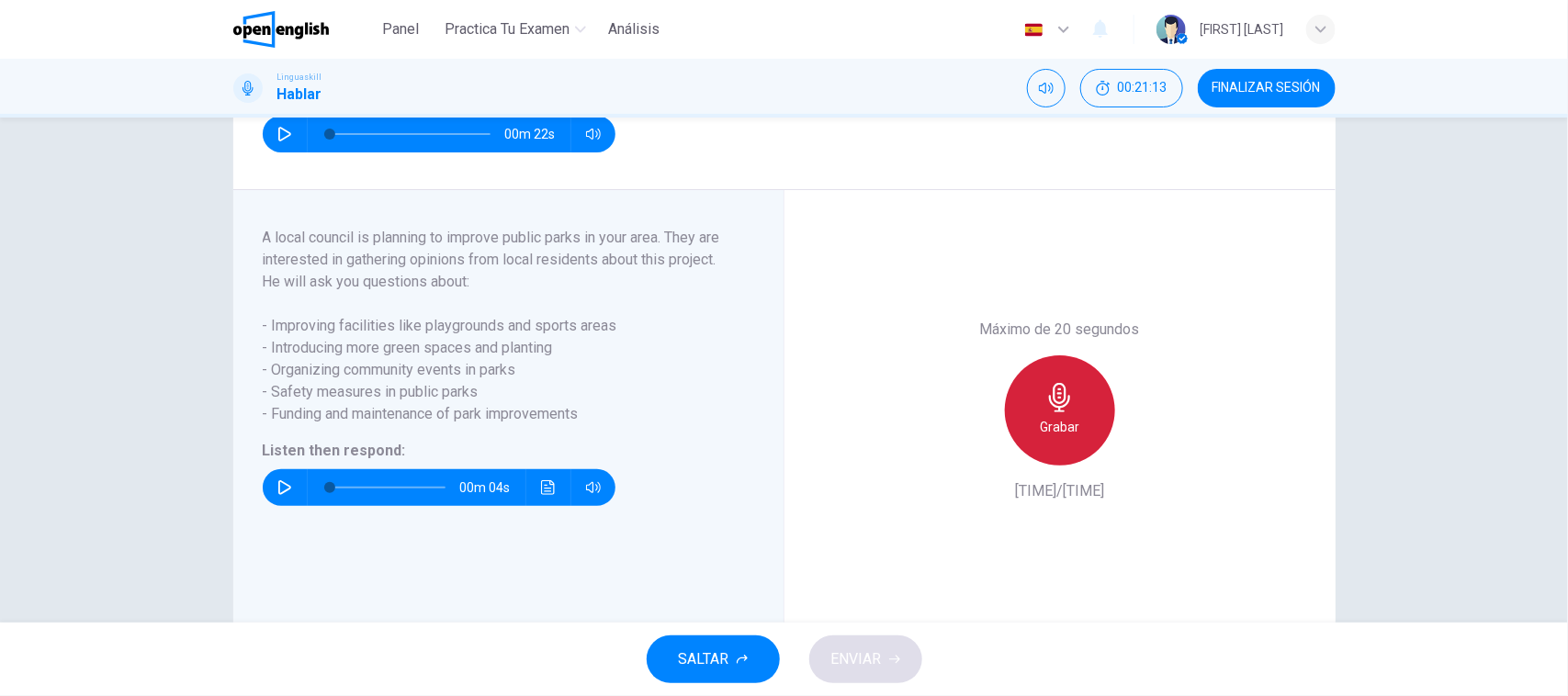 click on "Grabar" at bounding box center (1060, 410) 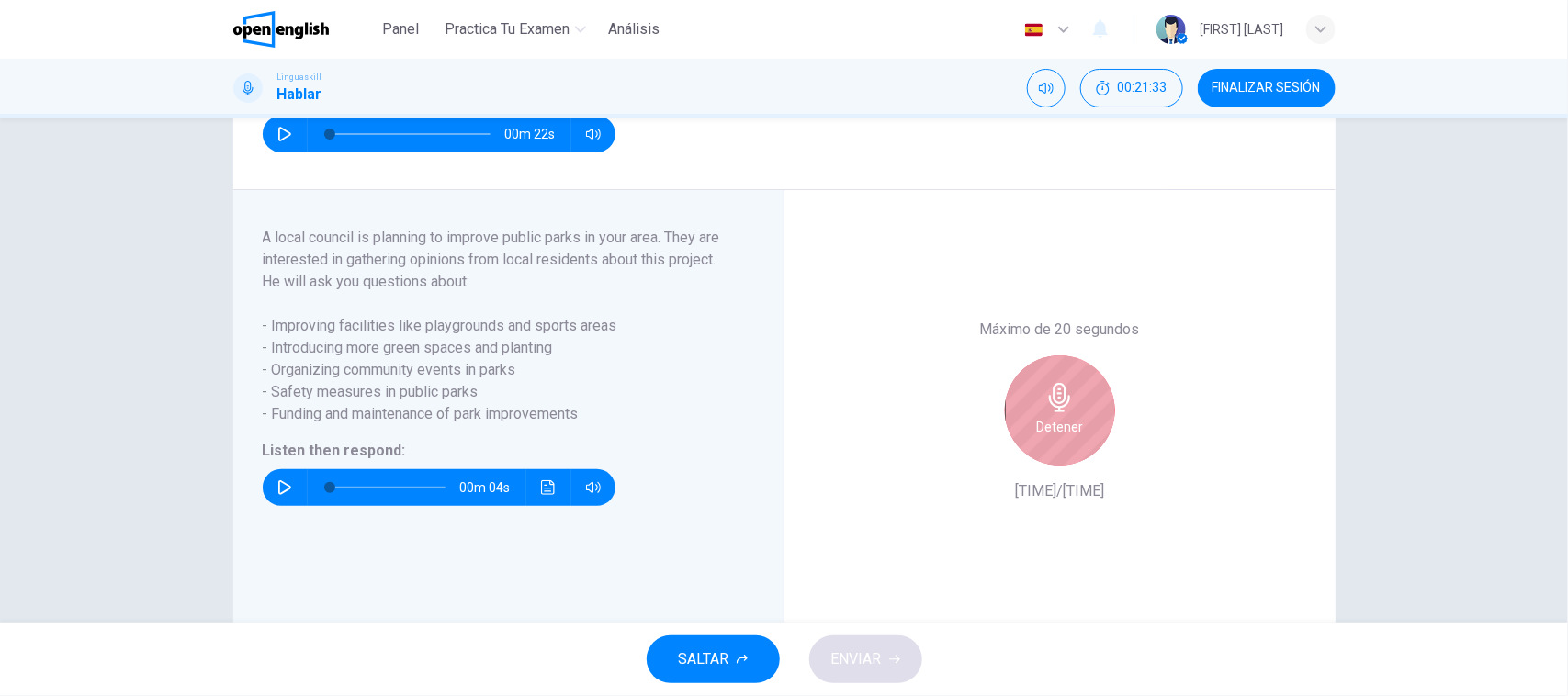 click on "Detener" at bounding box center (1060, 410) 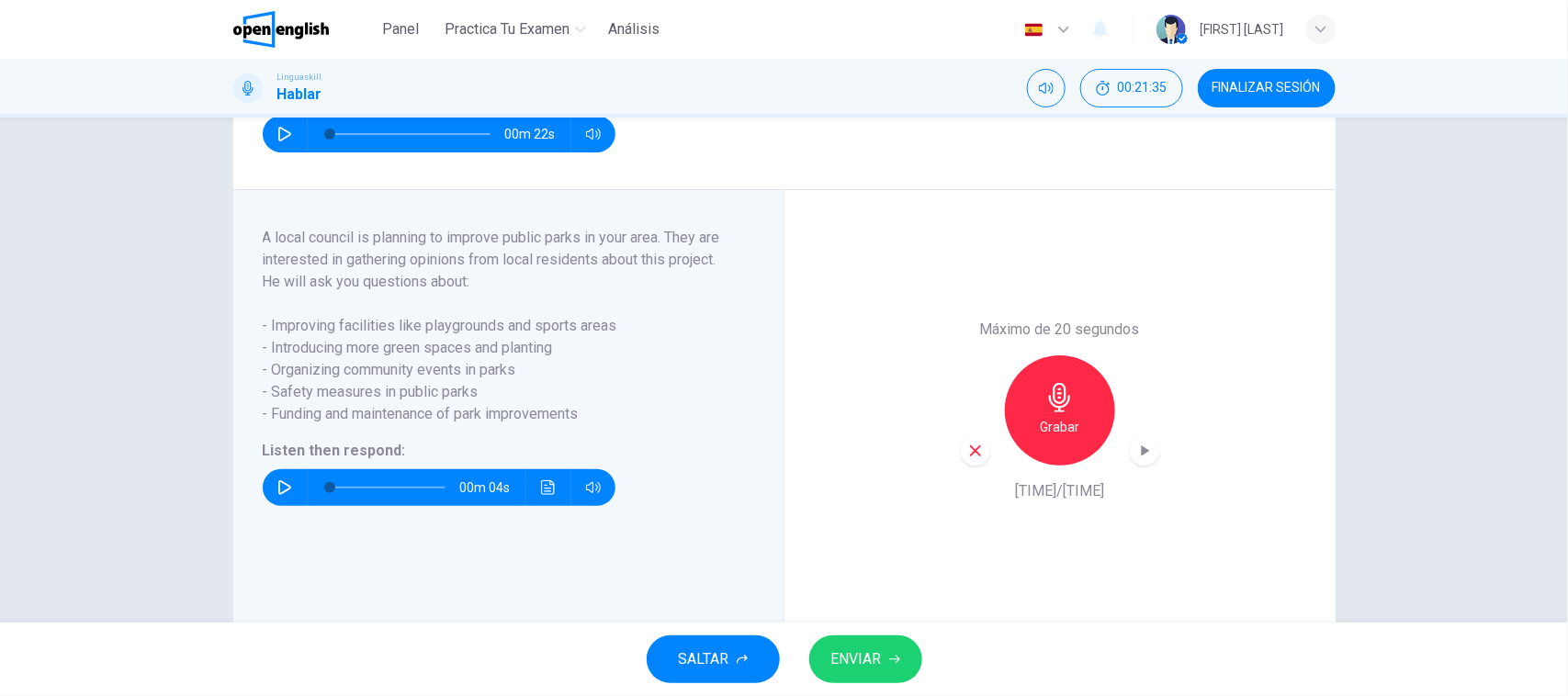 click on "ENVIAR" at bounding box center [856, 659] 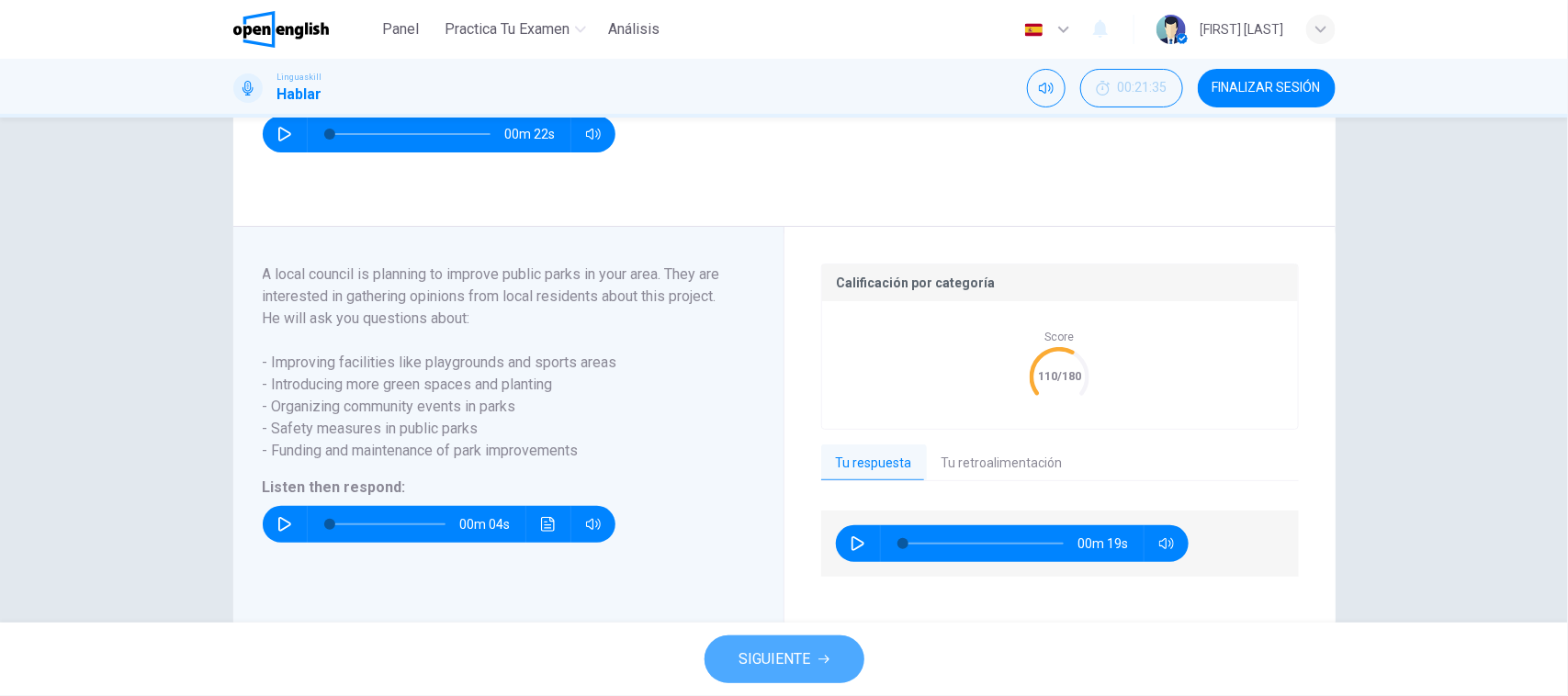 click on "SIGUIENTE" at bounding box center (784, 659) 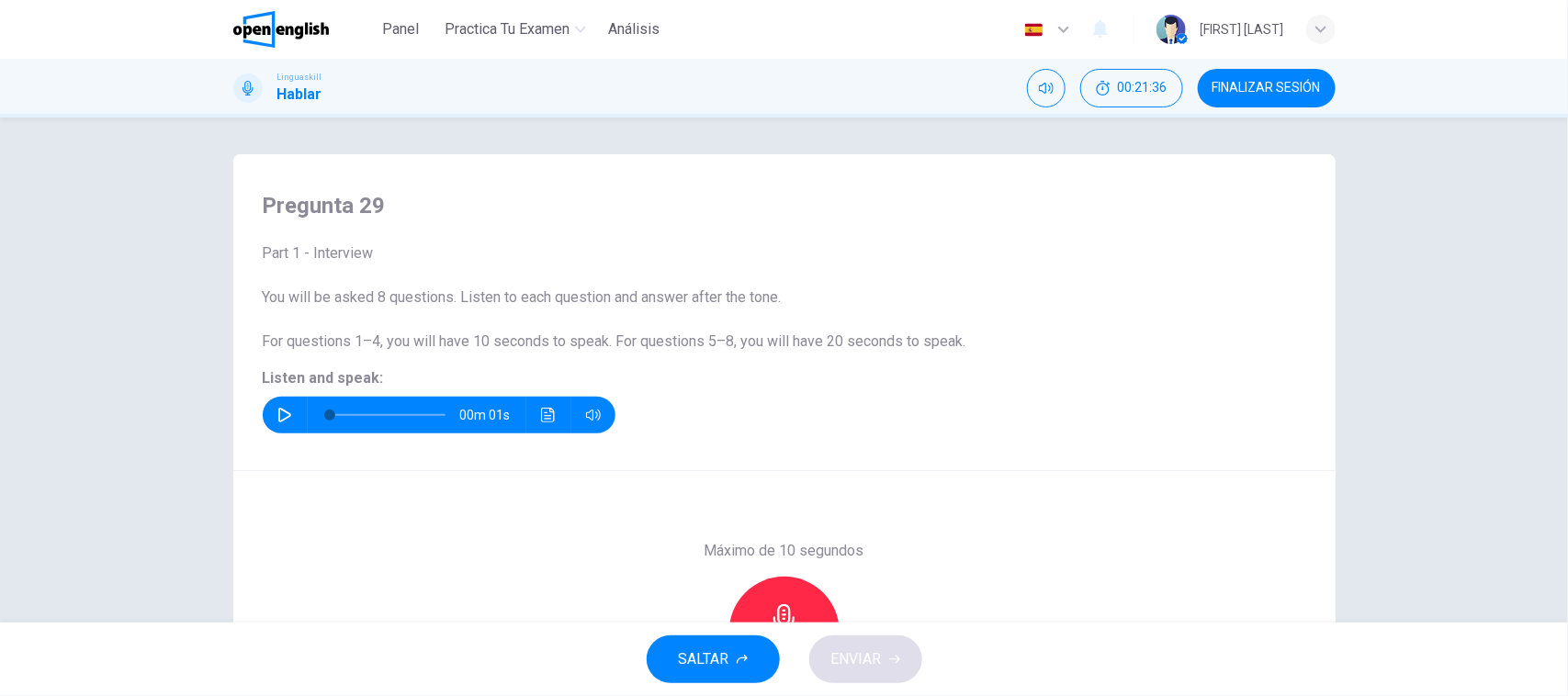 click on "Máximo de 10 segundos Grabar 0/10s" at bounding box center [784, 632] 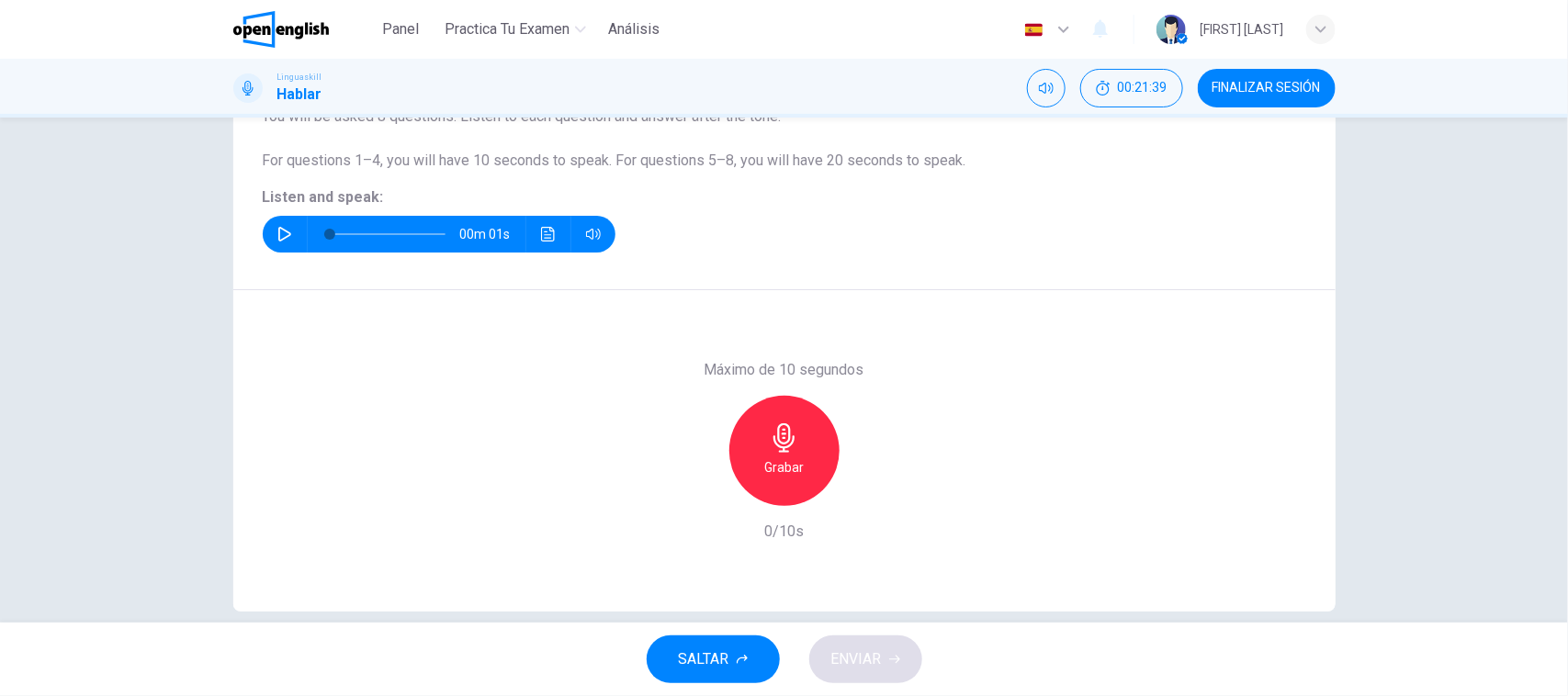 scroll, scrollTop: 184, scrollLeft: 0, axis: vertical 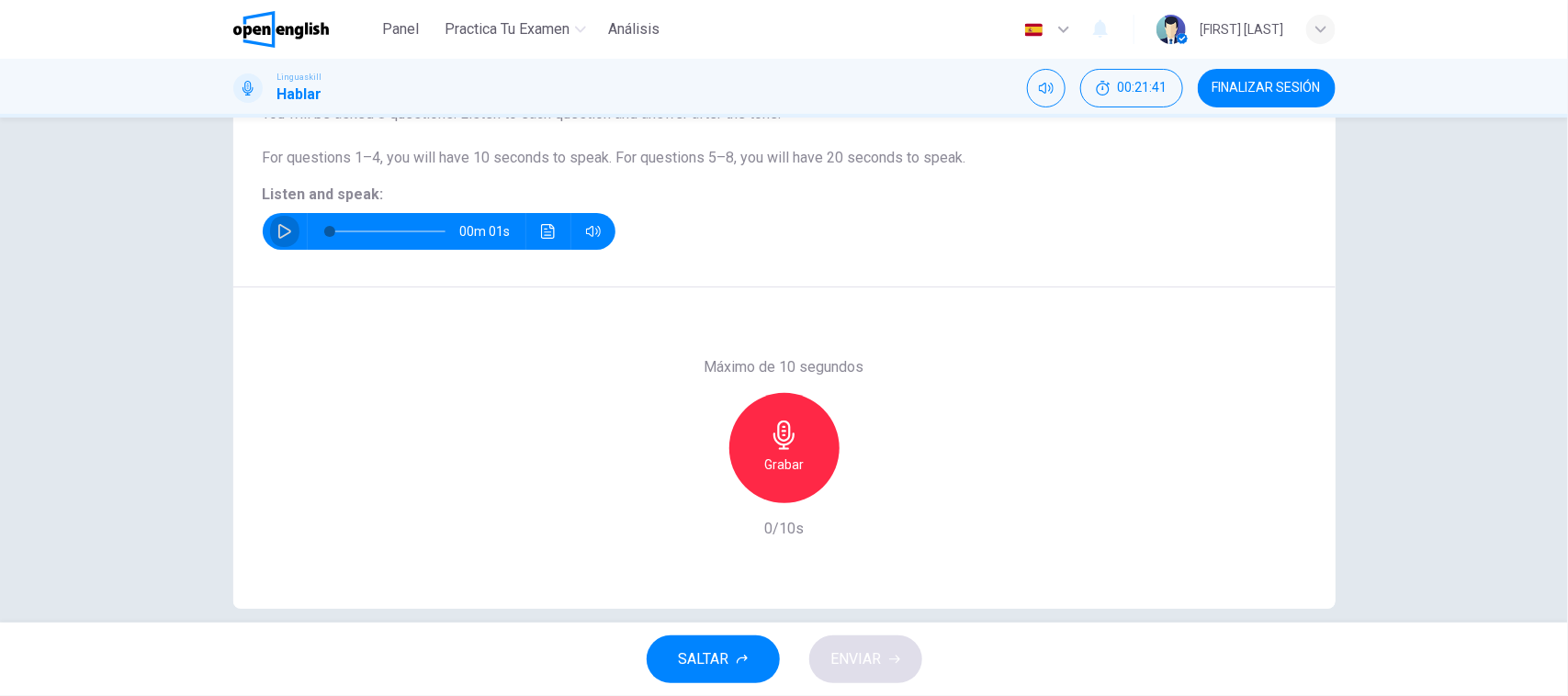 click 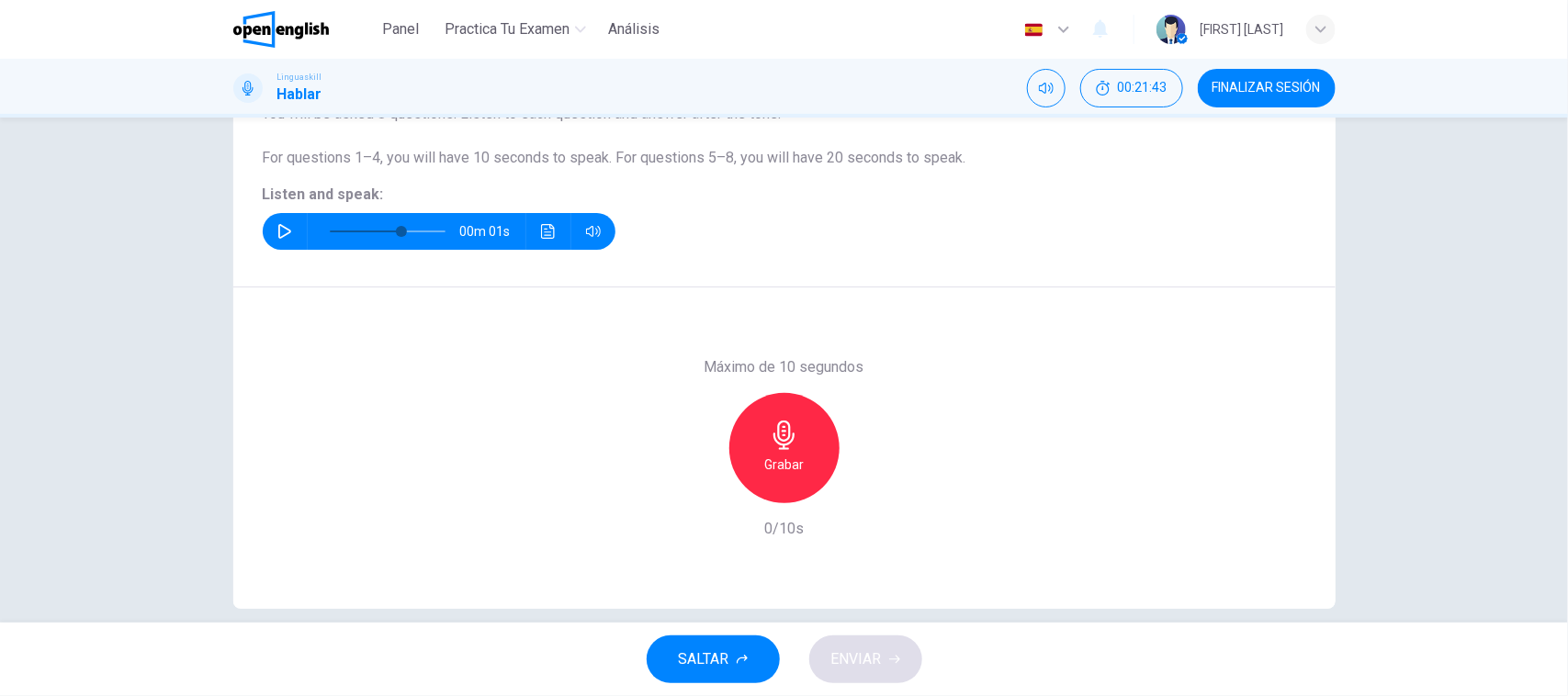 type on "*" 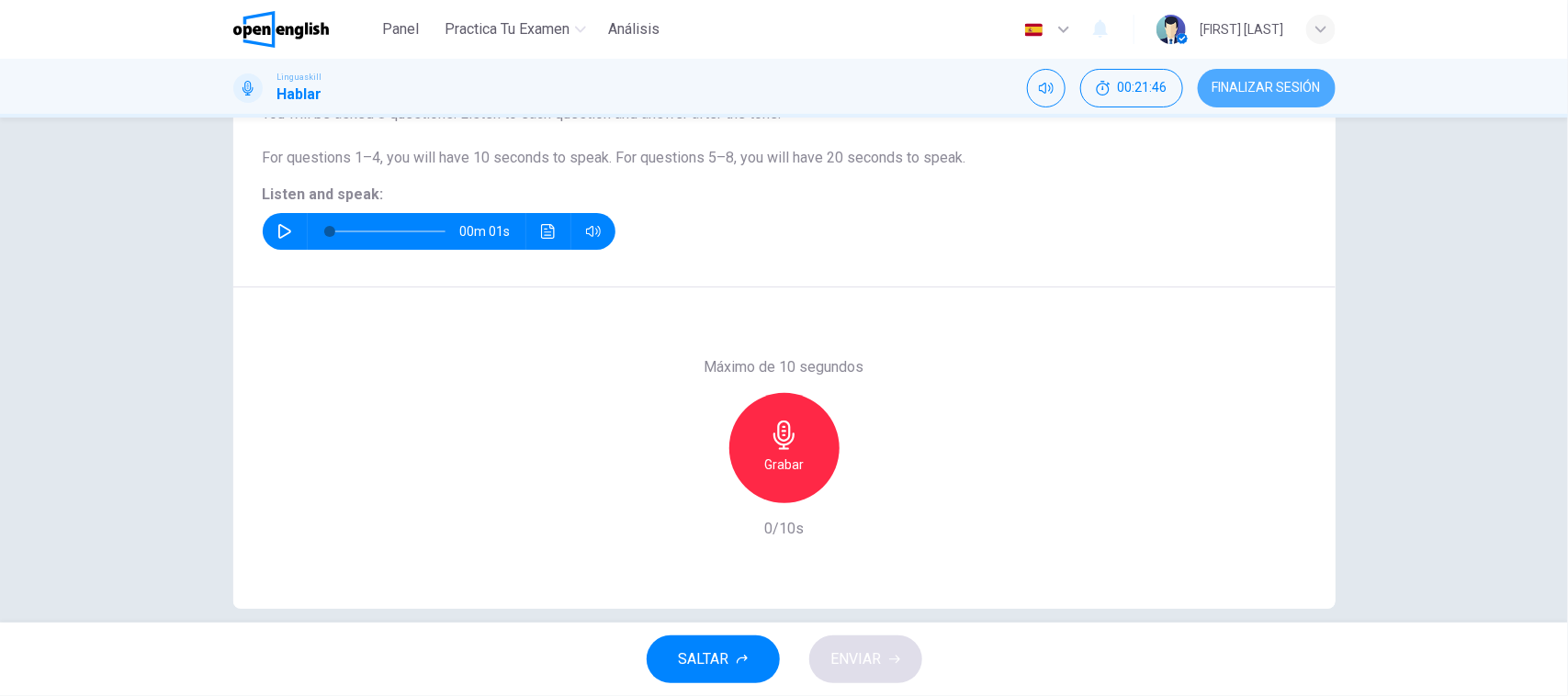 click on "FINALIZAR SESIÓN" at bounding box center [1267, 88] 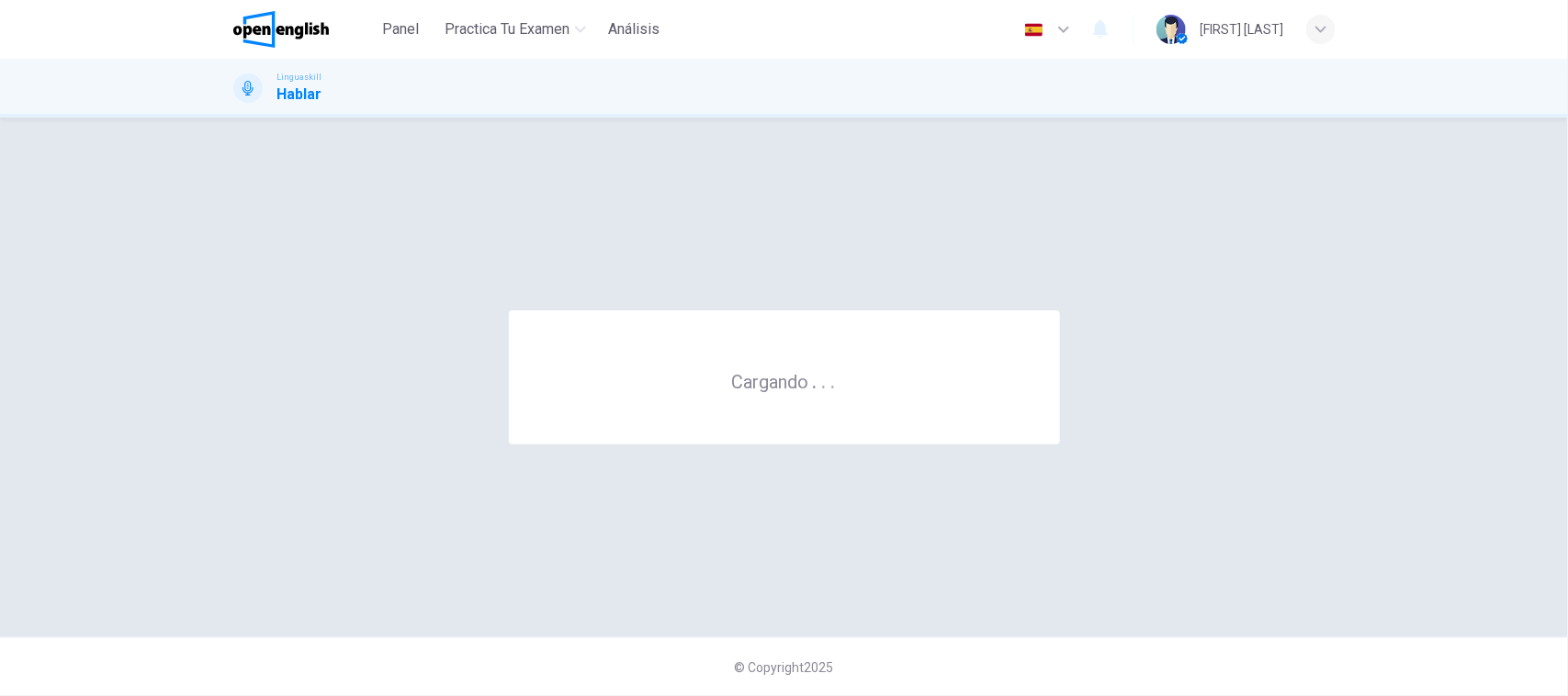 scroll, scrollTop: 0, scrollLeft: 0, axis: both 